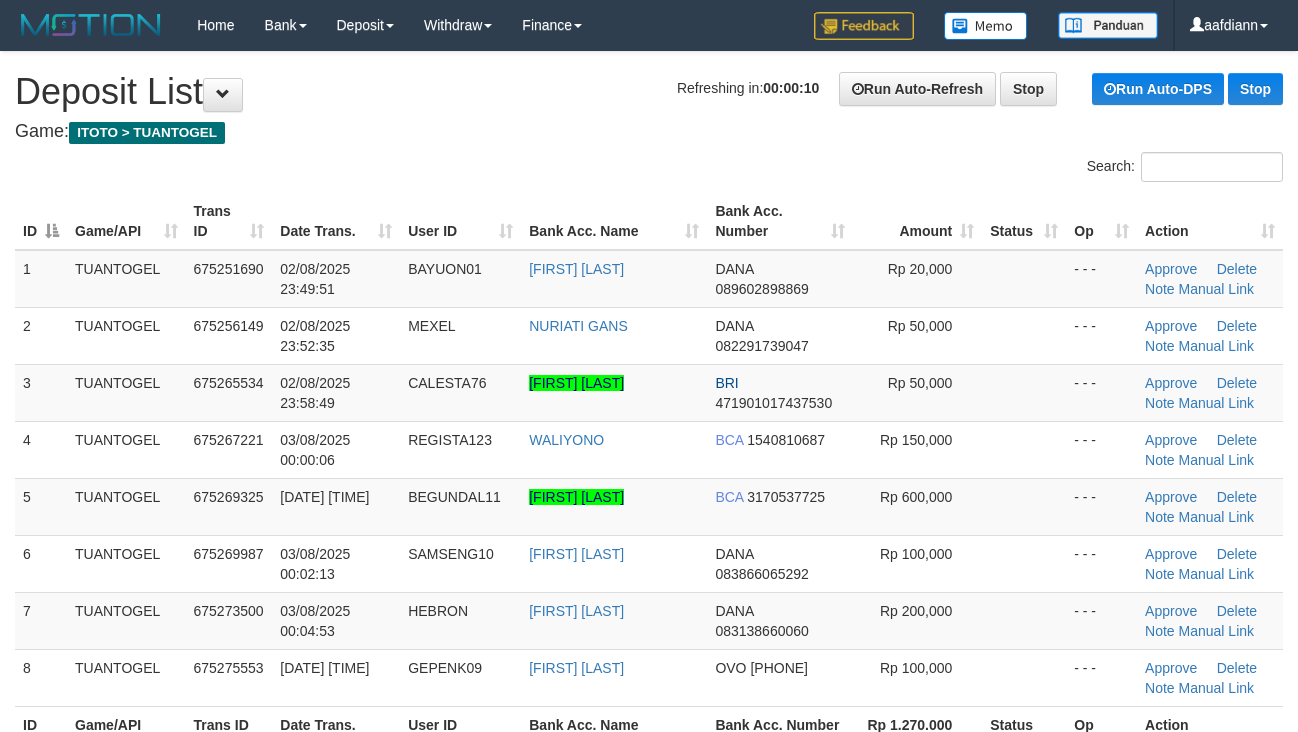 scroll, scrollTop: 0, scrollLeft: 0, axis: both 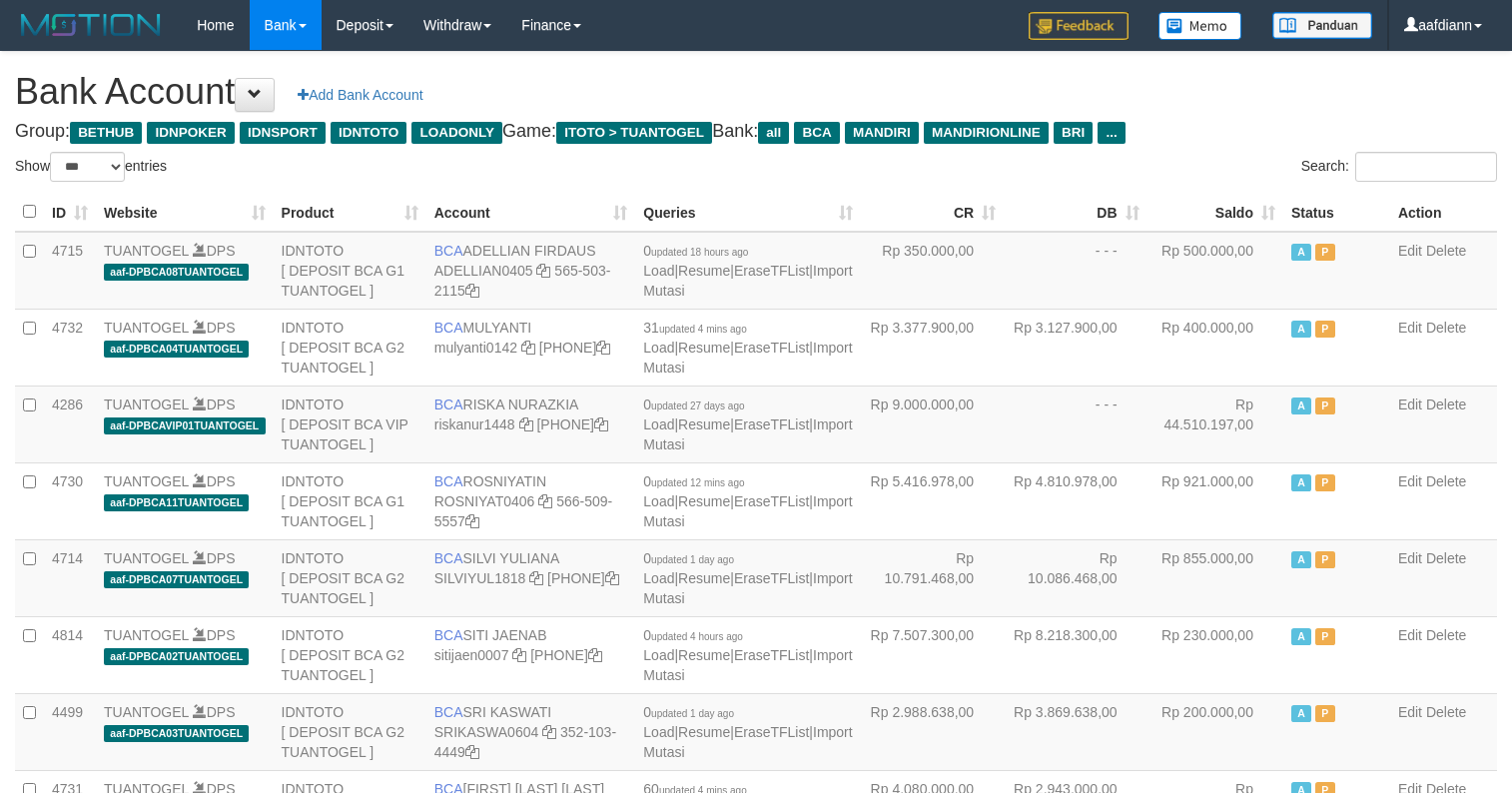 select on "***" 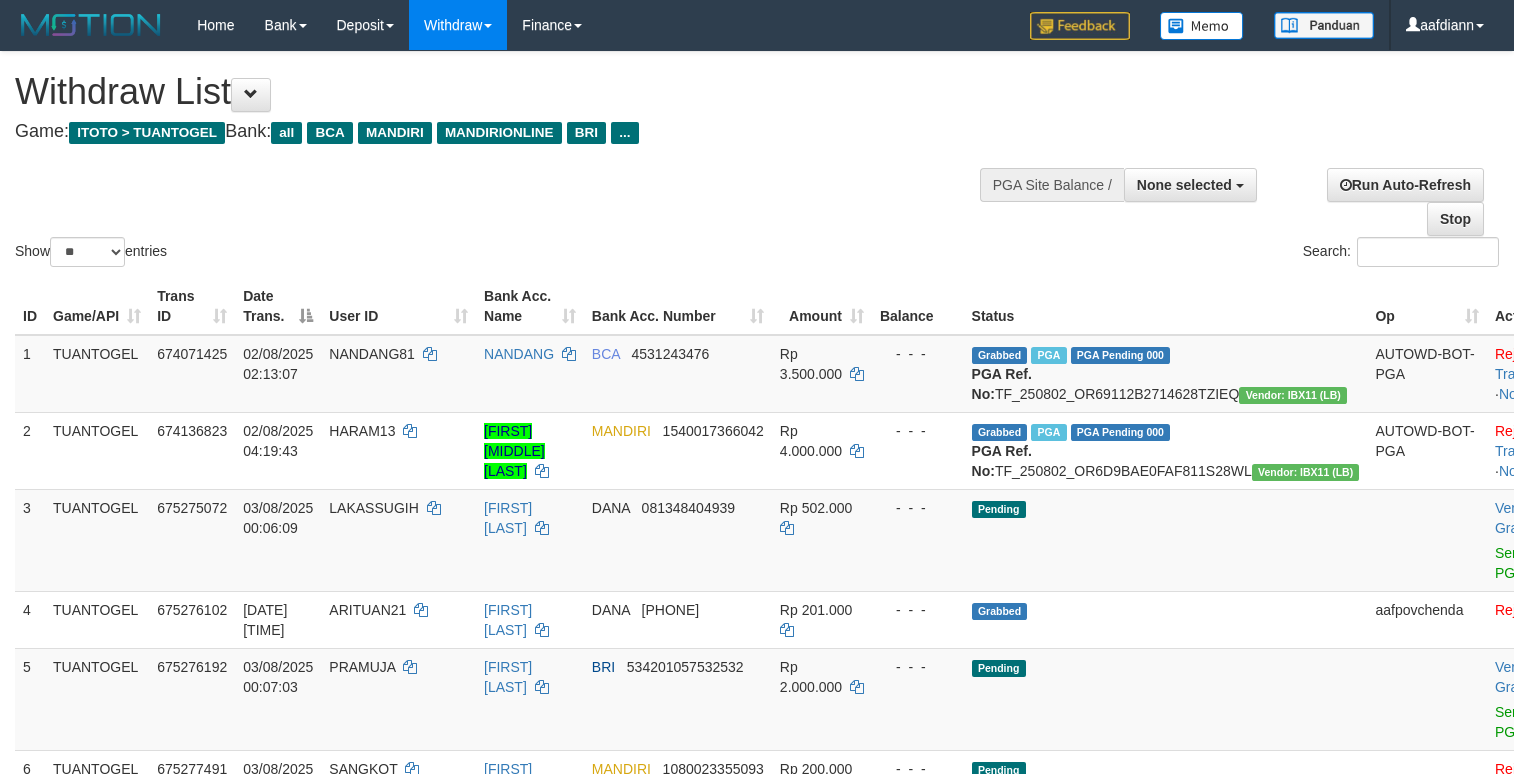 select 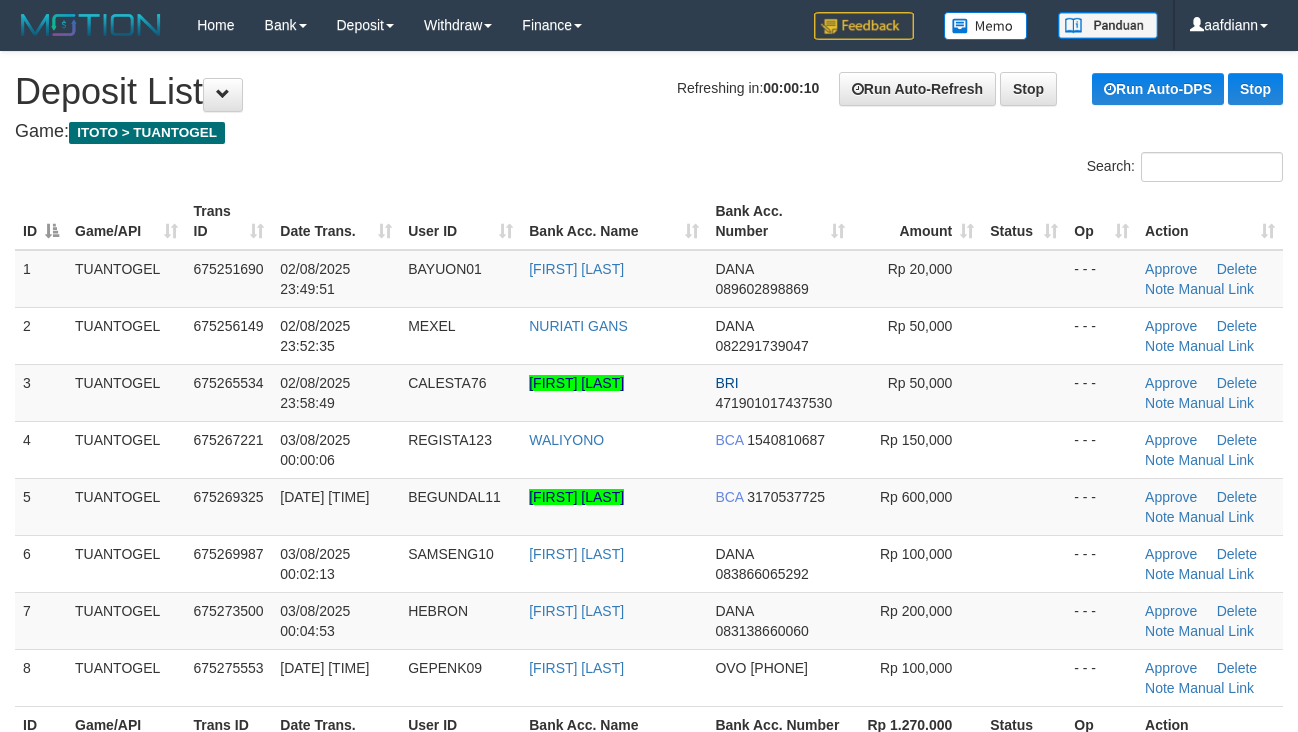 scroll, scrollTop: 0, scrollLeft: 0, axis: both 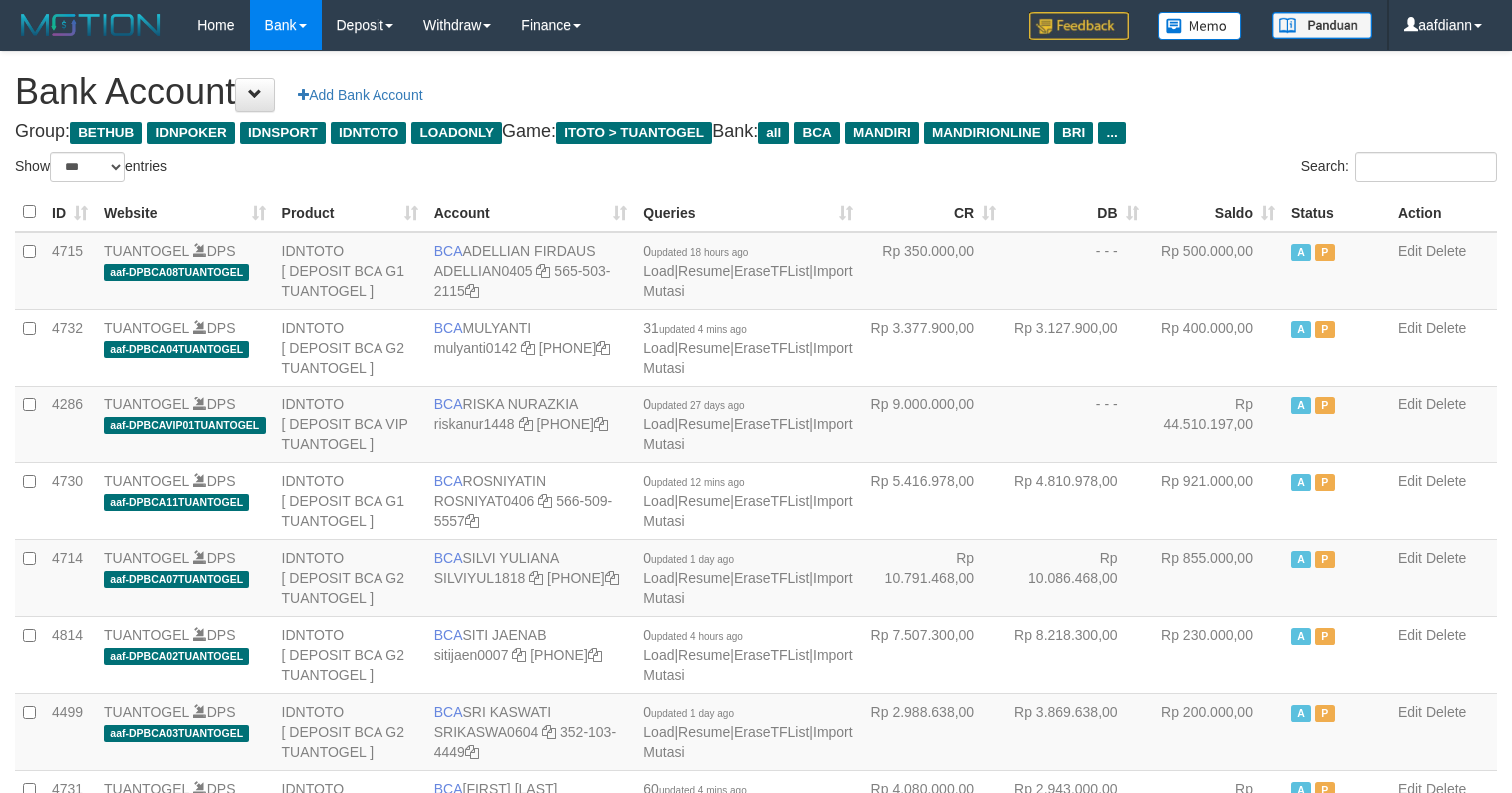 select on "***" 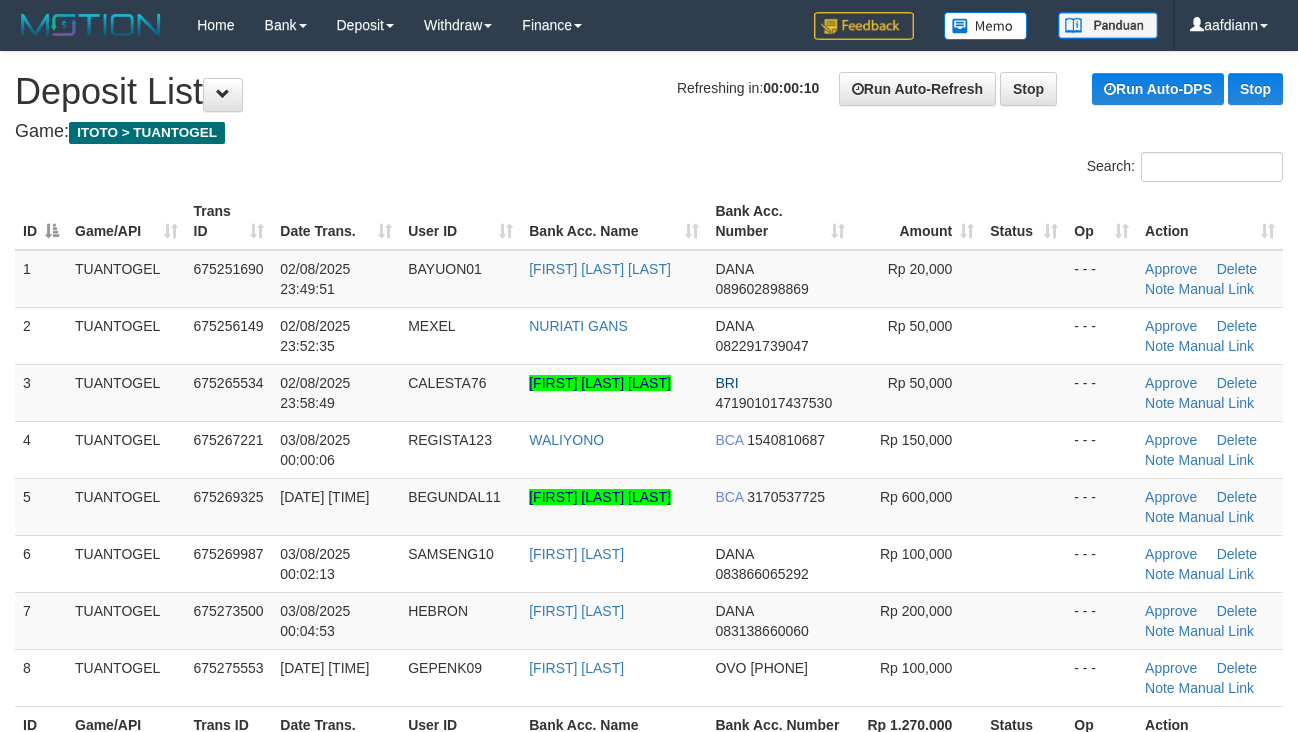 scroll, scrollTop: 0, scrollLeft: 0, axis: both 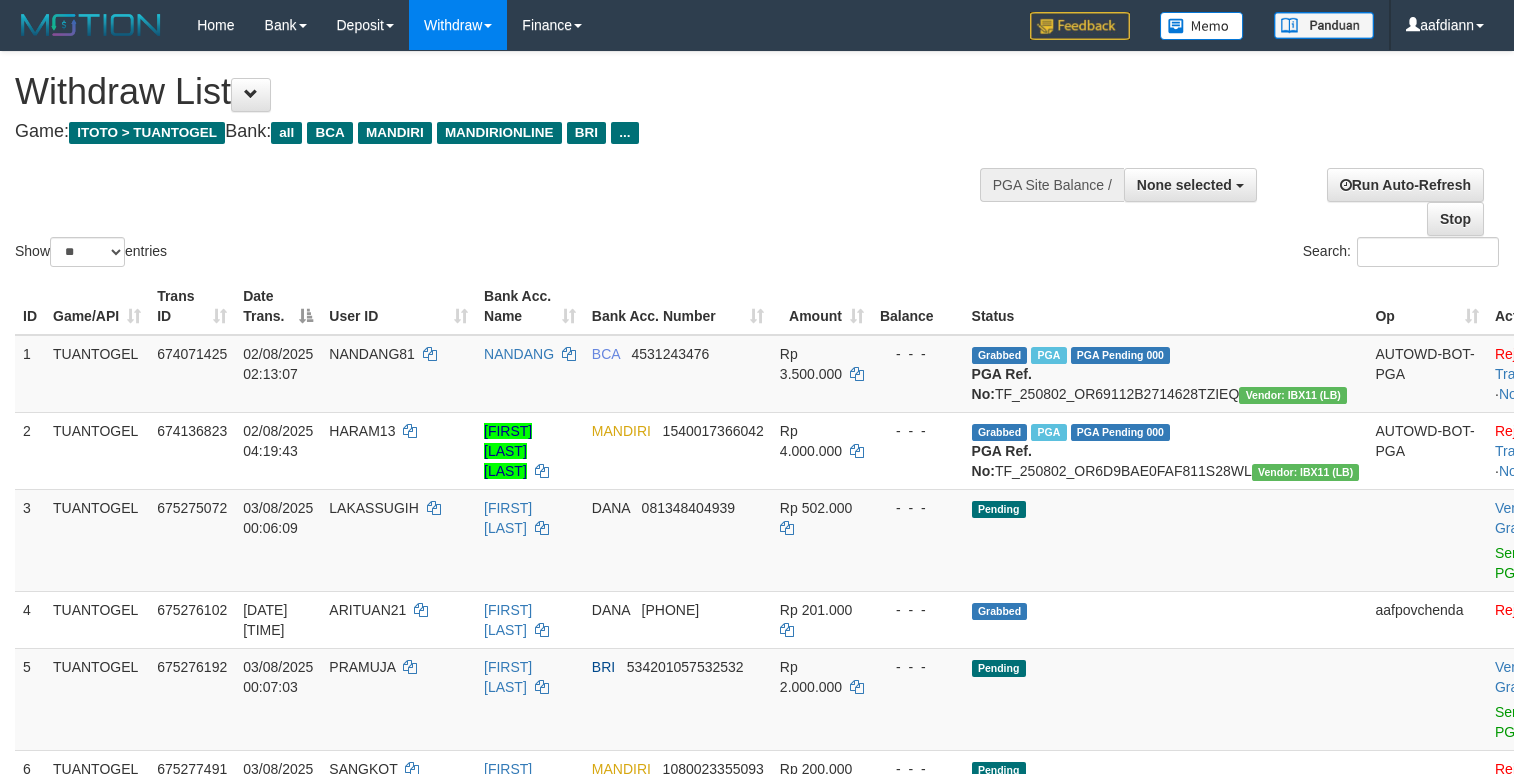 select 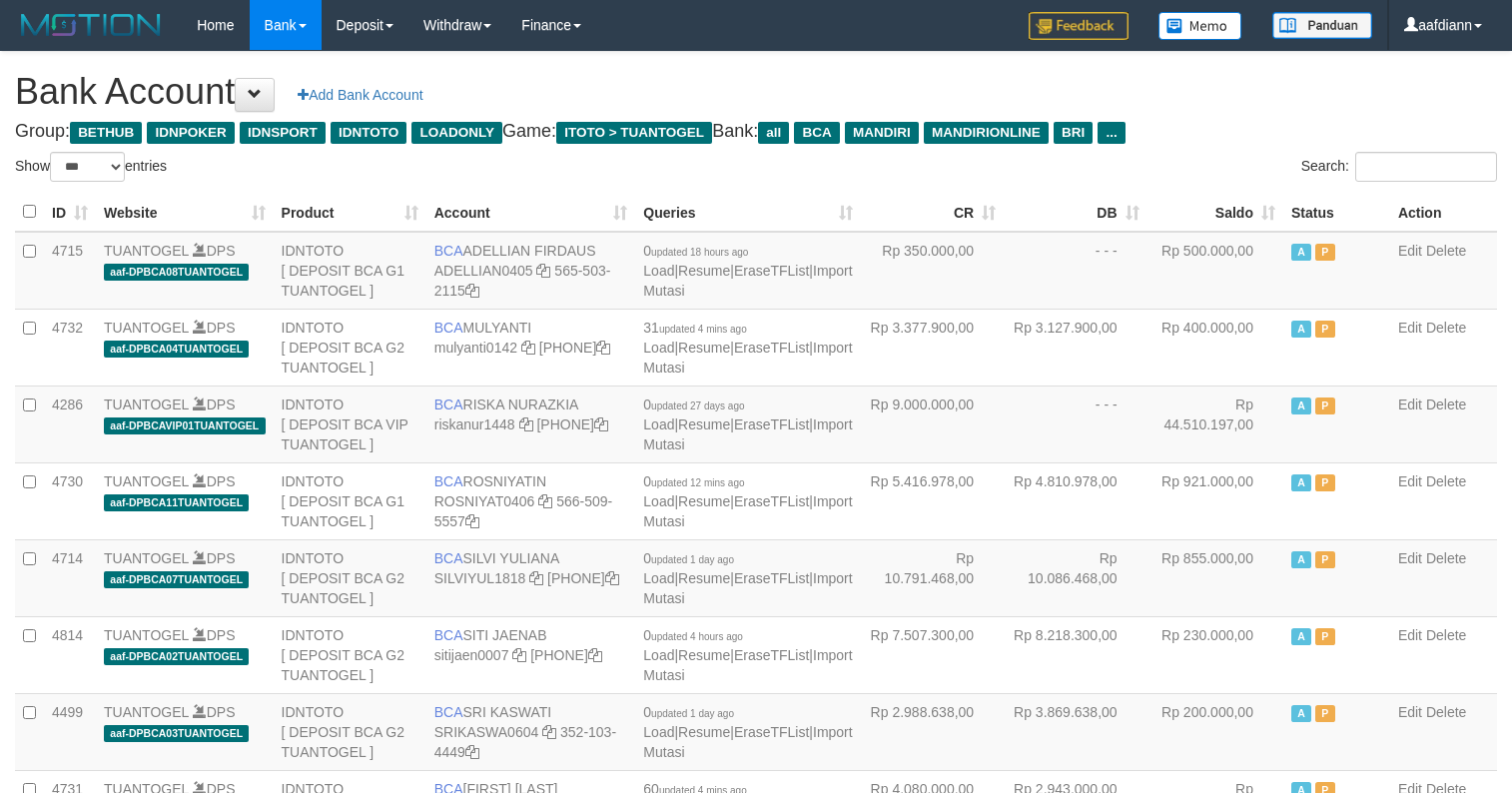 select on "***" 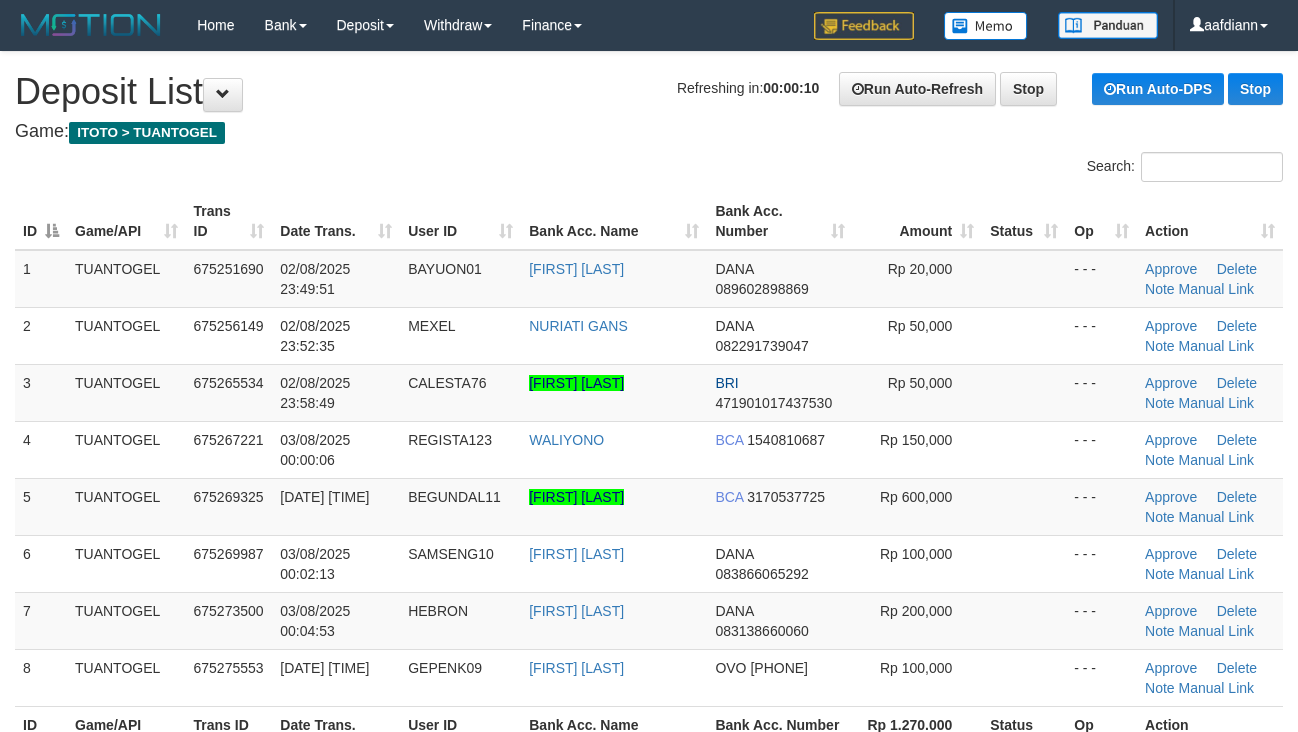 scroll, scrollTop: 0, scrollLeft: 0, axis: both 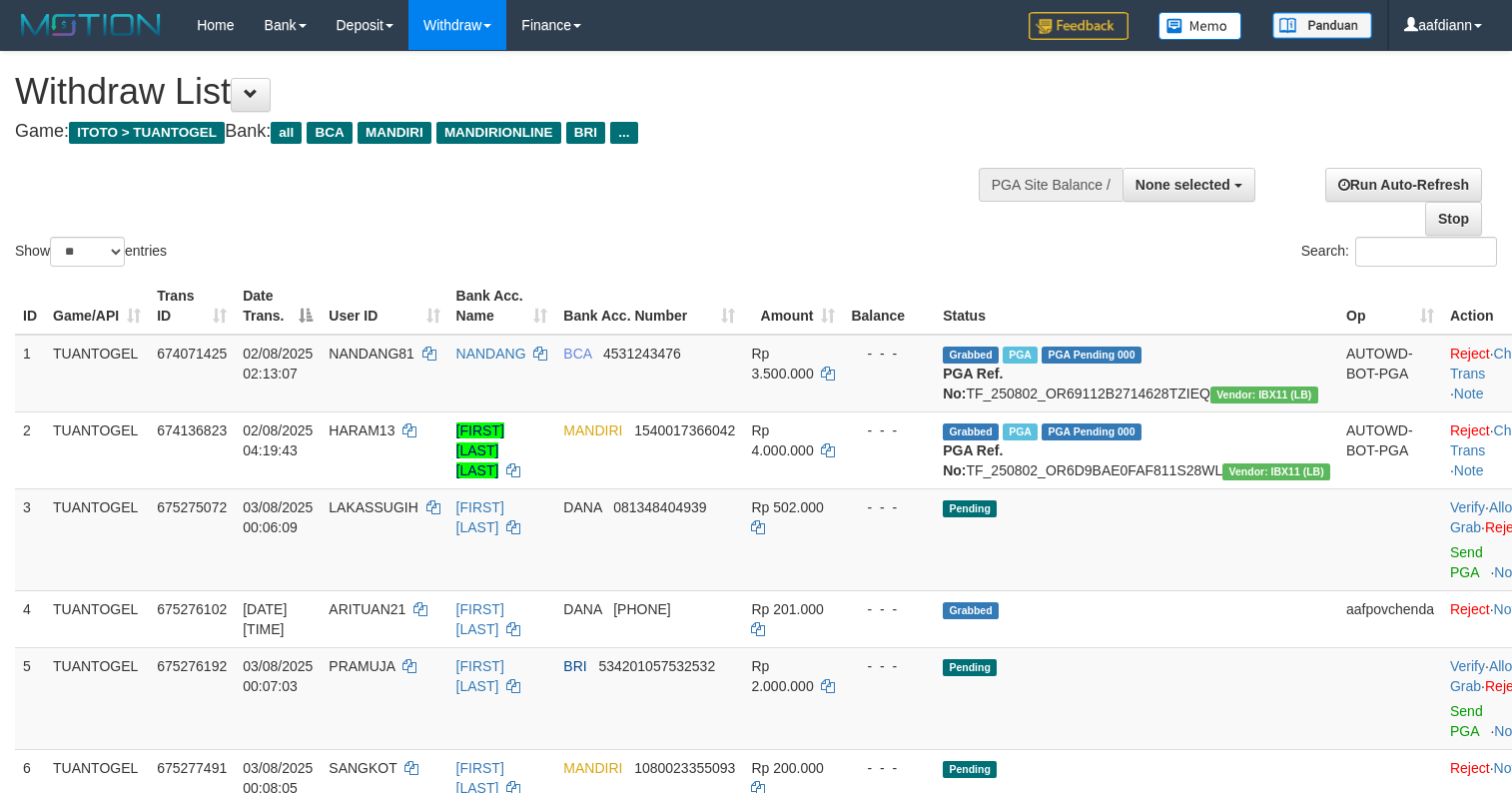select 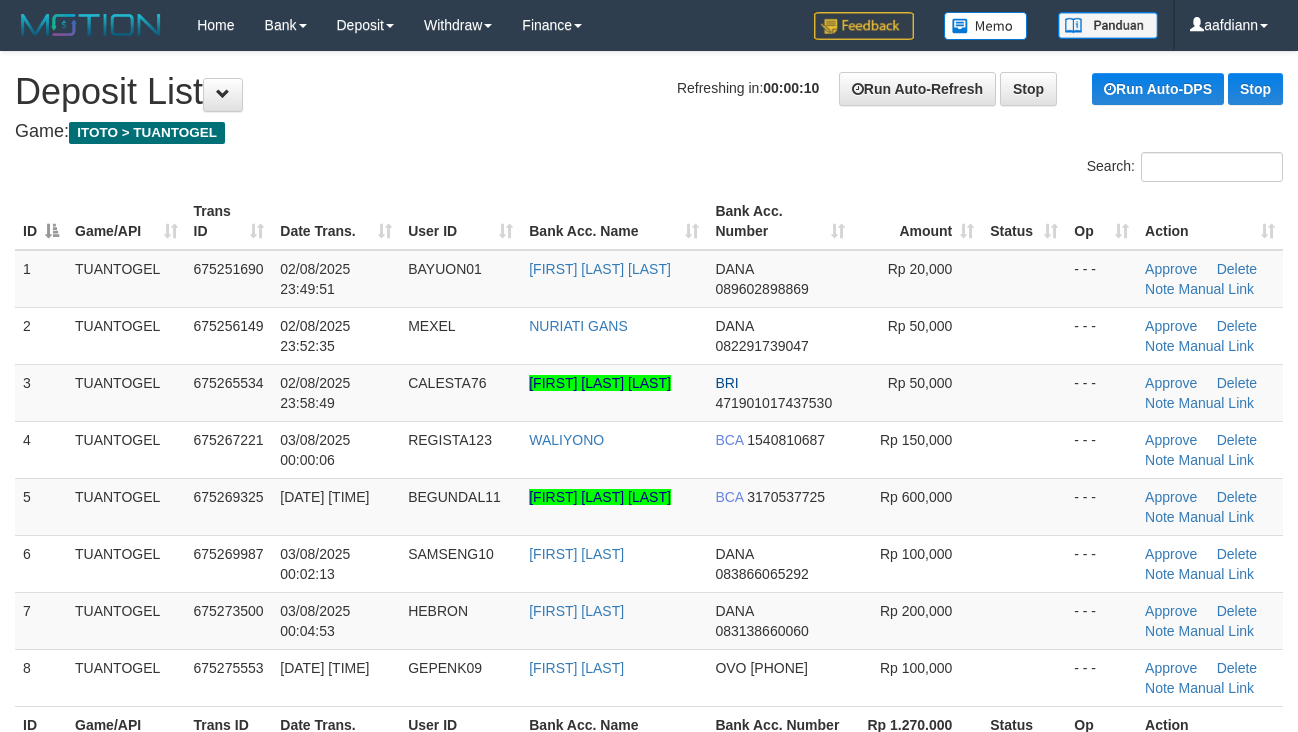 scroll, scrollTop: 0, scrollLeft: 0, axis: both 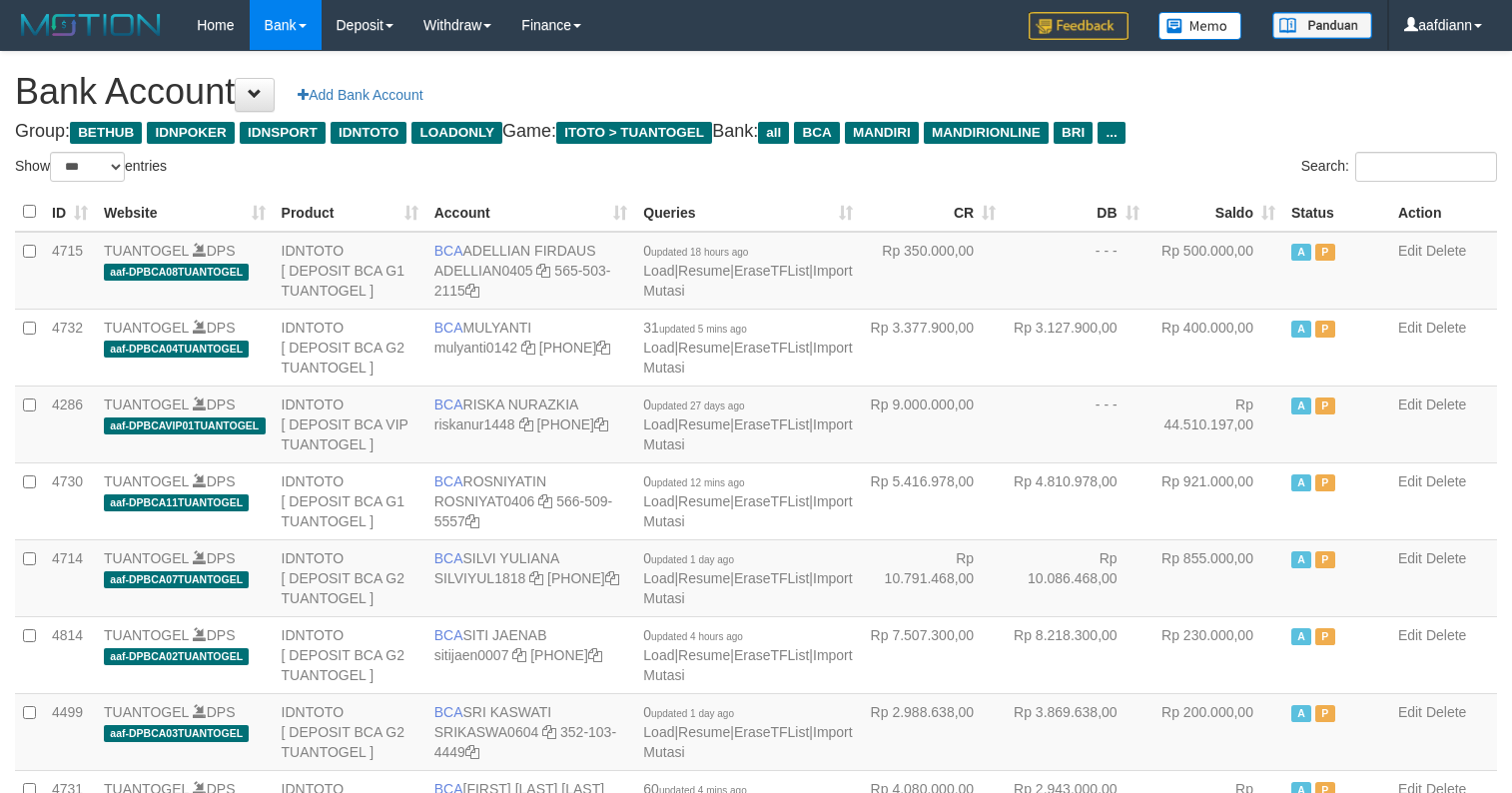 select on "***" 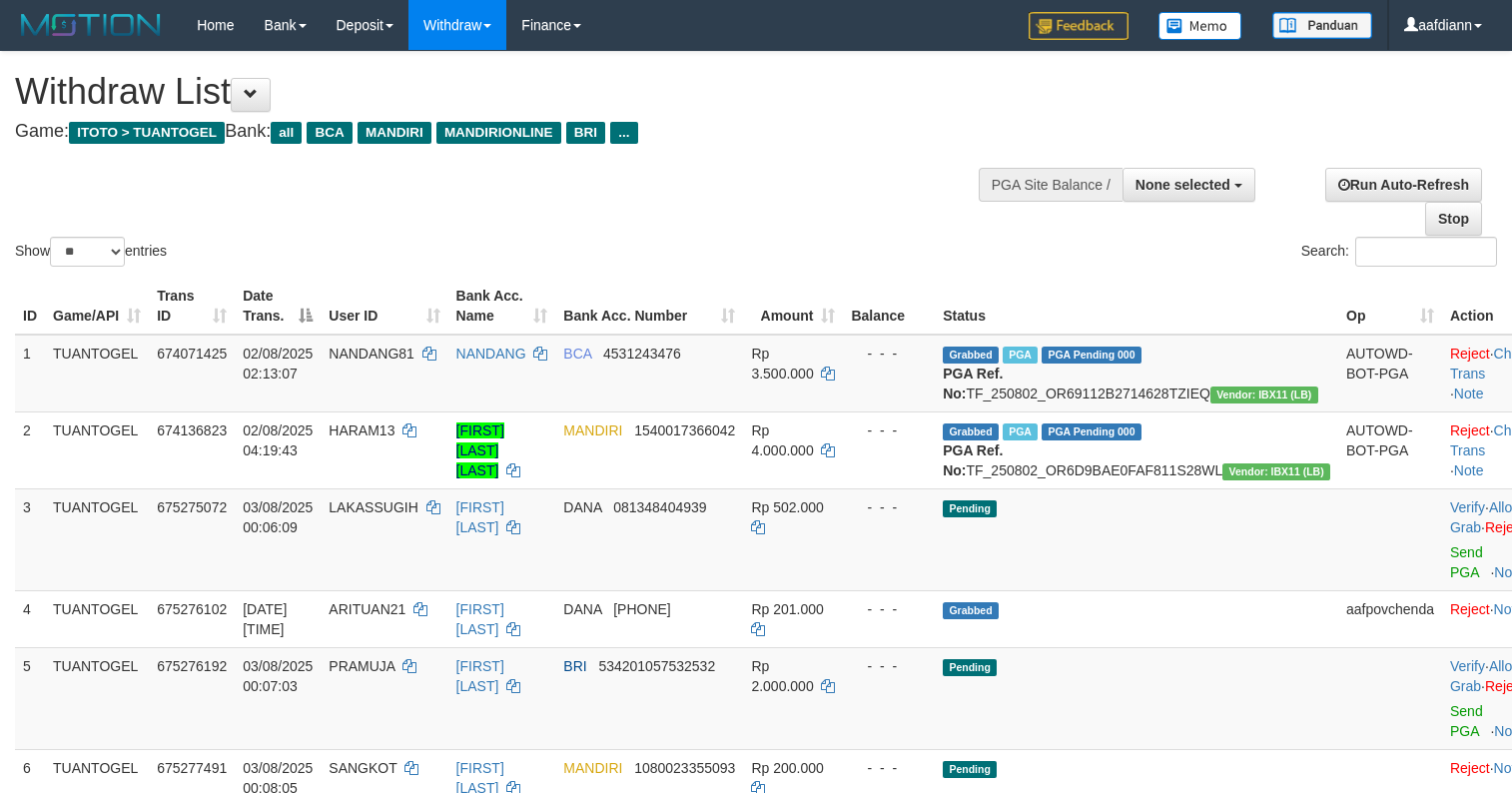 select 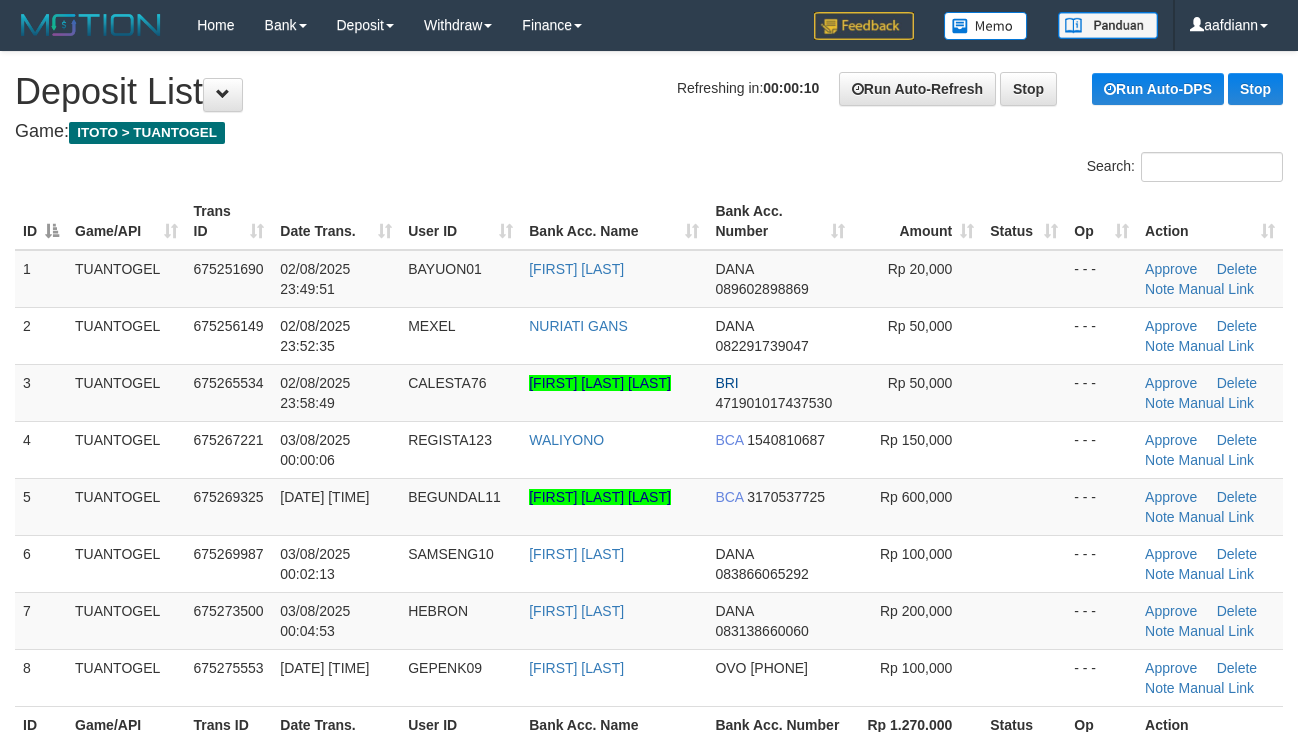 scroll, scrollTop: 0, scrollLeft: 0, axis: both 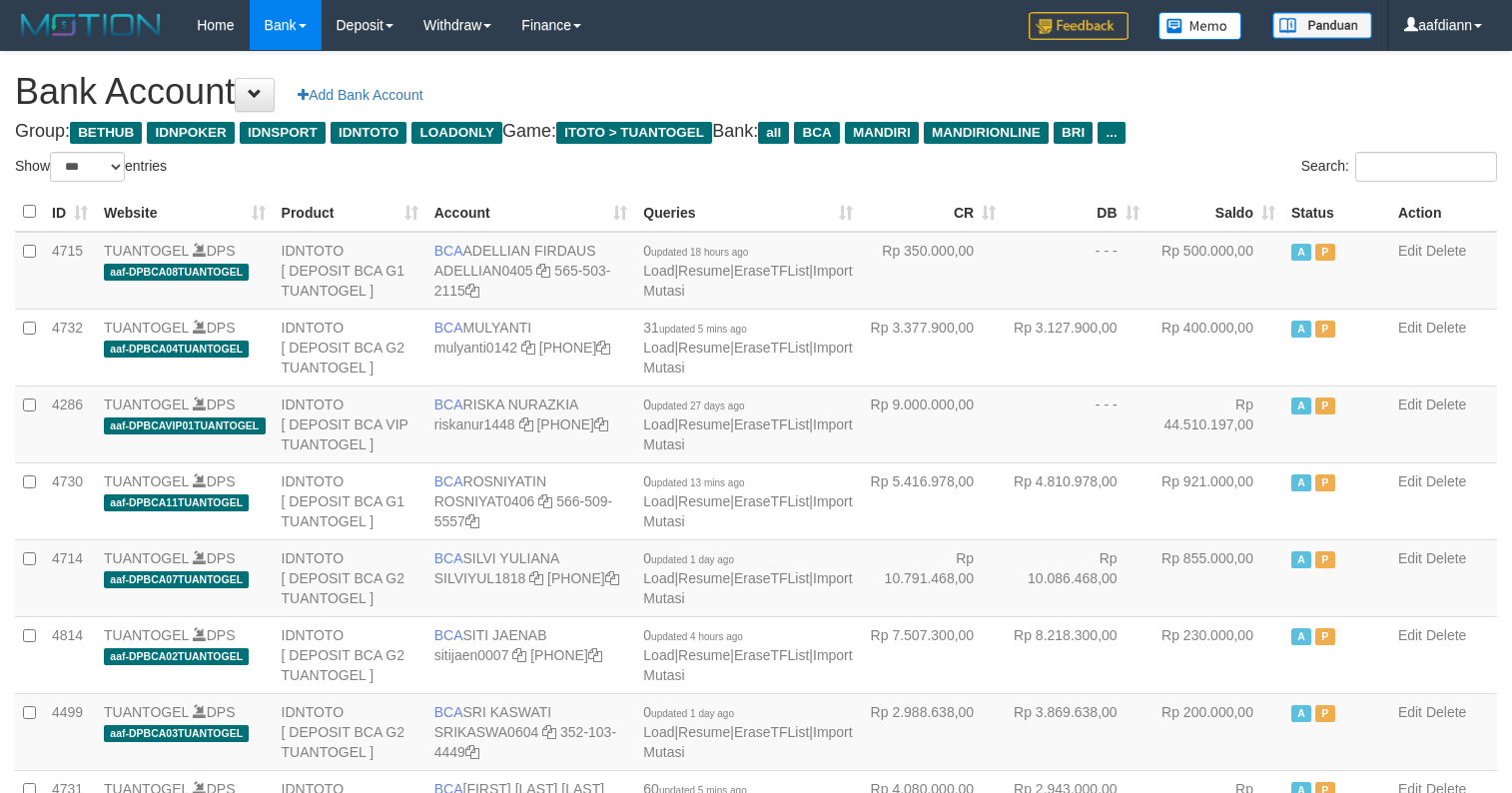 select on "***" 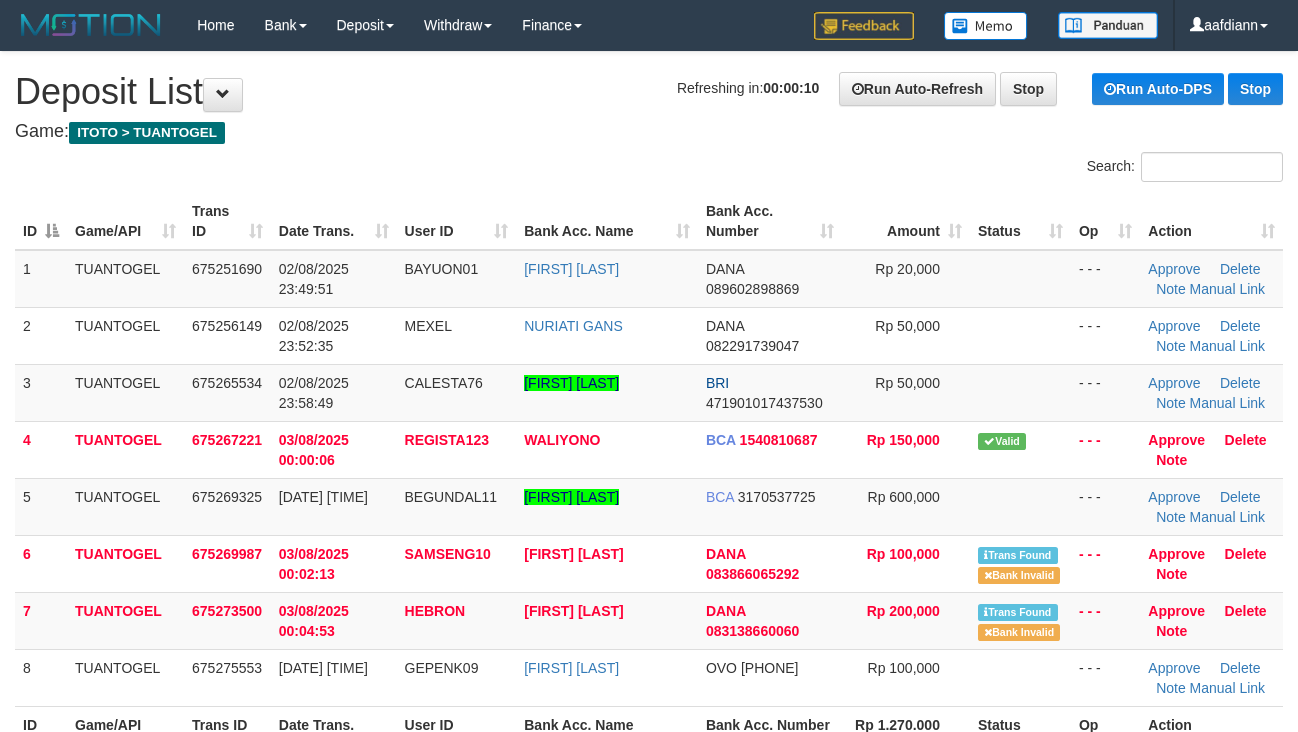 scroll, scrollTop: 0, scrollLeft: 0, axis: both 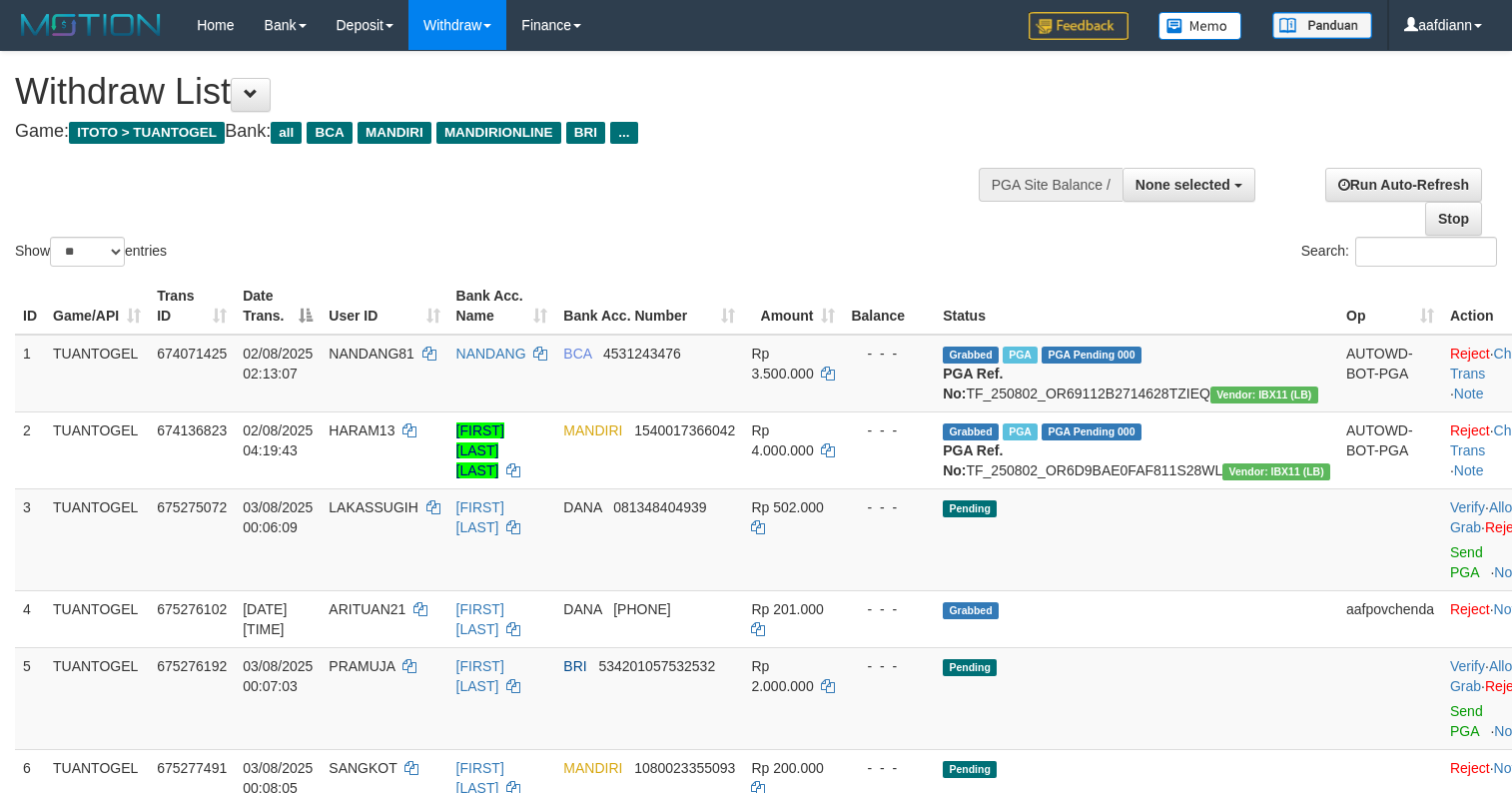 select 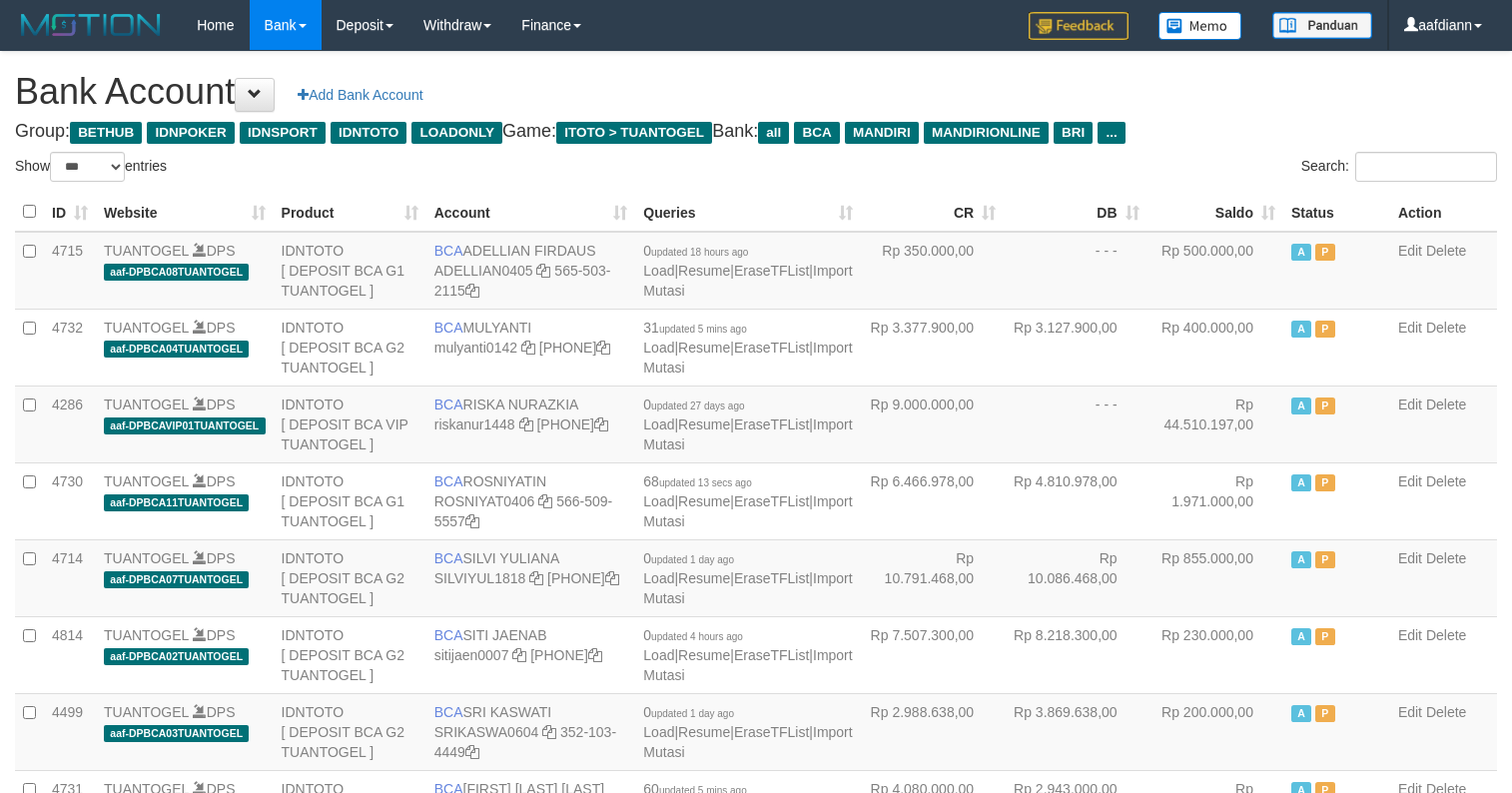 select on "***" 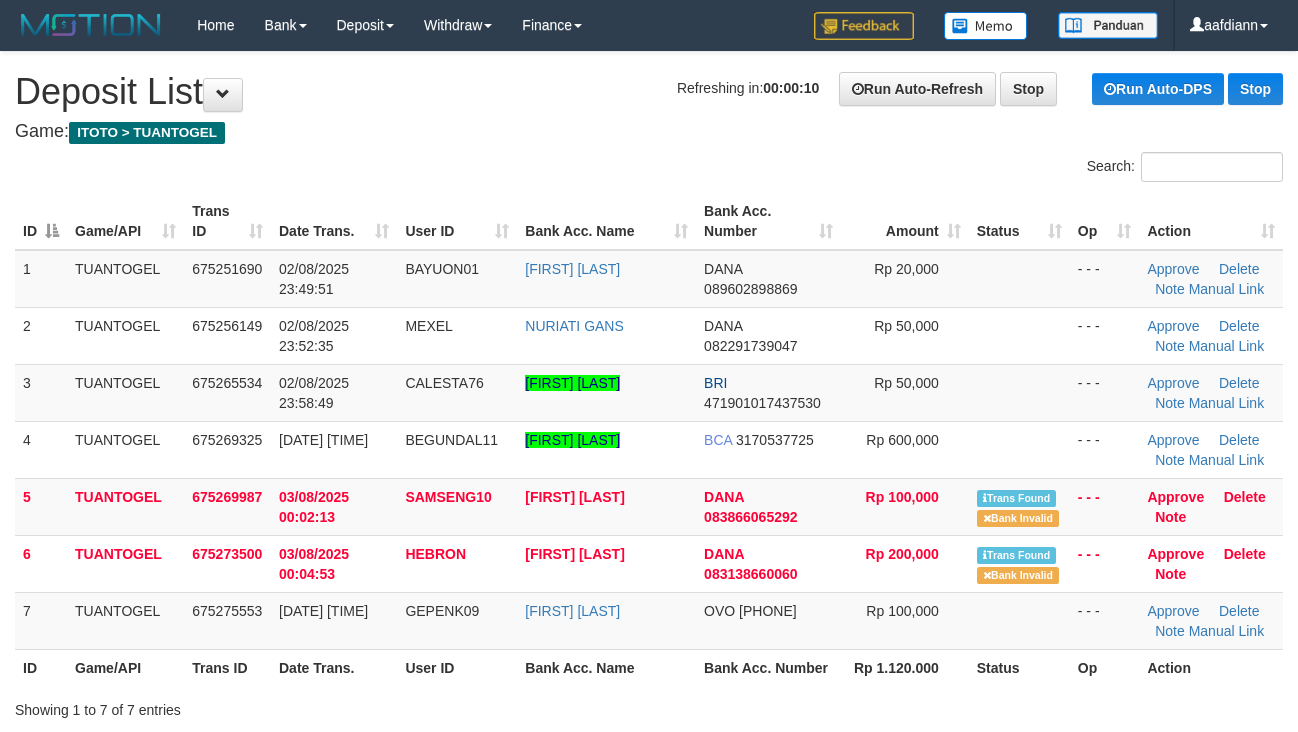 scroll, scrollTop: 0, scrollLeft: 0, axis: both 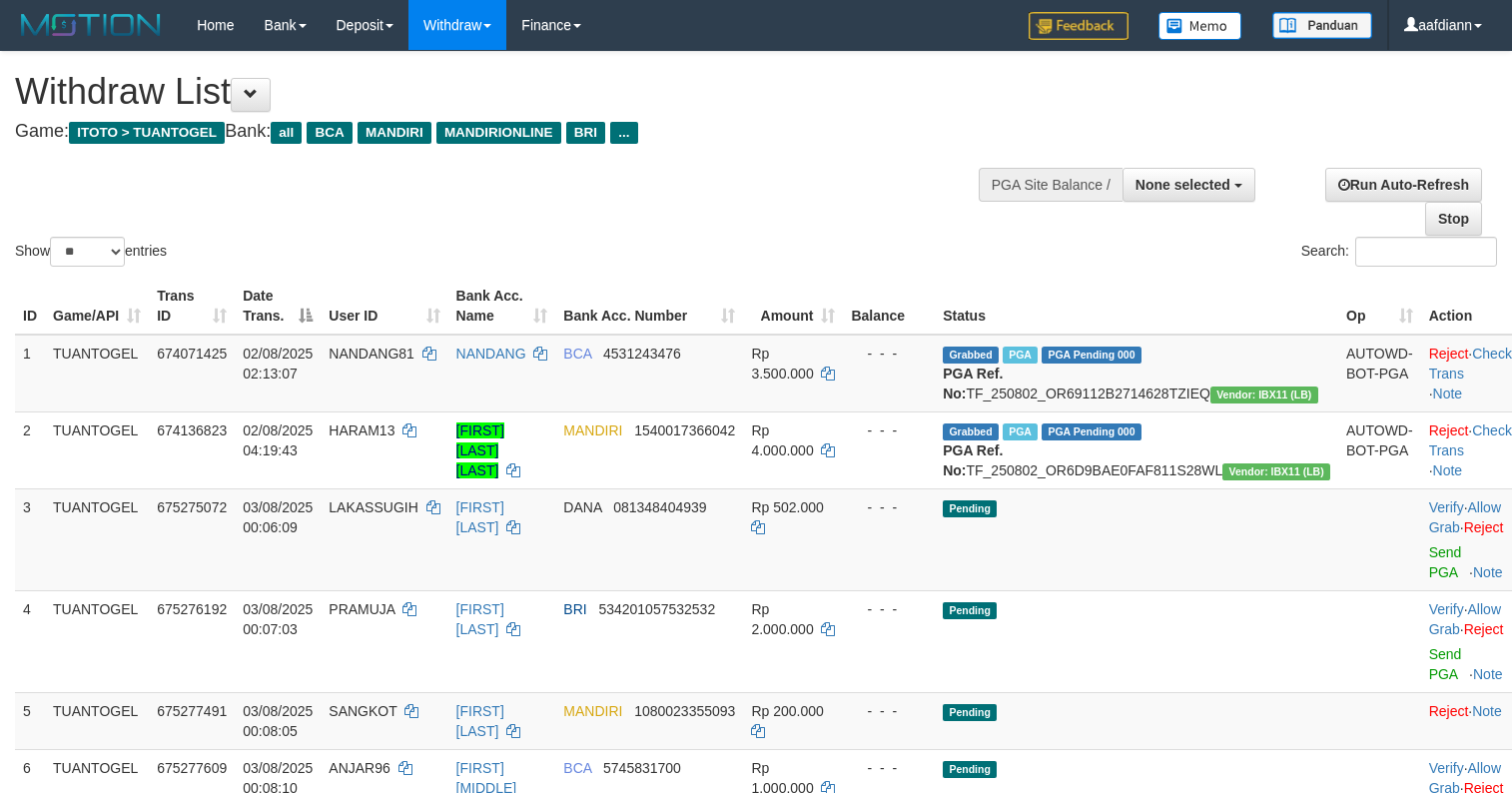 select 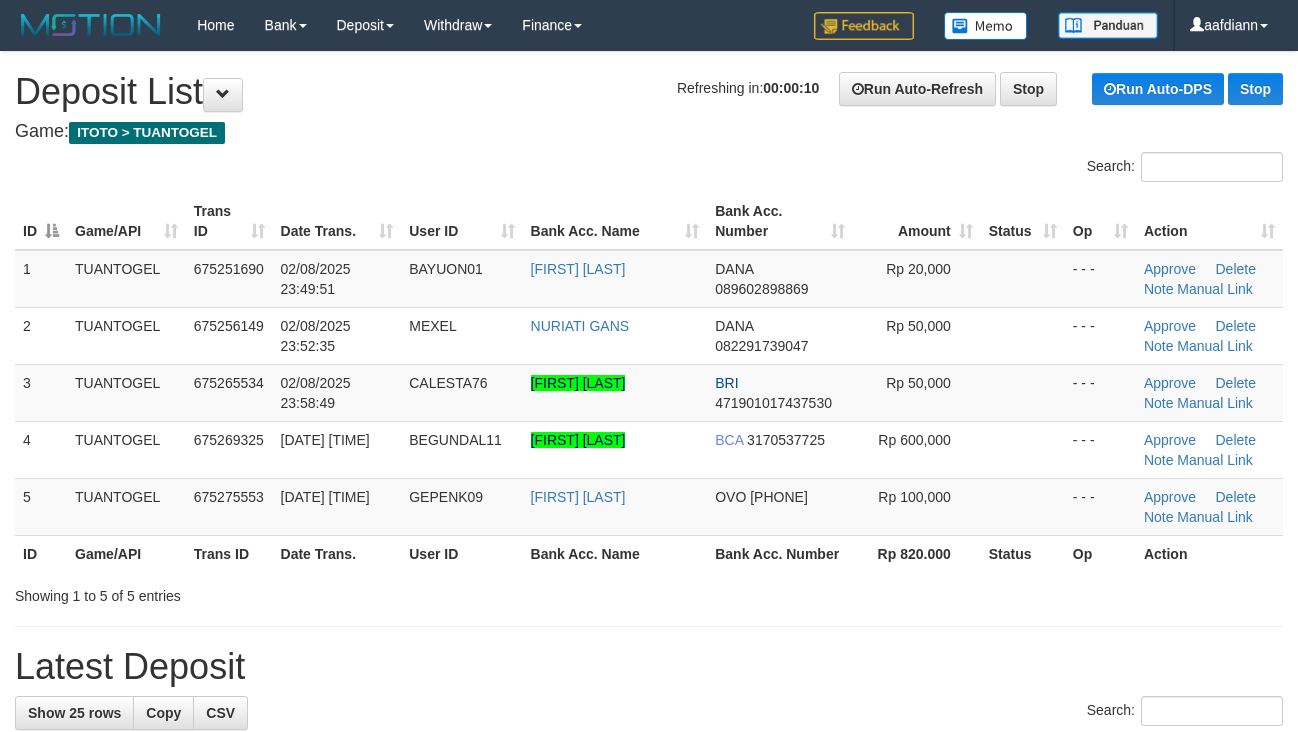 scroll, scrollTop: 0, scrollLeft: 0, axis: both 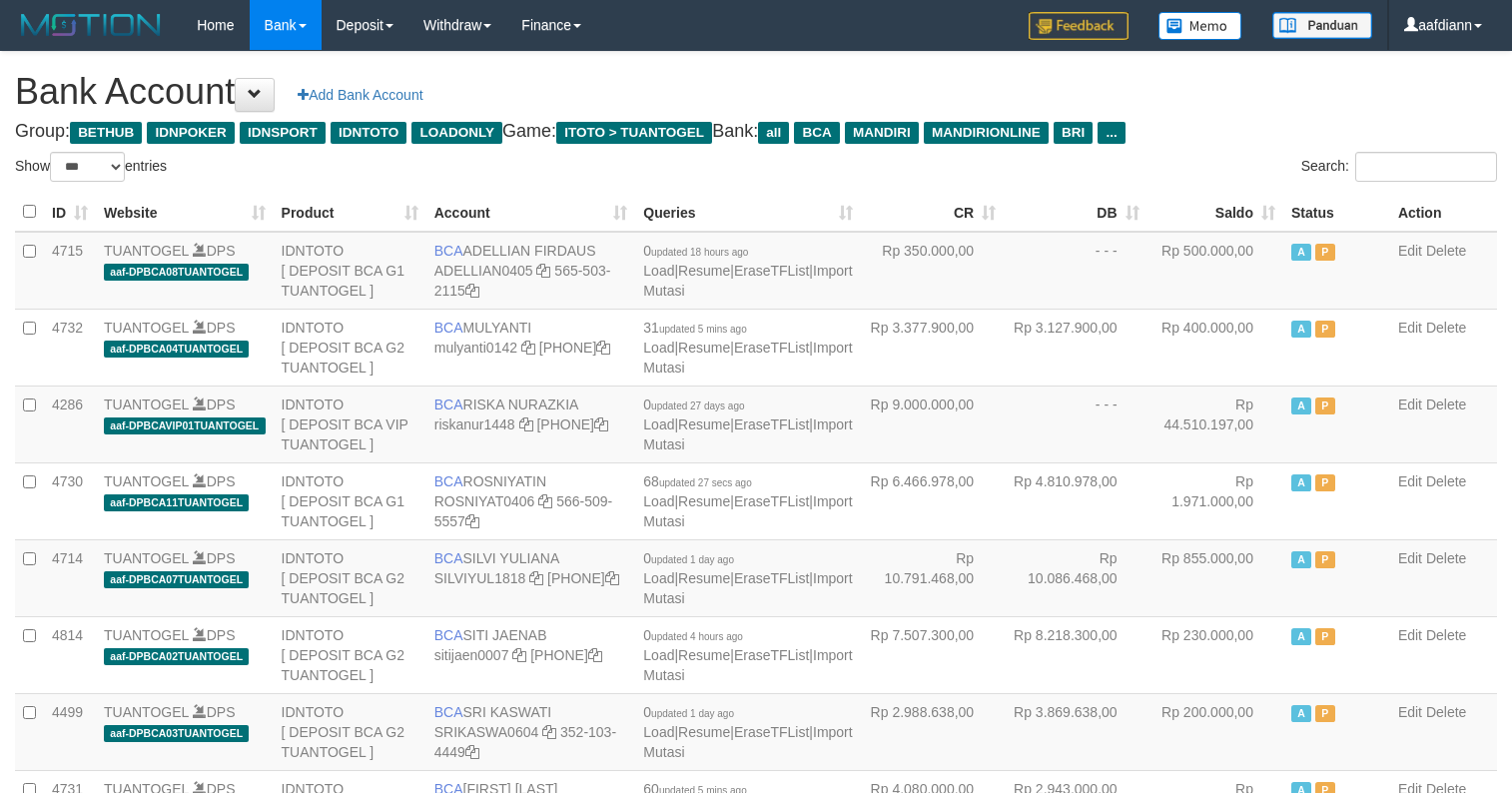 select on "***" 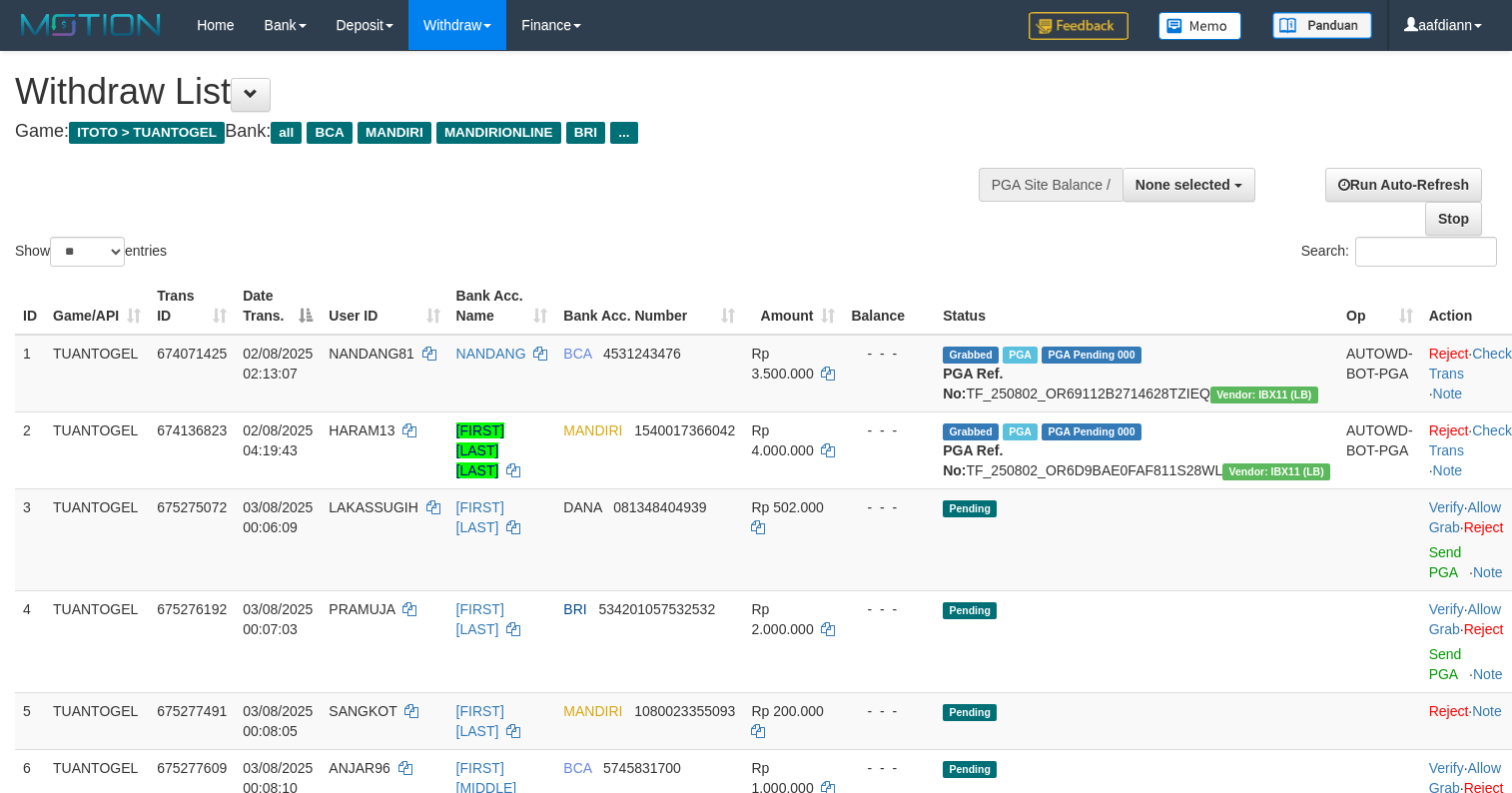 select 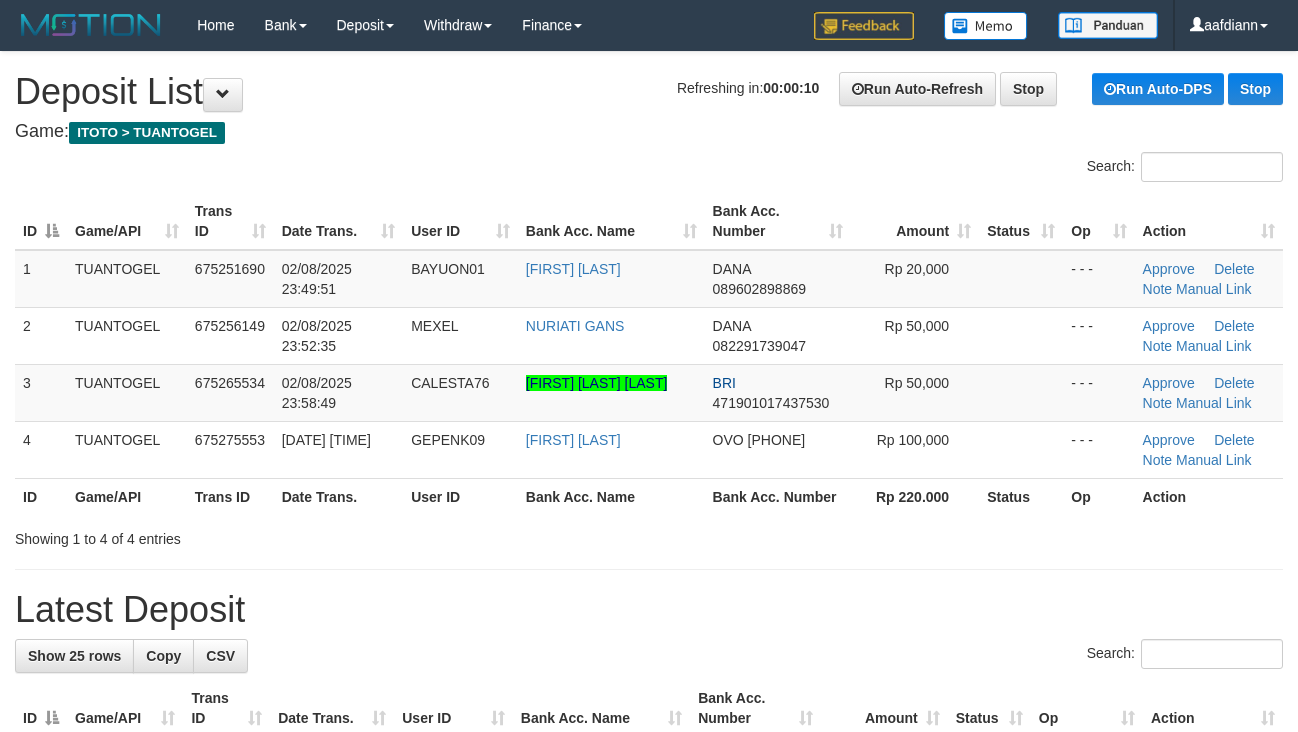 scroll, scrollTop: 0, scrollLeft: 0, axis: both 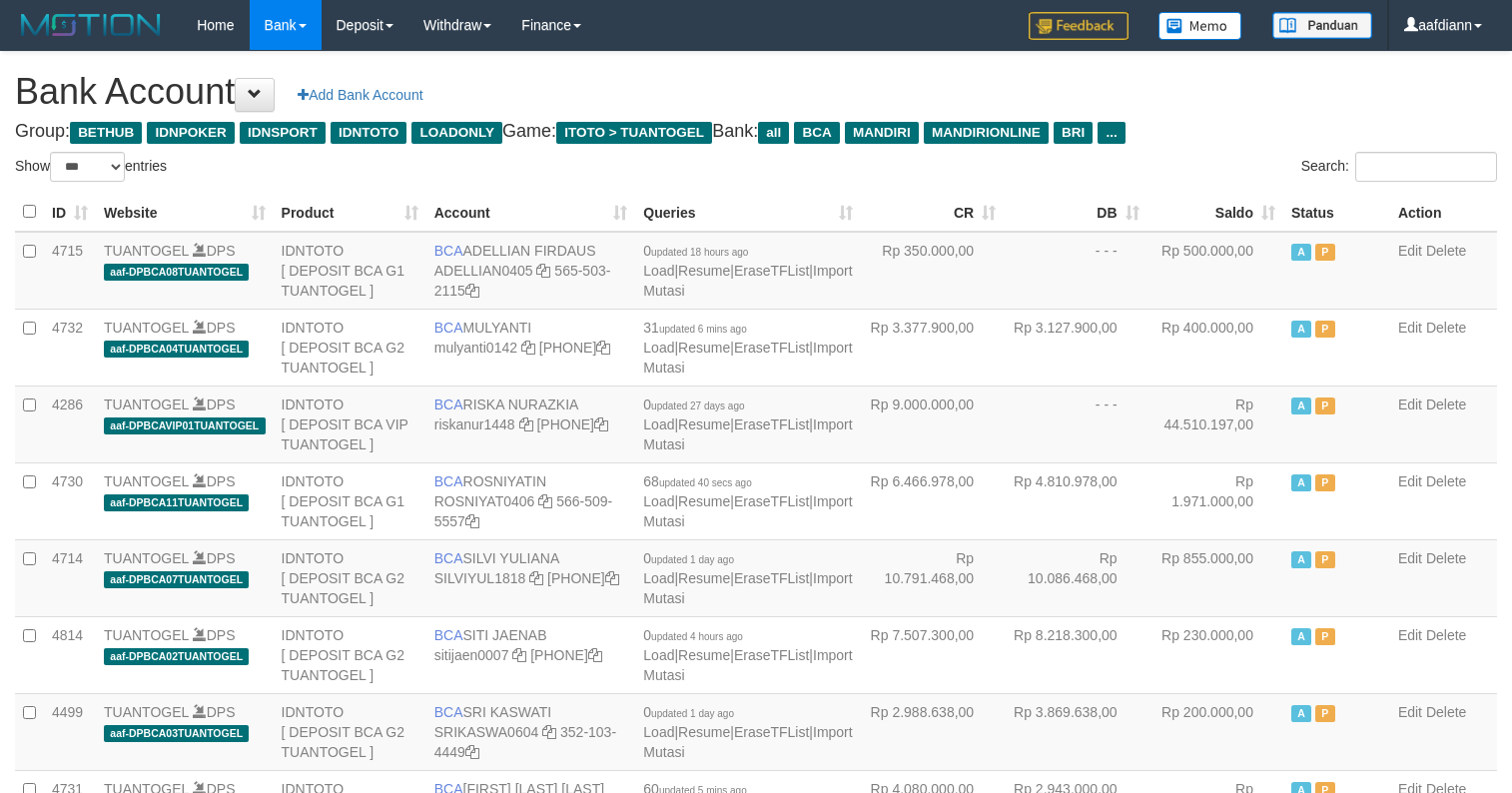 select on "***" 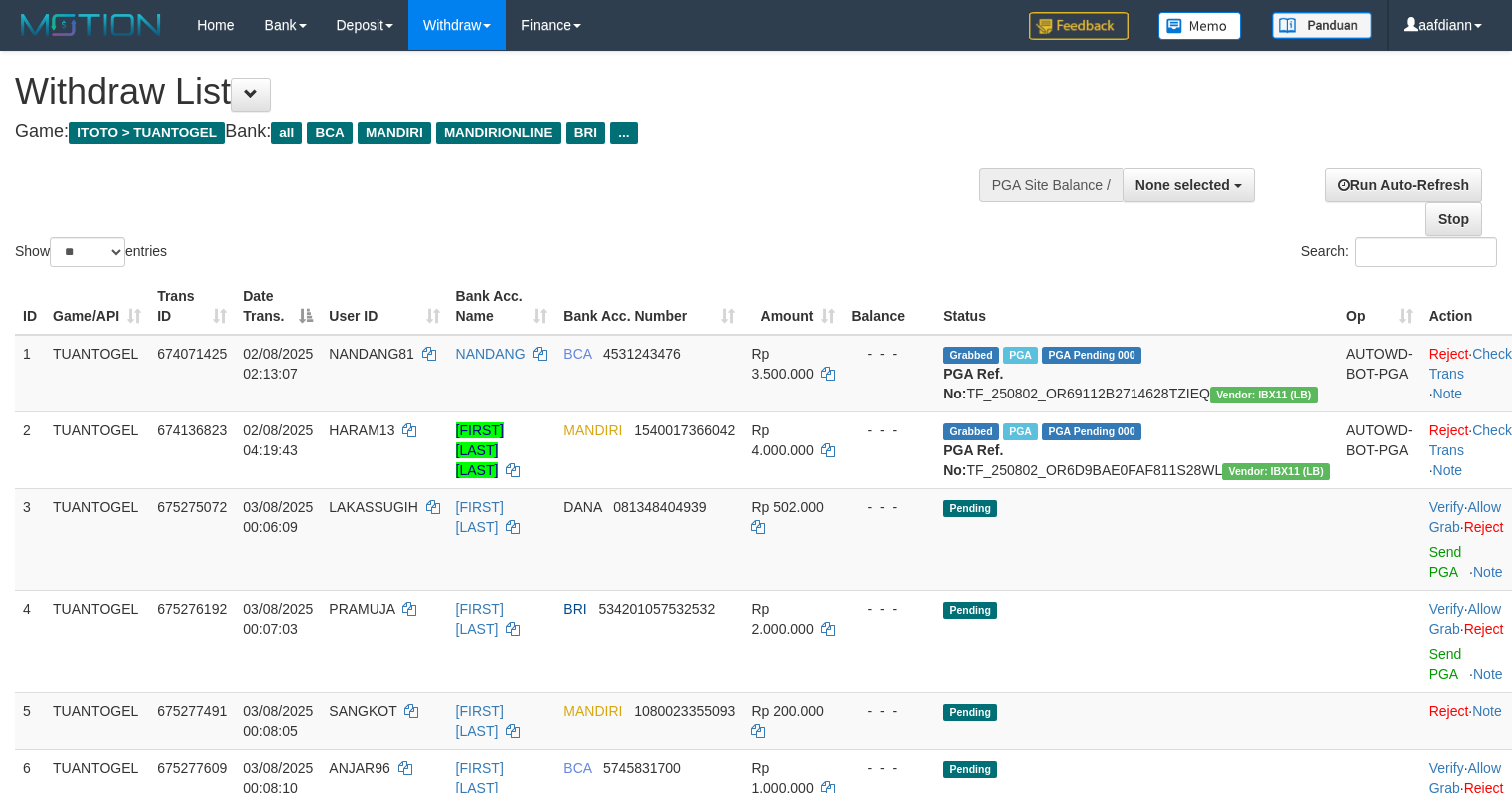 select 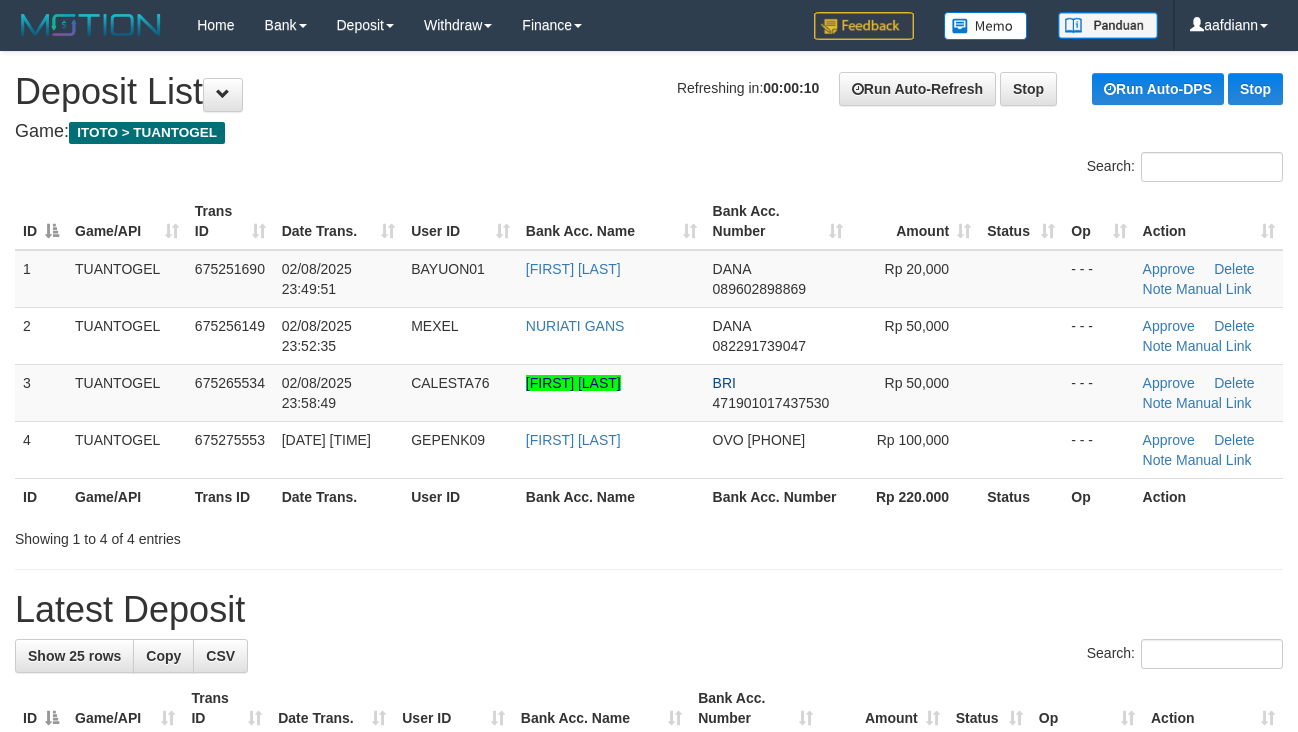 scroll, scrollTop: 0, scrollLeft: 0, axis: both 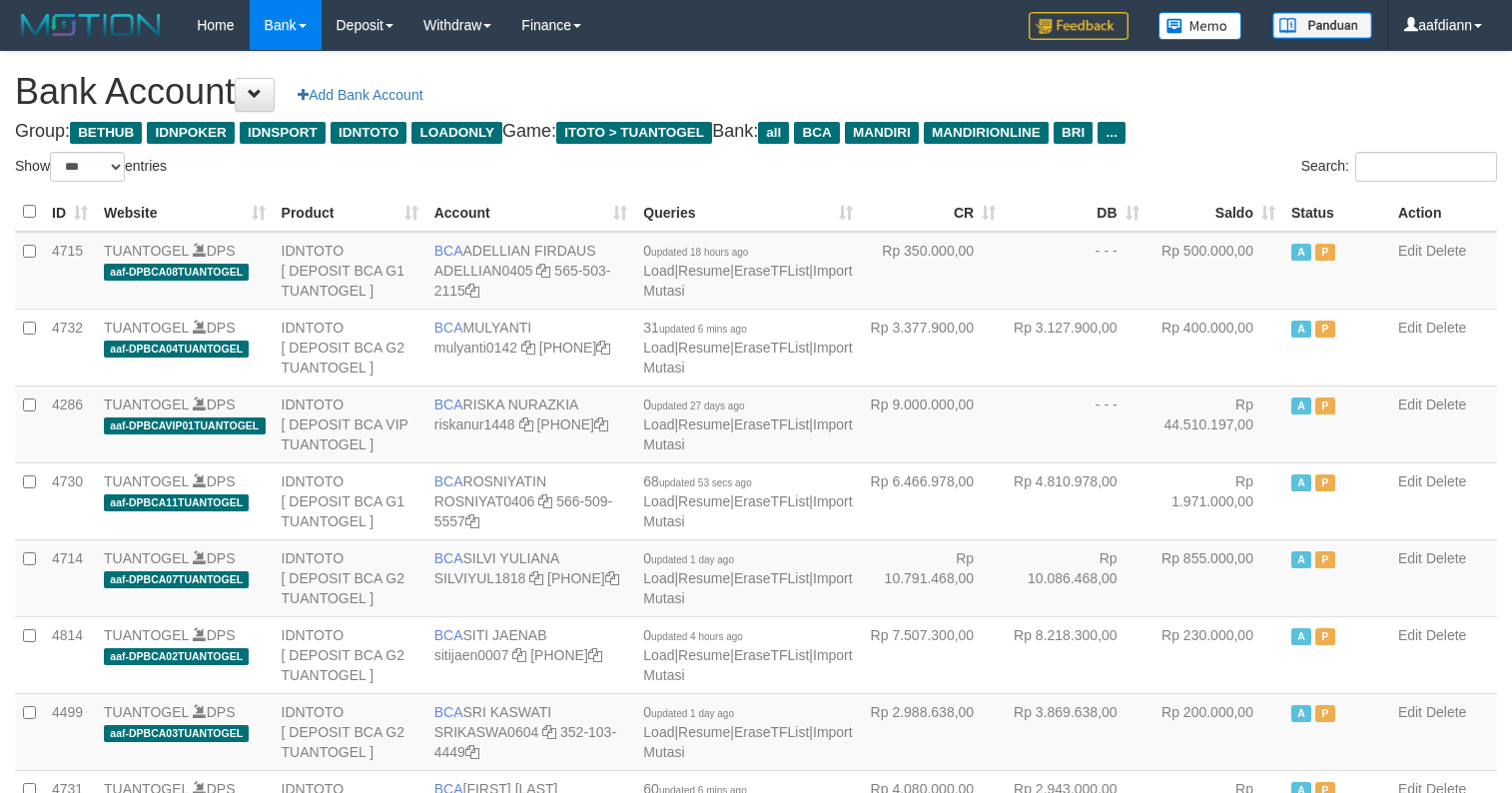 select on "***" 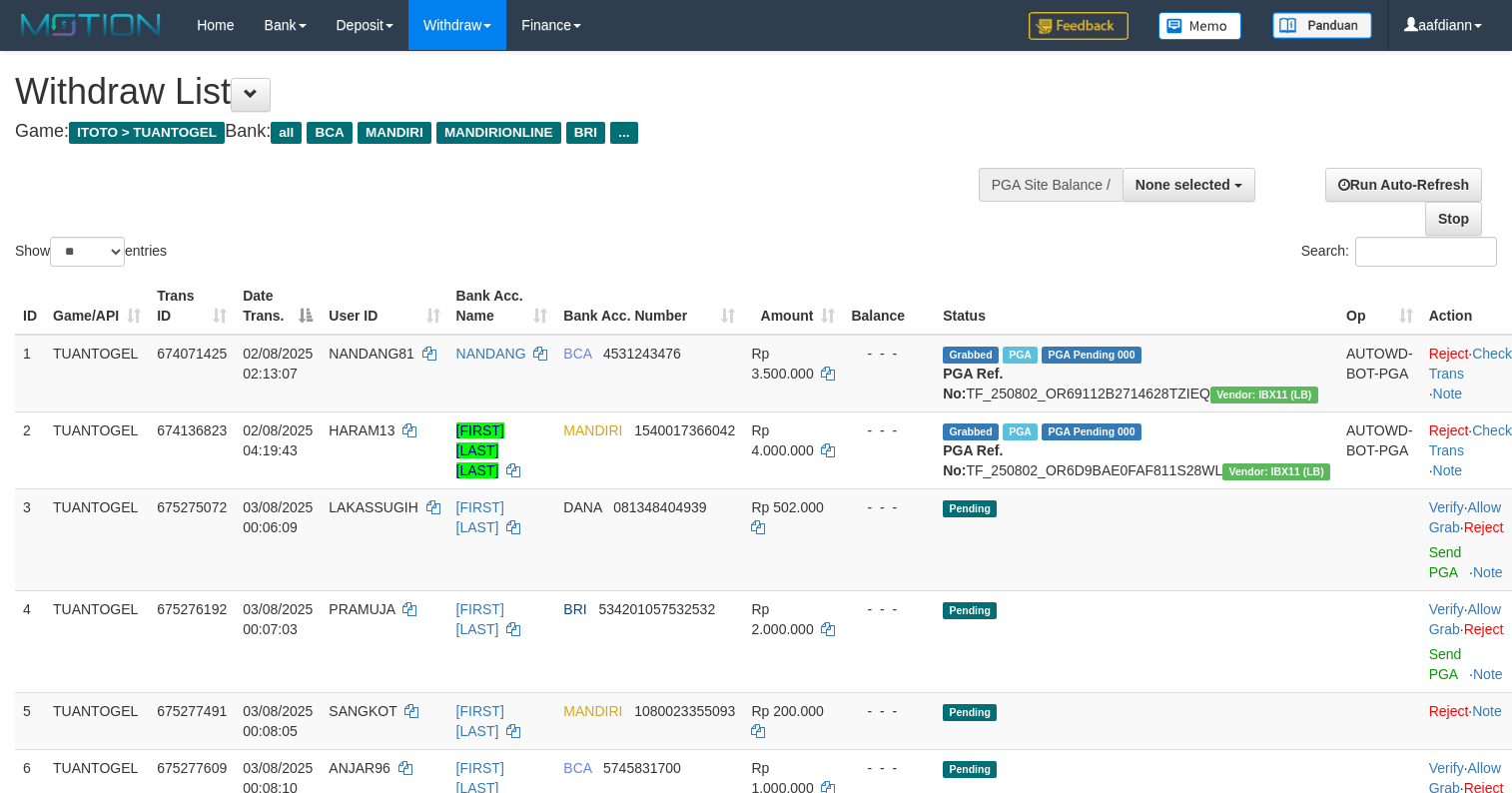 select 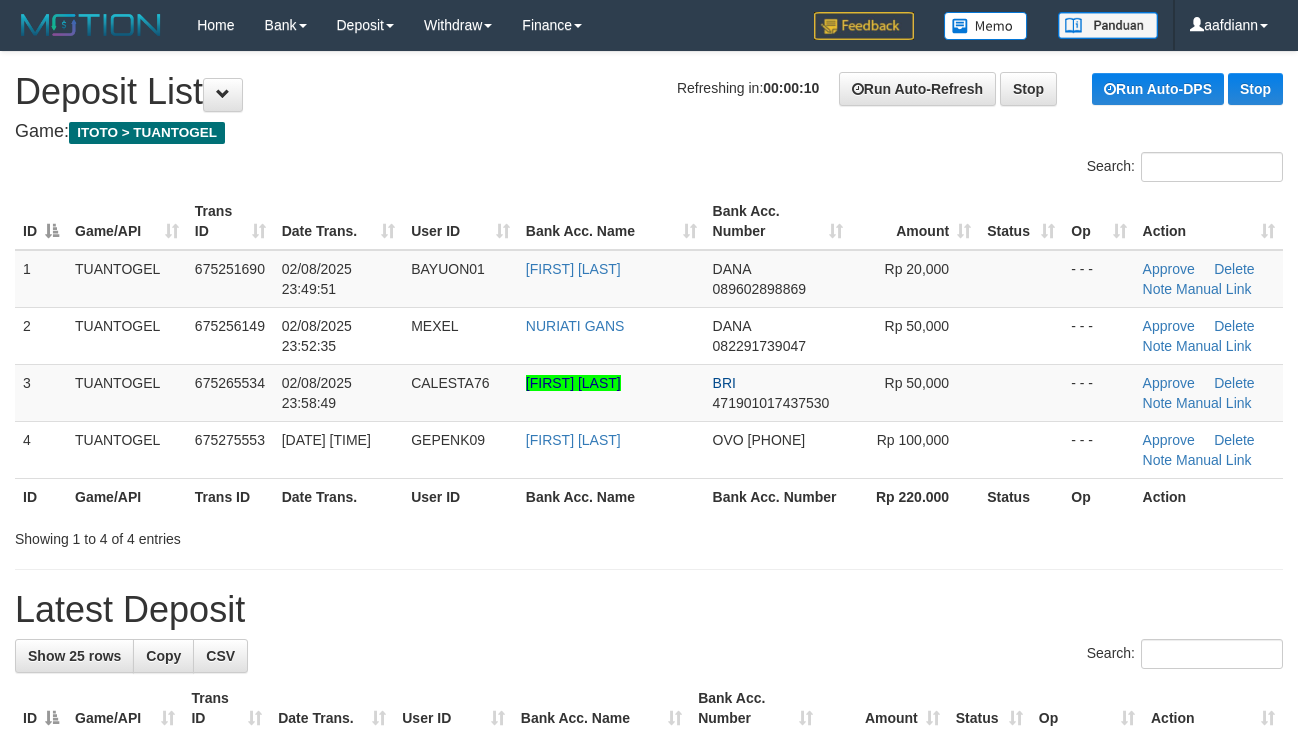 scroll, scrollTop: 0, scrollLeft: 0, axis: both 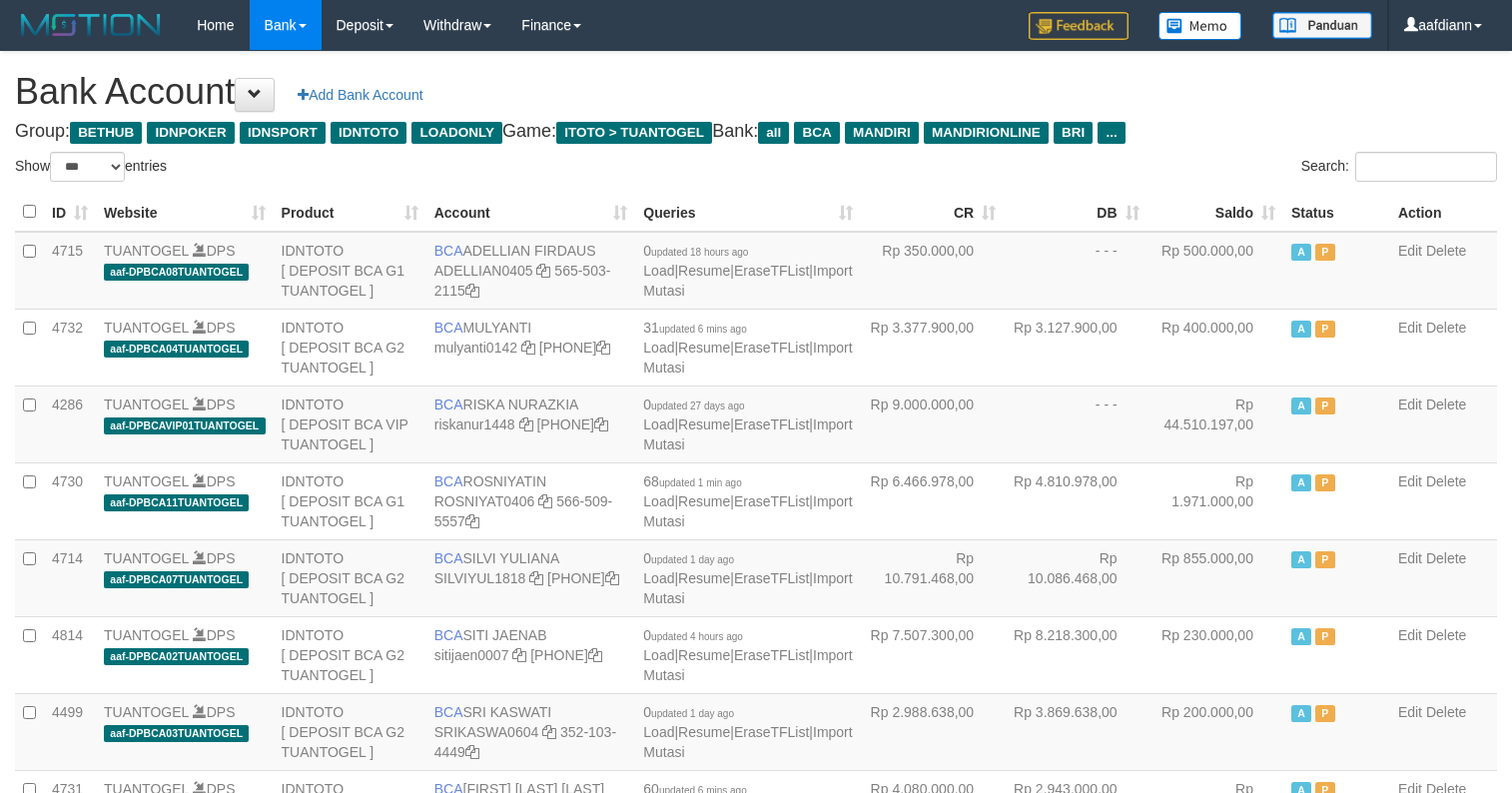 select on "***" 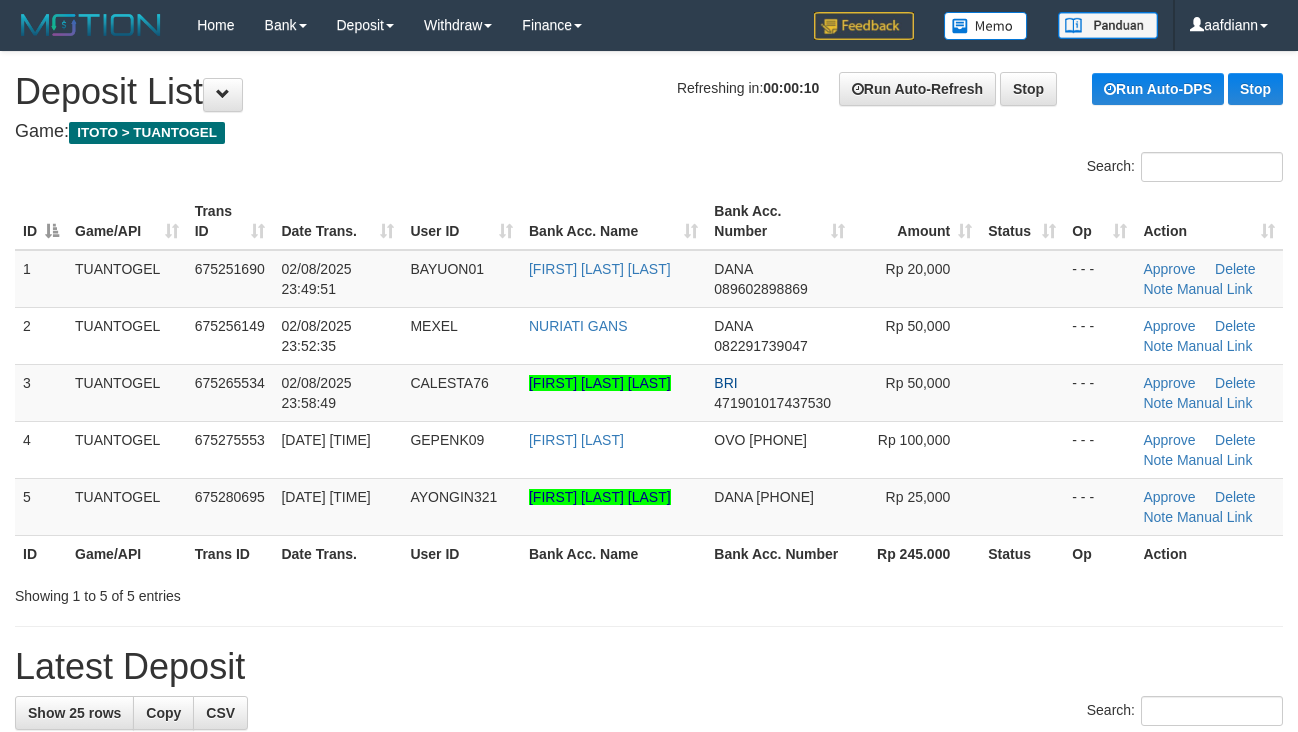 scroll, scrollTop: 0, scrollLeft: 0, axis: both 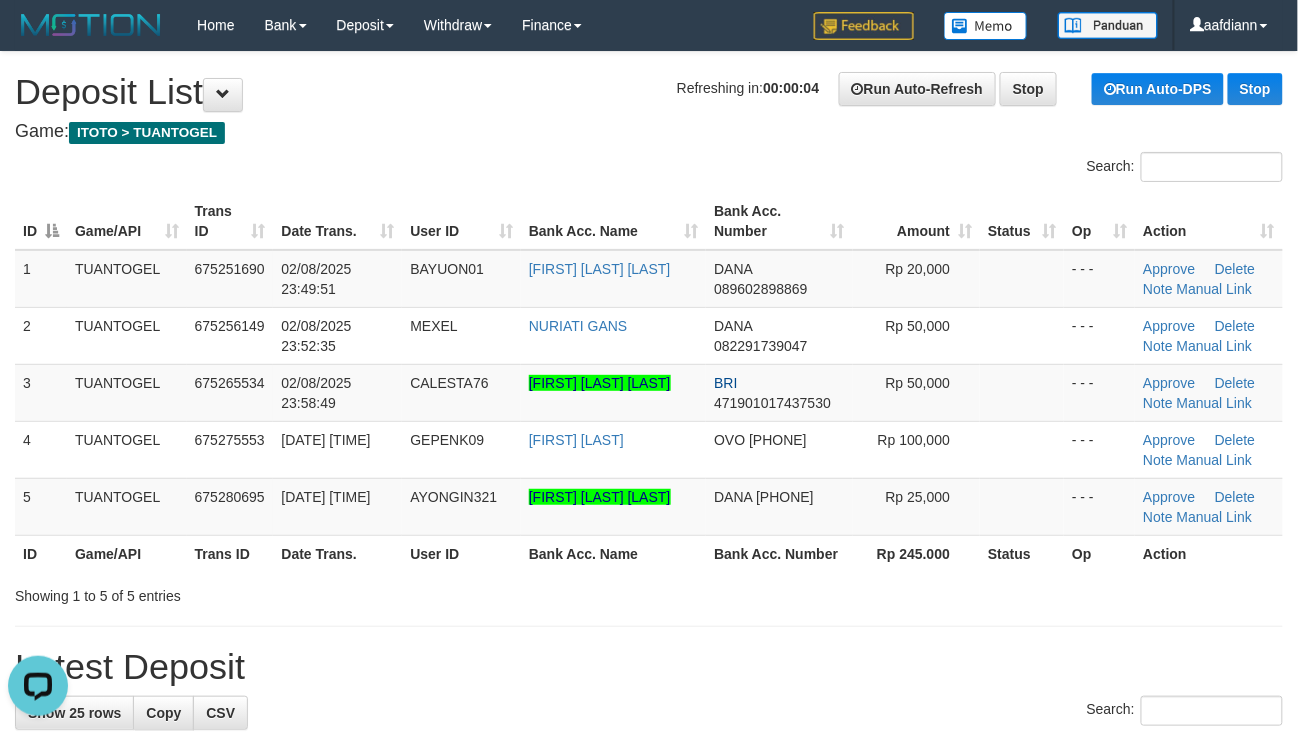 drag, startPoint x: 474, startPoint y: 174, endPoint x: 354, endPoint y: 124, distance: 130 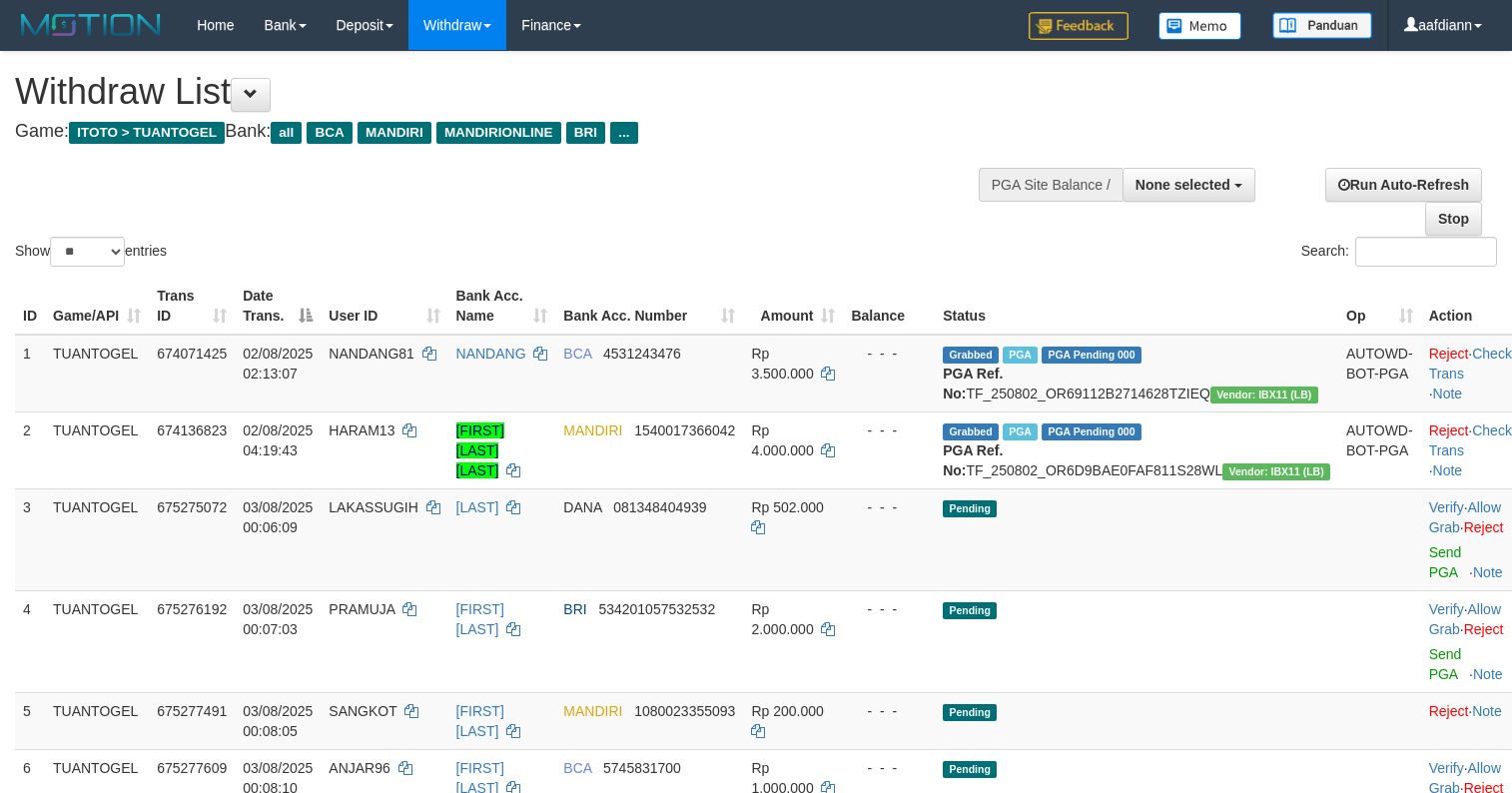 select 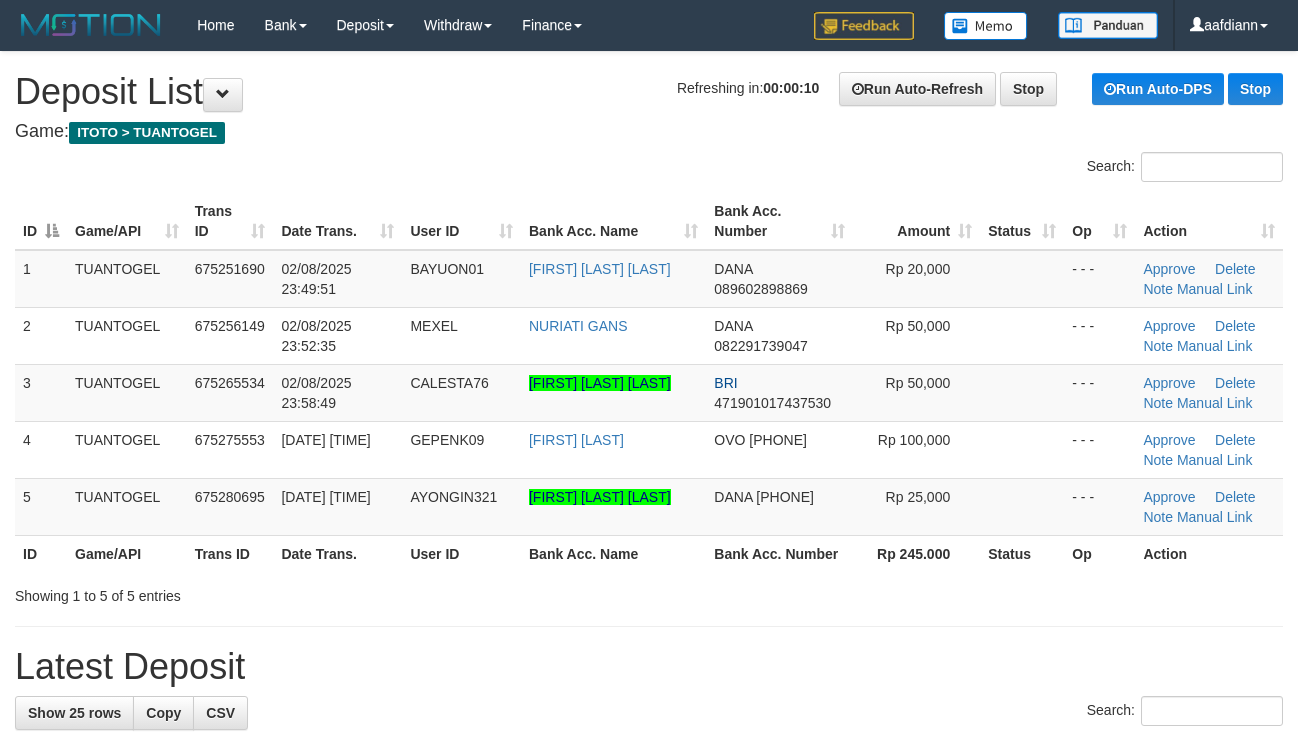 scroll, scrollTop: 0, scrollLeft: 0, axis: both 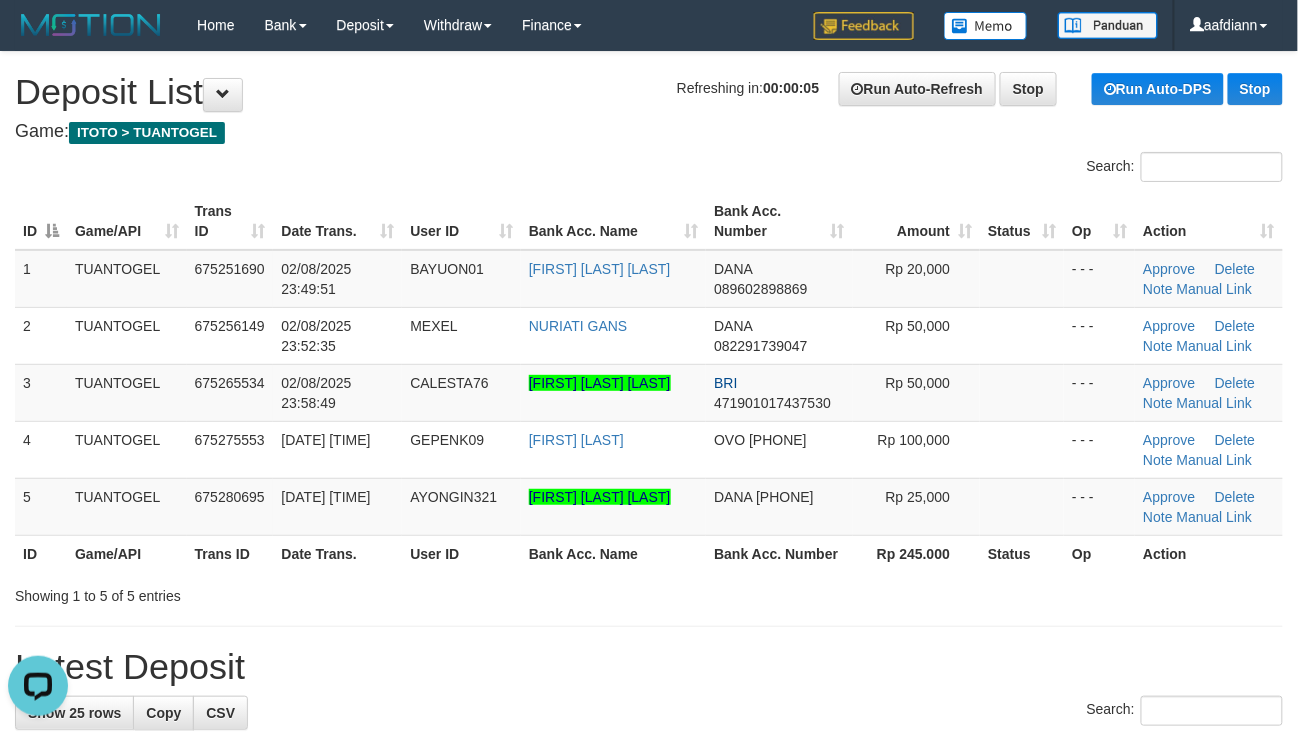 drag, startPoint x: 581, startPoint y: 656, endPoint x: 578, endPoint y: 641, distance: 15.297058 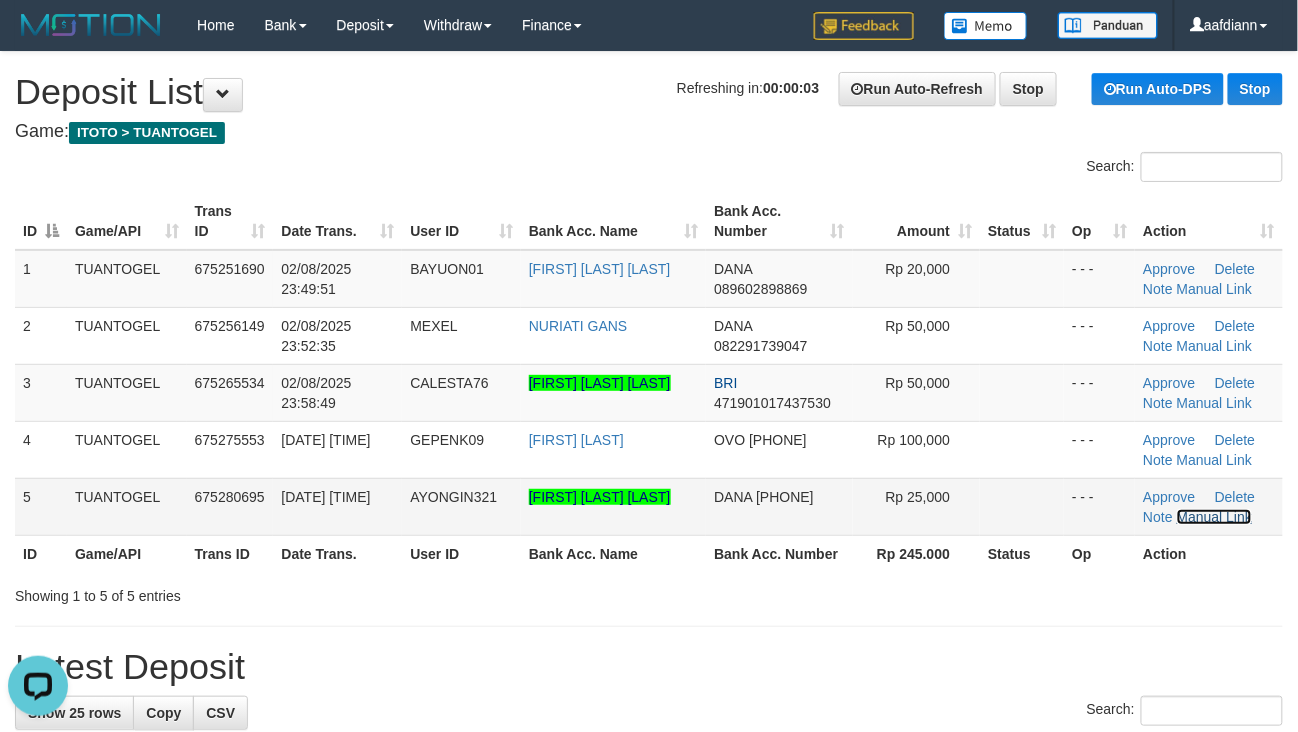 click on "Manual Link" at bounding box center [1215, 517] 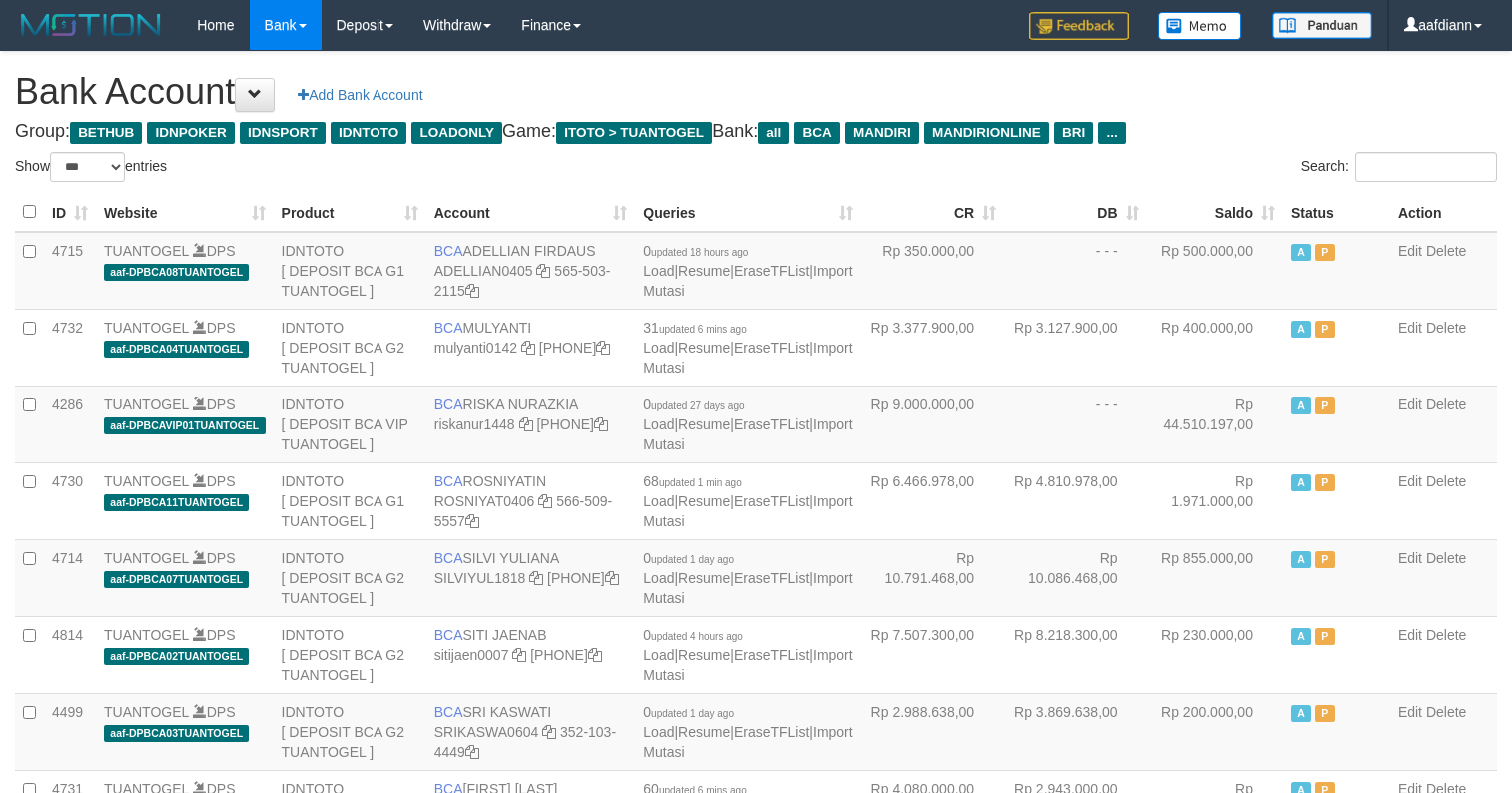 select on "***" 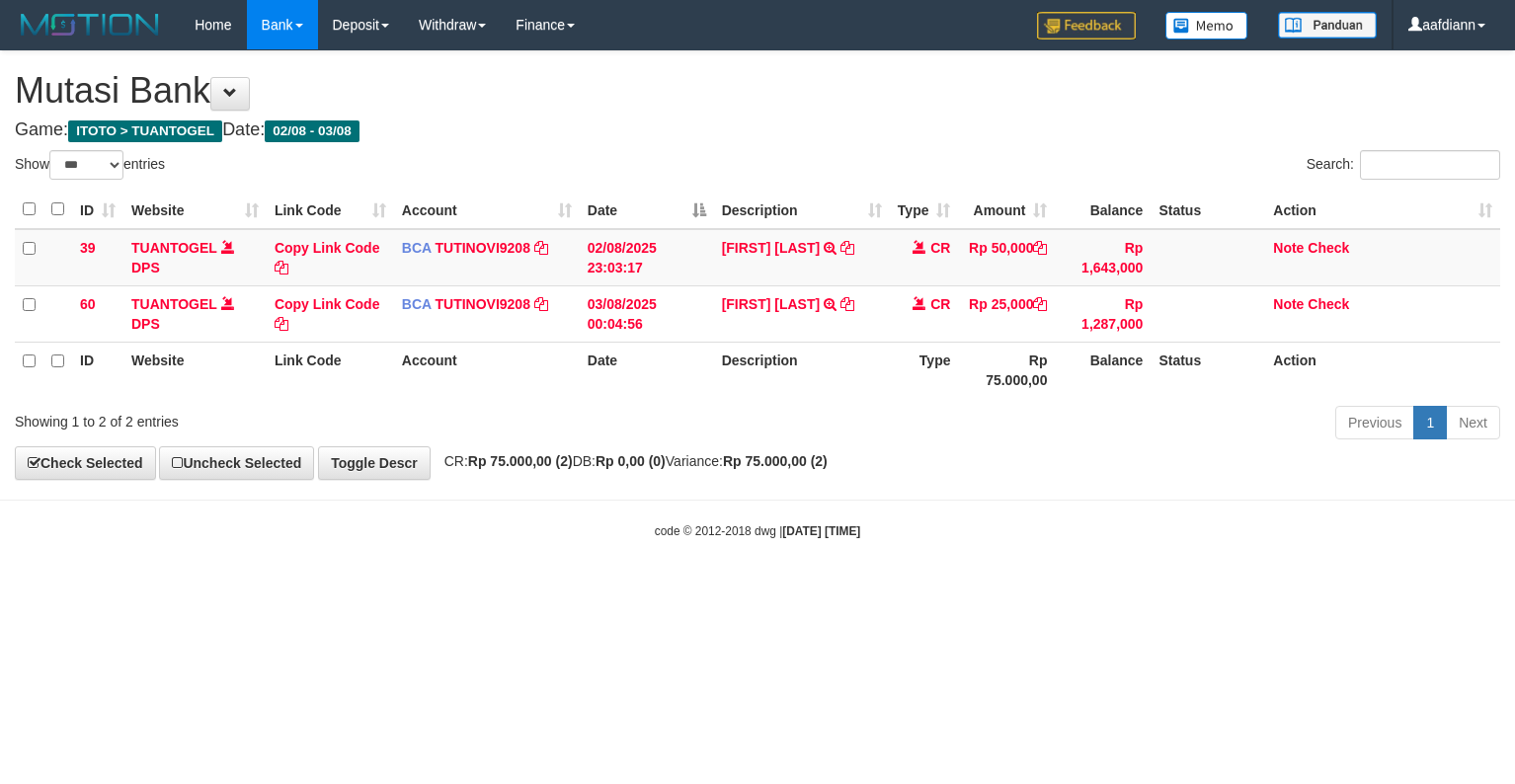 select on "***" 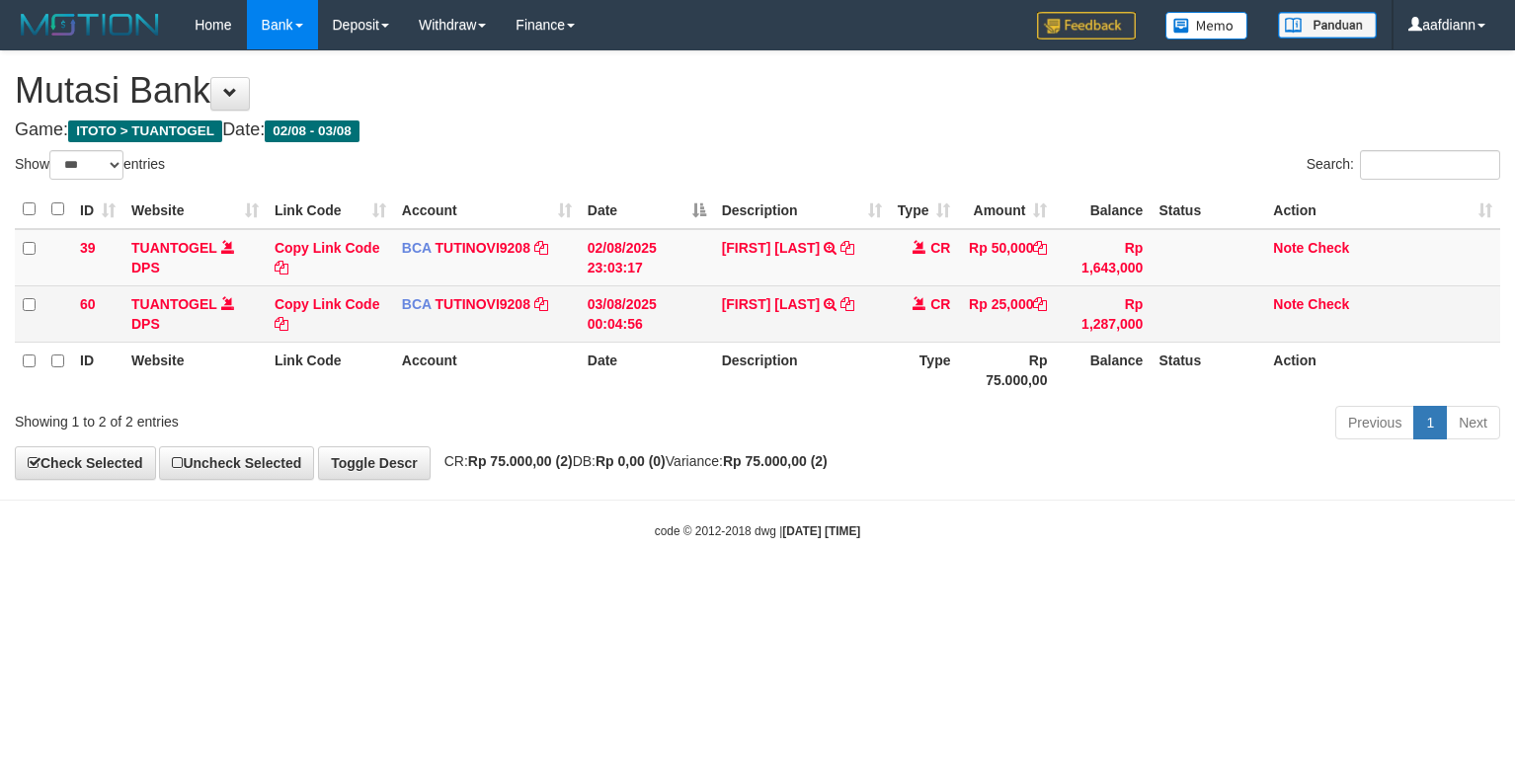 scroll, scrollTop: 0, scrollLeft: 0, axis: both 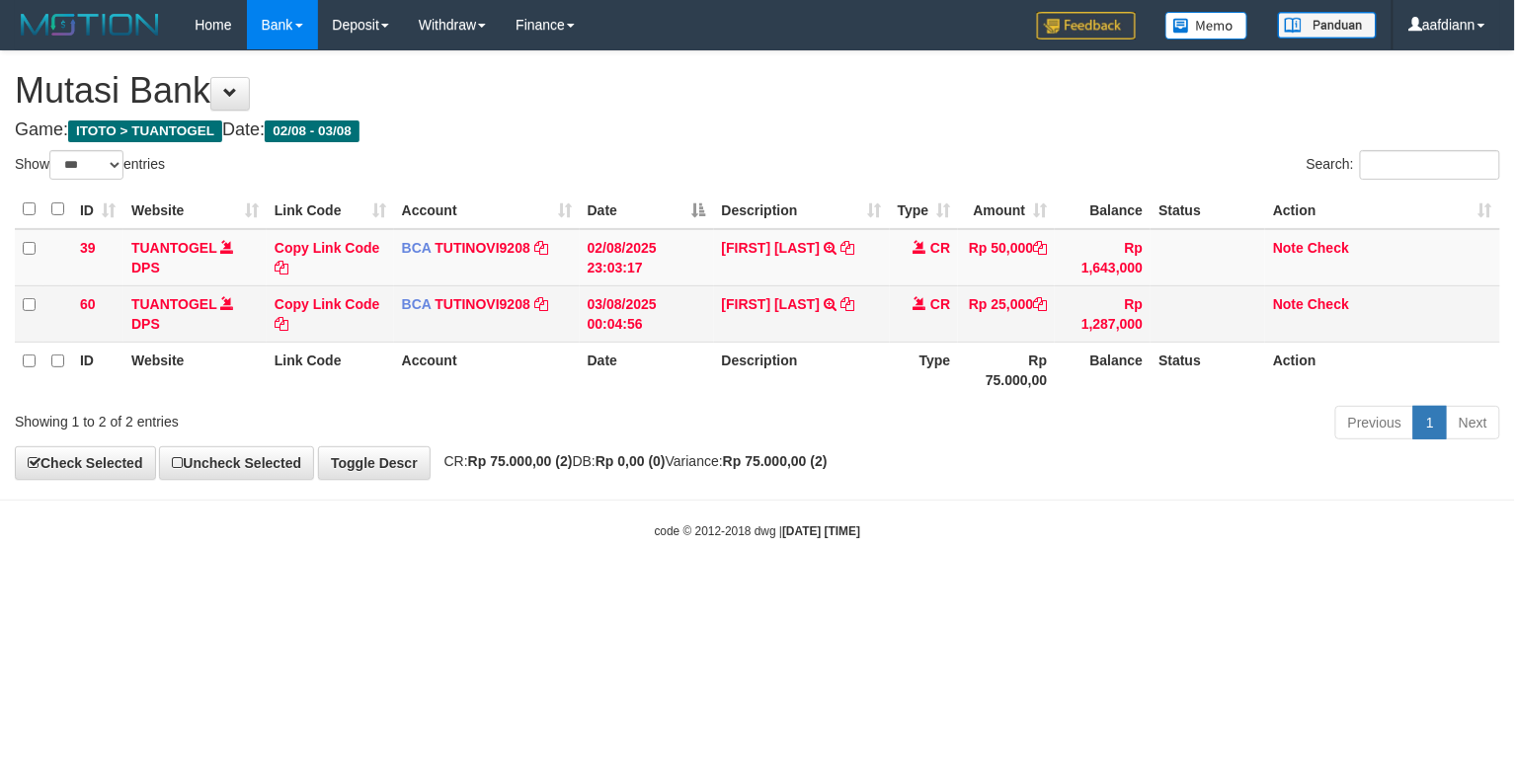 click on "MUHAMMAD WAH         TRSF E-BANKING CR 0308/FTSCY/WS95051
25000.002025080354742577 TRFDN-MUHAMMAD WAHESPAY DEBIT INDONE" at bounding box center [802, 313] 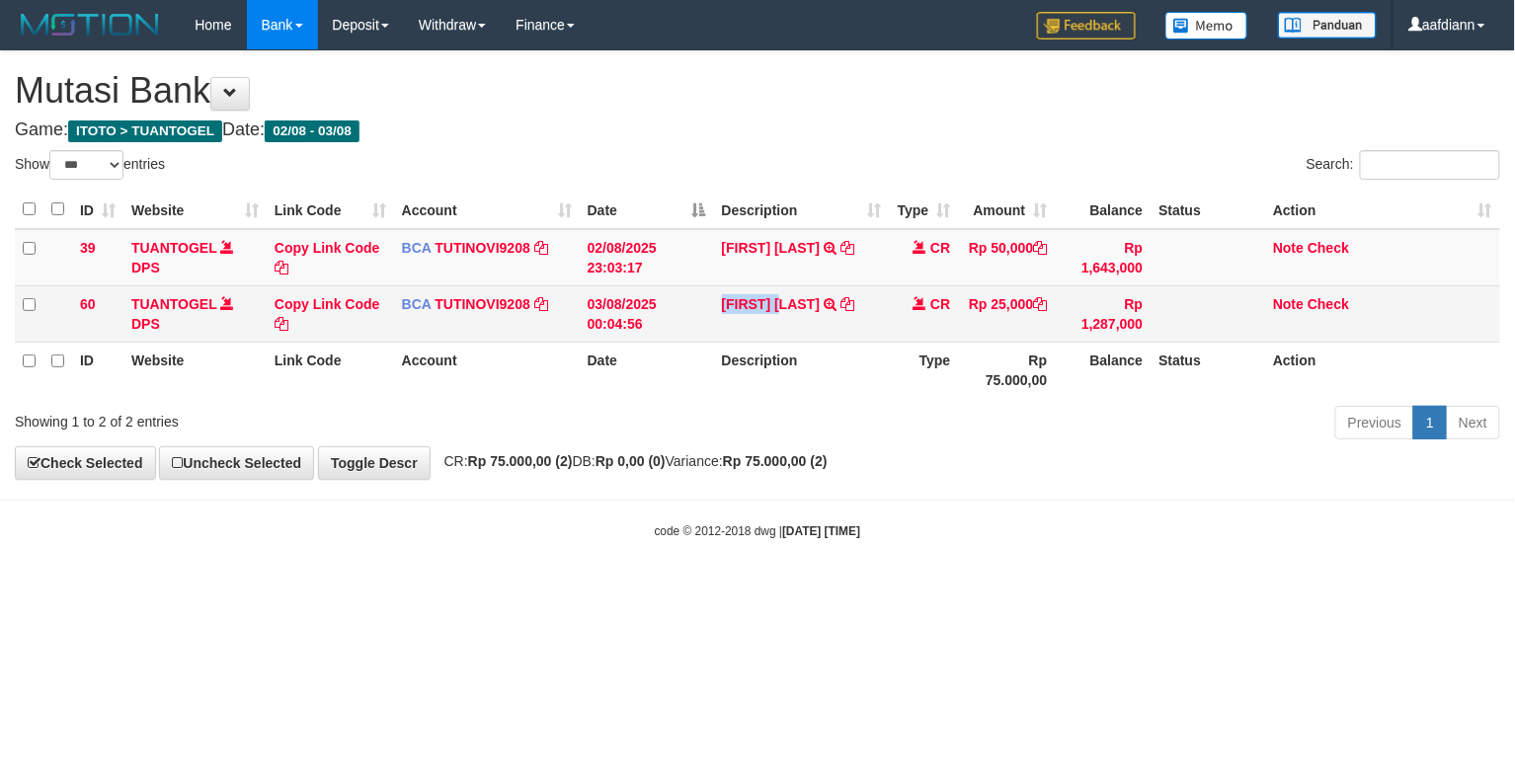 click on "MUHAMMAD WAH         TRSF E-BANKING CR 0308/FTSCY/WS95051
25000.002025080354742577 TRFDN-MUHAMMAD WAHESPAY DEBIT INDONE" at bounding box center (802, 313) 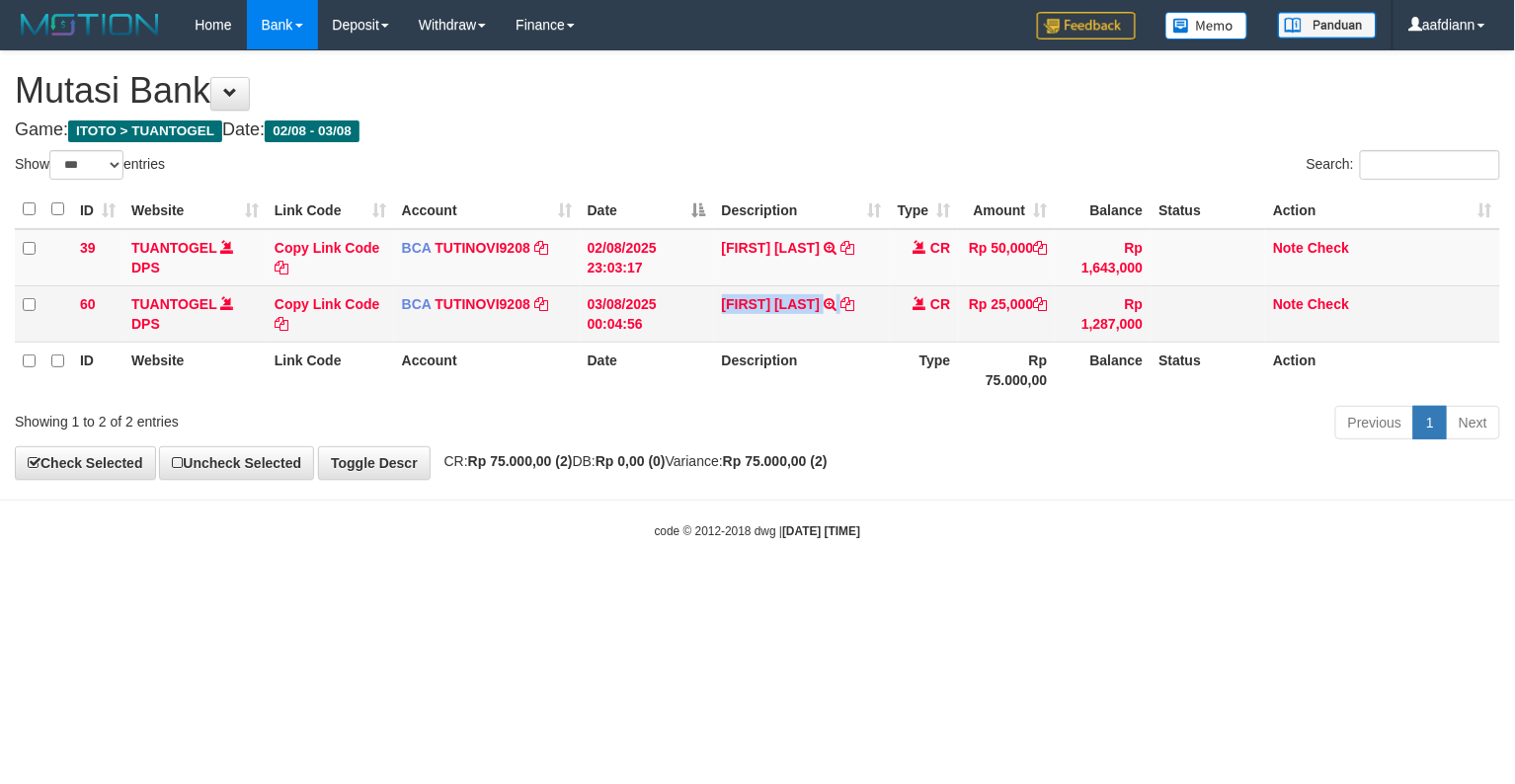click on "MUHAMMAD WAH         TRSF E-BANKING CR 0308/FTSCY/WS95051
25000.002025080354742577 TRFDN-MUHAMMAD WAHESPAY DEBIT INDONE" at bounding box center (802, 313) 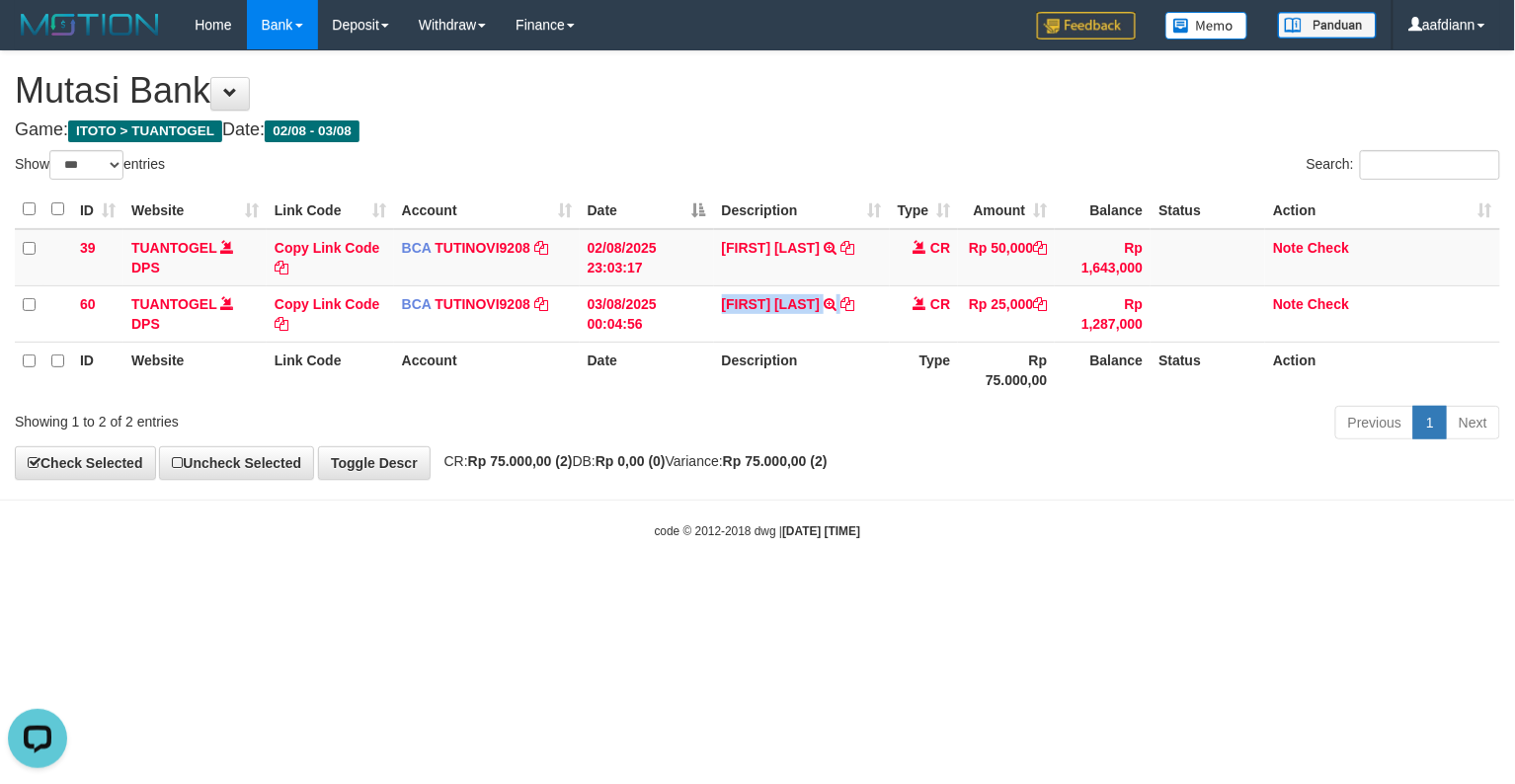 scroll, scrollTop: 0, scrollLeft: 0, axis: both 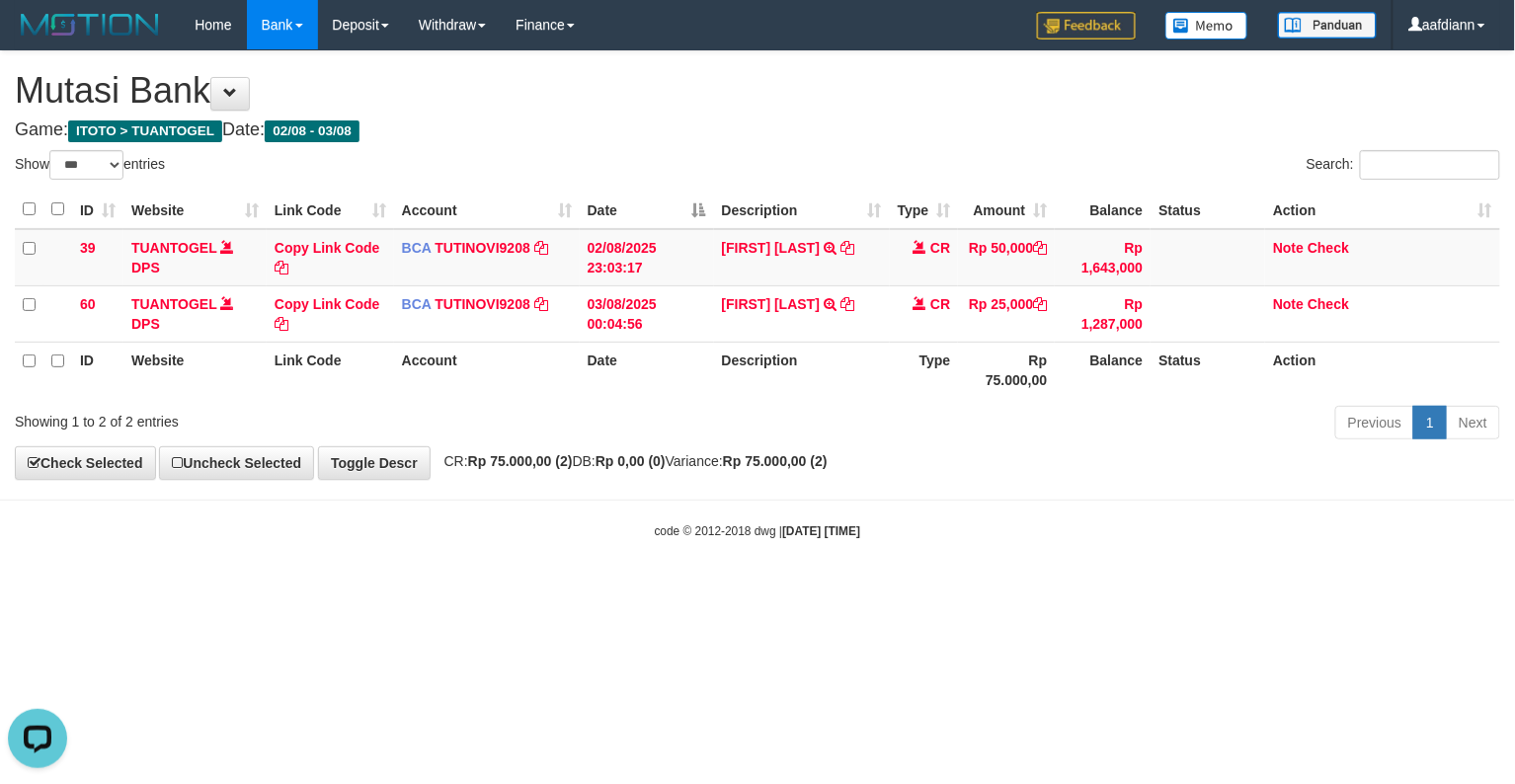 drag, startPoint x: 822, startPoint y: 739, endPoint x: 525, endPoint y: 507, distance: 376.87266 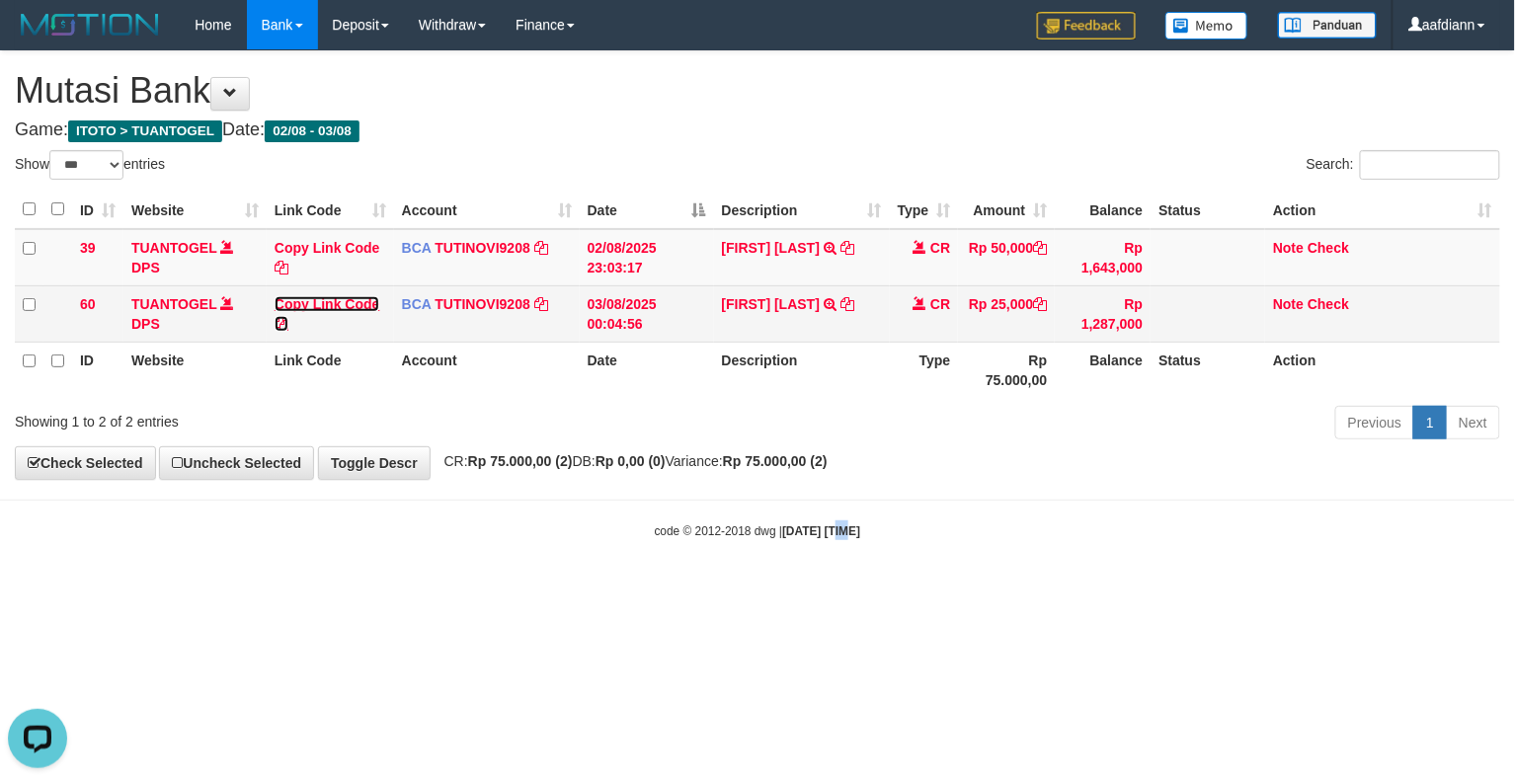 click on "Copy Link Code" at bounding box center [327, 314] 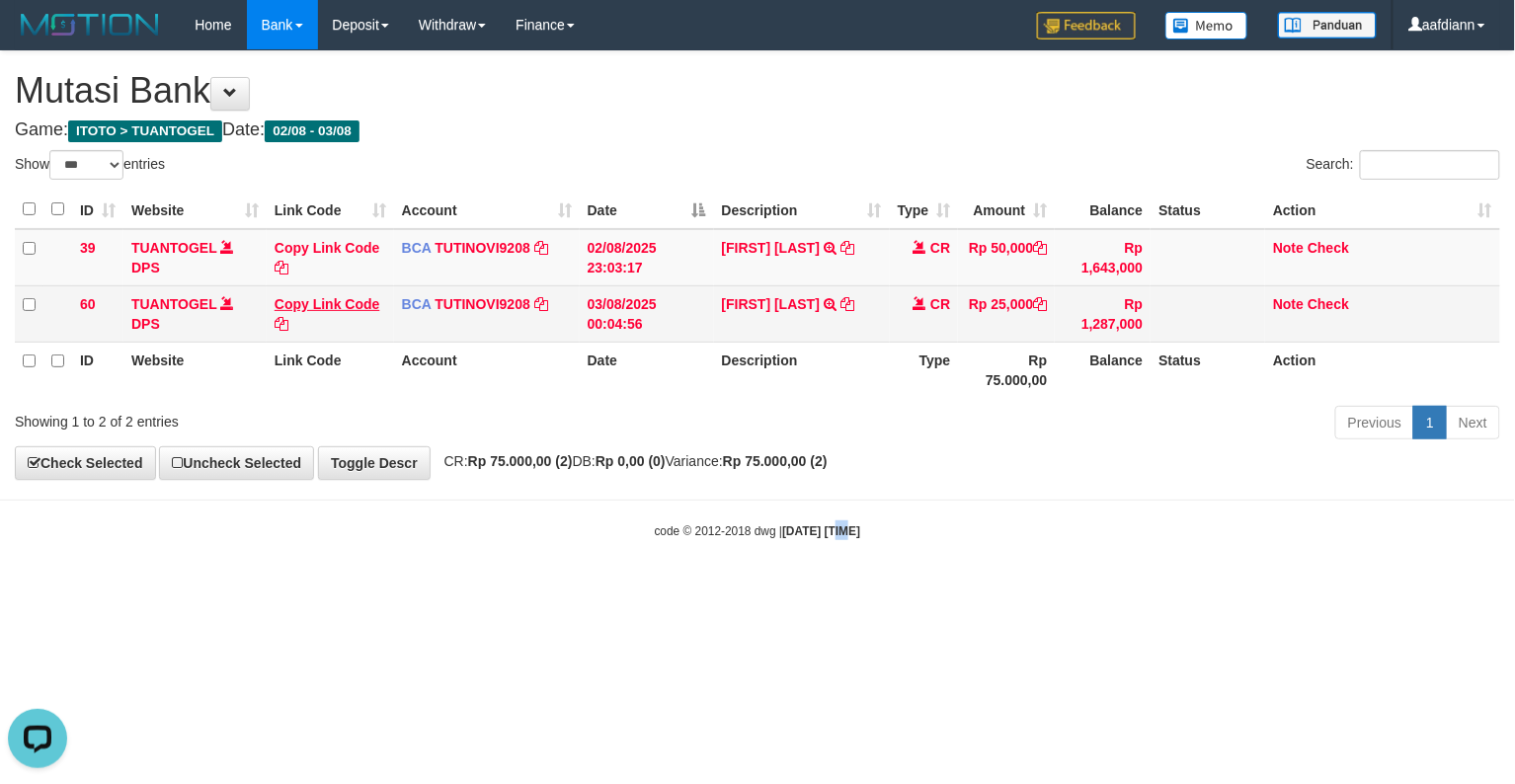 copy on "3" 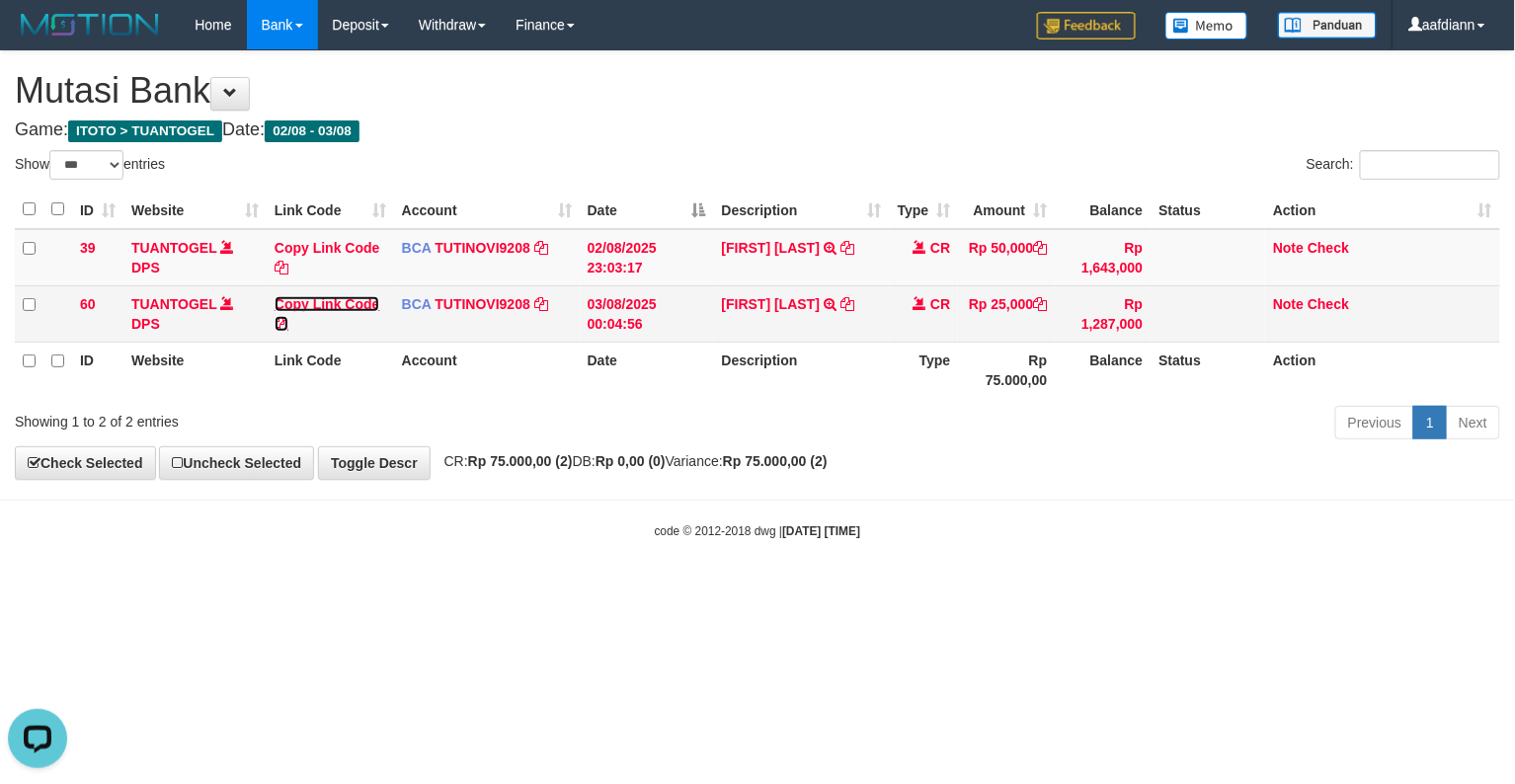 click on "Copy Link Code" at bounding box center (327, 314) 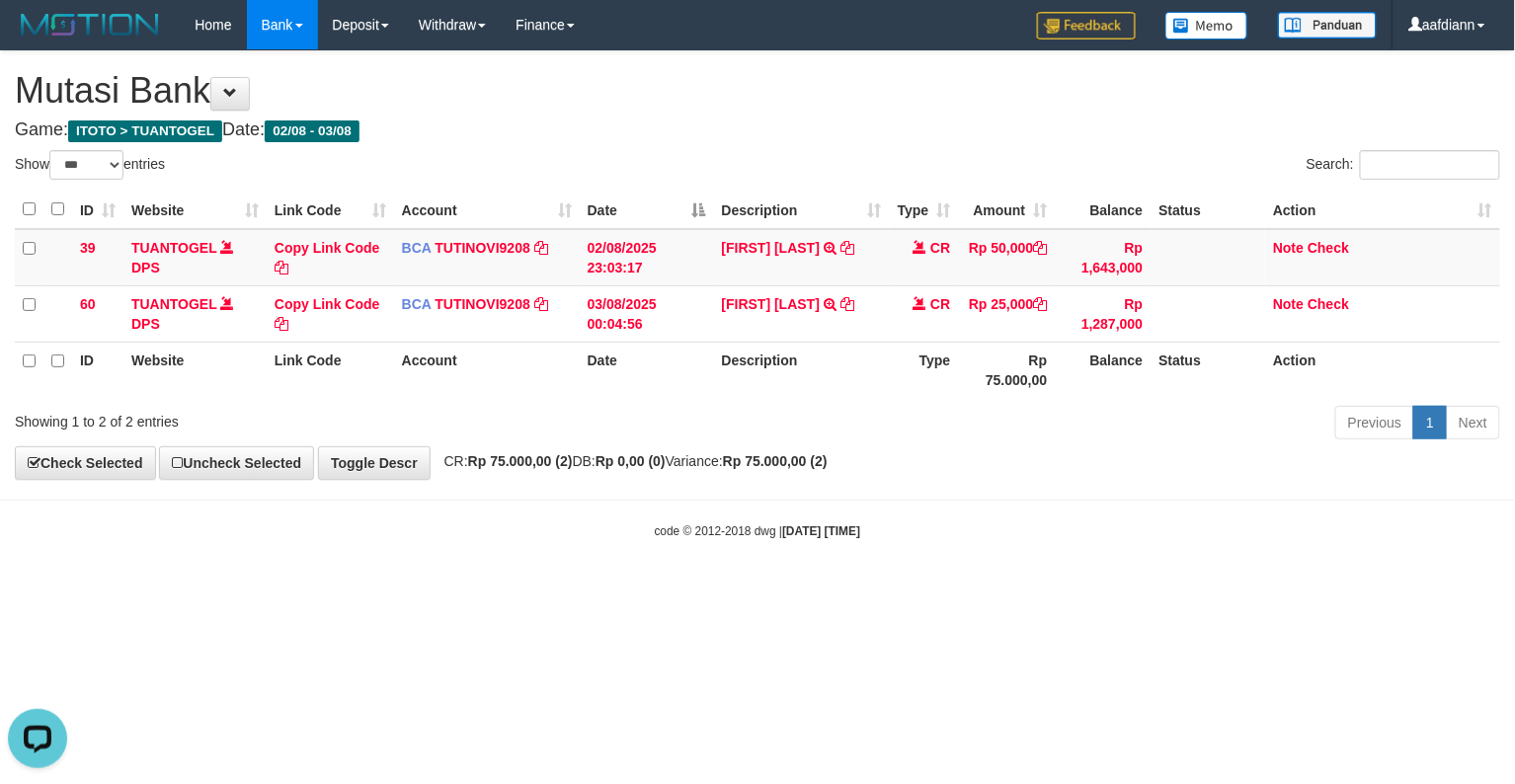 scroll, scrollTop: 271, scrollLeft: 0, axis: vertical 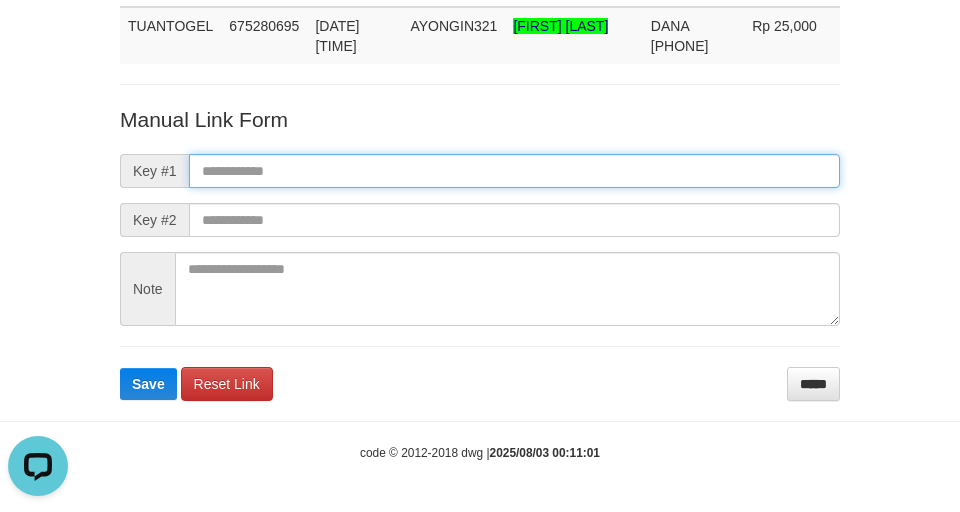 click at bounding box center [514, 171] 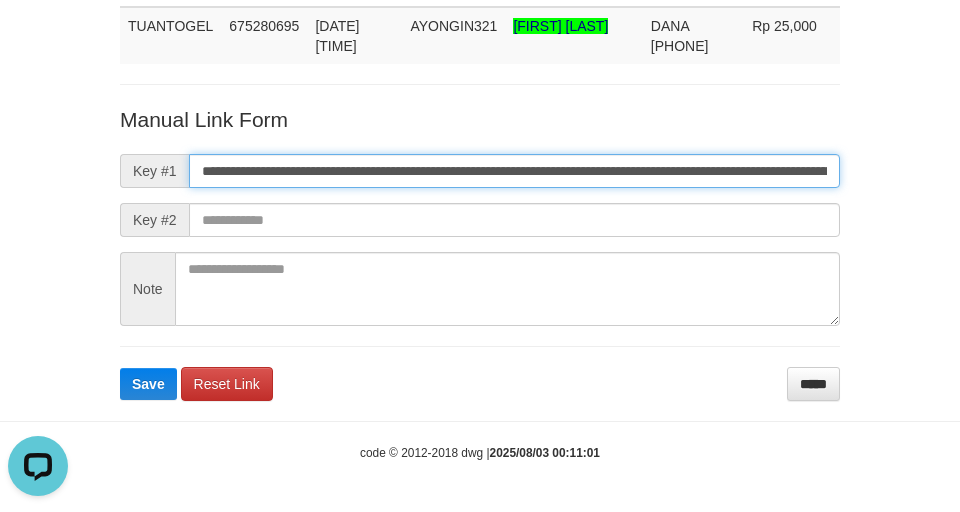type on "**********" 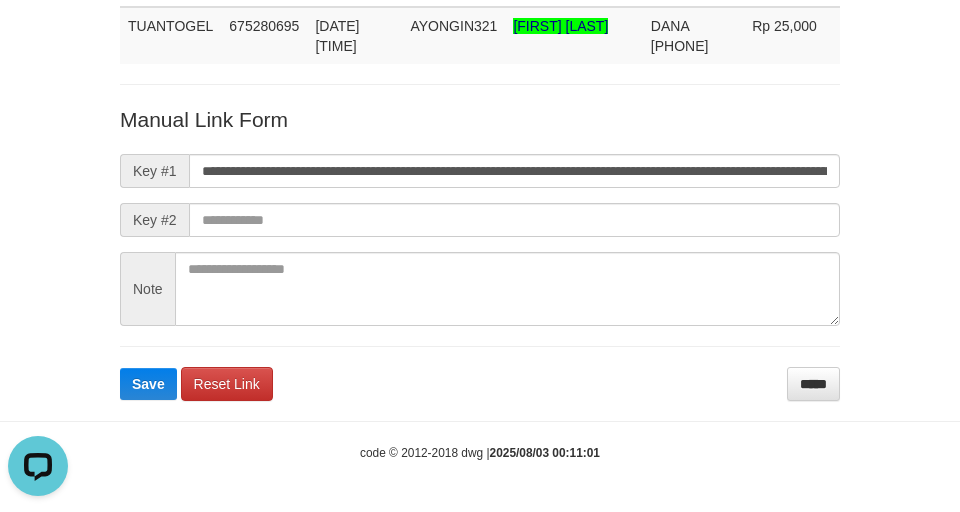 scroll, scrollTop: 0, scrollLeft: 0, axis: both 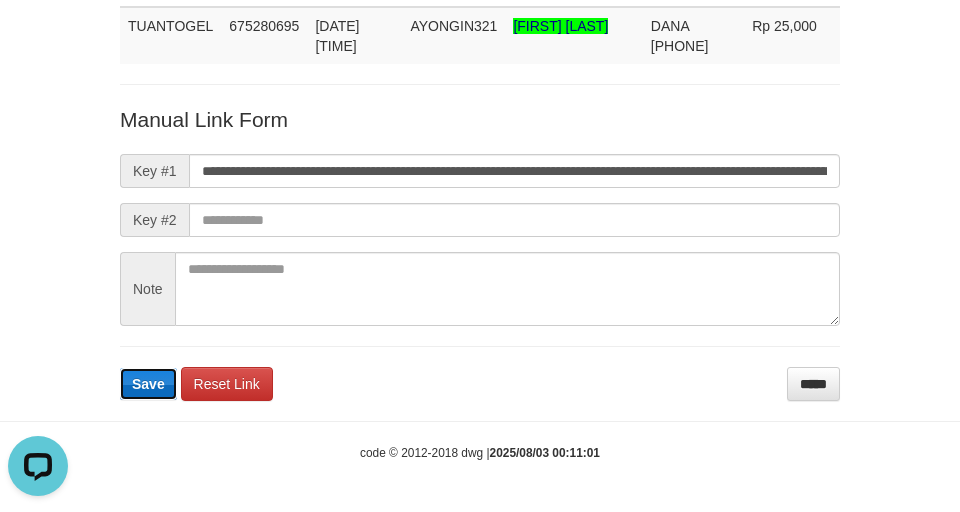 click on "Save" at bounding box center [148, 384] 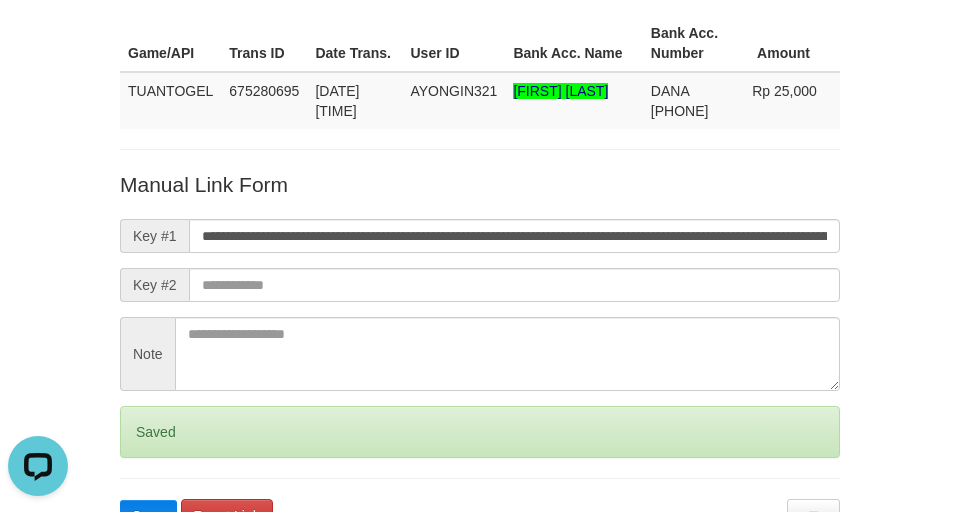 scroll, scrollTop: 0, scrollLeft: 0, axis: both 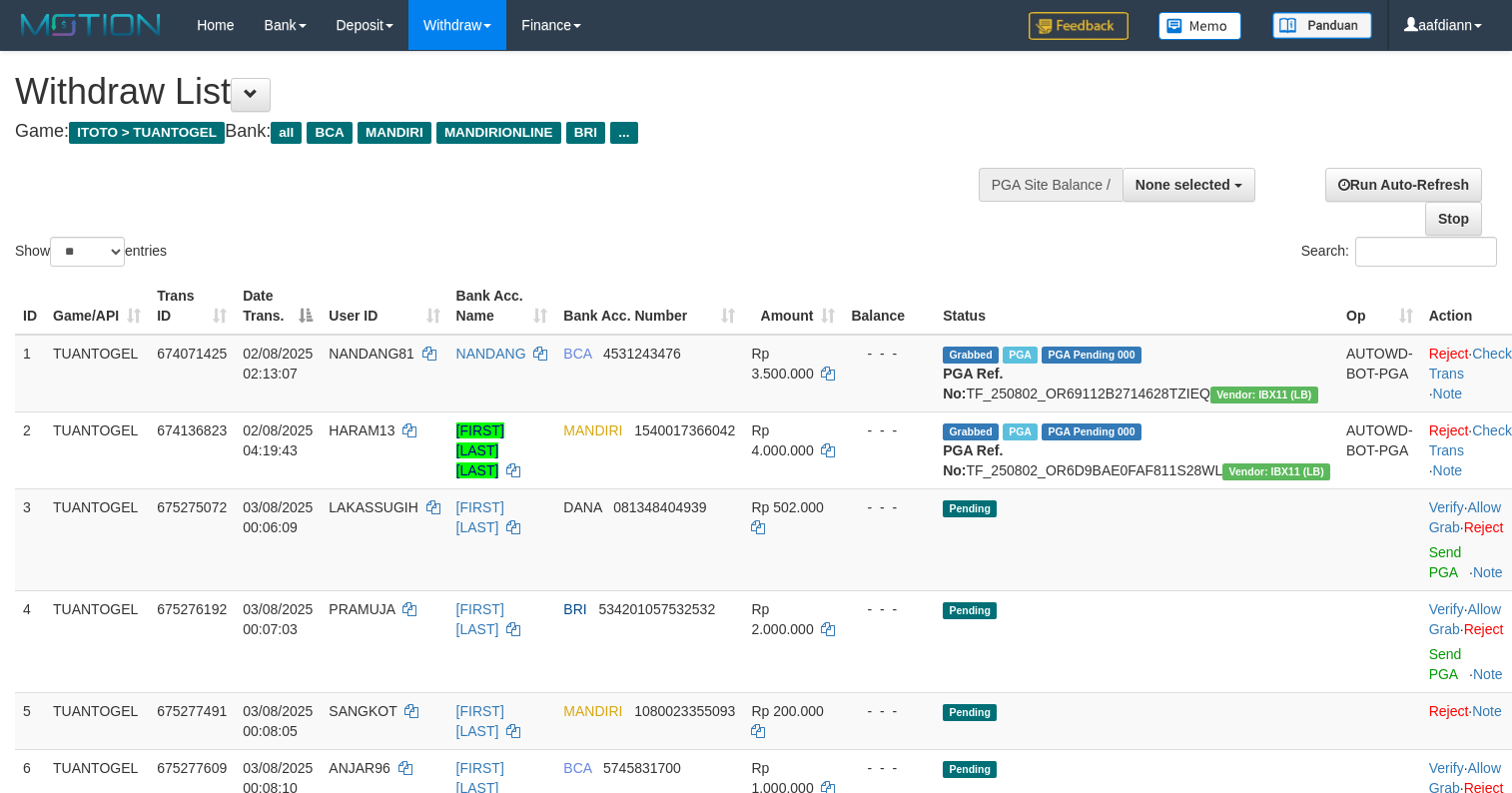 select 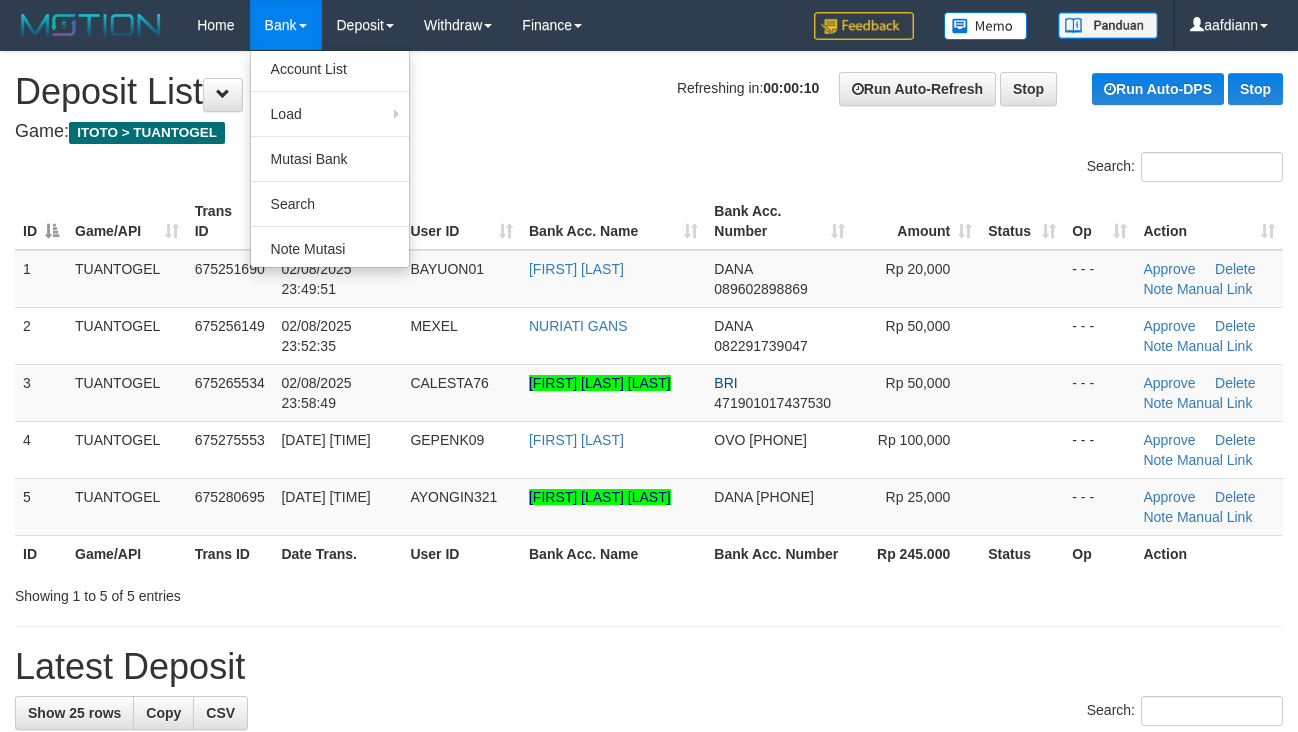 scroll, scrollTop: 0, scrollLeft: 0, axis: both 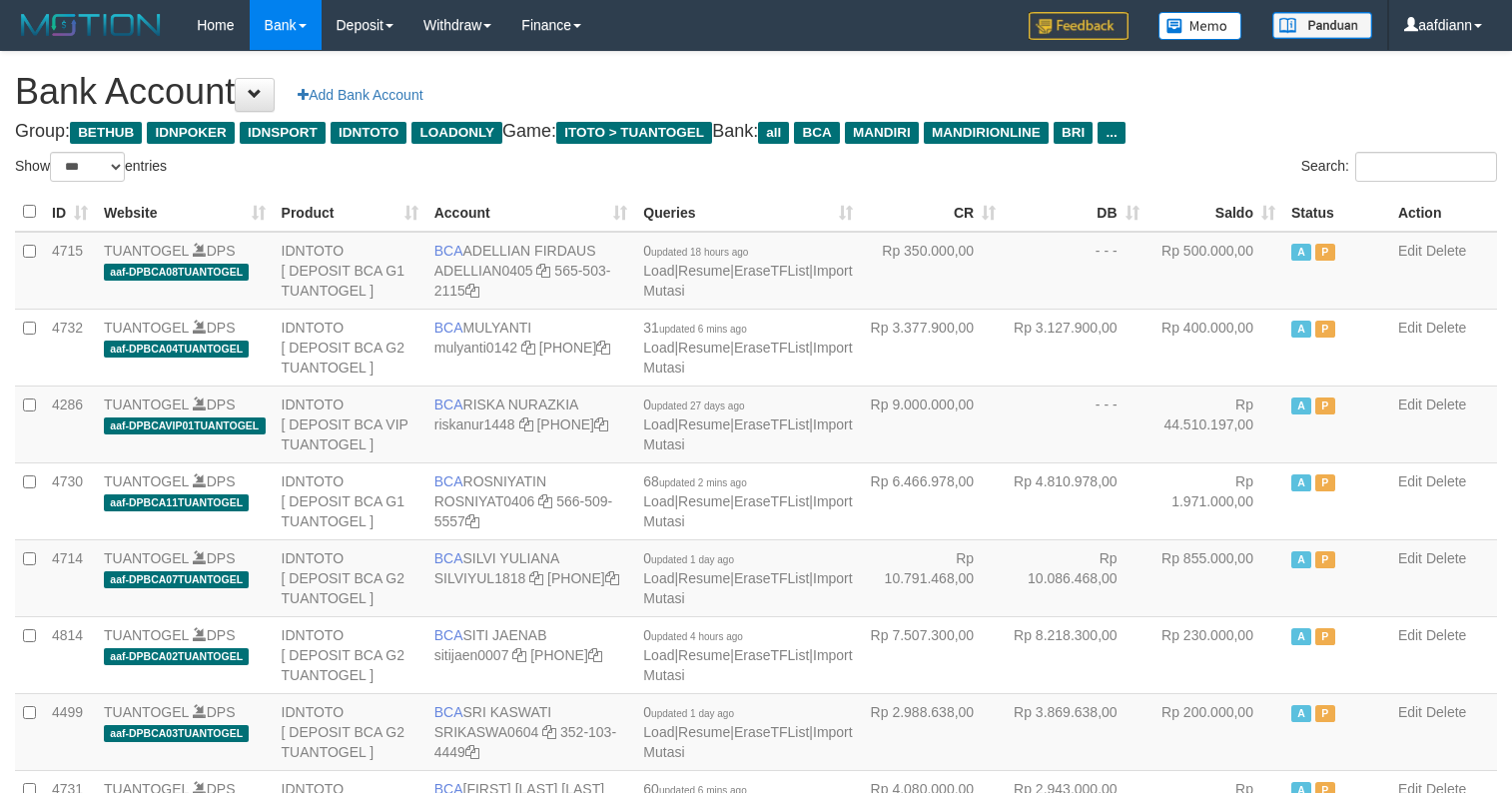 select on "***" 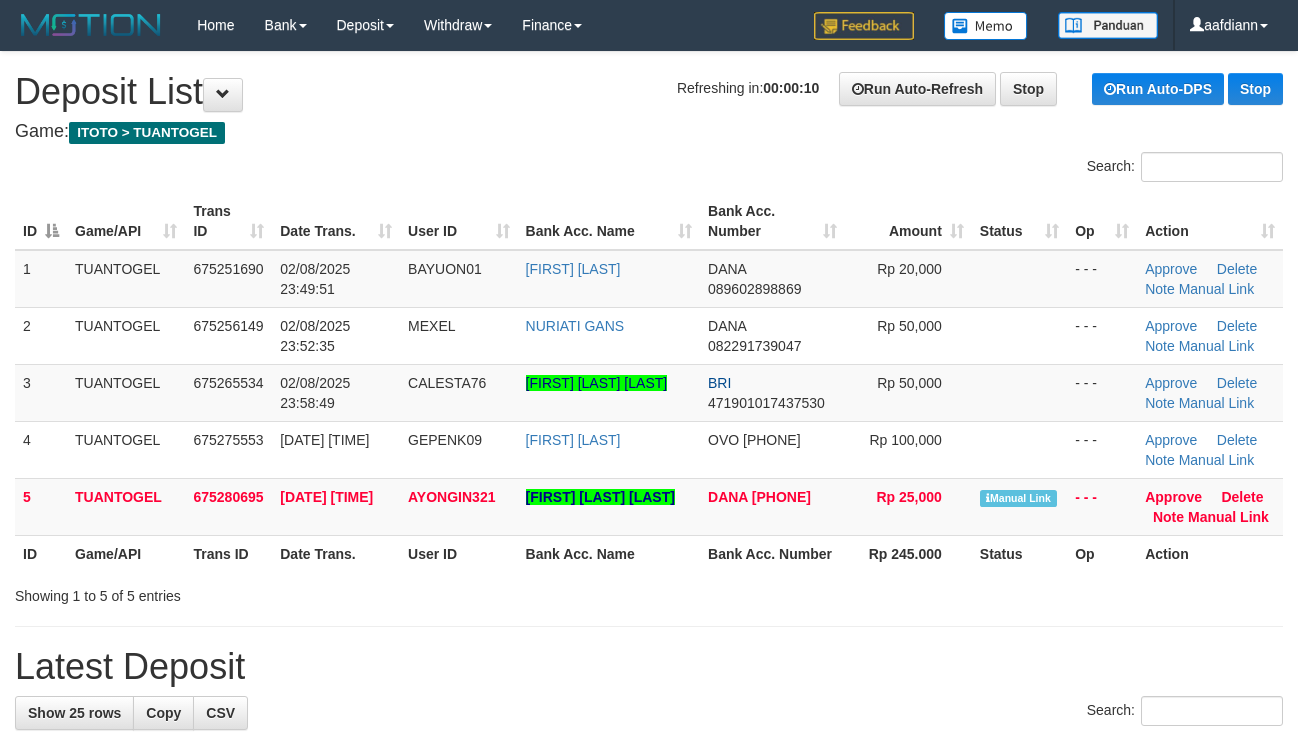 scroll, scrollTop: 0, scrollLeft: 0, axis: both 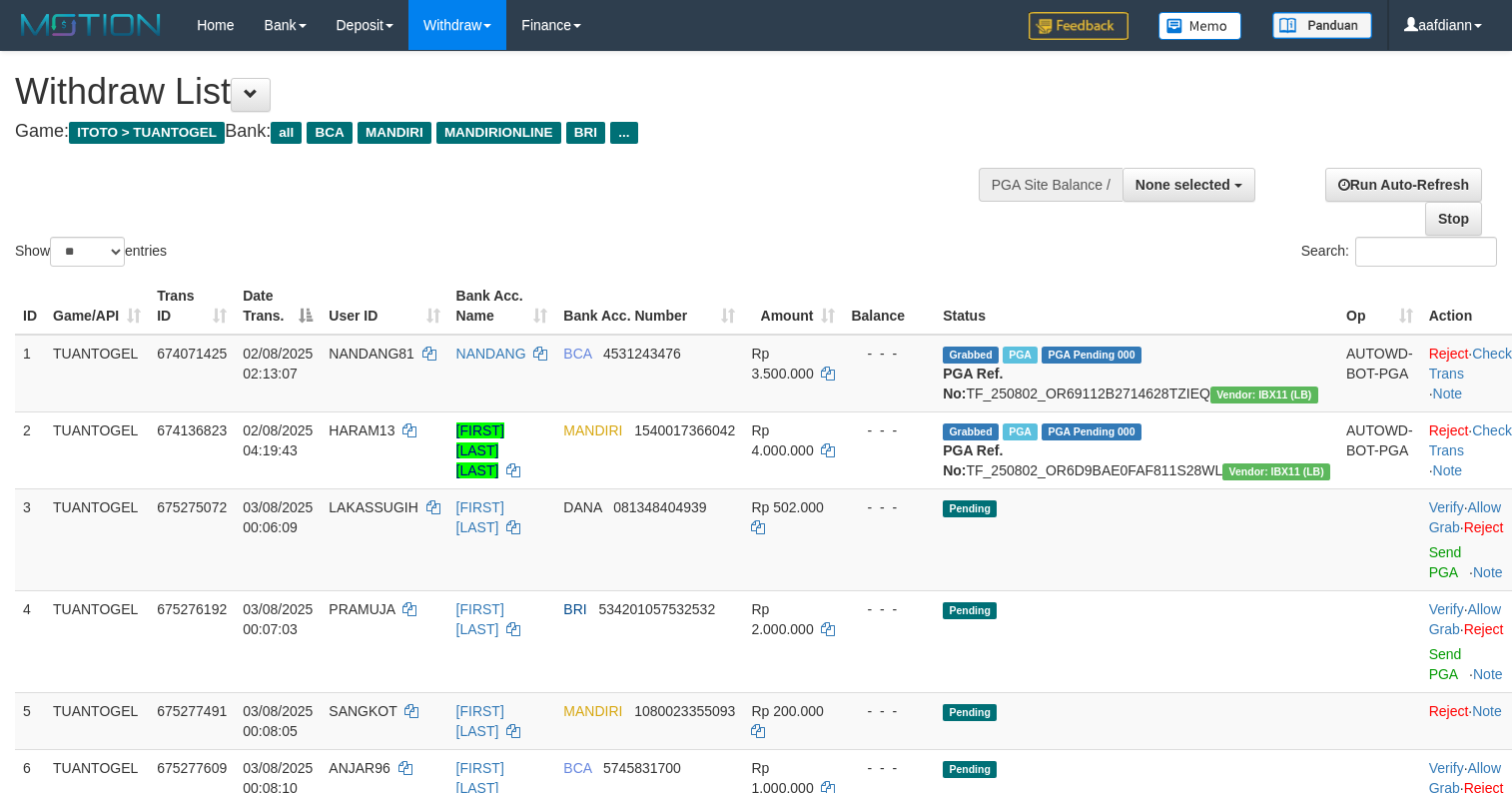 select 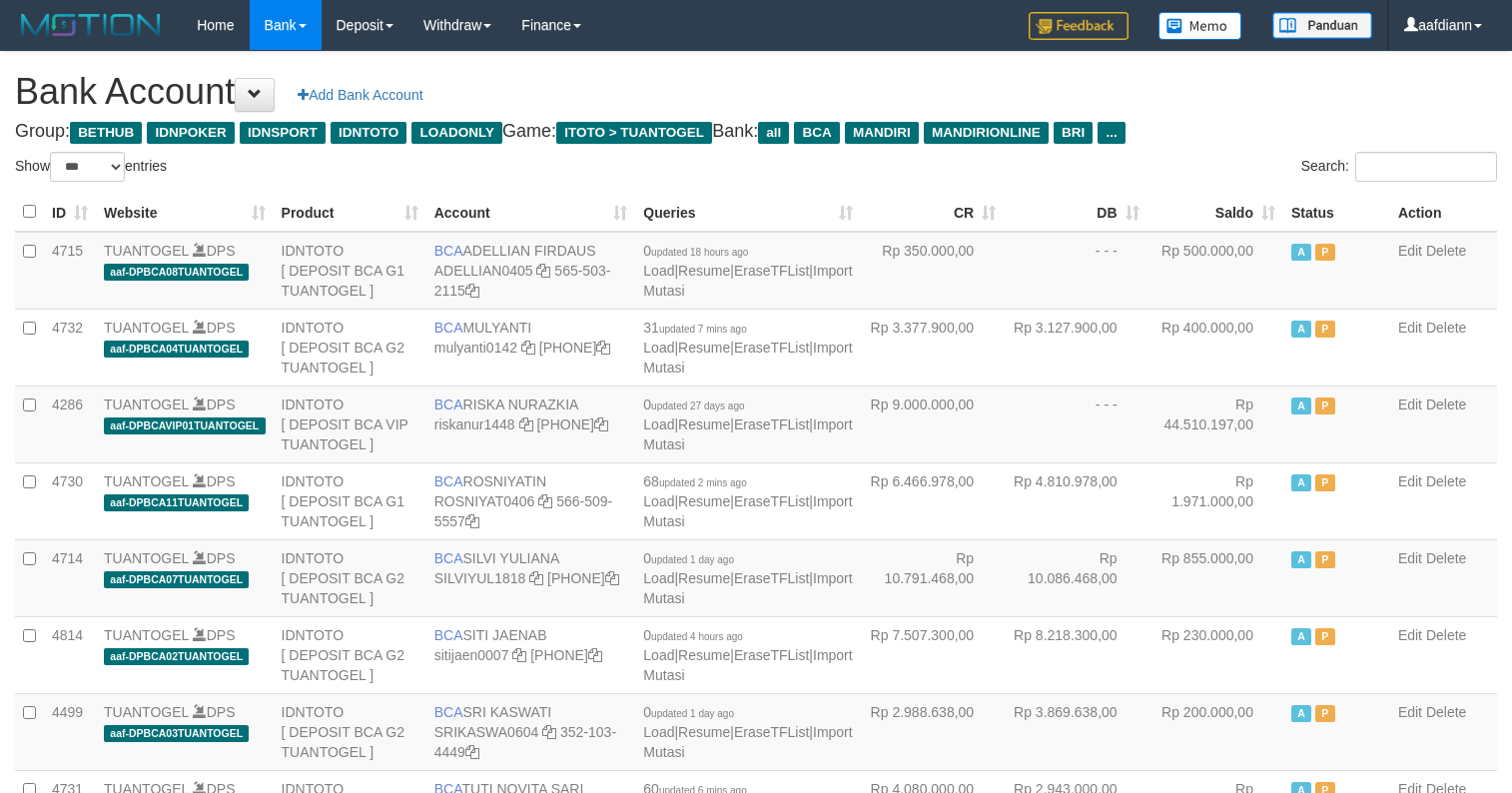 select on "***" 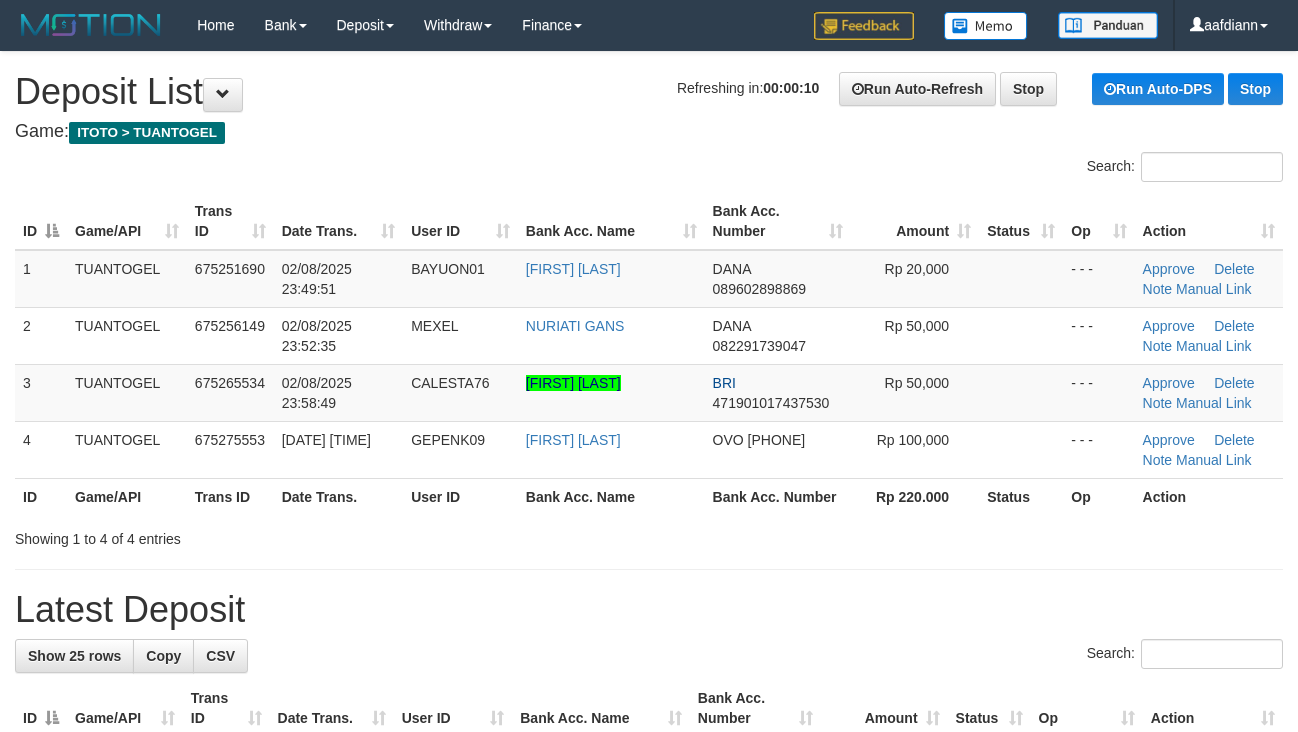scroll, scrollTop: 0, scrollLeft: 0, axis: both 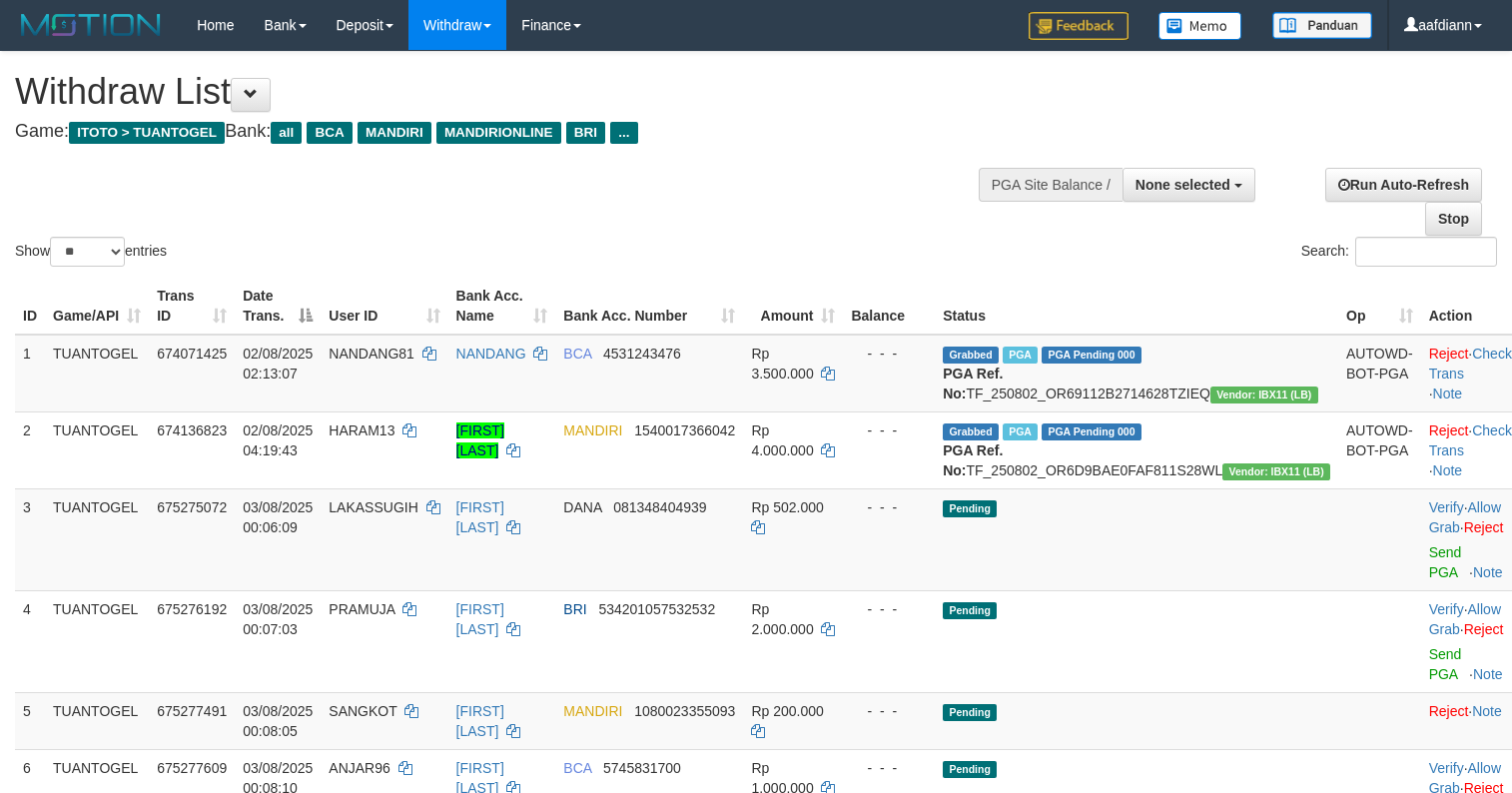 select 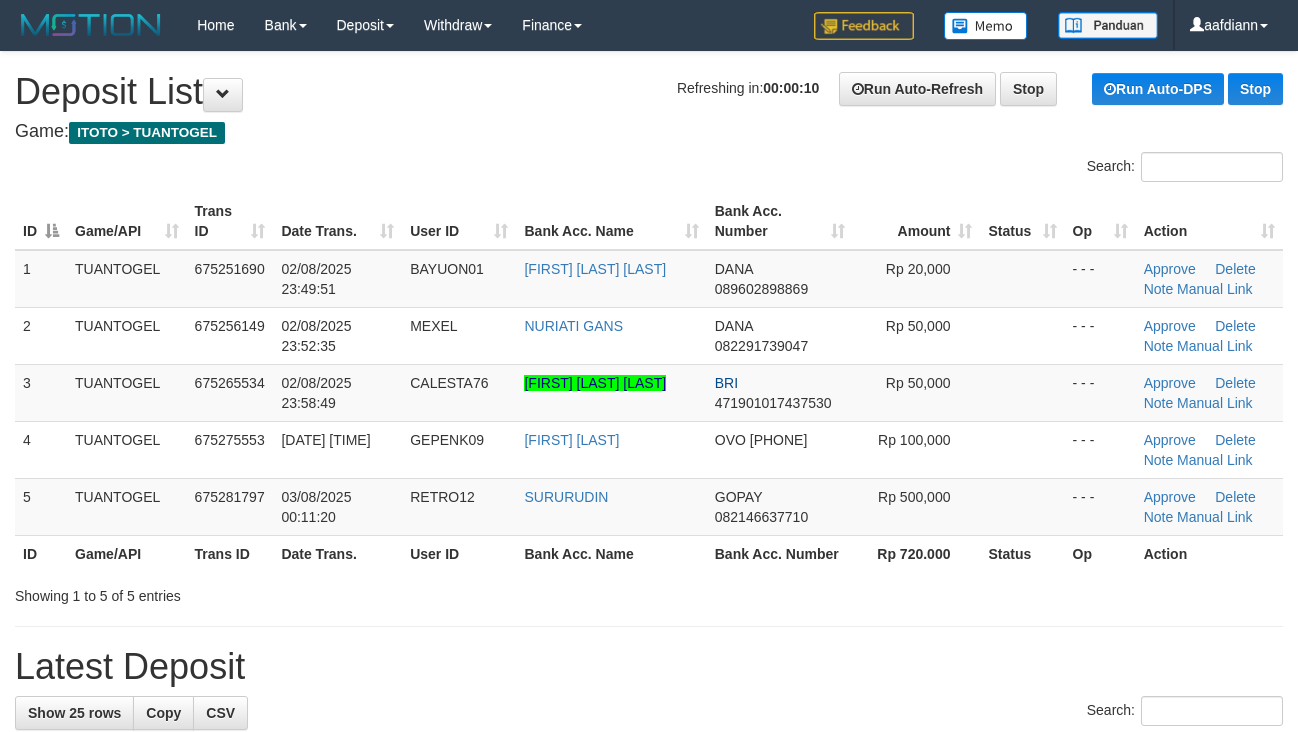 scroll, scrollTop: 0, scrollLeft: 0, axis: both 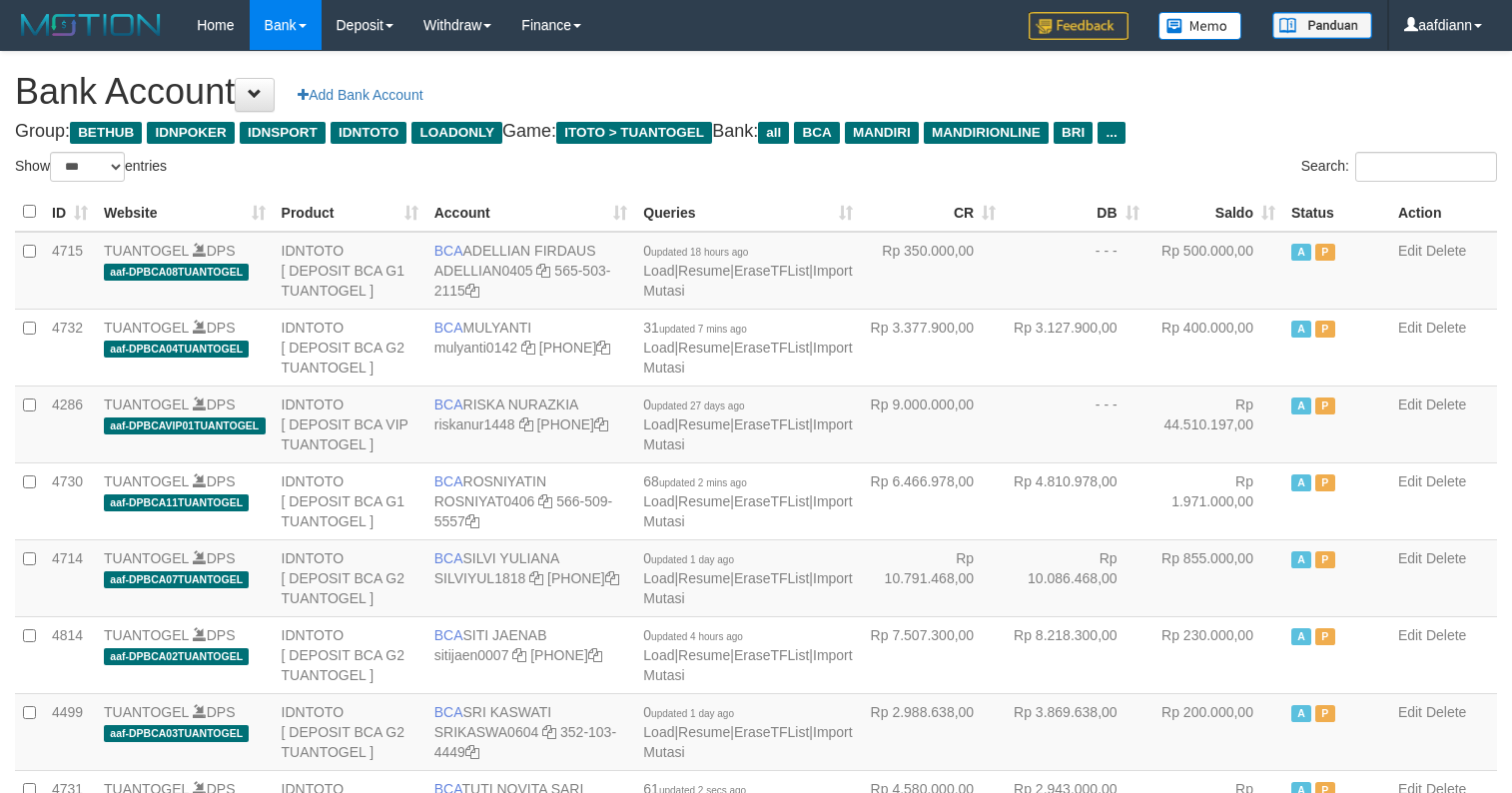 select on "***" 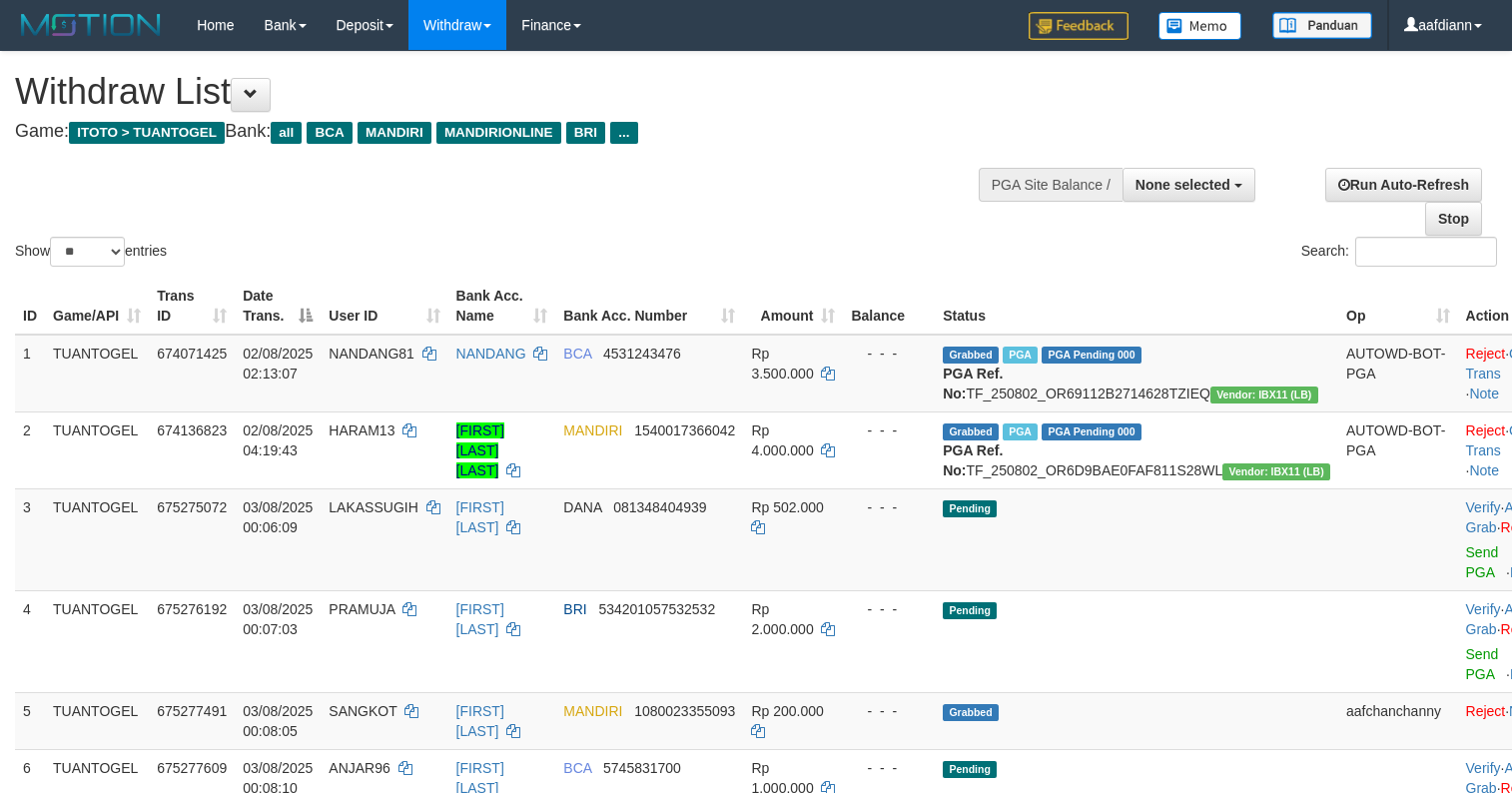 select 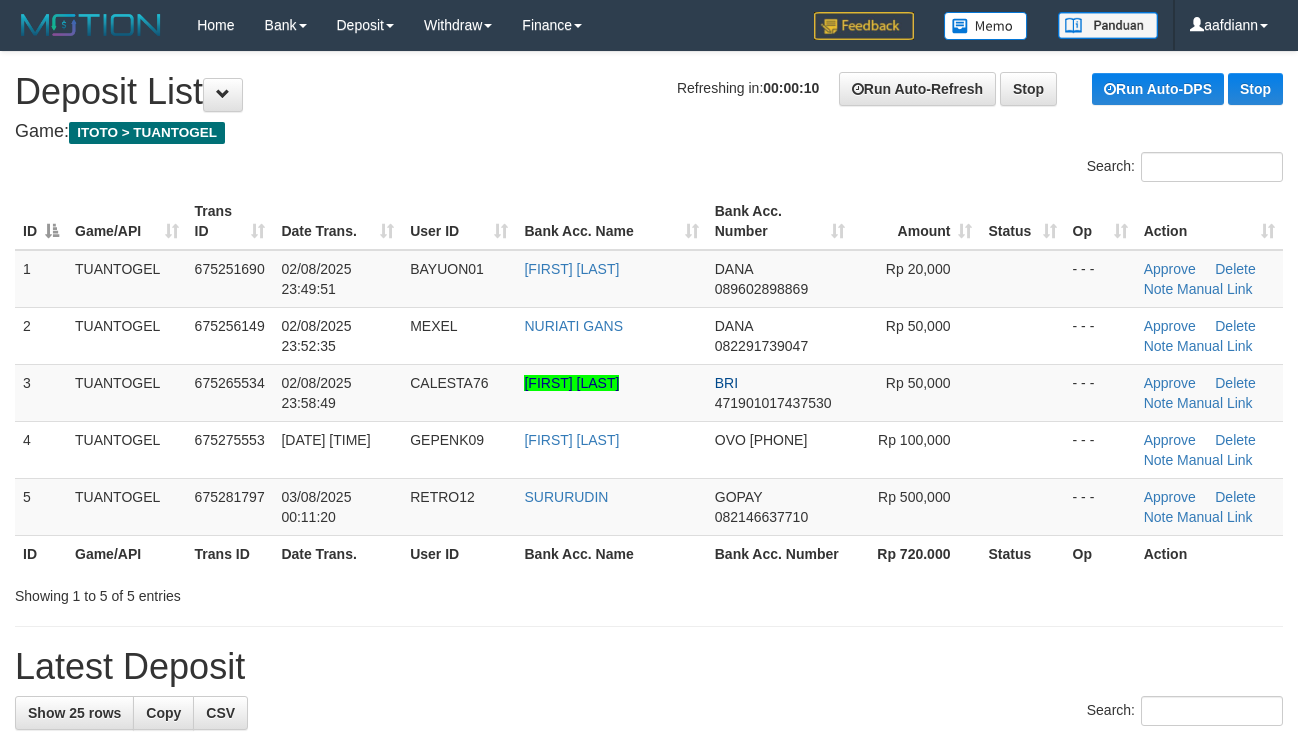 scroll, scrollTop: 0, scrollLeft: 0, axis: both 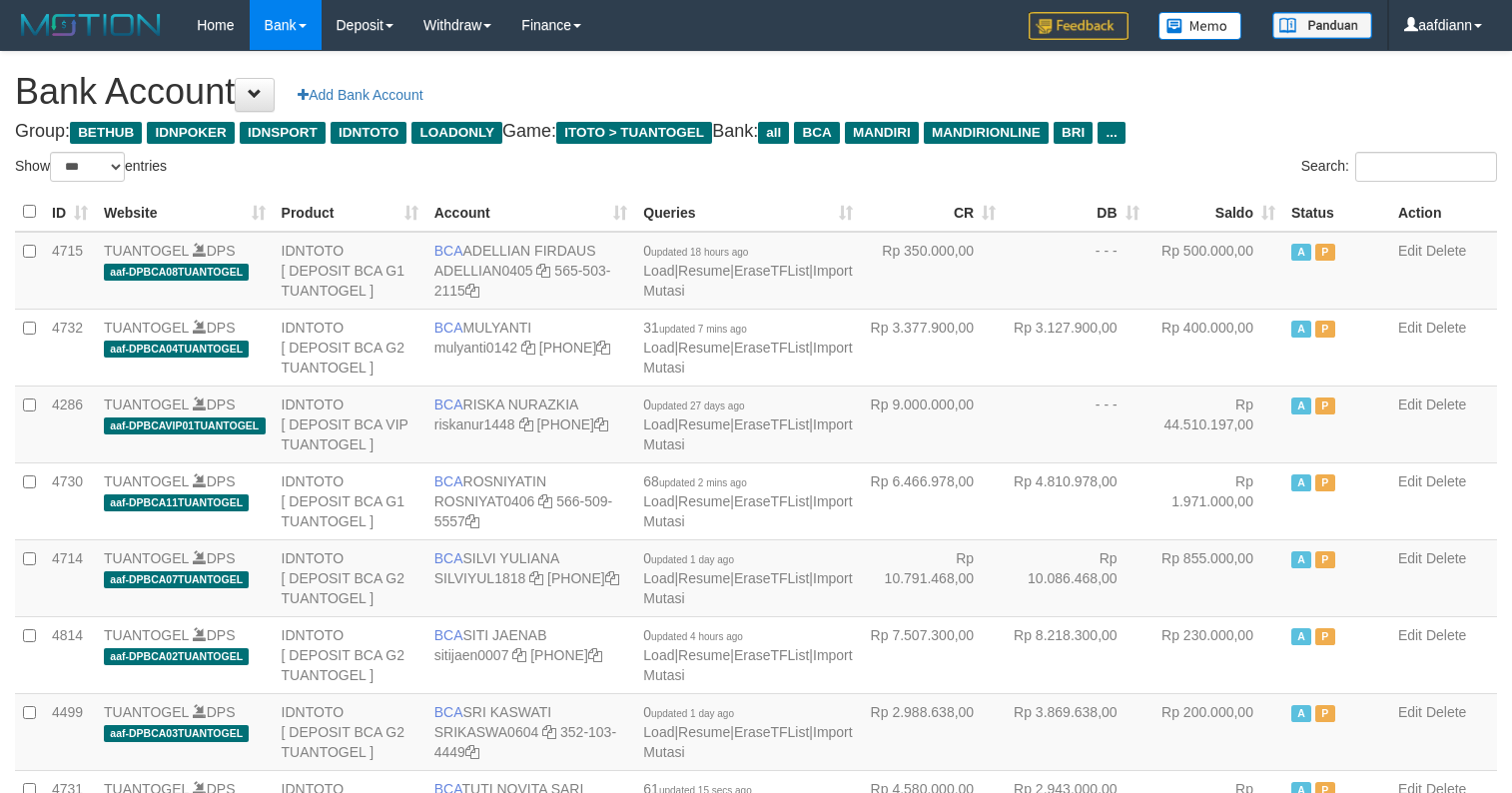 select on "***" 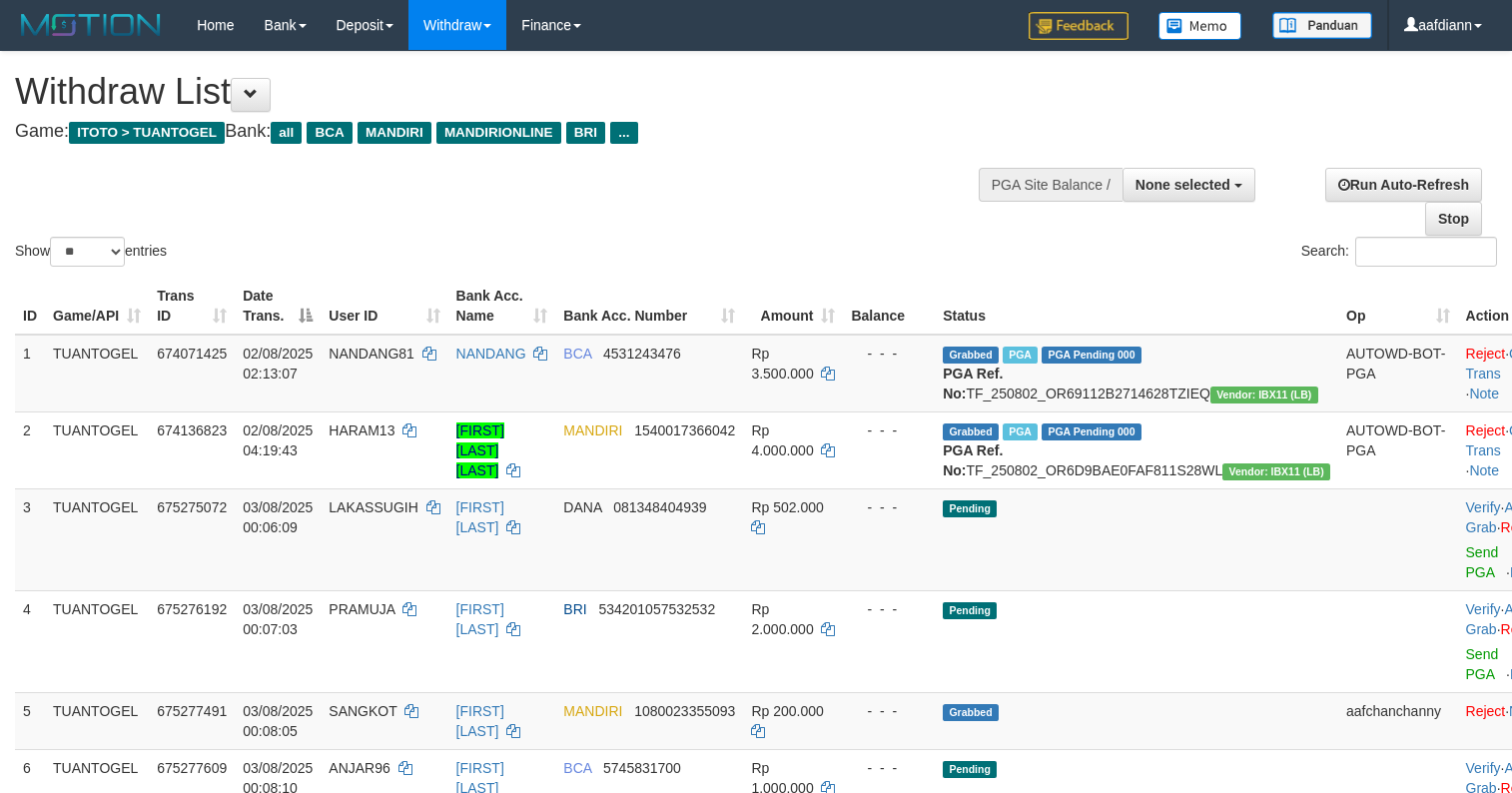 select 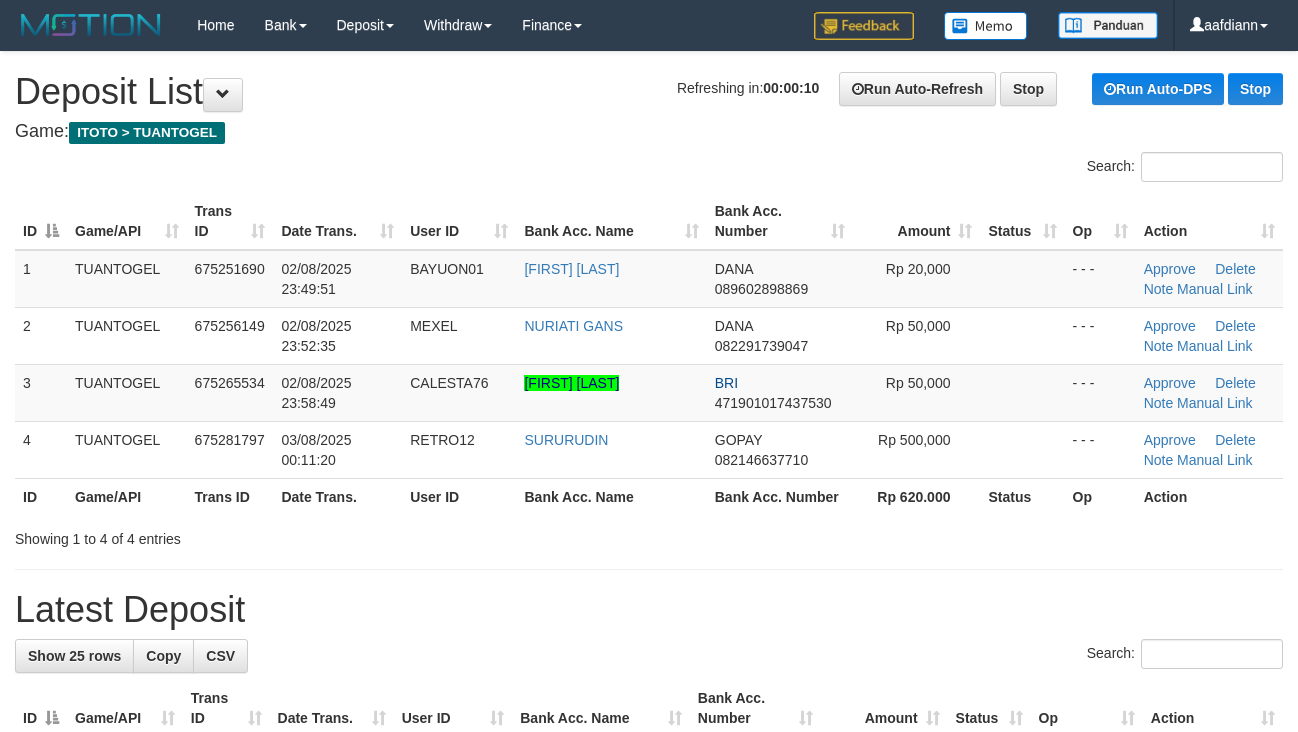 scroll, scrollTop: 0, scrollLeft: 0, axis: both 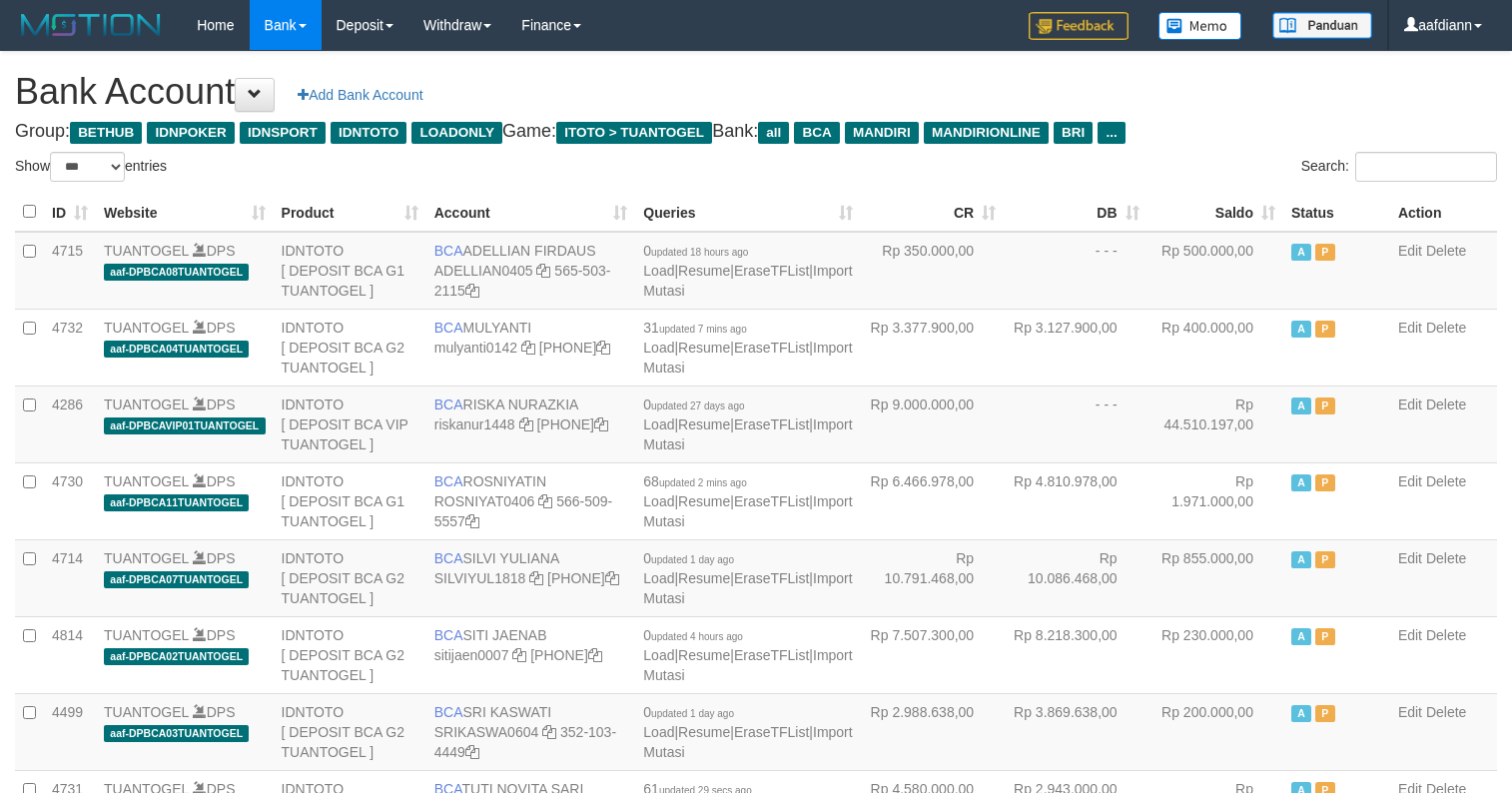 select on "***" 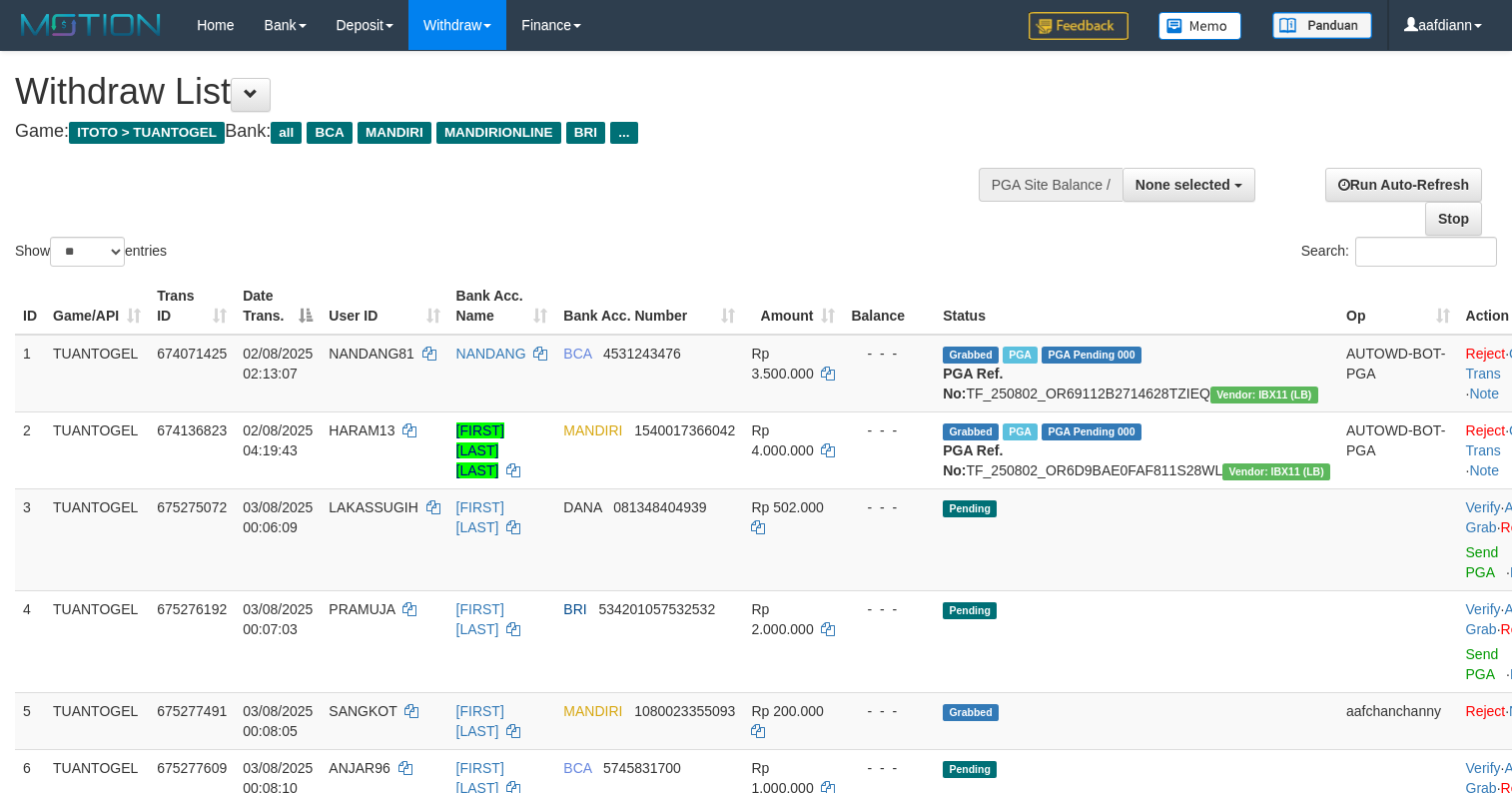 select 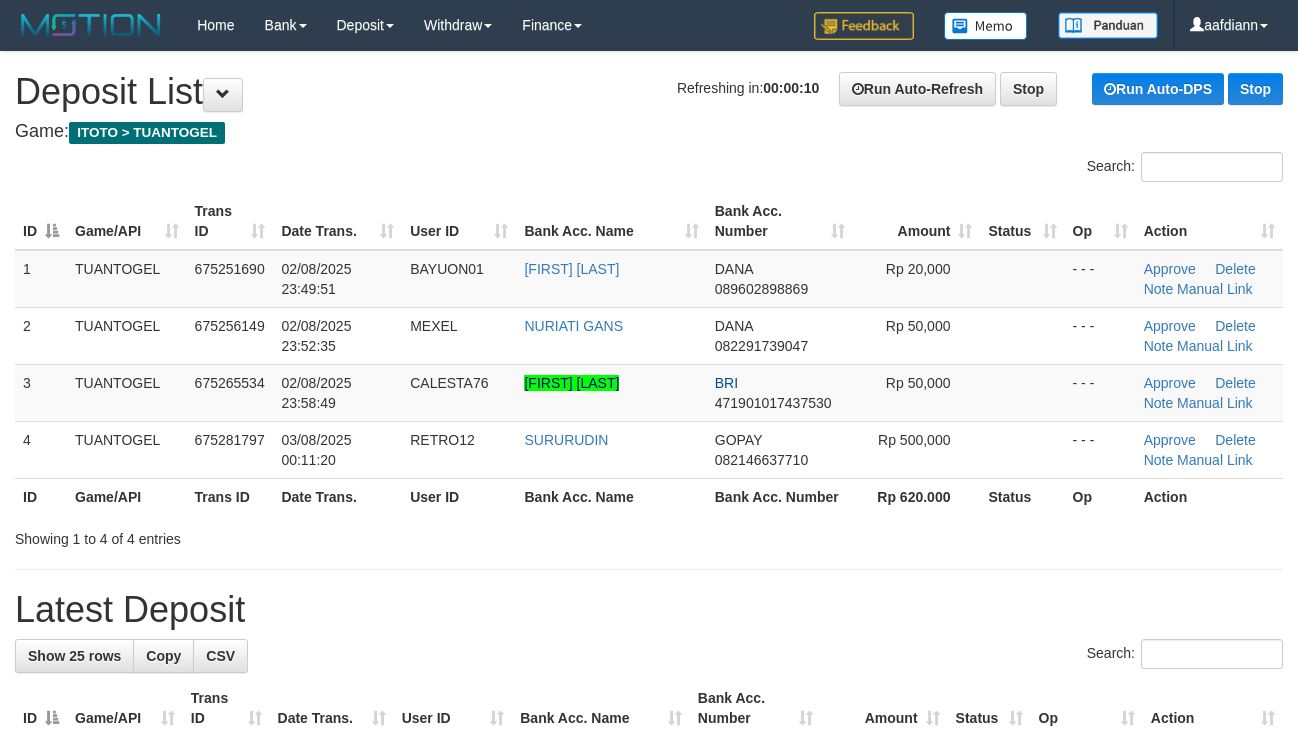 scroll, scrollTop: 0, scrollLeft: 0, axis: both 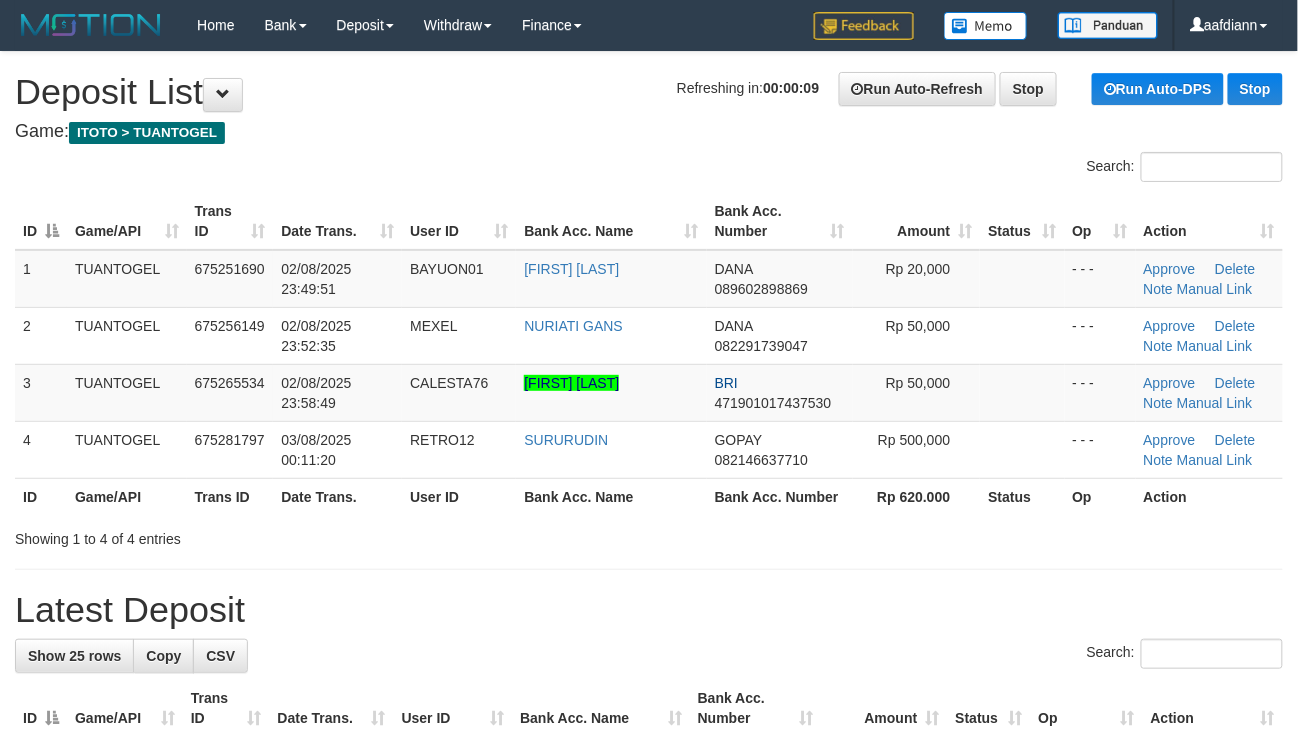 drag, startPoint x: 568, startPoint y: 168, endPoint x: 784, endPoint y: 185, distance: 216.66795 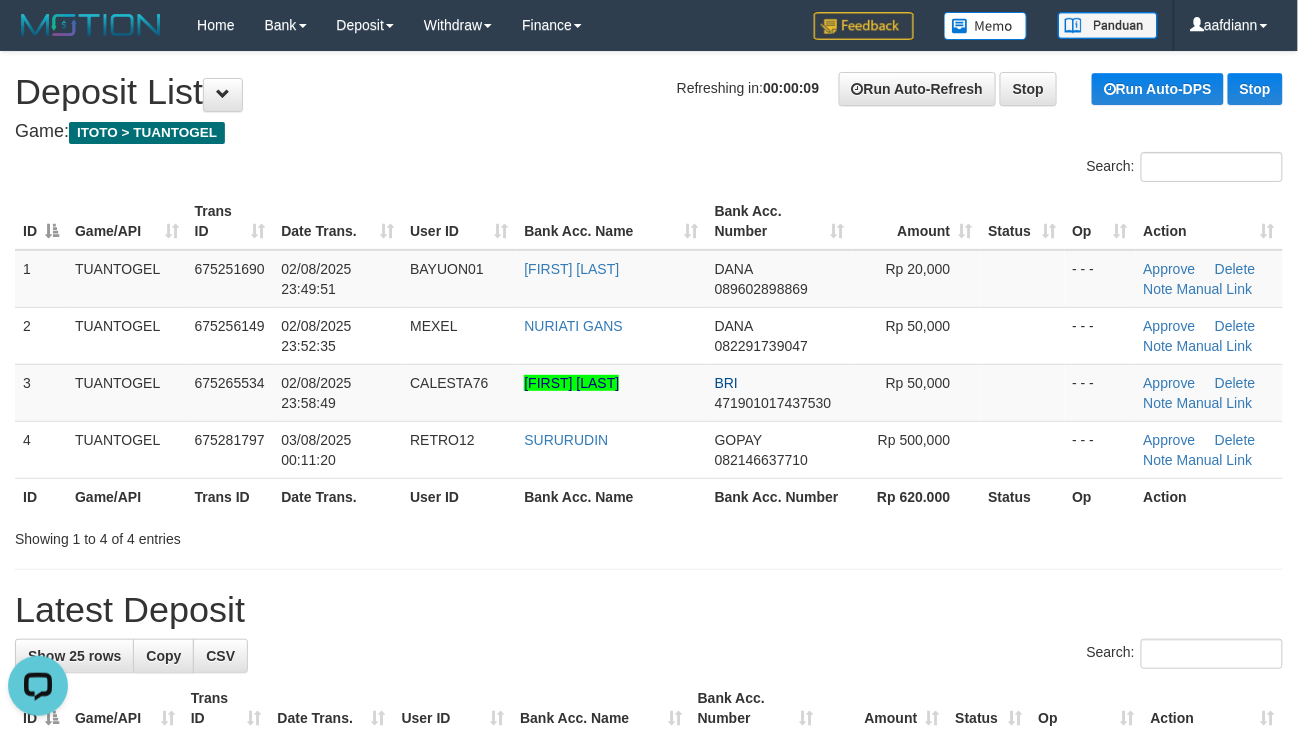 scroll, scrollTop: 0, scrollLeft: 0, axis: both 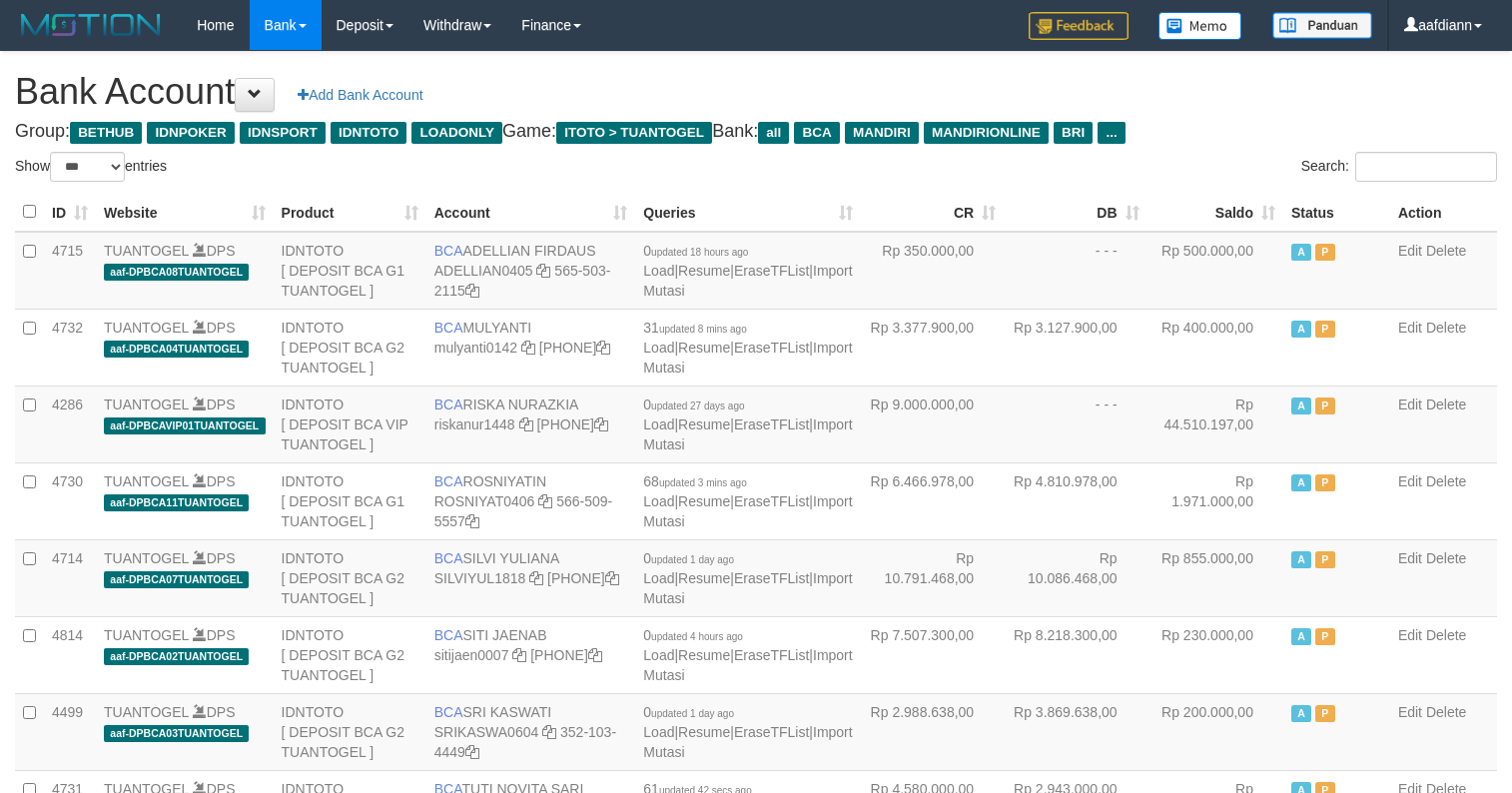 select on "***" 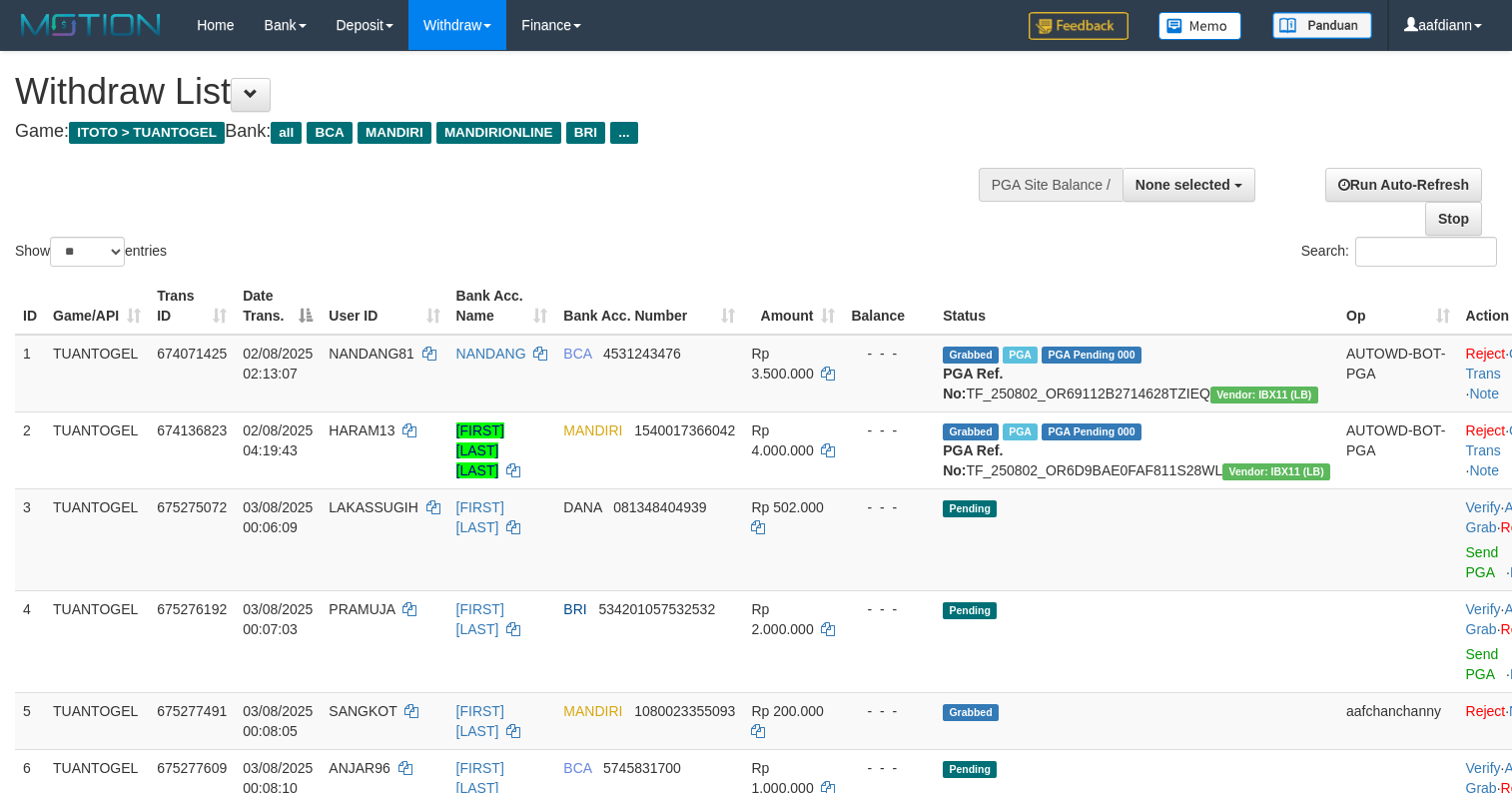select 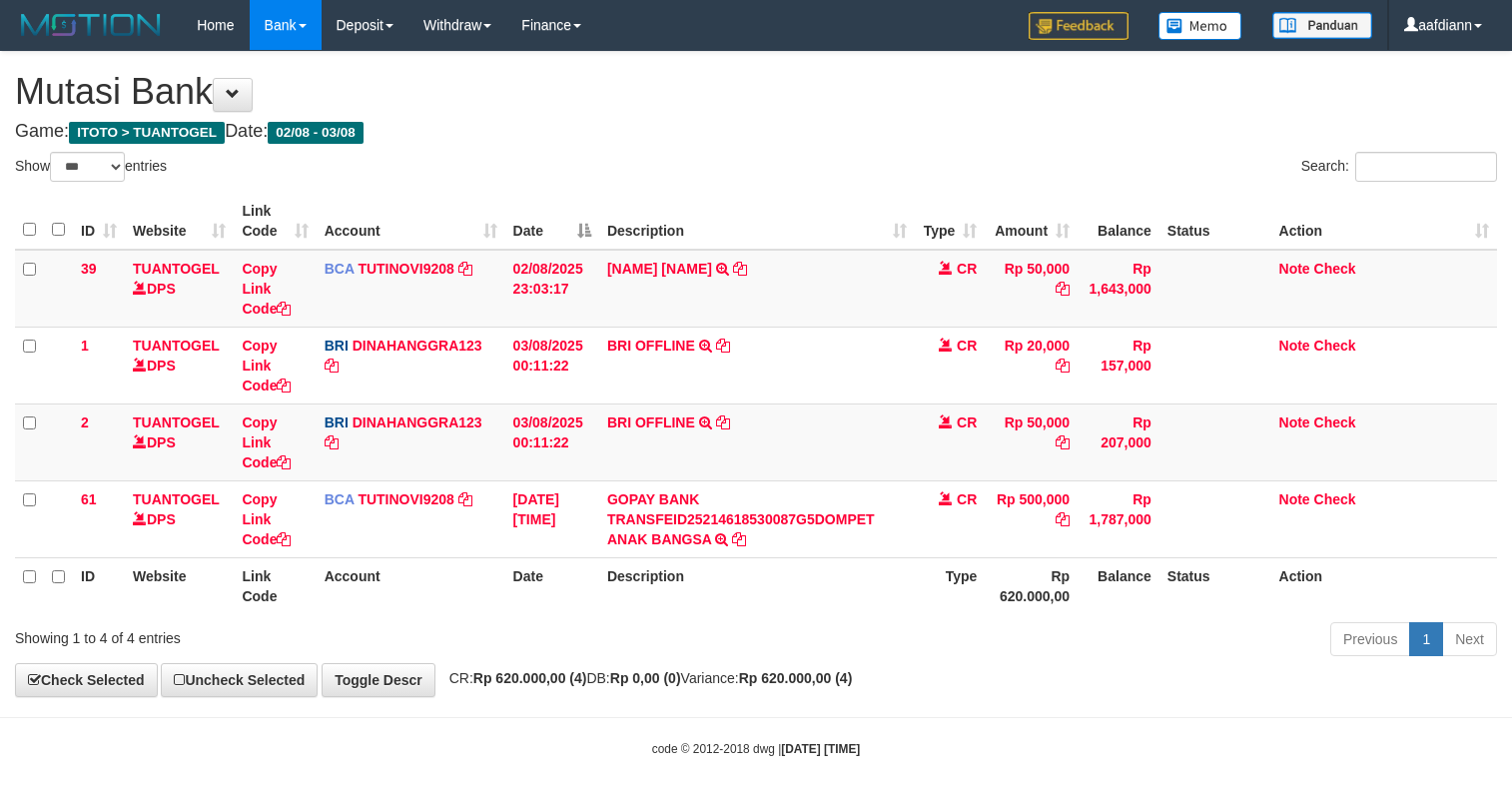 select on "***" 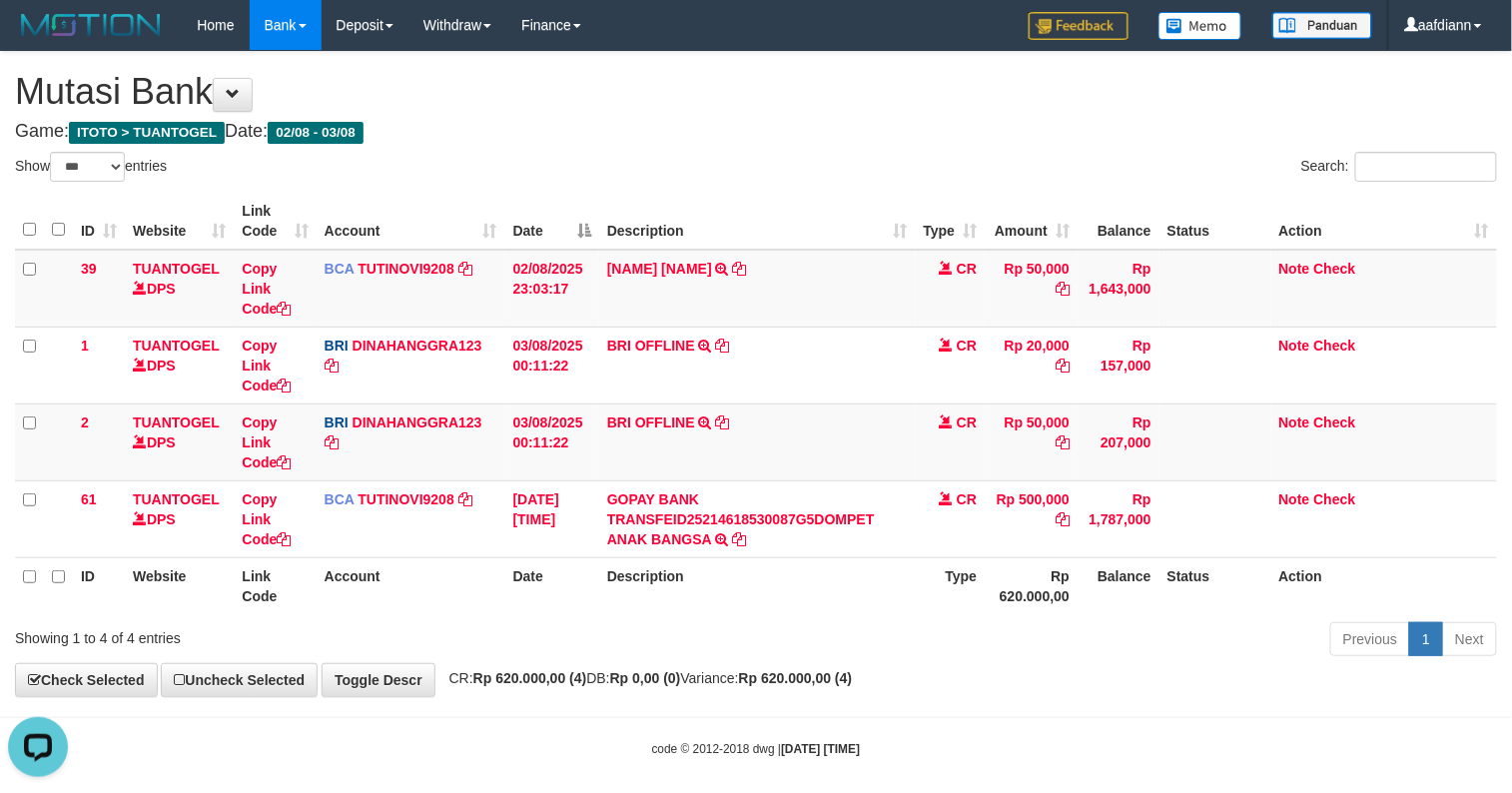 scroll, scrollTop: 0, scrollLeft: 0, axis: both 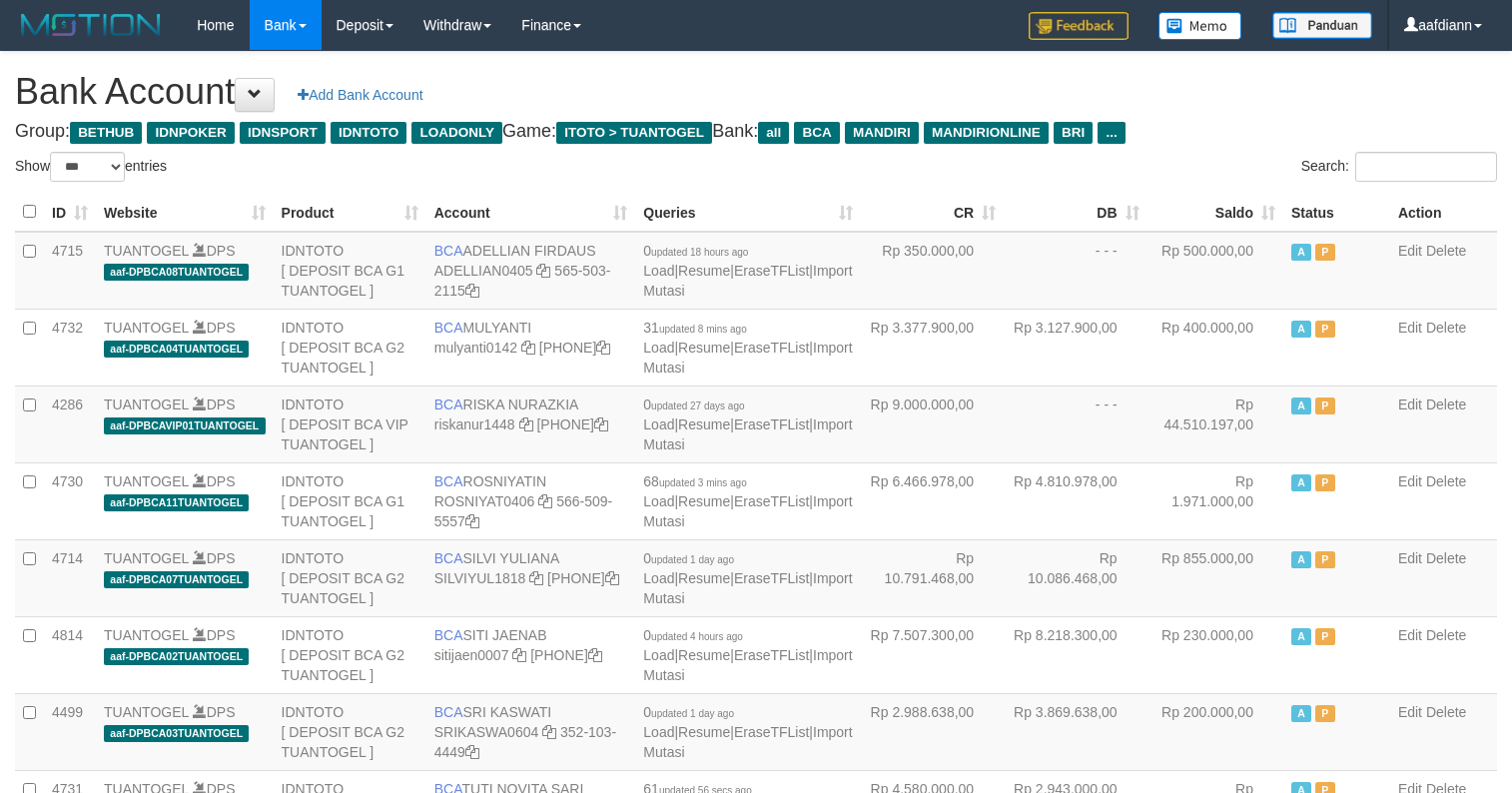 select on "***" 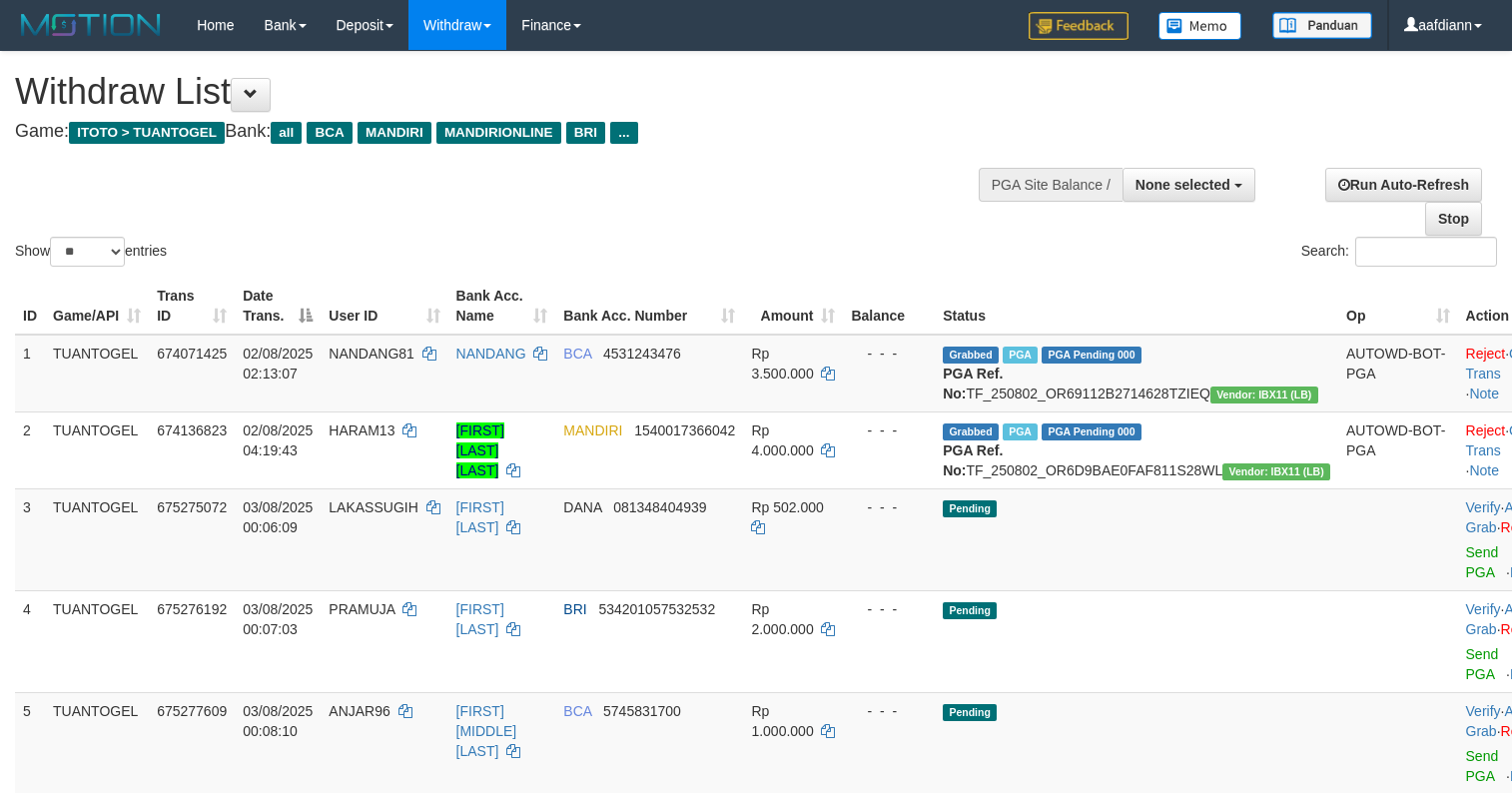select 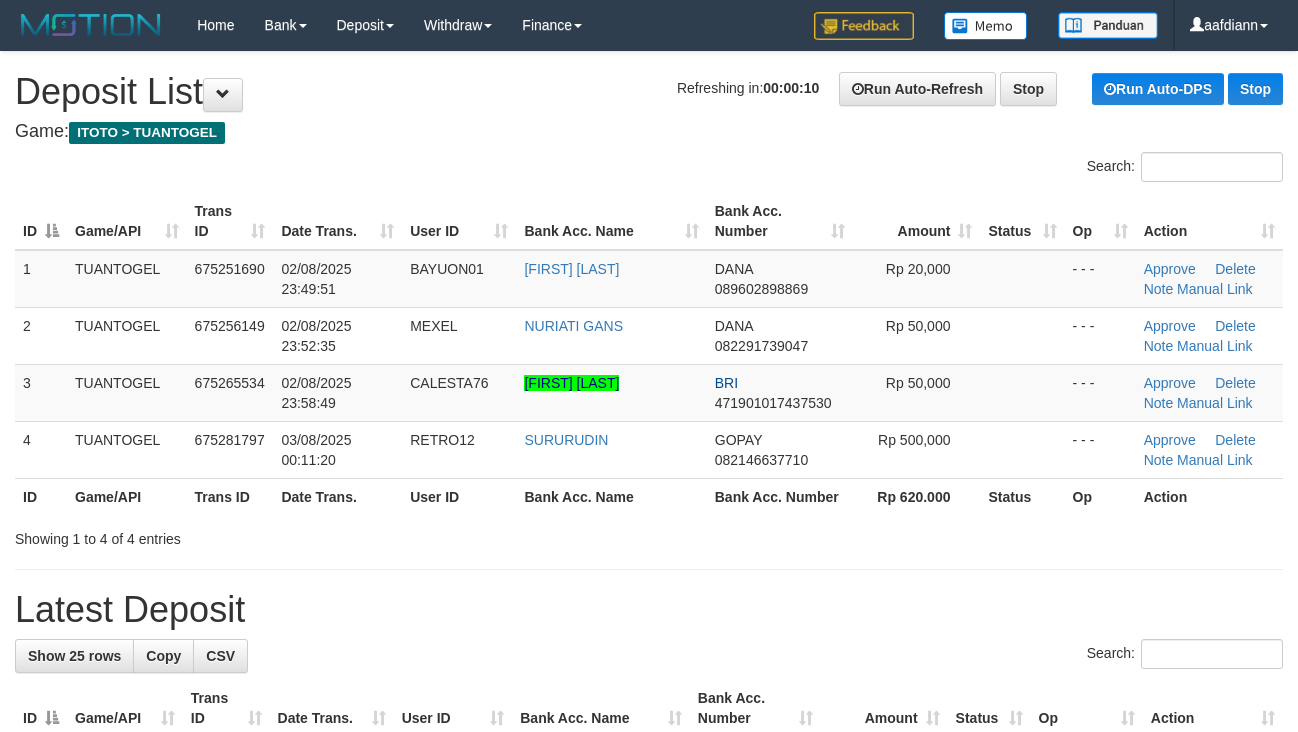 scroll, scrollTop: 0, scrollLeft: 0, axis: both 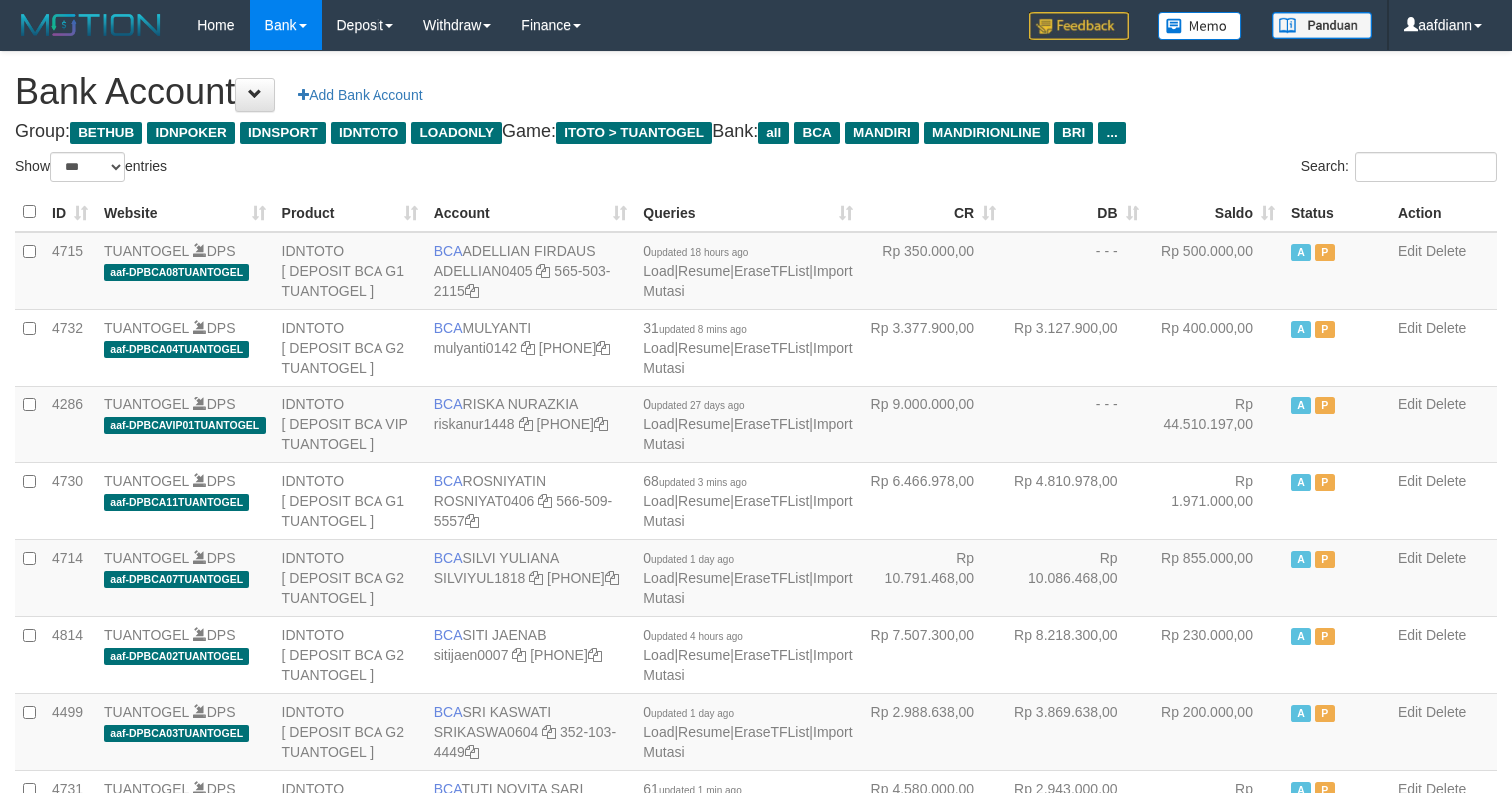 select on "***" 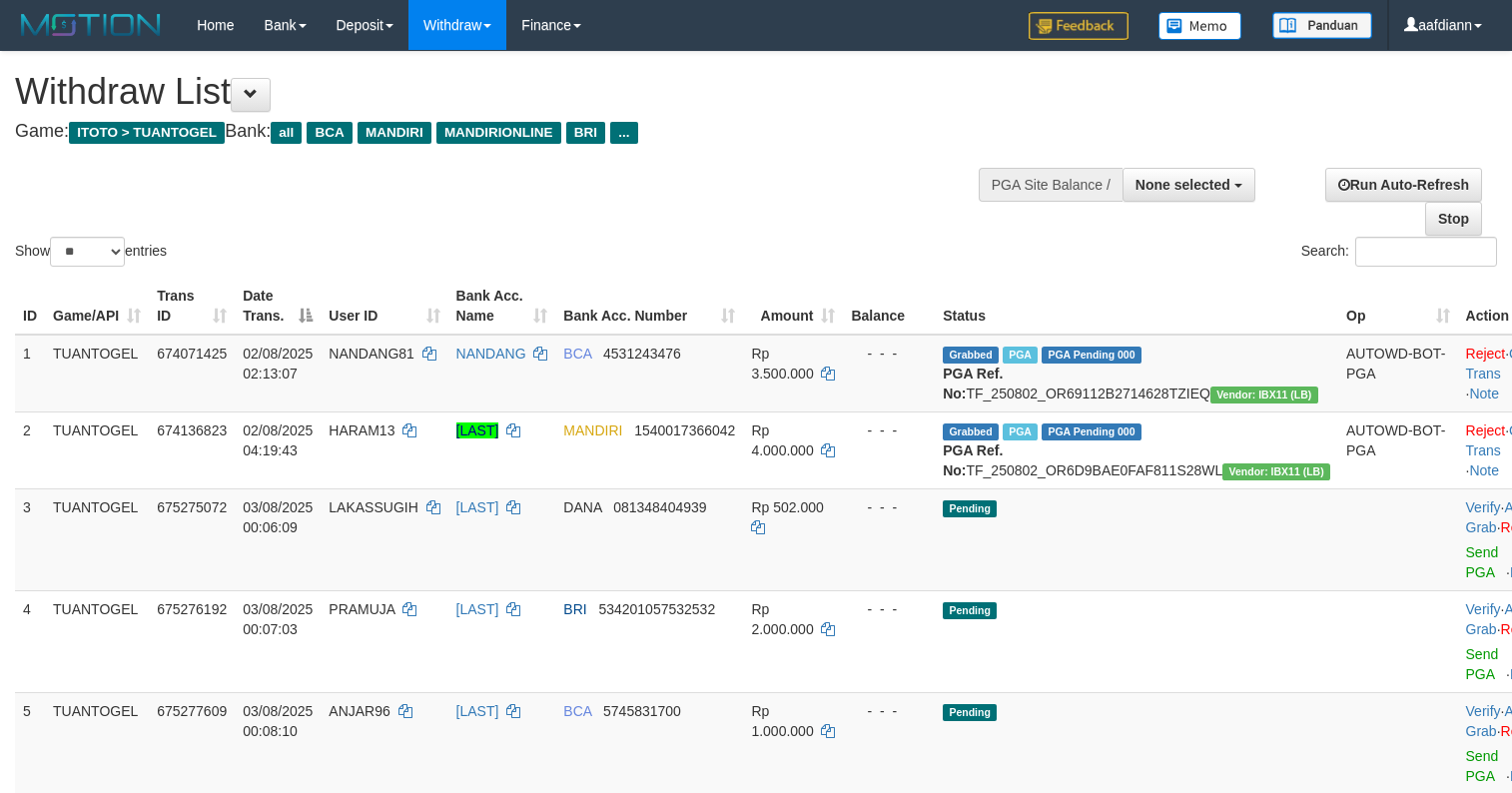 select 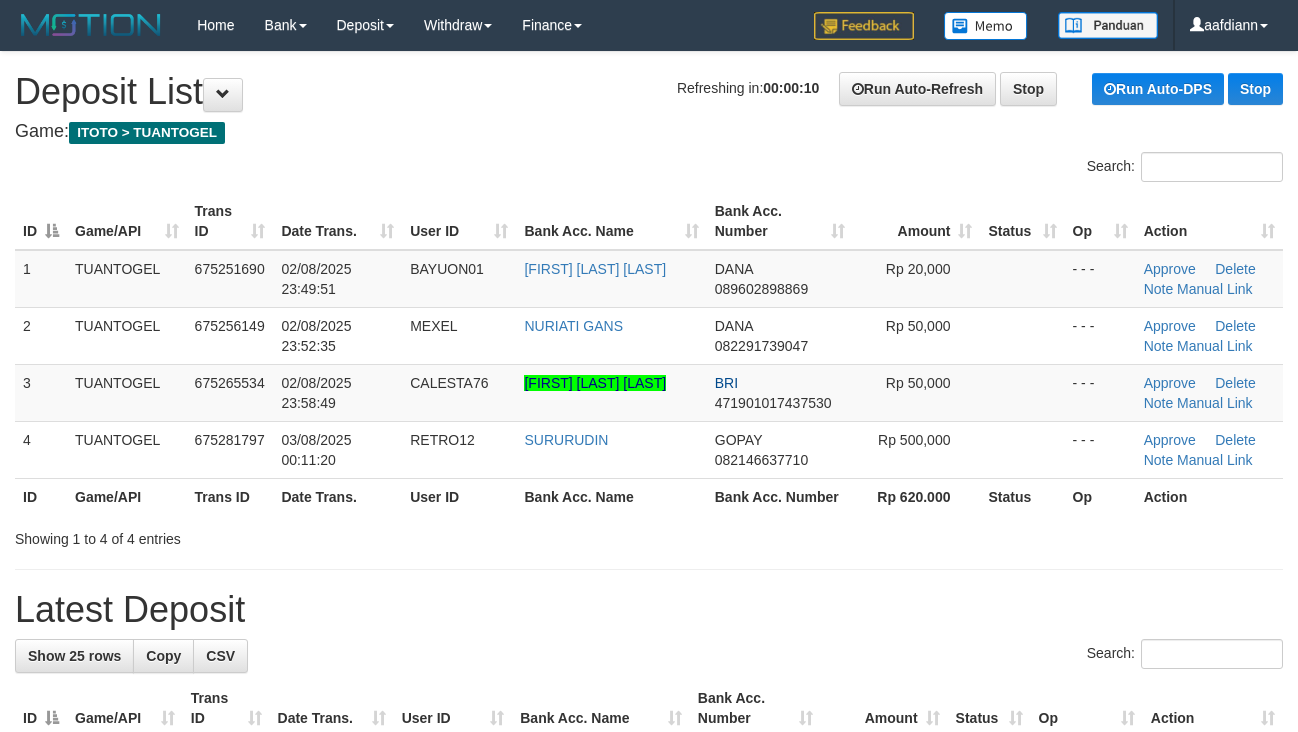 scroll, scrollTop: 0, scrollLeft: 0, axis: both 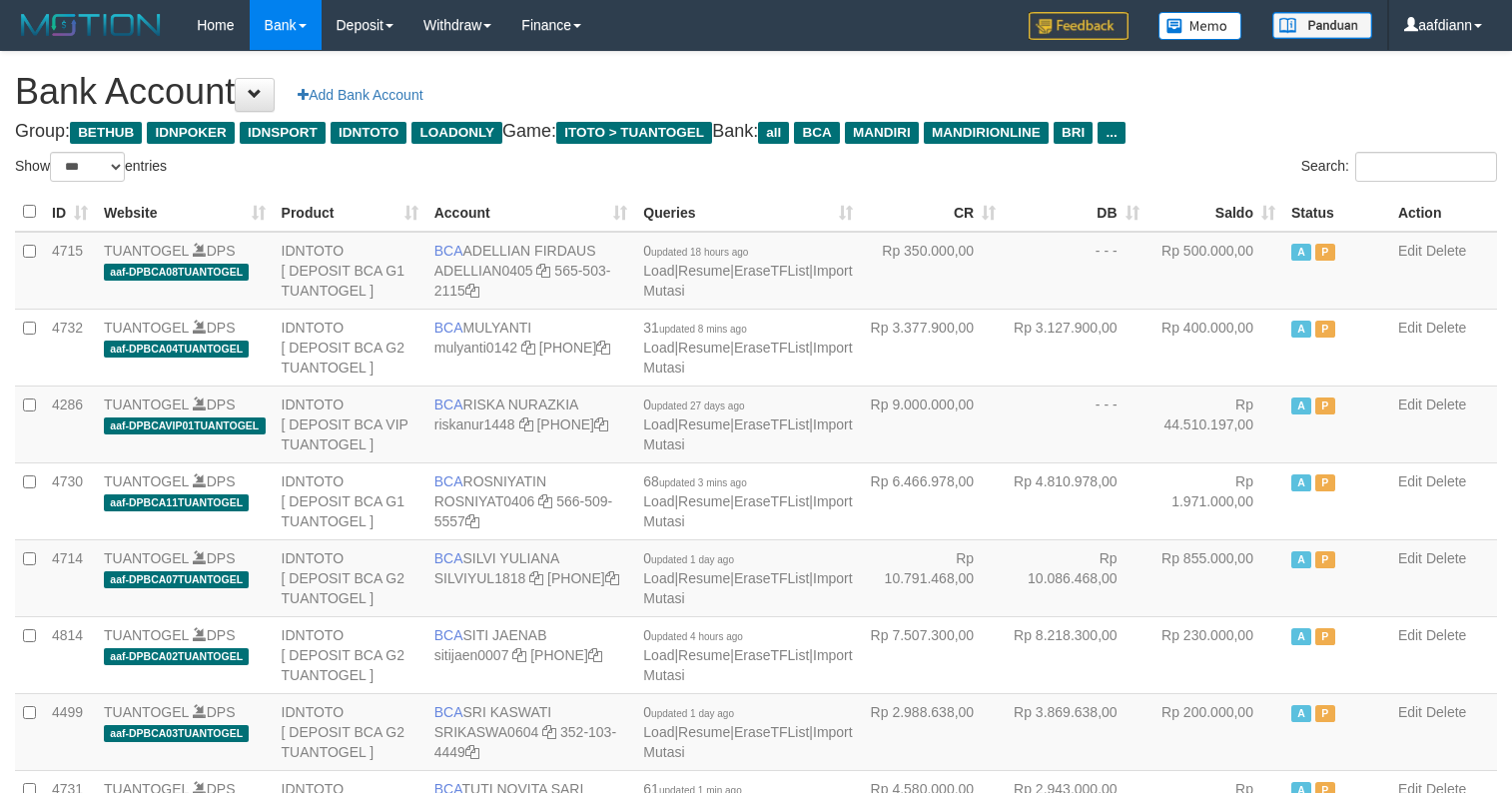 select on "***" 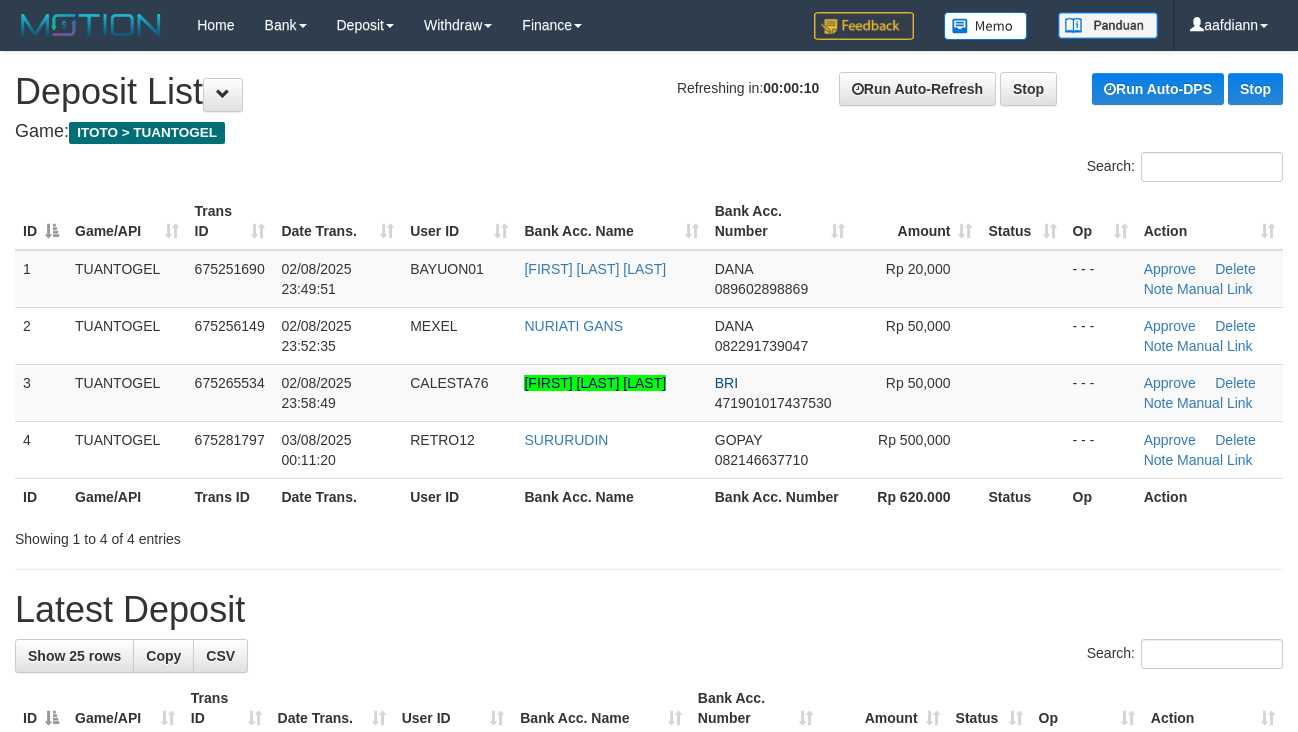scroll, scrollTop: 0, scrollLeft: 0, axis: both 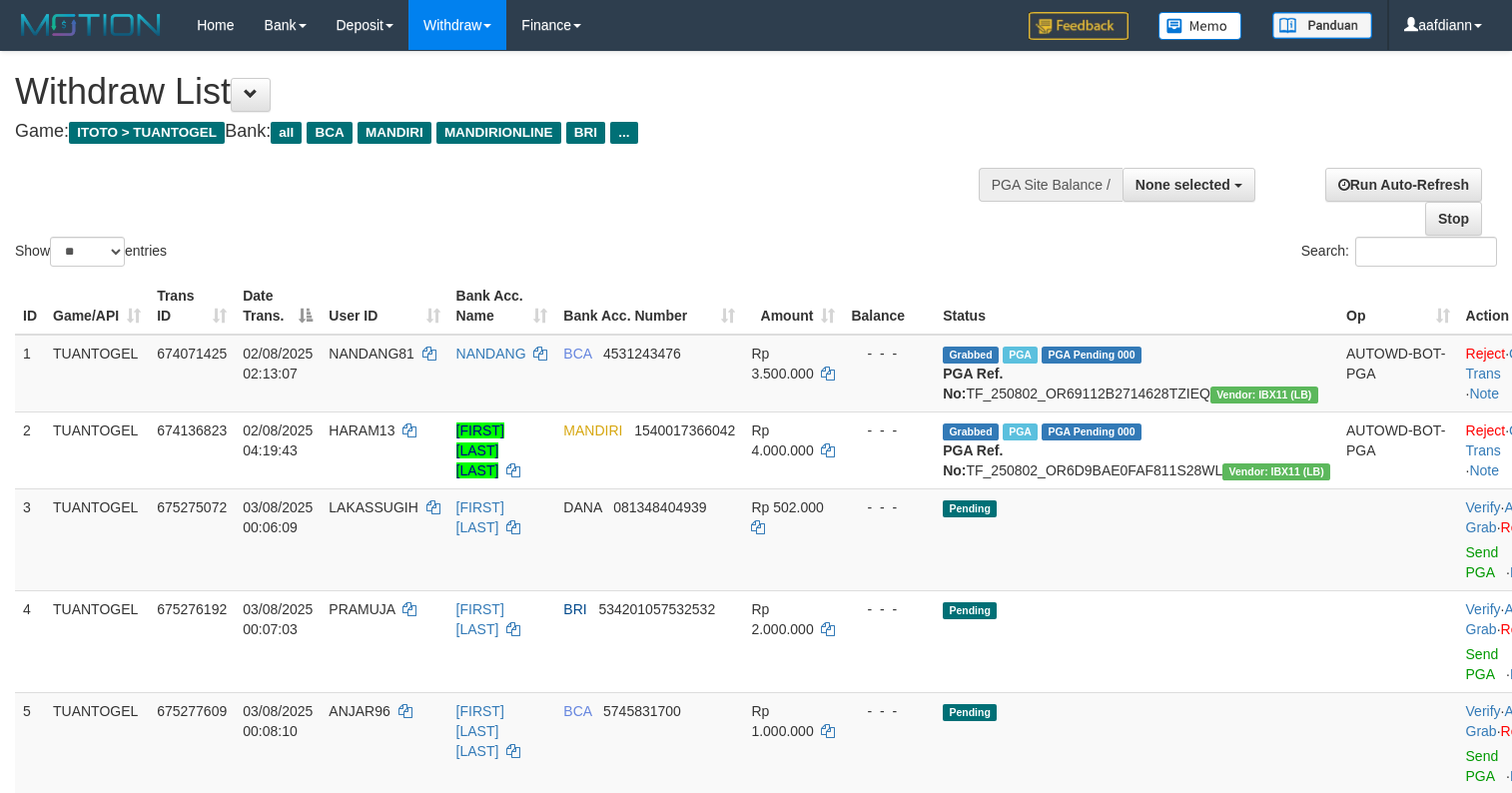 select 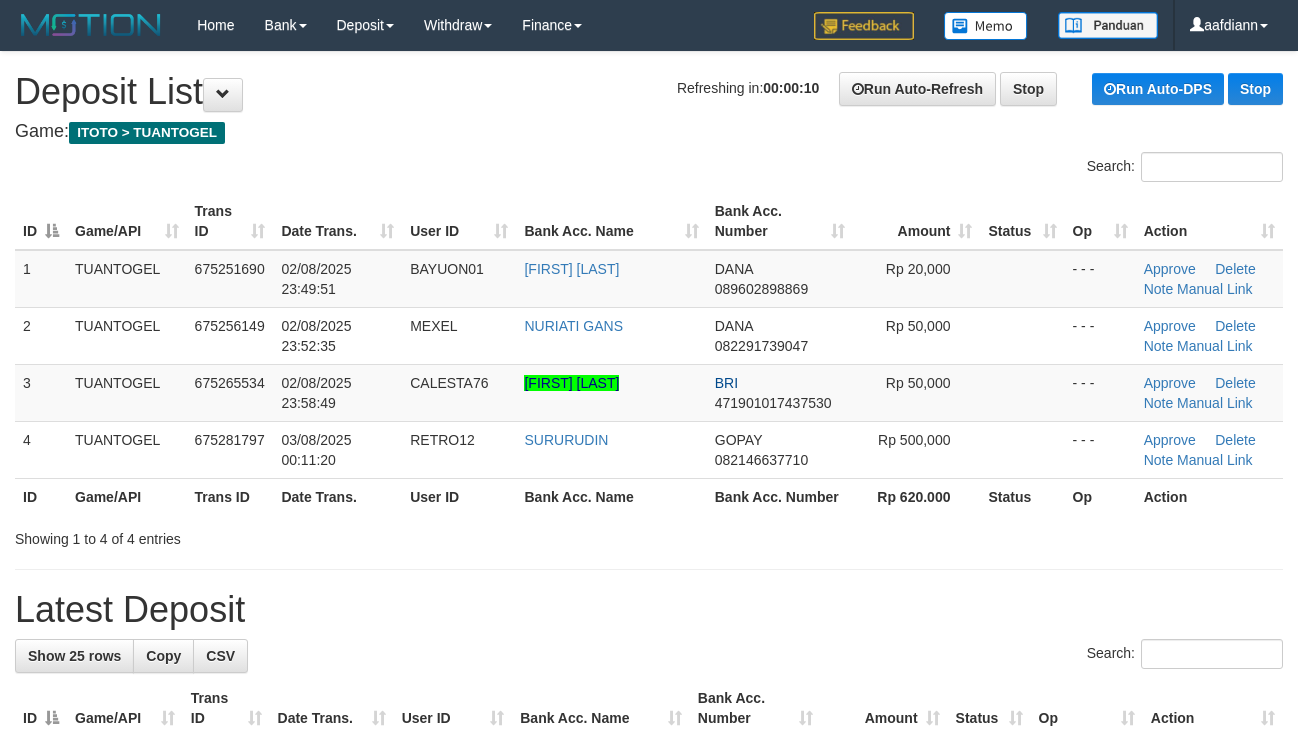 scroll, scrollTop: 0, scrollLeft: 0, axis: both 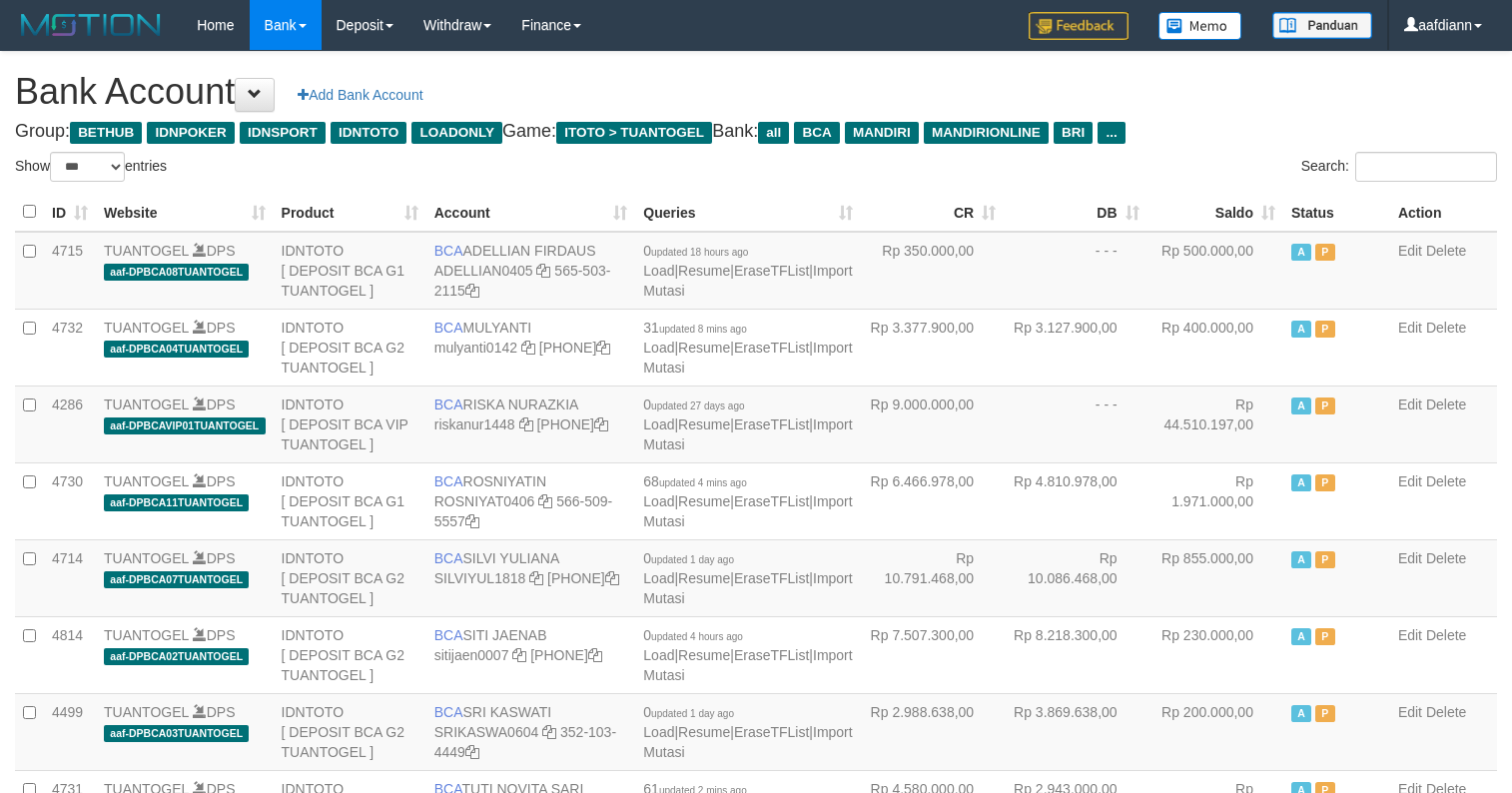 select on "***" 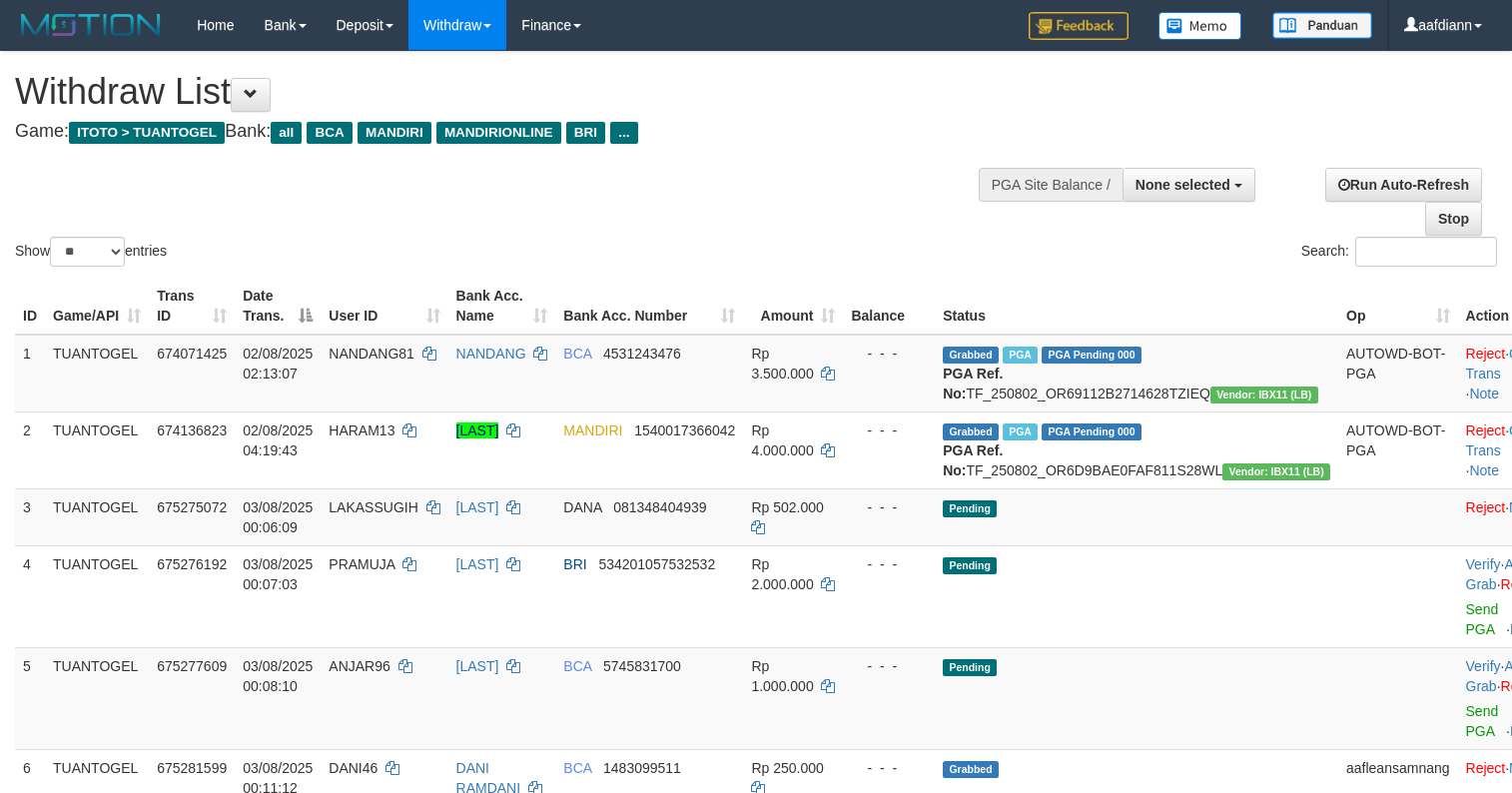 select 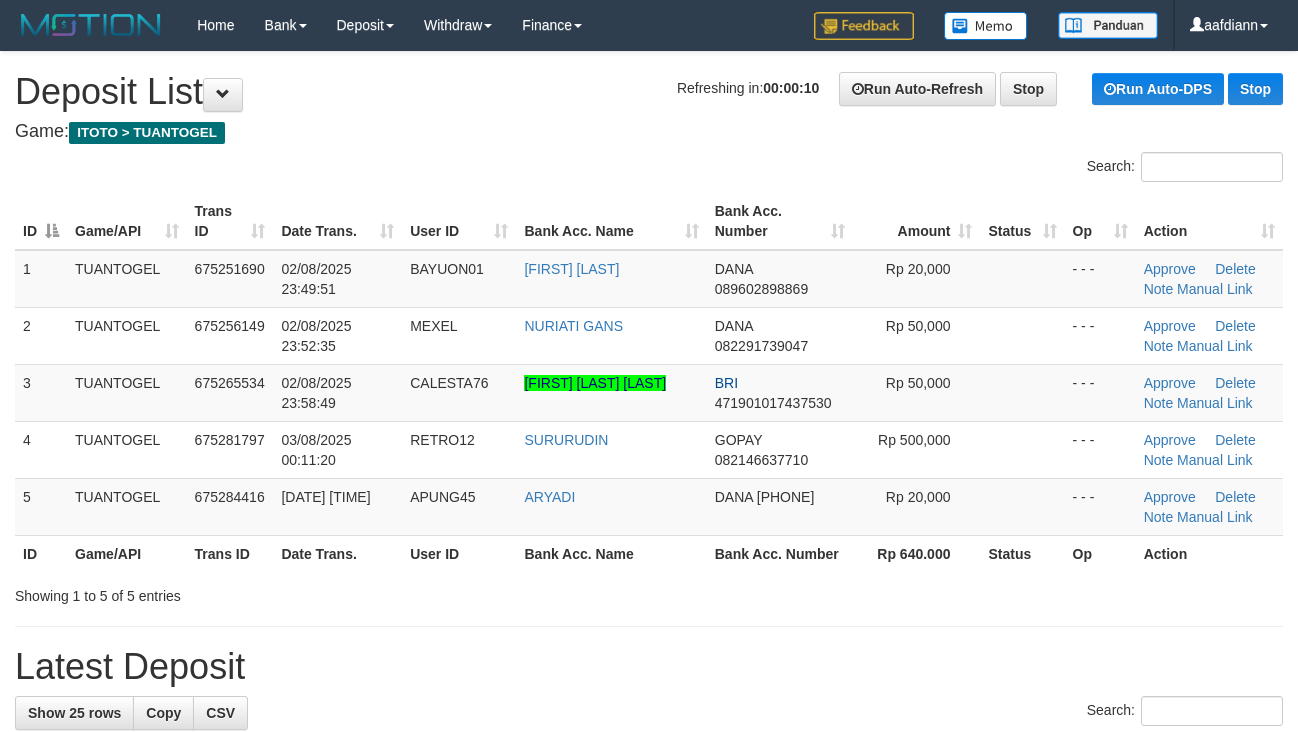 scroll, scrollTop: 0, scrollLeft: 0, axis: both 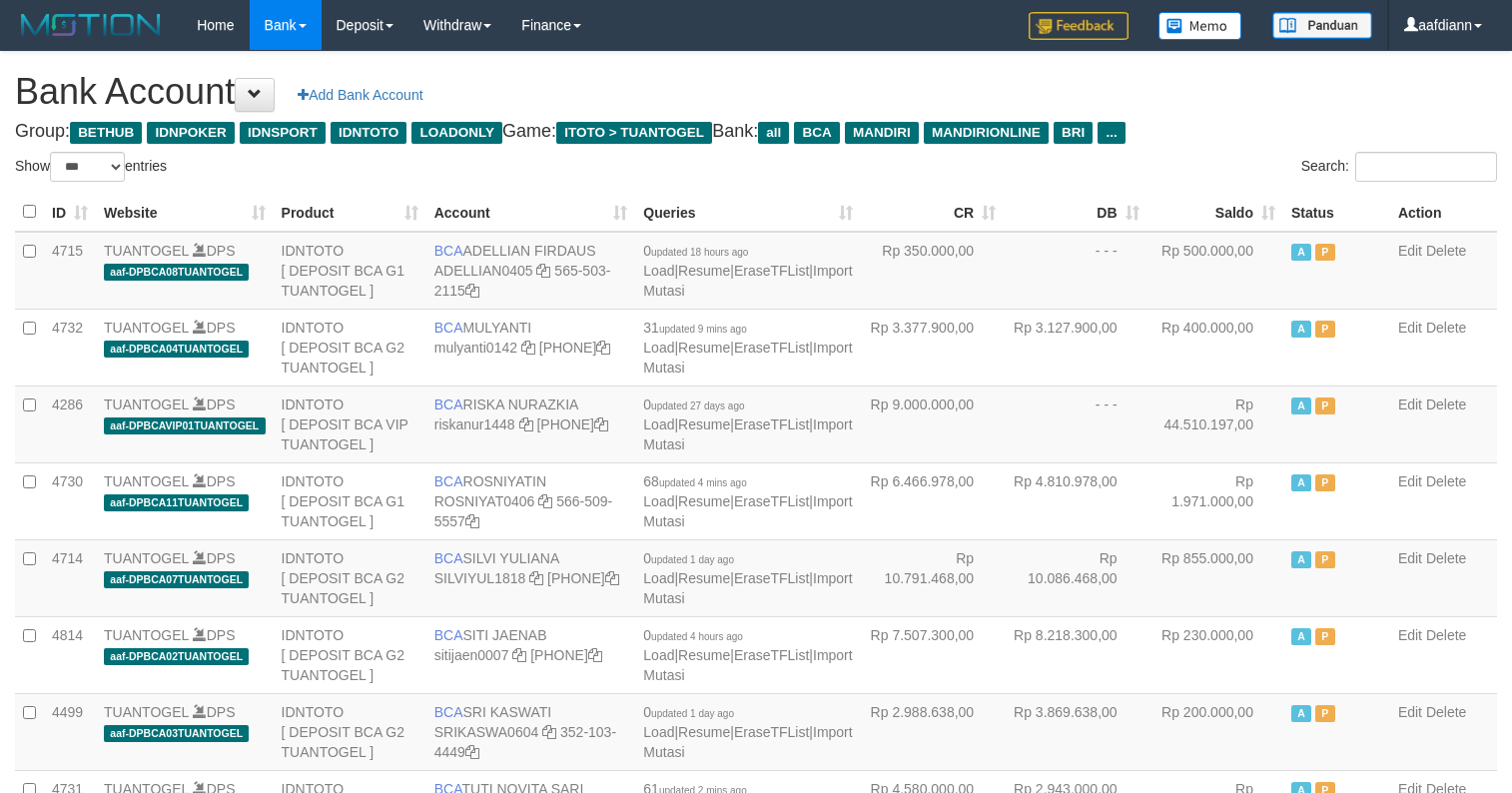select on "***" 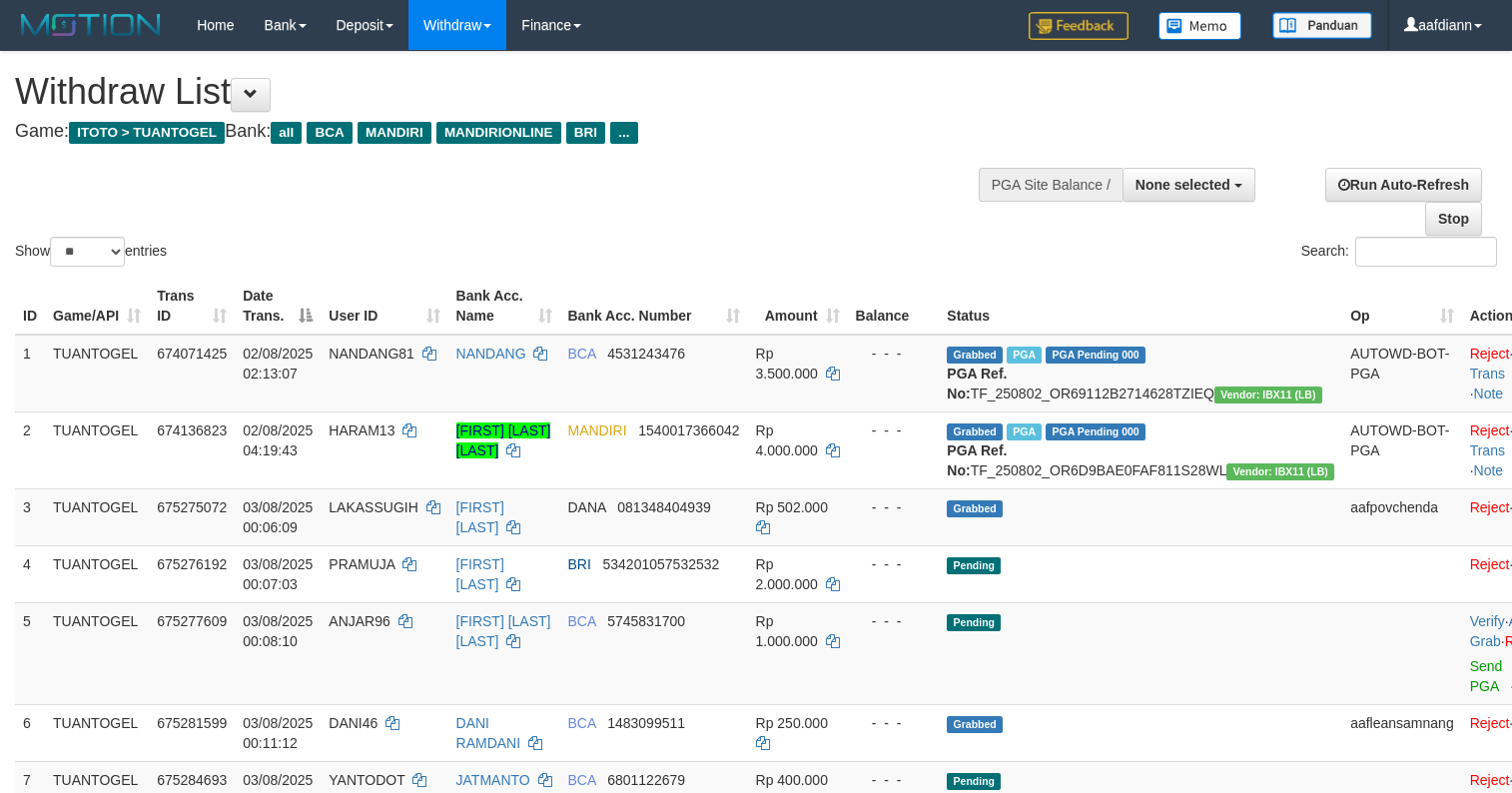 select 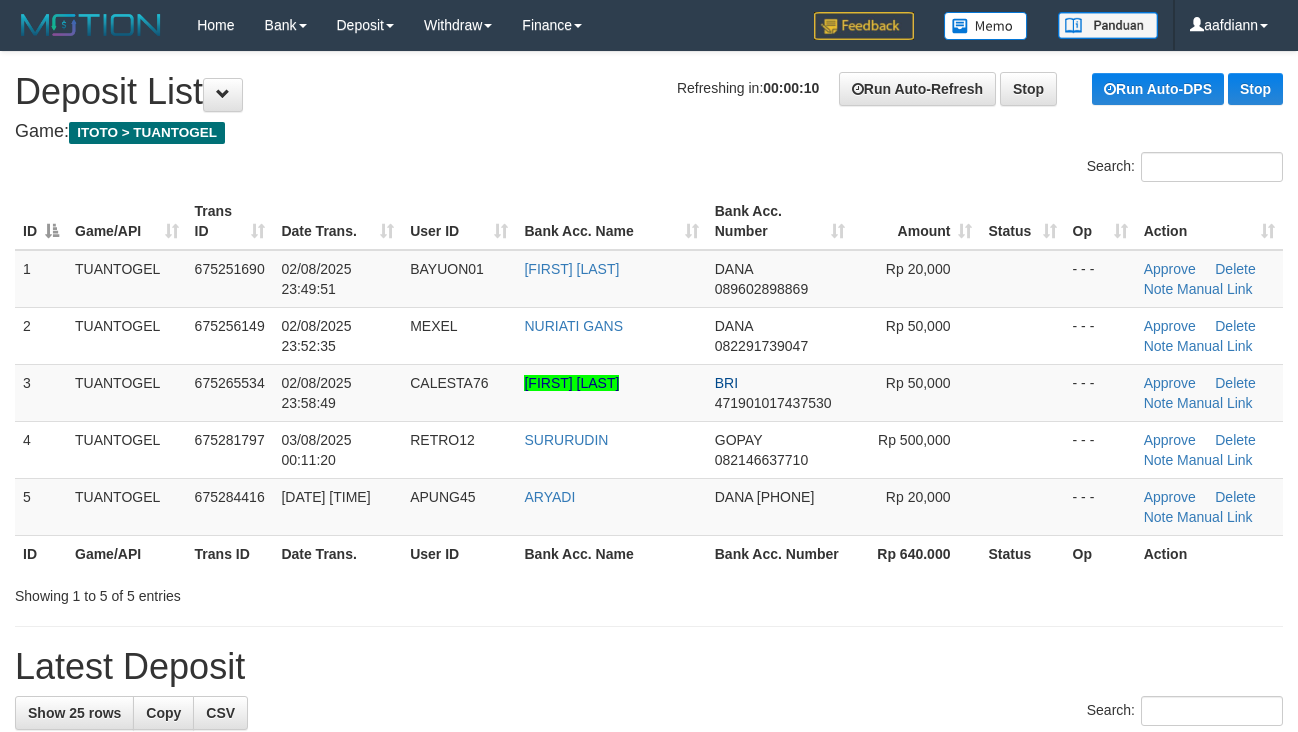 scroll, scrollTop: 0, scrollLeft: 0, axis: both 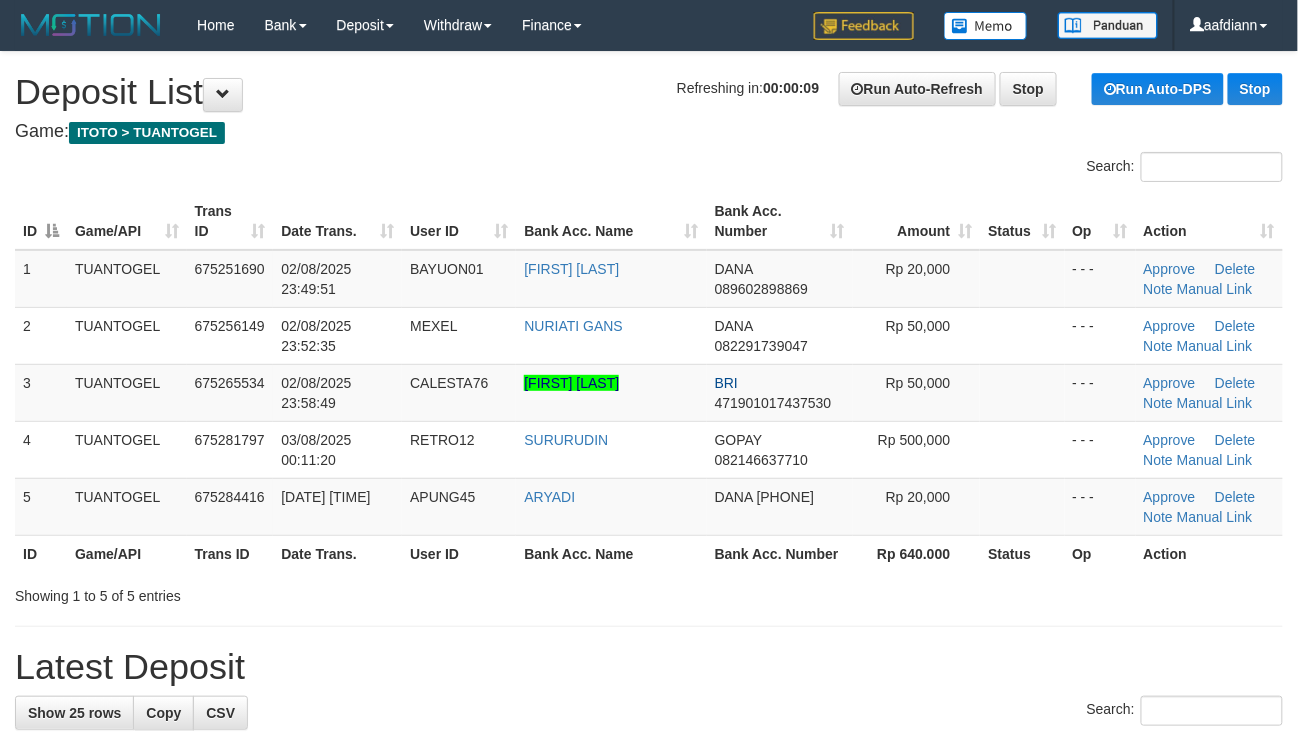 drag, startPoint x: 688, startPoint y: 204, endPoint x: 1017, endPoint y: 177, distance: 330.10605 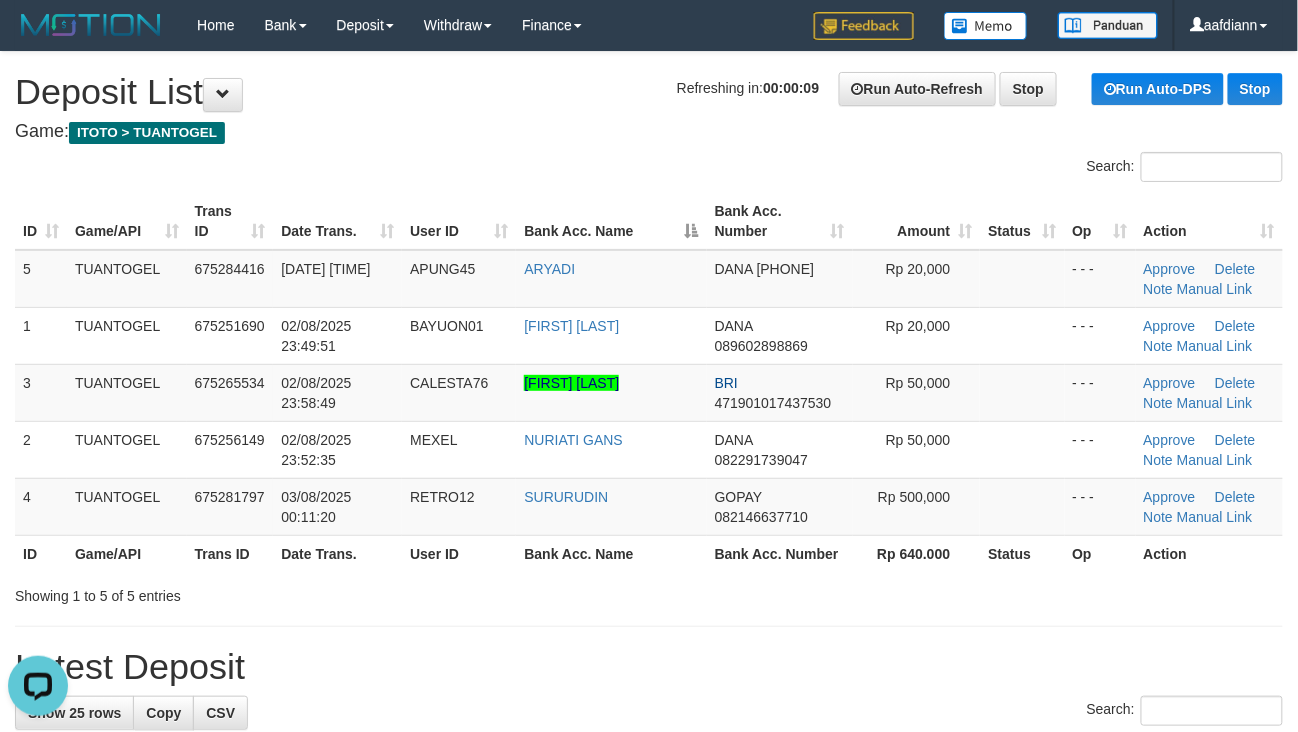 scroll, scrollTop: 0, scrollLeft: 0, axis: both 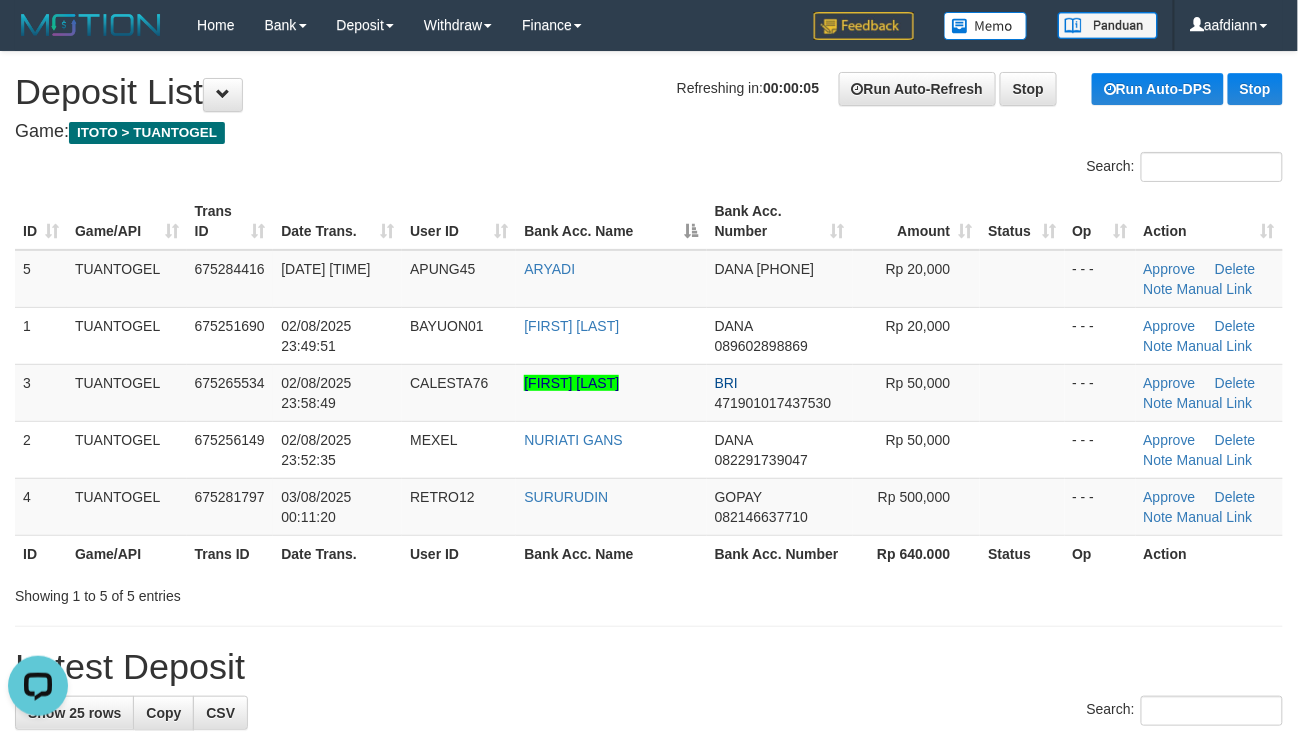 click on "Search:" at bounding box center (649, 169) 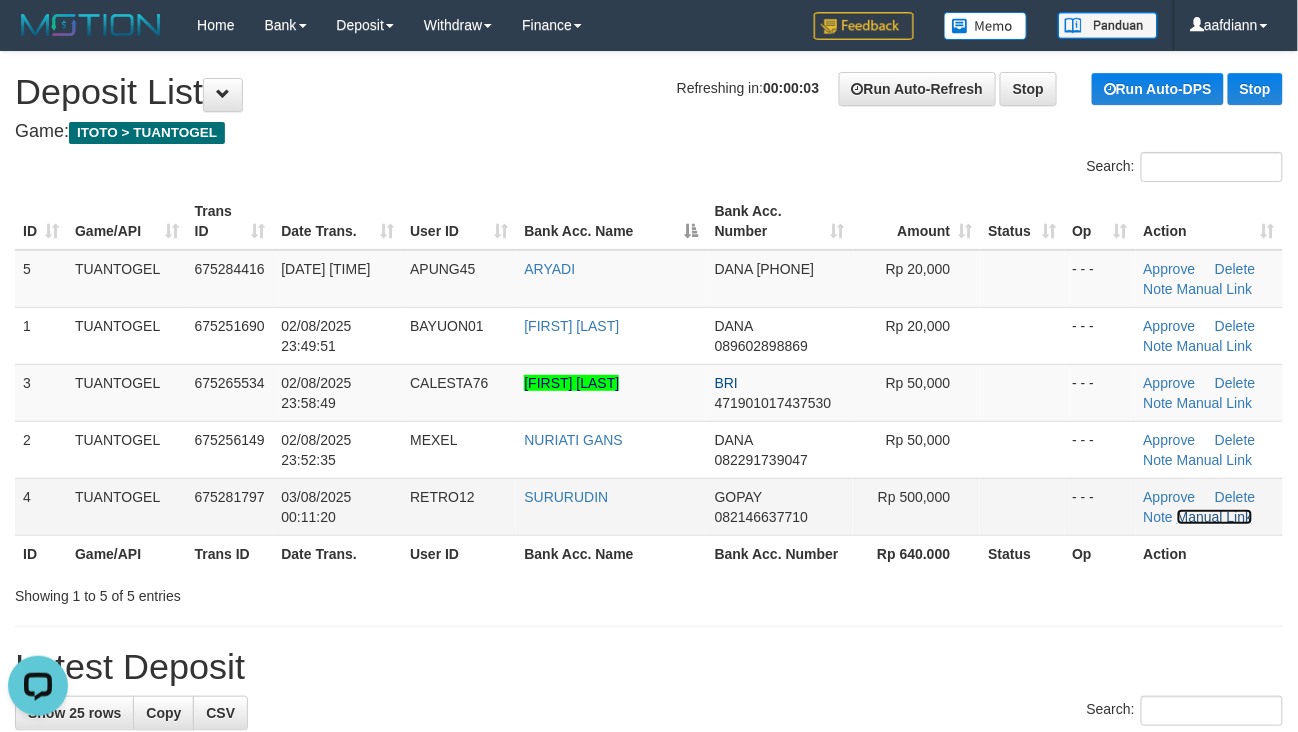 click on "Manual Link" at bounding box center (1215, 517) 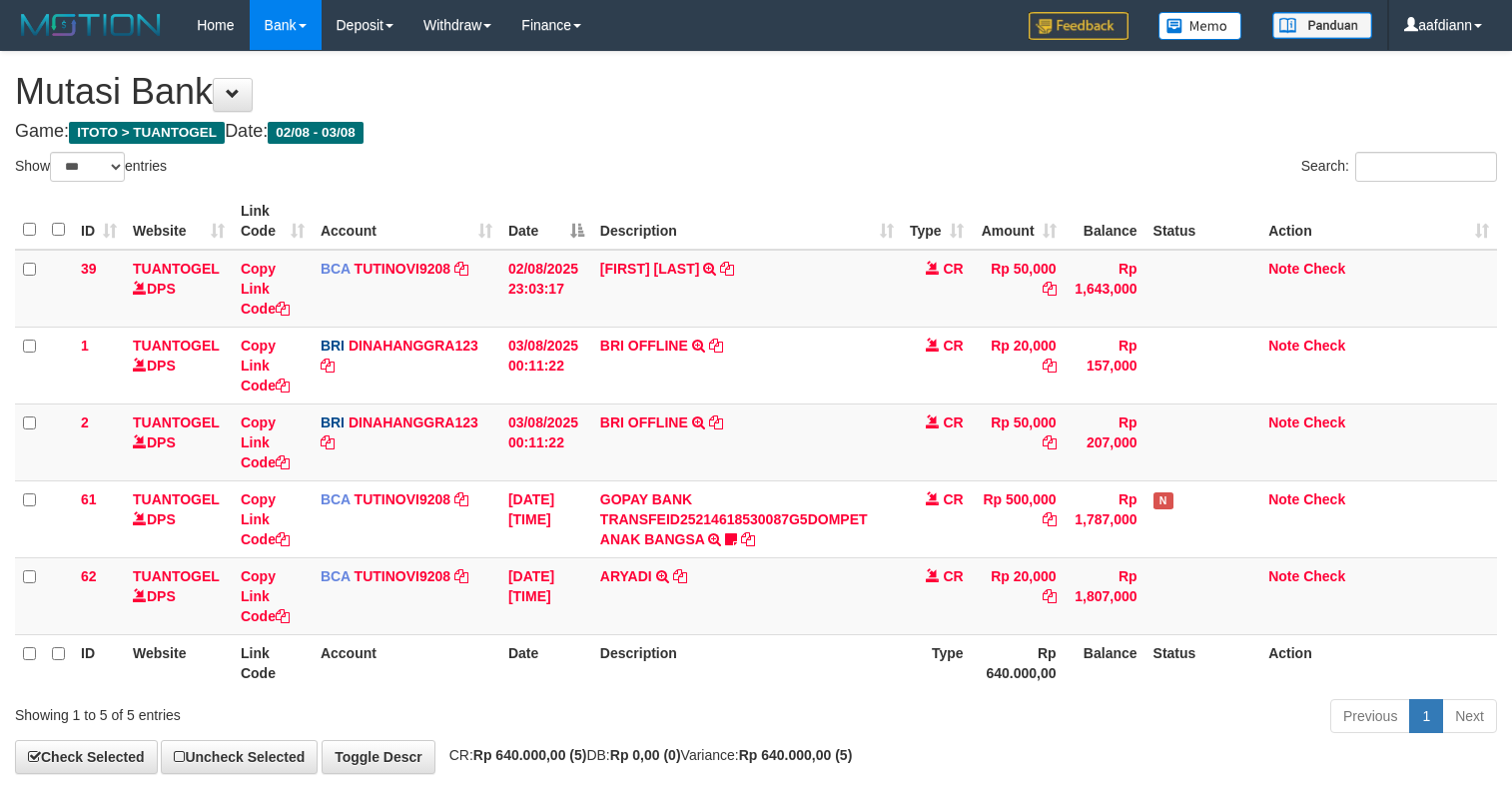 select on "***" 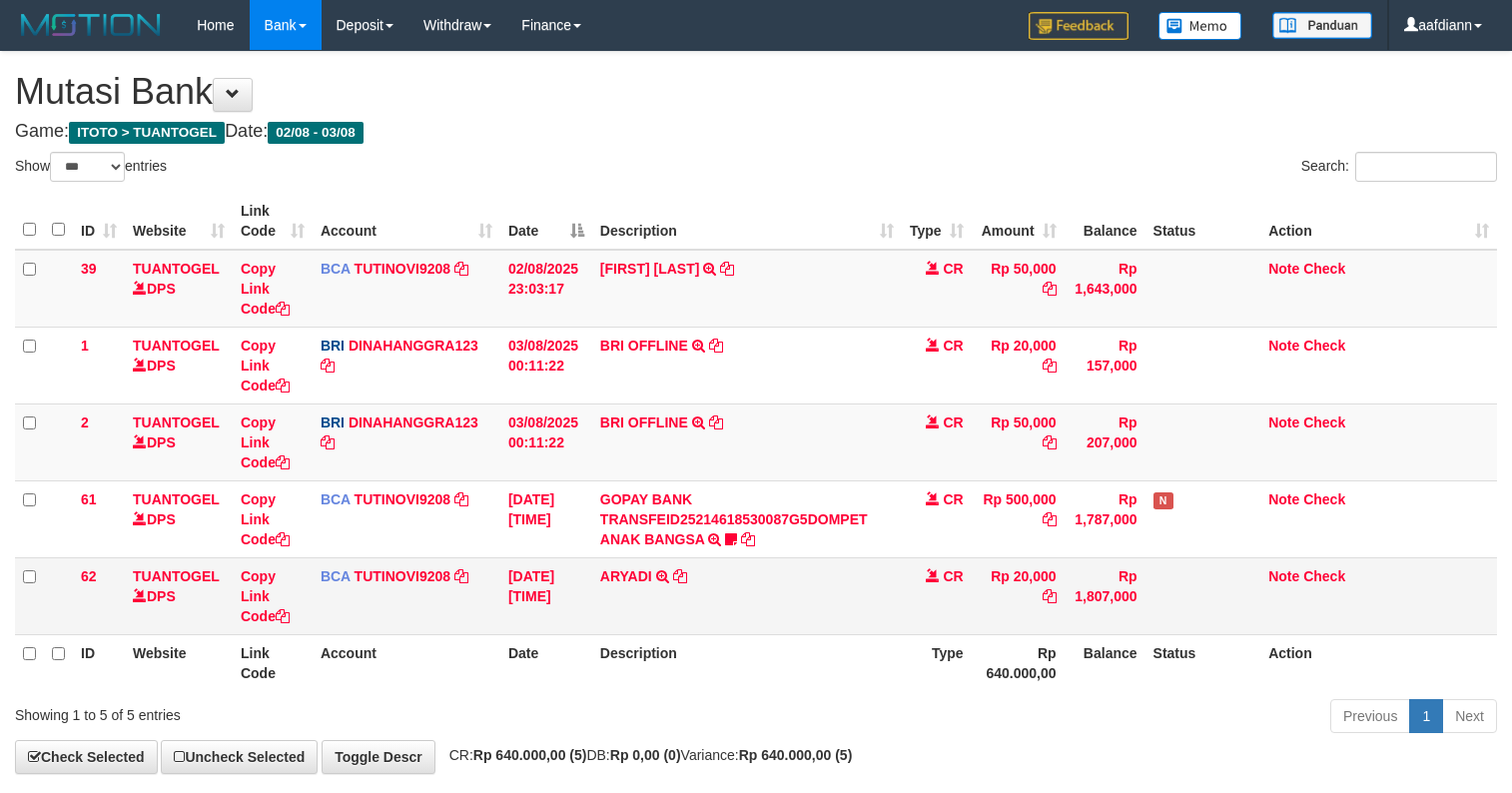 scroll, scrollTop: 0, scrollLeft: 0, axis: both 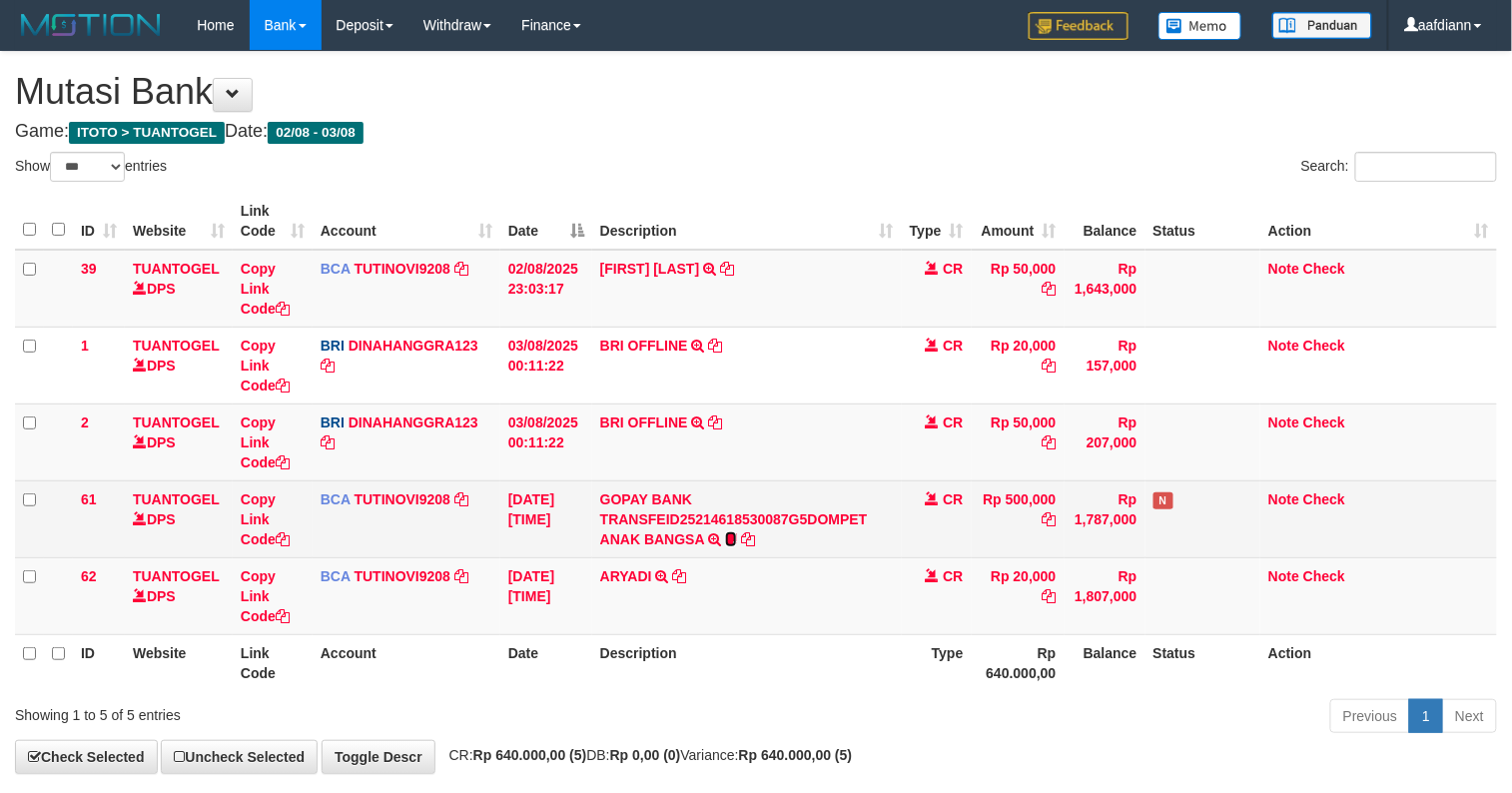 click at bounding box center (731, 539) 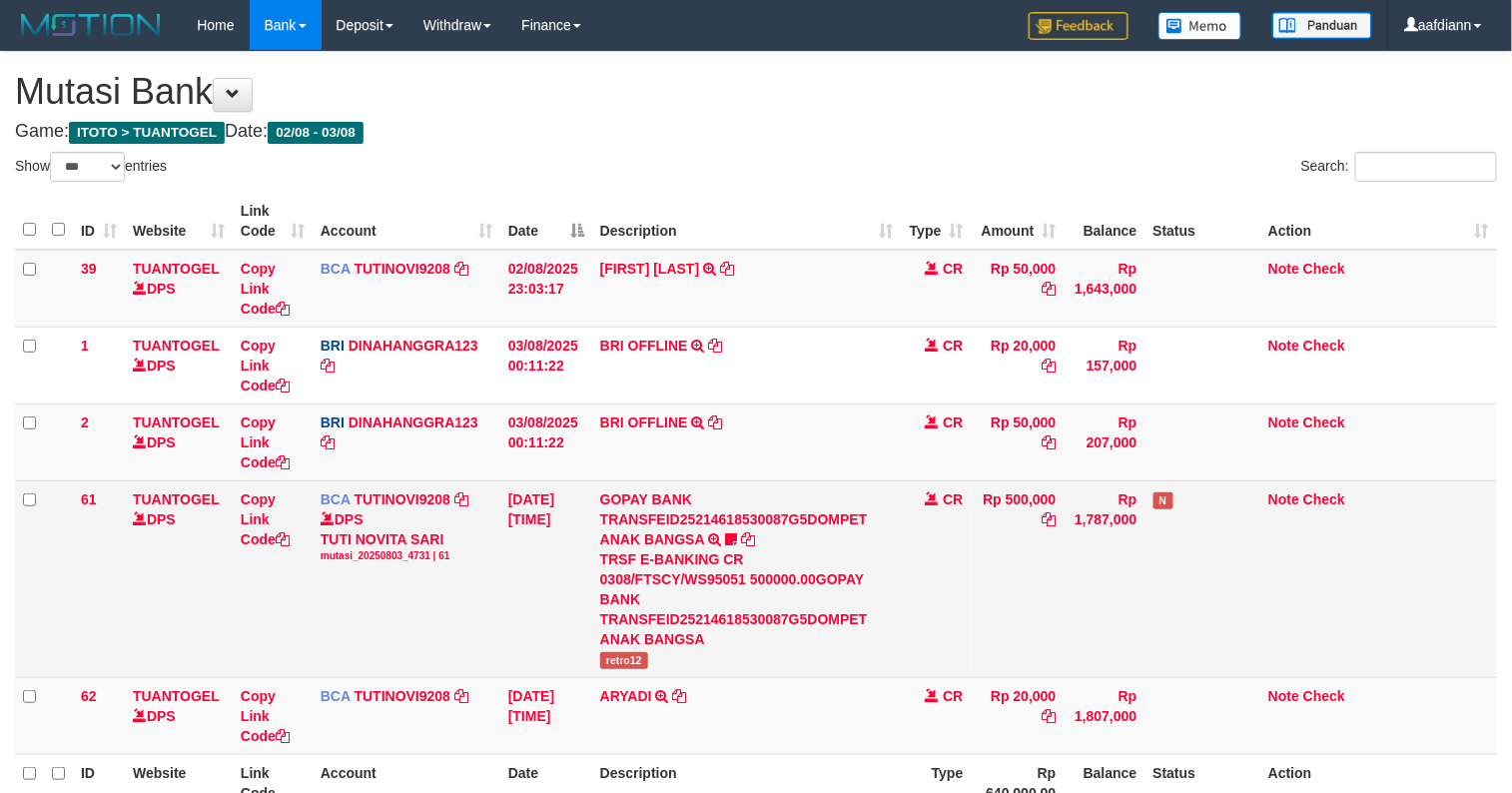 click on "GOPAY BANK TRANSFEID25214618530087G5DOMPET ANAK BANGSA            TRSF E-BANKING CR 0308/FTSCY/WS95051
500000.00GOPAY BANK TRANSFEID25214618530087G5DOMPET ANAK BANGSA    retro12" at bounding box center [747, 578] 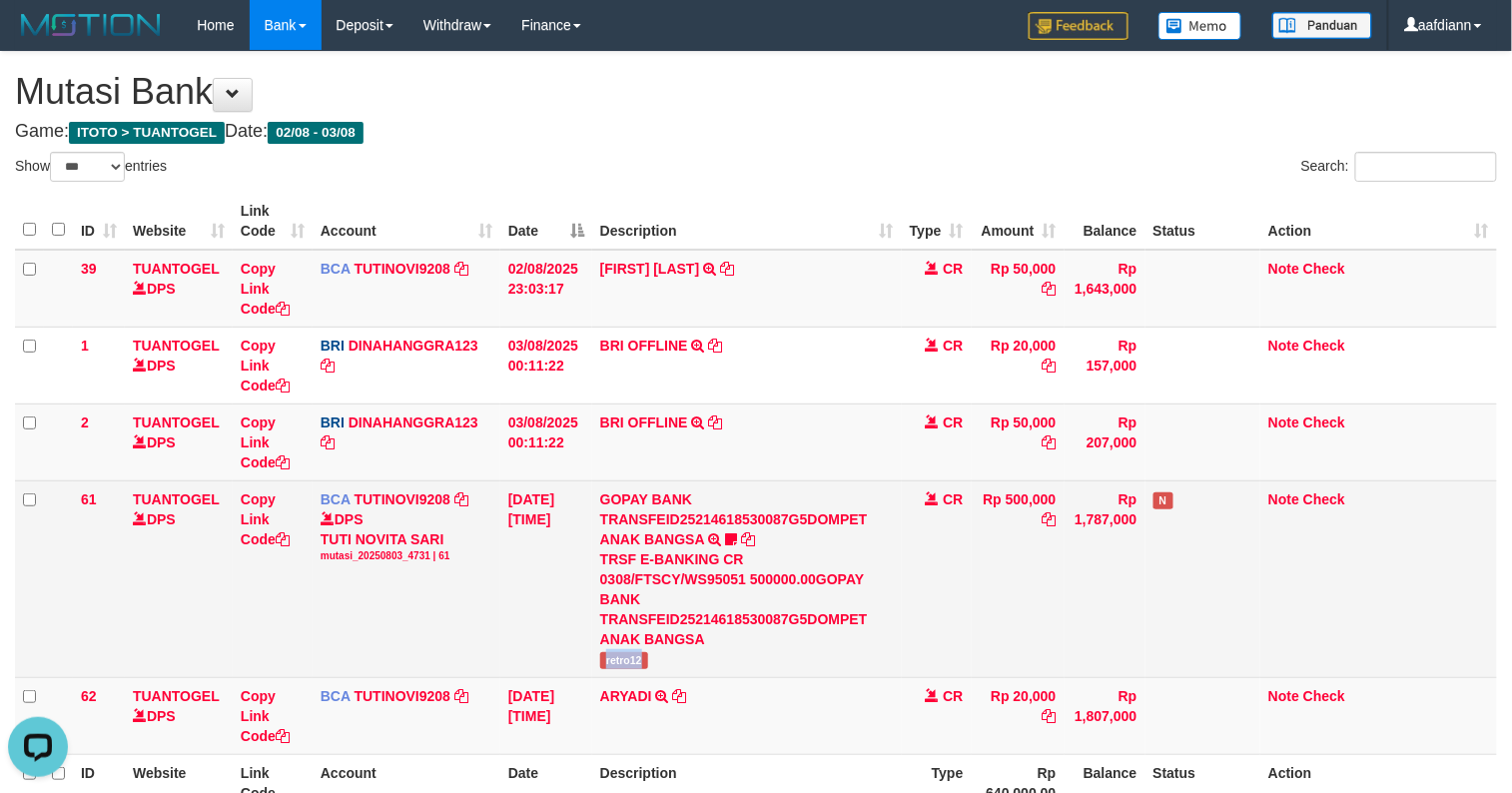 click on "GOPAY BANK TRANSFEID25214618530087G5DOMPET ANAK BANGSA            TRSF E-BANKING CR 0308/FTSCY/WS95051
500000.00GOPAY BANK TRANSFEID25214618530087G5DOMPET ANAK BANGSA    retro12" at bounding box center [747, 578] 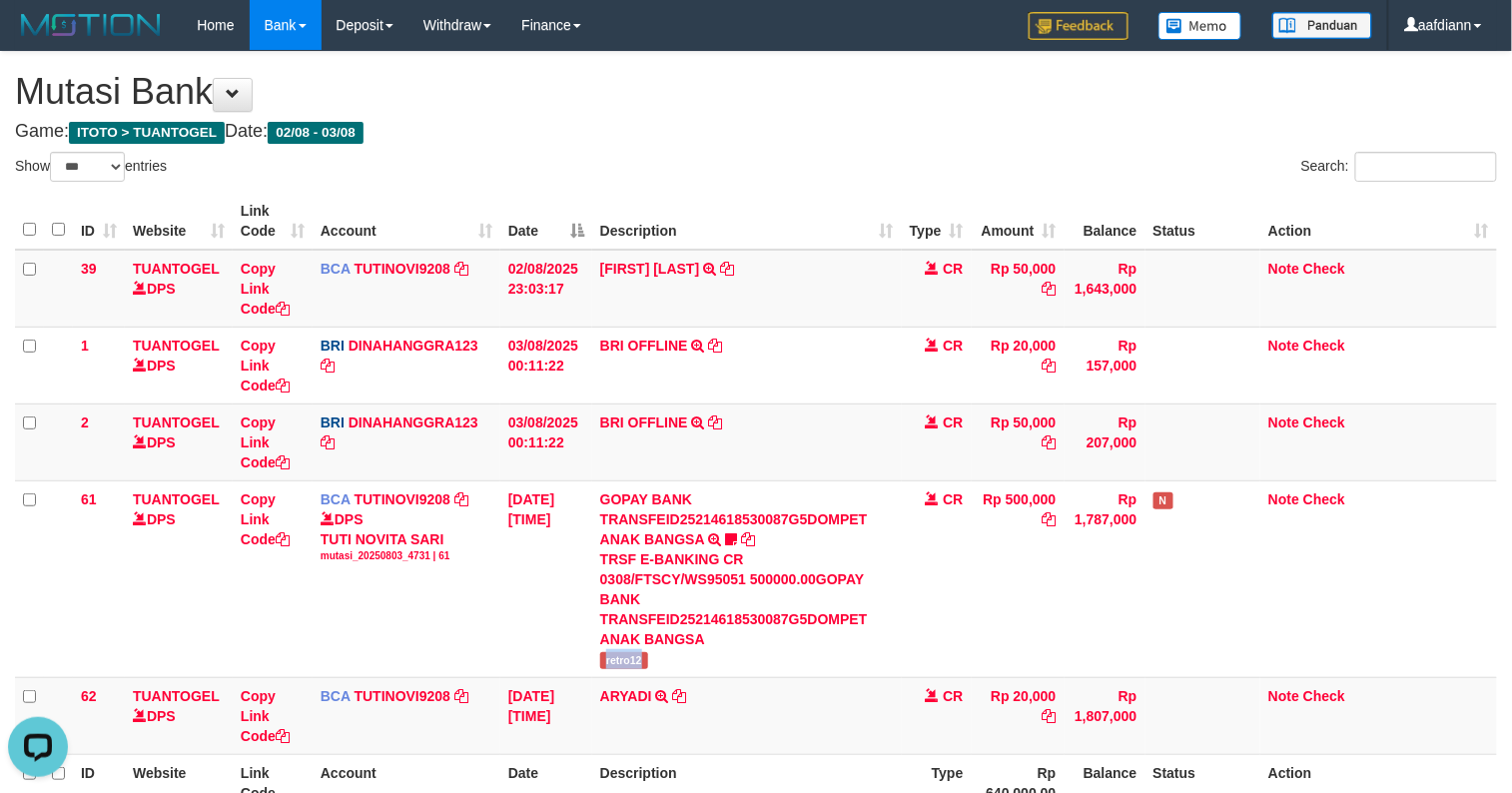 copy on "retro12" 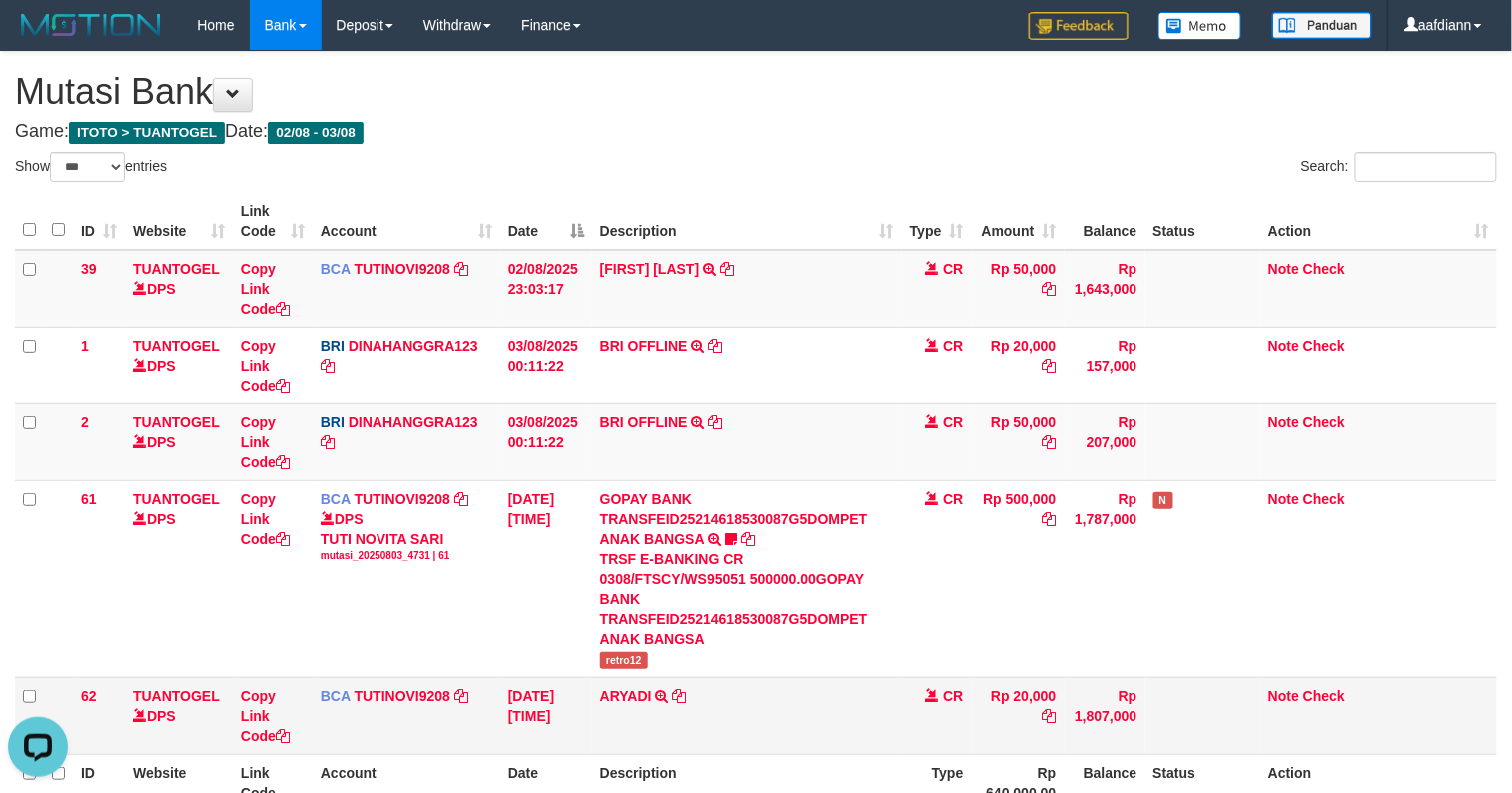 click on "ARYADI         TRSF E-BANKING CR 0308/FTSCY/WS95051
20000.002025080386464239 TRFDN-ARYADI ESPAY DEBIT INDONE" at bounding box center (747, 715) 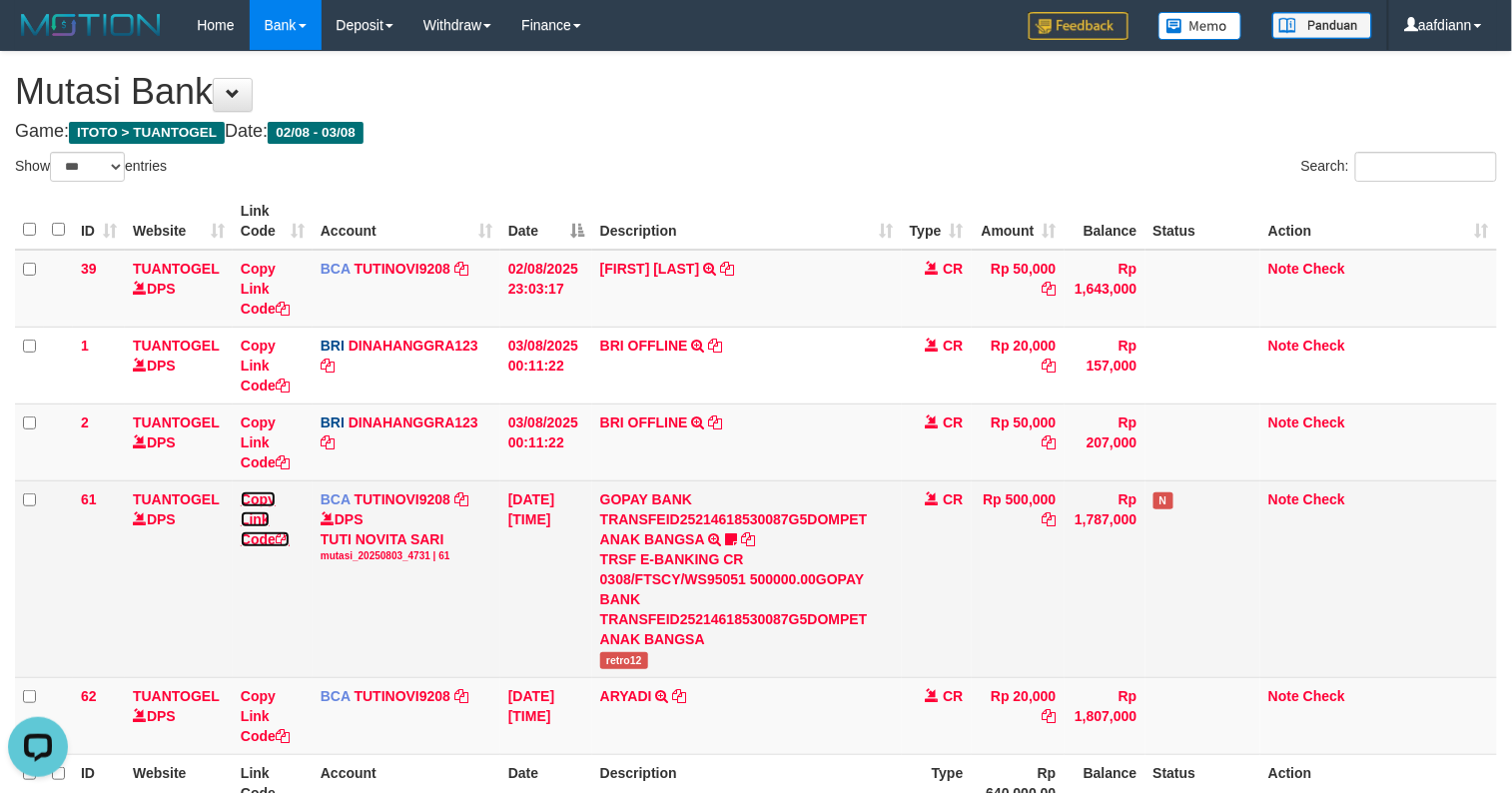 click on "Copy Link Code" at bounding box center (265, 519) 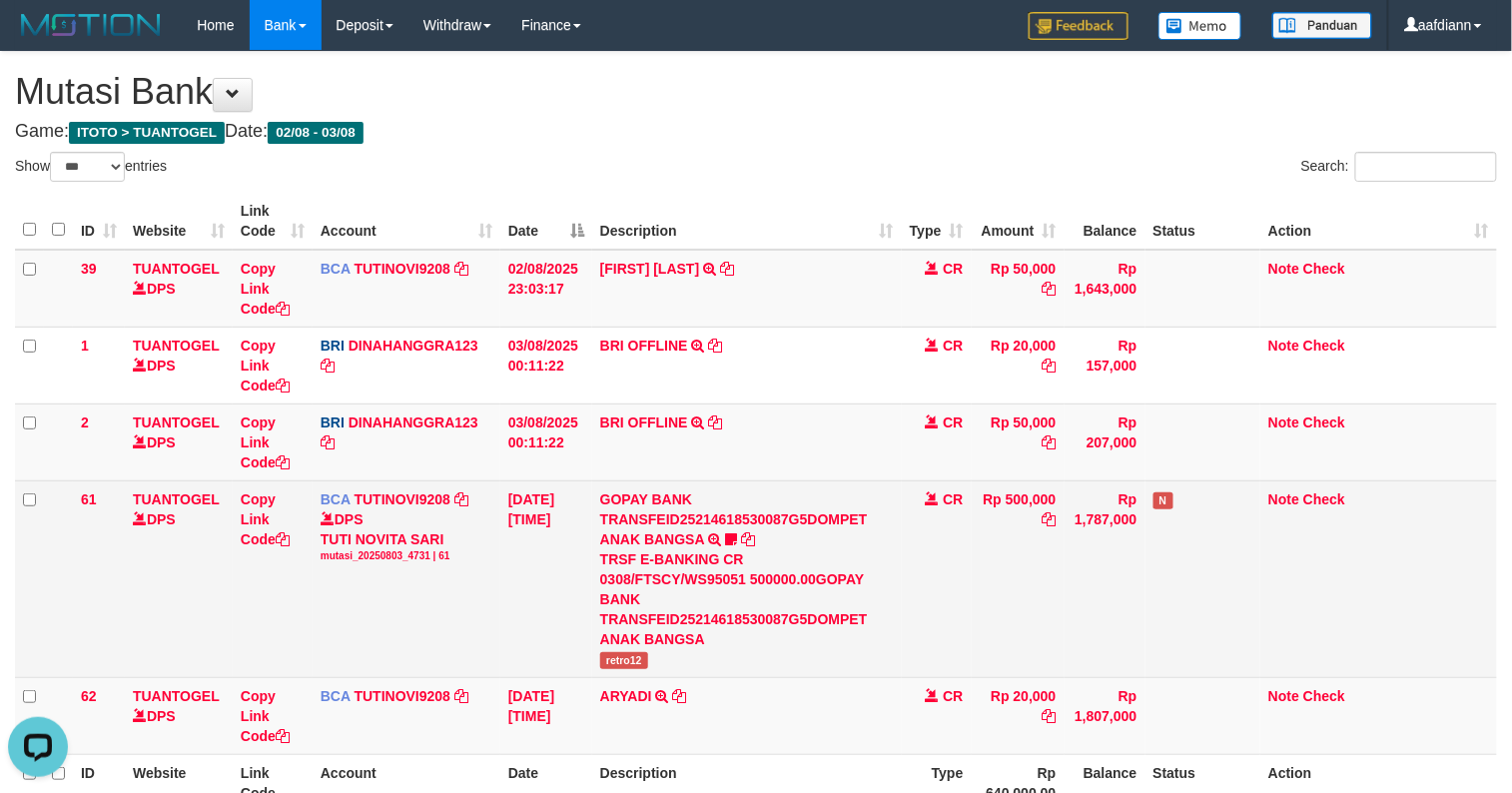 scroll, scrollTop: 252, scrollLeft: 0, axis: vertical 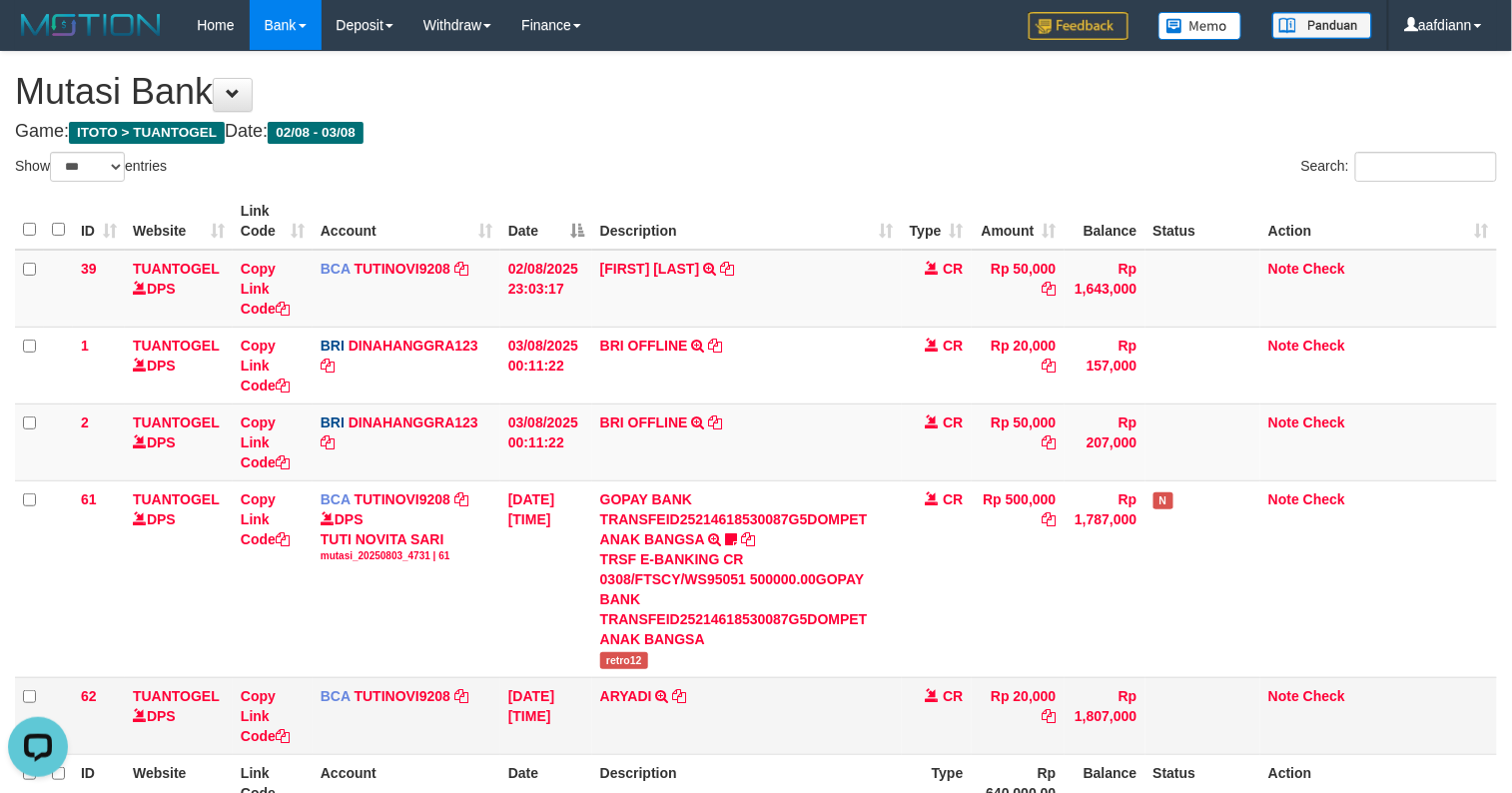 drag, startPoint x: 589, startPoint y: 647, endPoint x: 604, endPoint y: 680, distance: 36.249138 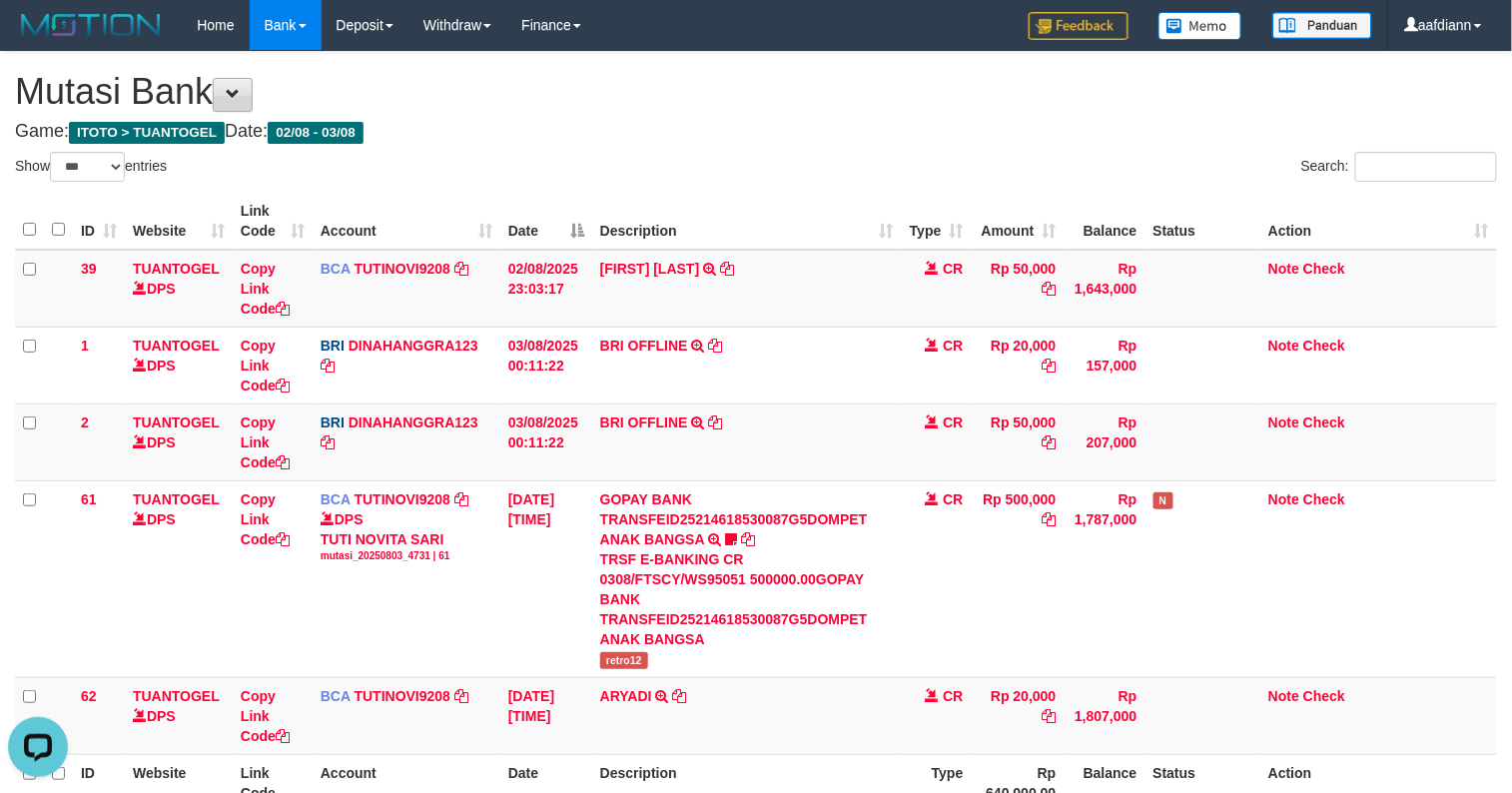drag, startPoint x: 651, startPoint y: 90, endPoint x: 260, endPoint y: 76, distance: 391.2506 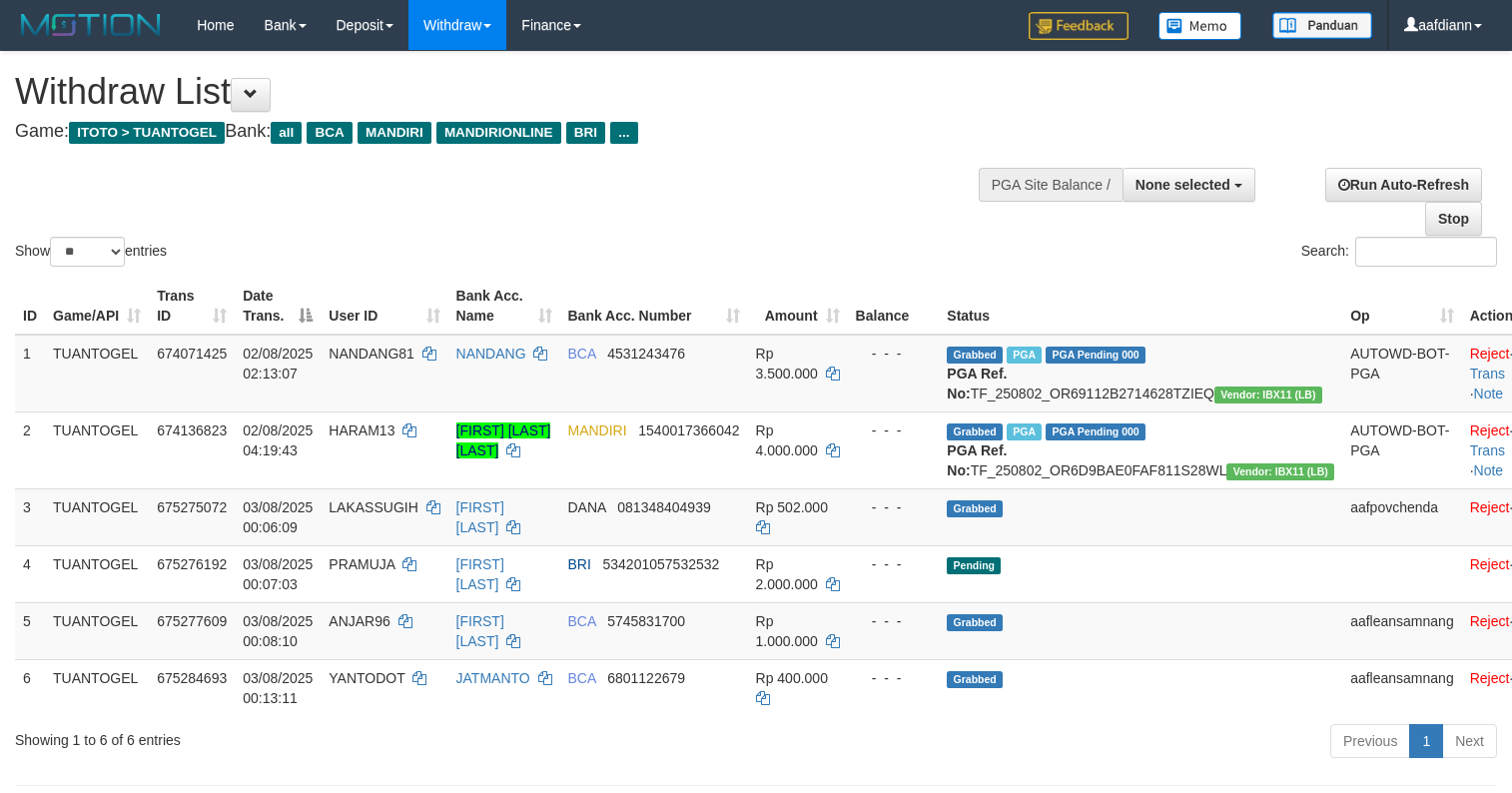 select 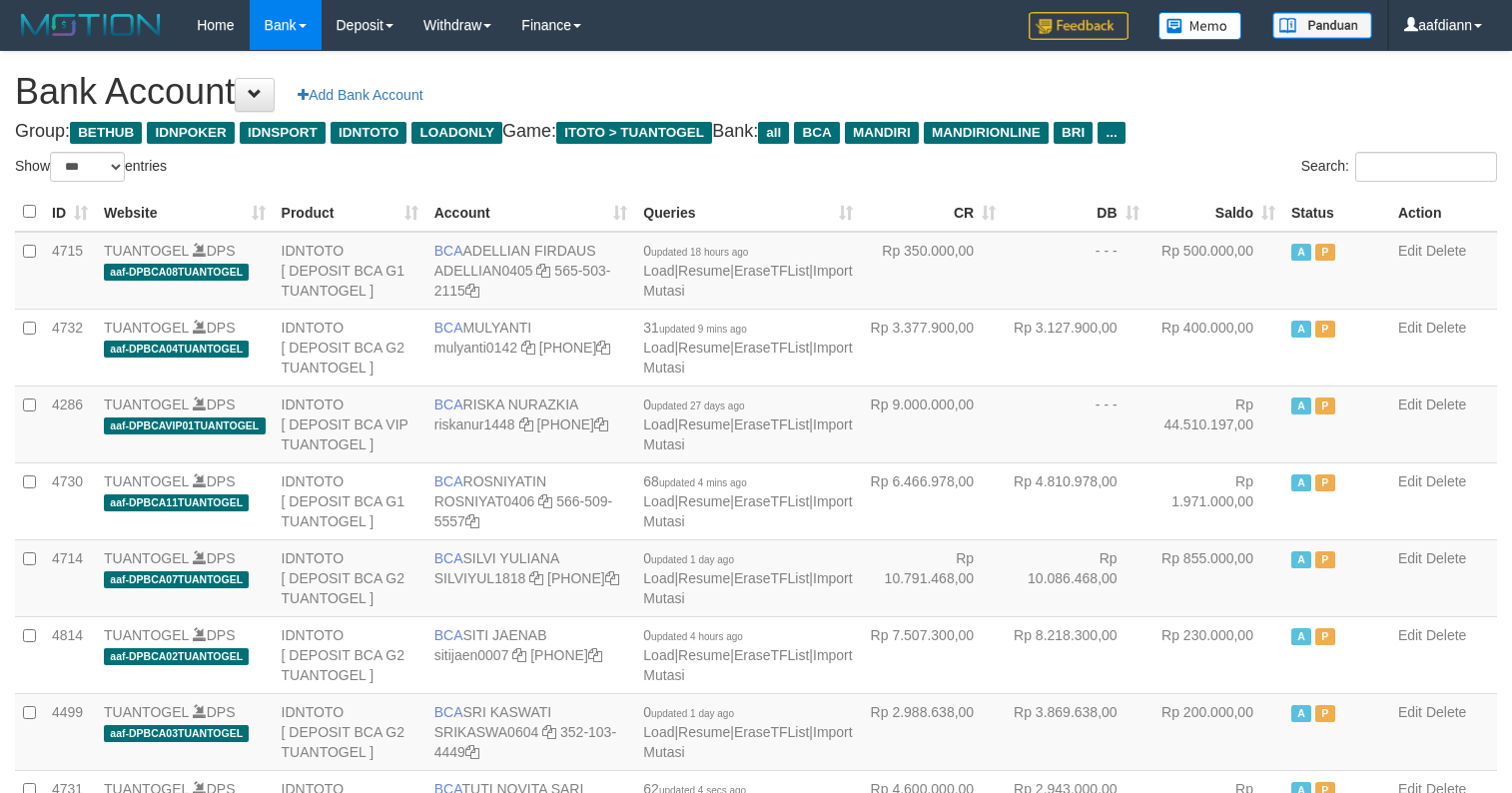 select on "***" 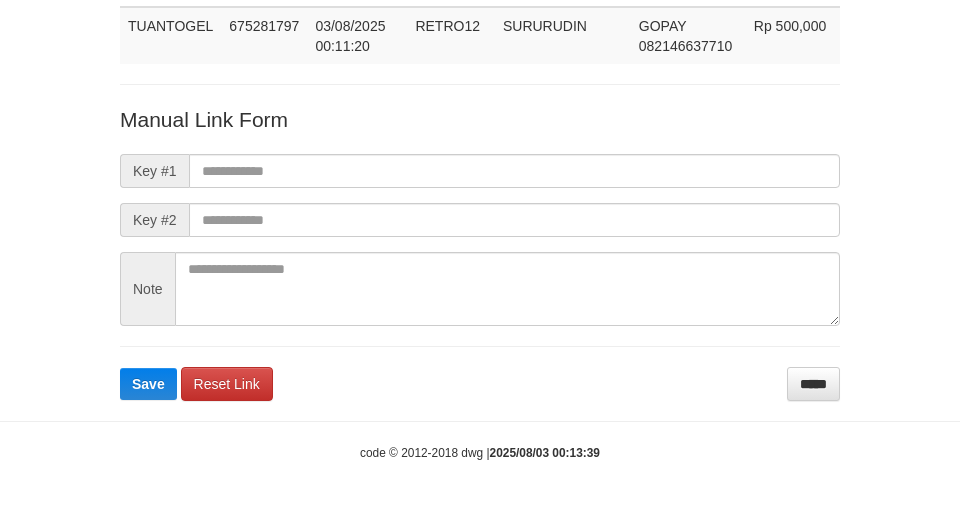 scroll, scrollTop: 146, scrollLeft: 0, axis: vertical 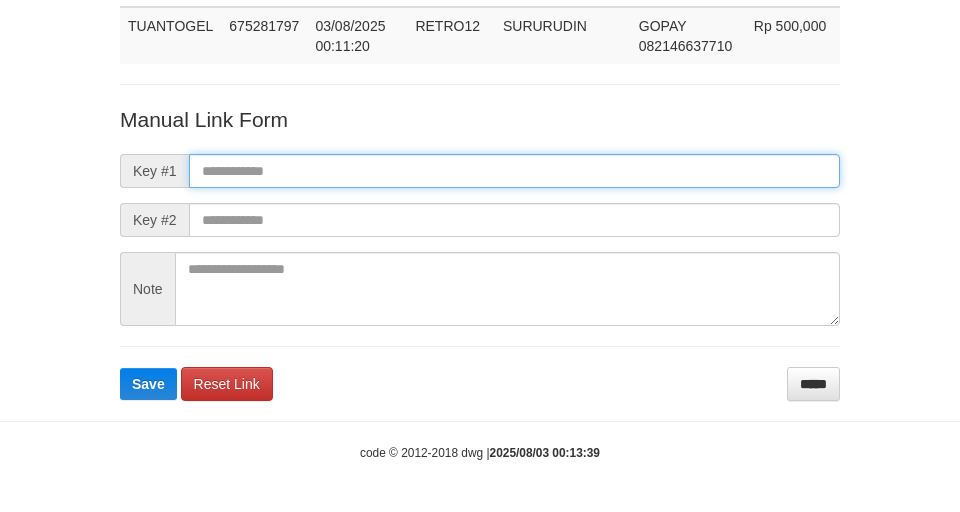 click at bounding box center [514, 171] 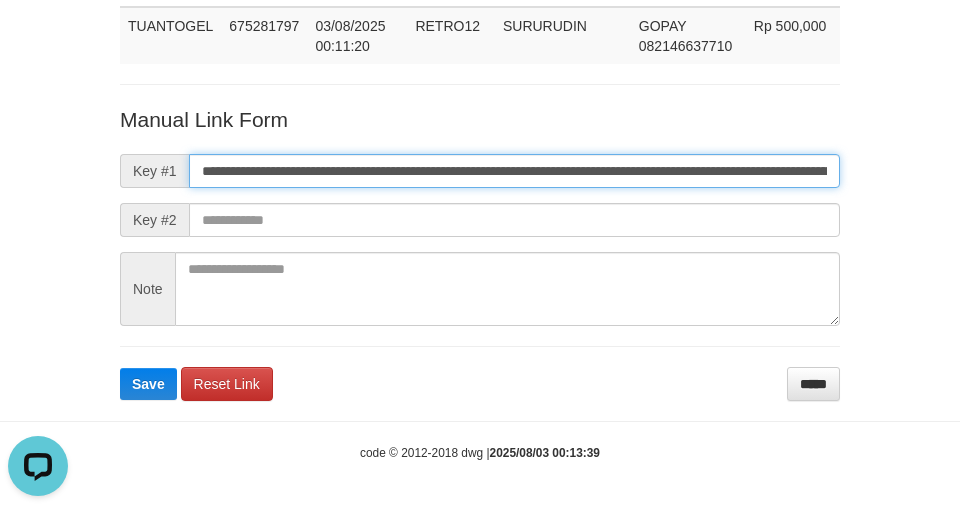 scroll, scrollTop: 0, scrollLeft: 0, axis: both 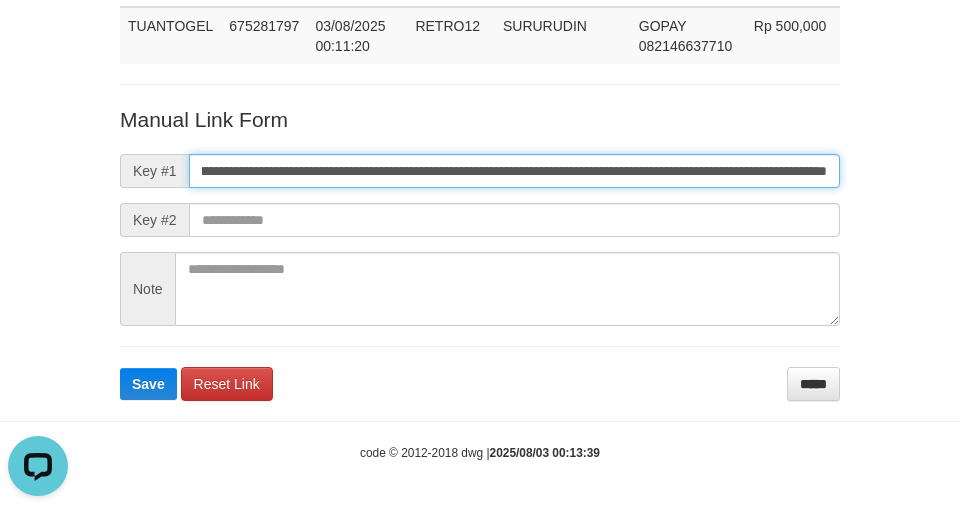type on "**********" 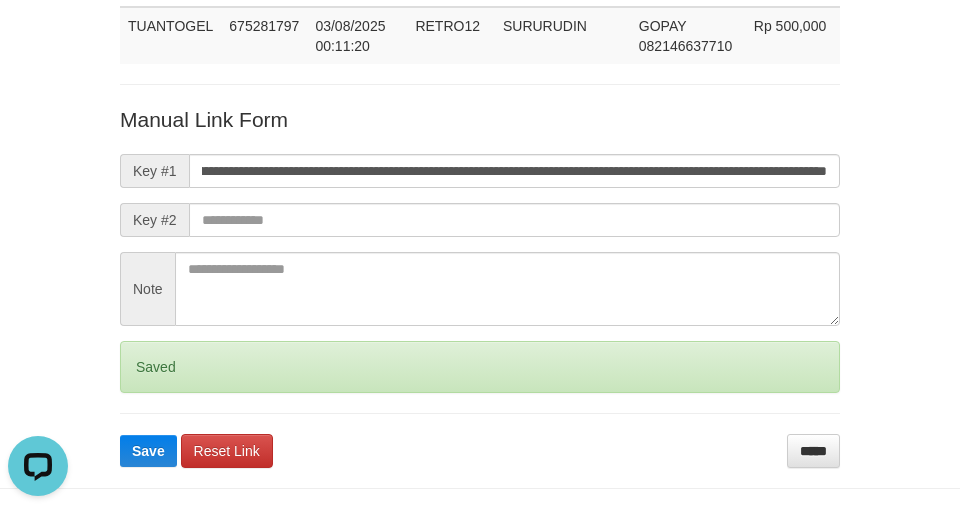 scroll, scrollTop: 0, scrollLeft: 0, axis: both 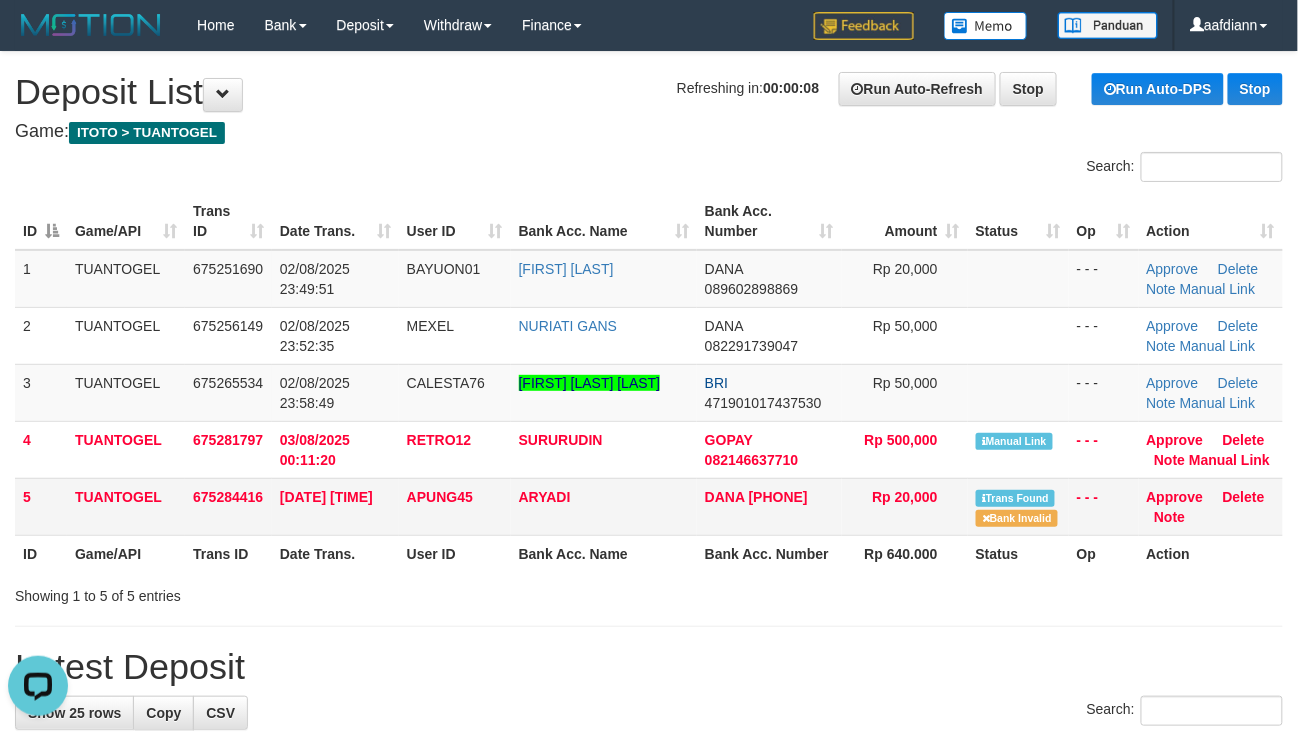 click on "APUNG45" at bounding box center (440, 497) 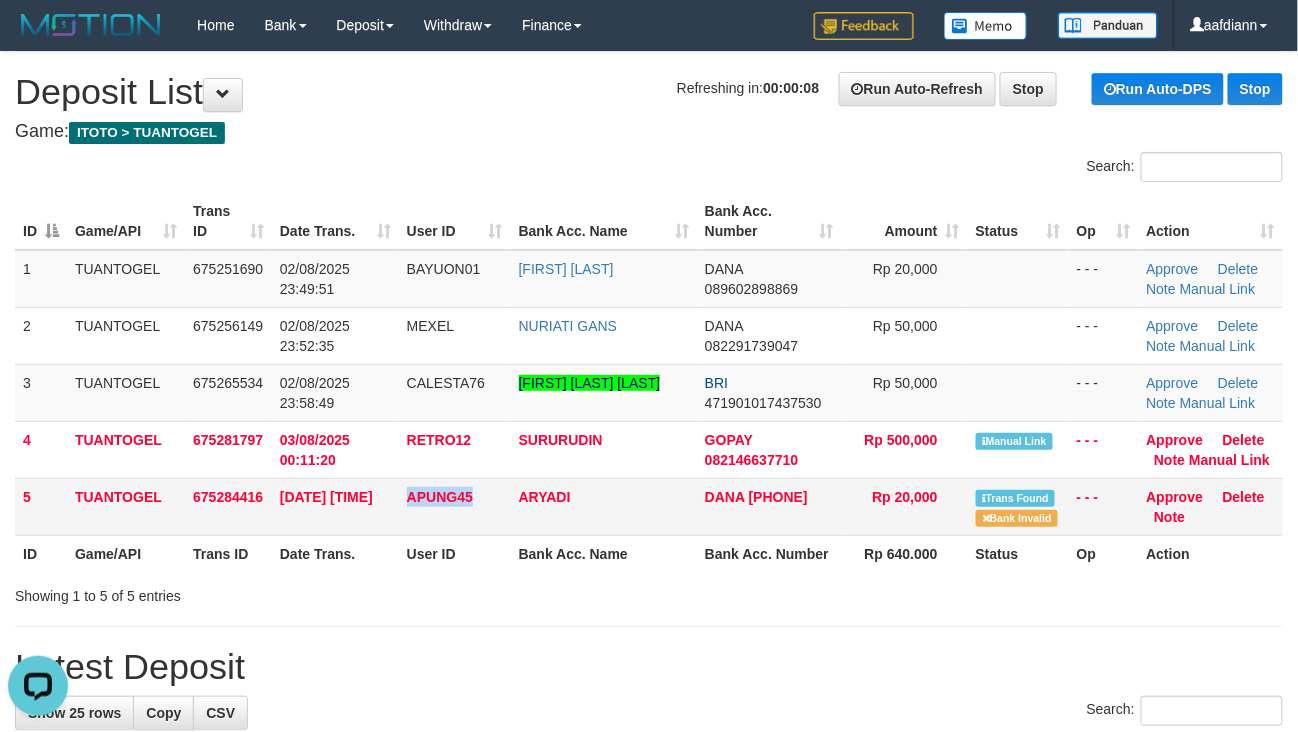 click on "APUNG45" at bounding box center [440, 497] 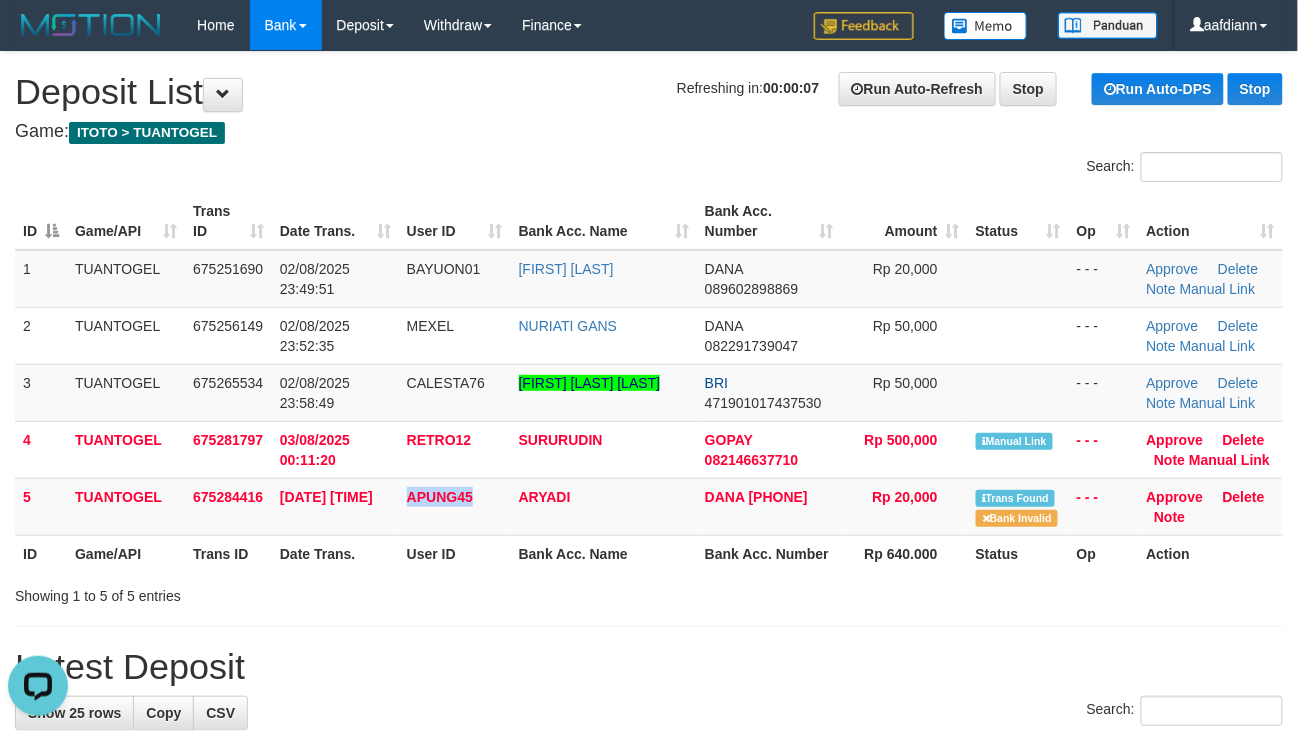 copy on "APUNG45" 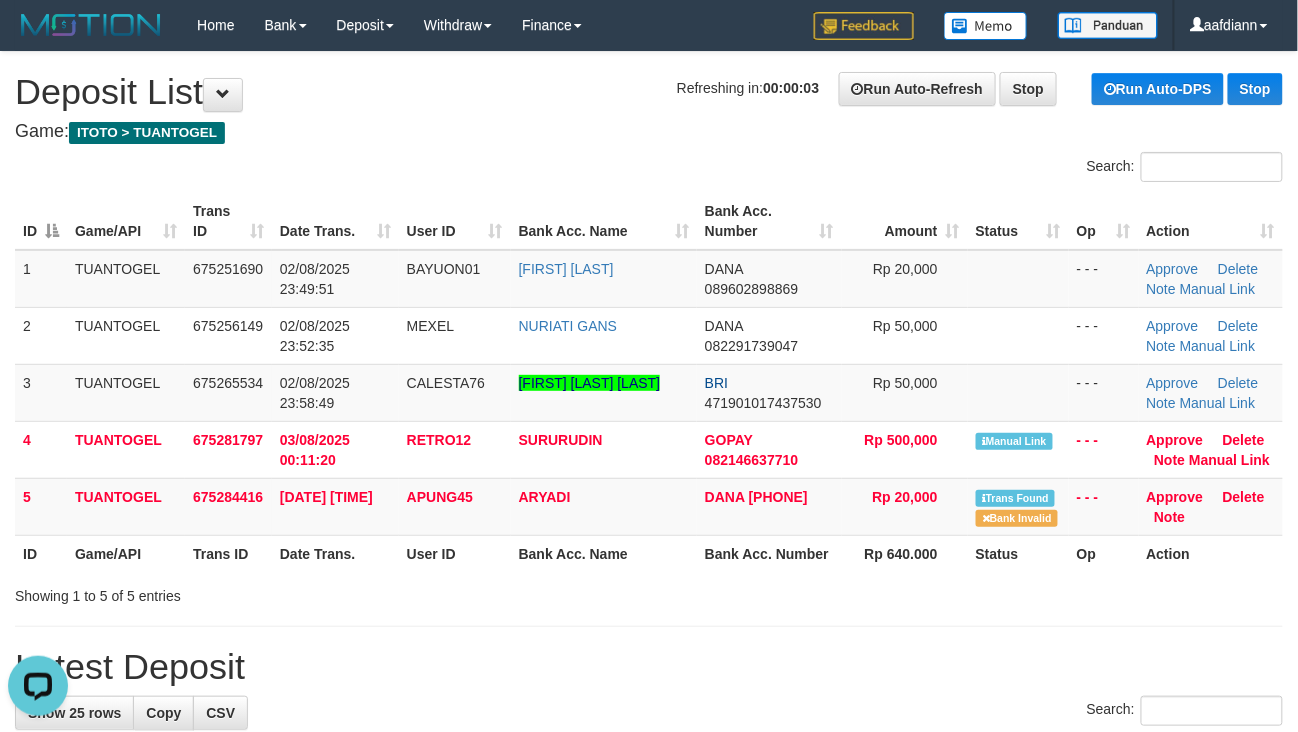 click on "Status" at bounding box center [1018, 553] 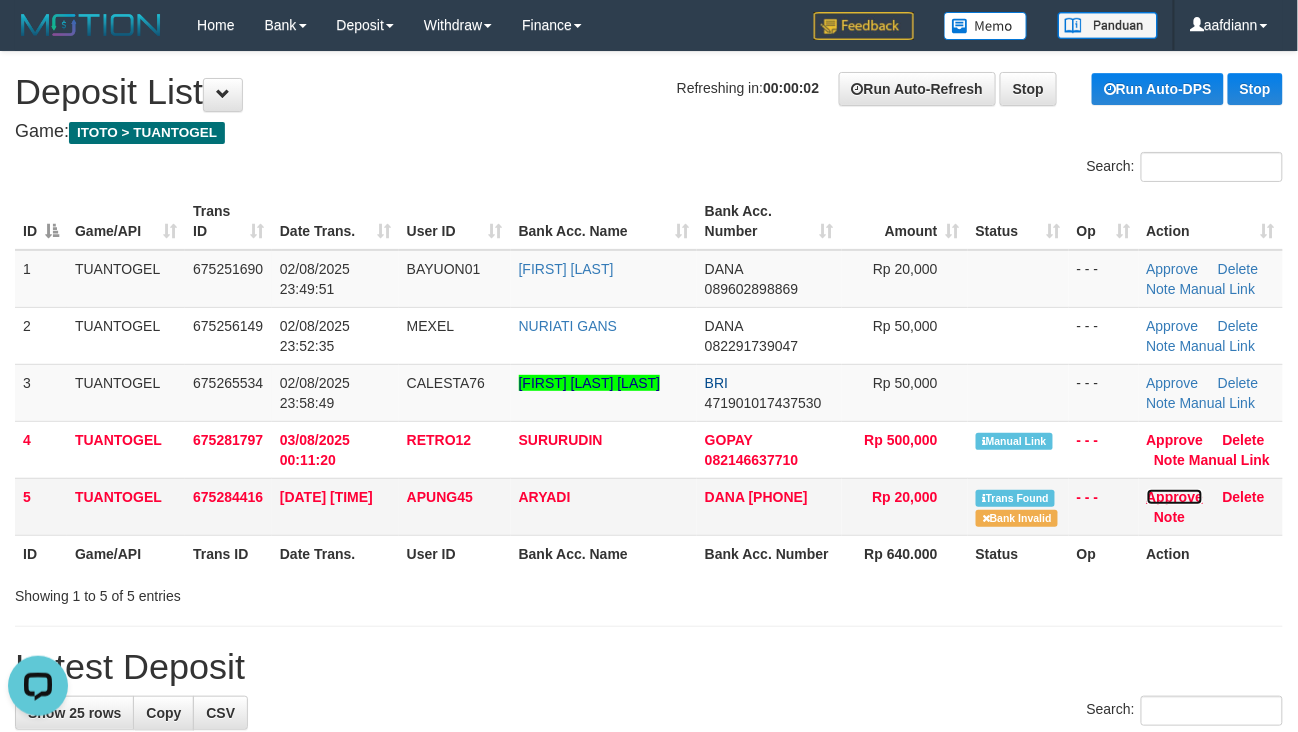 click on "Approve" at bounding box center (1175, 497) 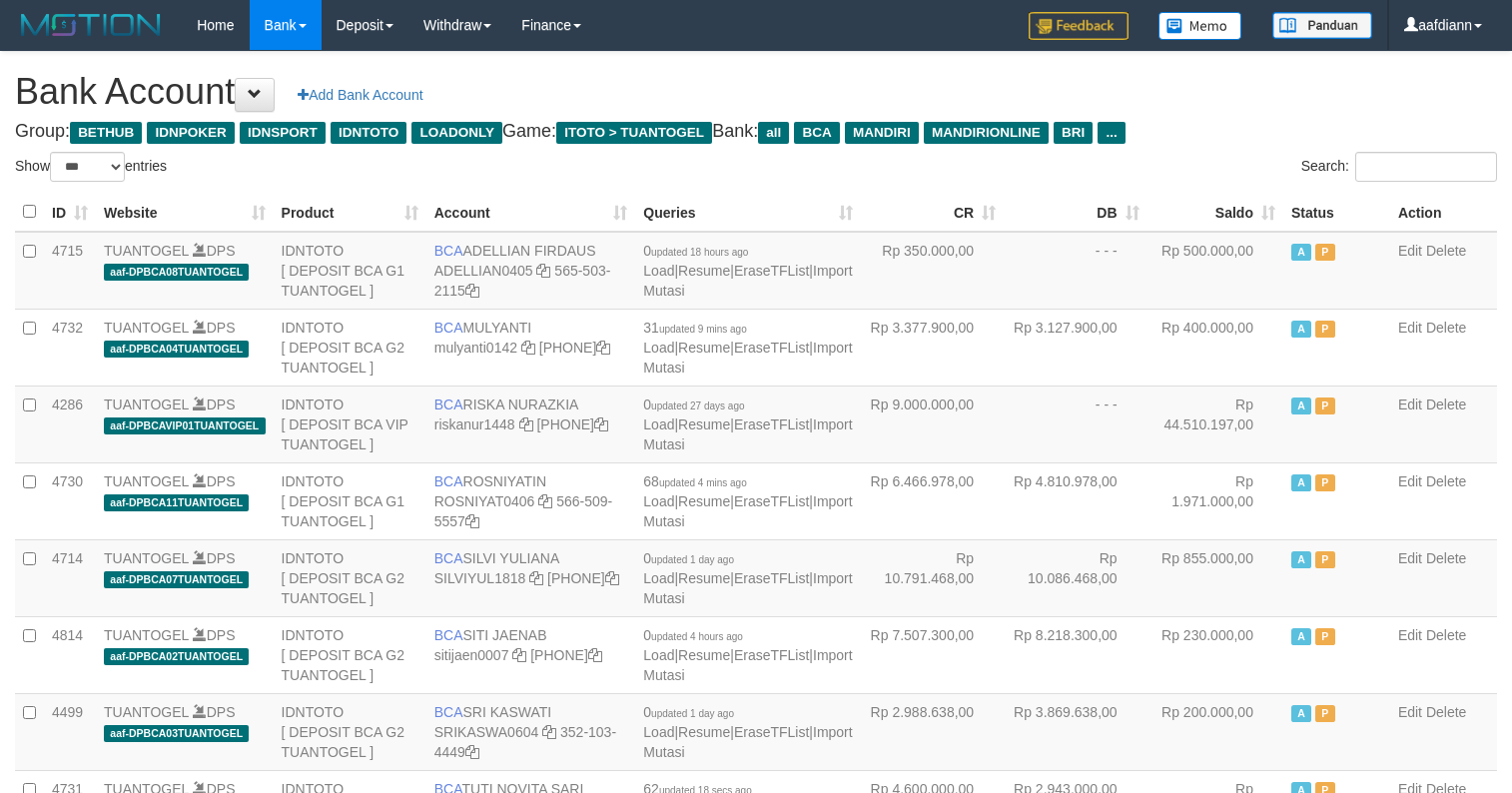 select on "***" 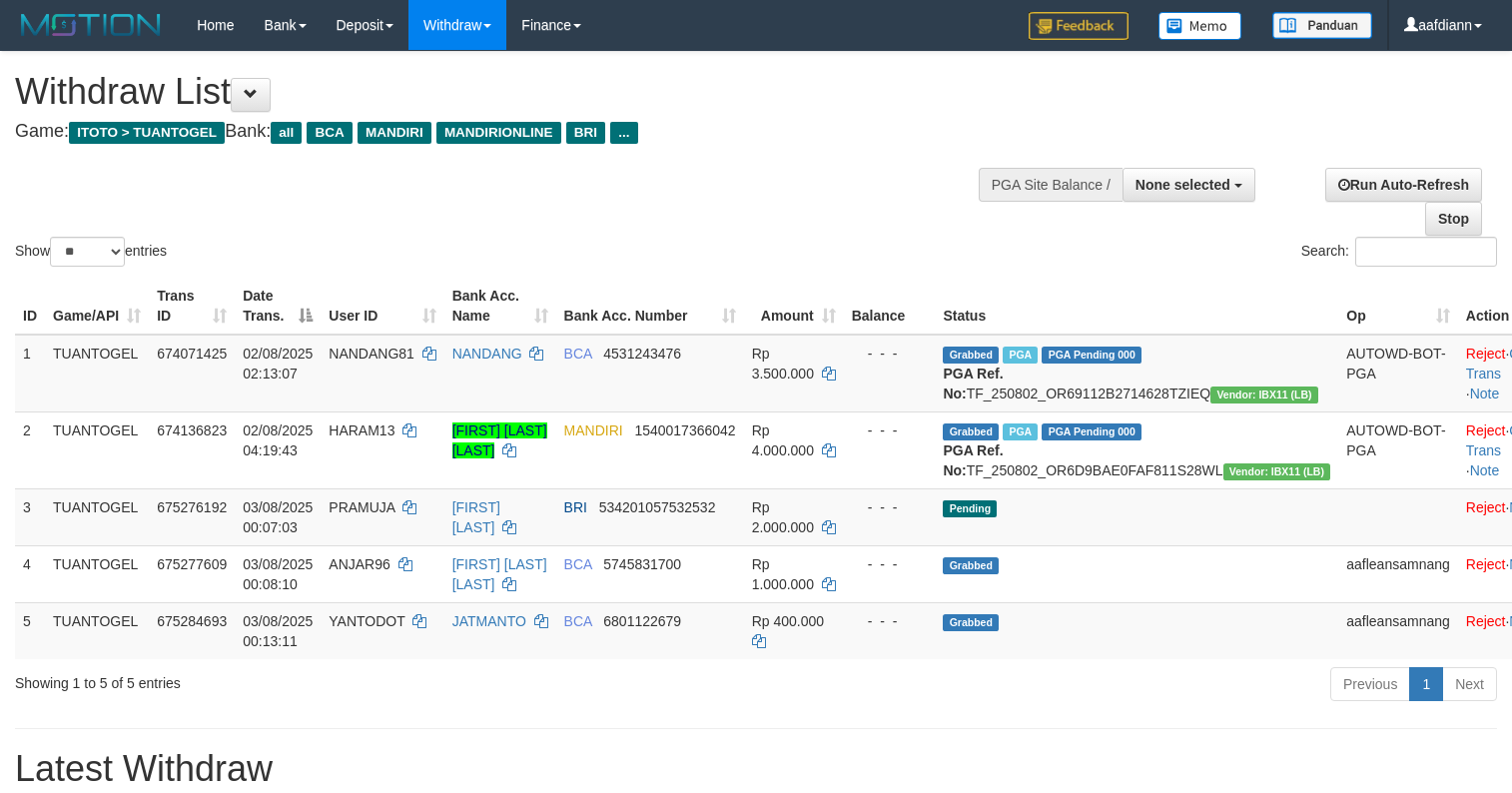 select 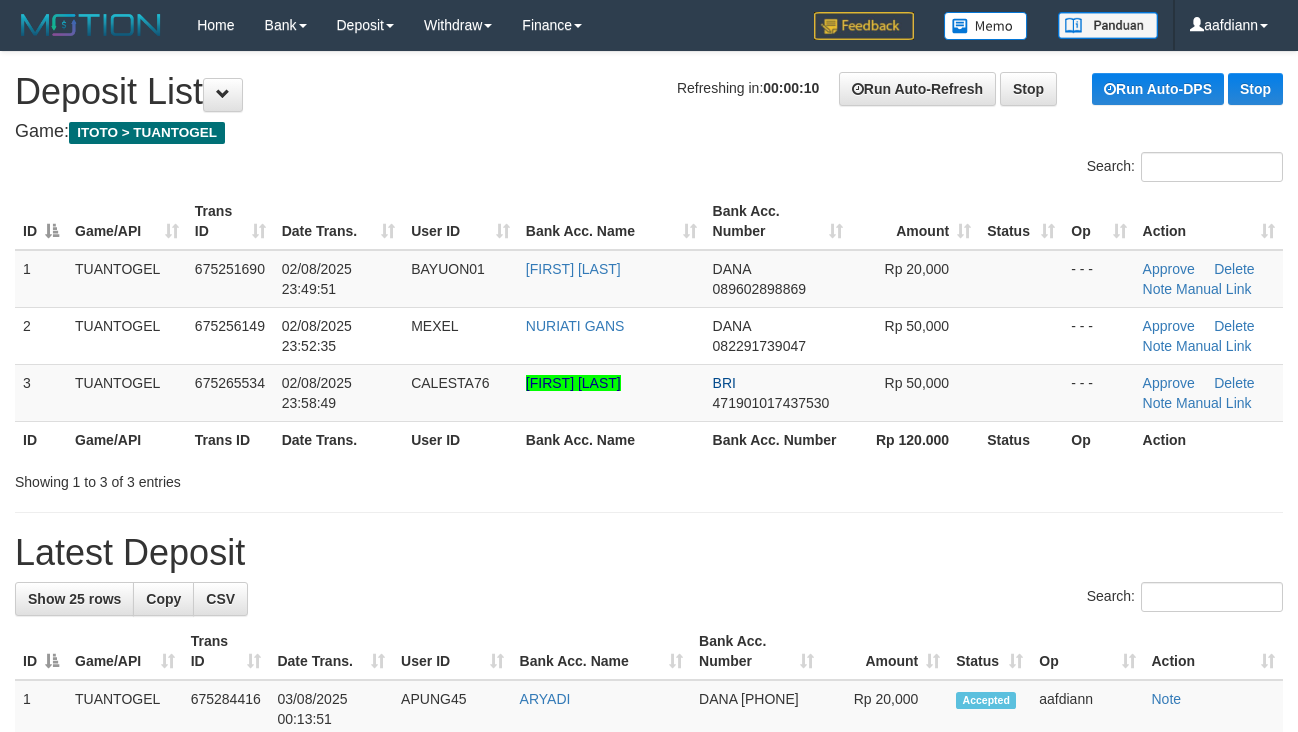 scroll, scrollTop: 0, scrollLeft: 0, axis: both 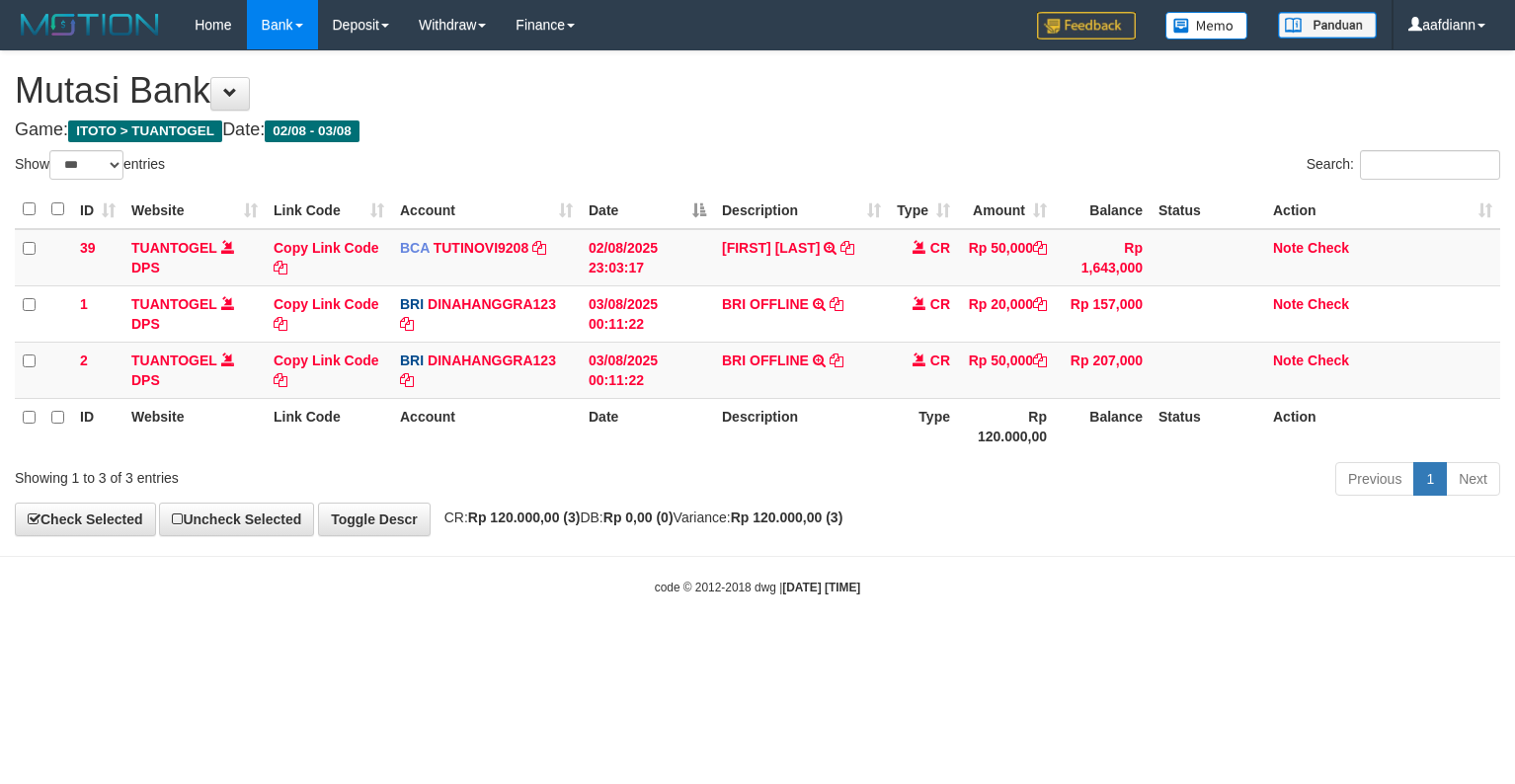 select on "***" 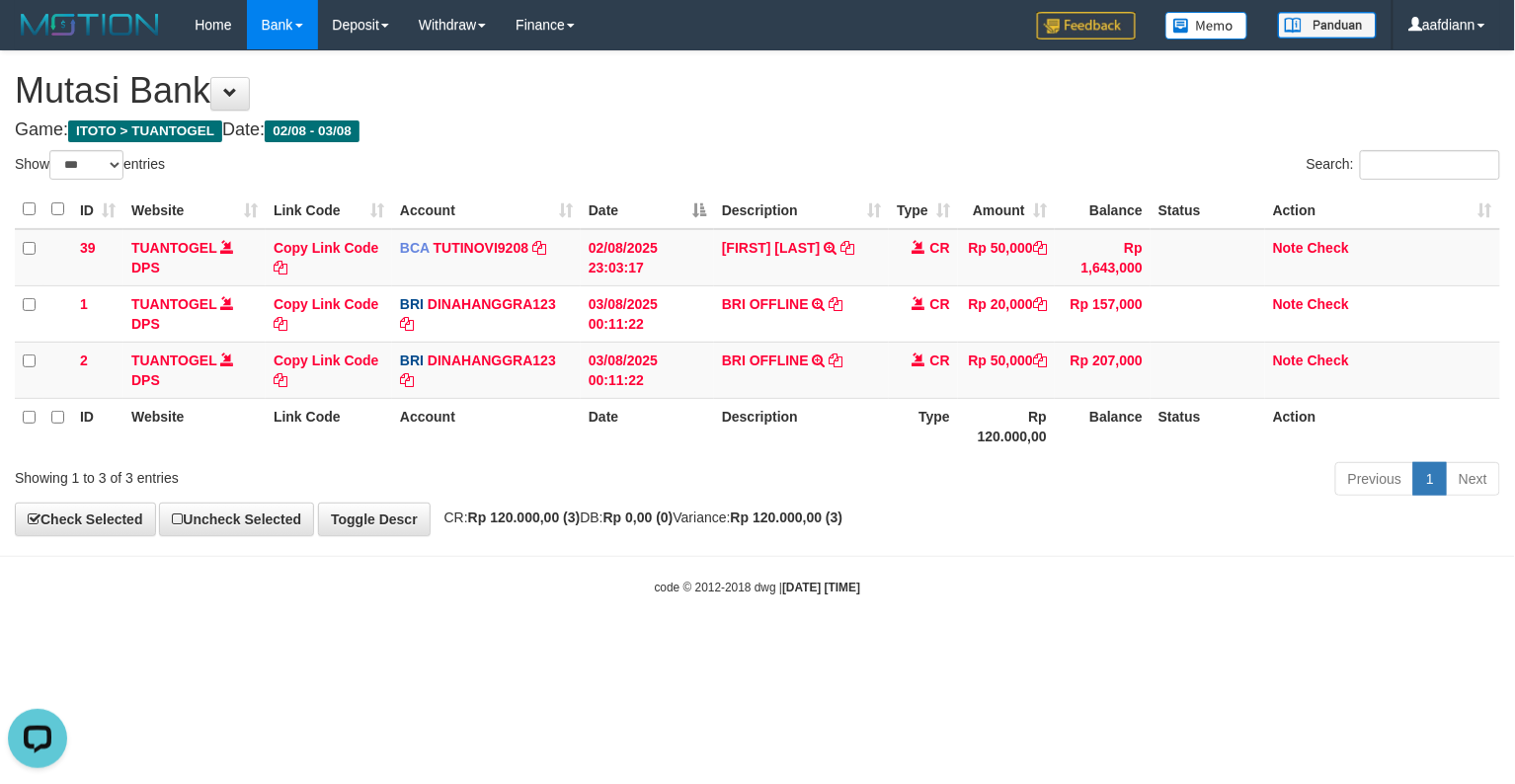 scroll, scrollTop: 0, scrollLeft: 0, axis: both 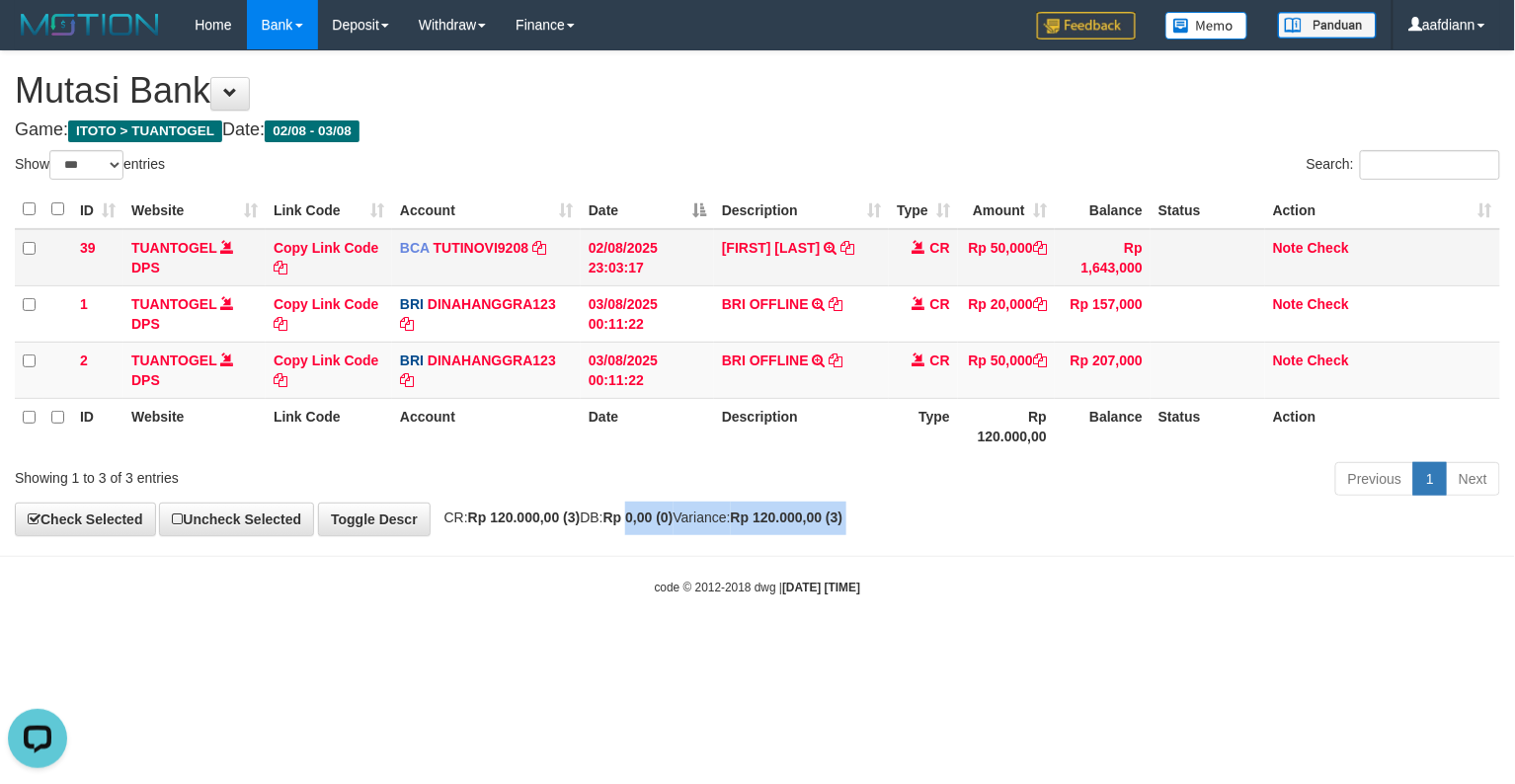 drag, startPoint x: 665, startPoint y: 538, endPoint x: 622, endPoint y: 261, distance: 280.318 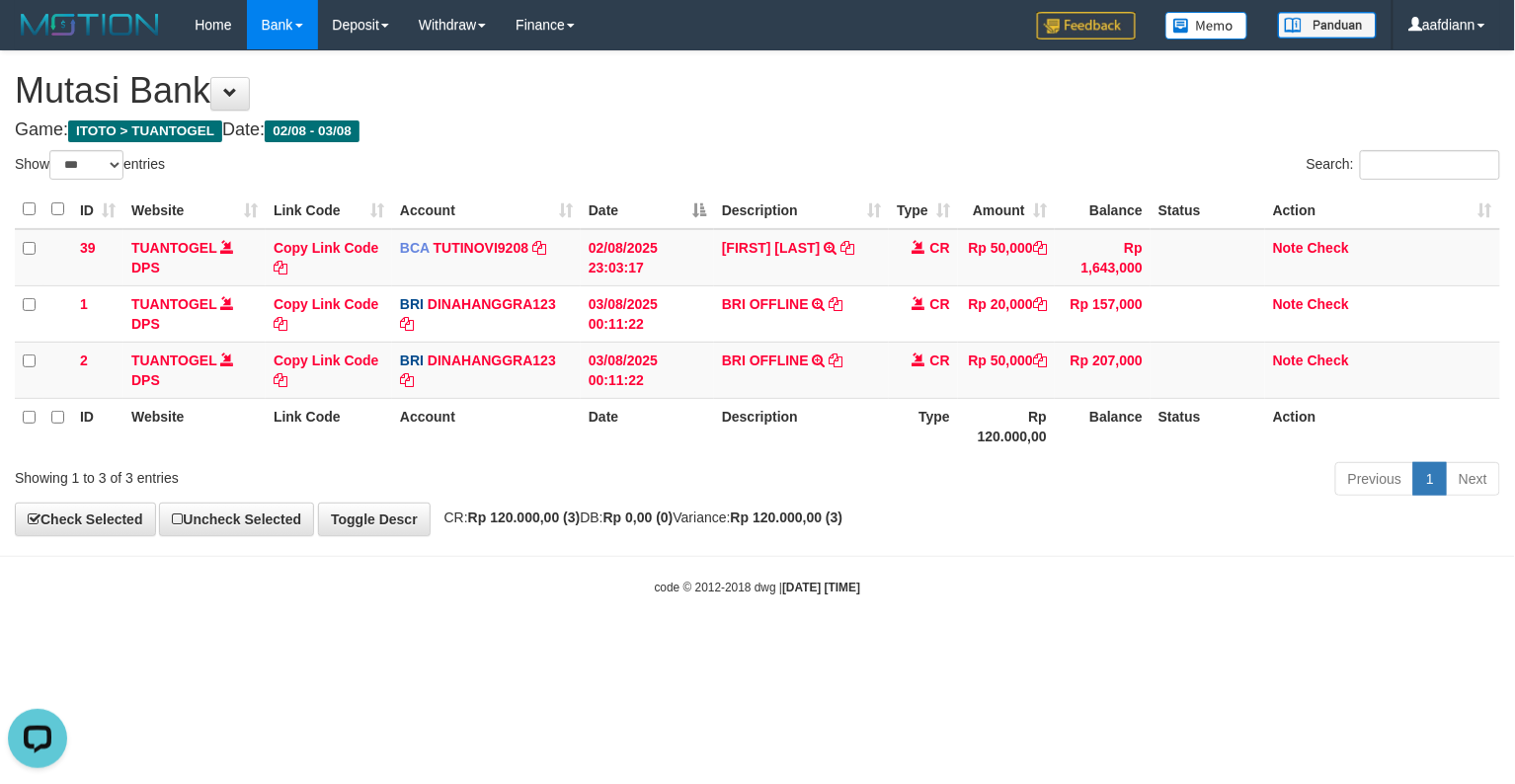 drag, startPoint x: 613, startPoint y: 179, endPoint x: 463, endPoint y: 91, distance: 173.90802 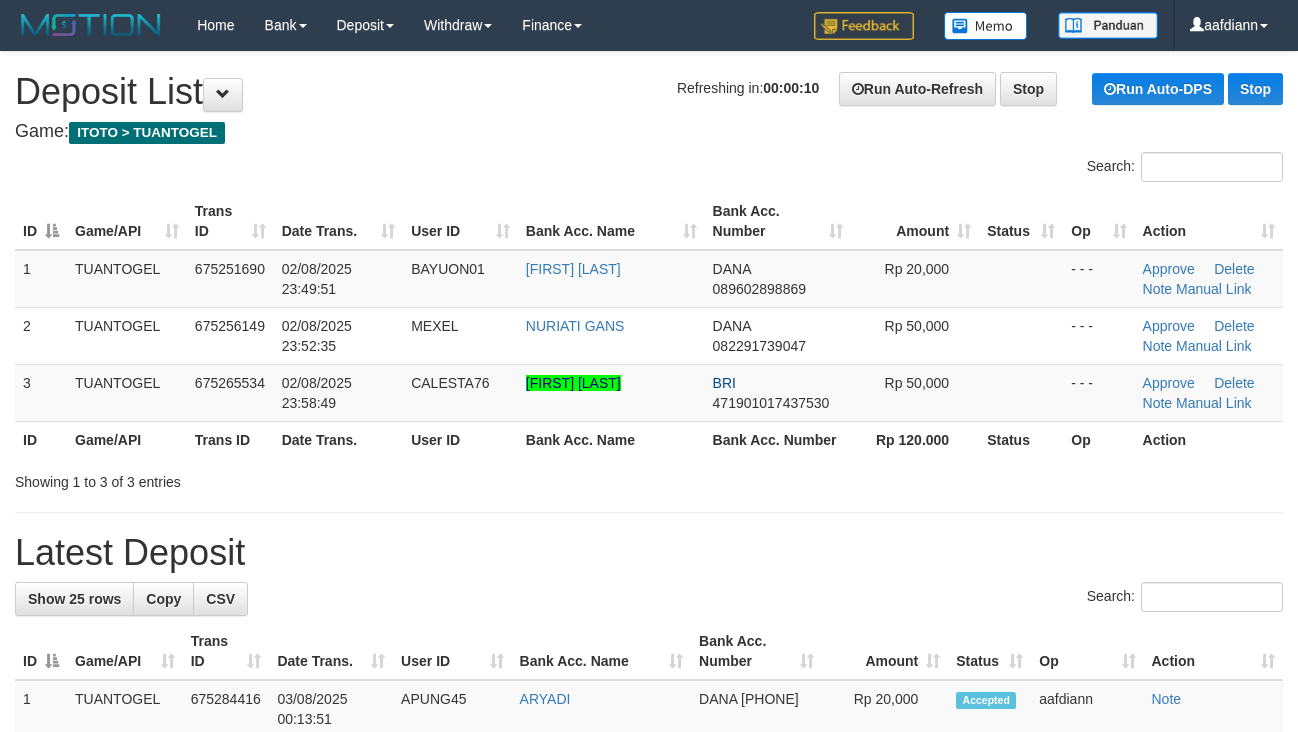 scroll, scrollTop: 0, scrollLeft: 0, axis: both 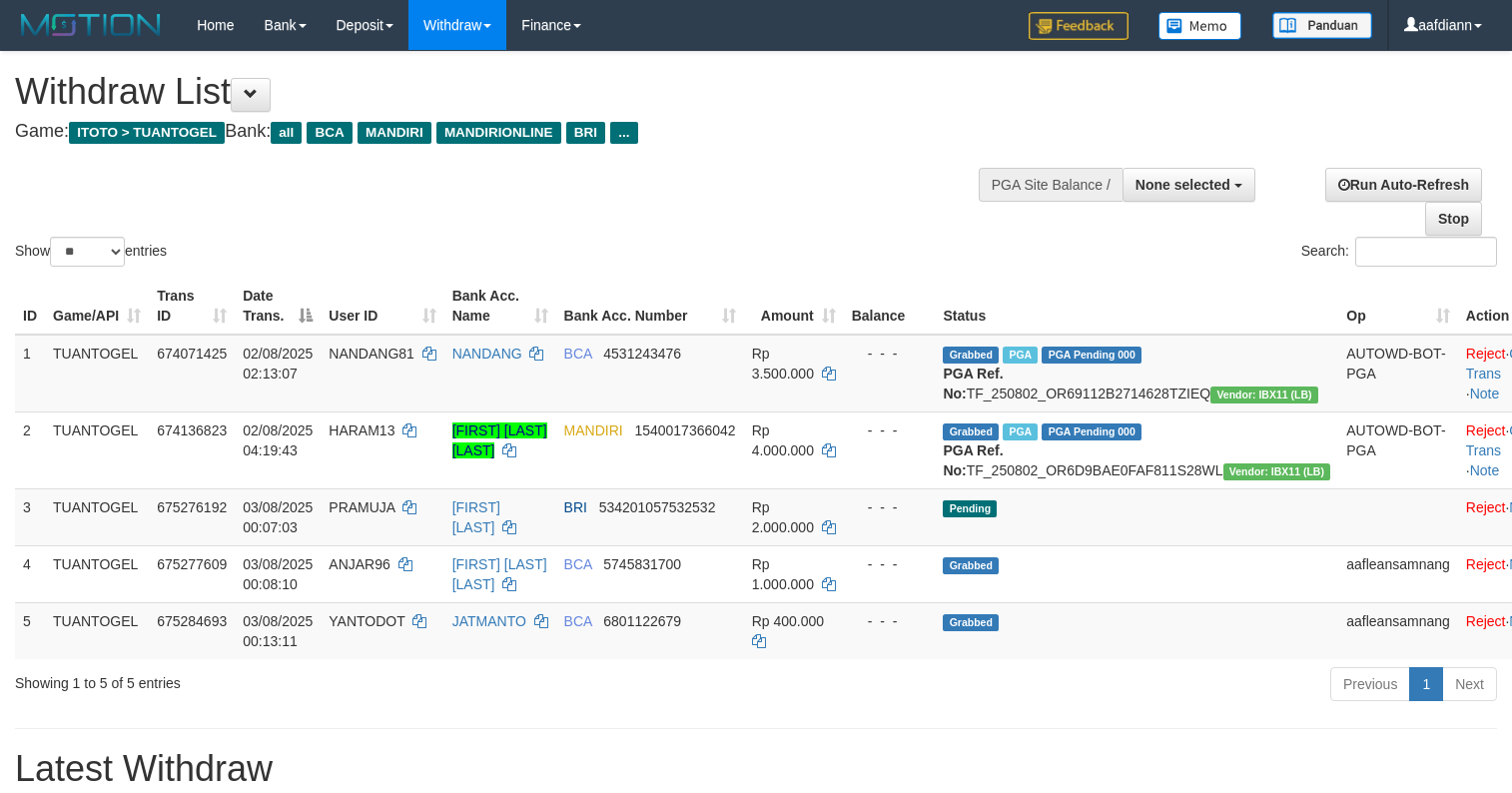 select 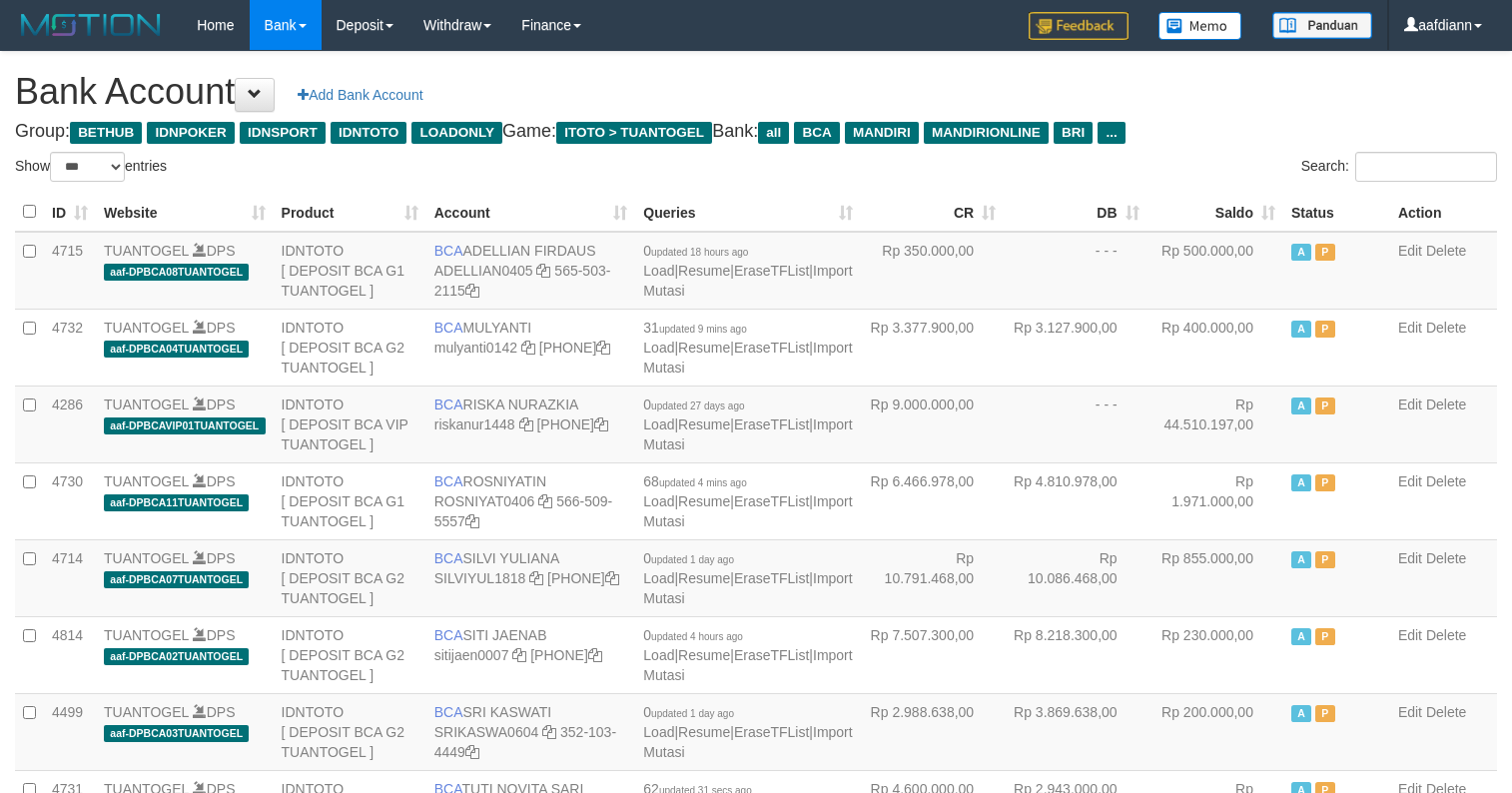 select on "***" 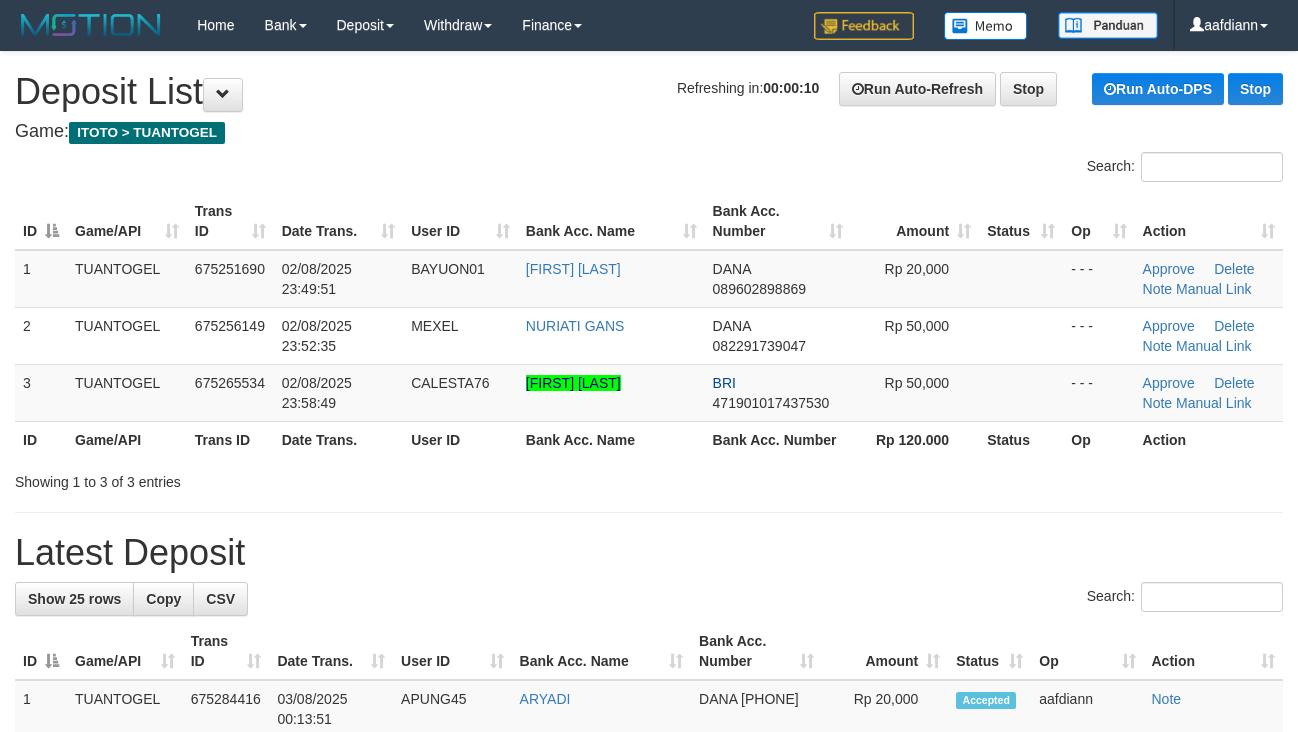 scroll, scrollTop: 0, scrollLeft: 0, axis: both 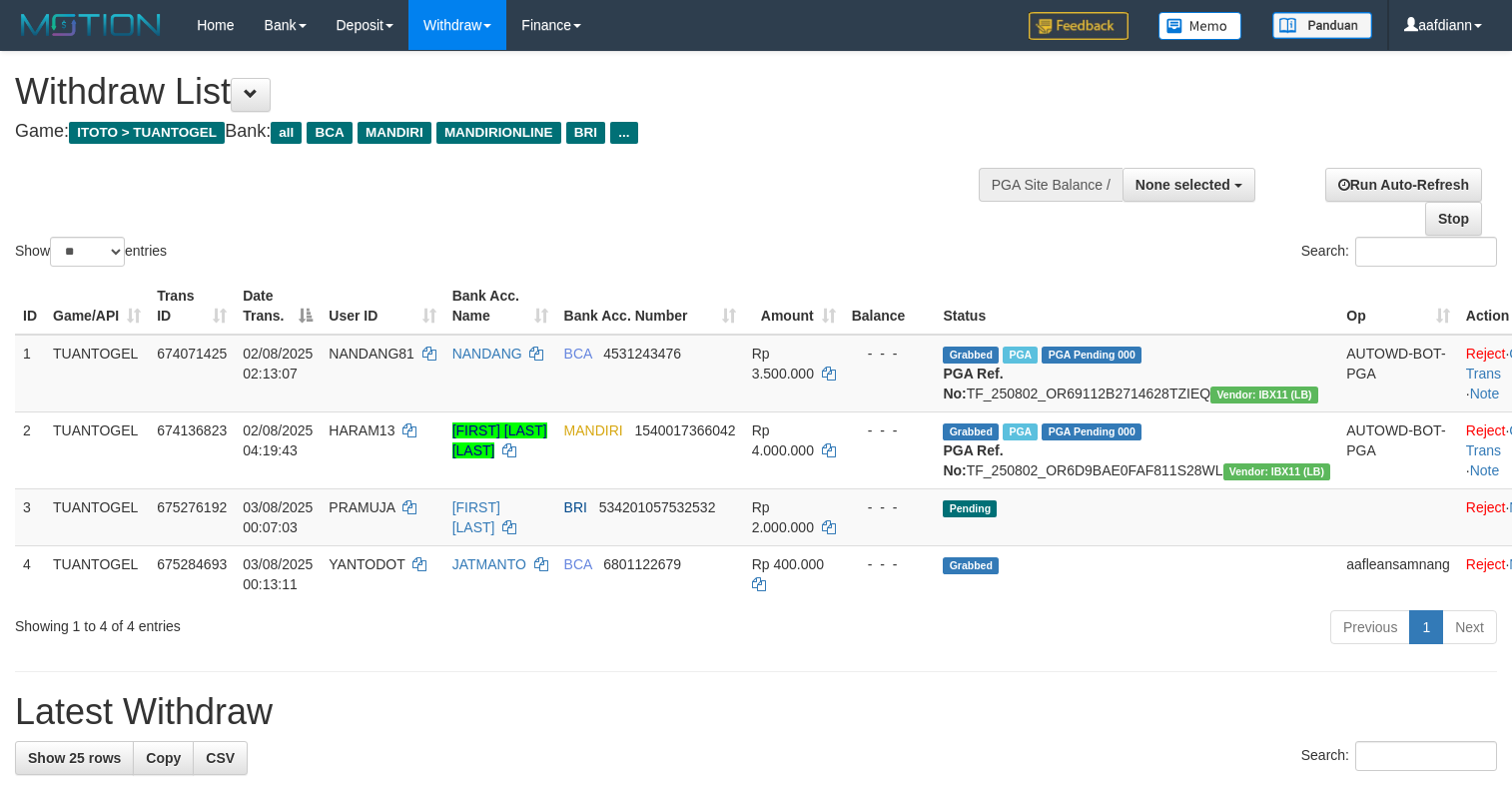 select 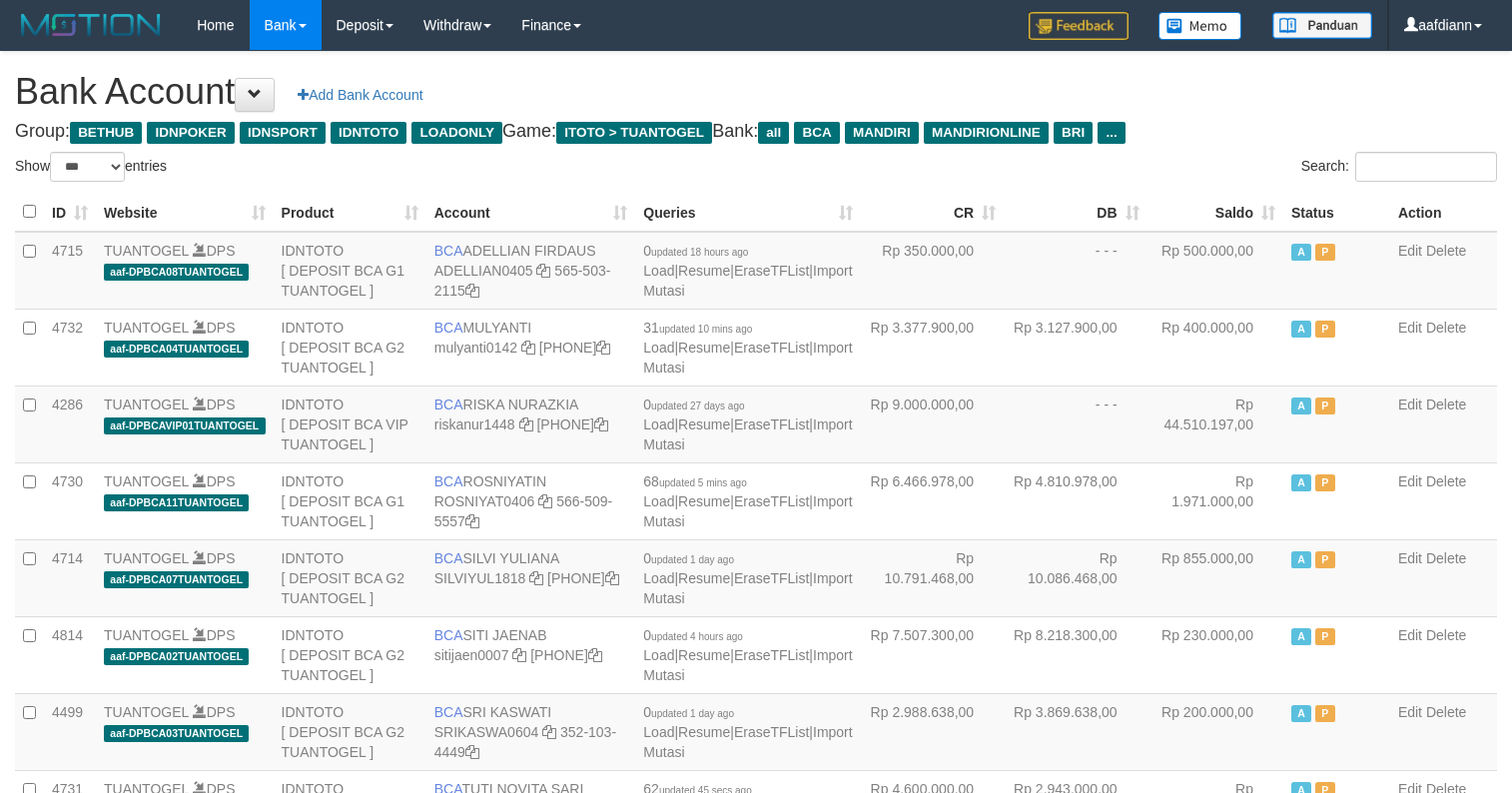select on "***" 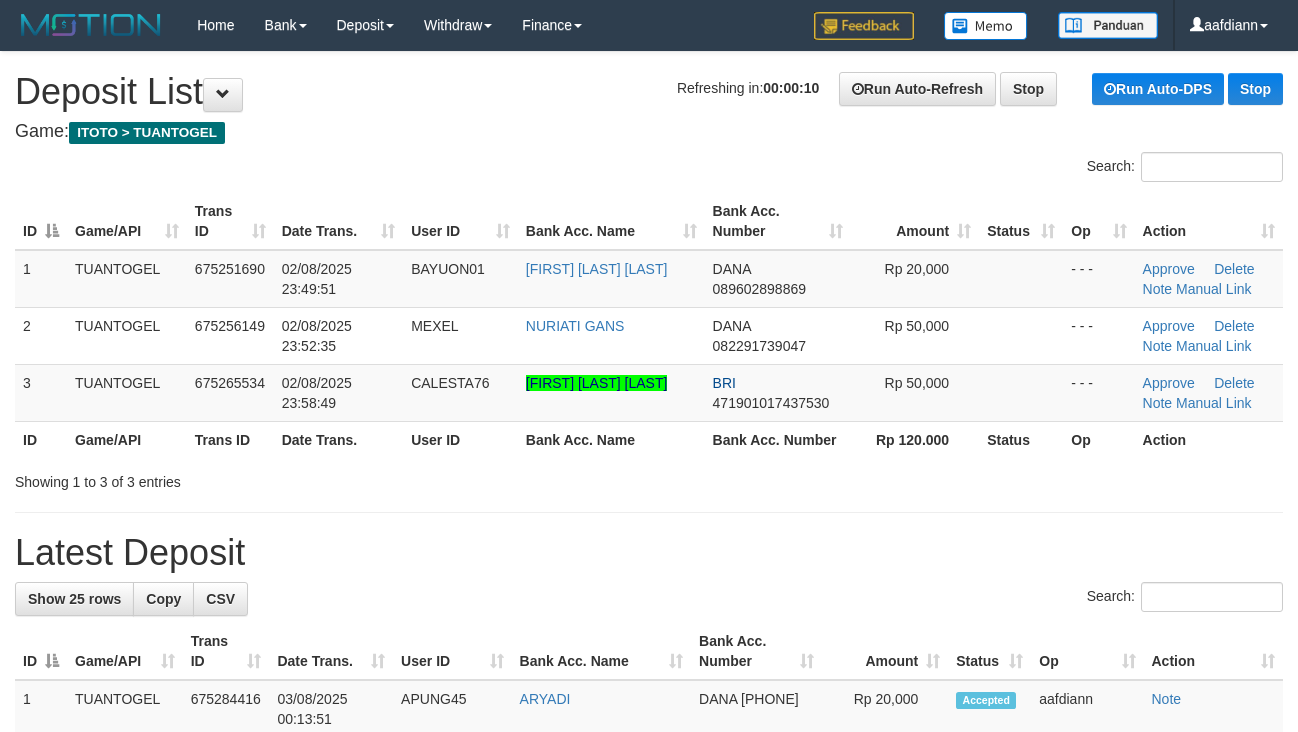 scroll, scrollTop: 0, scrollLeft: 0, axis: both 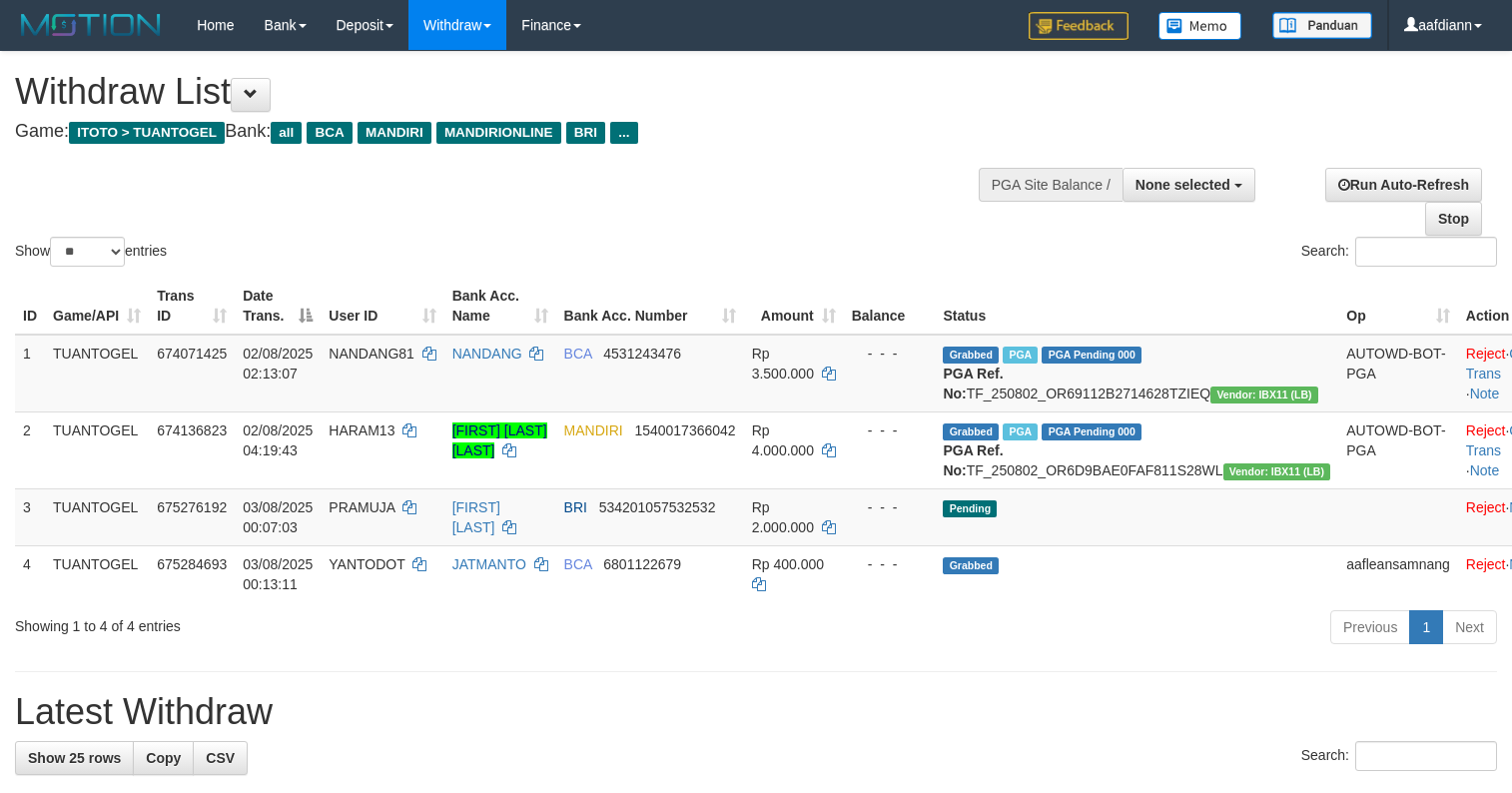 select 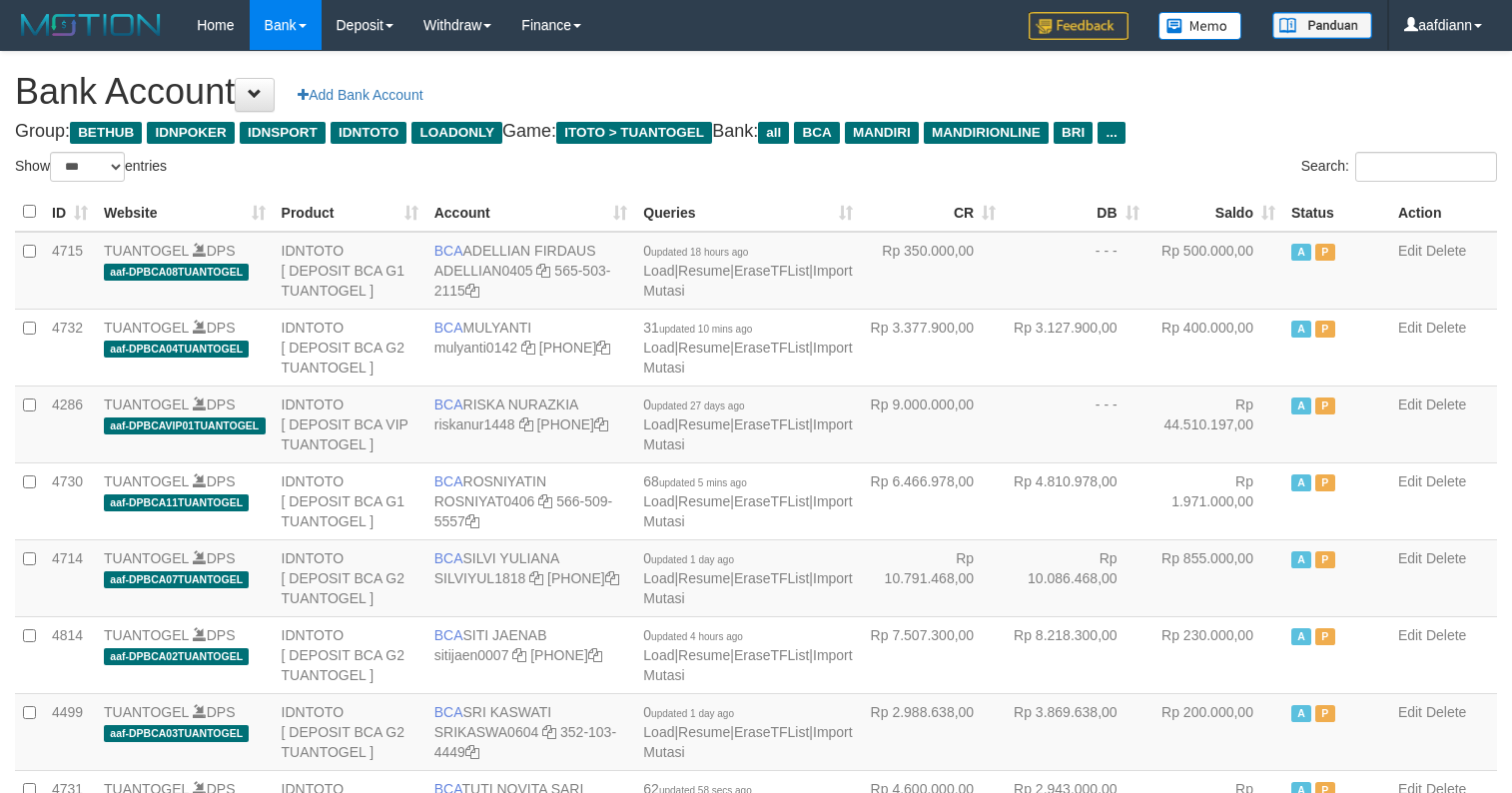 select on "***" 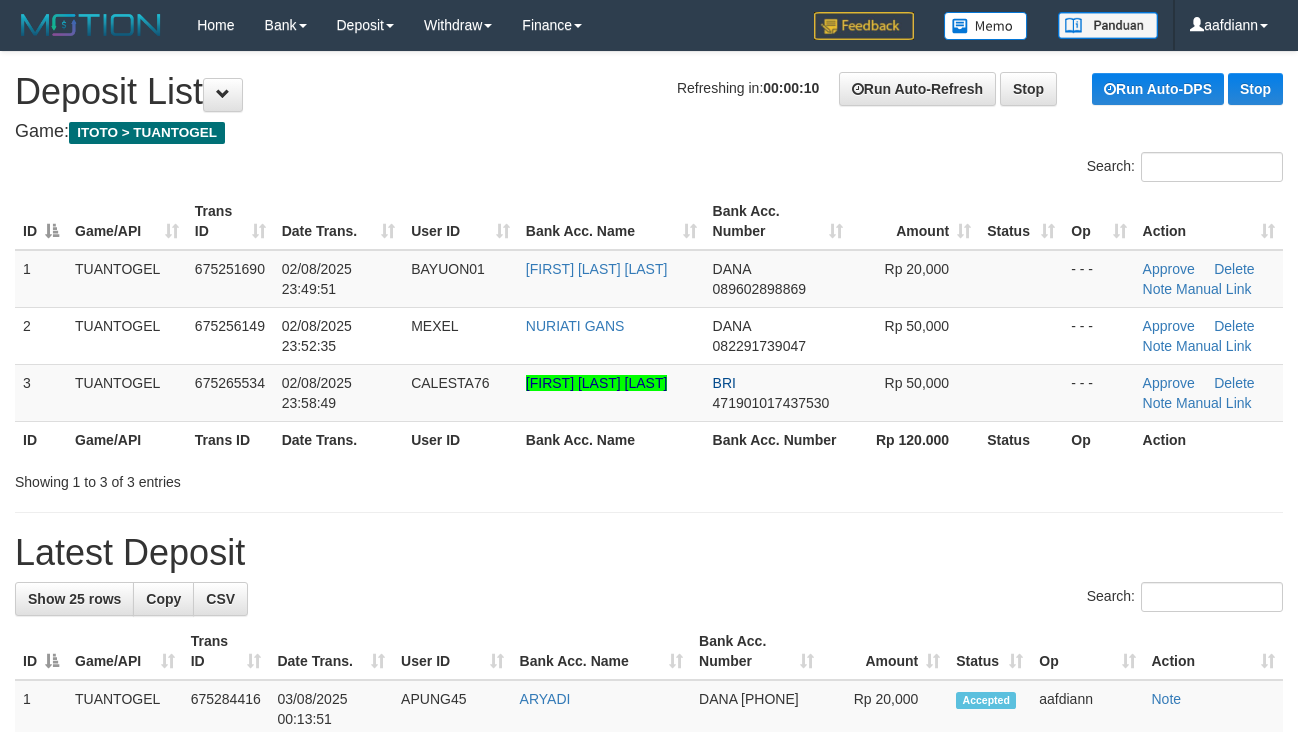 scroll, scrollTop: 0, scrollLeft: 0, axis: both 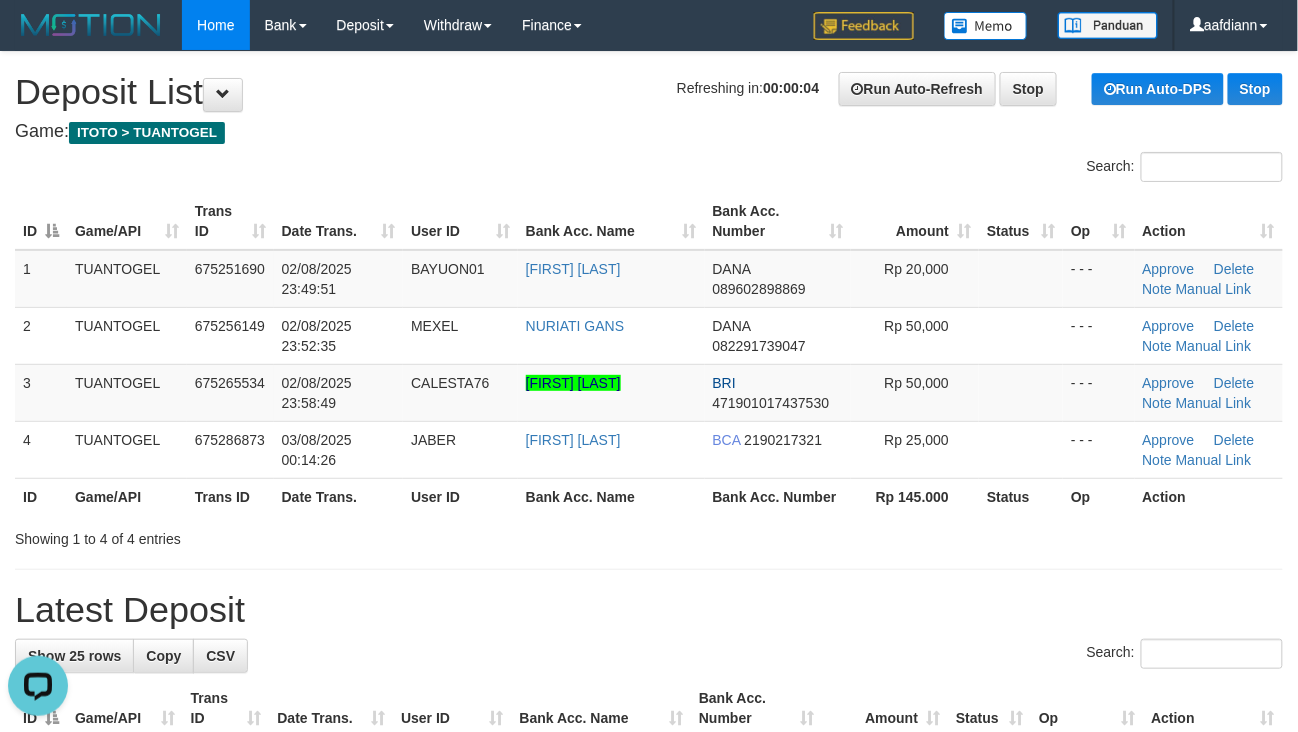 drag, startPoint x: 625, startPoint y: 161, endPoint x: 238, endPoint y: 9, distance: 415.78 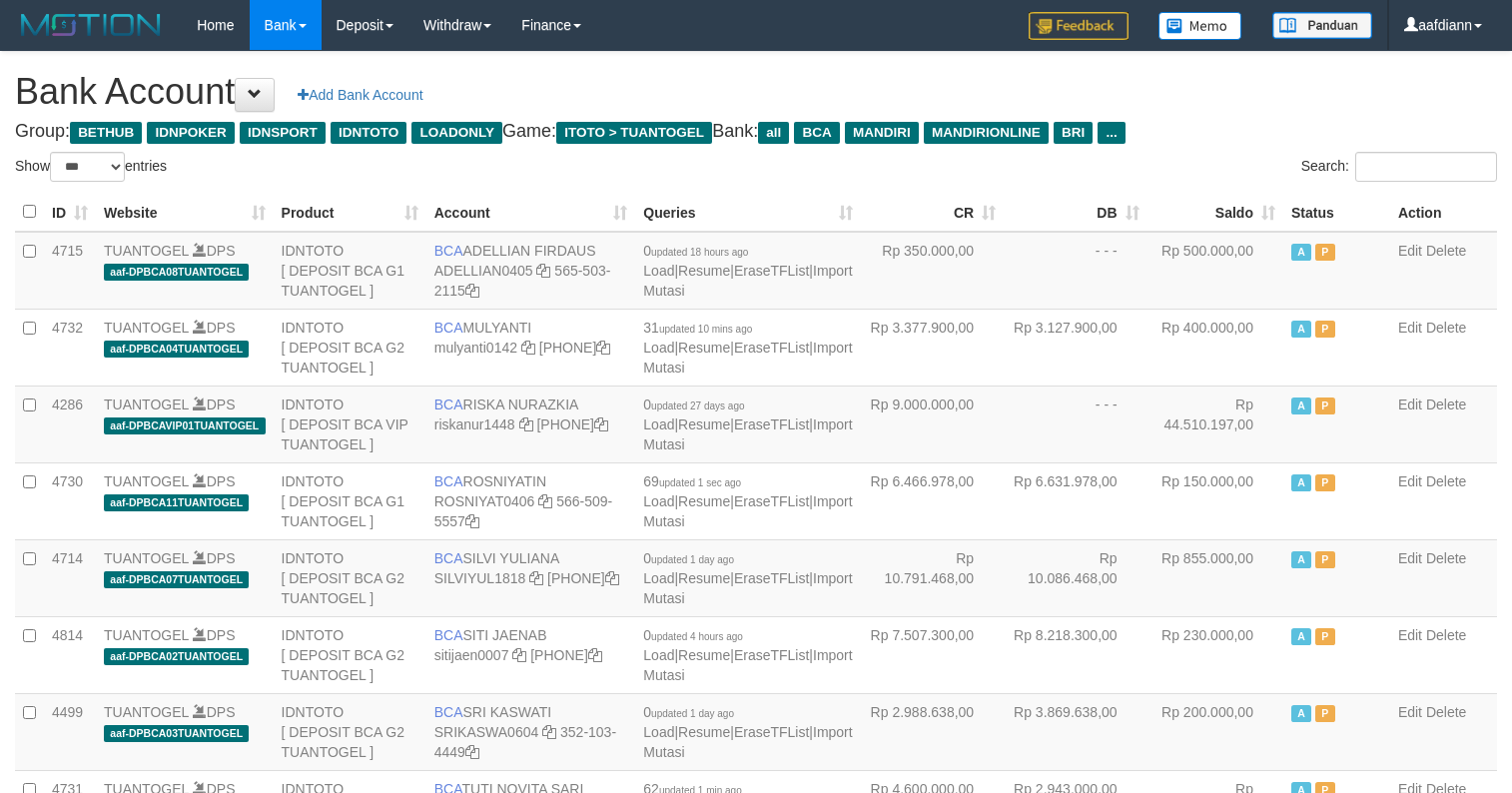 select on "***" 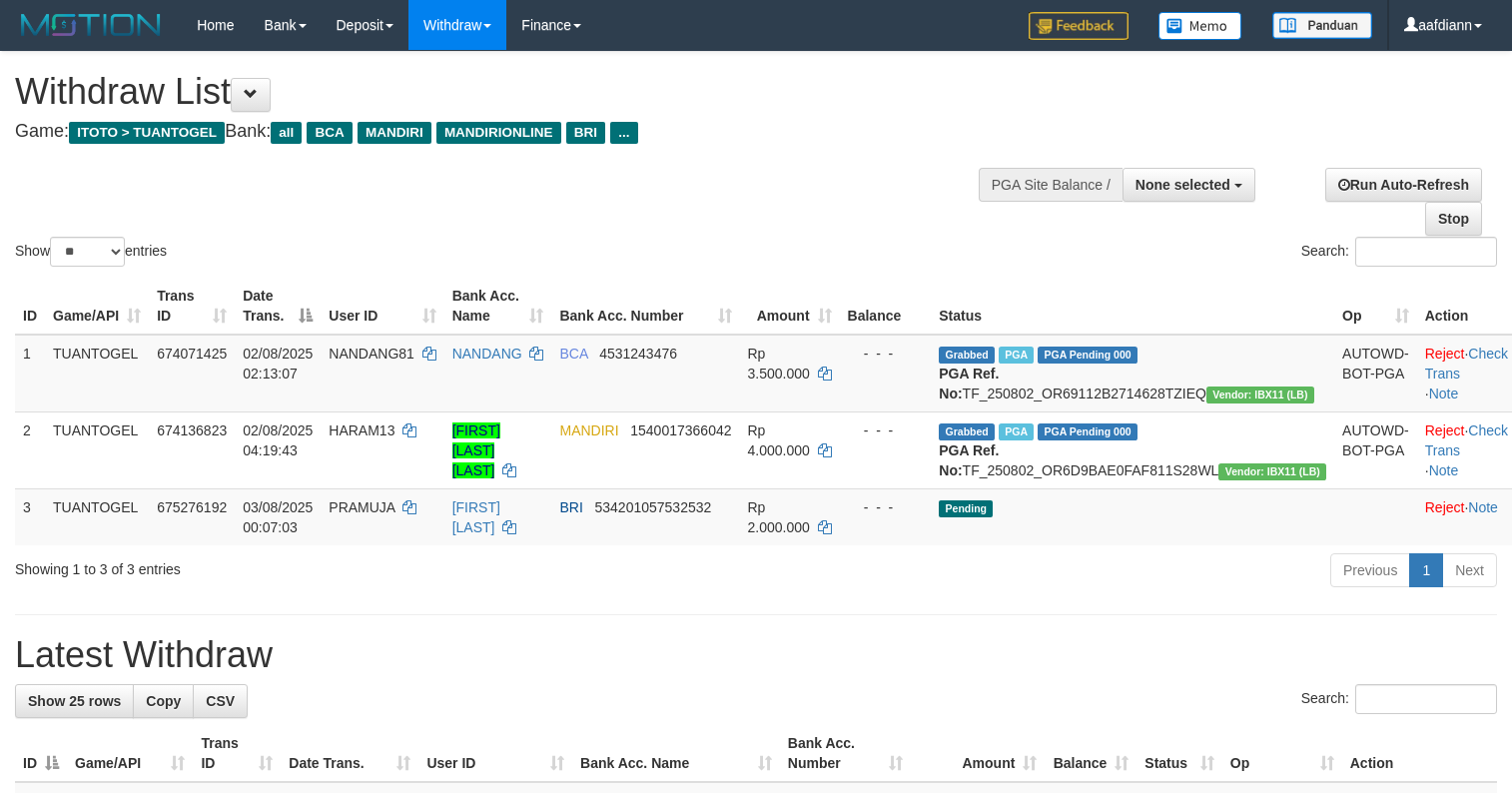 select 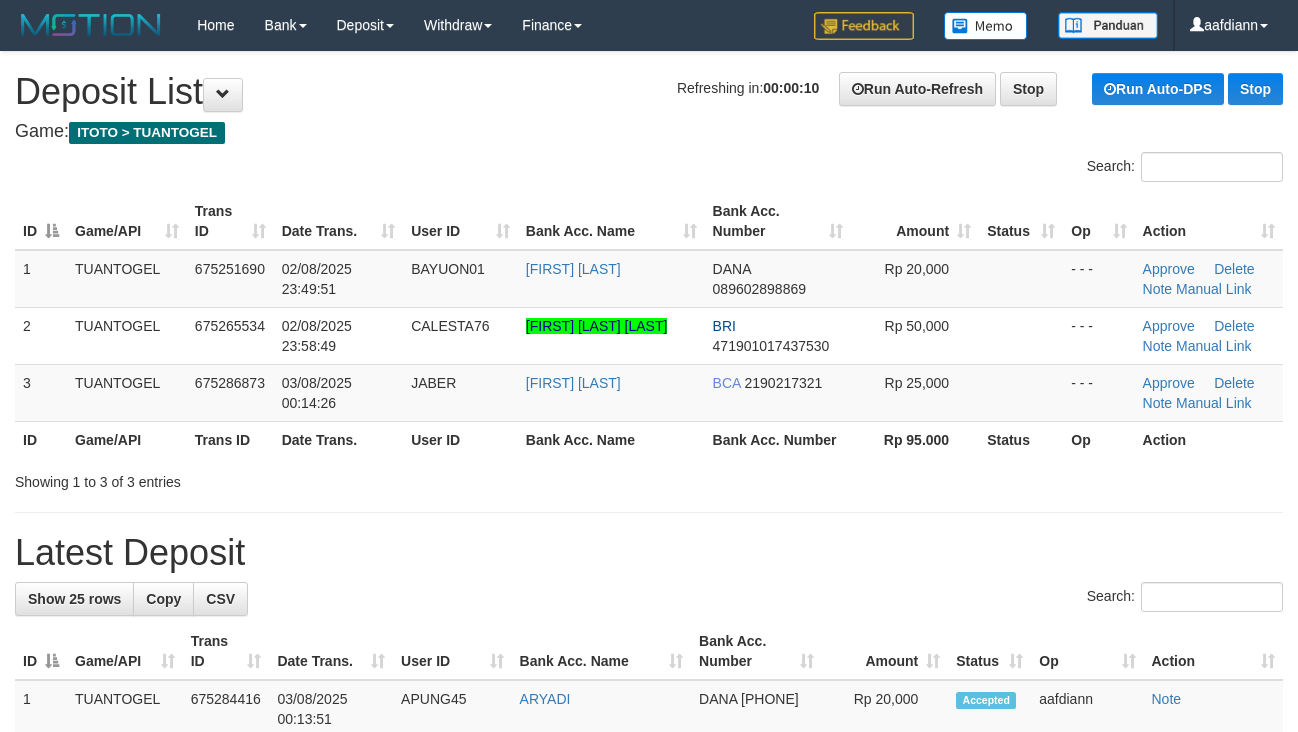 scroll, scrollTop: 0, scrollLeft: 0, axis: both 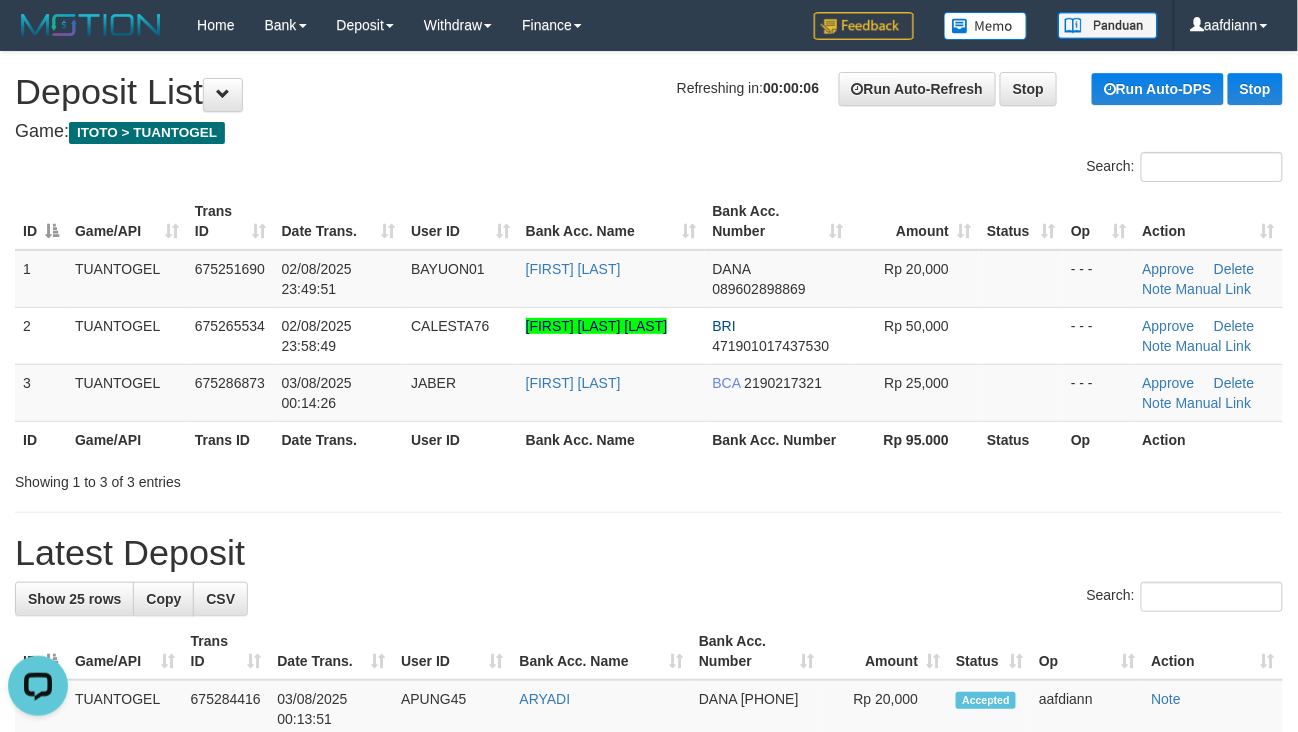 drag, startPoint x: 674, startPoint y: 566, endPoint x: 618, endPoint y: 500, distance: 86.55634 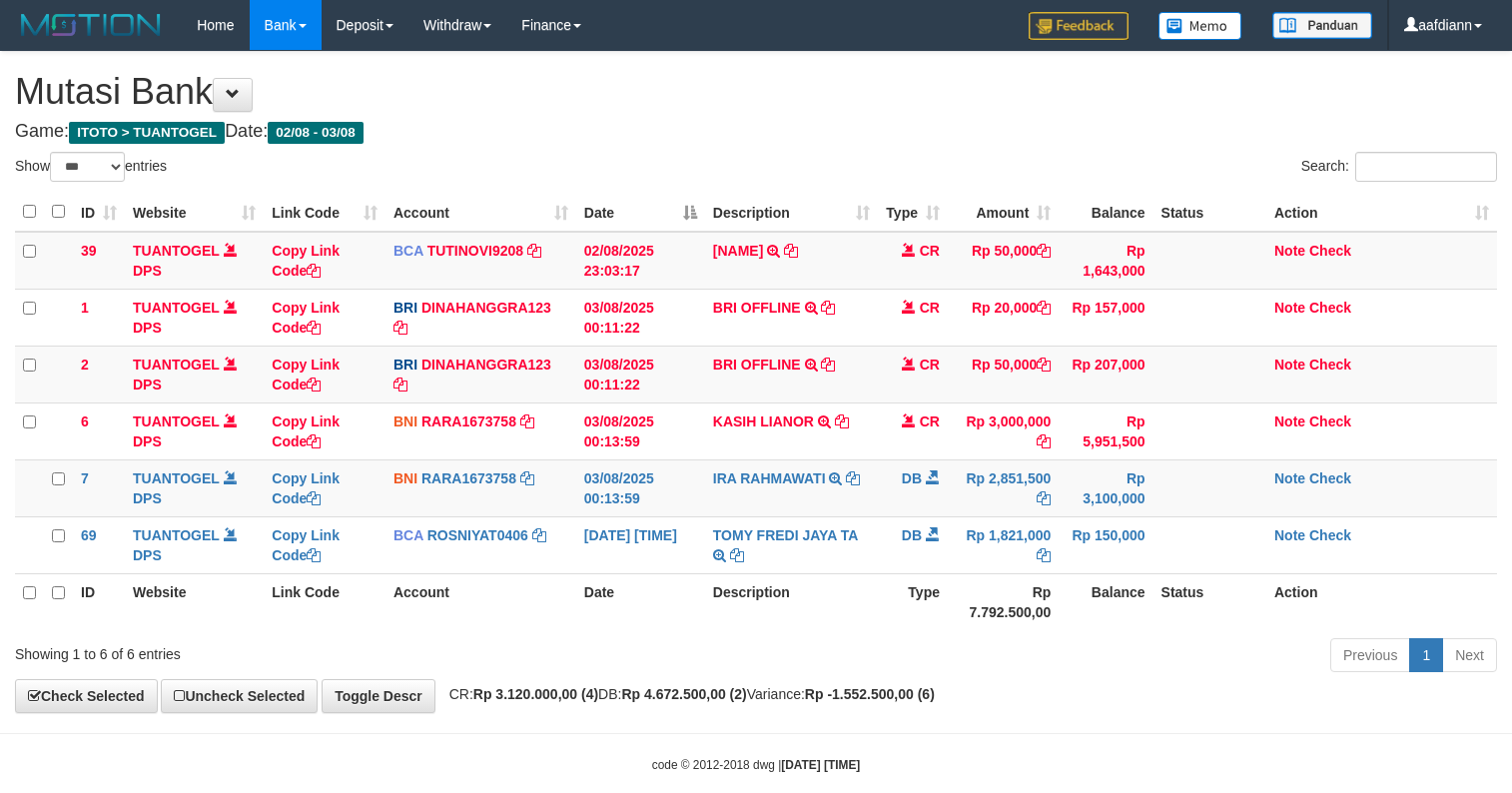 select on "***" 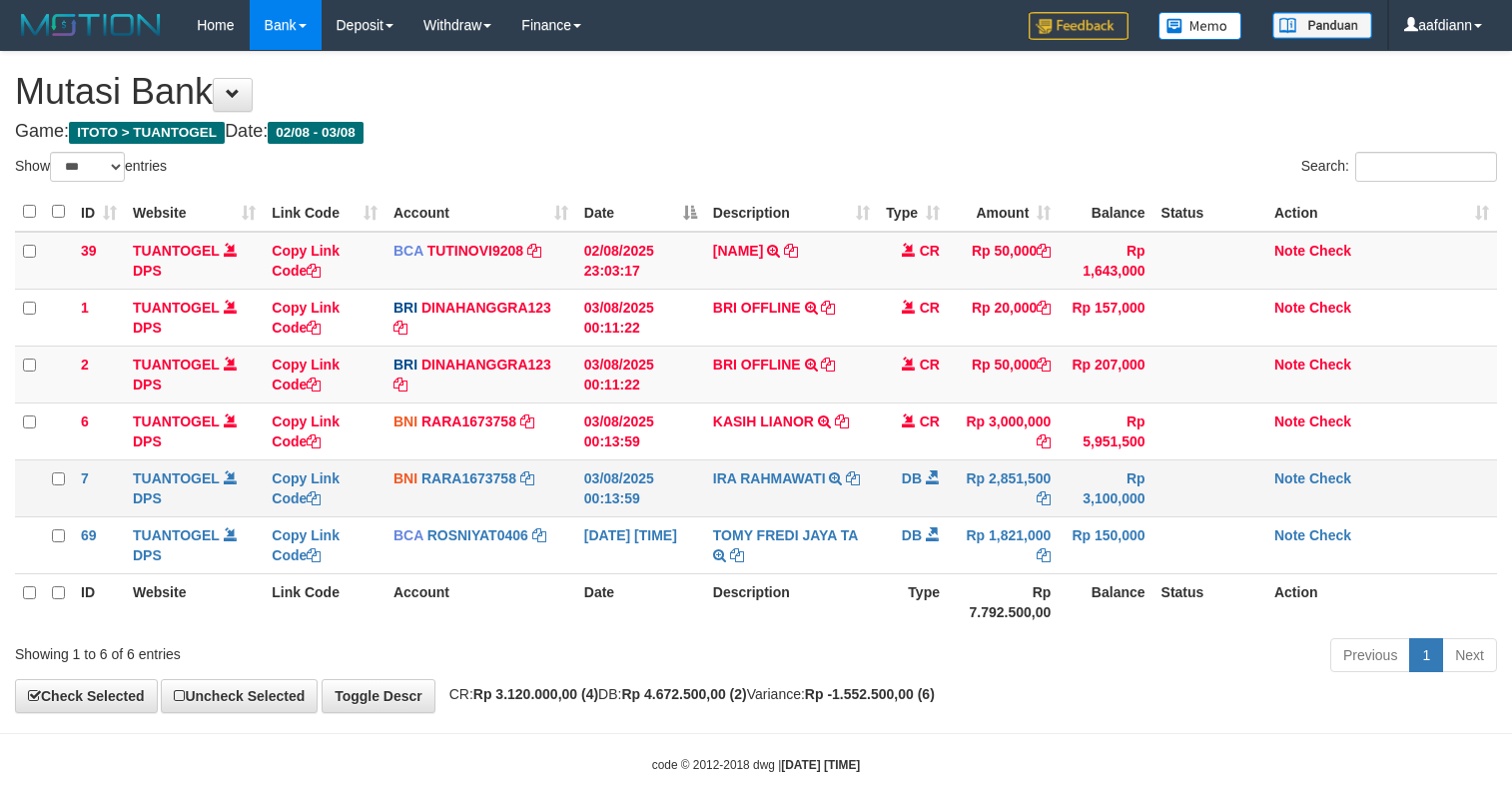 scroll, scrollTop: 0, scrollLeft: 0, axis: both 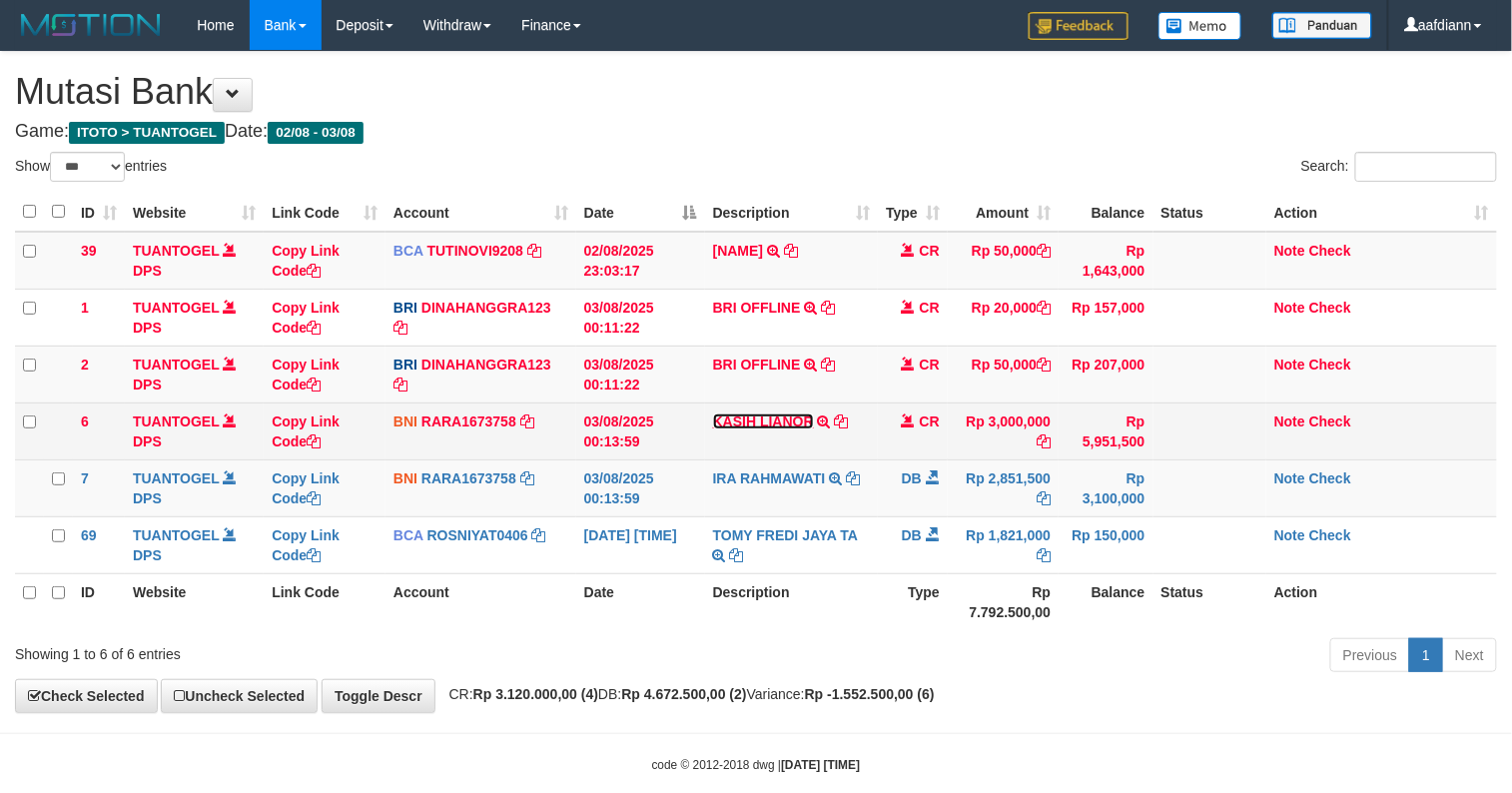 click on "KASIH LIANOR" at bounding box center (763, 421) 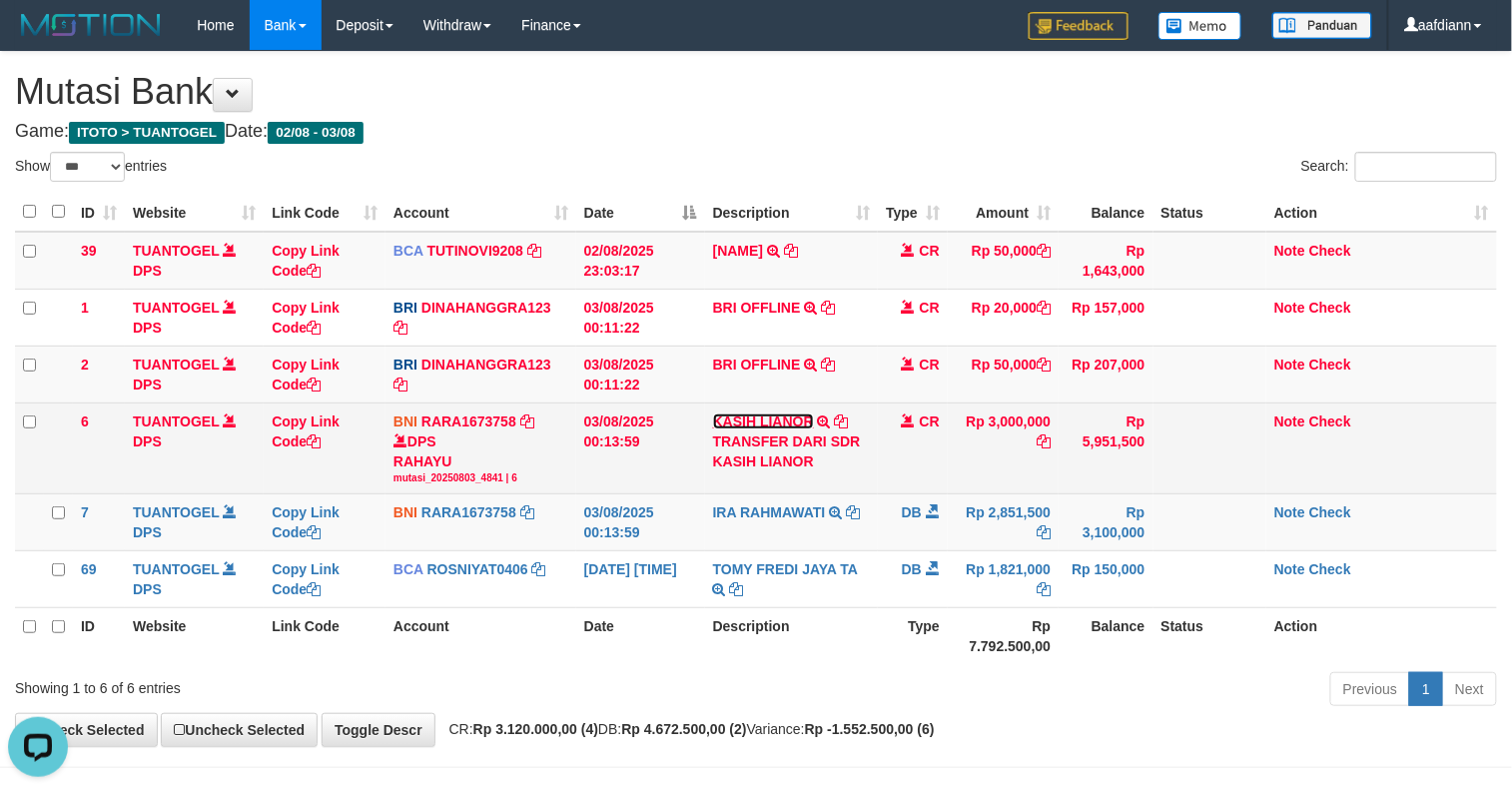 scroll, scrollTop: 0, scrollLeft: 0, axis: both 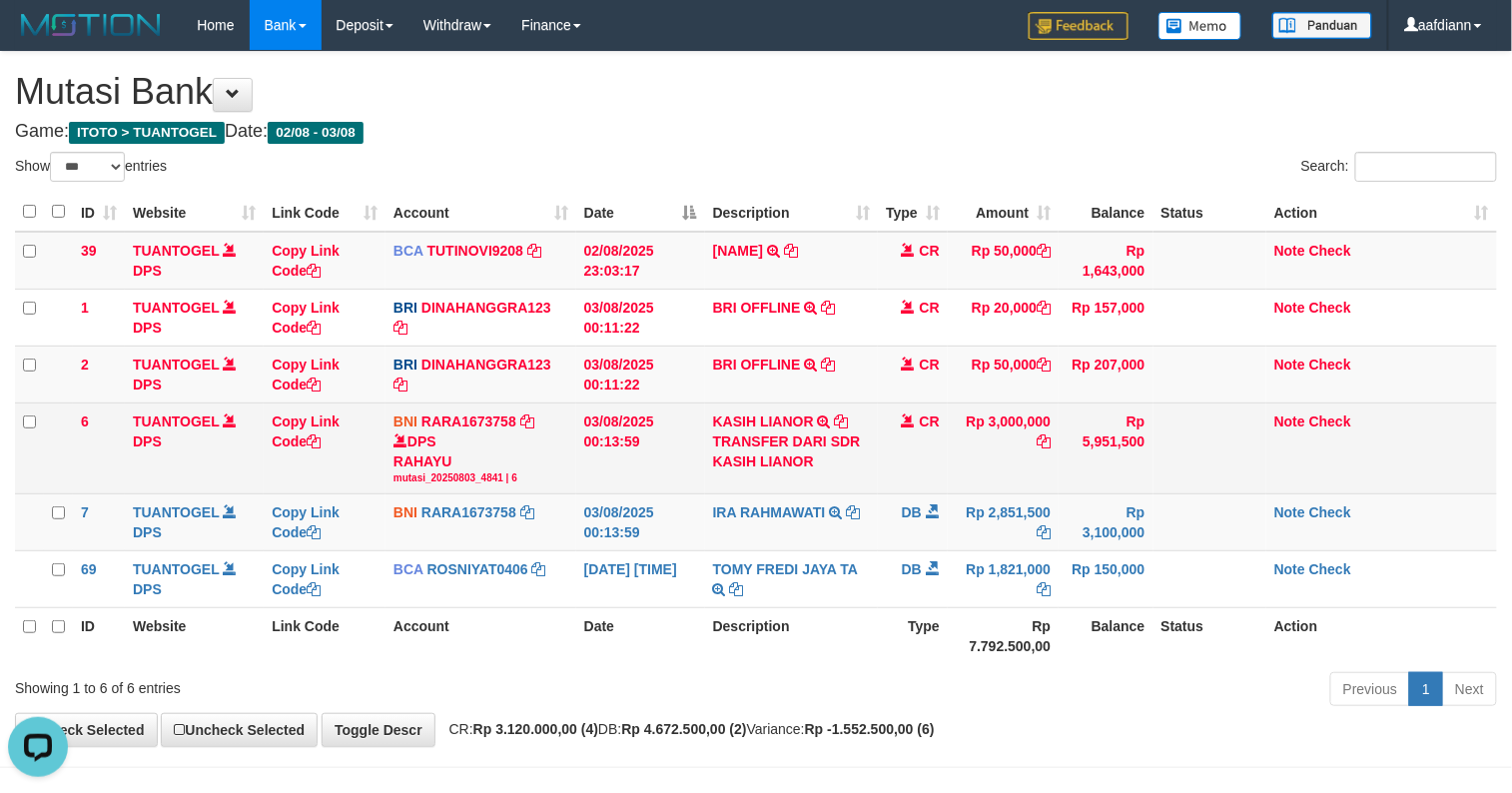 click on "KASIH LIANOR         TRANSFER DARI SDR KASIH LIANOR" at bounding box center [791, 447] 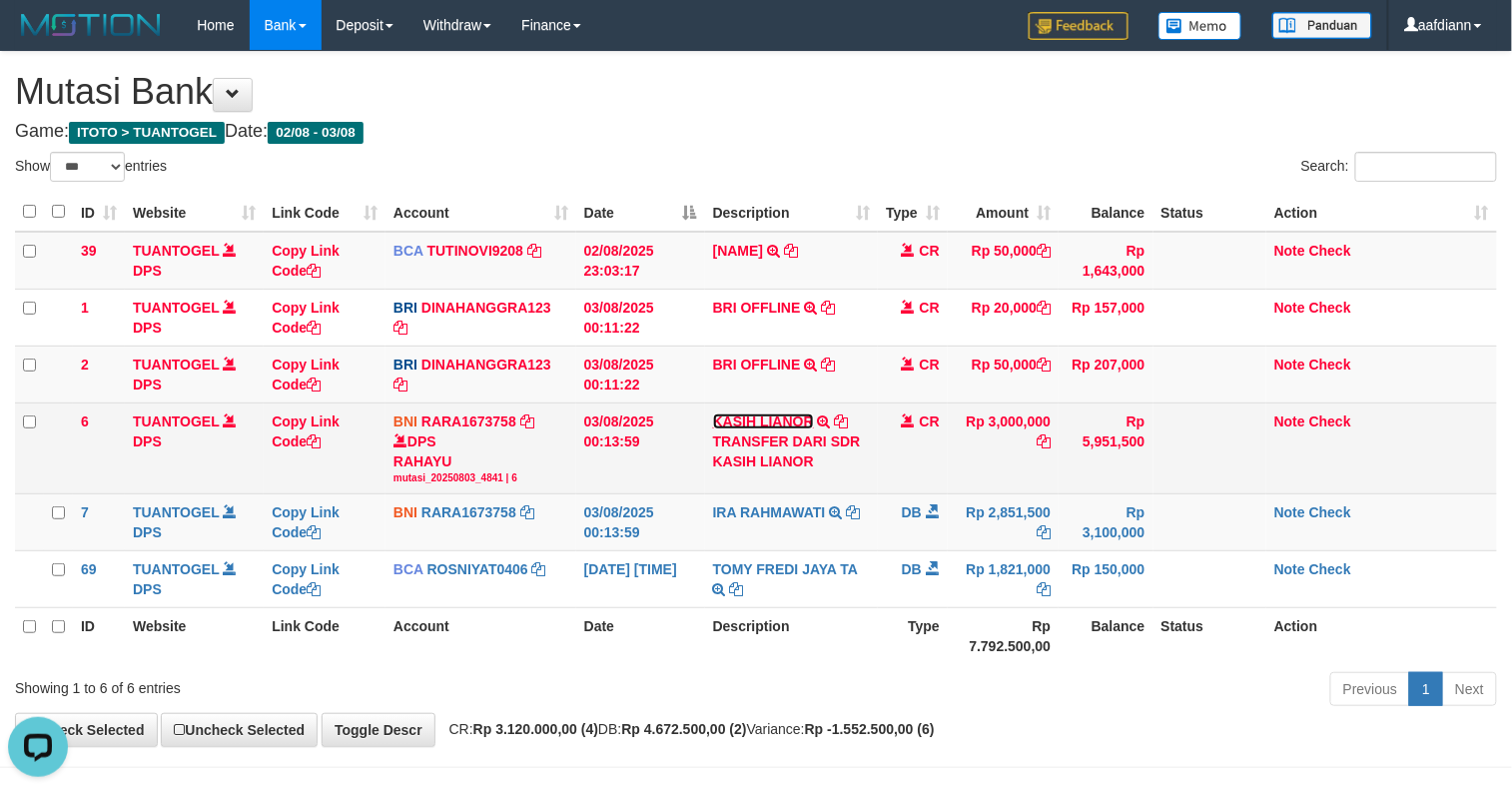 click on "KASIH LIANOR" at bounding box center (763, 421) 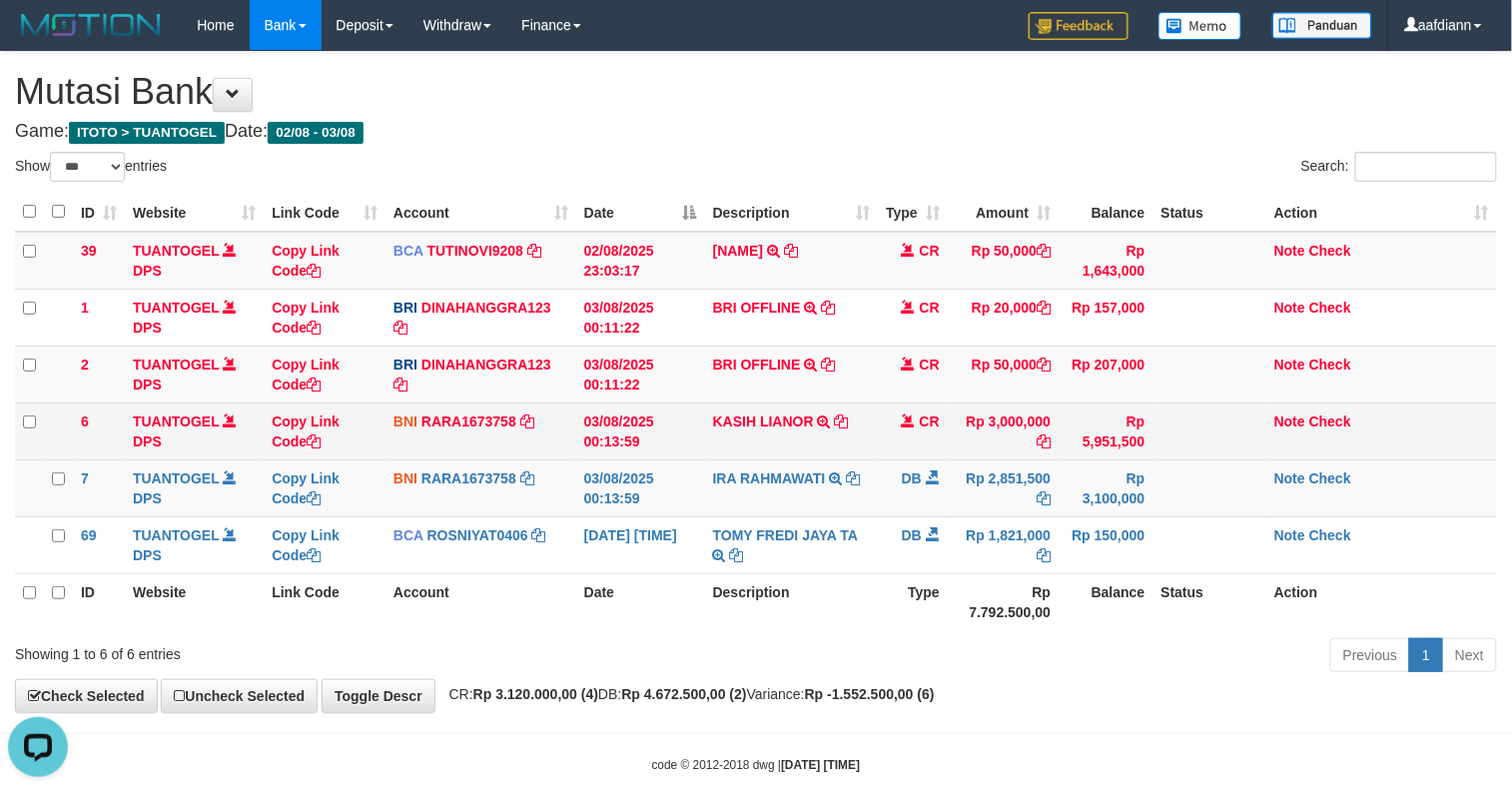 click on "KASIH LIANOR         TRANSFER DARI SDR KASIH LIANOR" at bounding box center (791, 430) 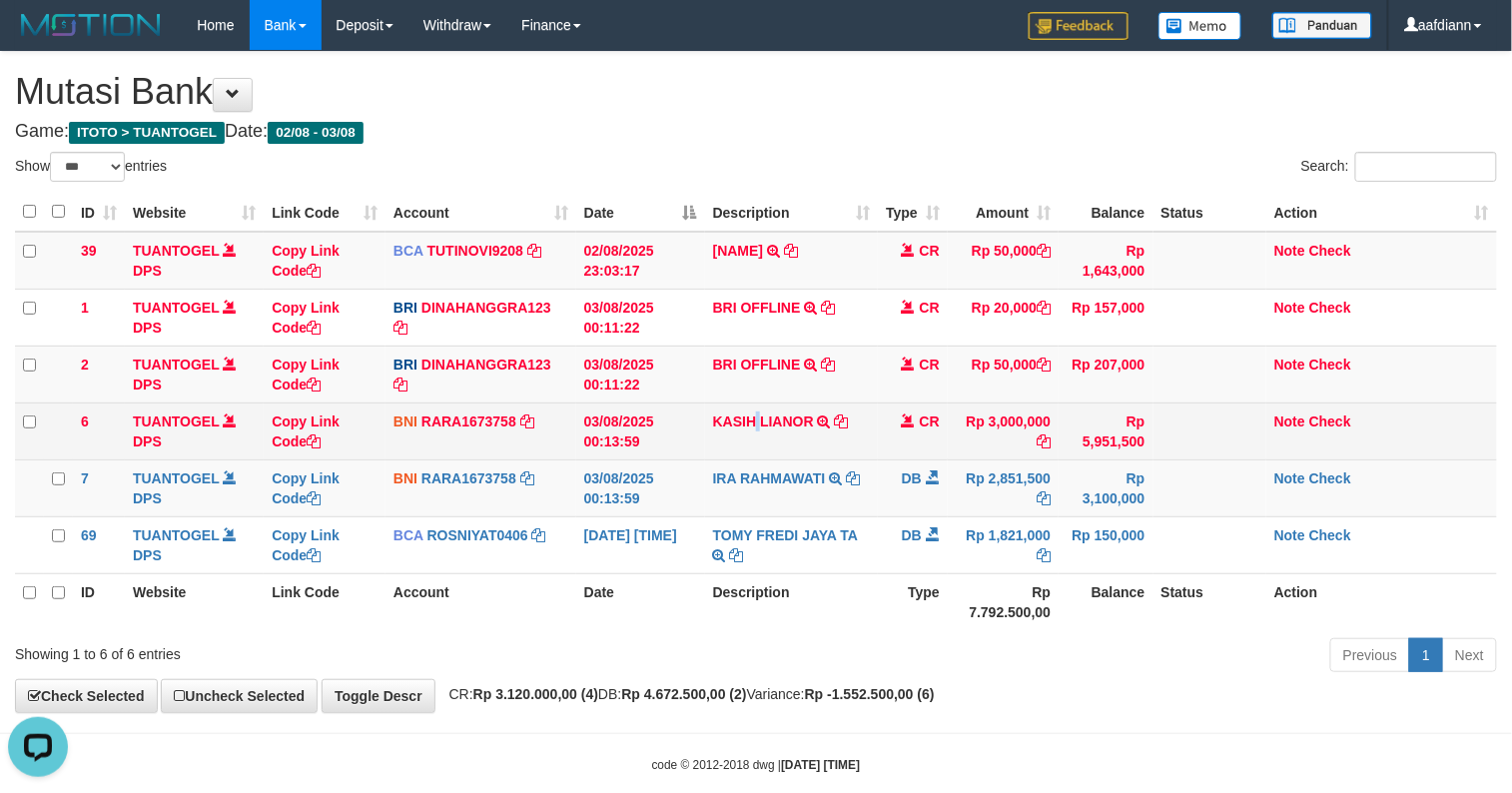 click on "KASIH LIANOR         TRANSFER DARI SDR KASIH LIANOR" at bounding box center (791, 430) 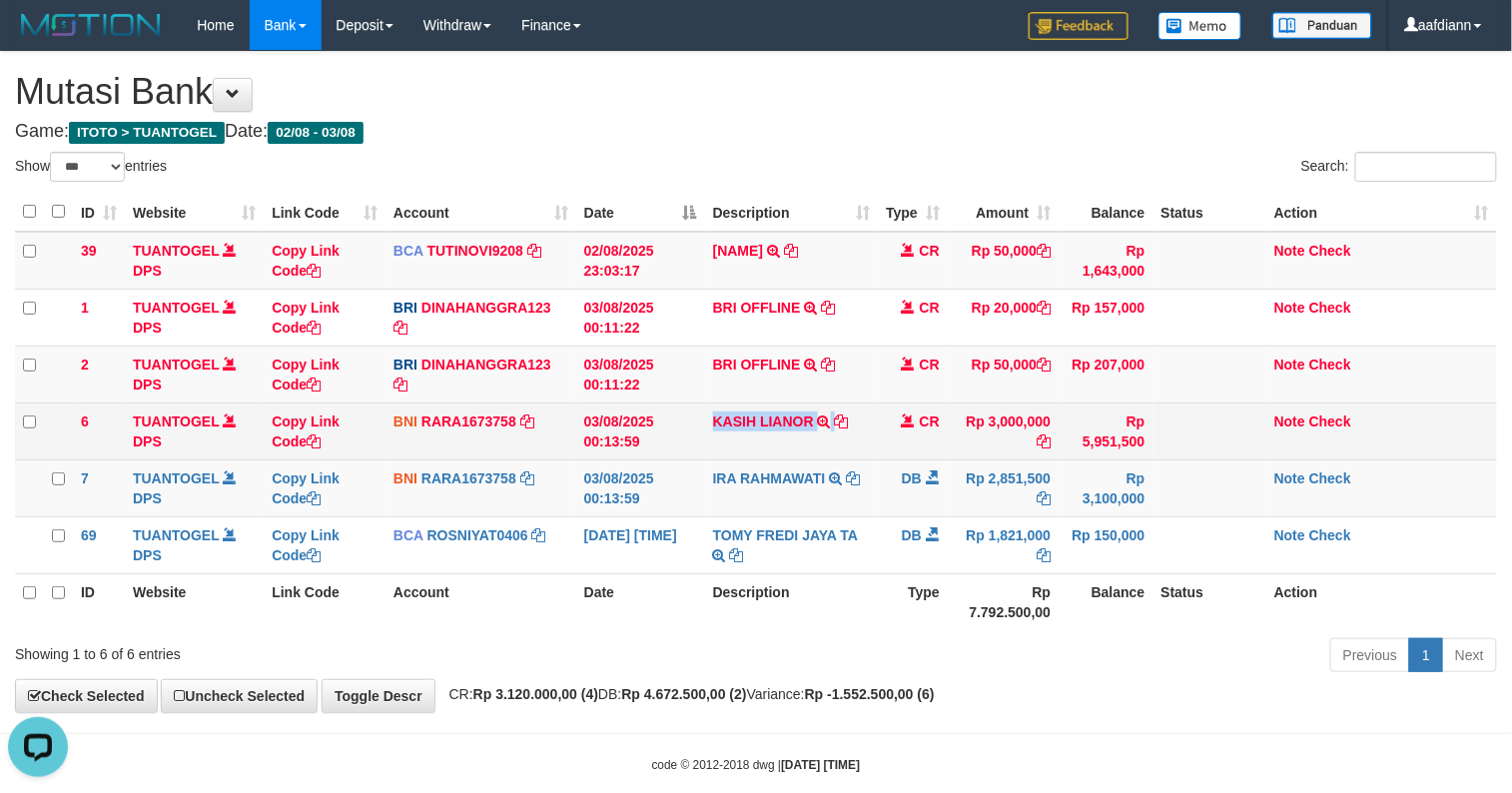 click on "KASIH LIANOR         TRANSFER DARI SDR KASIH LIANOR" at bounding box center (791, 430) 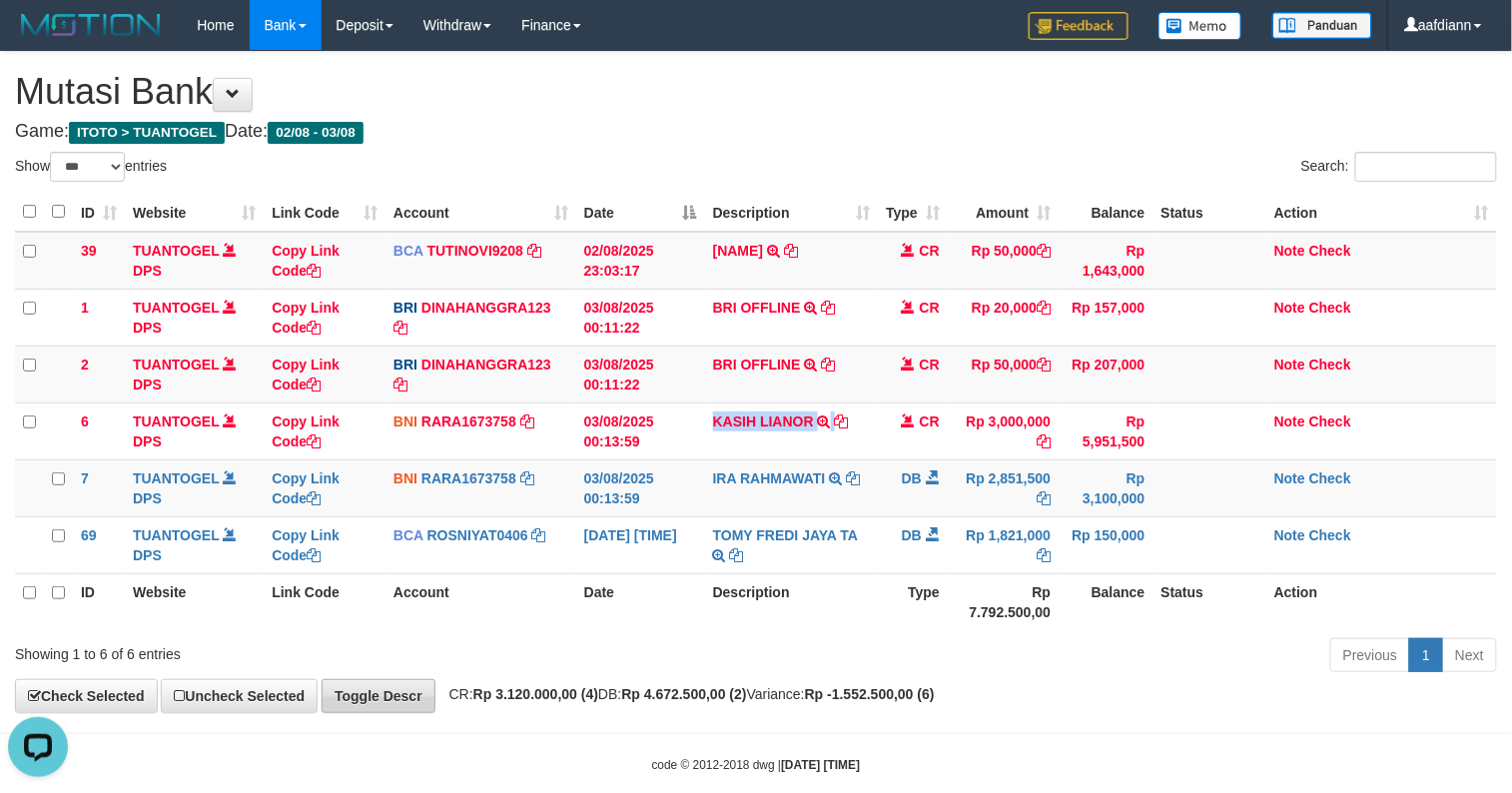 copy on "KASIH LIANOR" 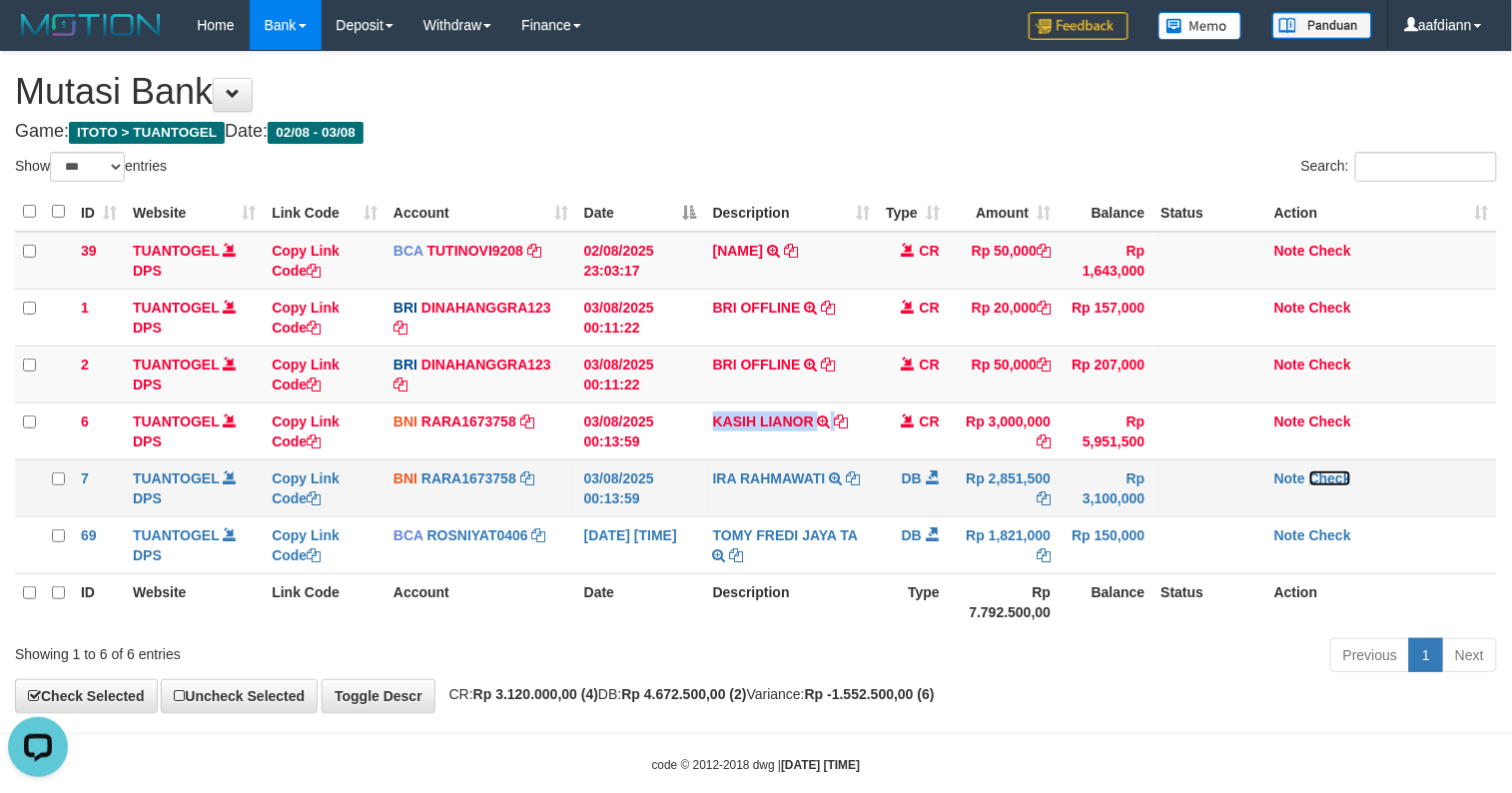 click on "Check" at bounding box center [1330, 478] 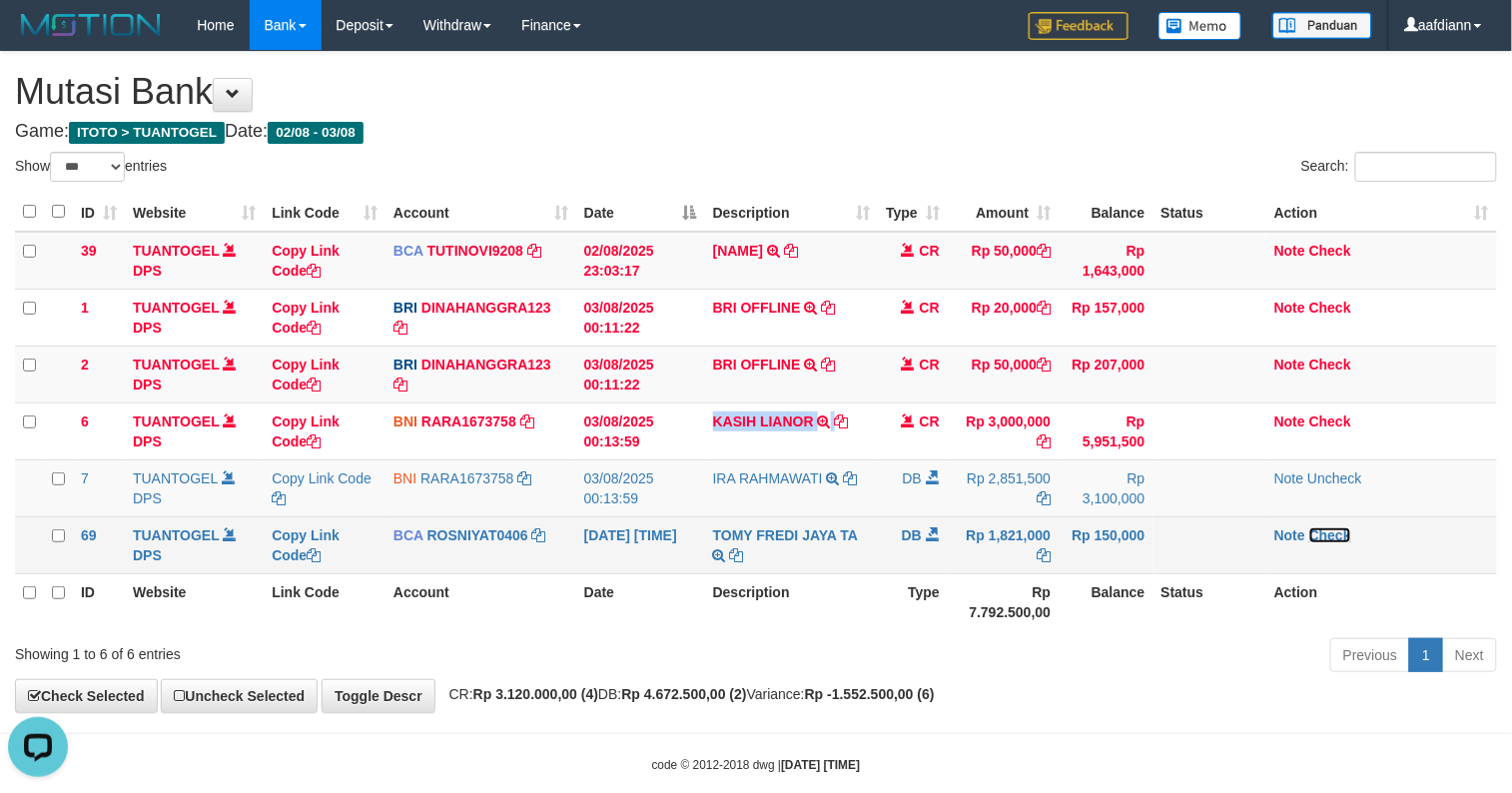 click on "Check" at bounding box center (1330, 535) 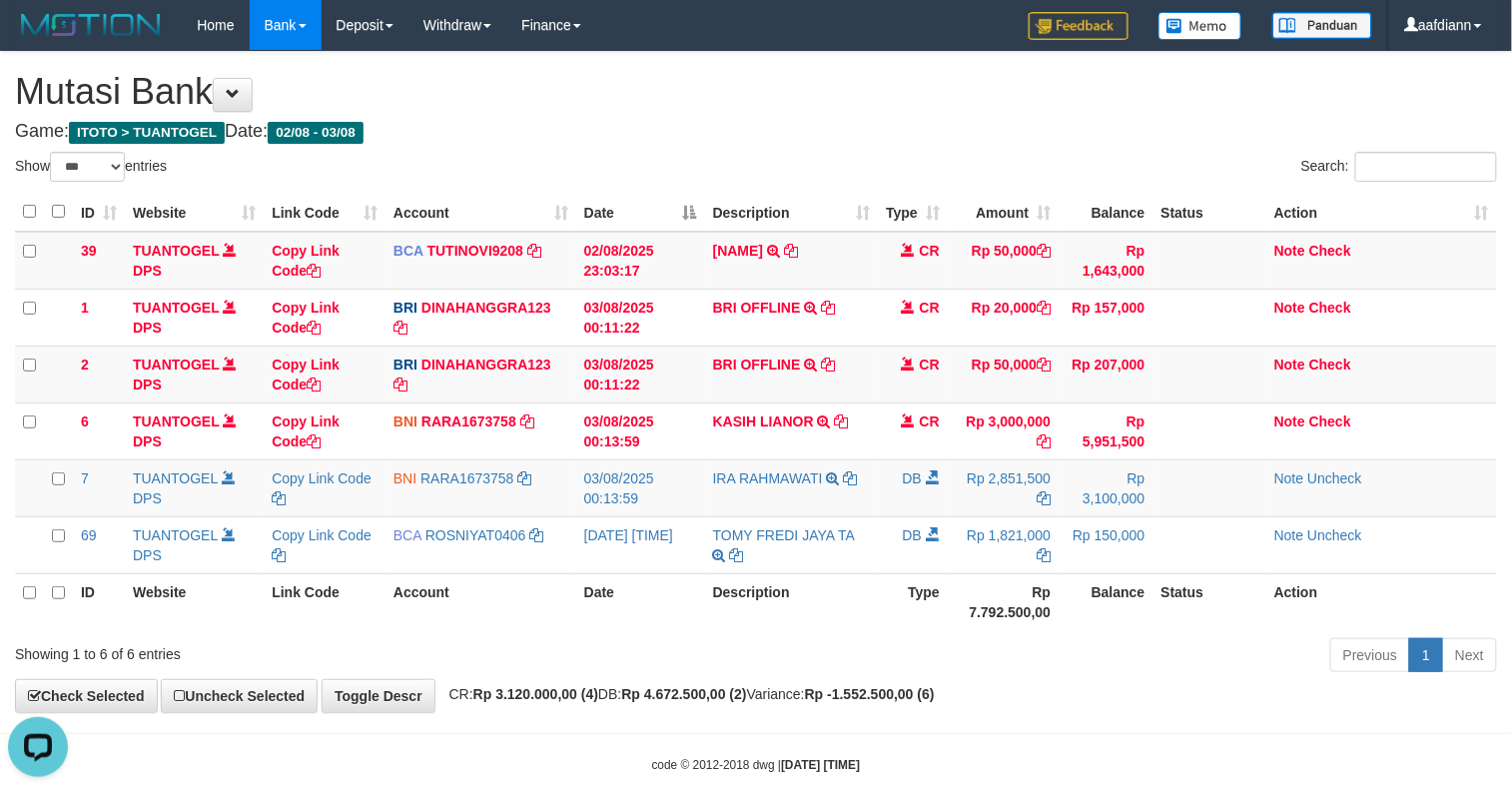 drag, startPoint x: 732, startPoint y: 90, endPoint x: 216, endPoint y: 60, distance: 516.8714 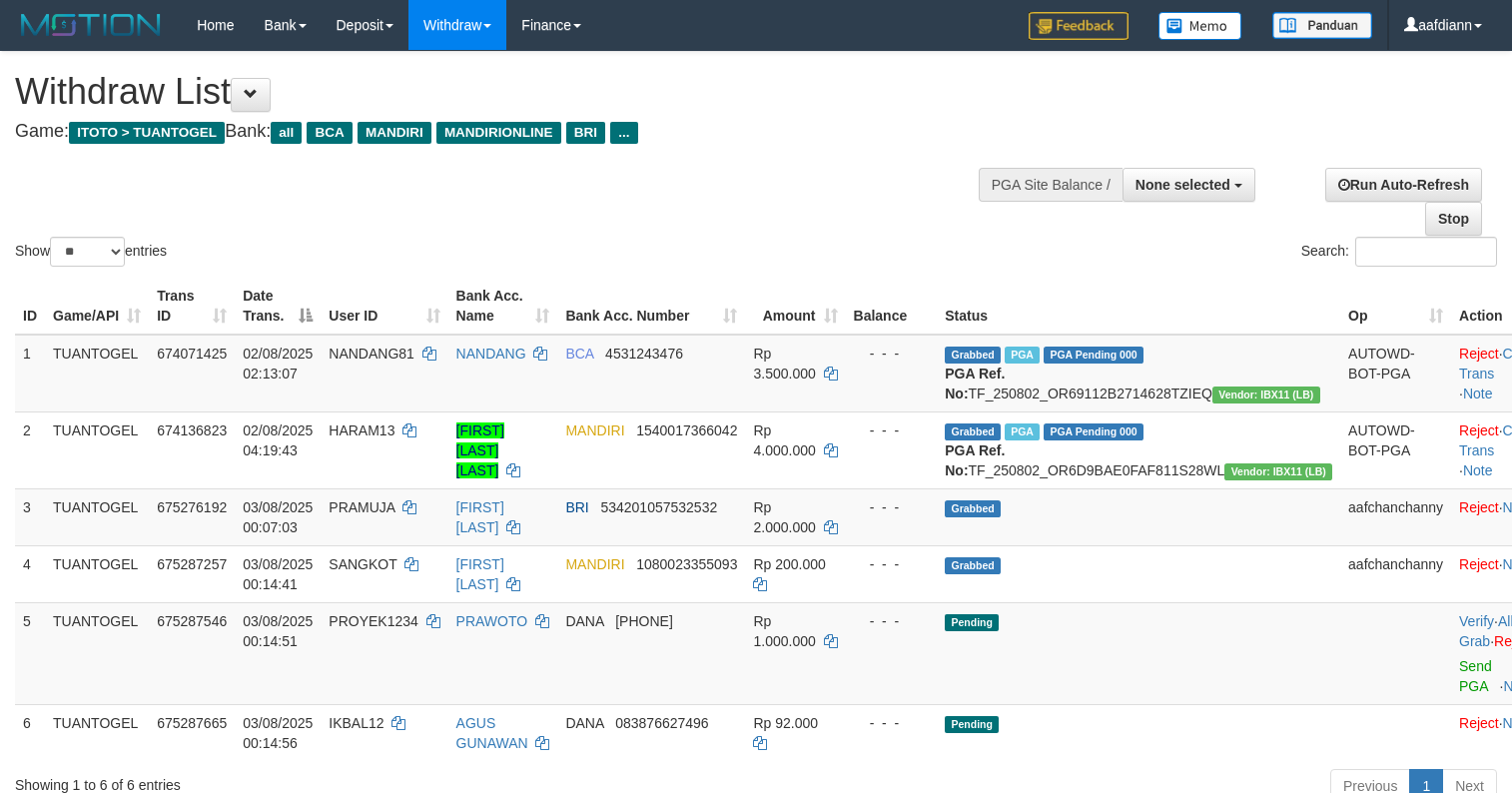 select 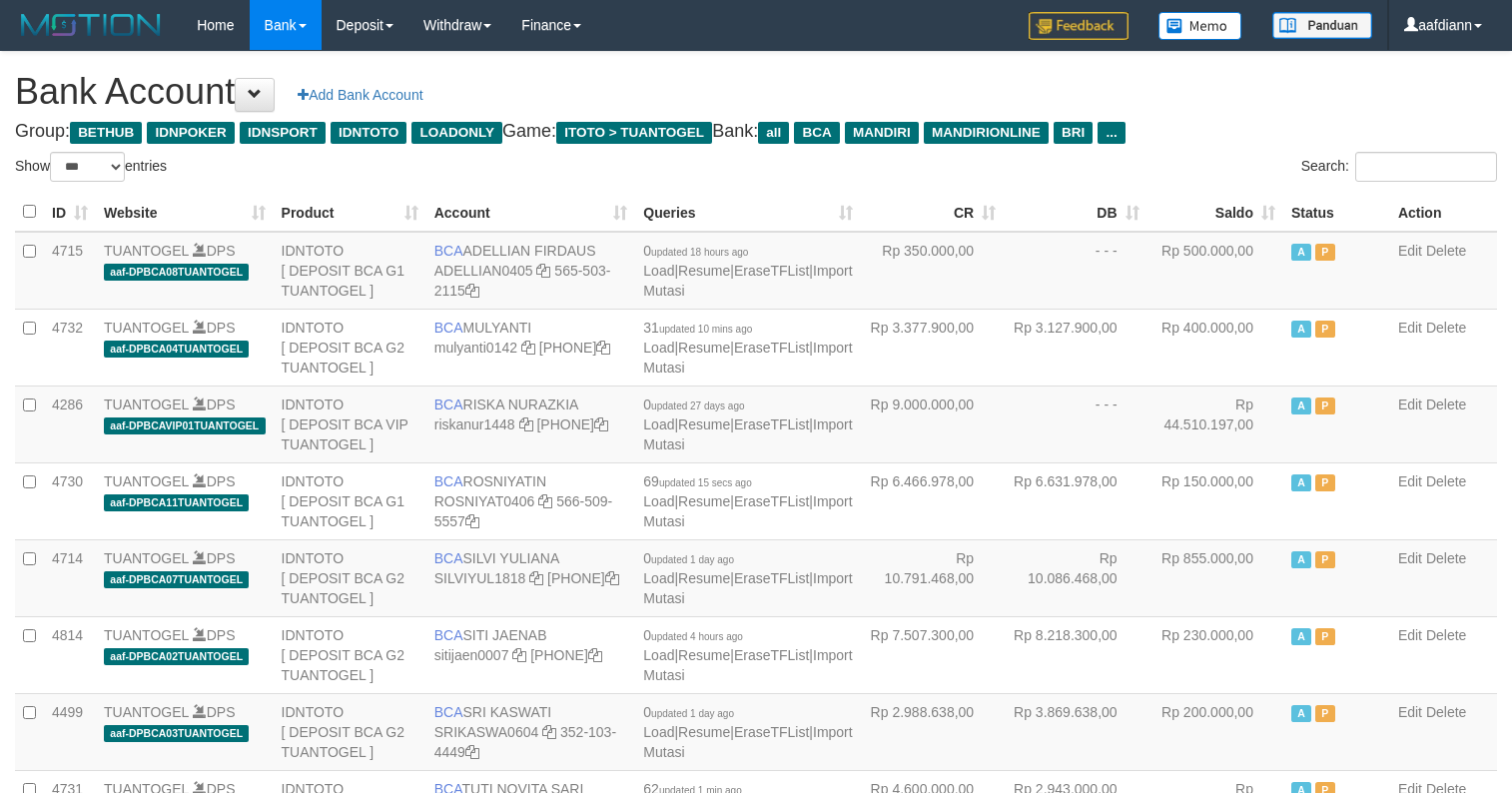 select on "***" 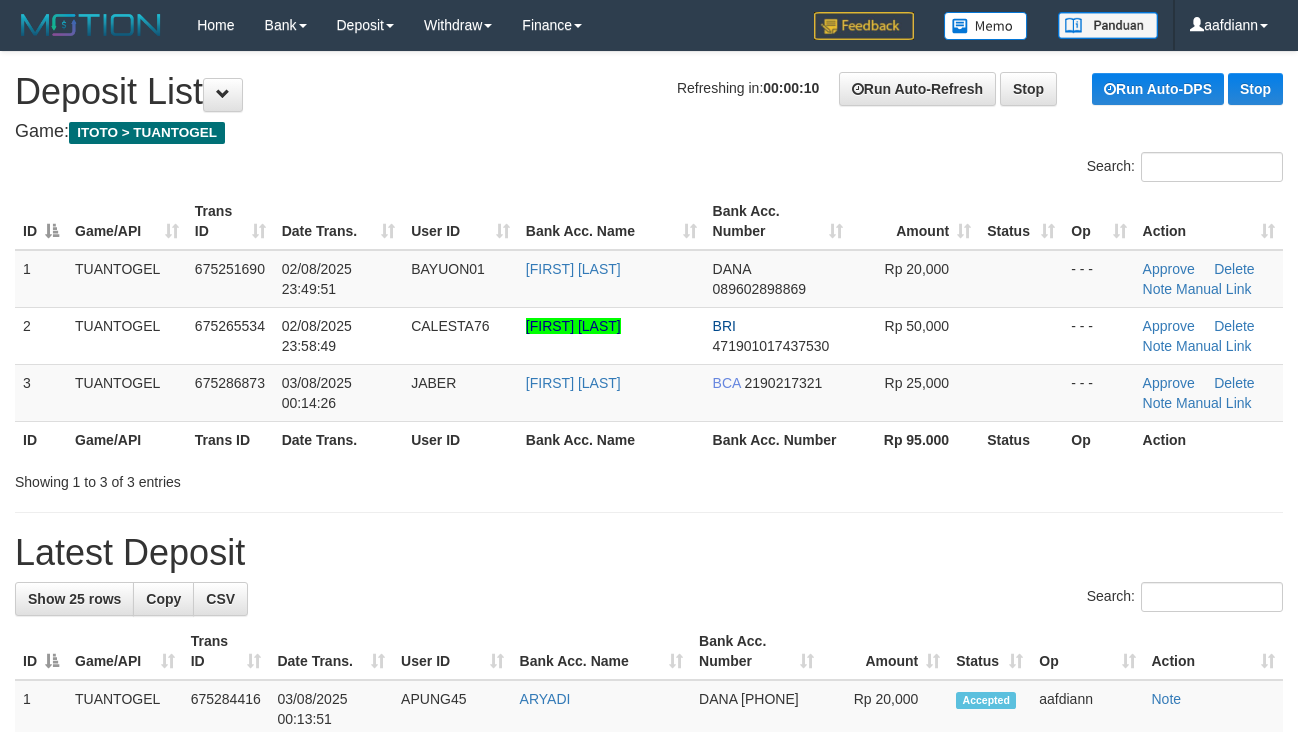 scroll, scrollTop: 0, scrollLeft: 0, axis: both 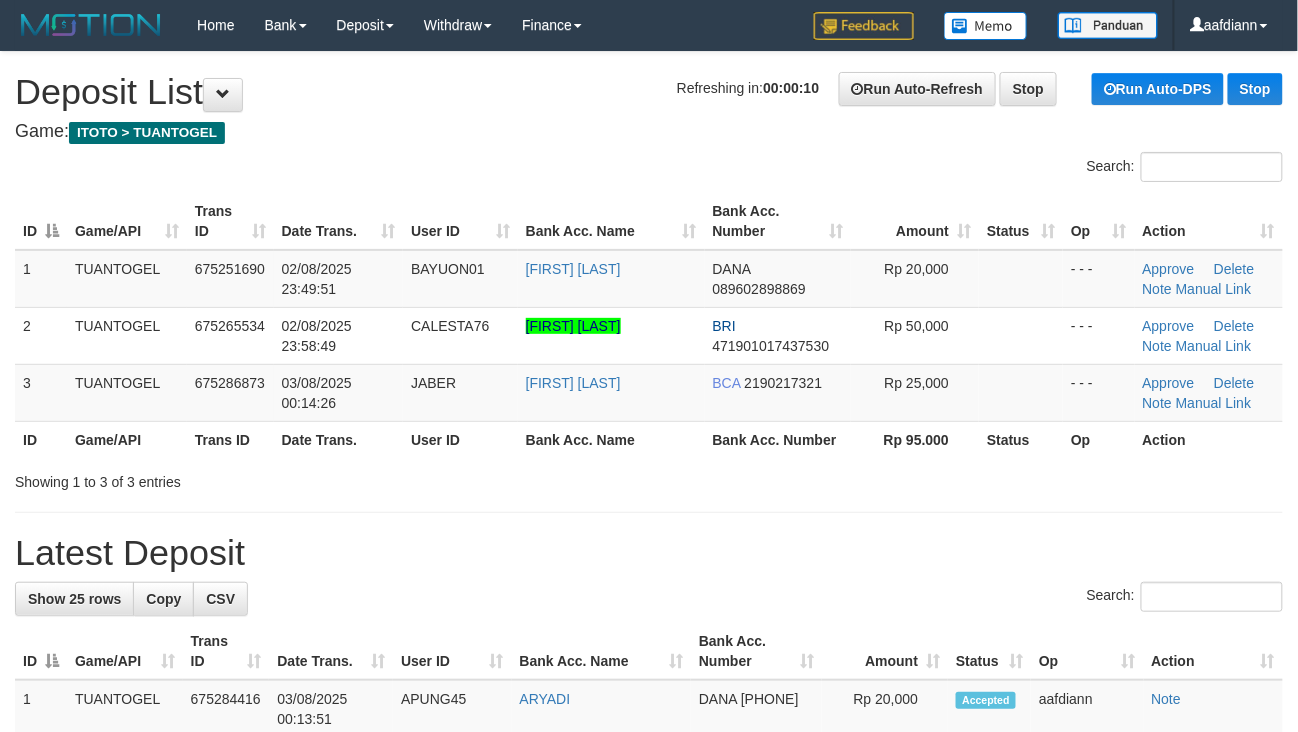 click on "**********" at bounding box center (649, 689) 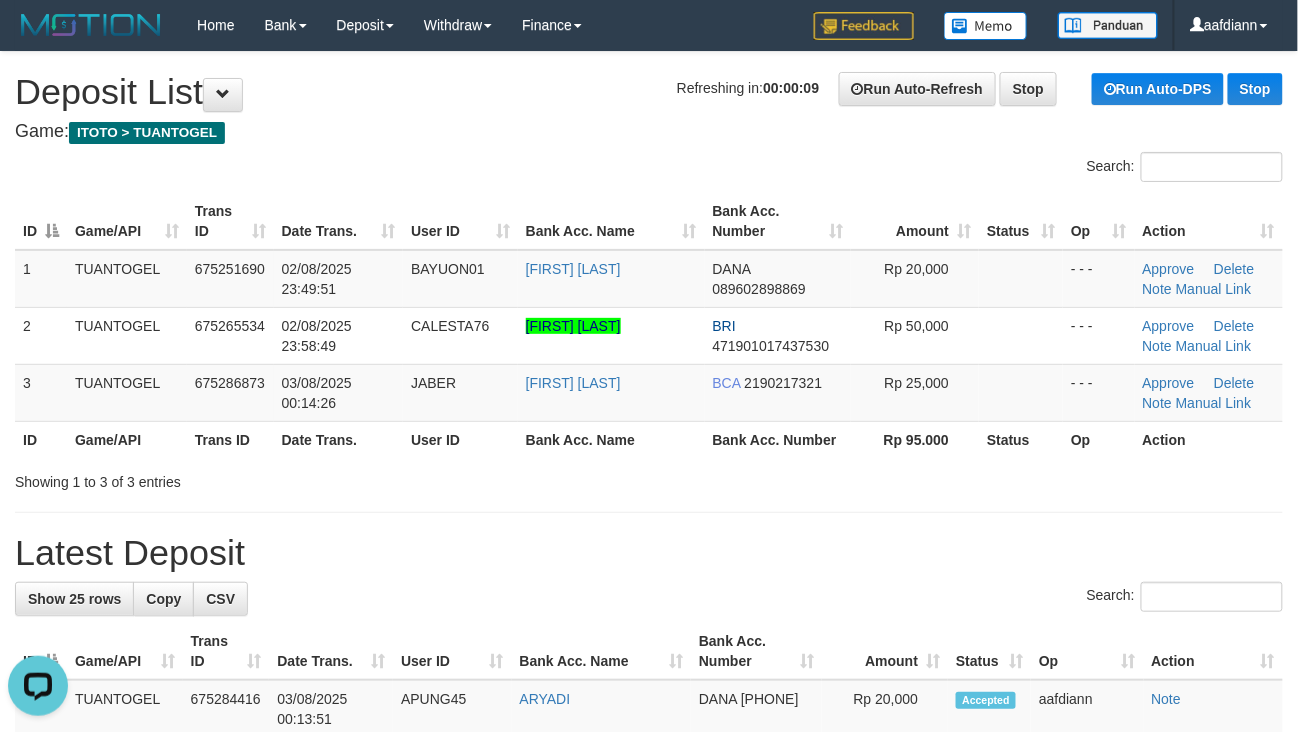 scroll, scrollTop: 0, scrollLeft: 0, axis: both 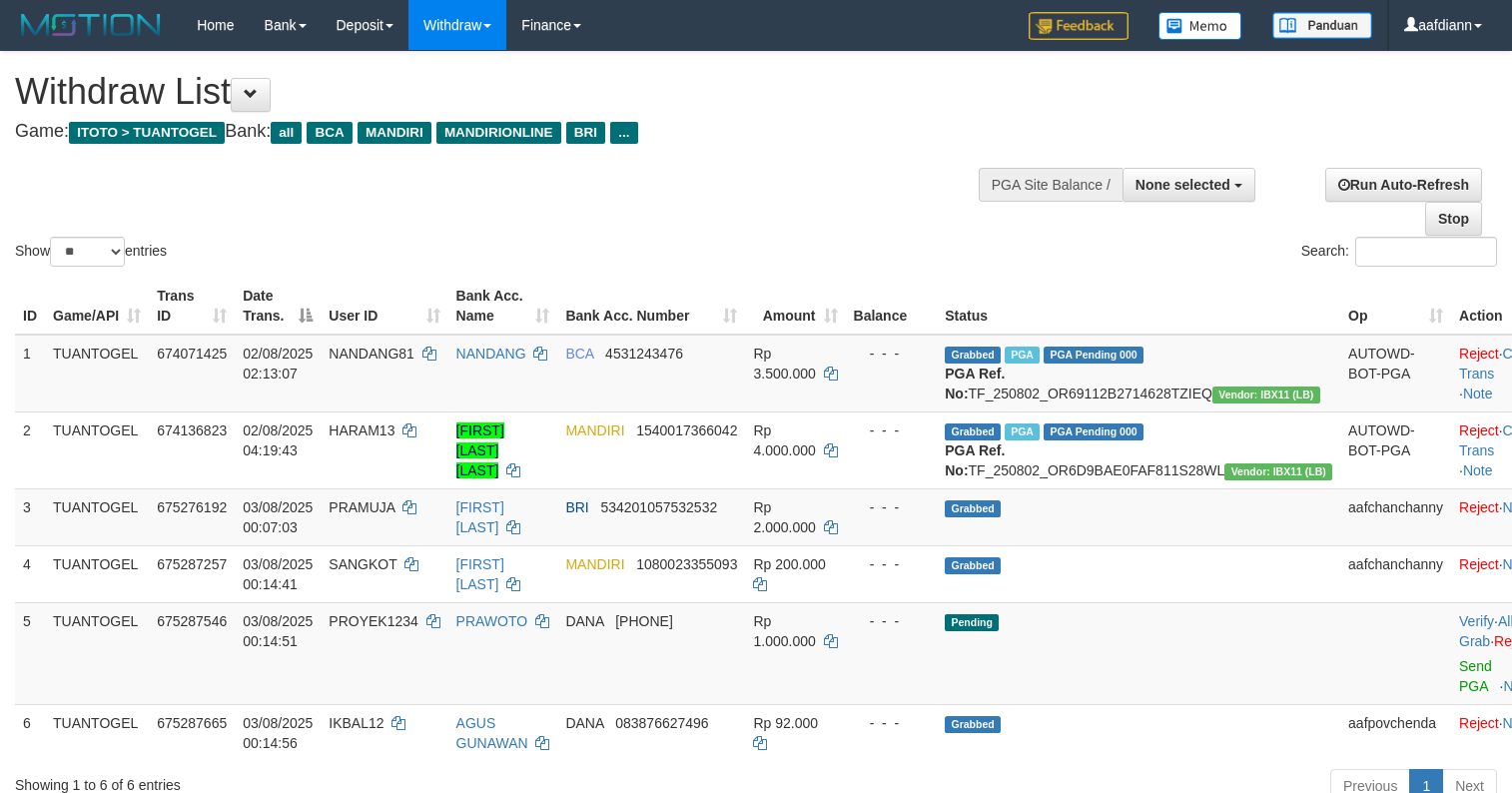 select 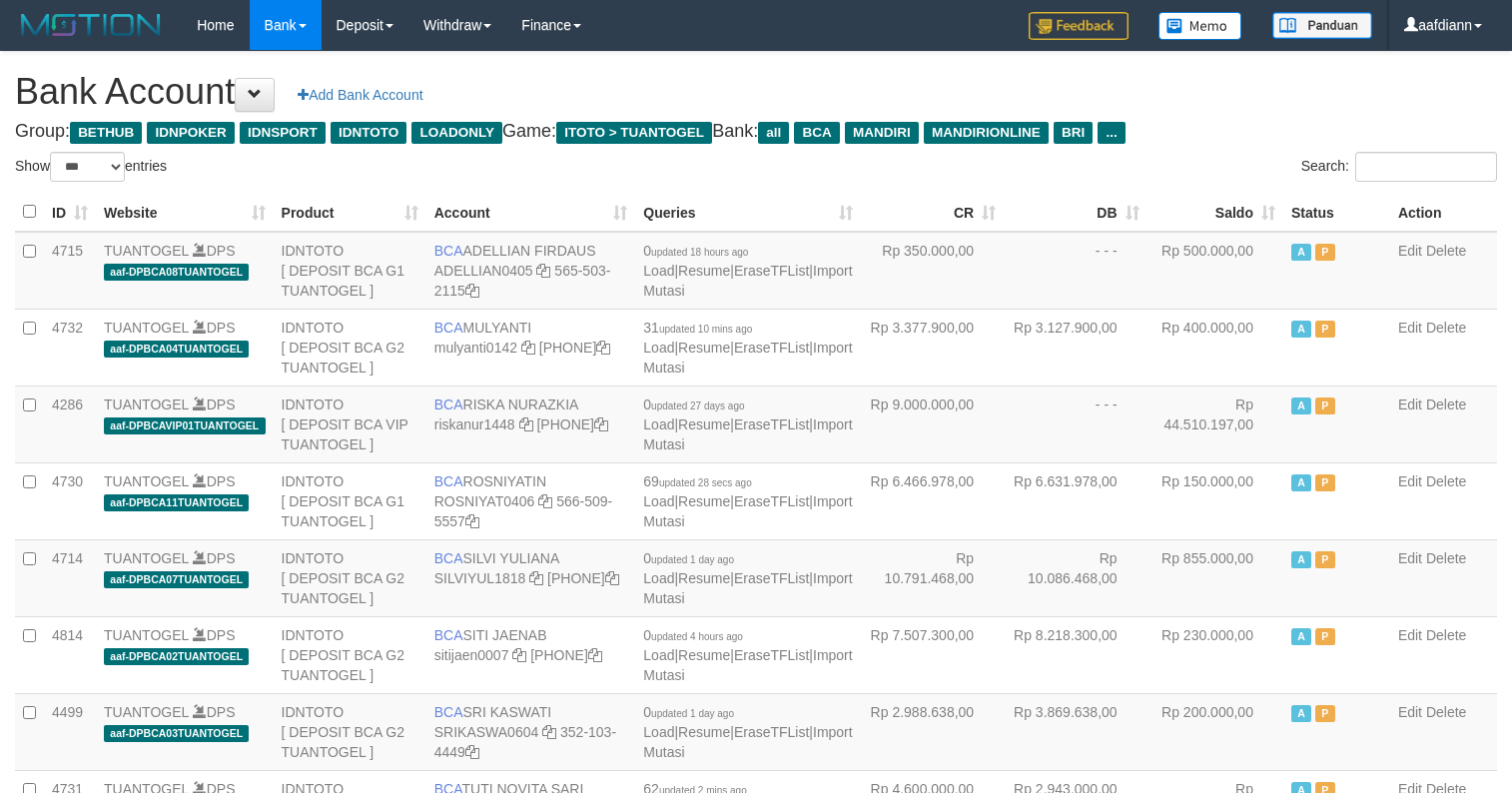 select on "***" 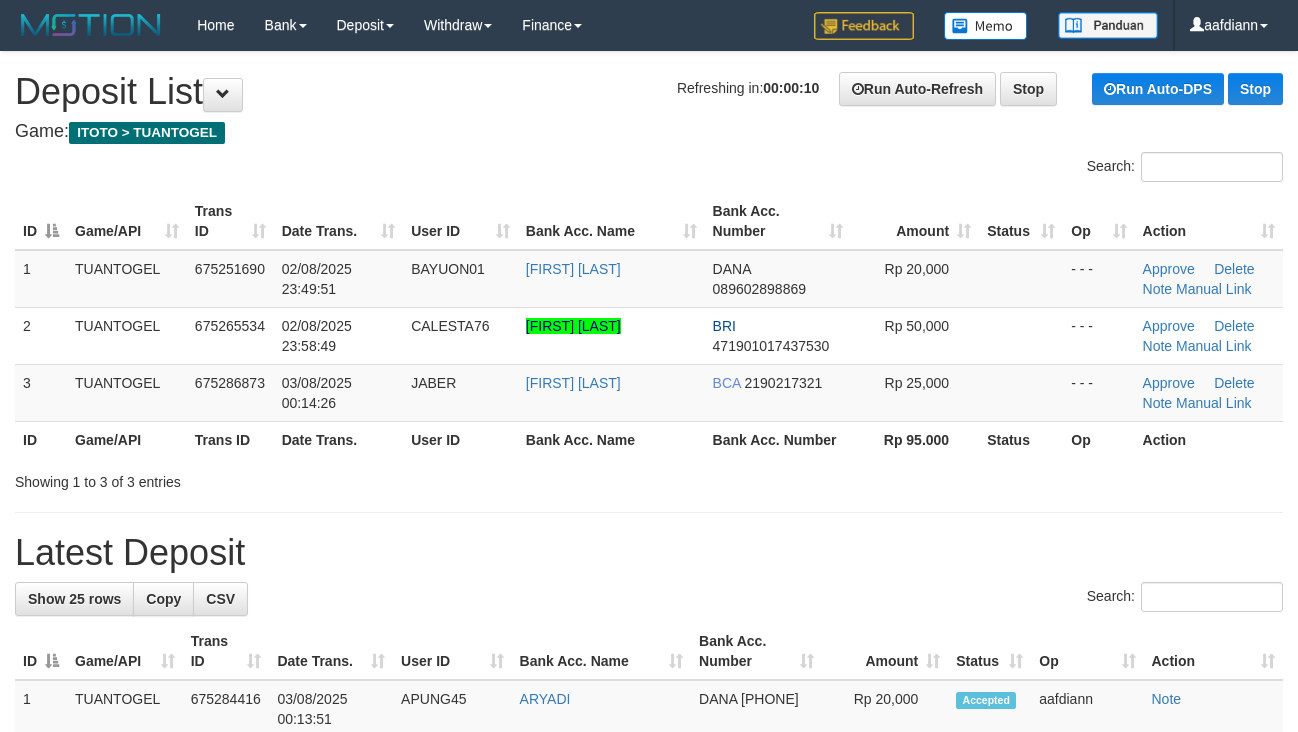 scroll, scrollTop: 0, scrollLeft: 0, axis: both 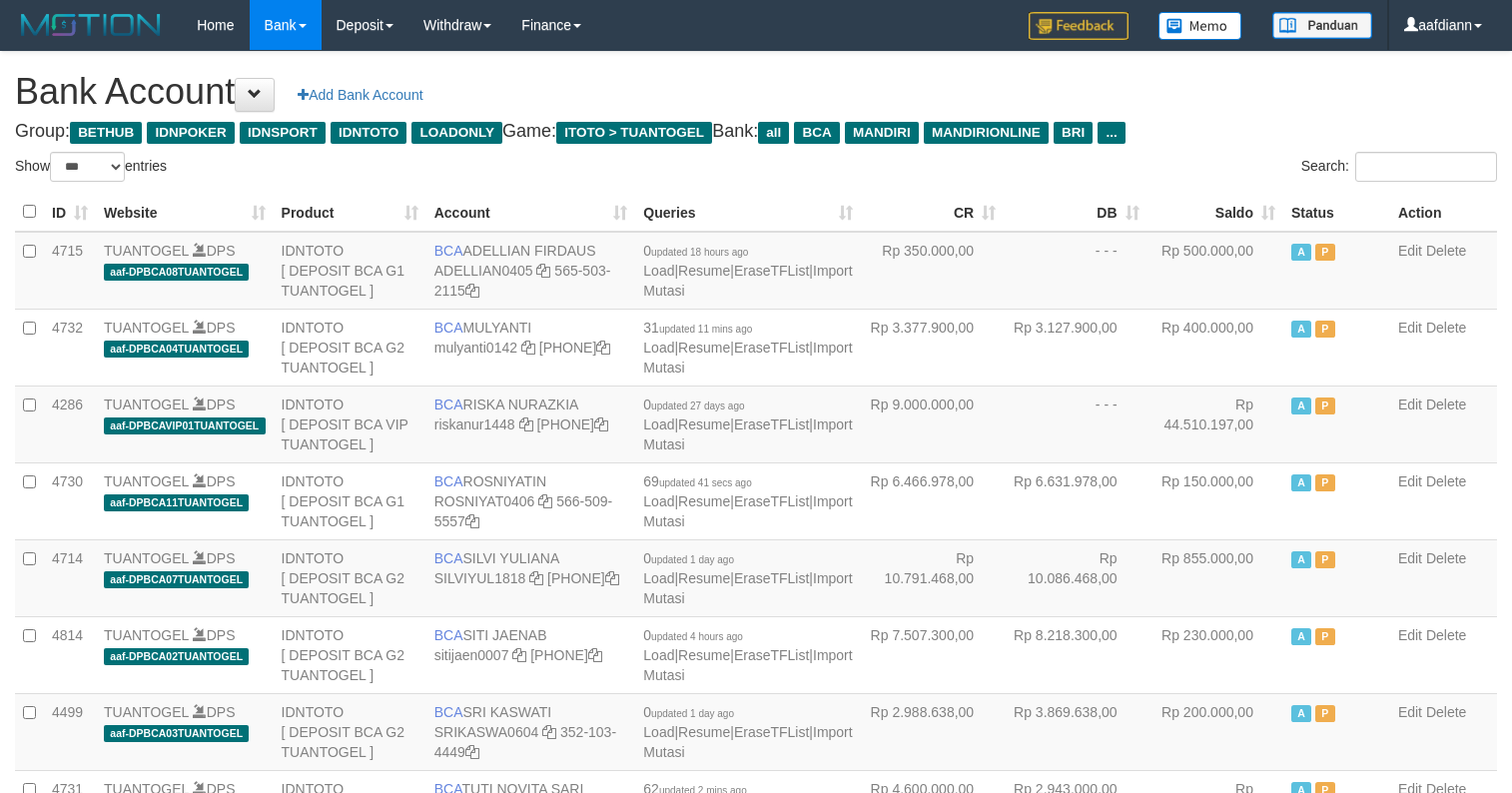 select on "***" 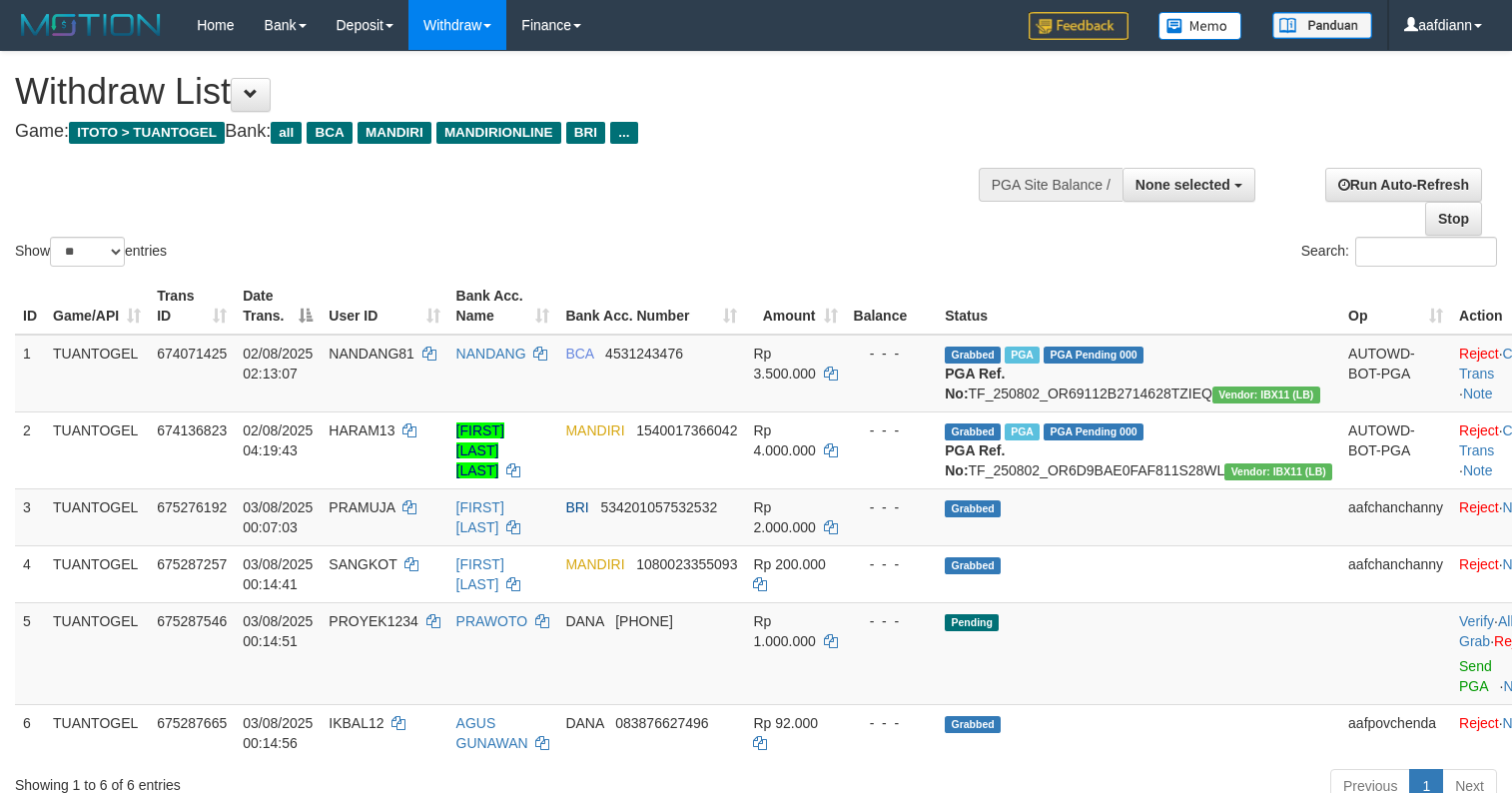 select 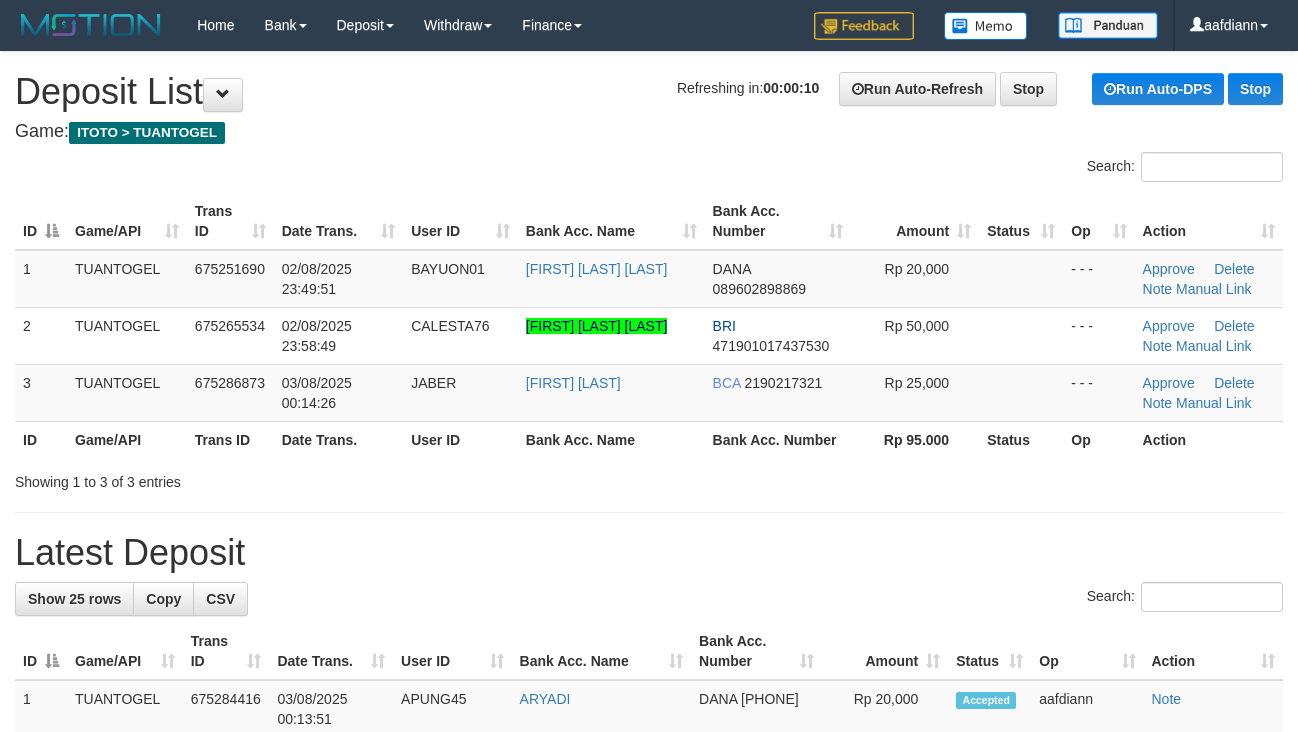 scroll, scrollTop: 0, scrollLeft: 0, axis: both 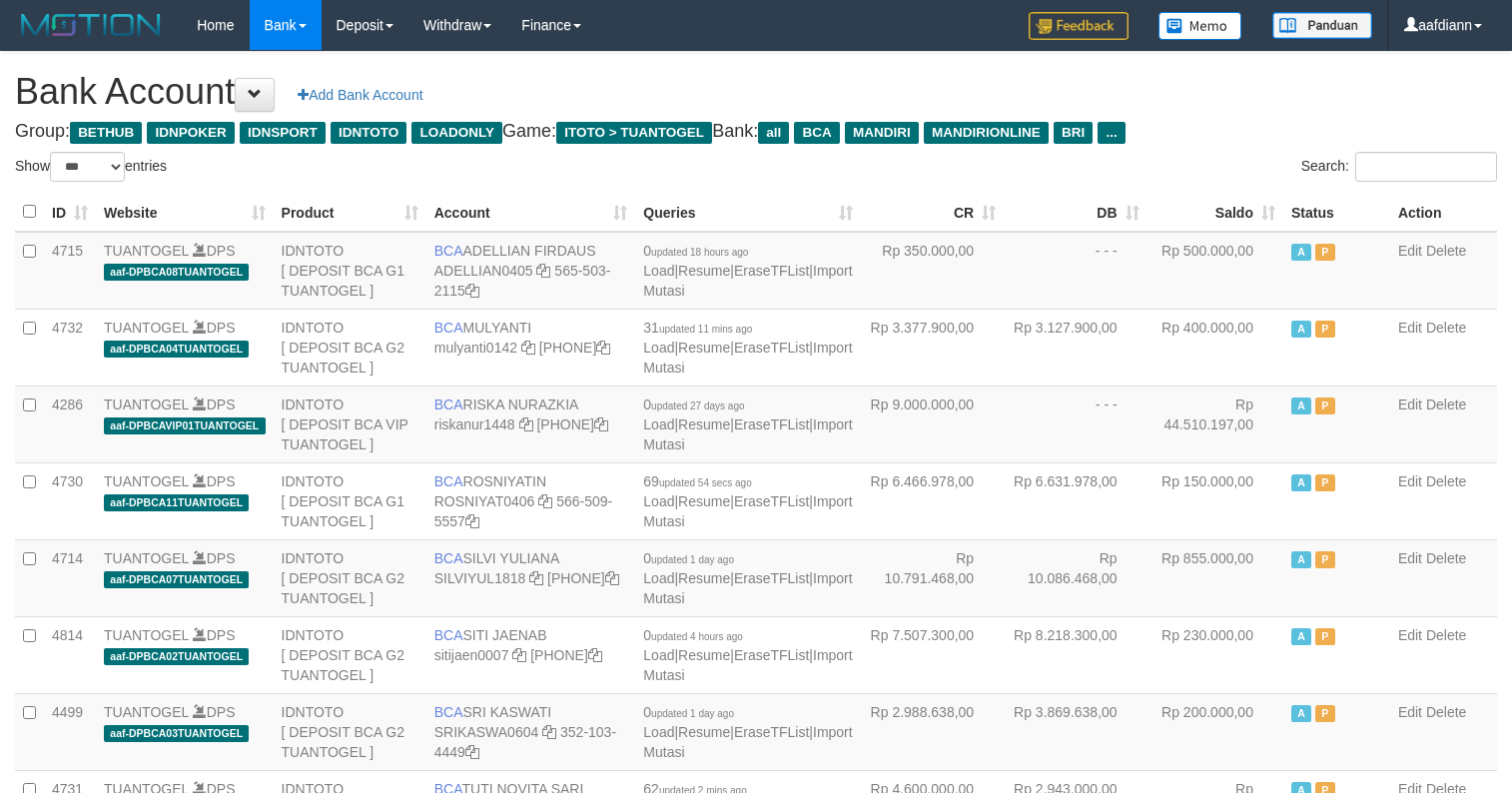 select on "***" 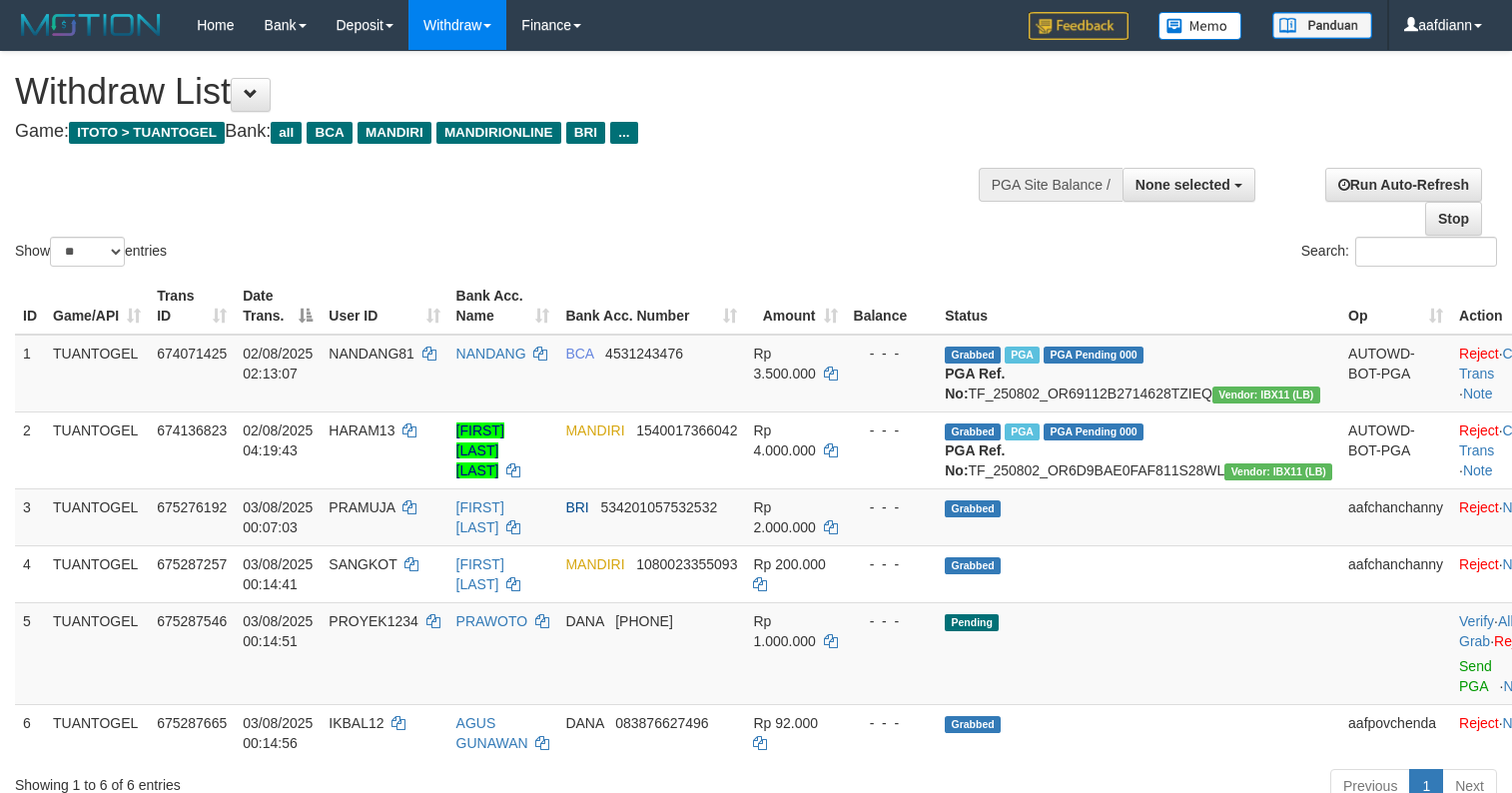 select 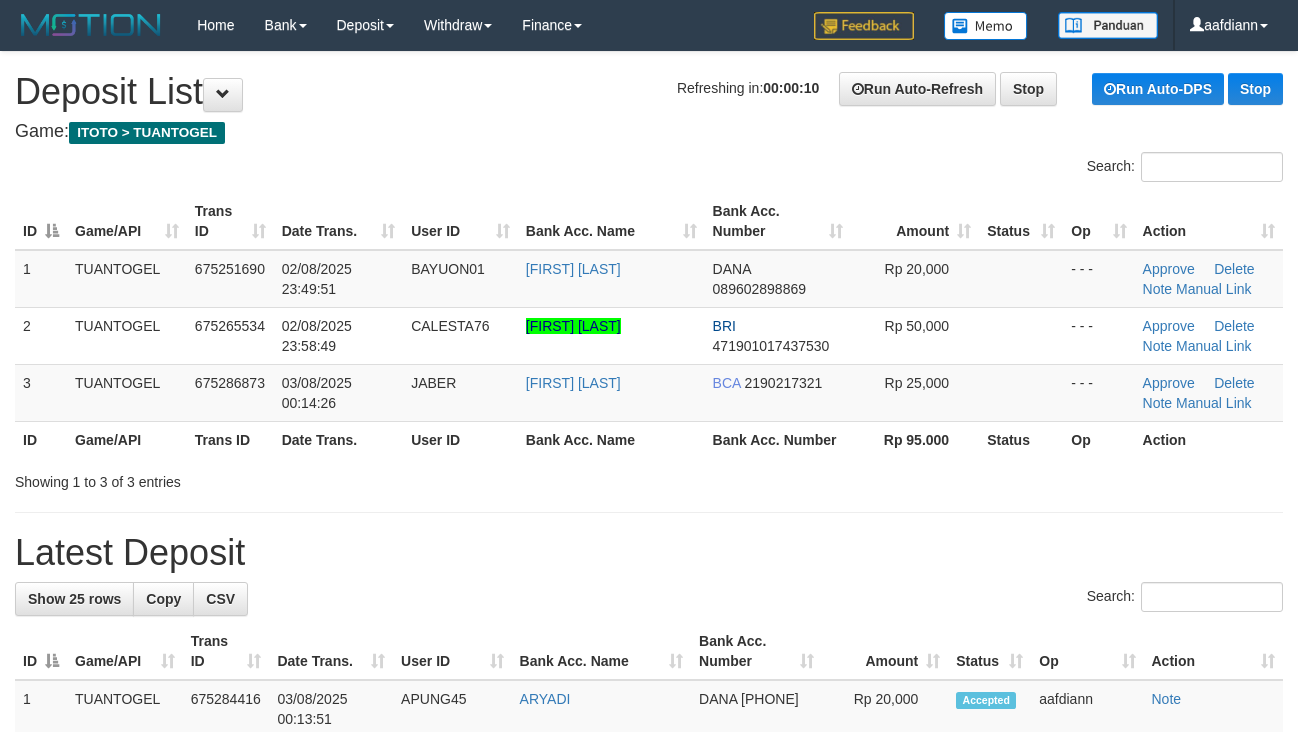 scroll, scrollTop: 0, scrollLeft: 0, axis: both 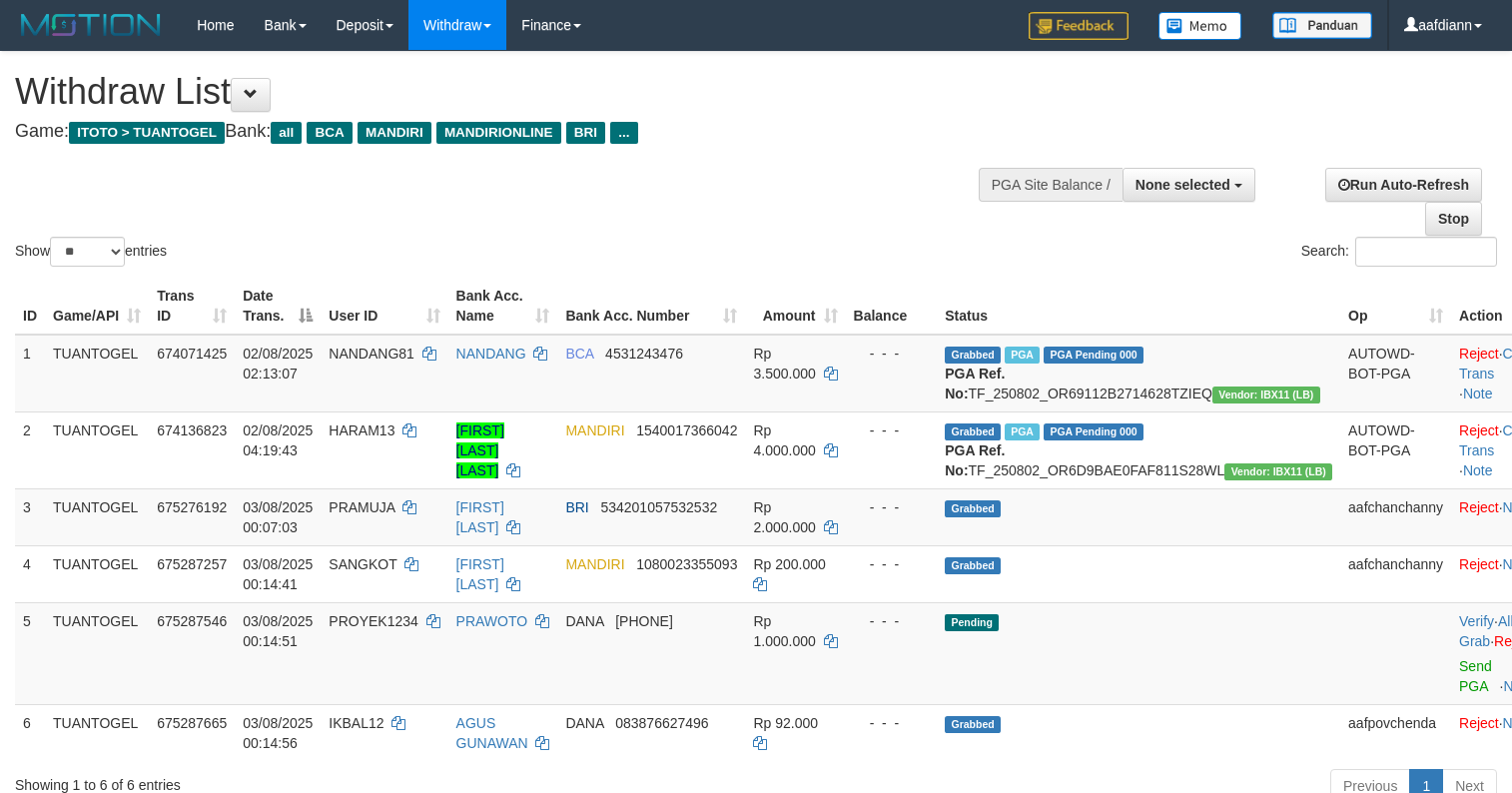 select 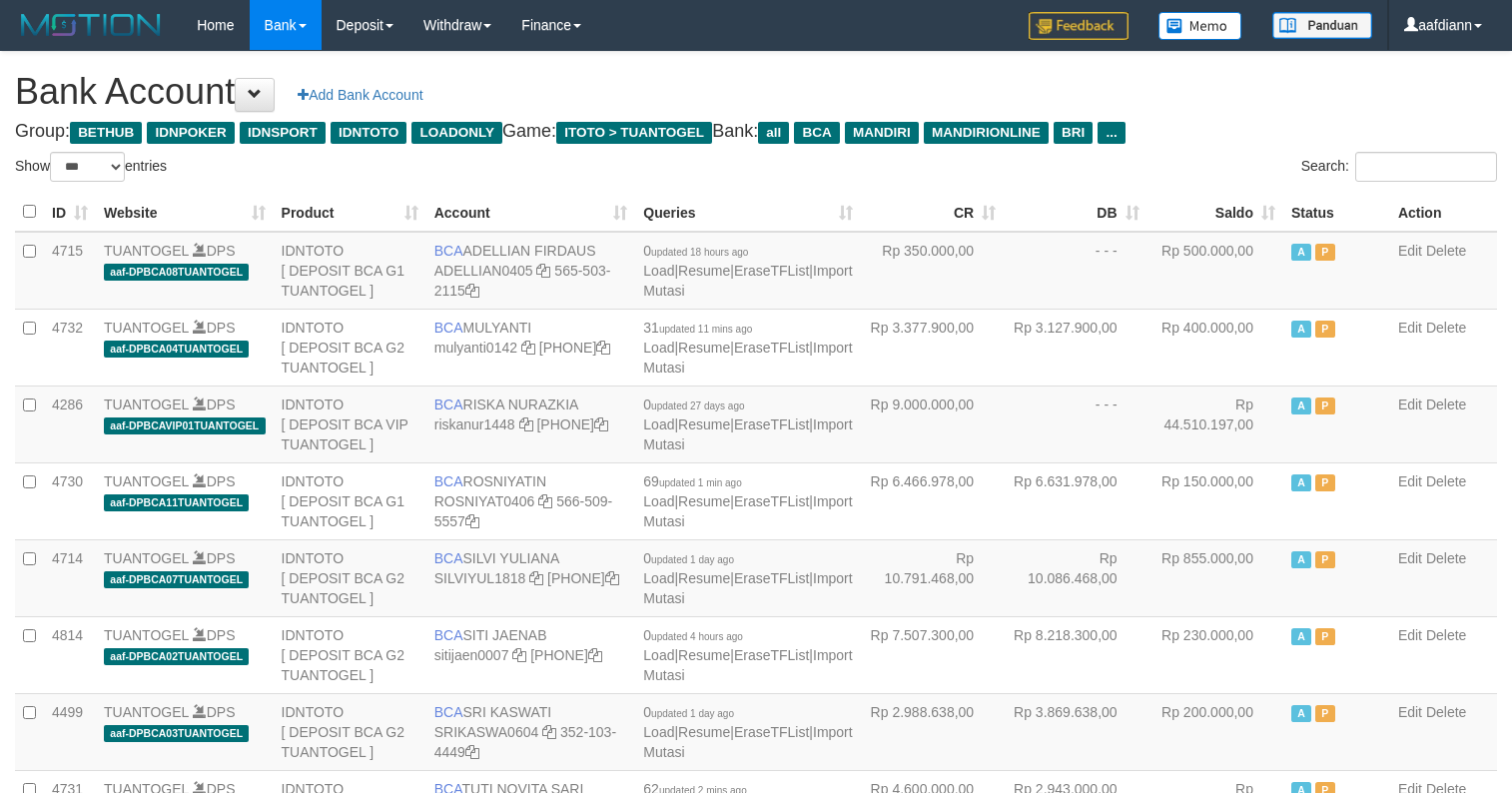select on "***" 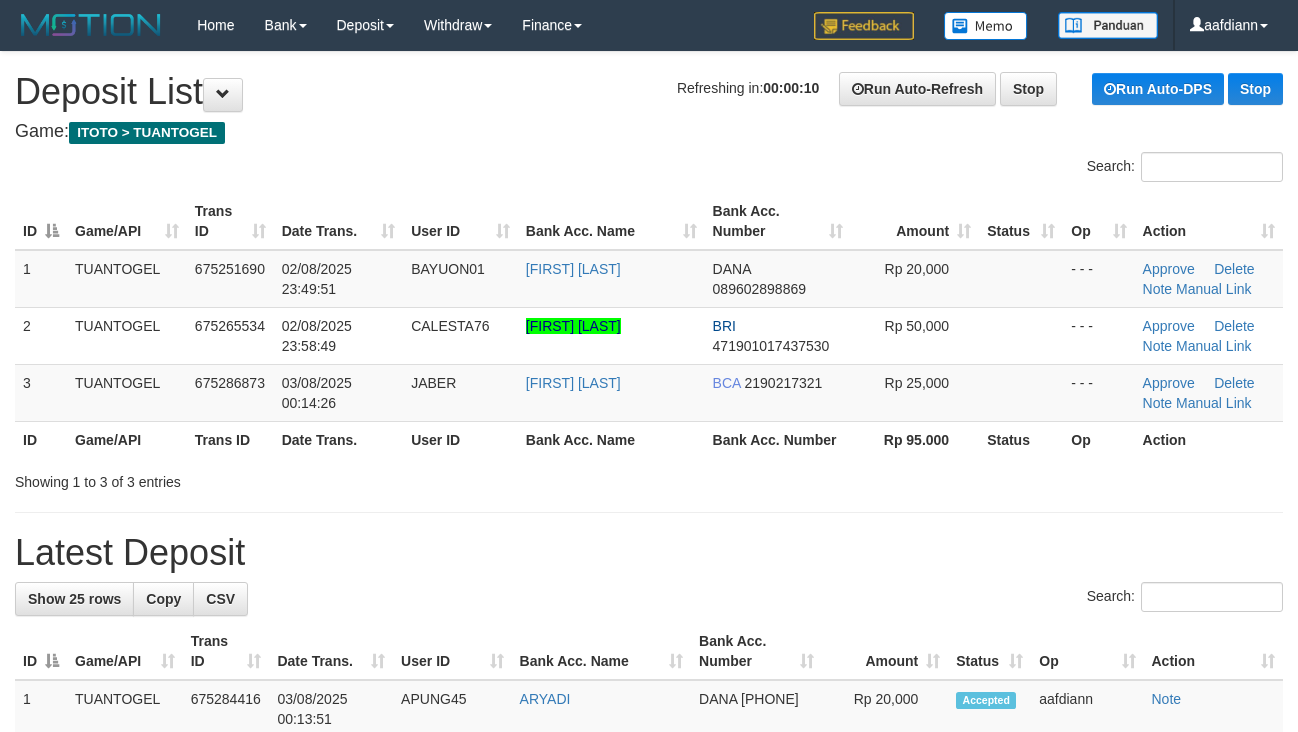 scroll, scrollTop: 0, scrollLeft: 0, axis: both 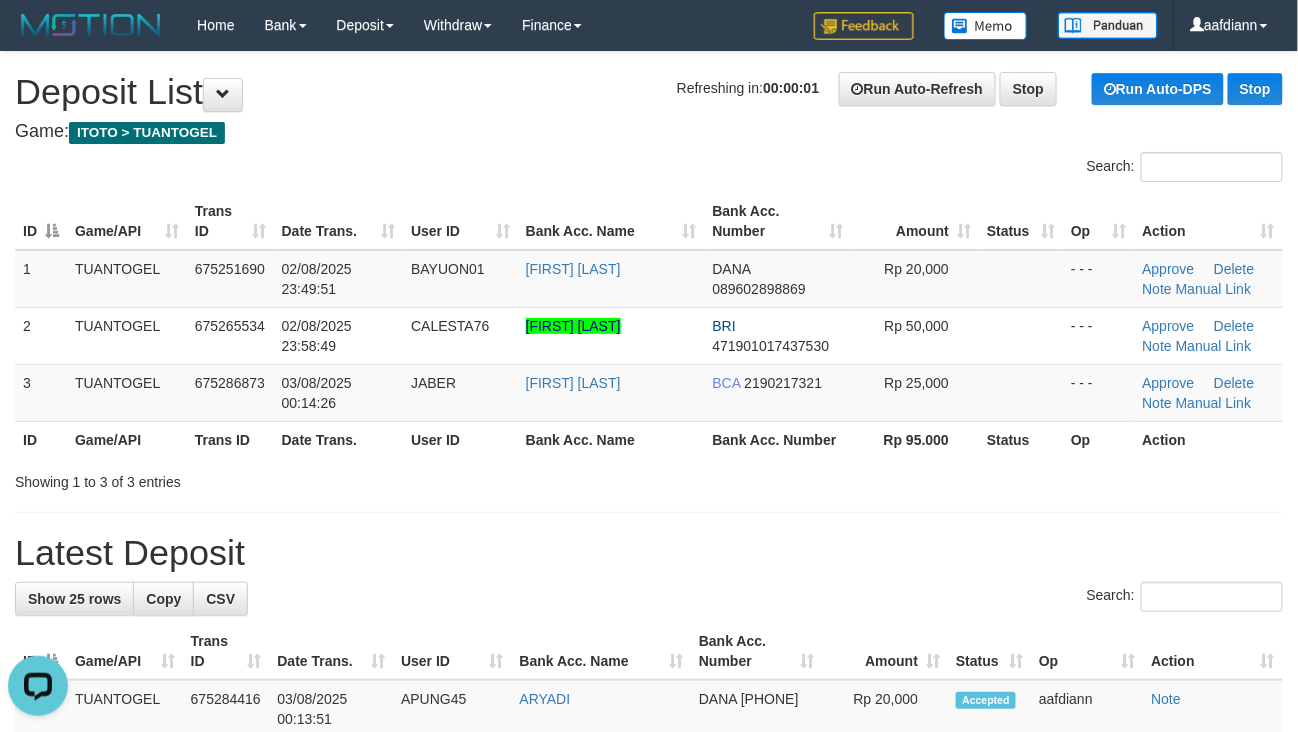 drag, startPoint x: 860, startPoint y: 516, endPoint x: 814, endPoint y: 476, distance: 60.959003 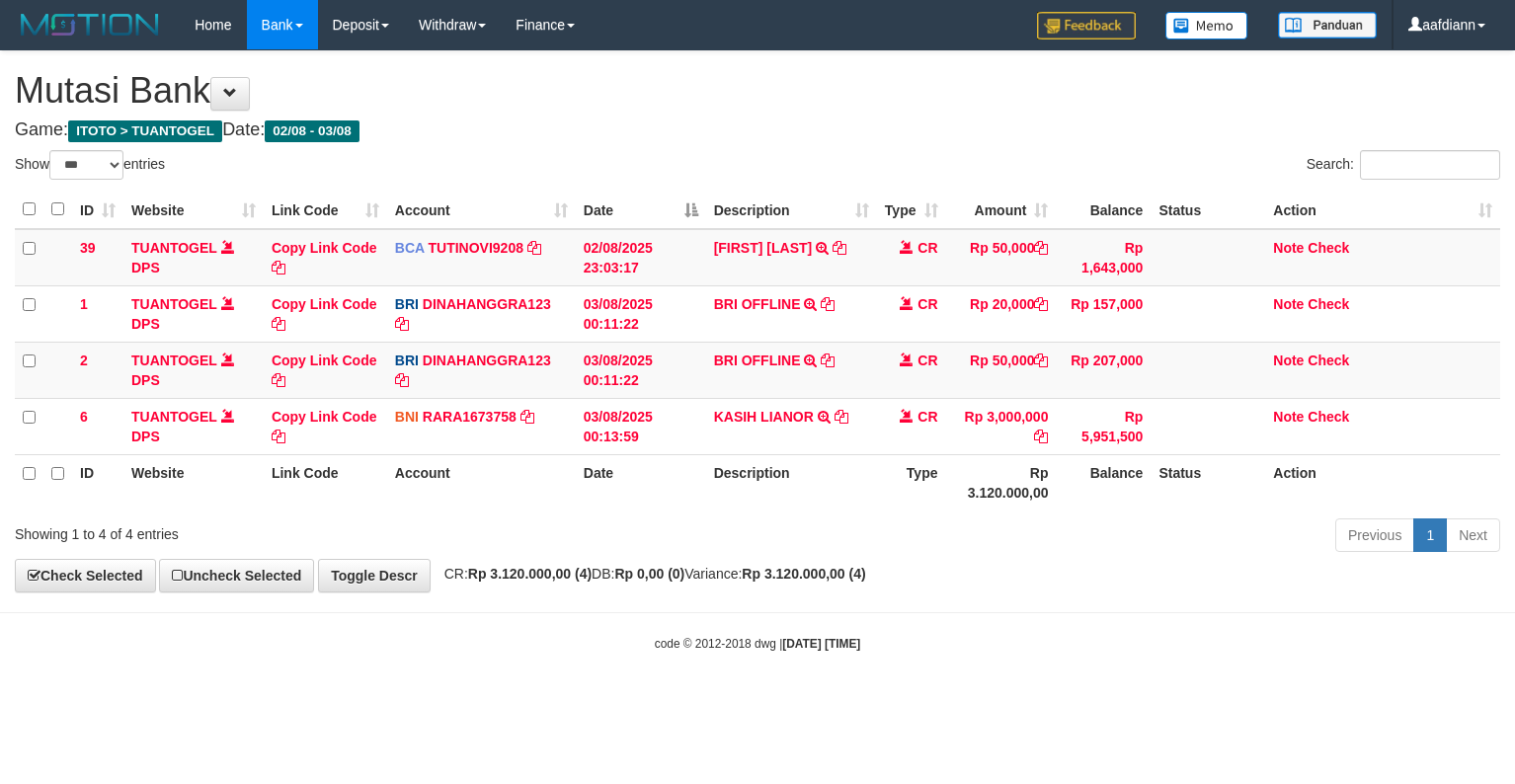select on "***" 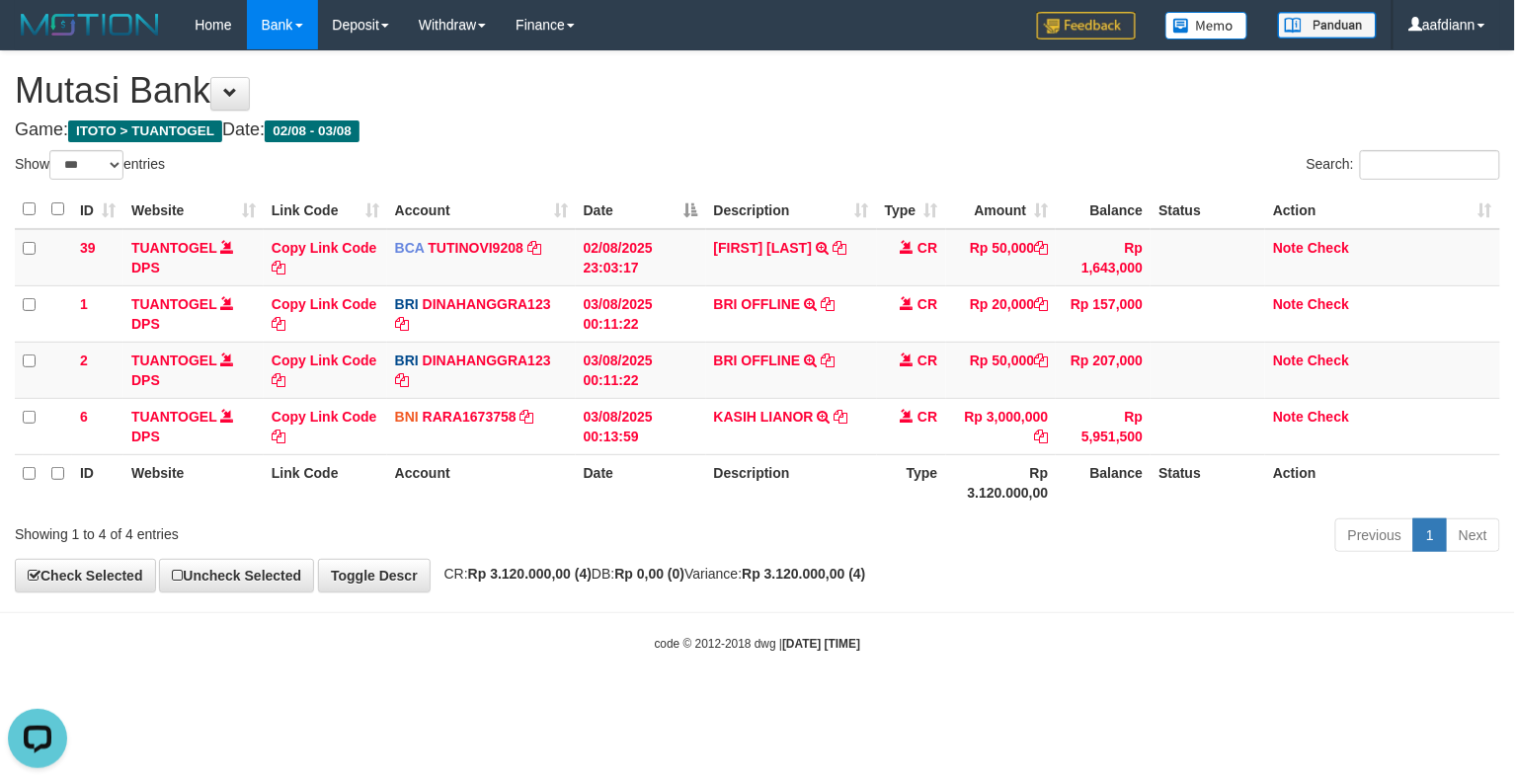 scroll, scrollTop: 0, scrollLeft: 0, axis: both 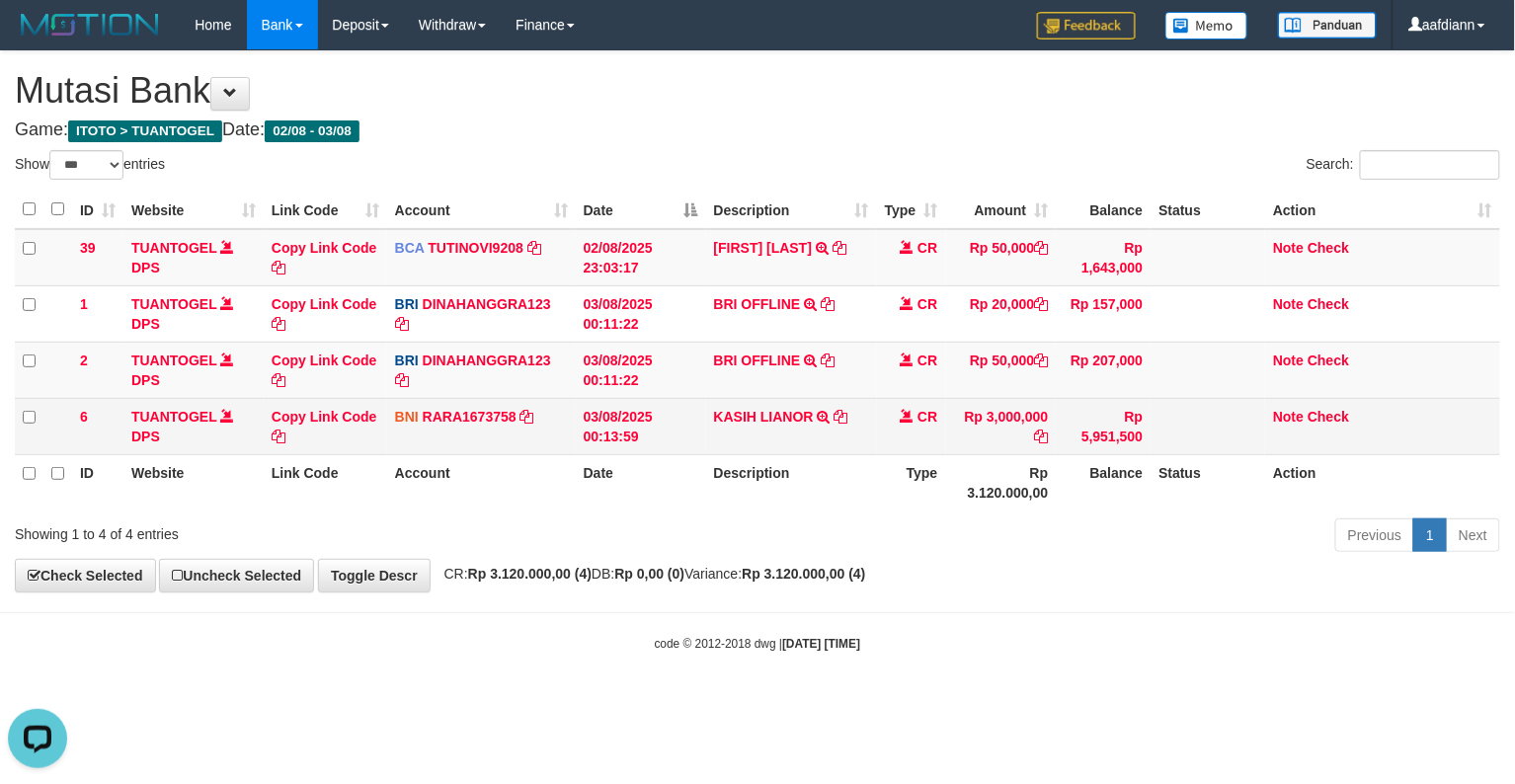 click on "[FIRST] [LAST]         TRANSFER DARI SDR [FIRST] [LAST]" at bounding box center (791, 426) 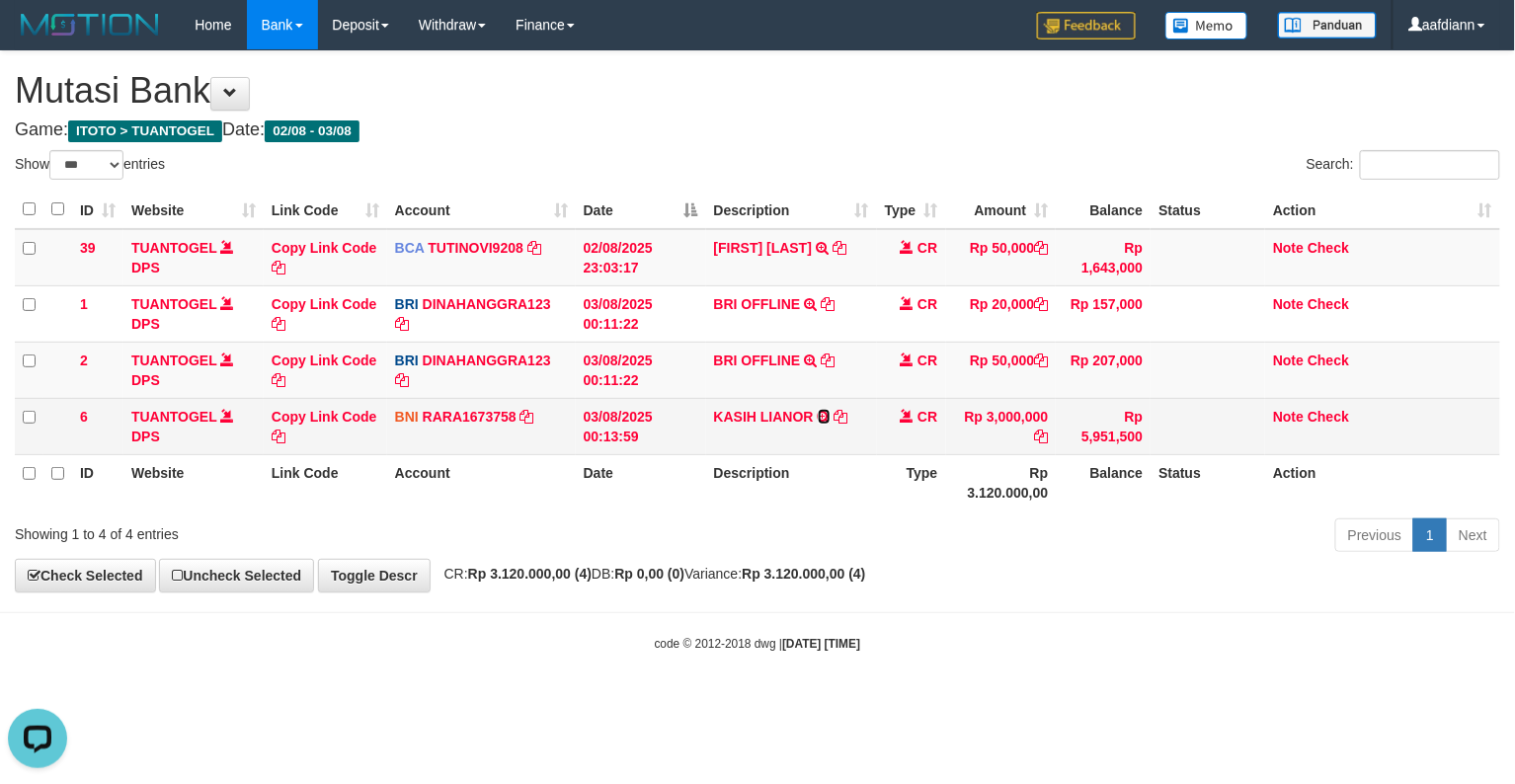 click at bounding box center [824, 417] 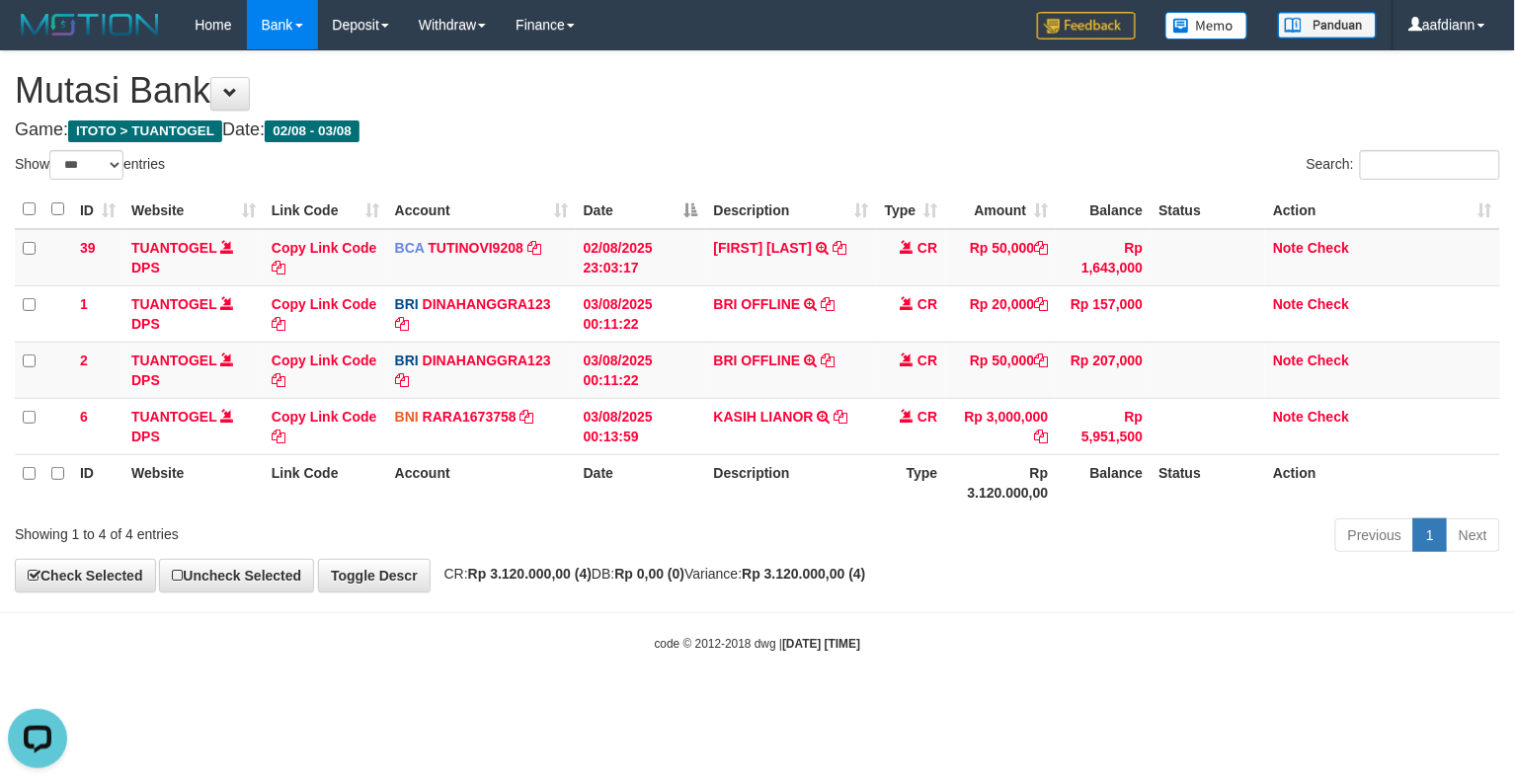 drag, startPoint x: 996, startPoint y: 638, endPoint x: 786, endPoint y: 215, distance: 472.25946 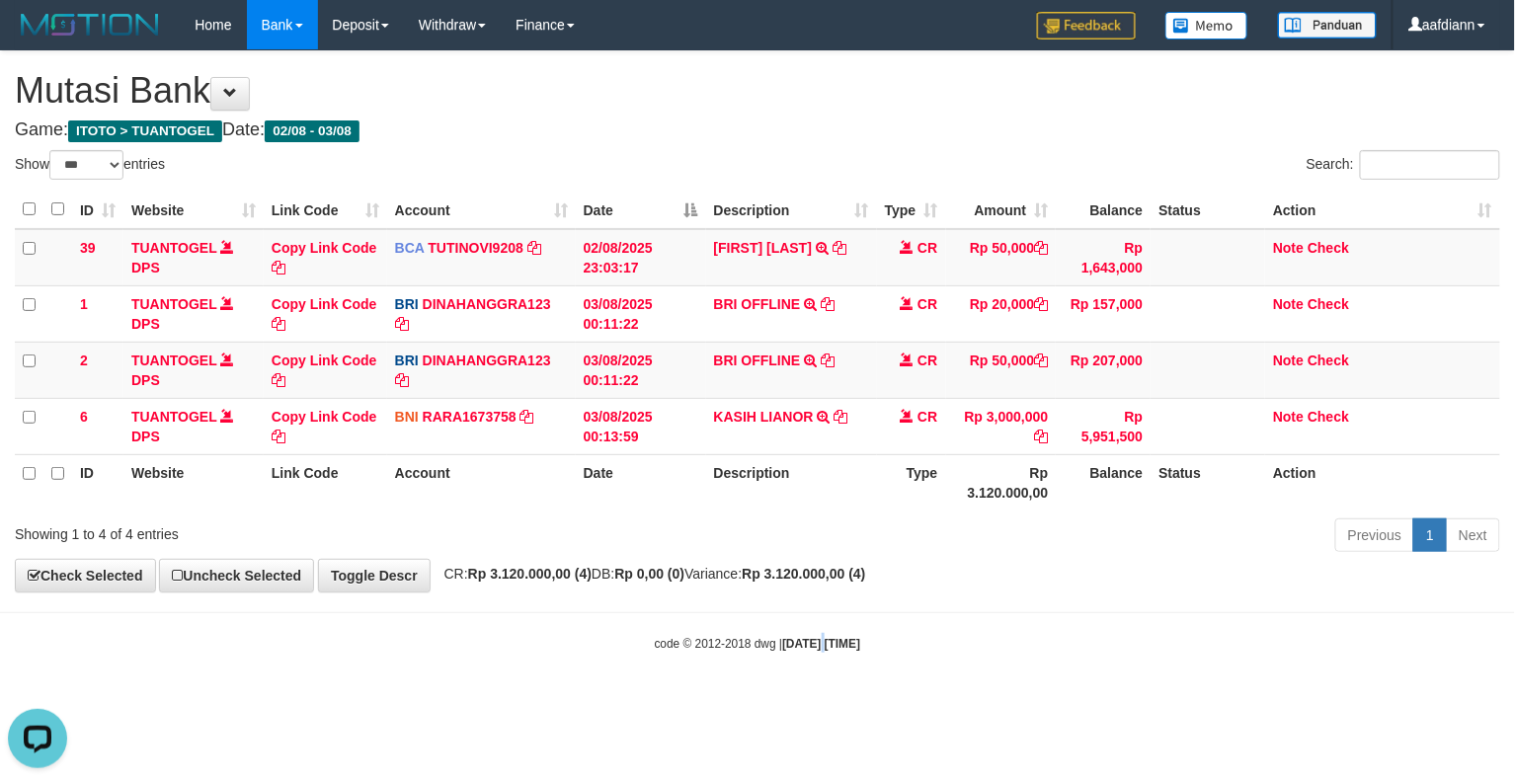 drag, startPoint x: 807, startPoint y: 656, endPoint x: 812, endPoint y: 646, distance: 11.18034 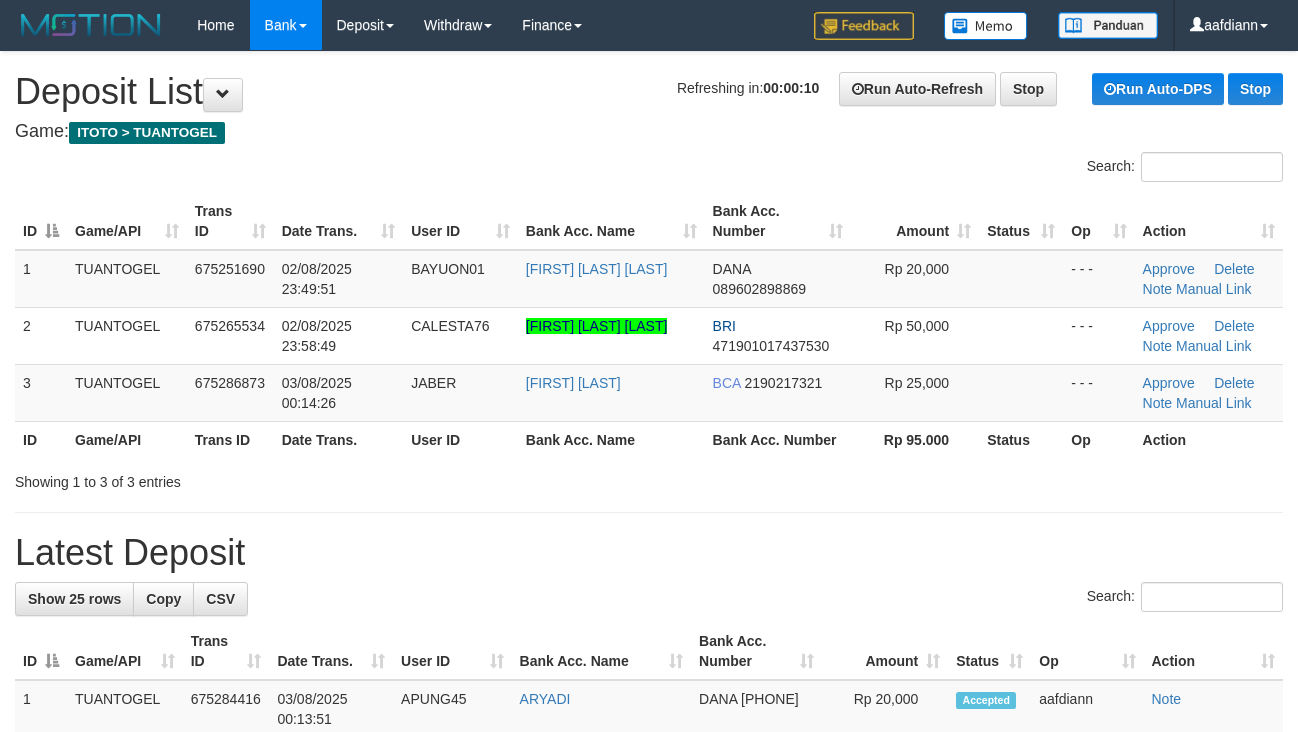 scroll, scrollTop: 0, scrollLeft: 0, axis: both 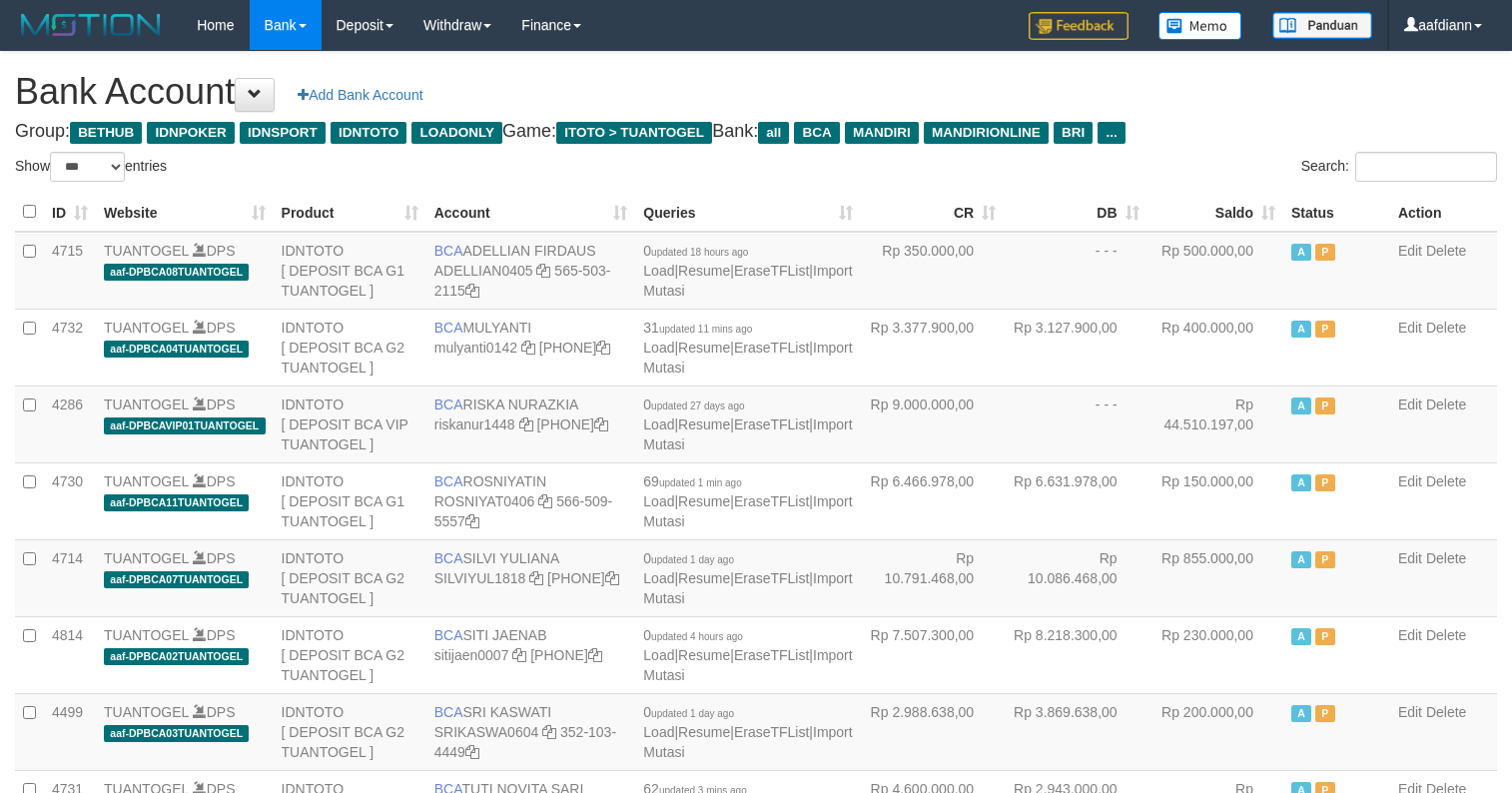select on "***" 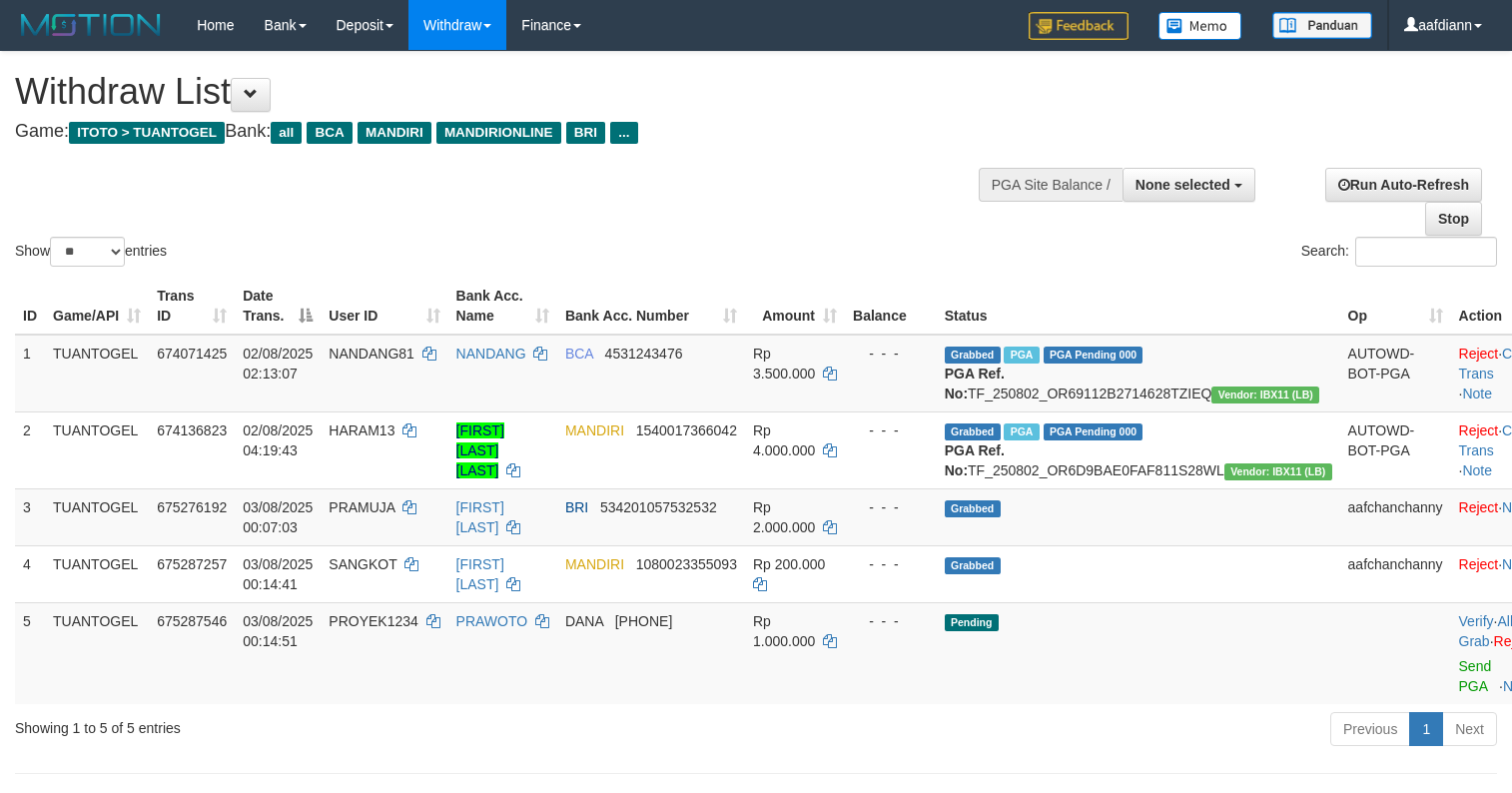 select 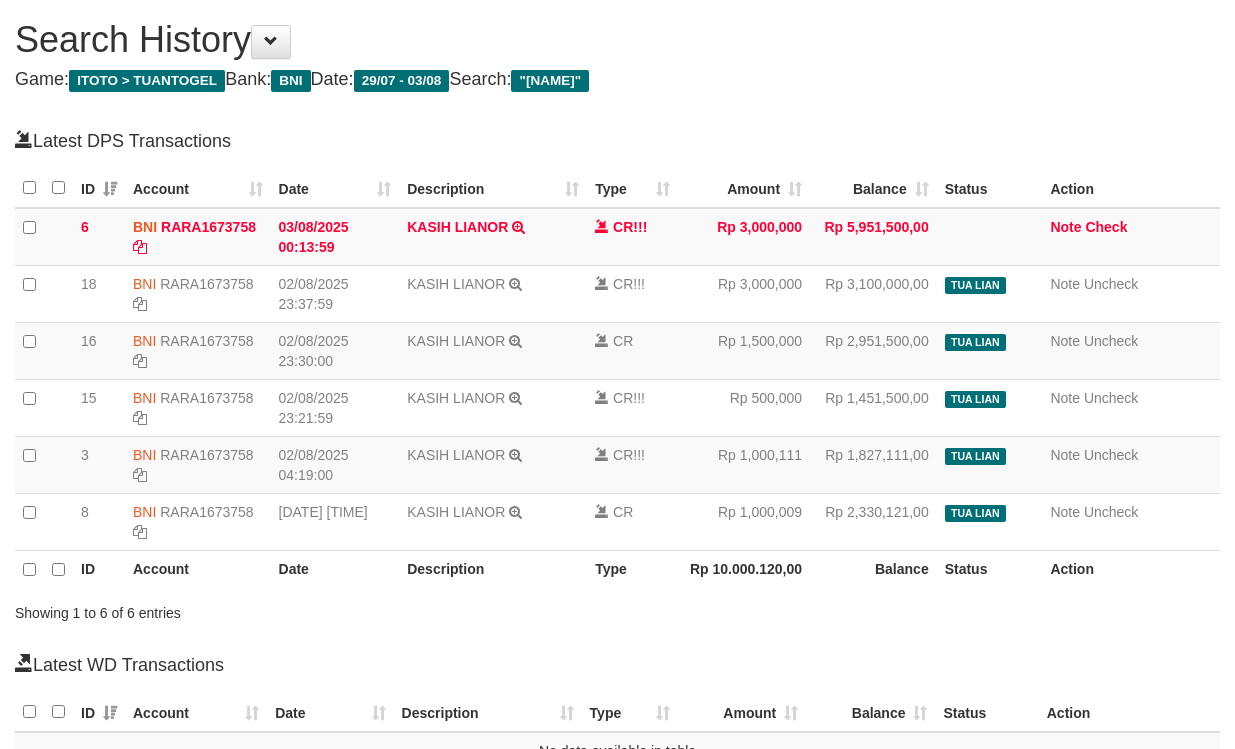 scroll, scrollTop: 0, scrollLeft: 0, axis: both 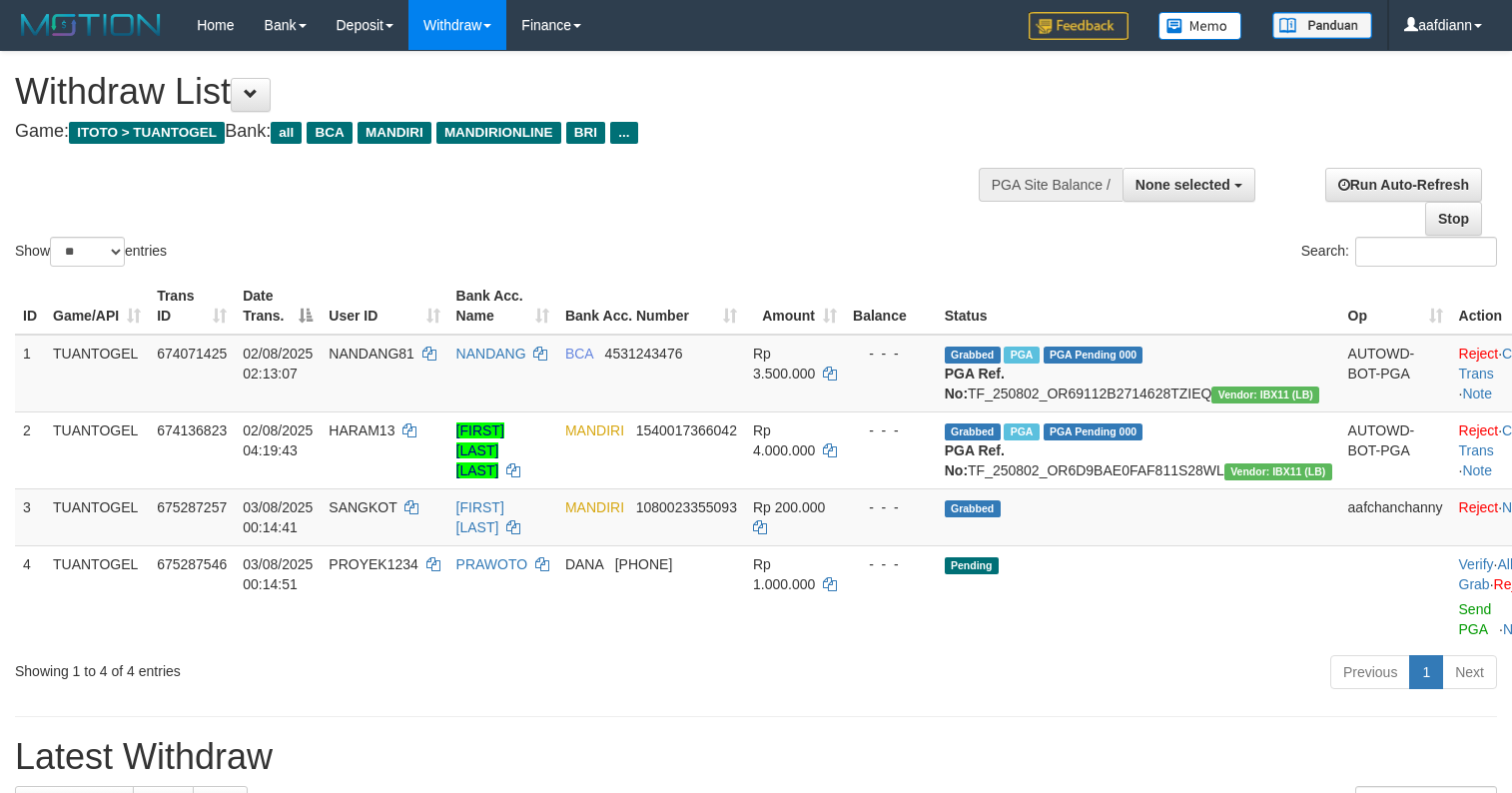 select 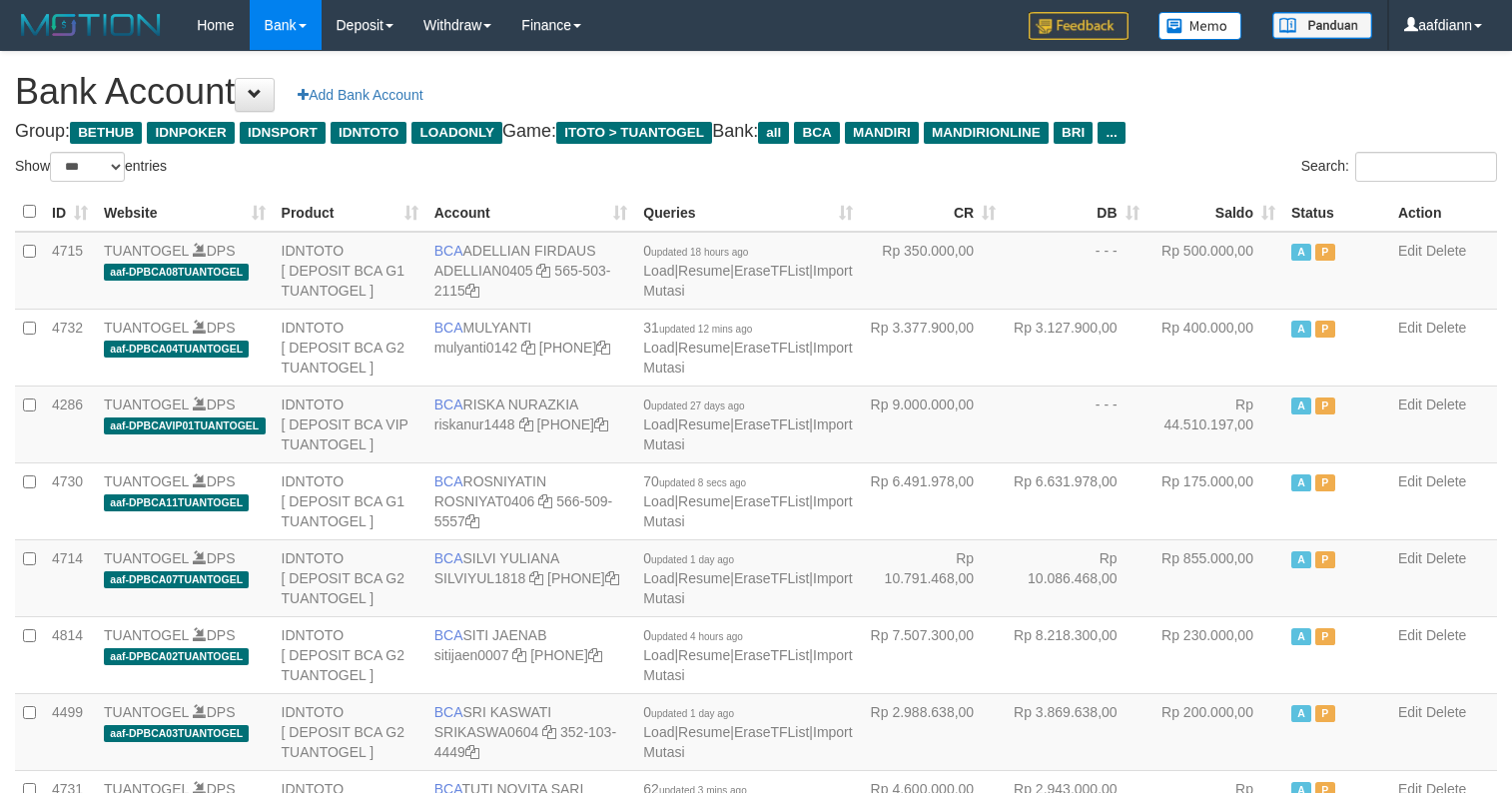 select on "***" 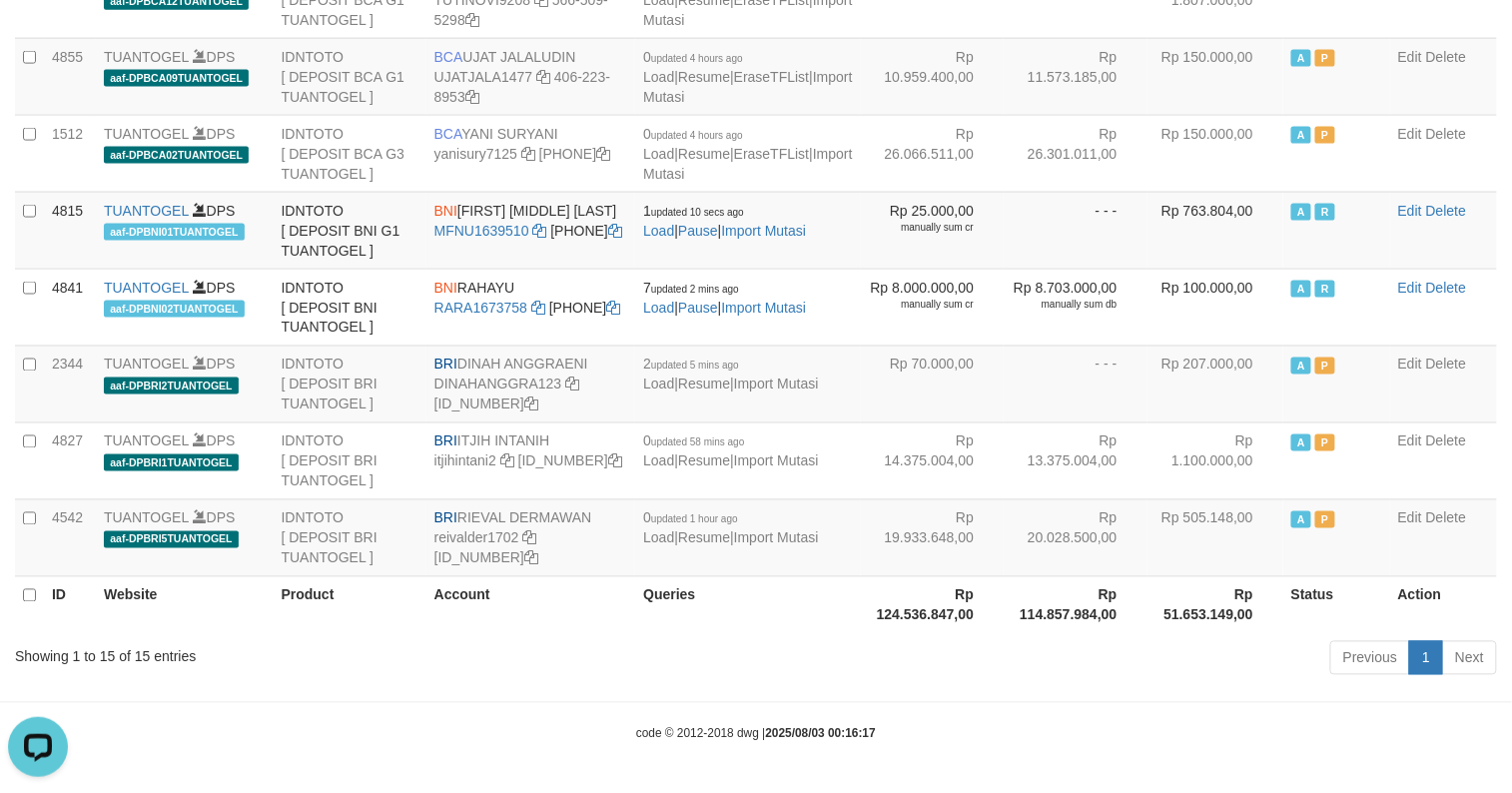 scroll, scrollTop: 0, scrollLeft: 0, axis: both 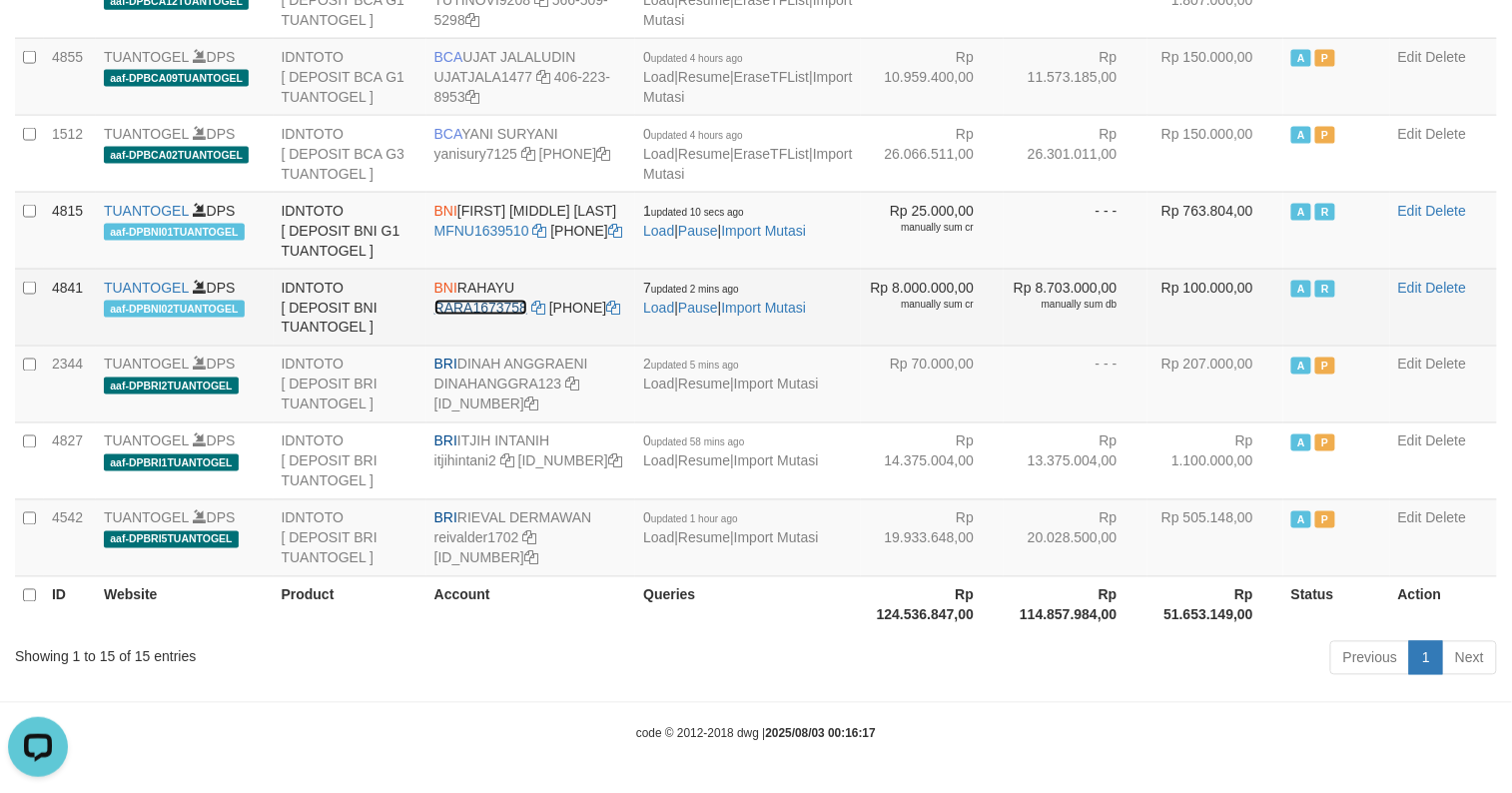 click on "RARA1673758" at bounding box center [480, 308] 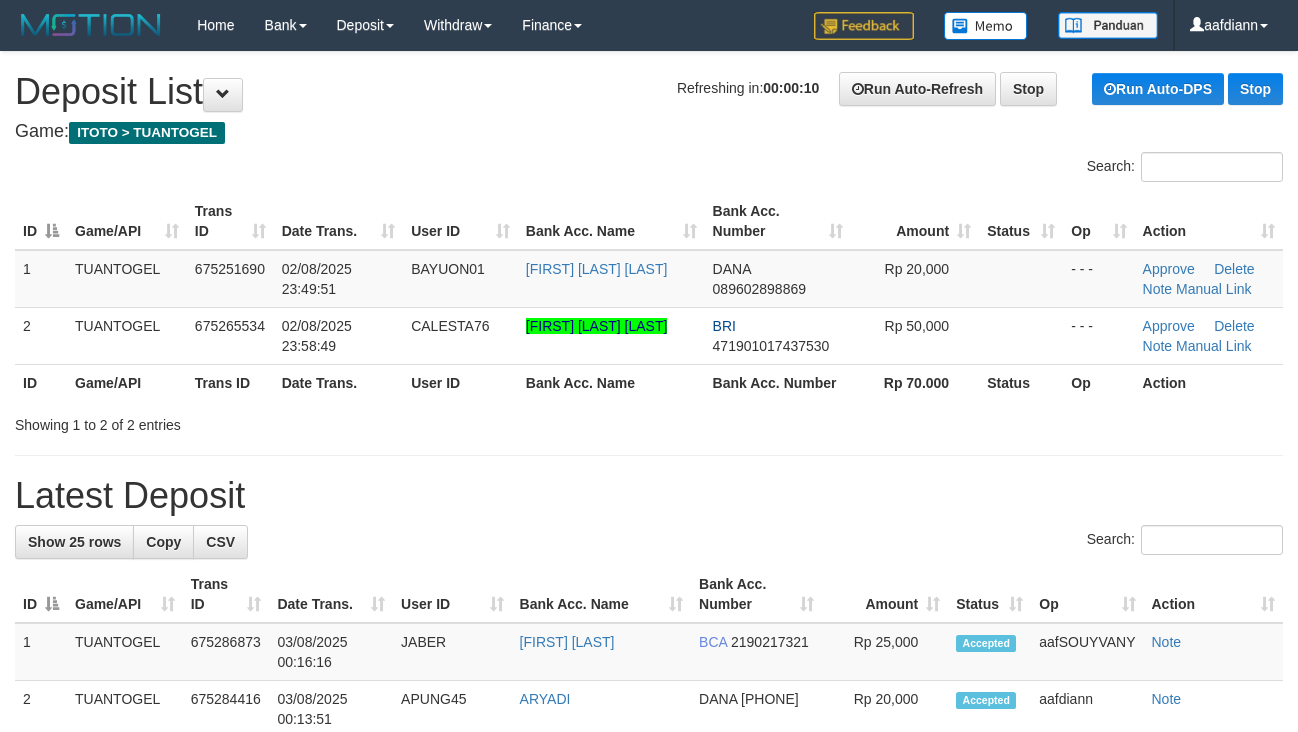 scroll, scrollTop: 0, scrollLeft: 0, axis: both 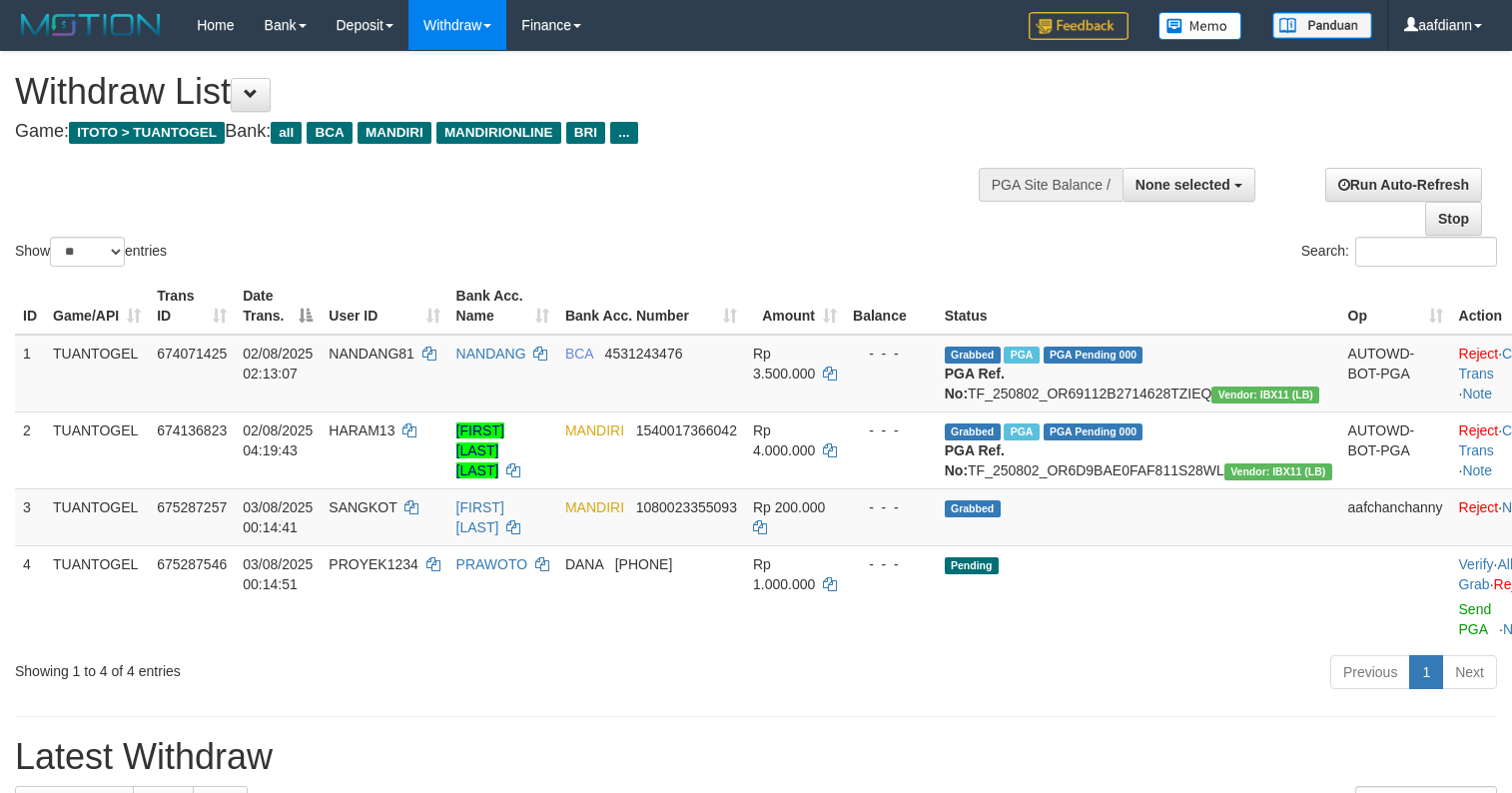 select 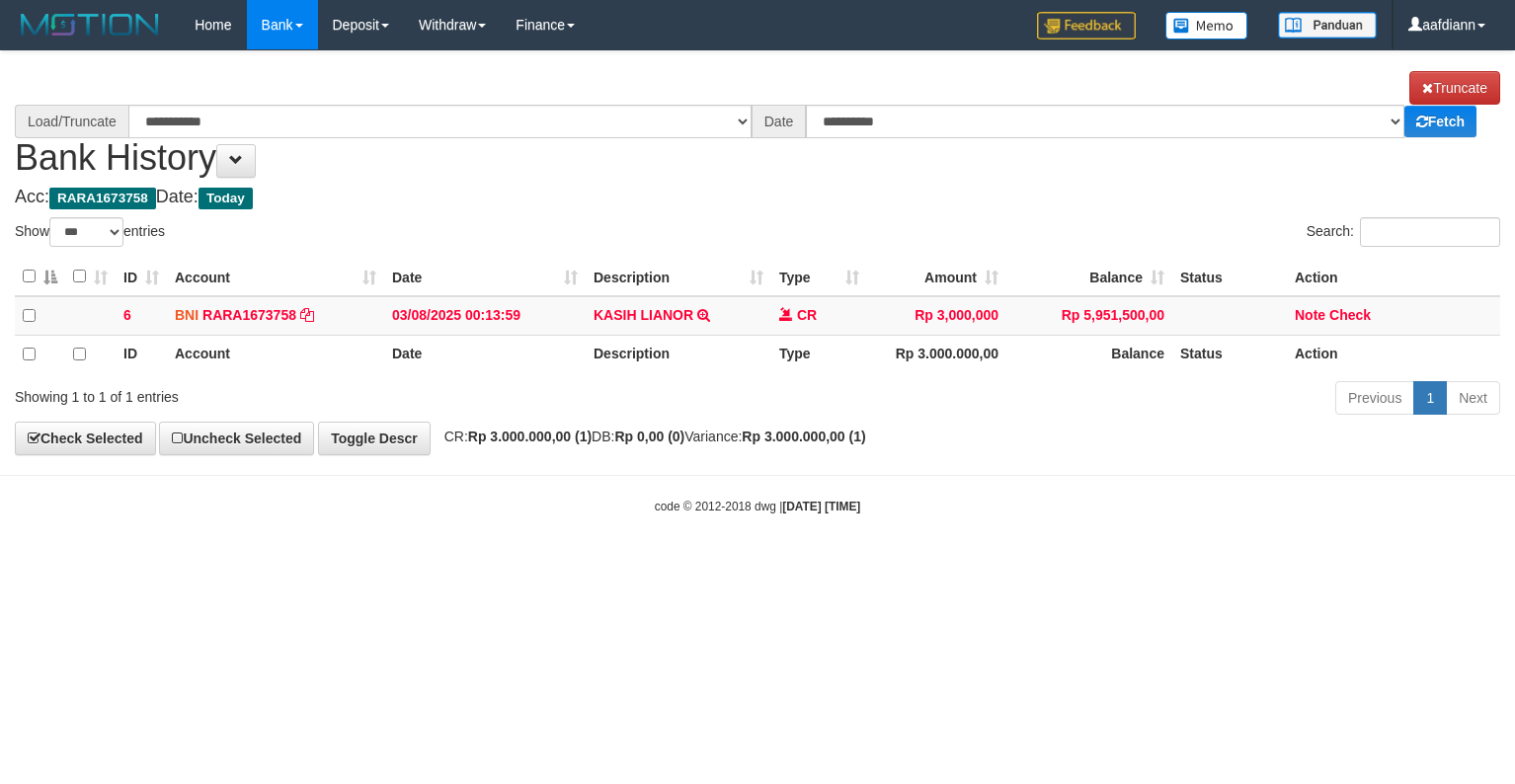 select on "***" 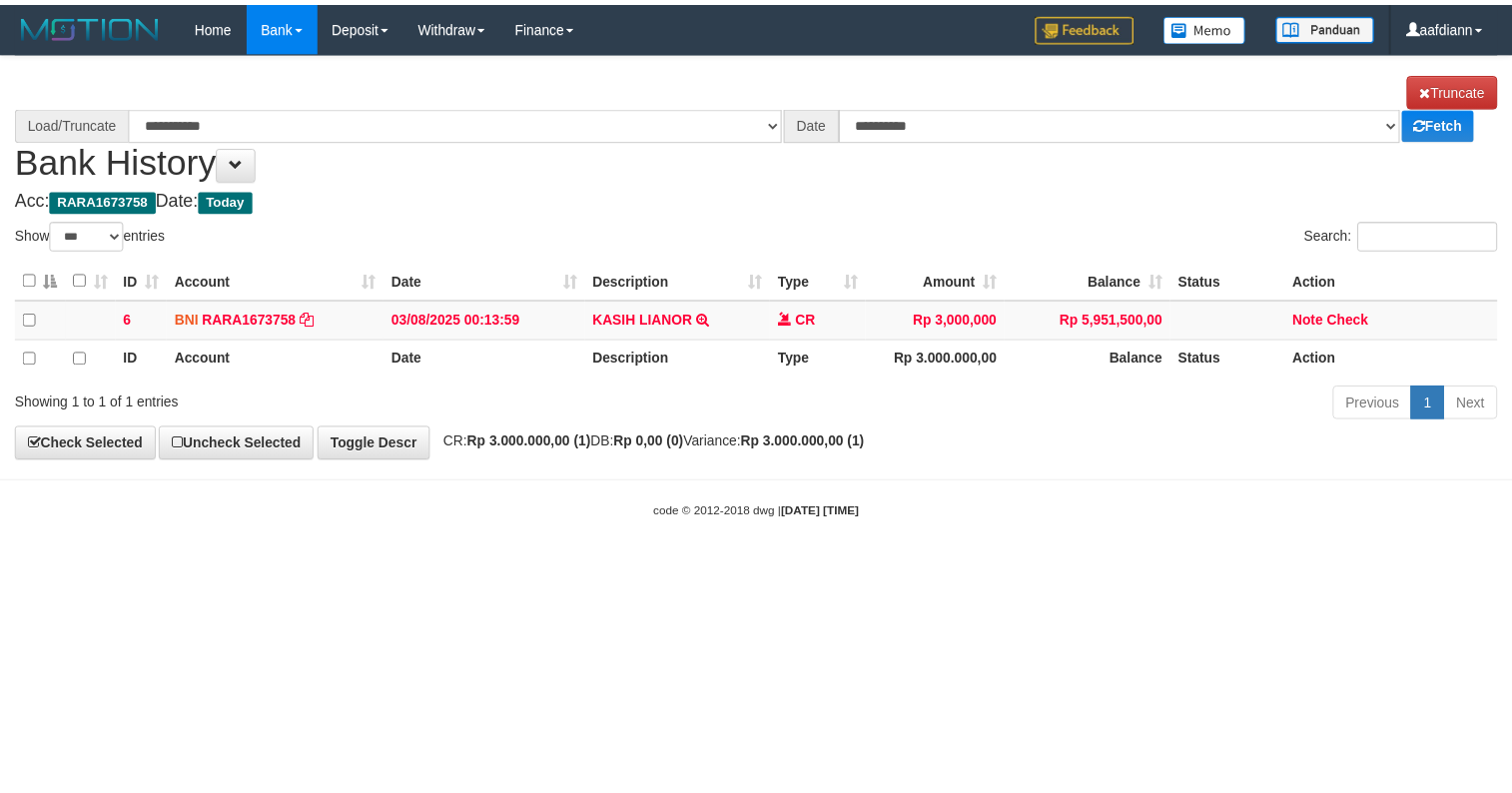 scroll, scrollTop: 0, scrollLeft: 0, axis: both 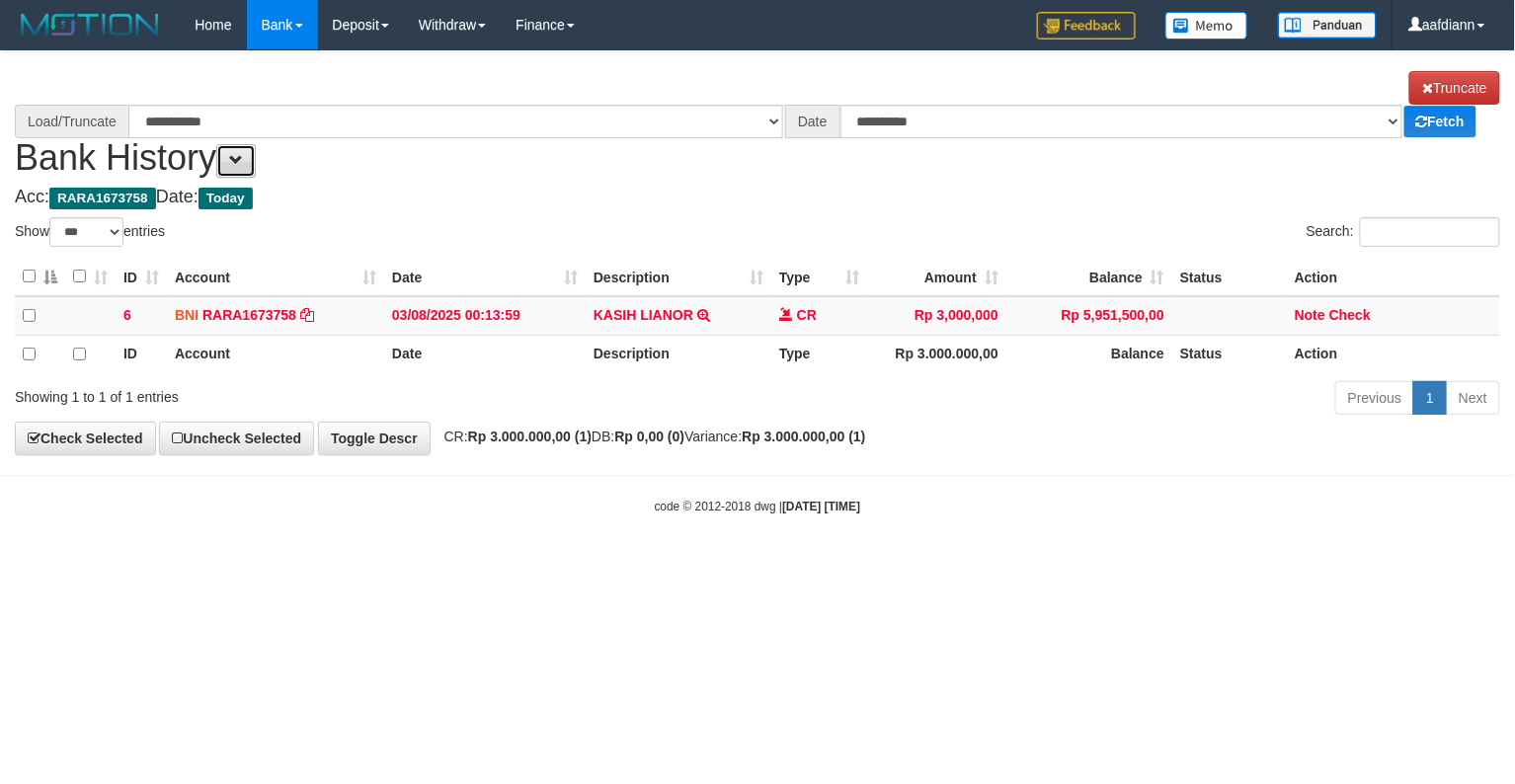 click at bounding box center (236, 160) 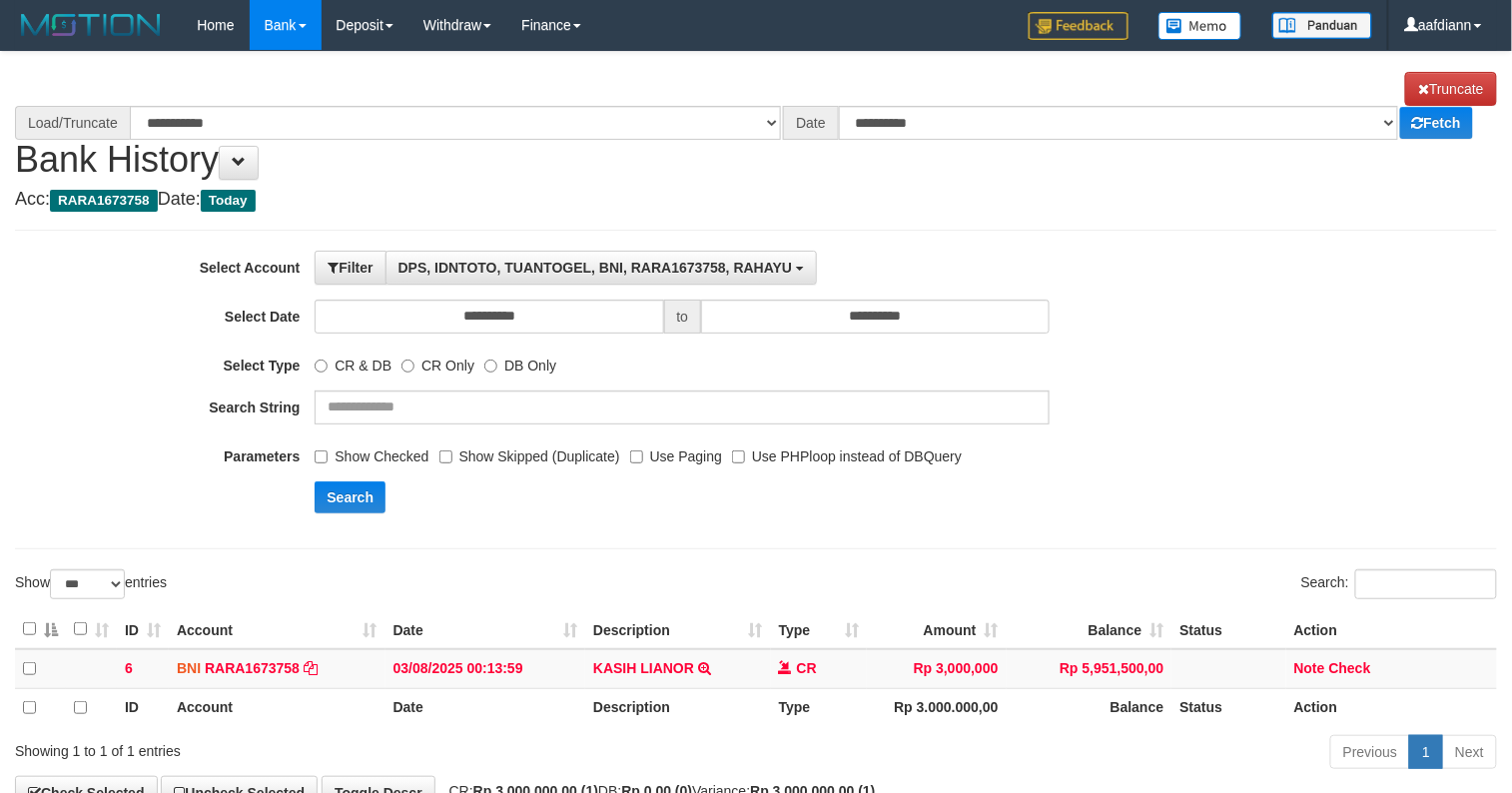 select on "****" 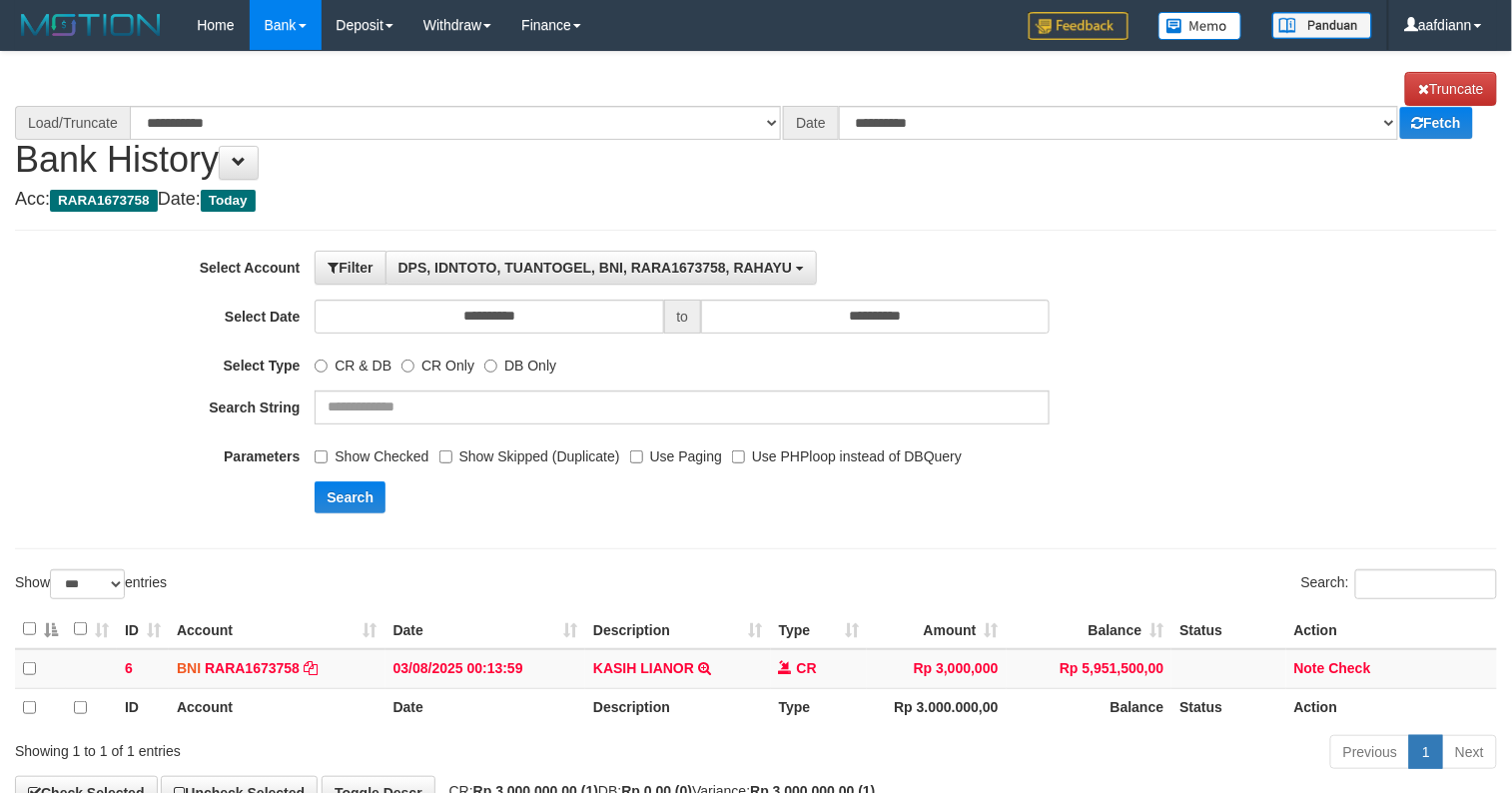 click on "Show Checked" at bounding box center [372, 452] 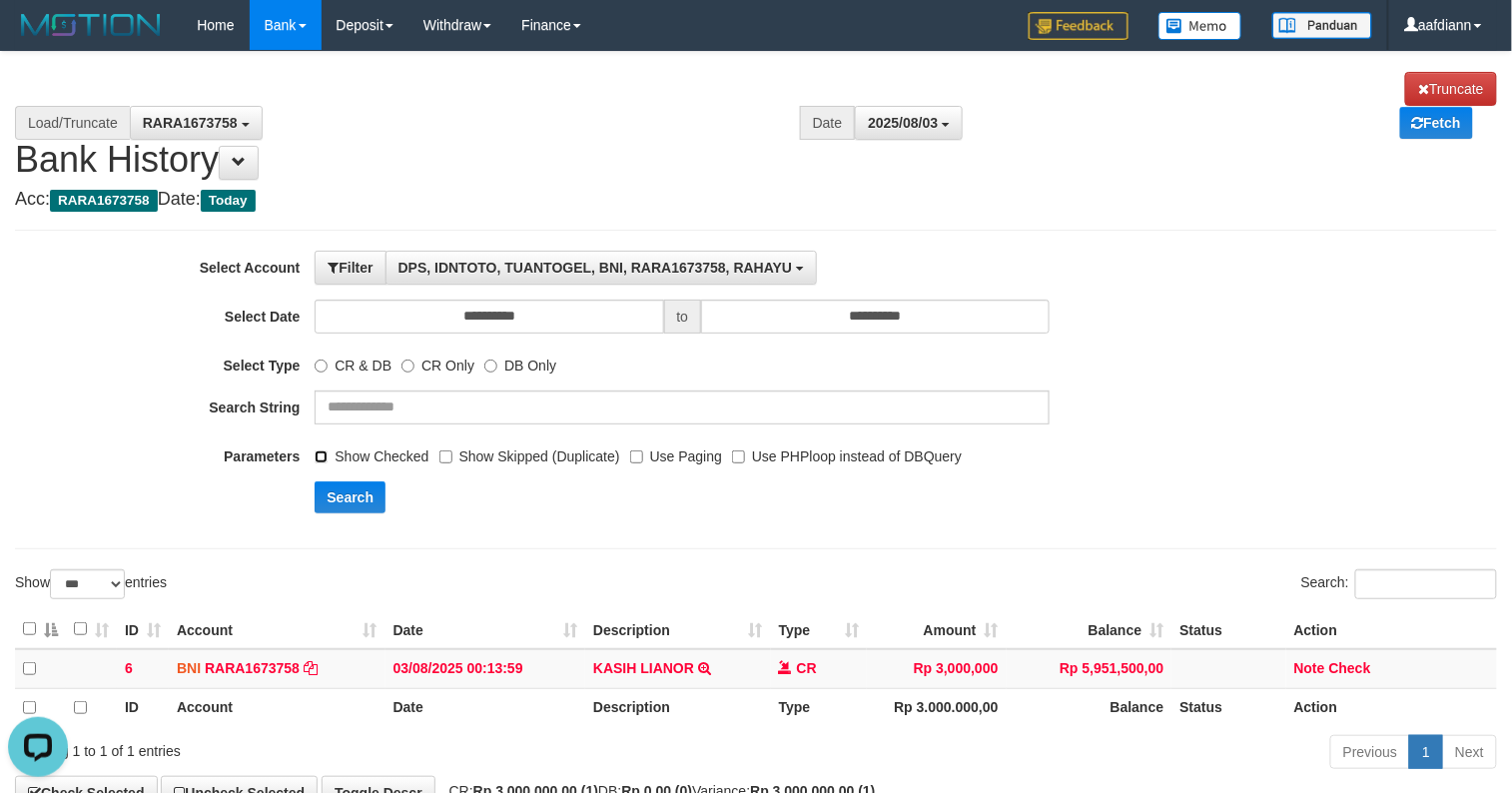 scroll, scrollTop: 0, scrollLeft: 0, axis: both 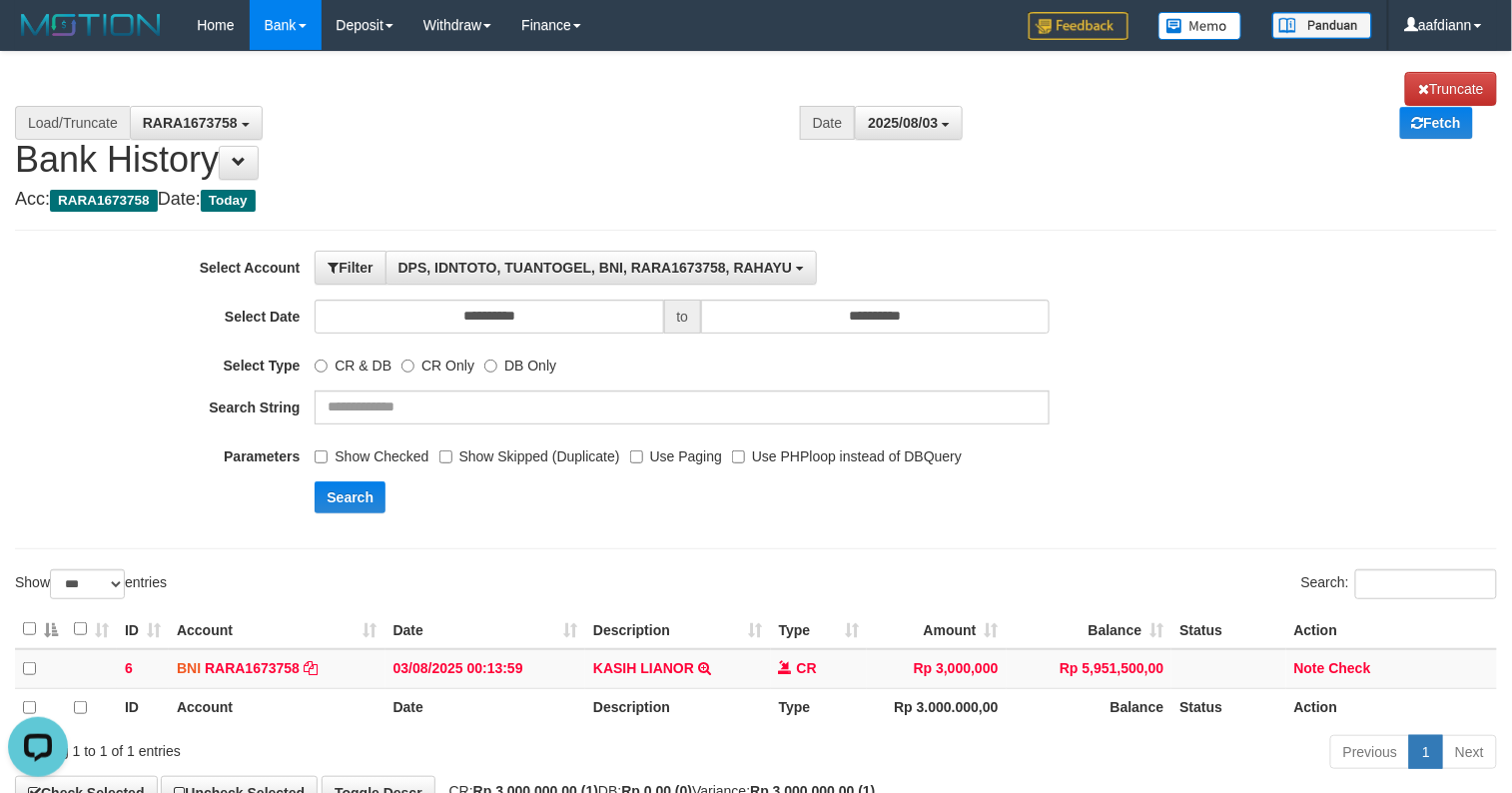 click on "Show Skipped (Duplicate)" at bounding box center (529, 452) 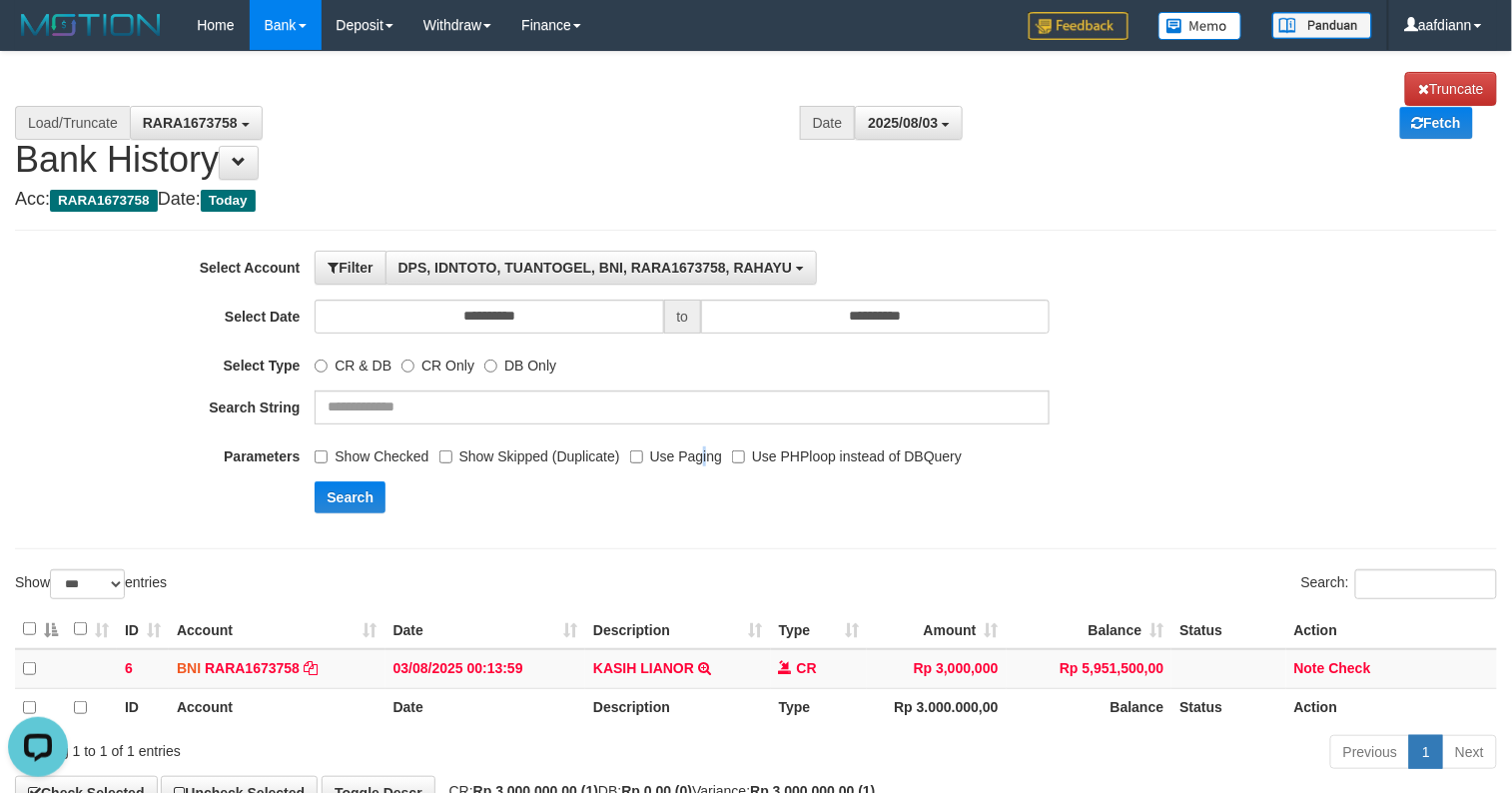 click on "Use Paging" at bounding box center (676, 452) 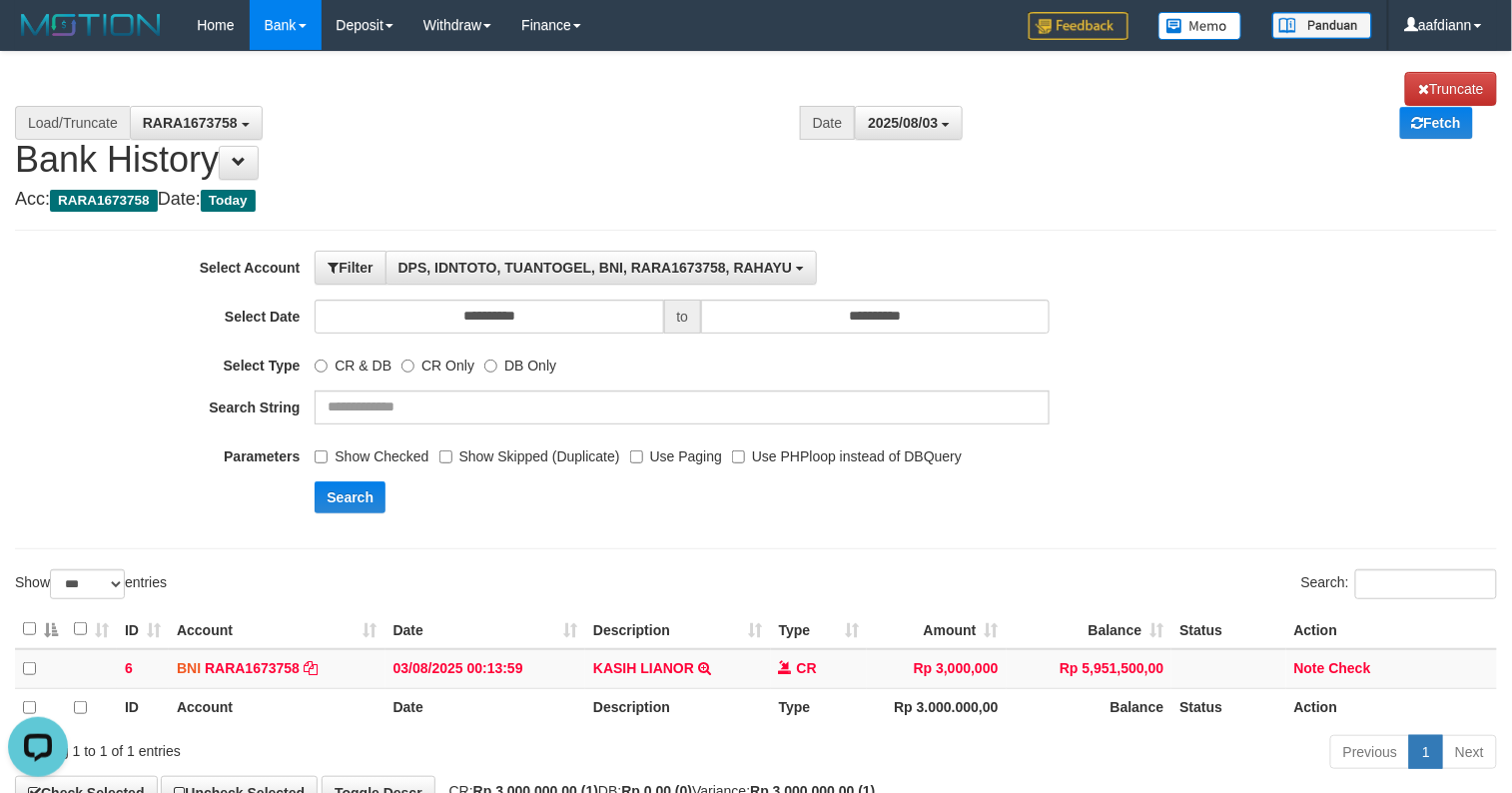 click on "Use Paging" at bounding box center (676, 452) 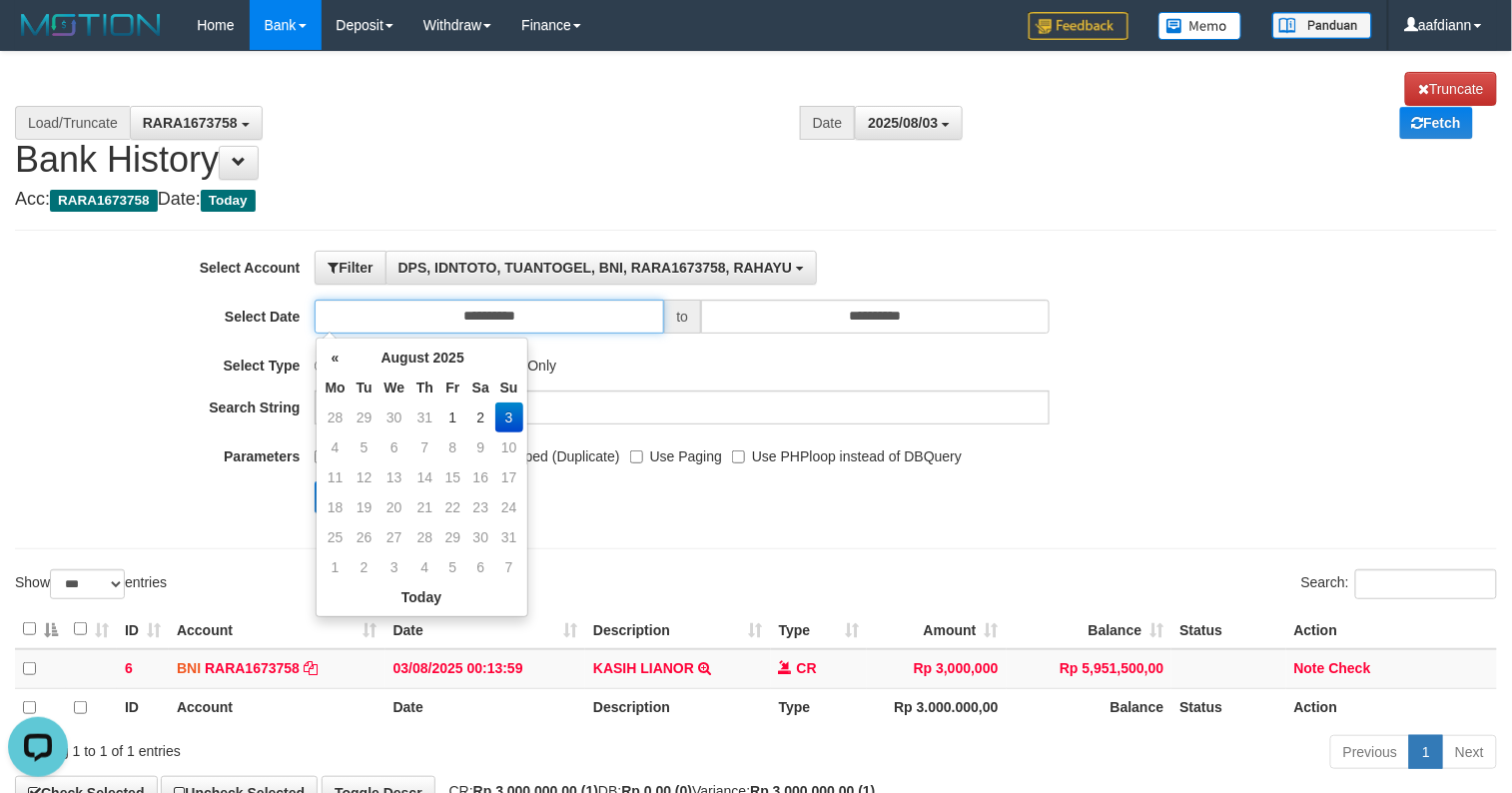 click on "**********" at bounding box center (488, 317) 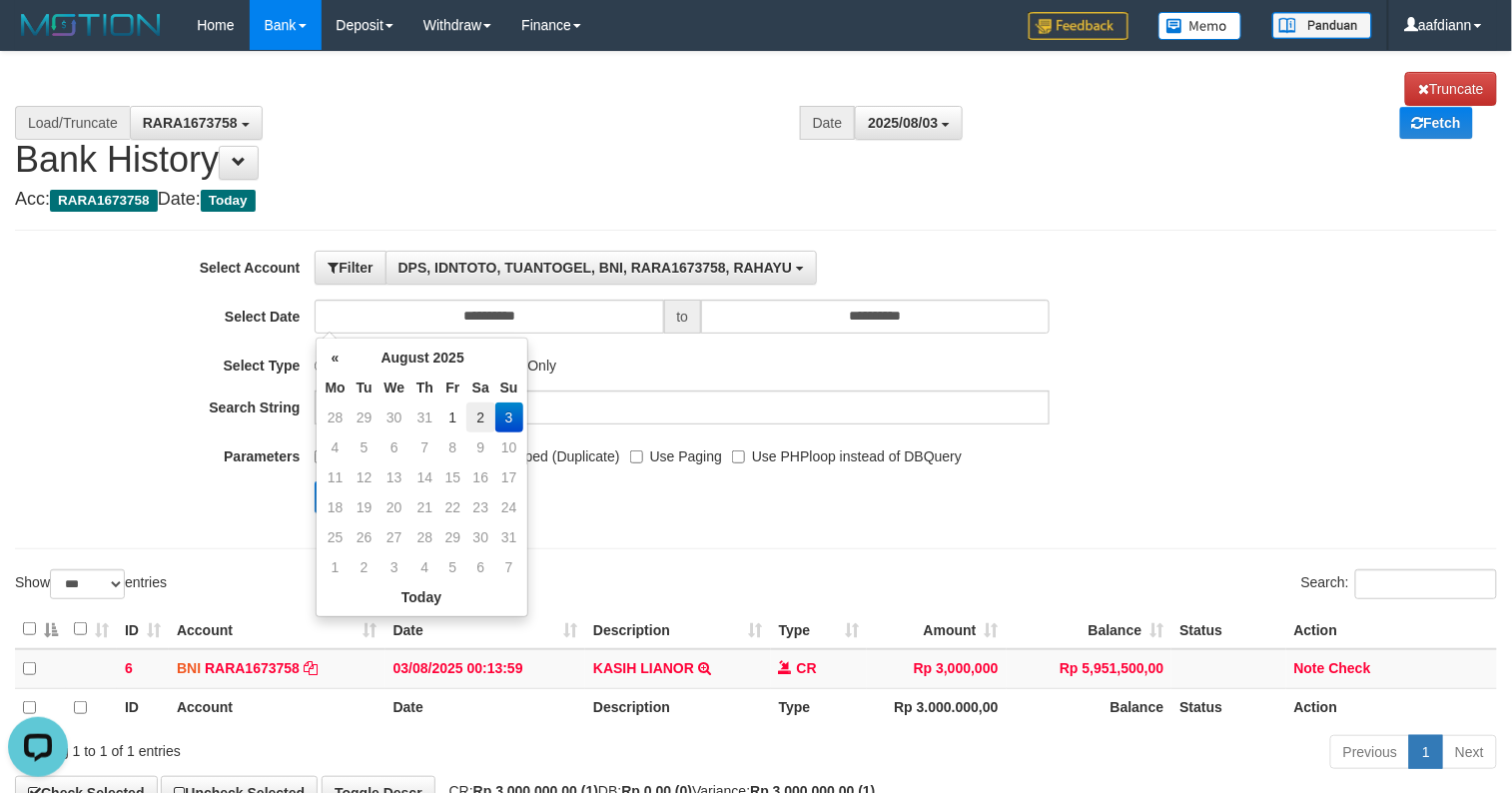 drag, startPoint x: 475, startPoint y: 412, endPoint x: 551, endPoint y: 416, distance: 76.10519 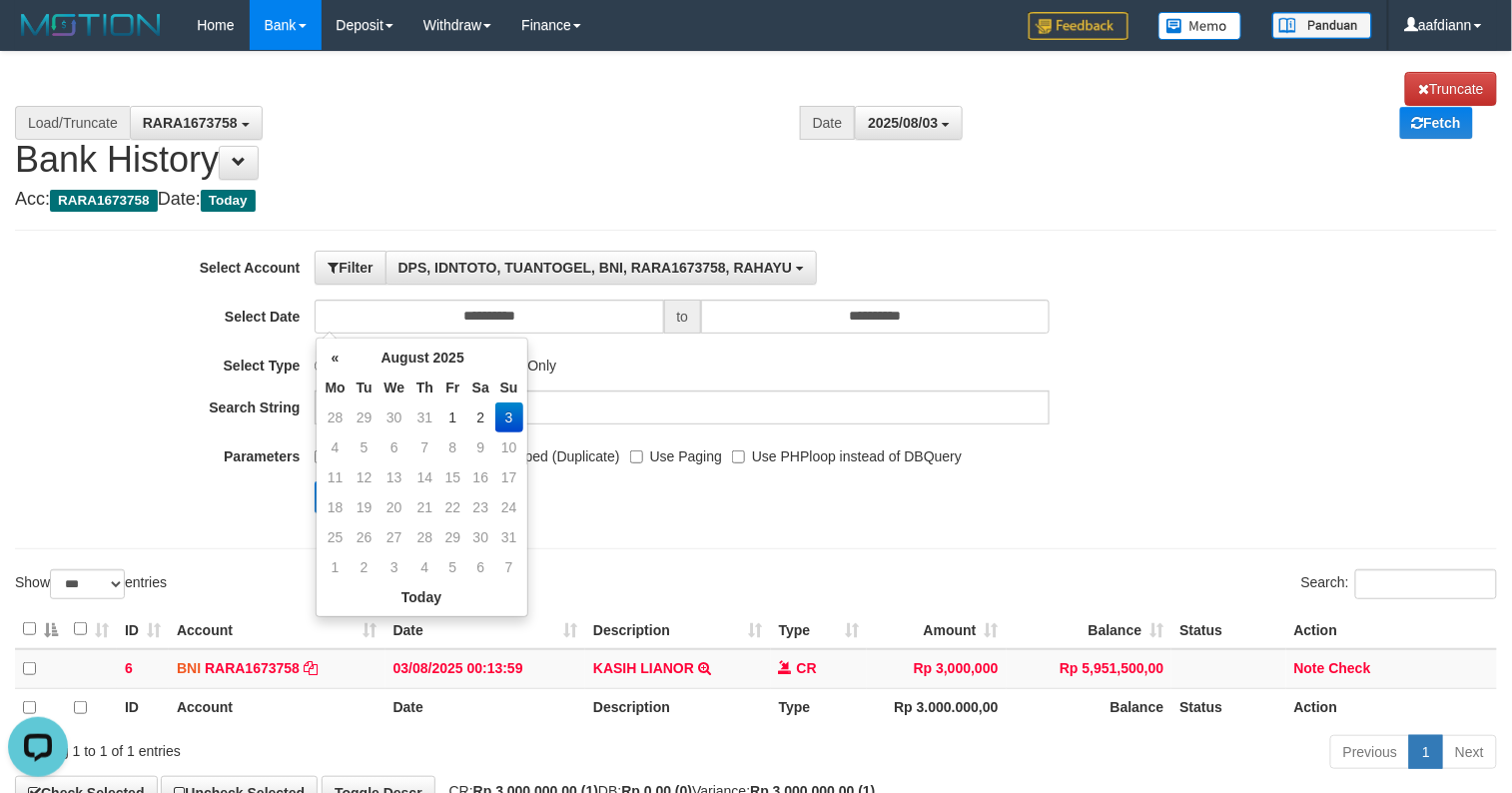 click on "2" at bounding box center [480, 417] 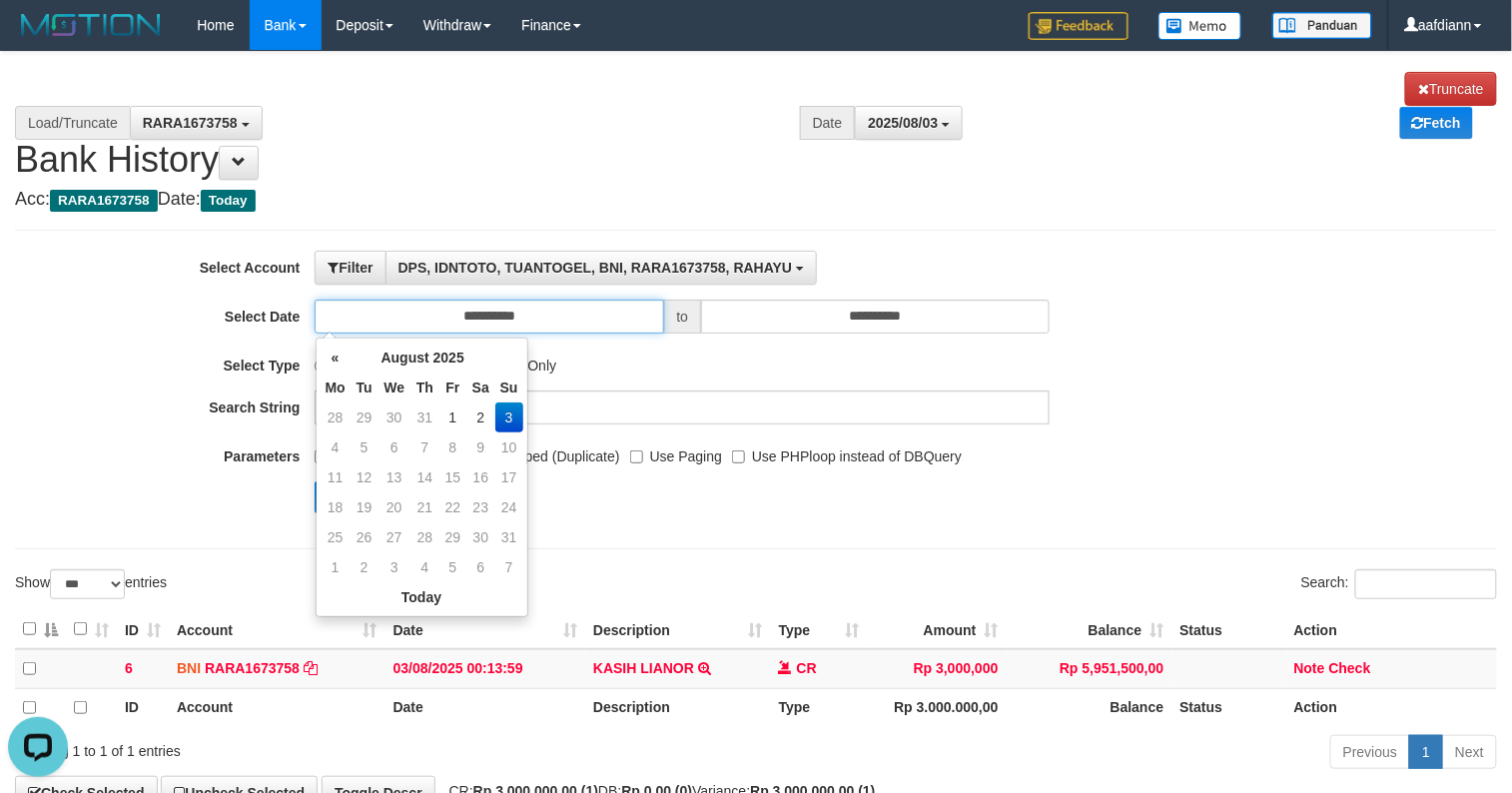 type on "**********" 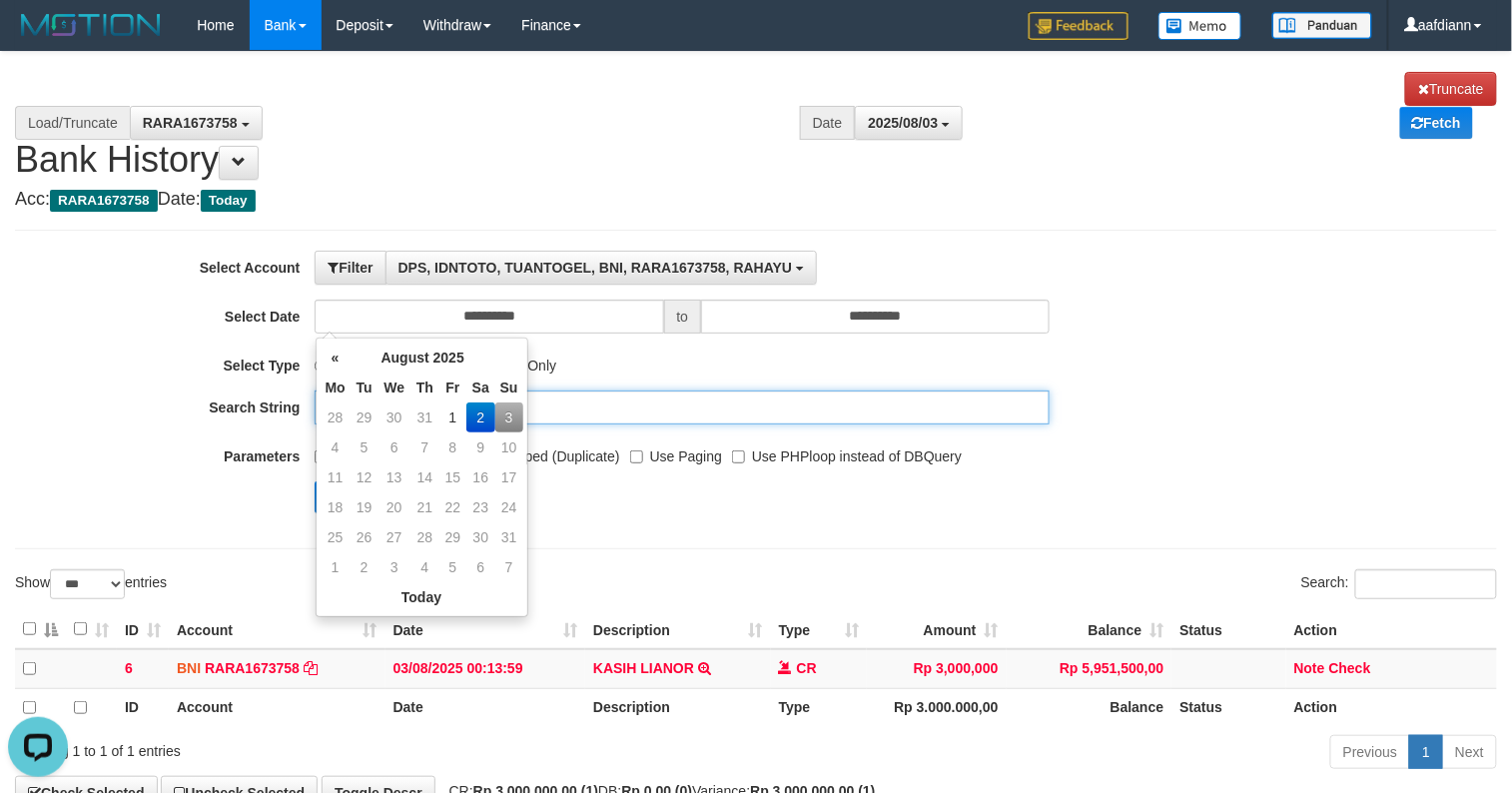 click at bounding box center (682, 407) 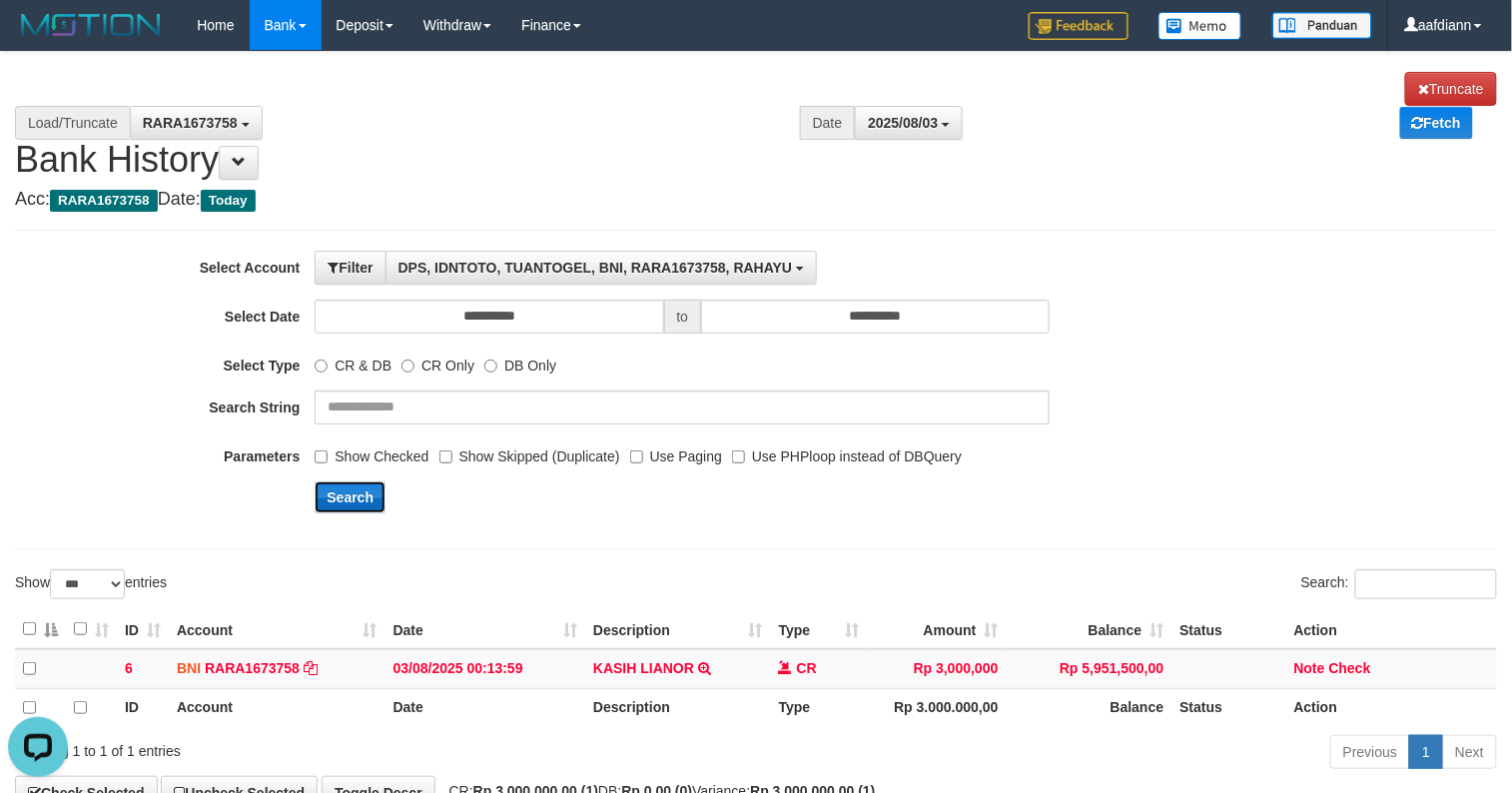 click on "Search" at bounding box center (350, 497) 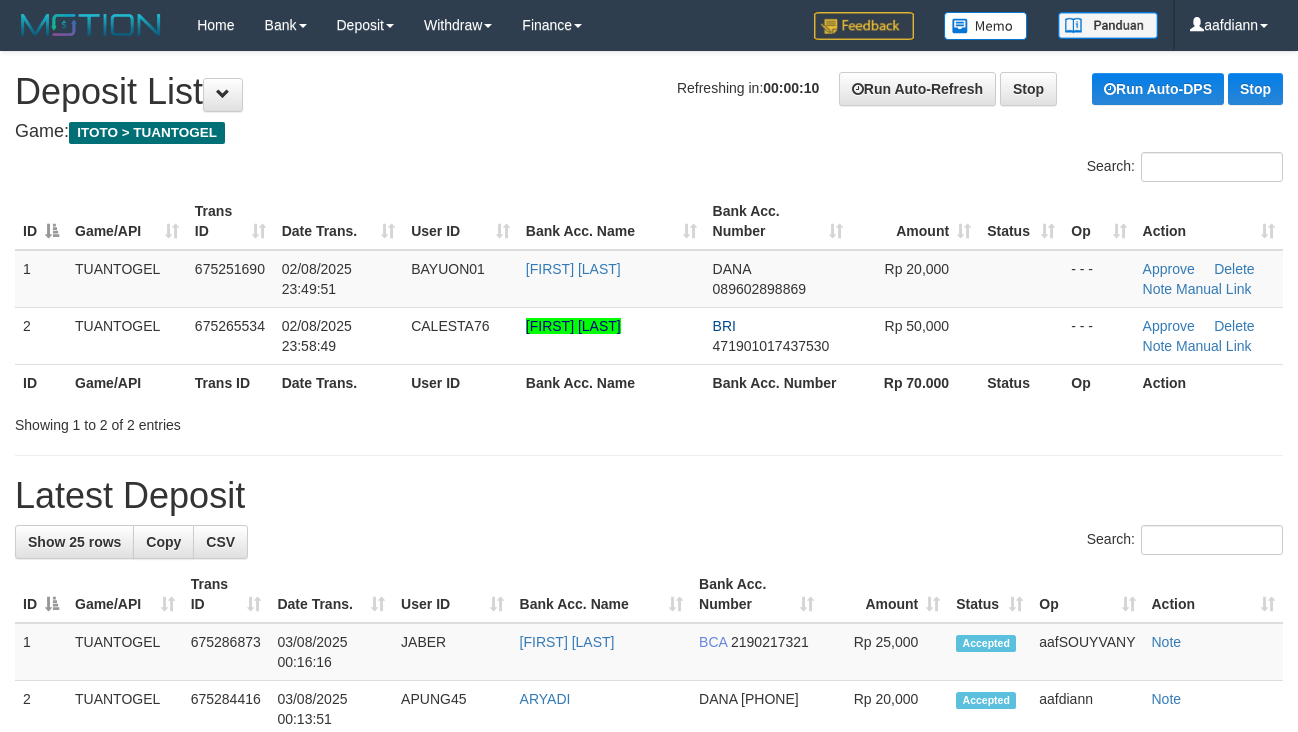 scroll, scrollTop: 0, scrollLeft: 0, axis: both 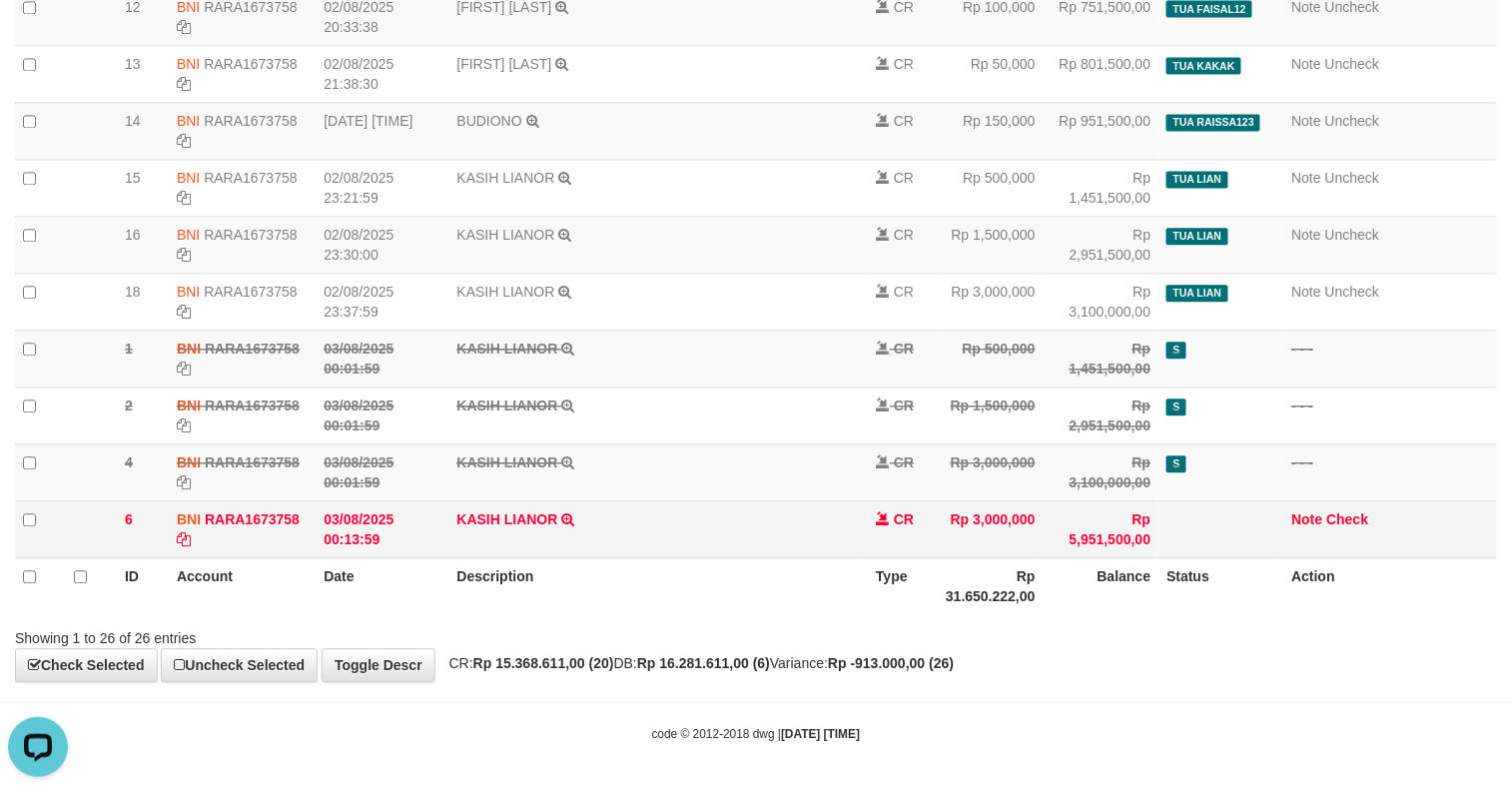 select on "****" 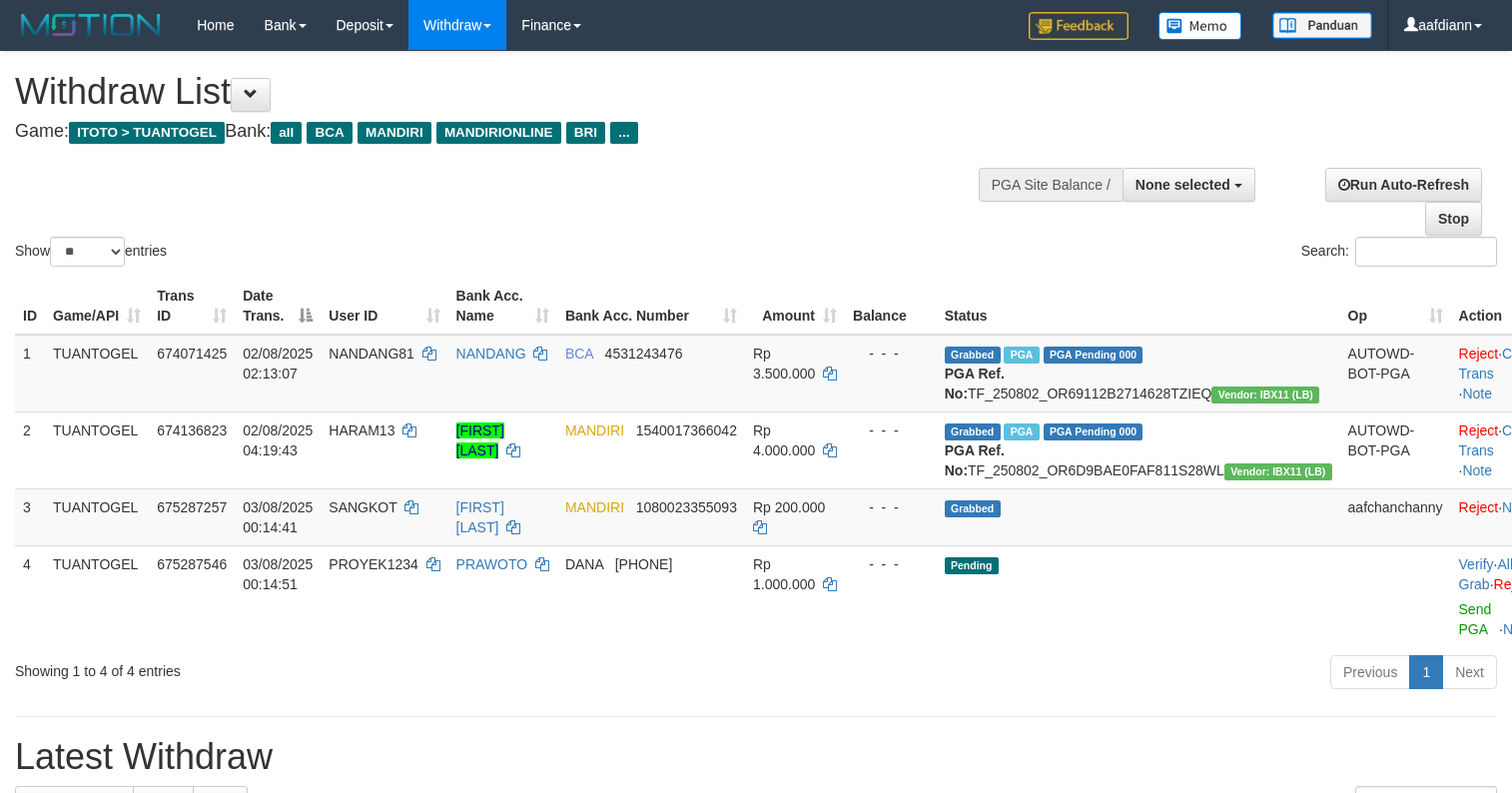 select 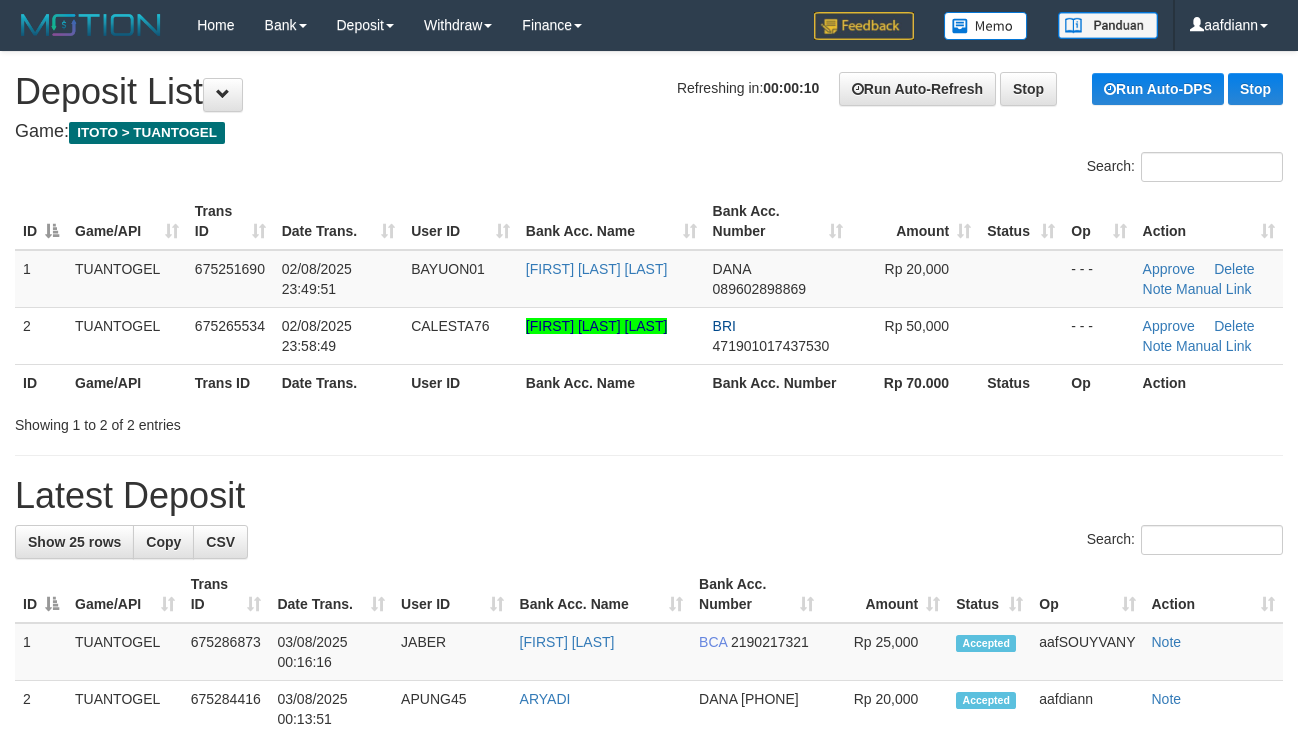 scroll, scrollTop: 0, scrollLeft: 0, axis: both 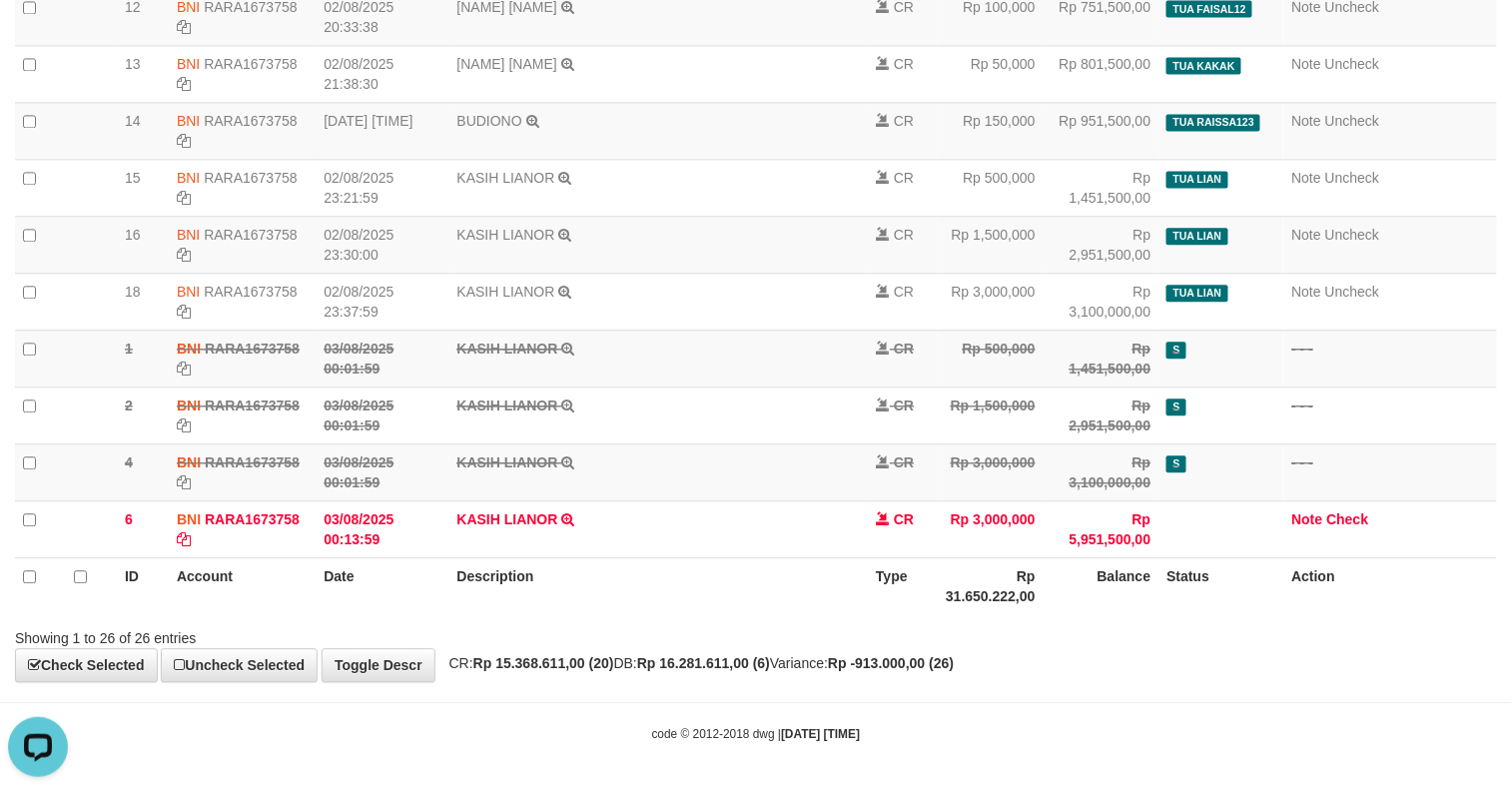 select on "****" 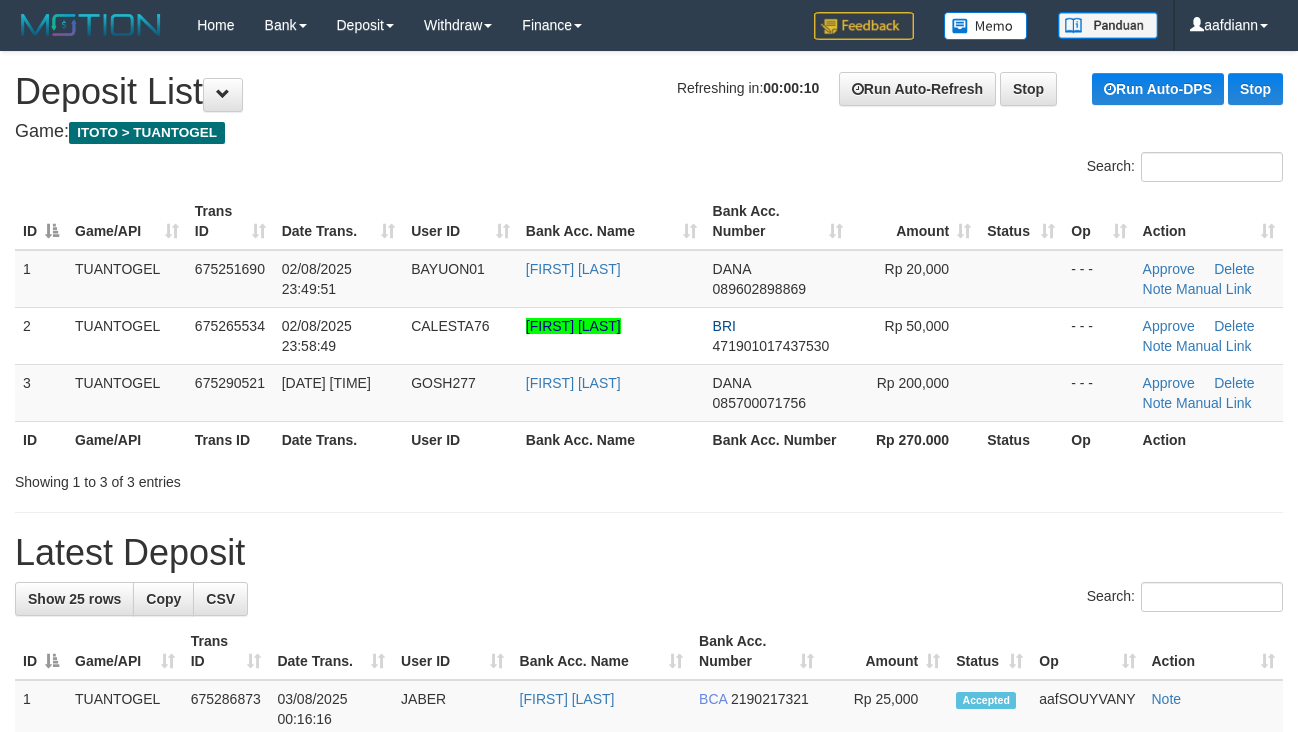 scroll, scrollTop: 0, scrollLeft: 0, axis: both 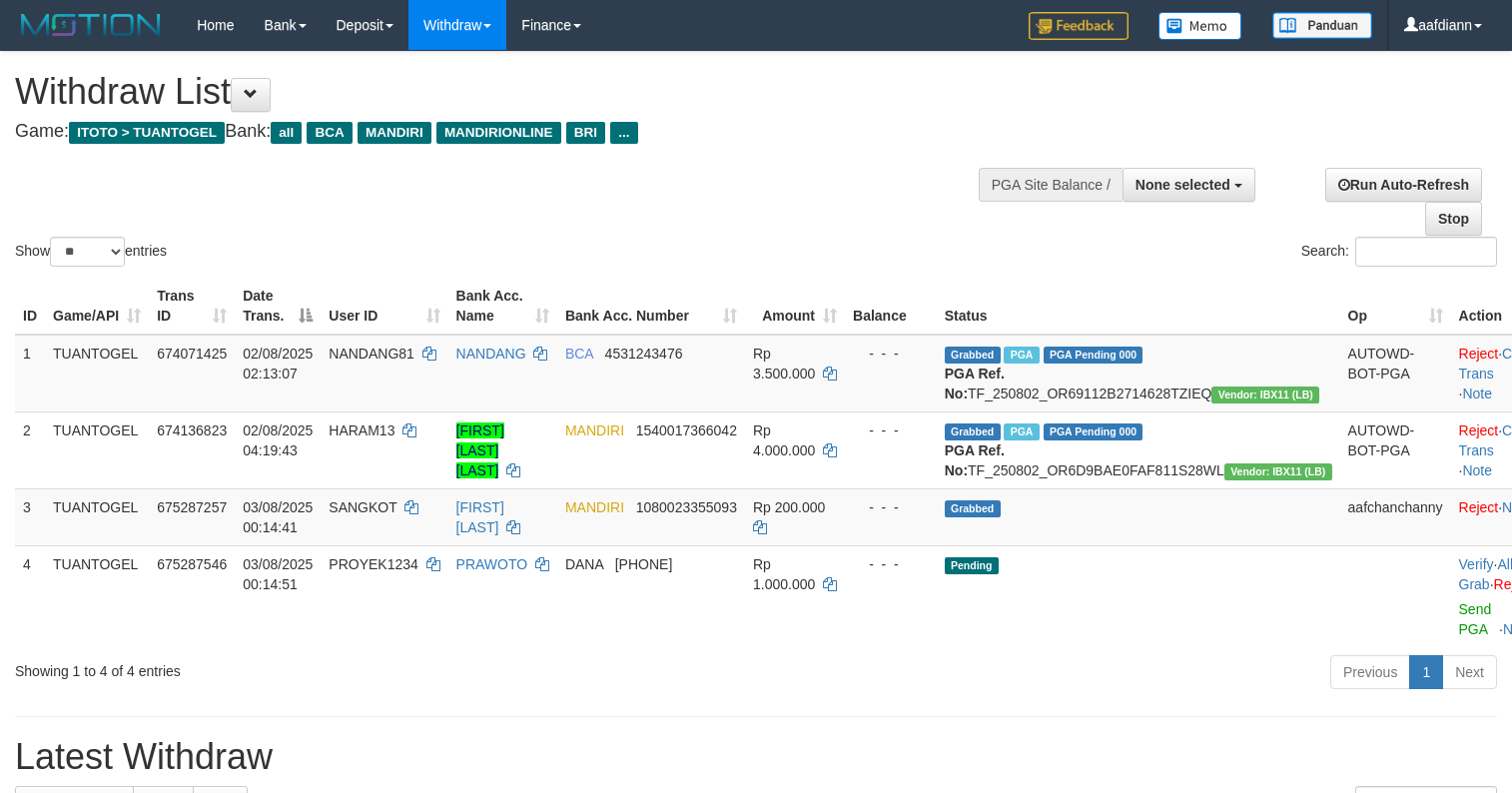 select 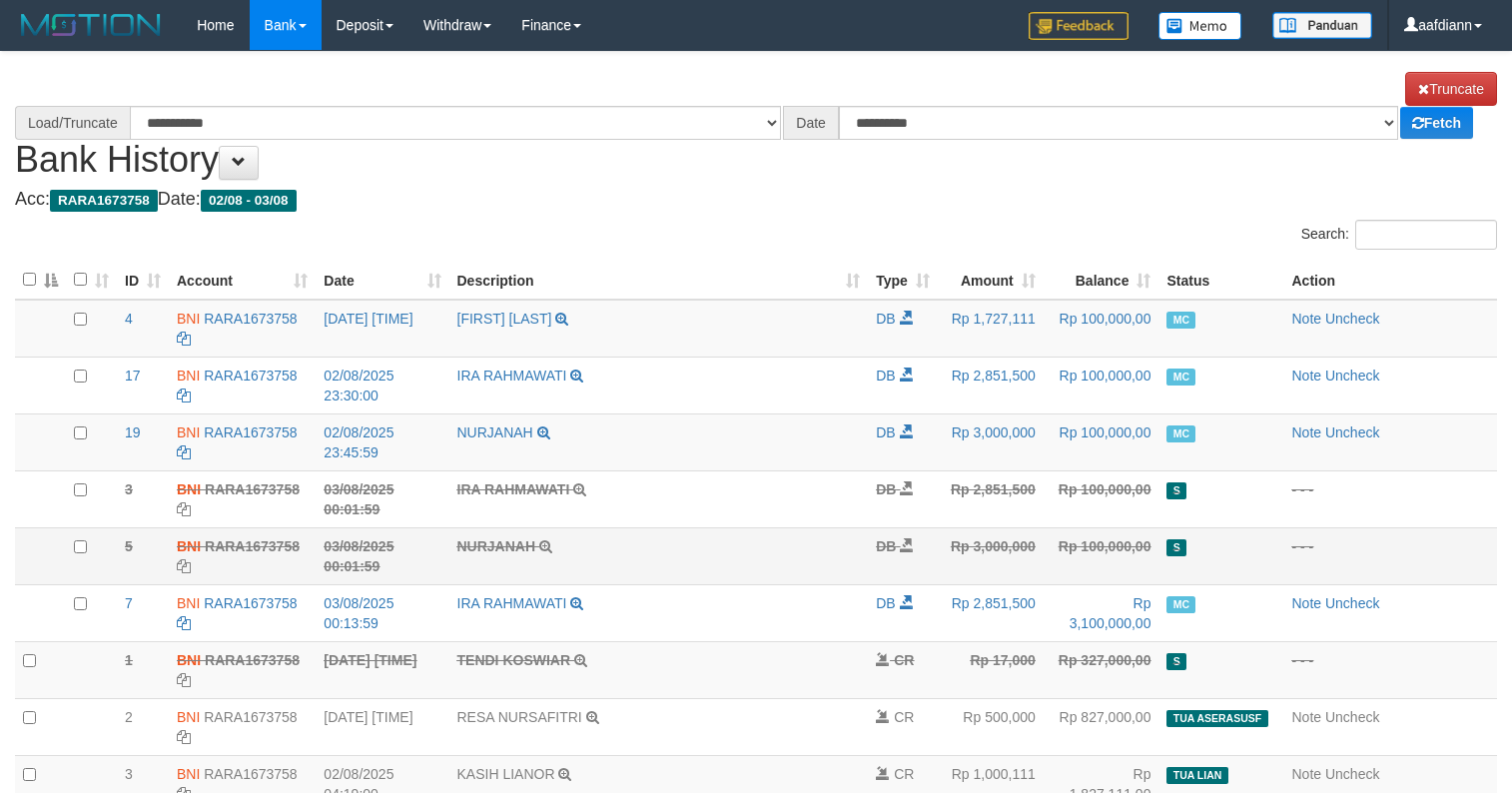scroll, scrollTop: 0, scrollLeft: 0, axis: both 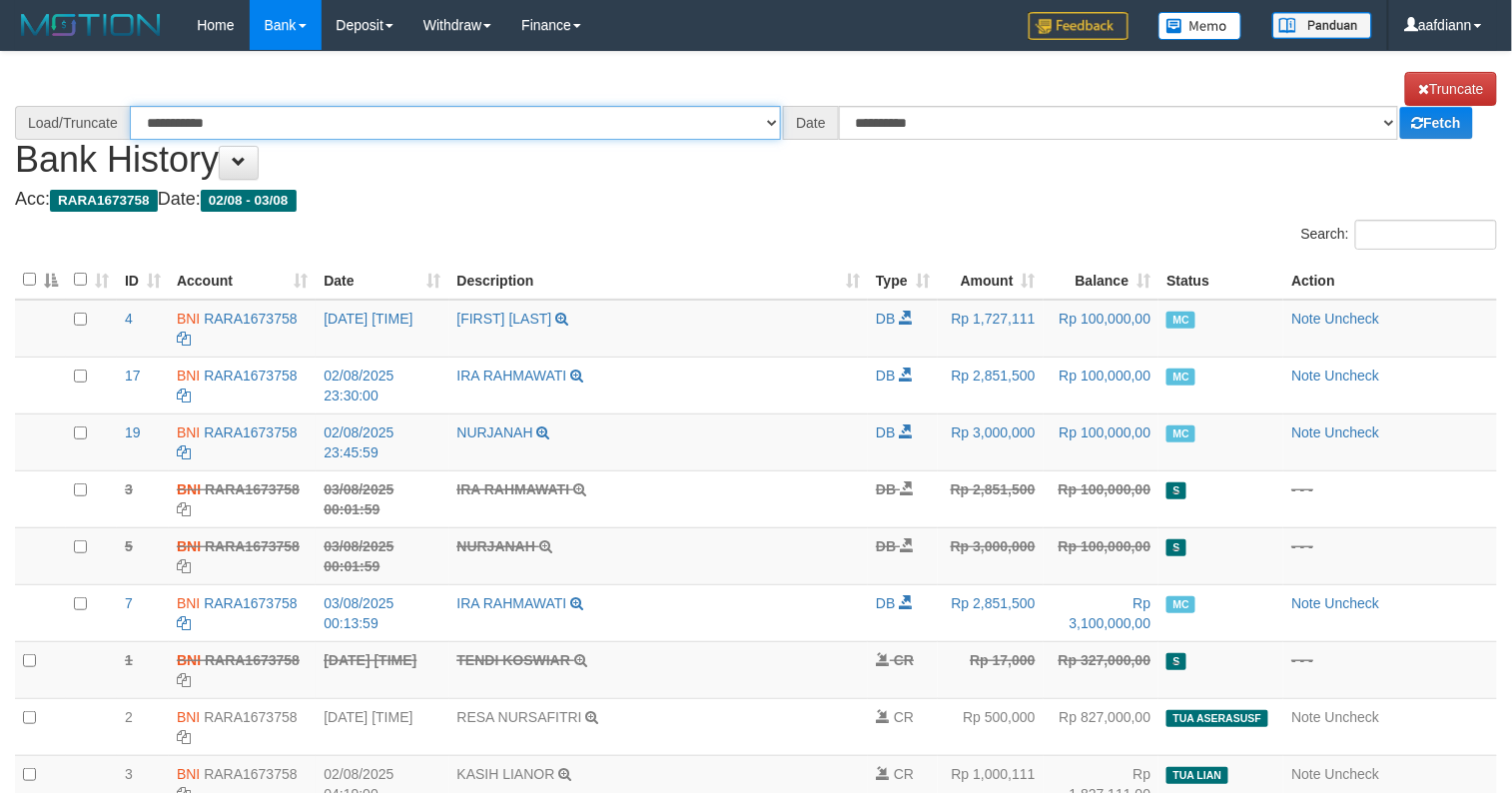 click on "**********" at bounding box center [756, 126] 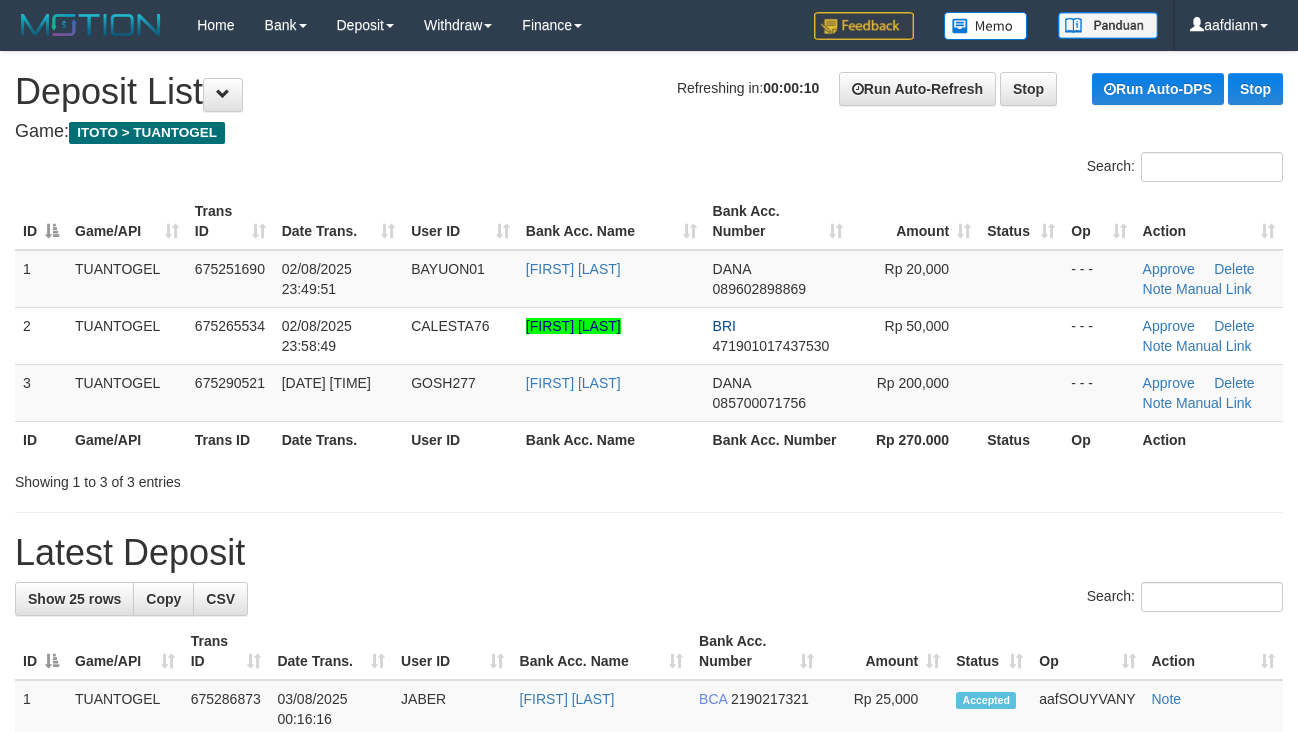 scroll, scrollTop: 0, scrollLeft: 0, axis: both 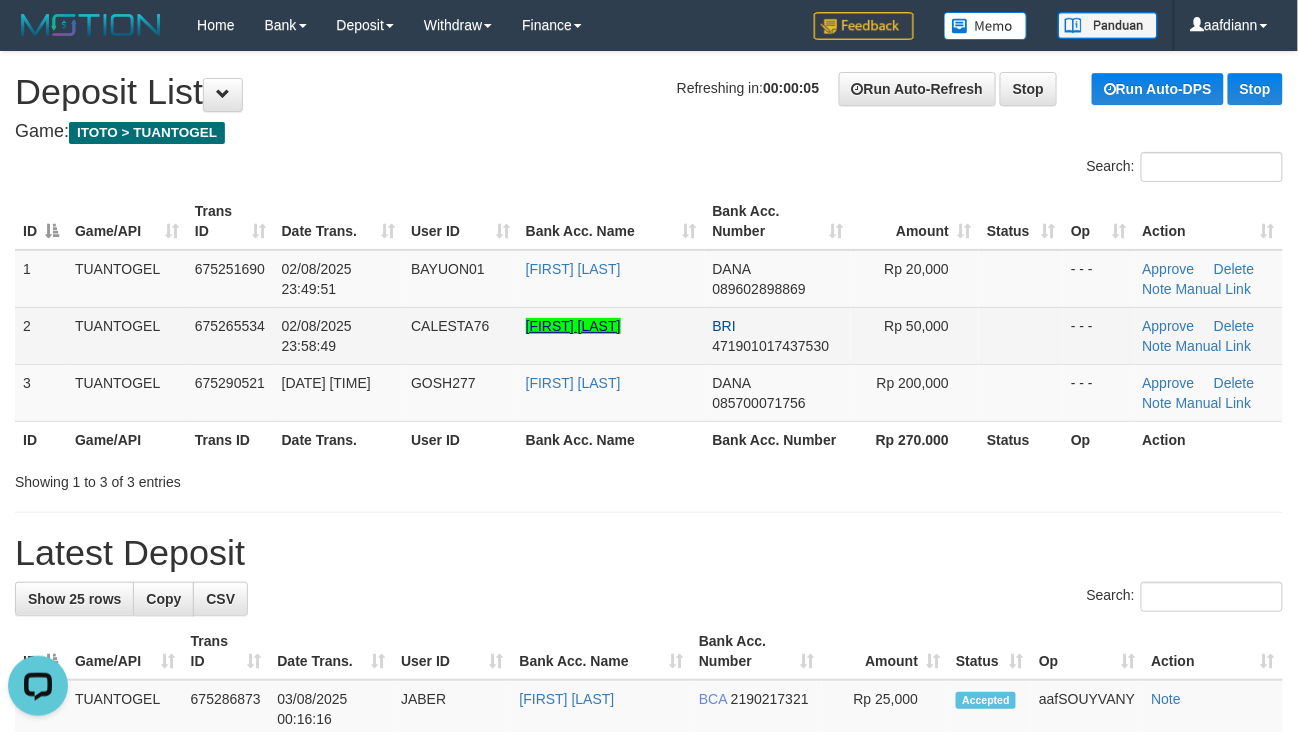 drag, startPoint x: 766, startPoint y: 448, endPoint x: 633, endPoint y: 322, distance: 183.20753 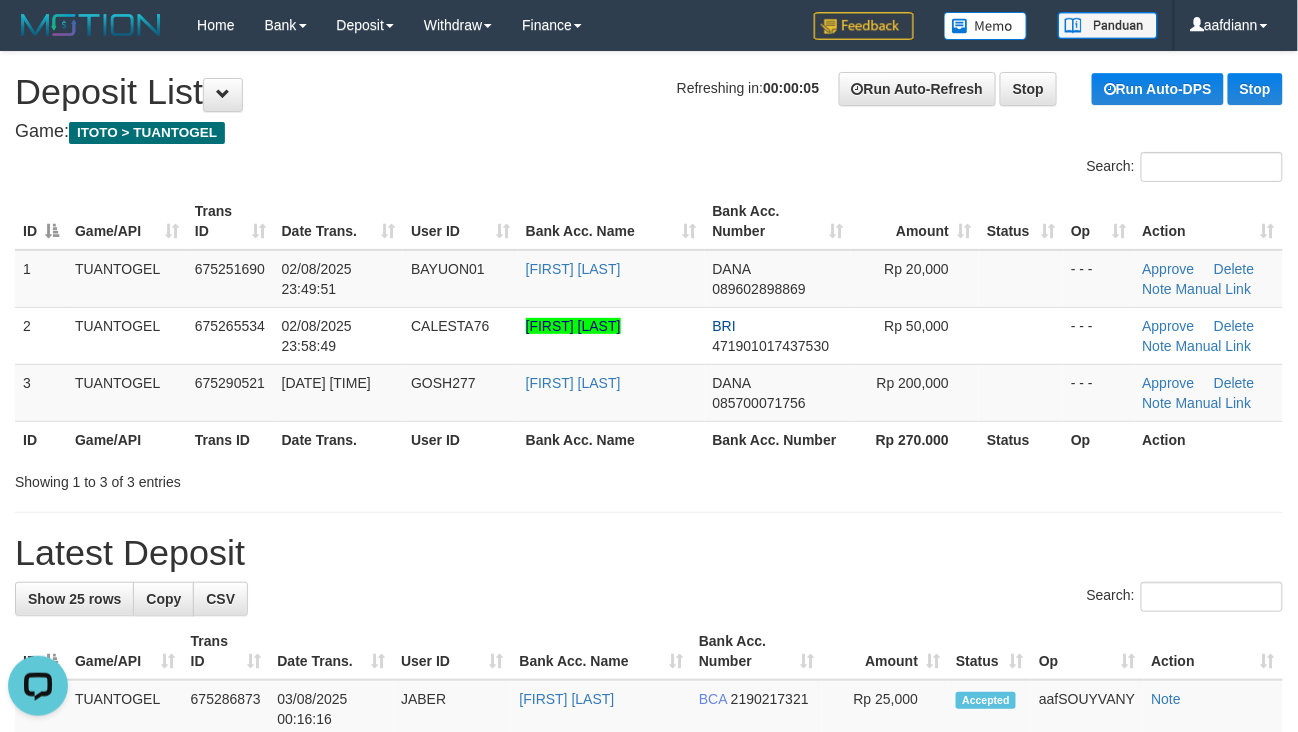 click on "Search:" at bounding box center [649, 169] 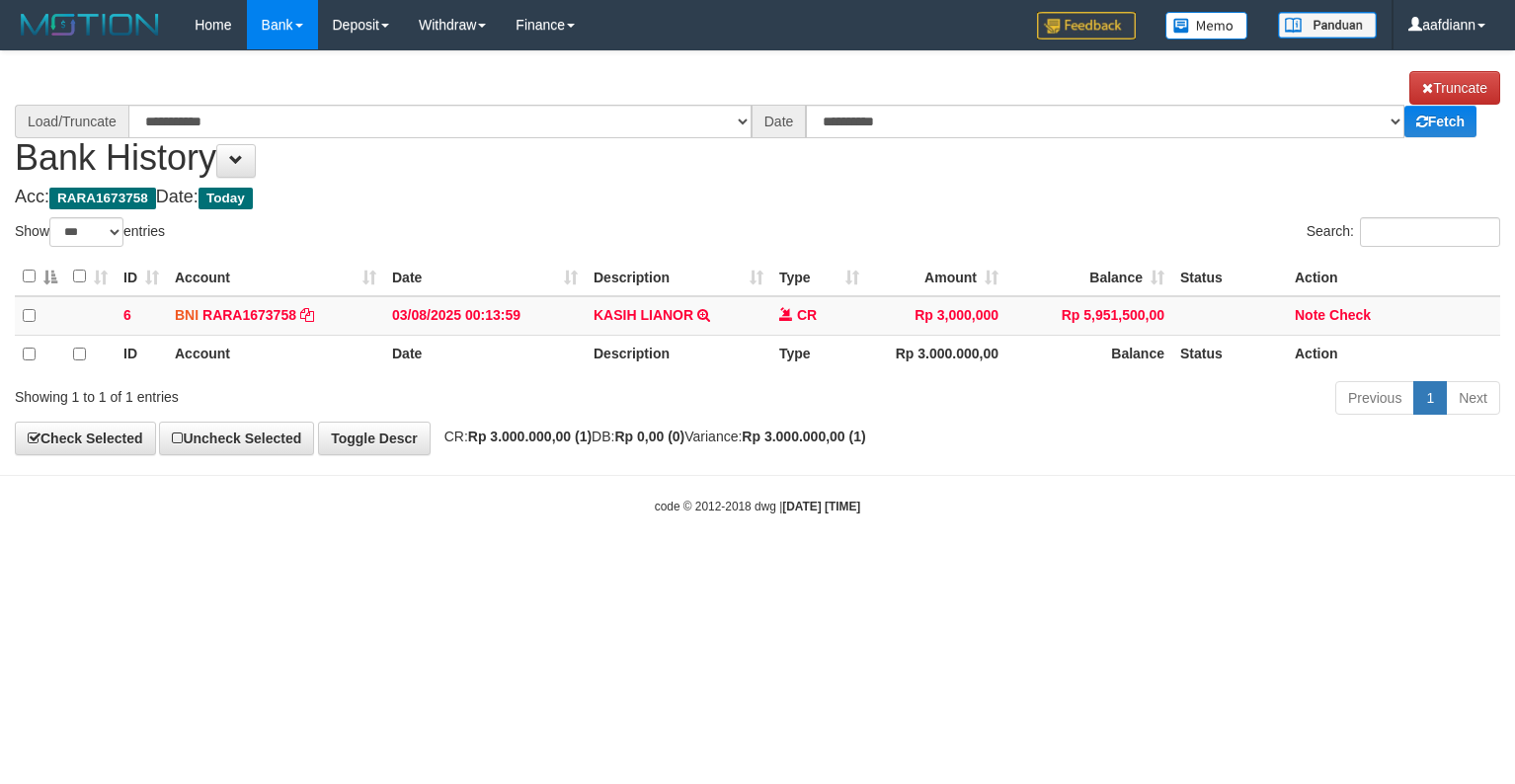 select on "***" 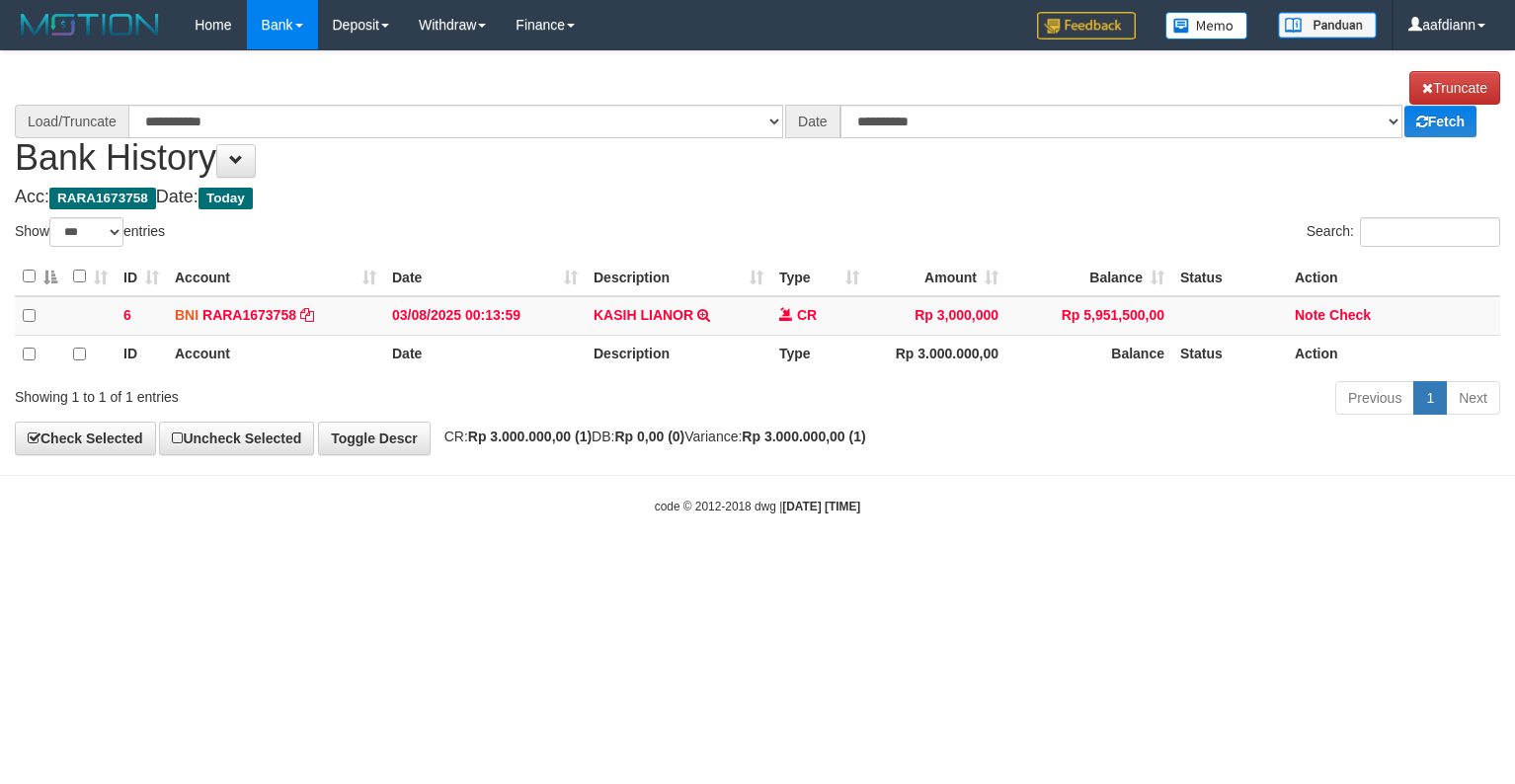 scroll, scrollTop: 0, scrollLeft: 0, axis: both 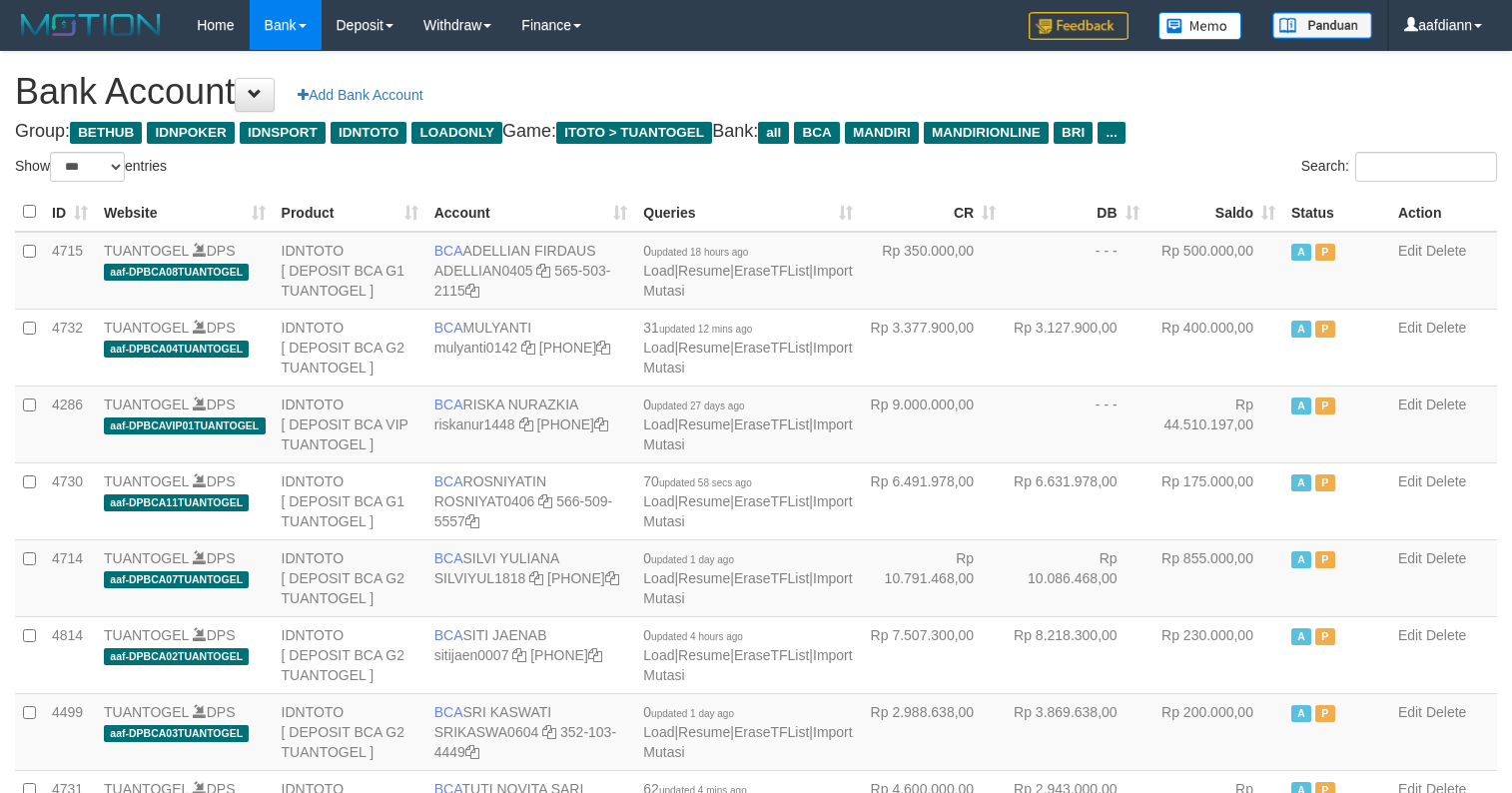select on "***" 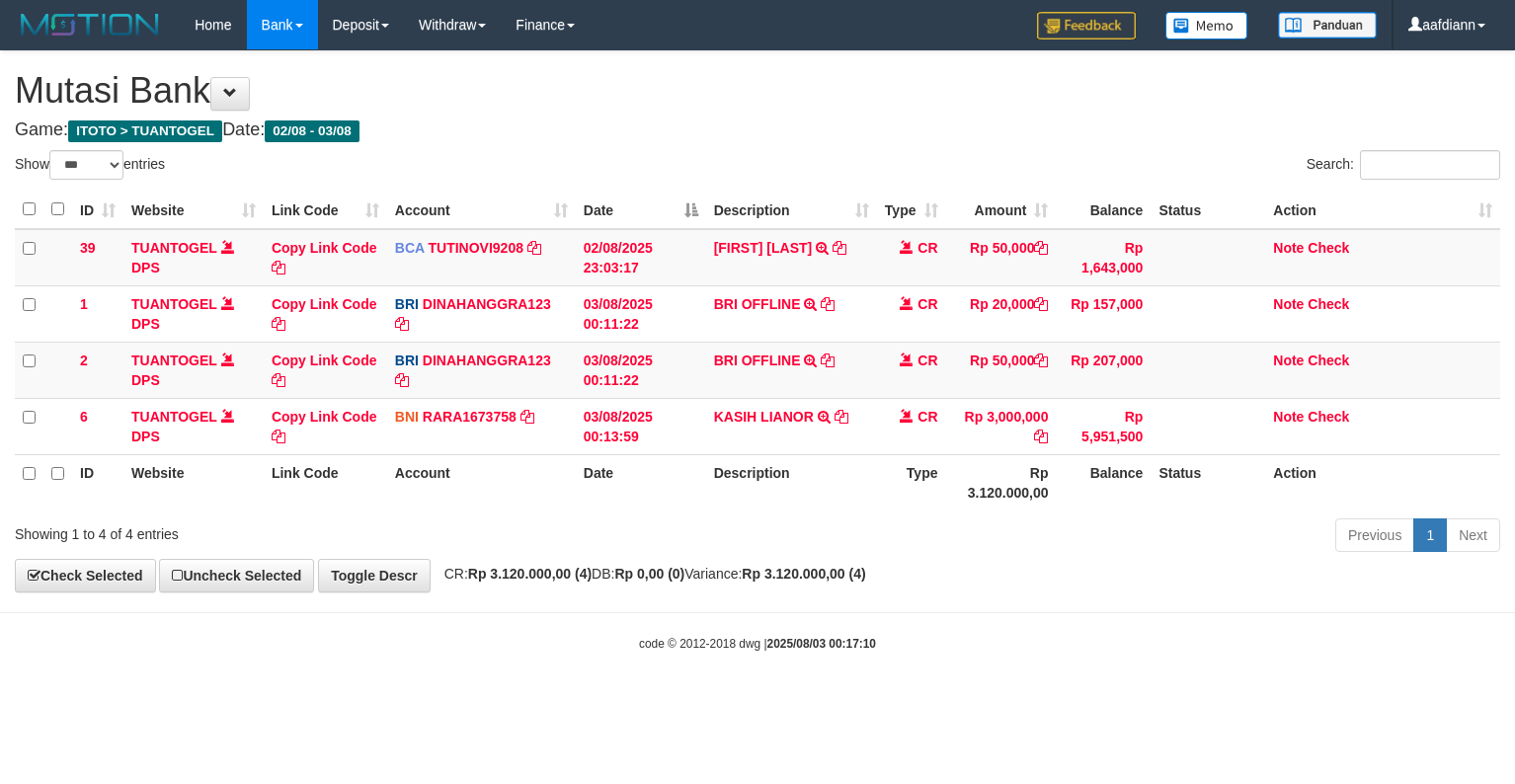 select on "***" 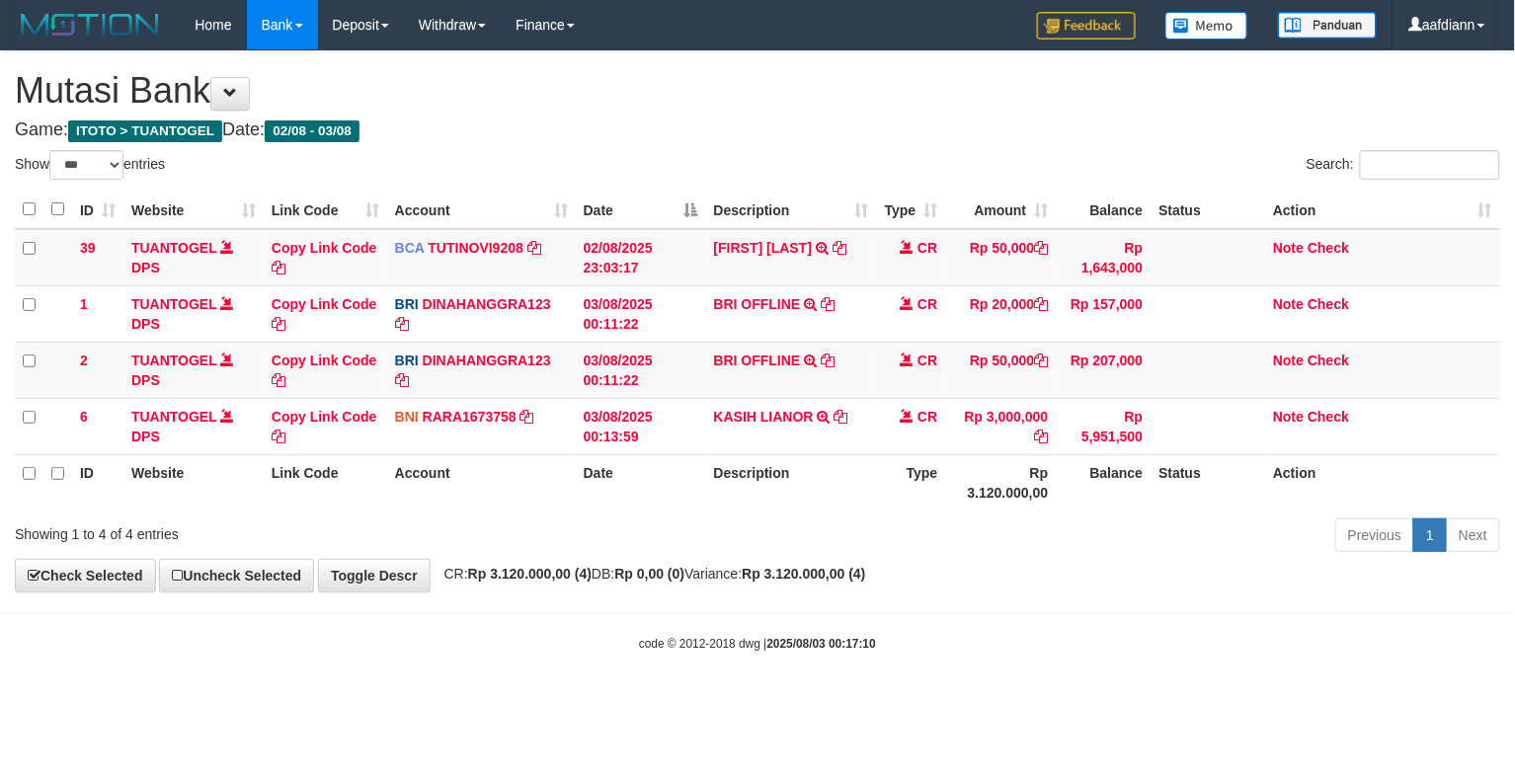 click on "Previous 1 Next" at bounding box center [1073, 537] 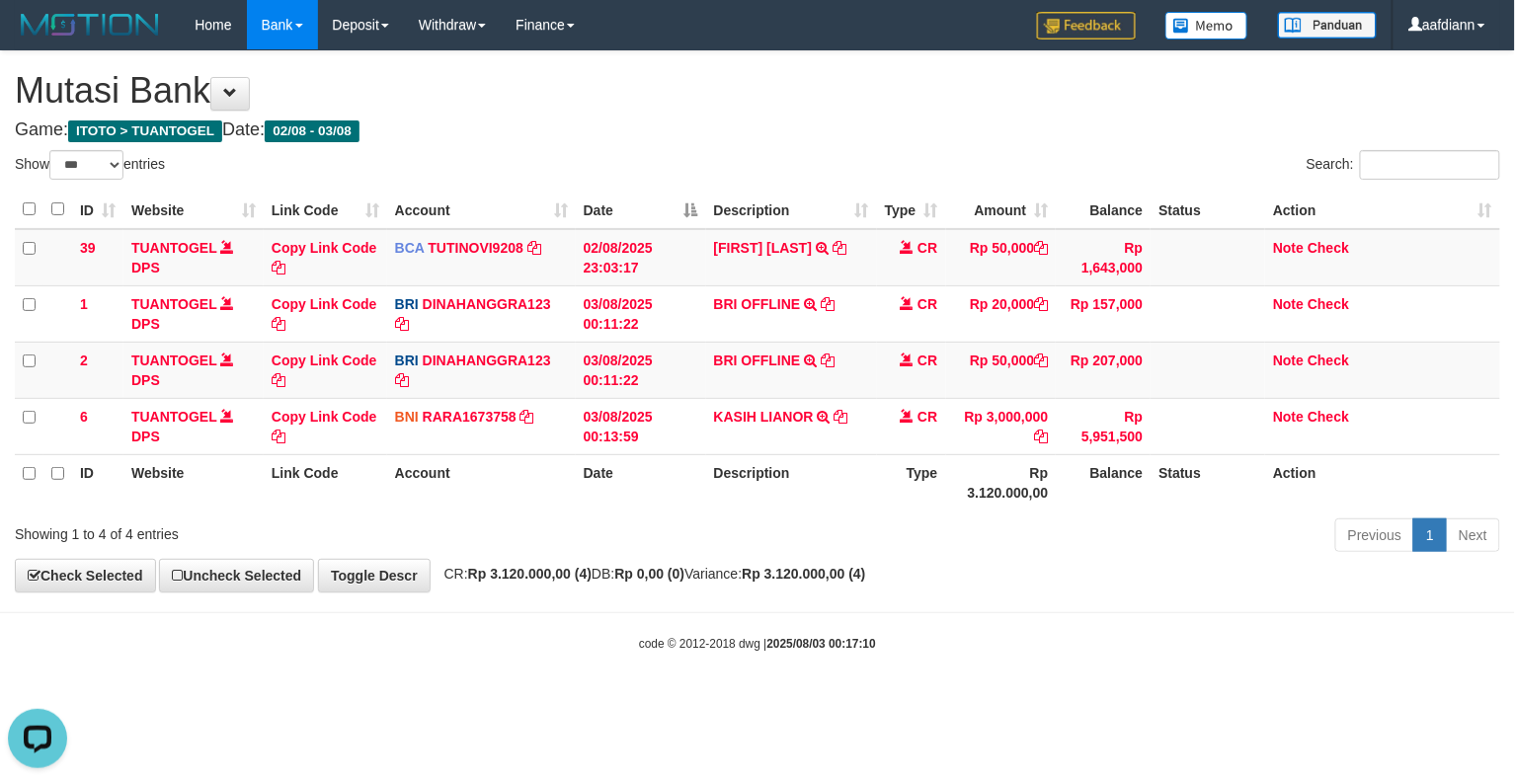 scroll, scrollTop: 0, scrollLeft: 0, axis: both 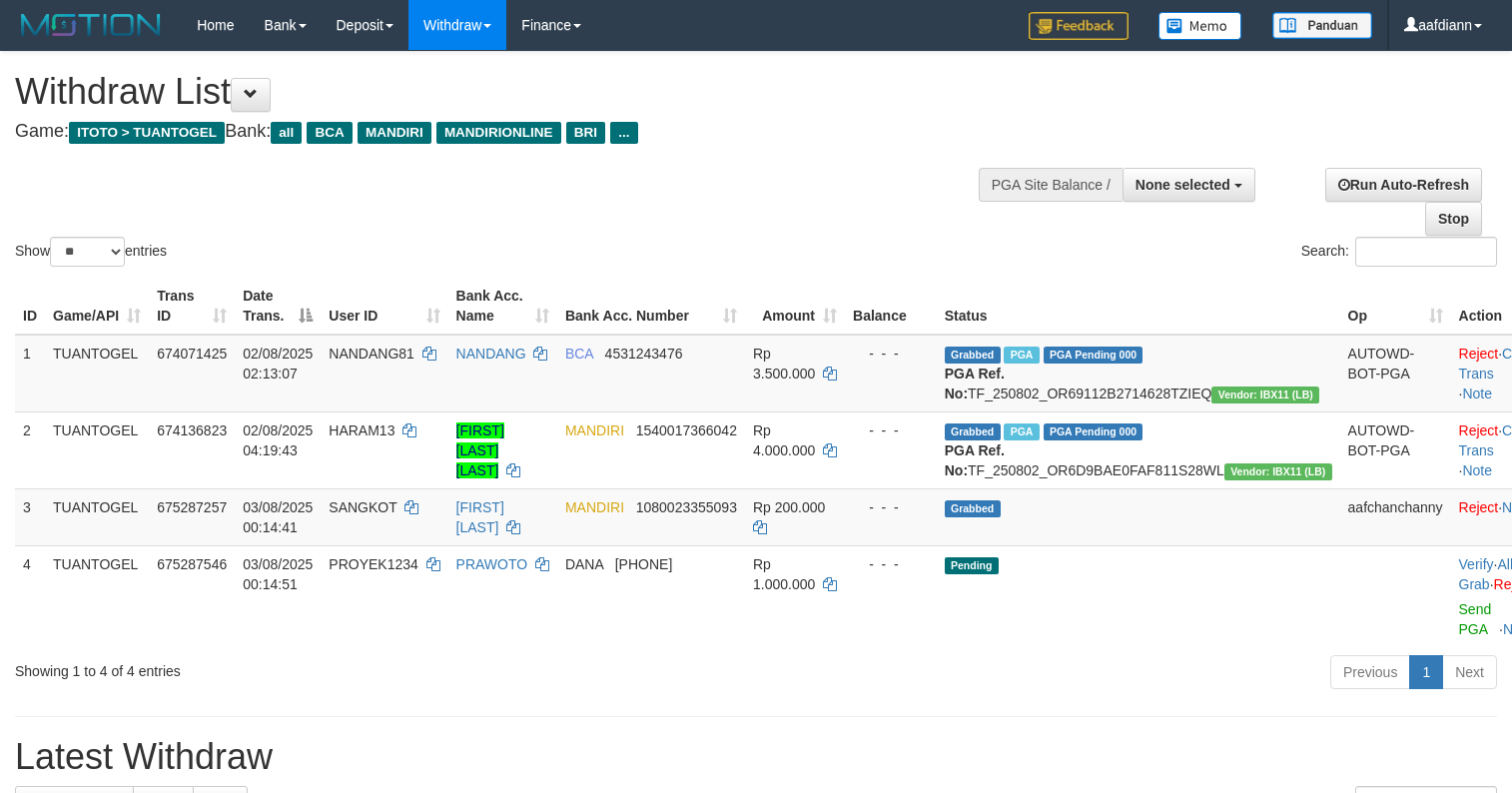 select 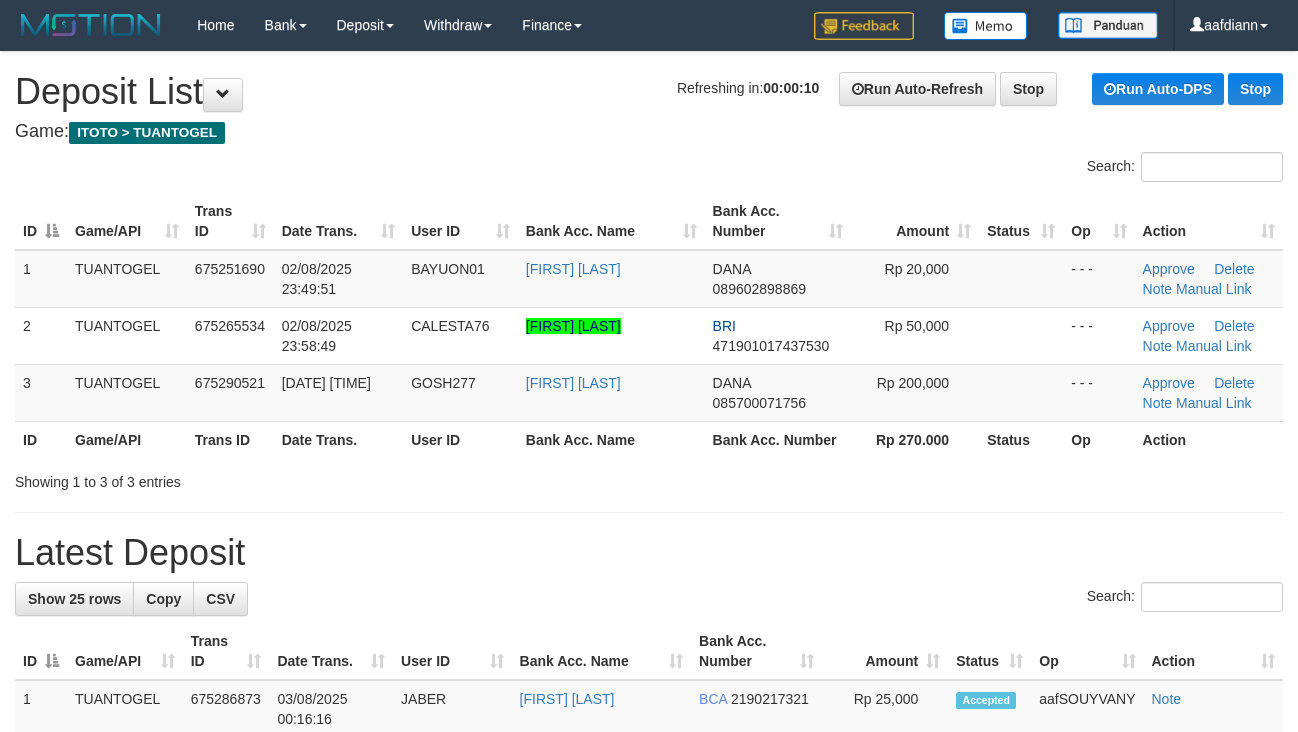 scroll, scrollTop: 0, scrollLeft: 0, axis: both 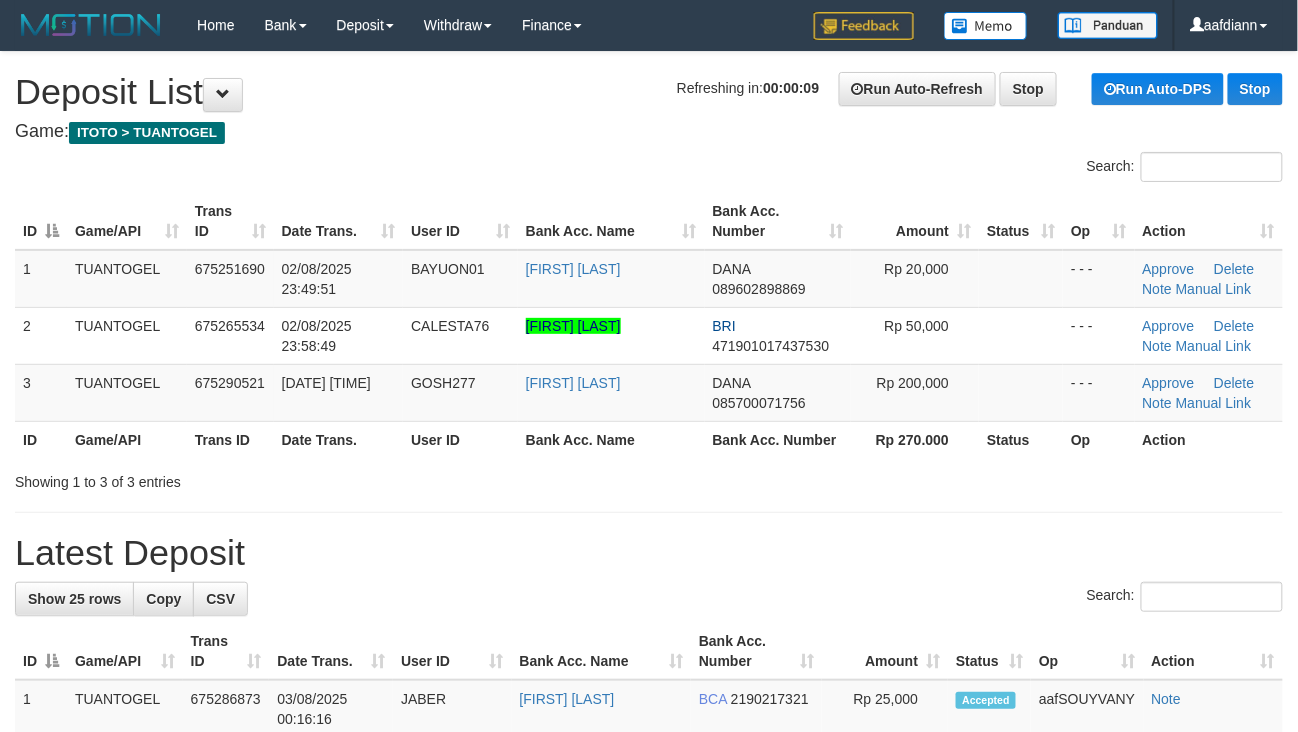 click on "Search:" at bounding box center (649, 169) 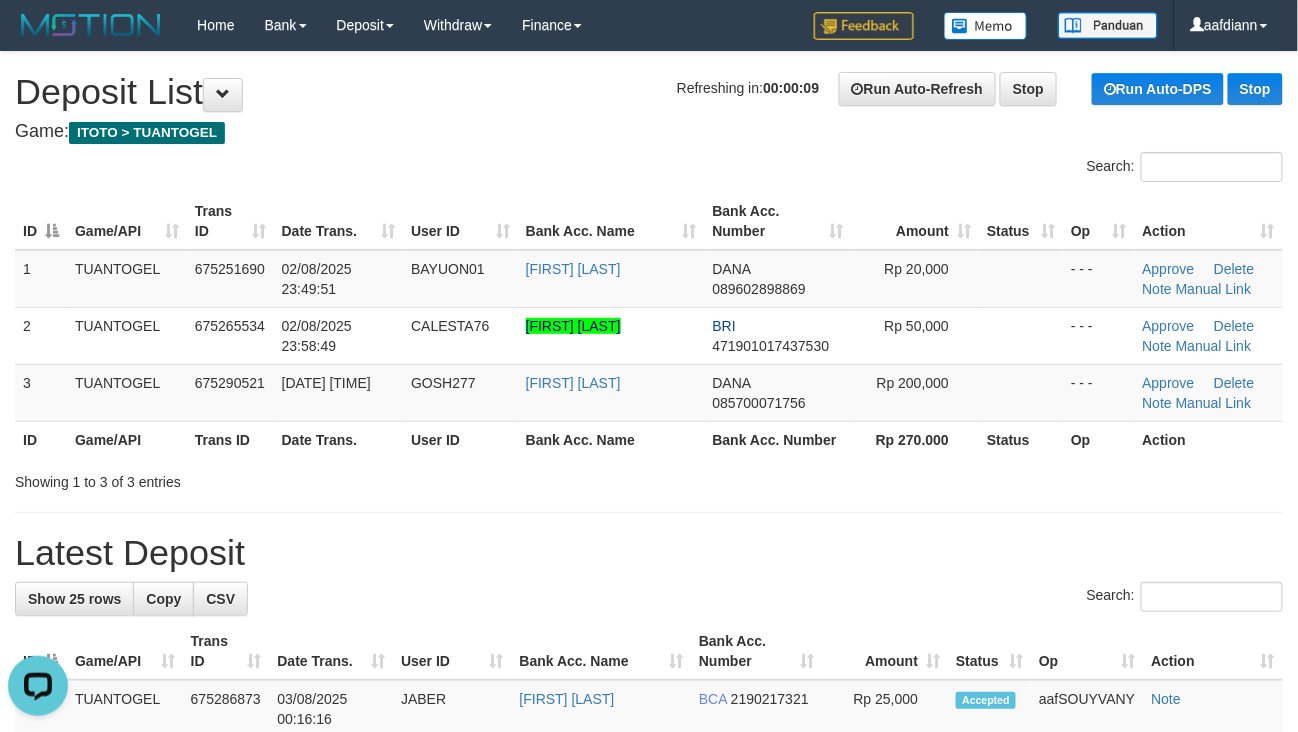 scroll, scrollTop: 0, scrollLeft: 0, axis: both 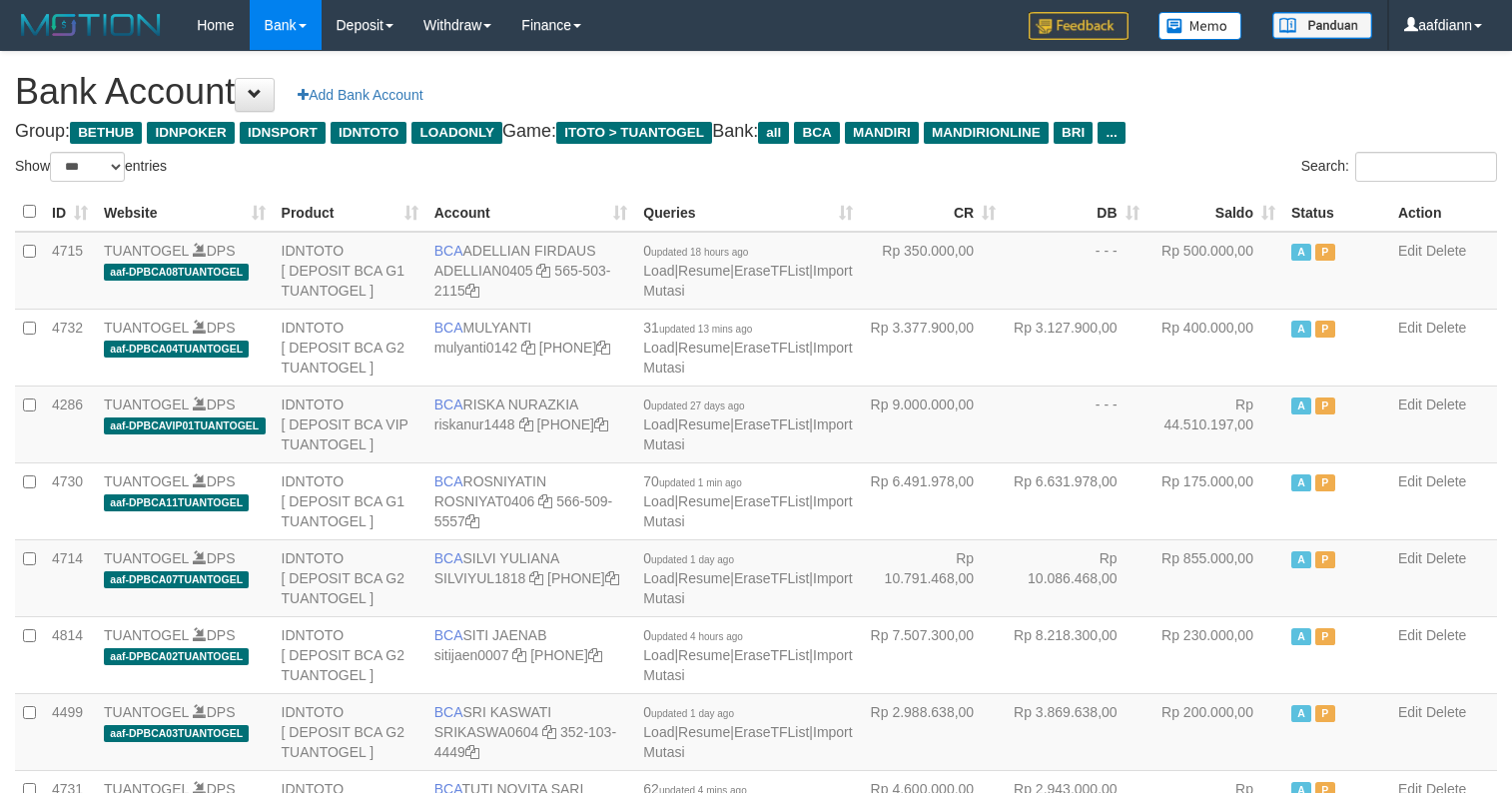 select on "***" 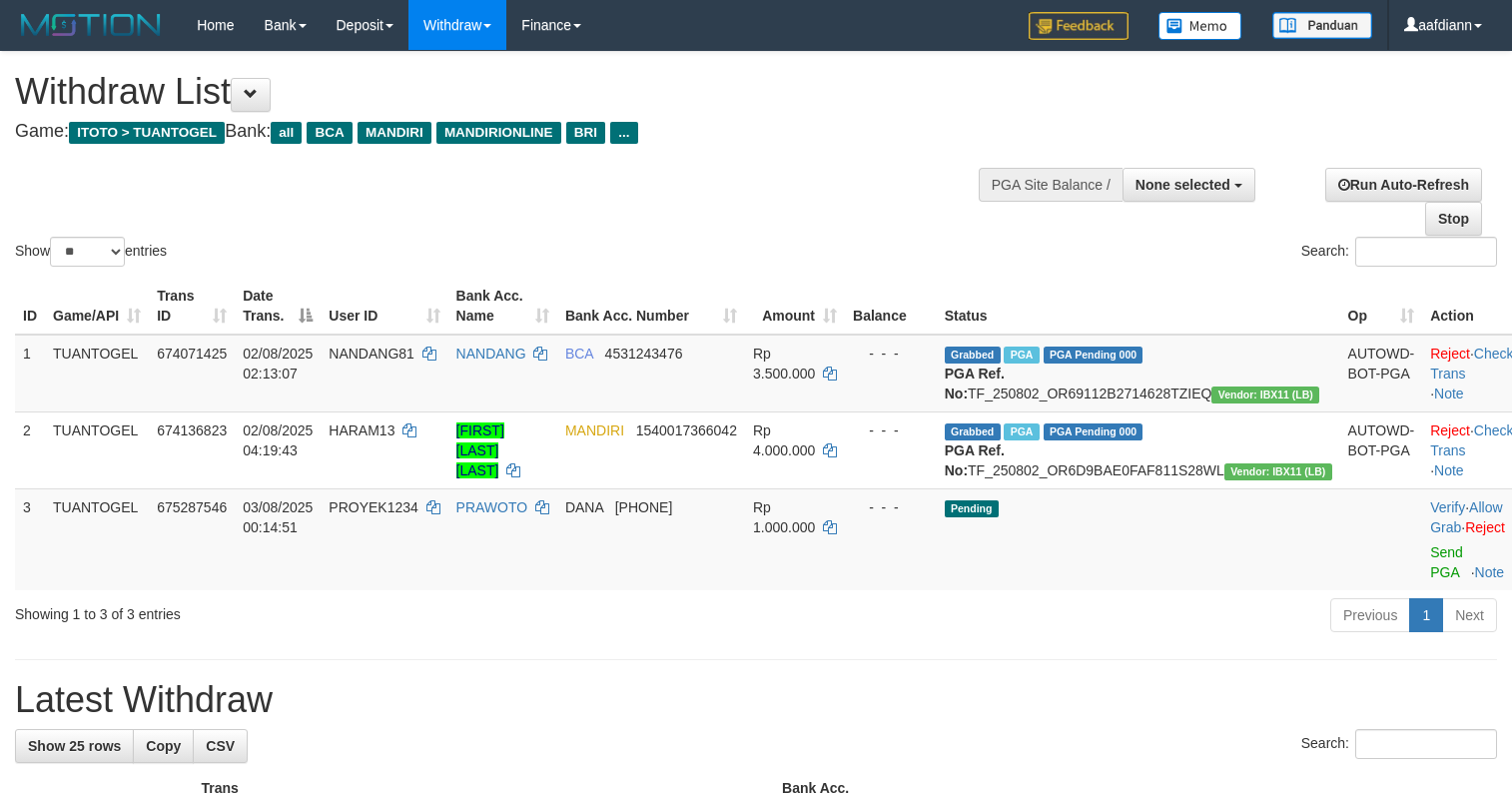 select 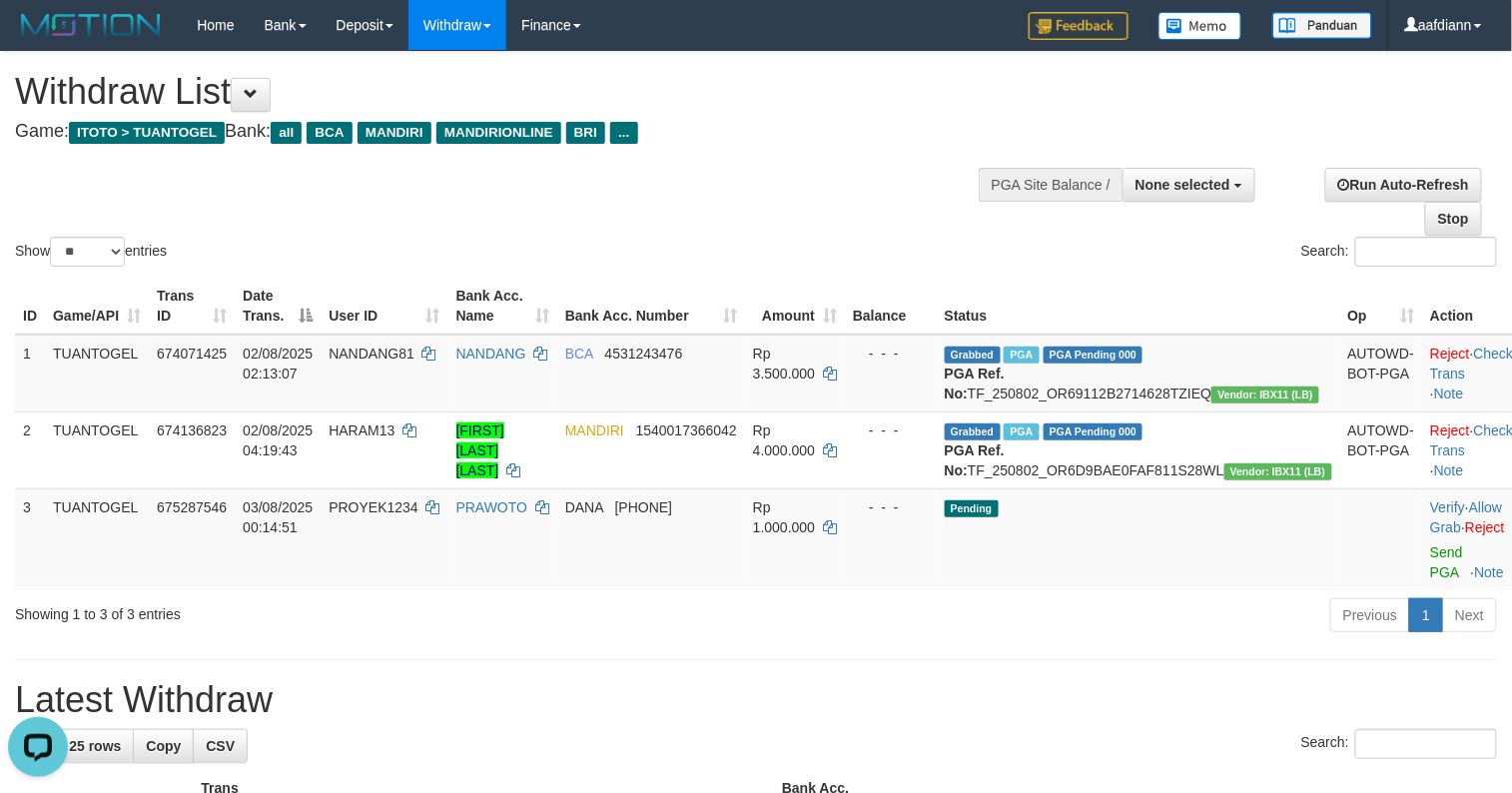 scroll, scrollTop: 0, scrollLeft: 0, axis: both 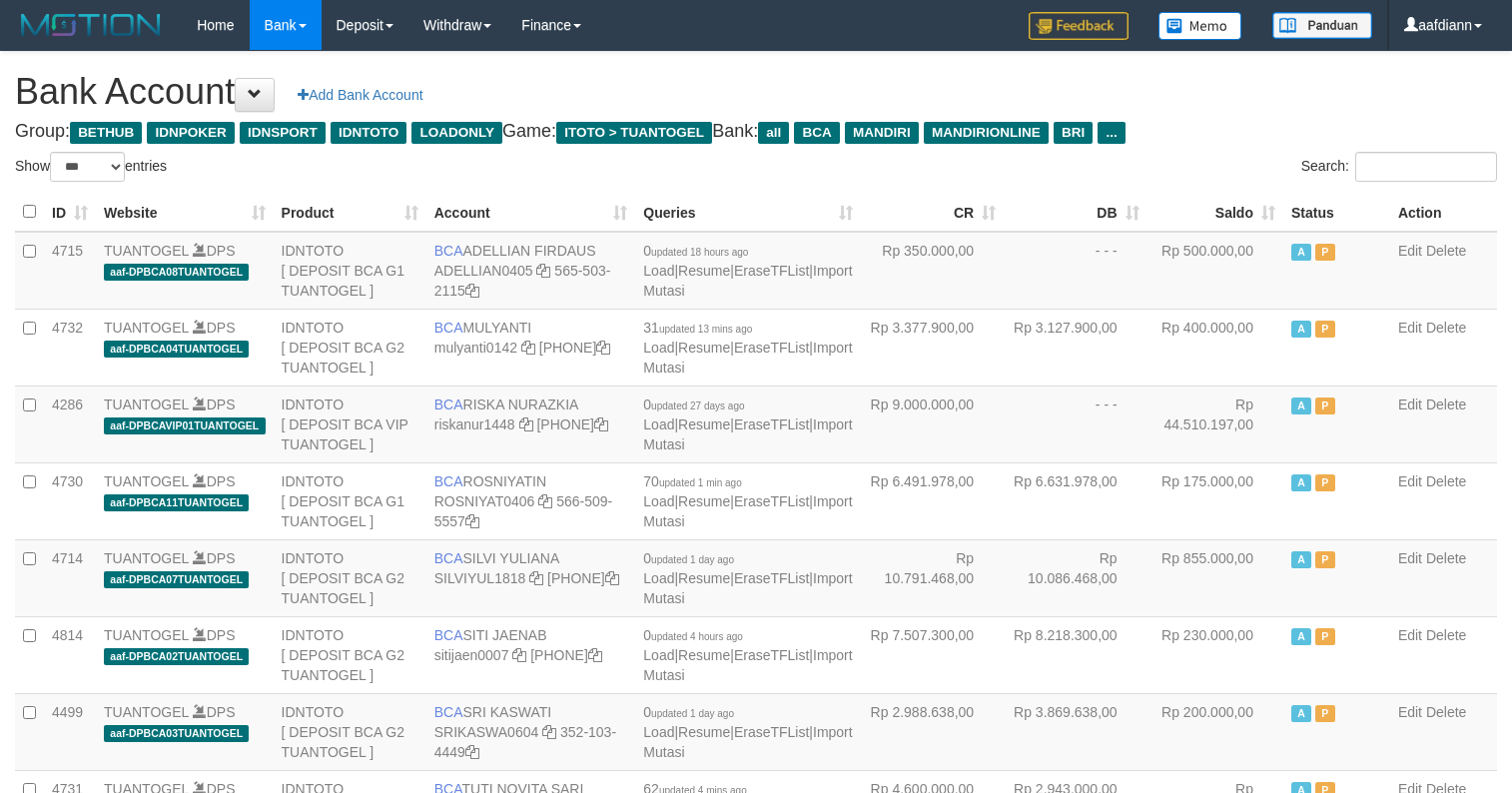 select on "***" 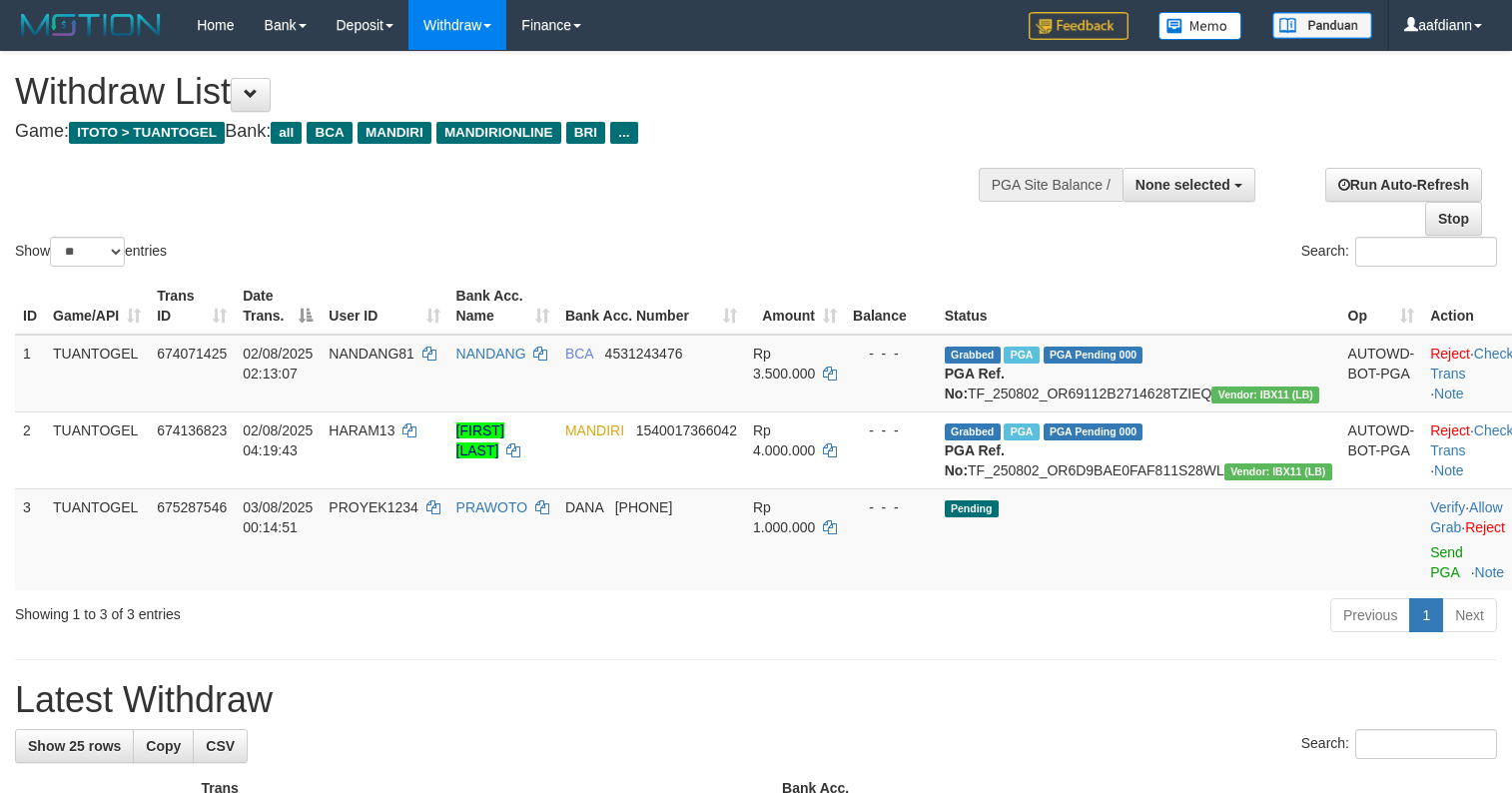 select 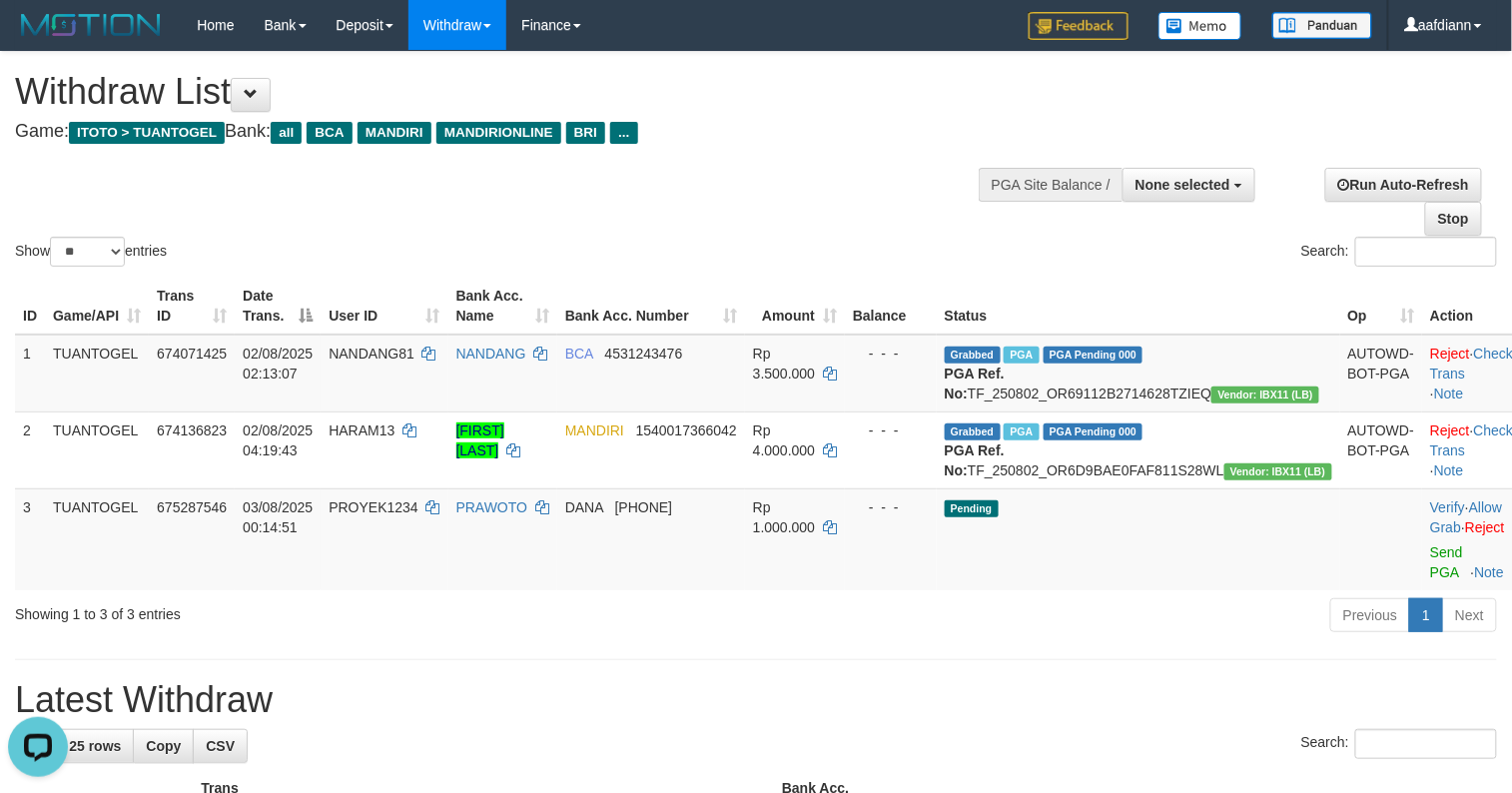 scroll, scrollTop: 0, scrollLeft: 0, axis: both 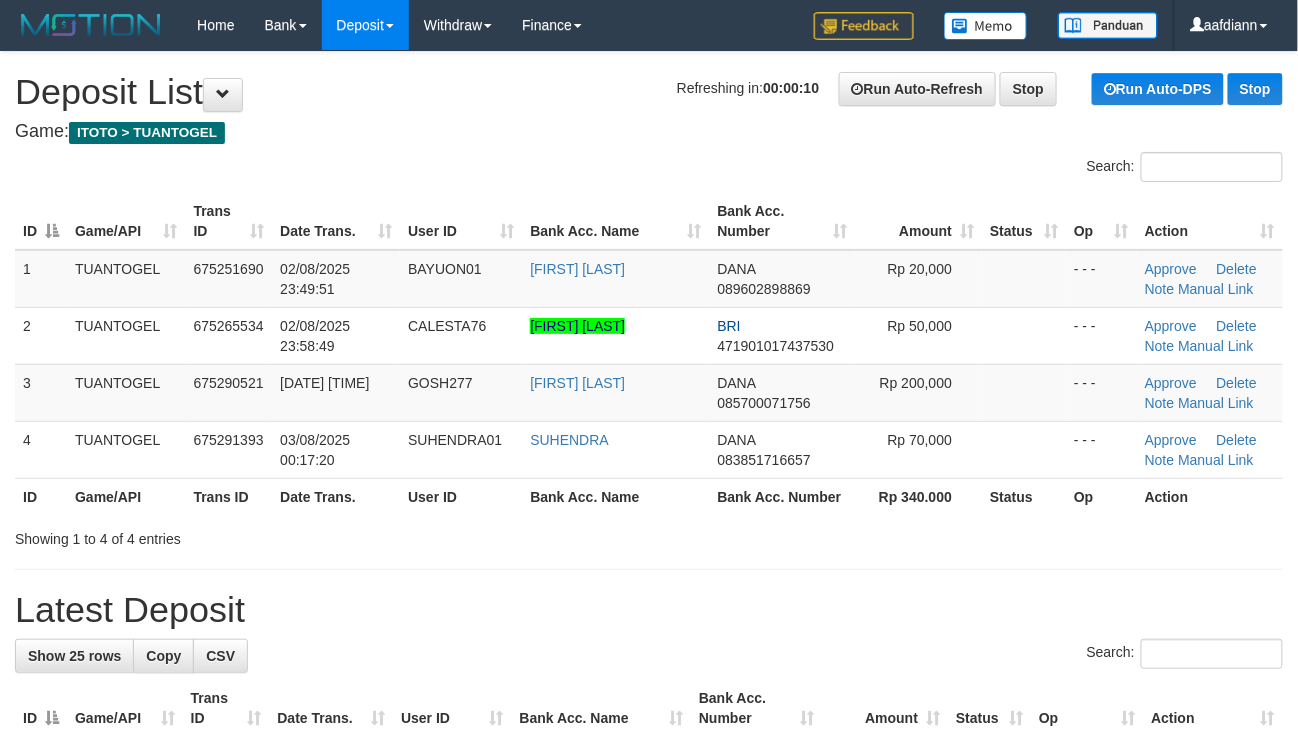 drag, startPoint x: 653, startPoint y: 136, endPoint x: 413, endPoint y: 46, distance: 256.3201 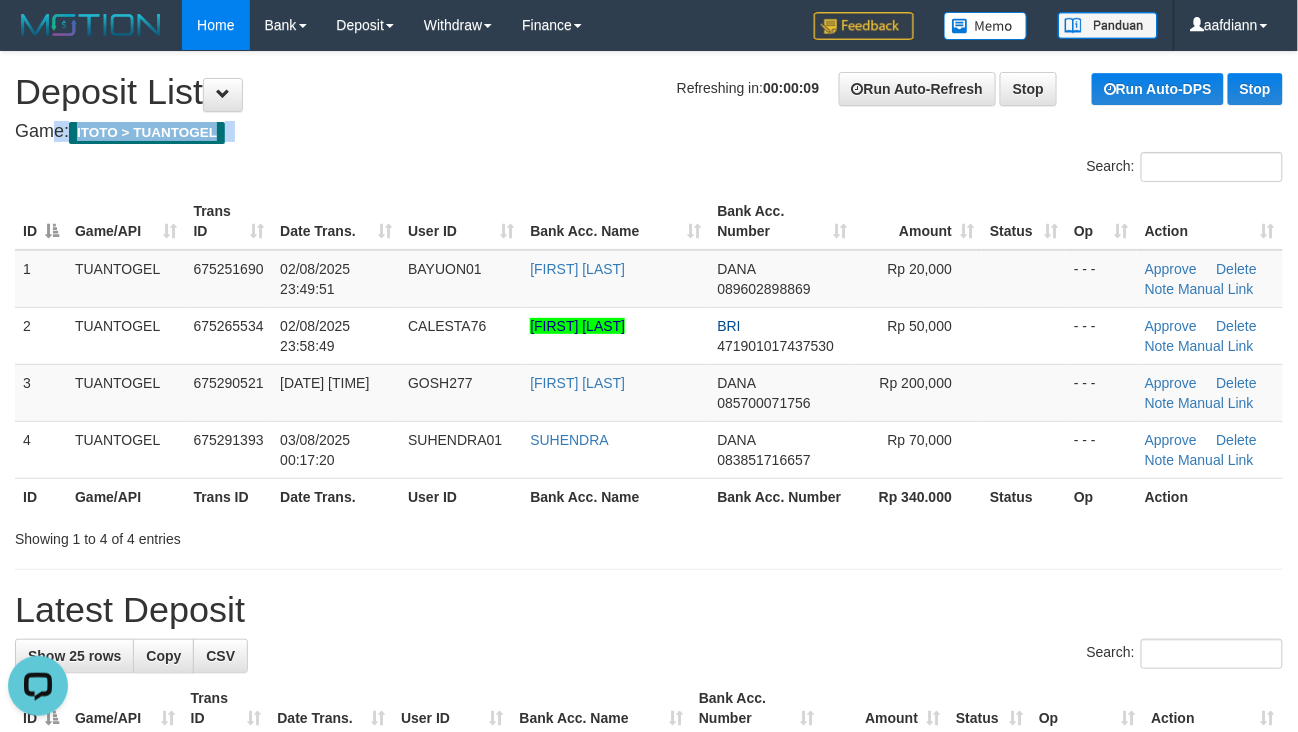 scroll, scrollTop: 0, scrollLeft: 0, axis: both 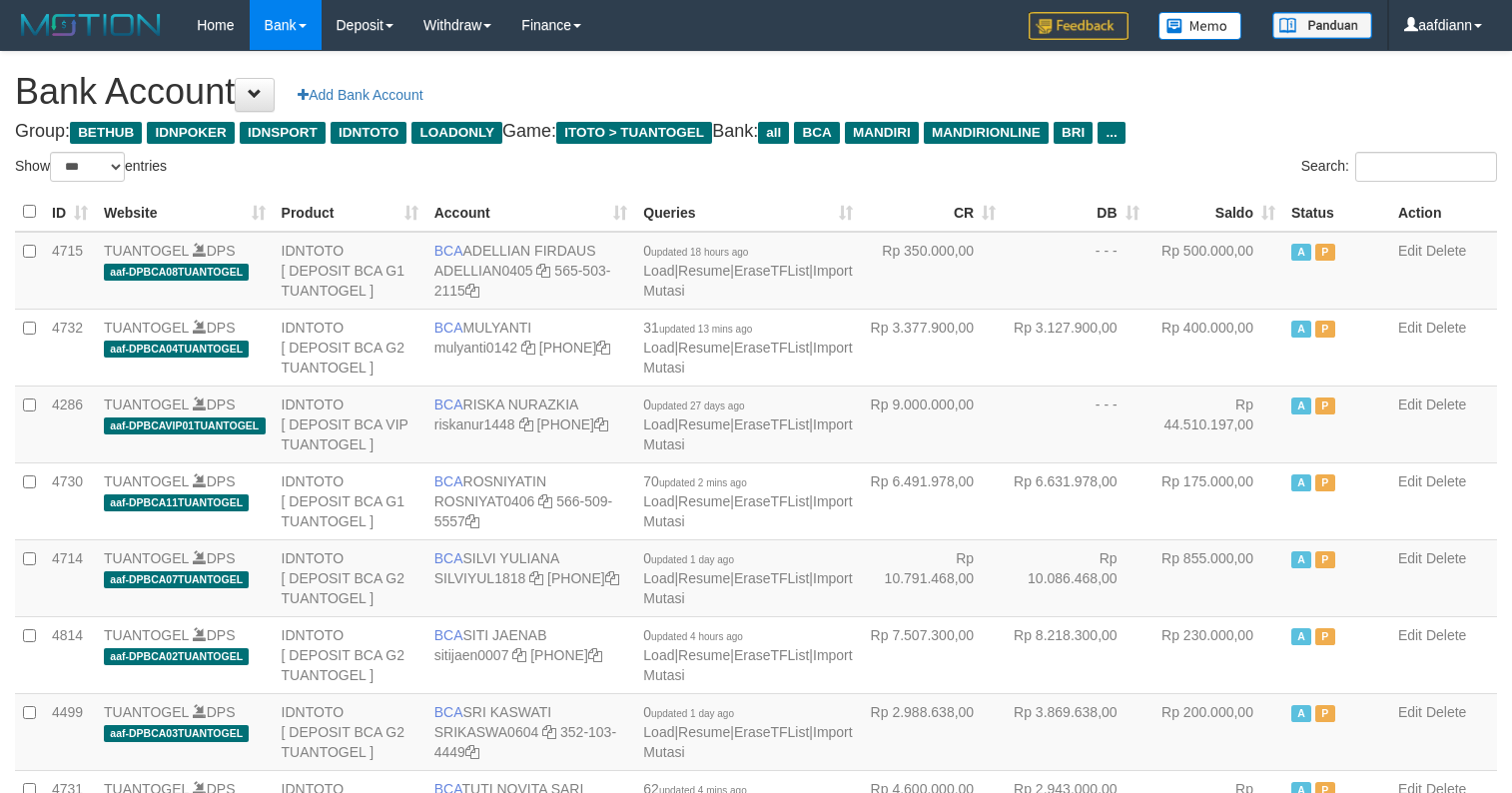 select on "***" 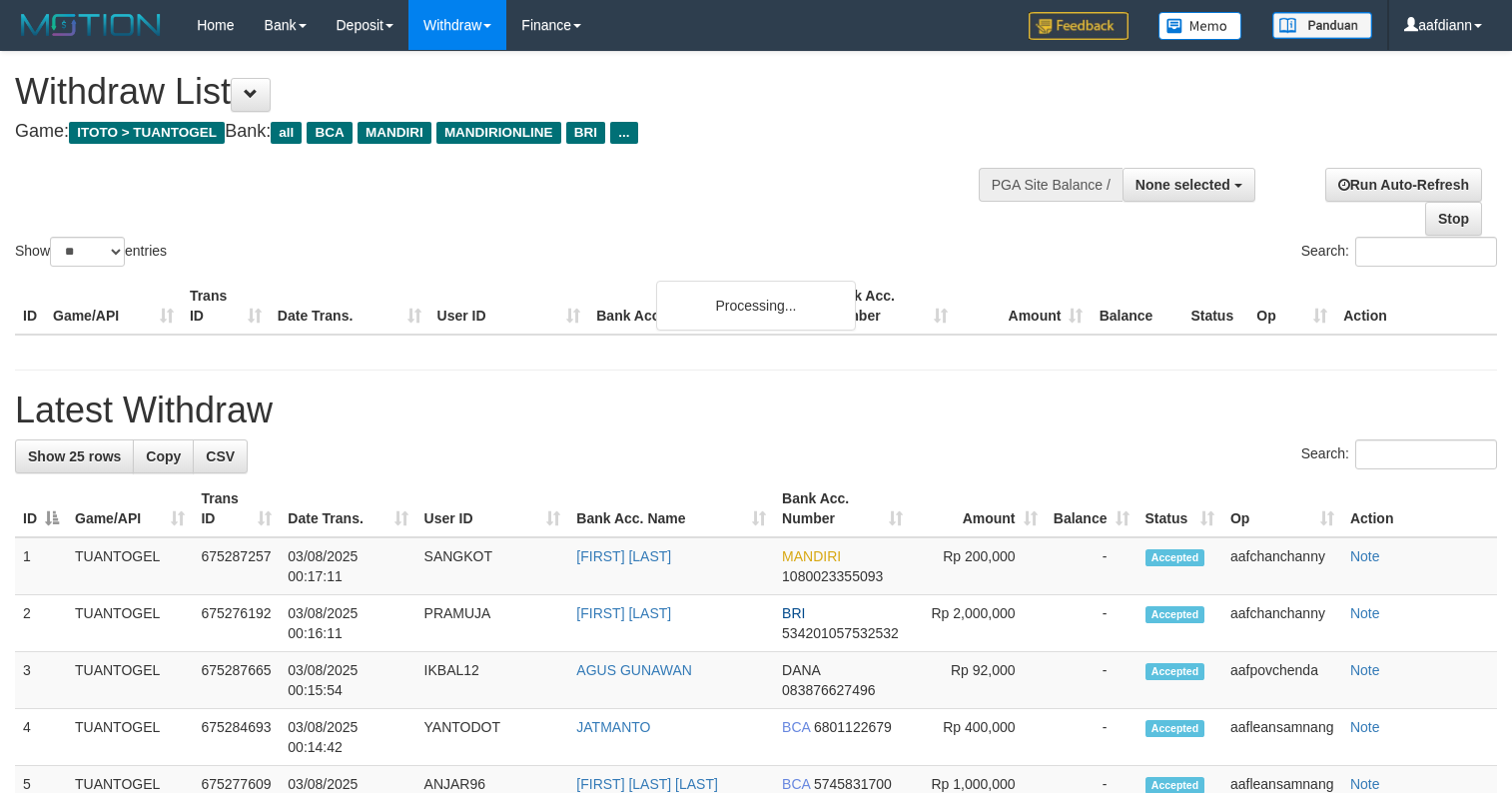 select 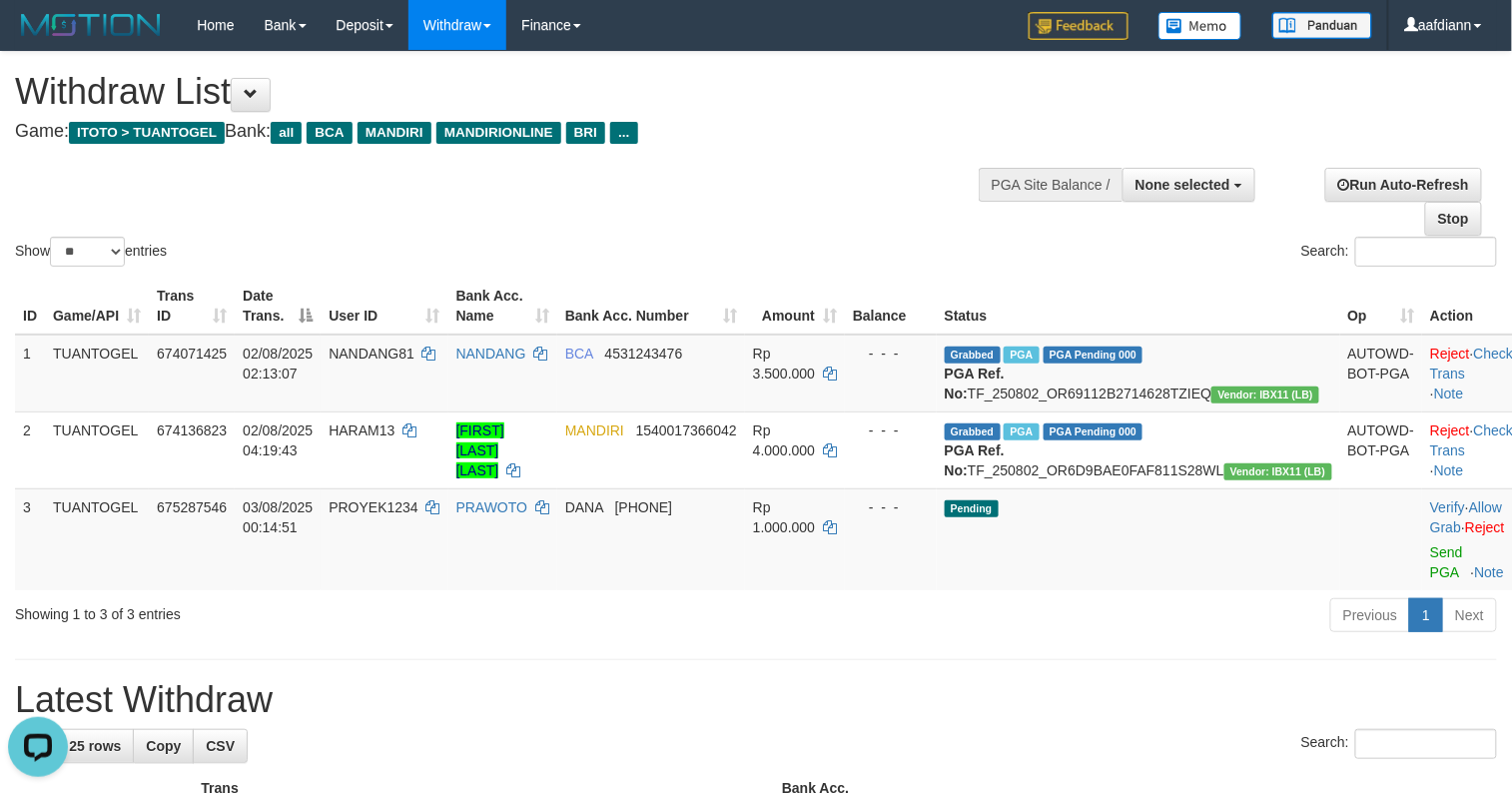 scroll, scrollTop: 0, scrollLeft: 0, axis: both 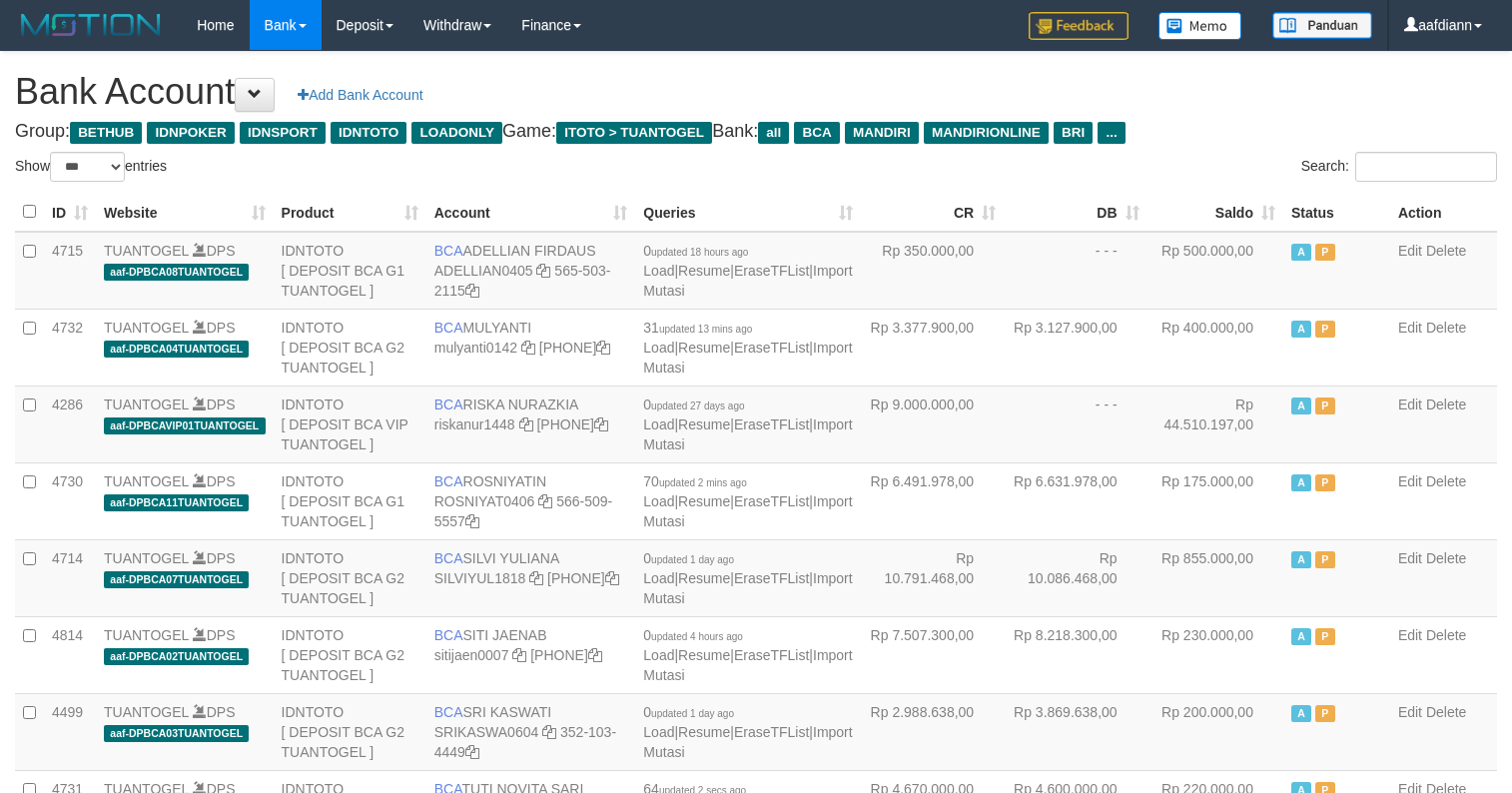 select on "***" 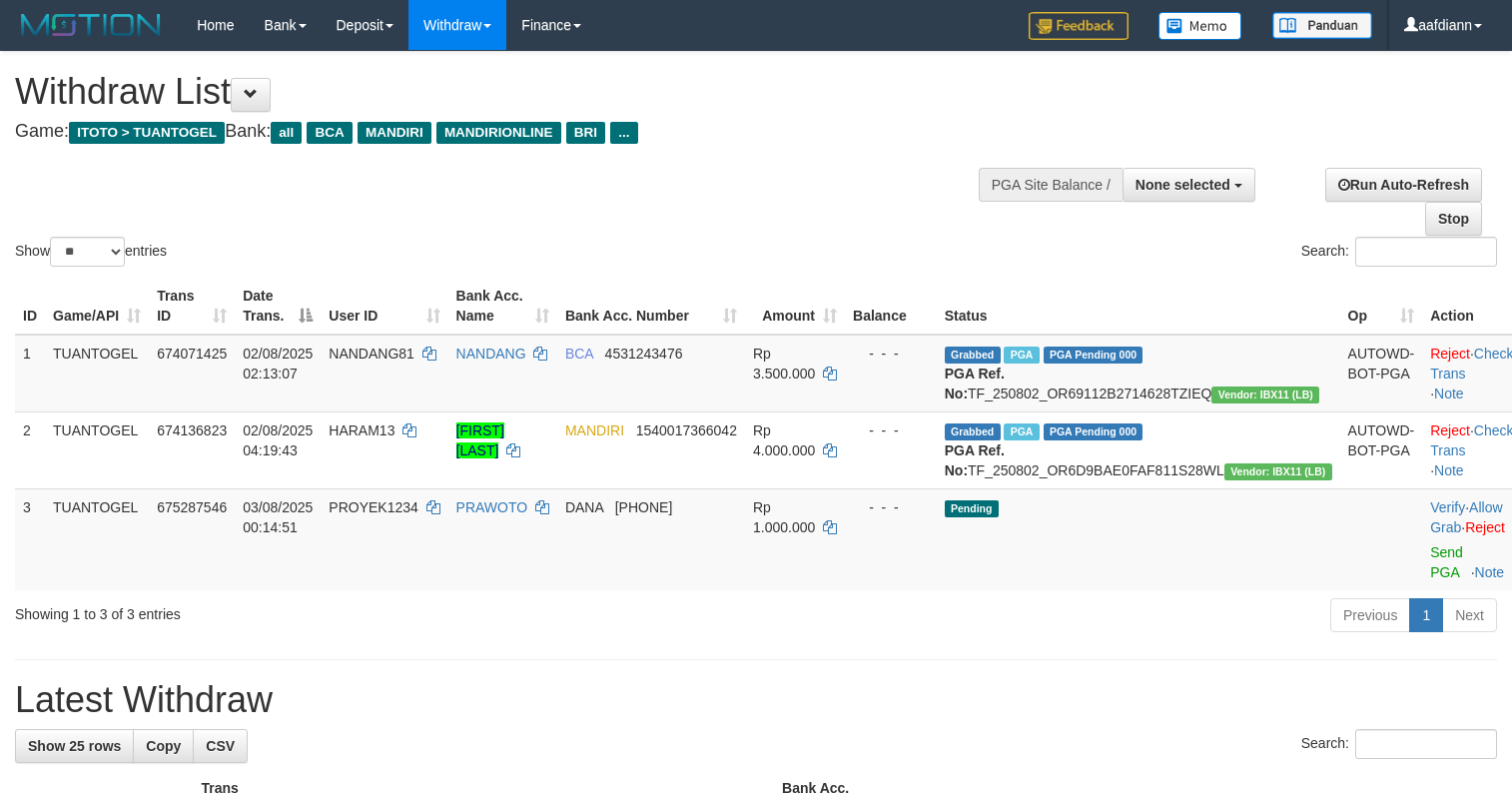 select 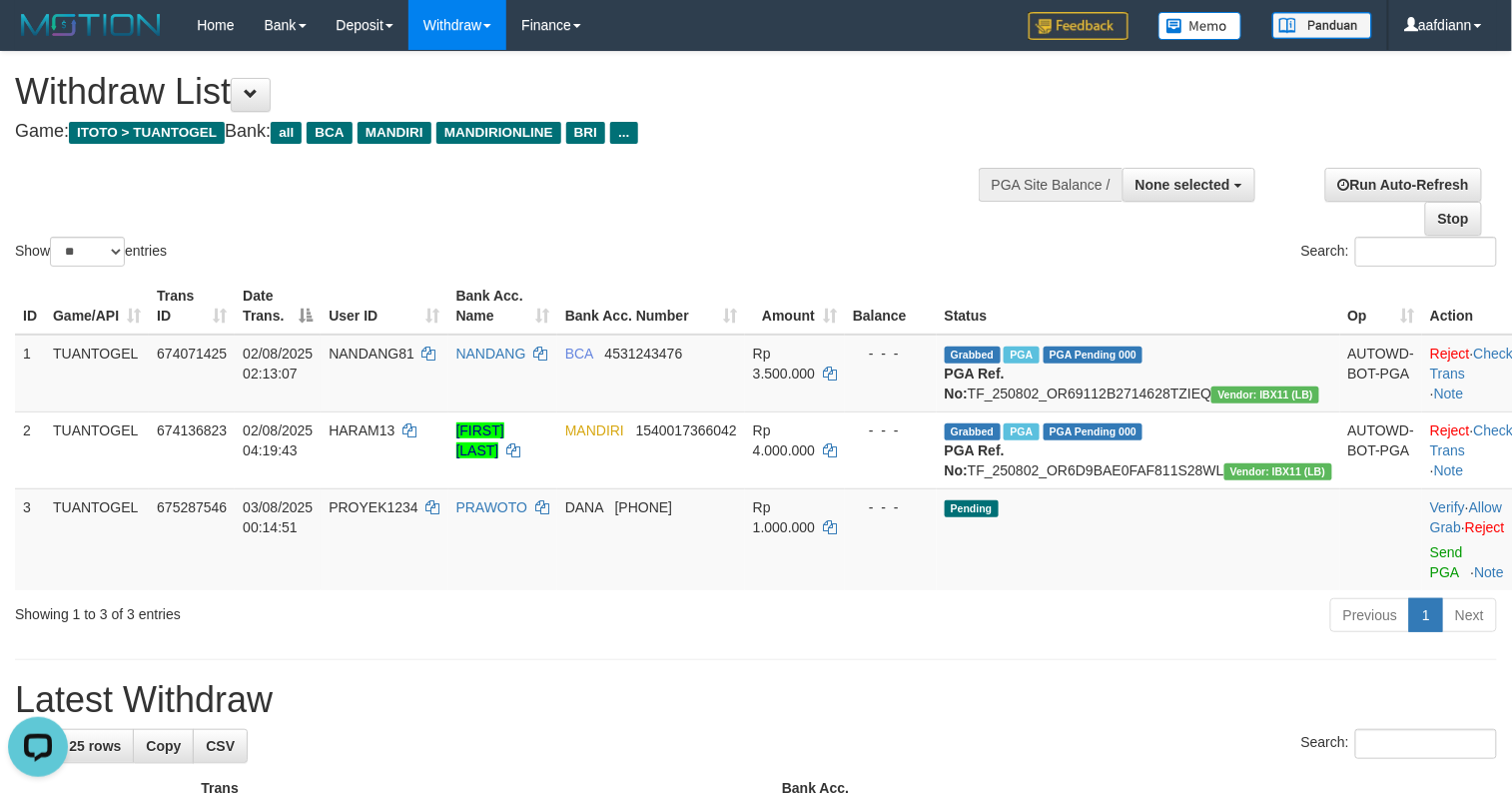 scroll, scrollTop: 0, scrollLeft: 0, axis: both 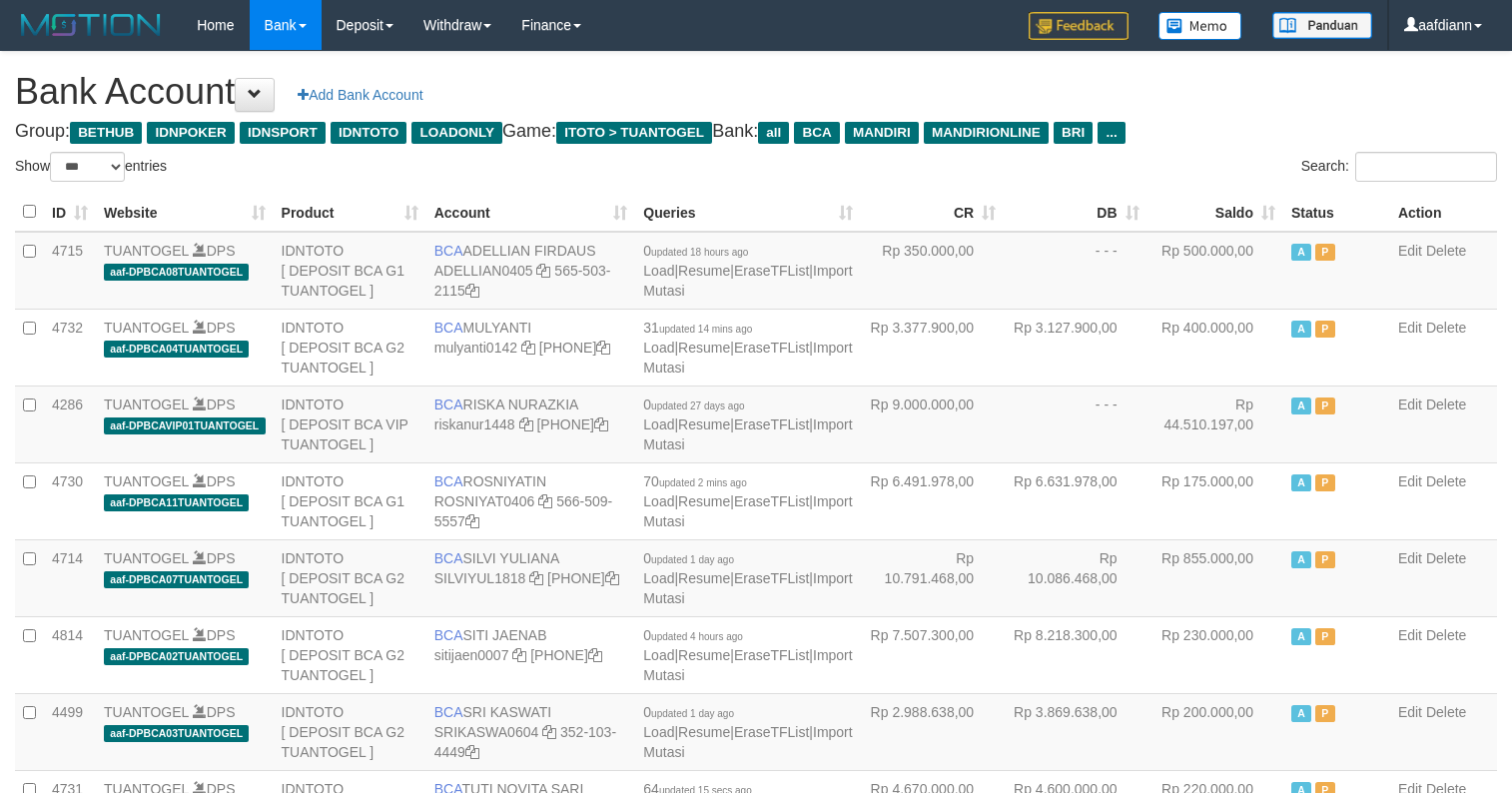 select on "***" 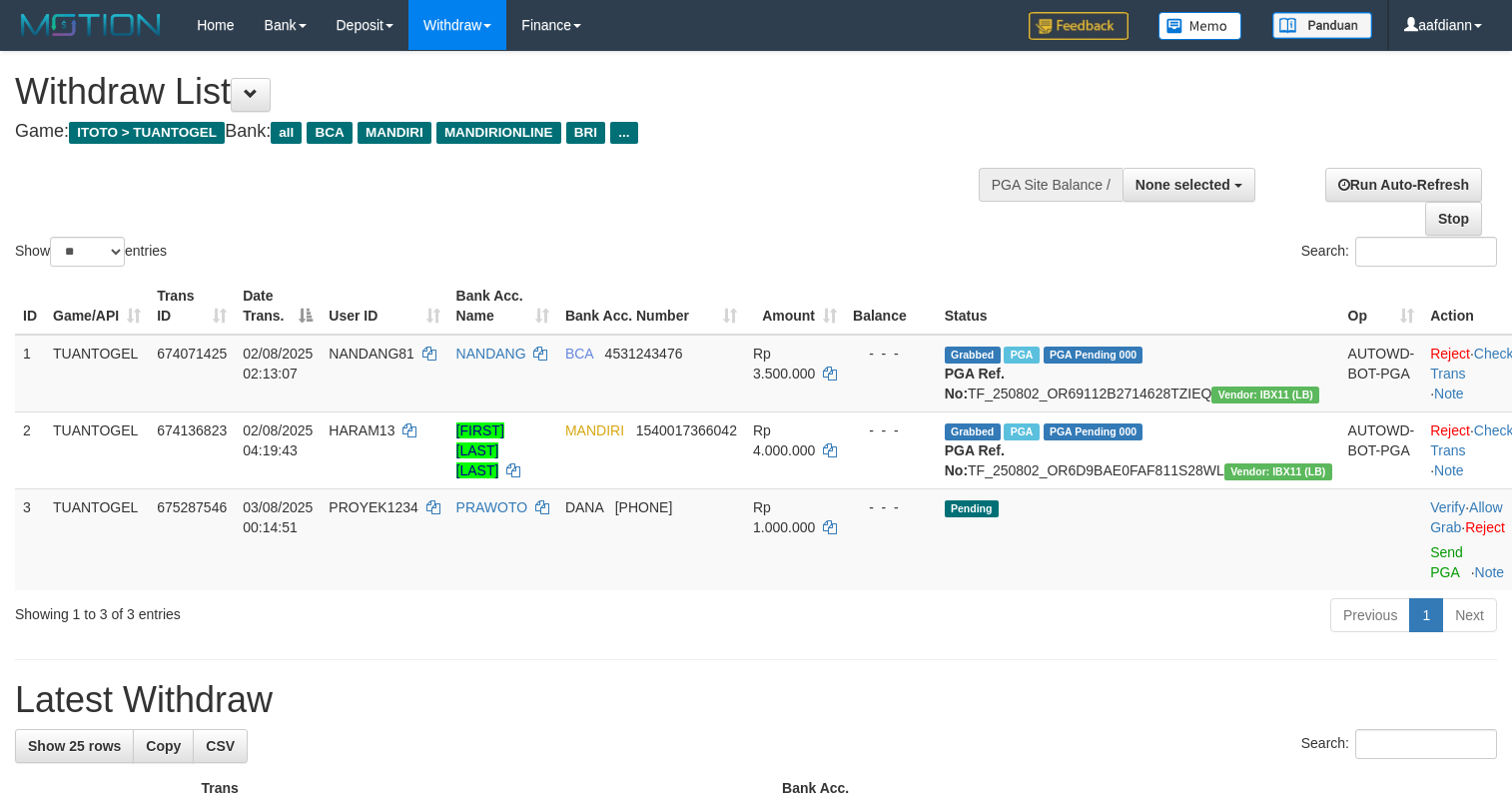 select 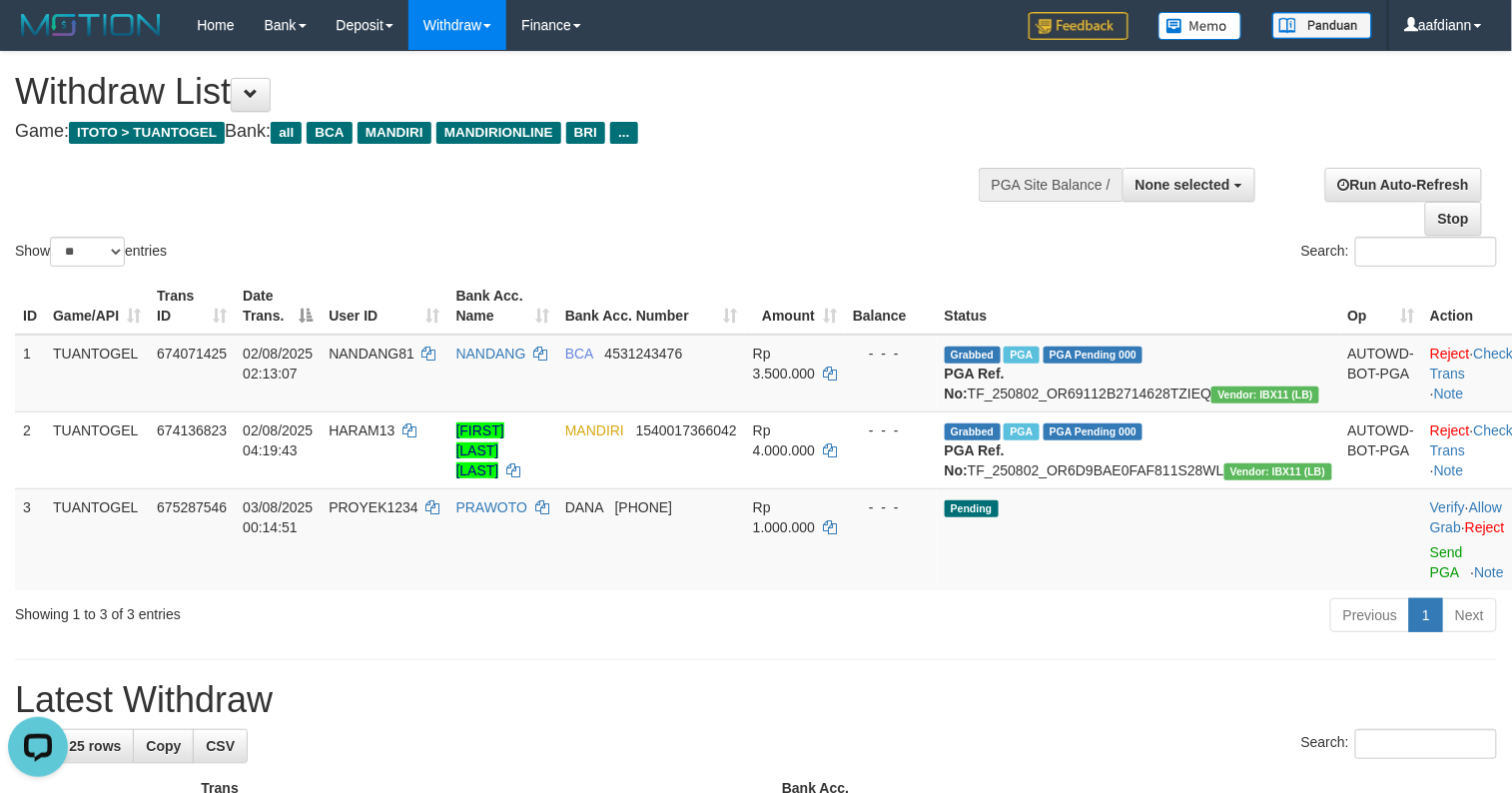 scroll, scrollTop: 0, scrollLeft: 0, axis: both 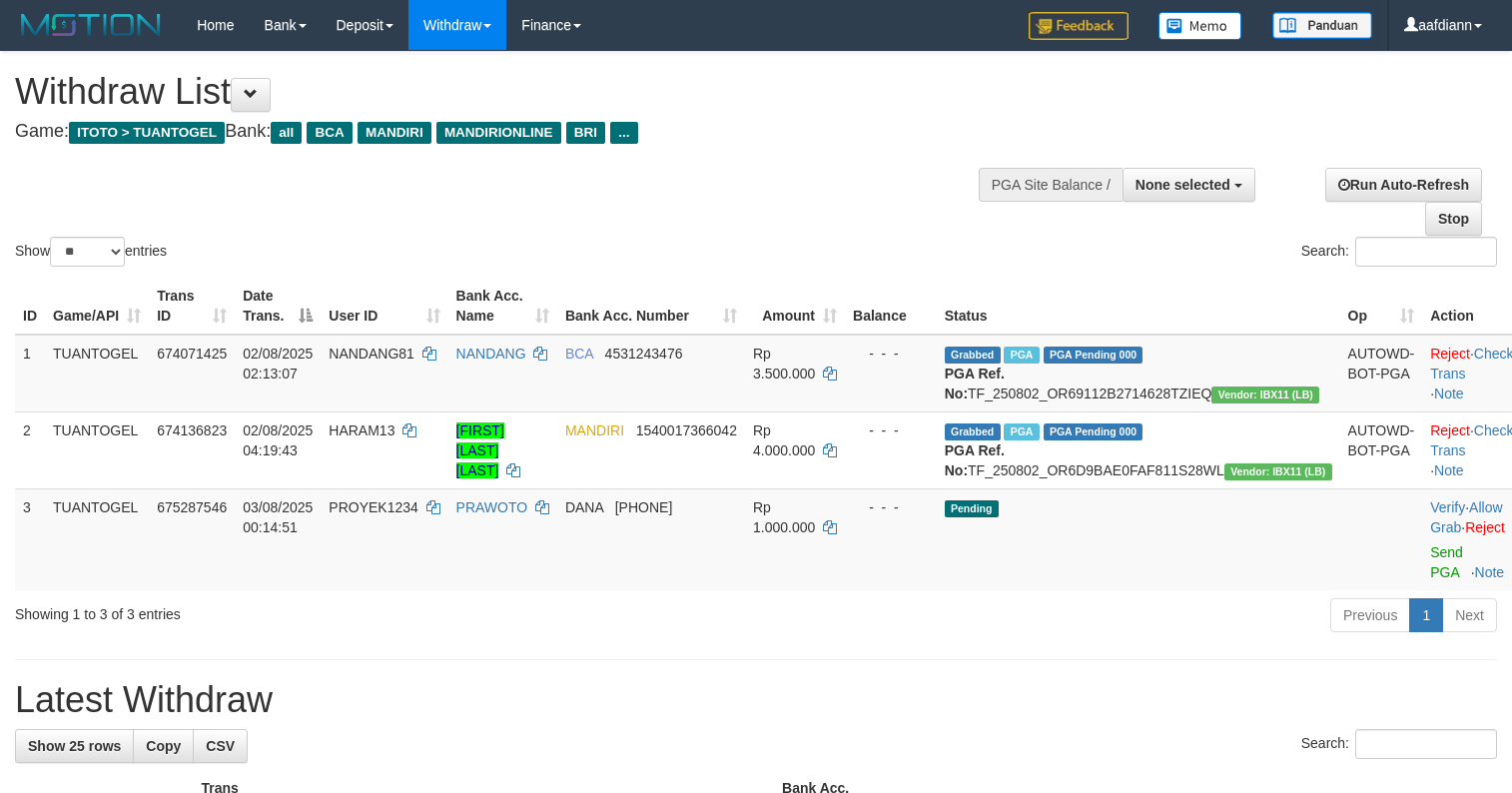 select 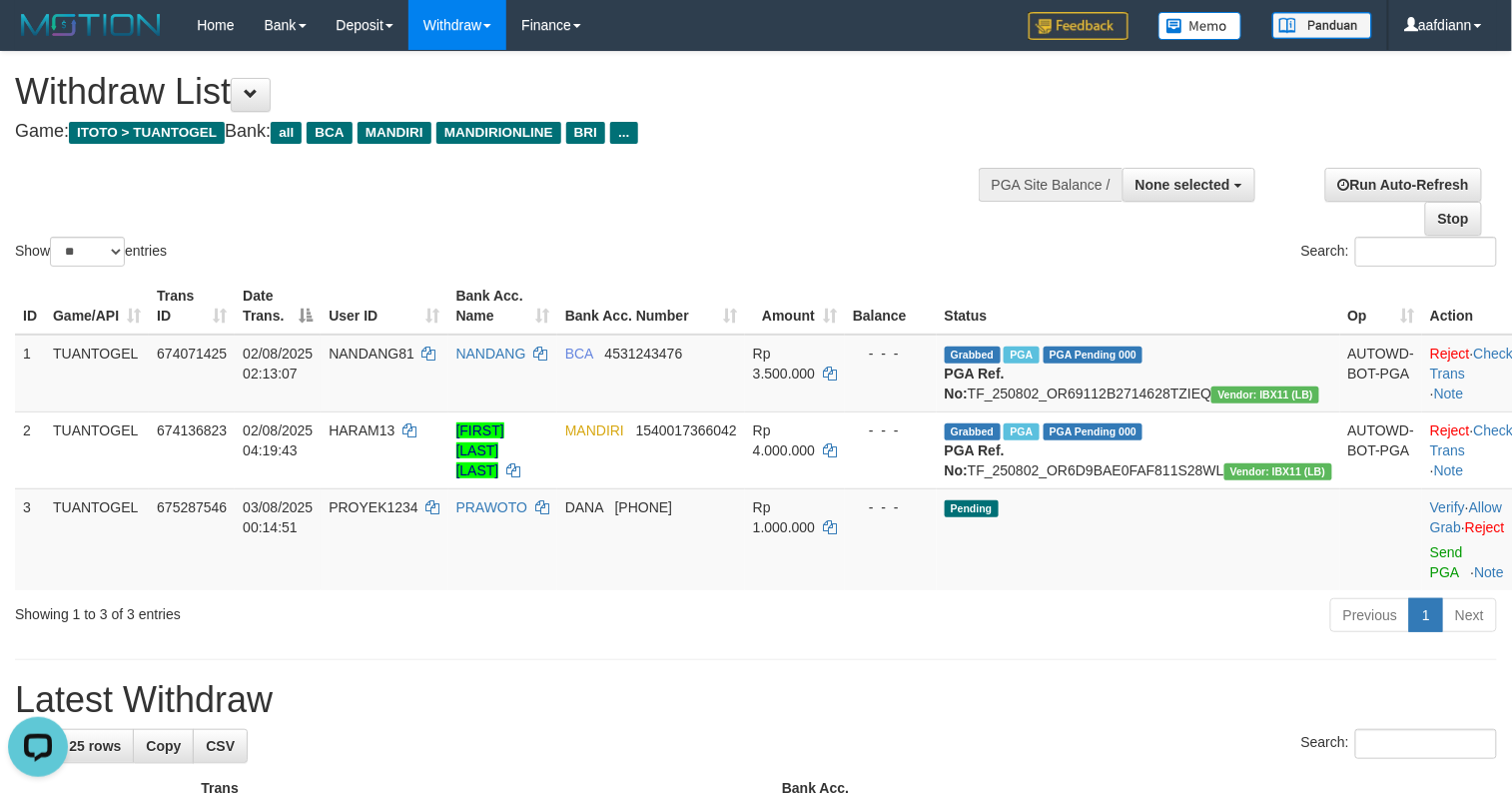 scroll, scrollTop: 0, scrollLeft: 0, axis: both 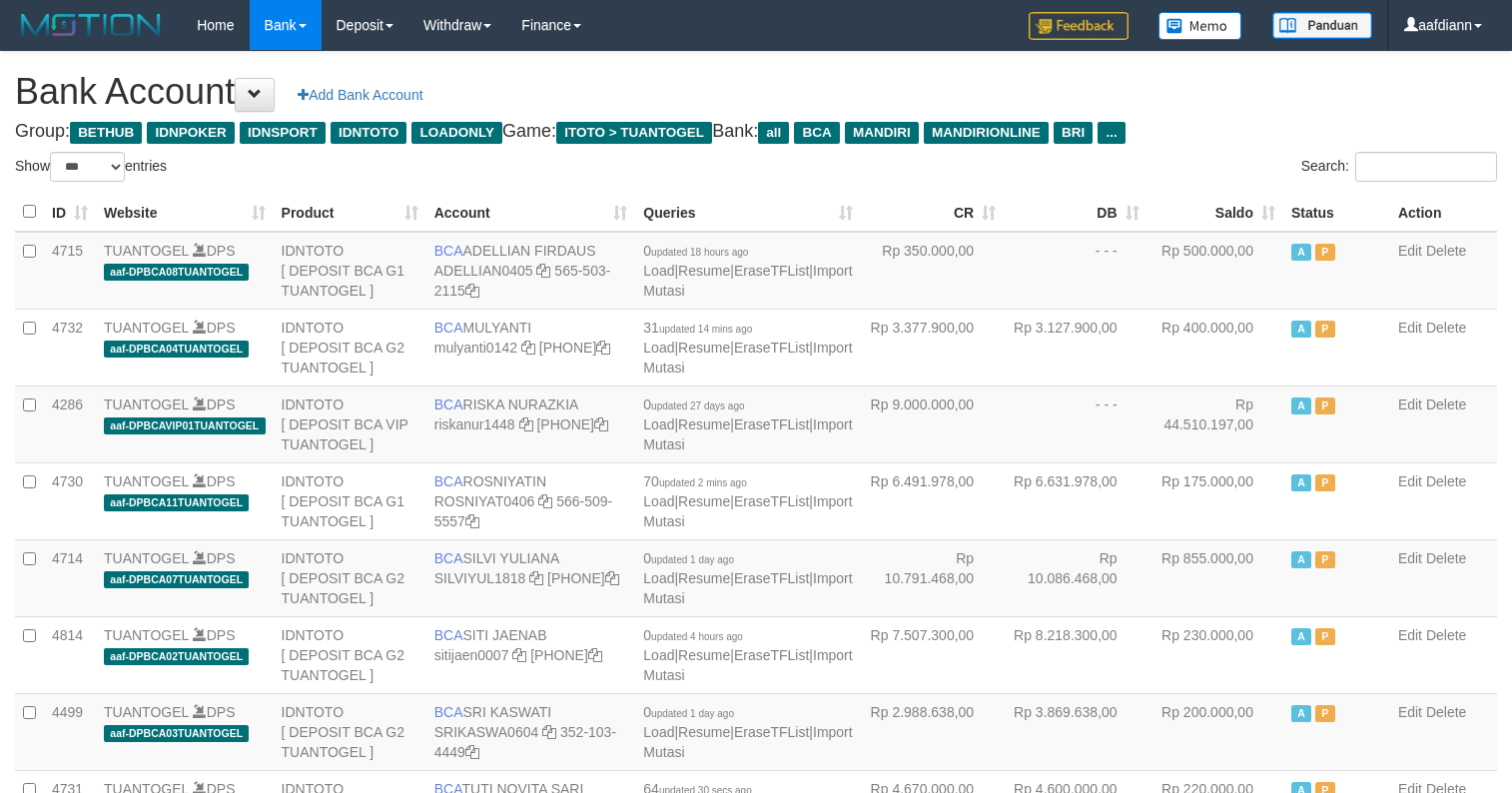 select on "***" 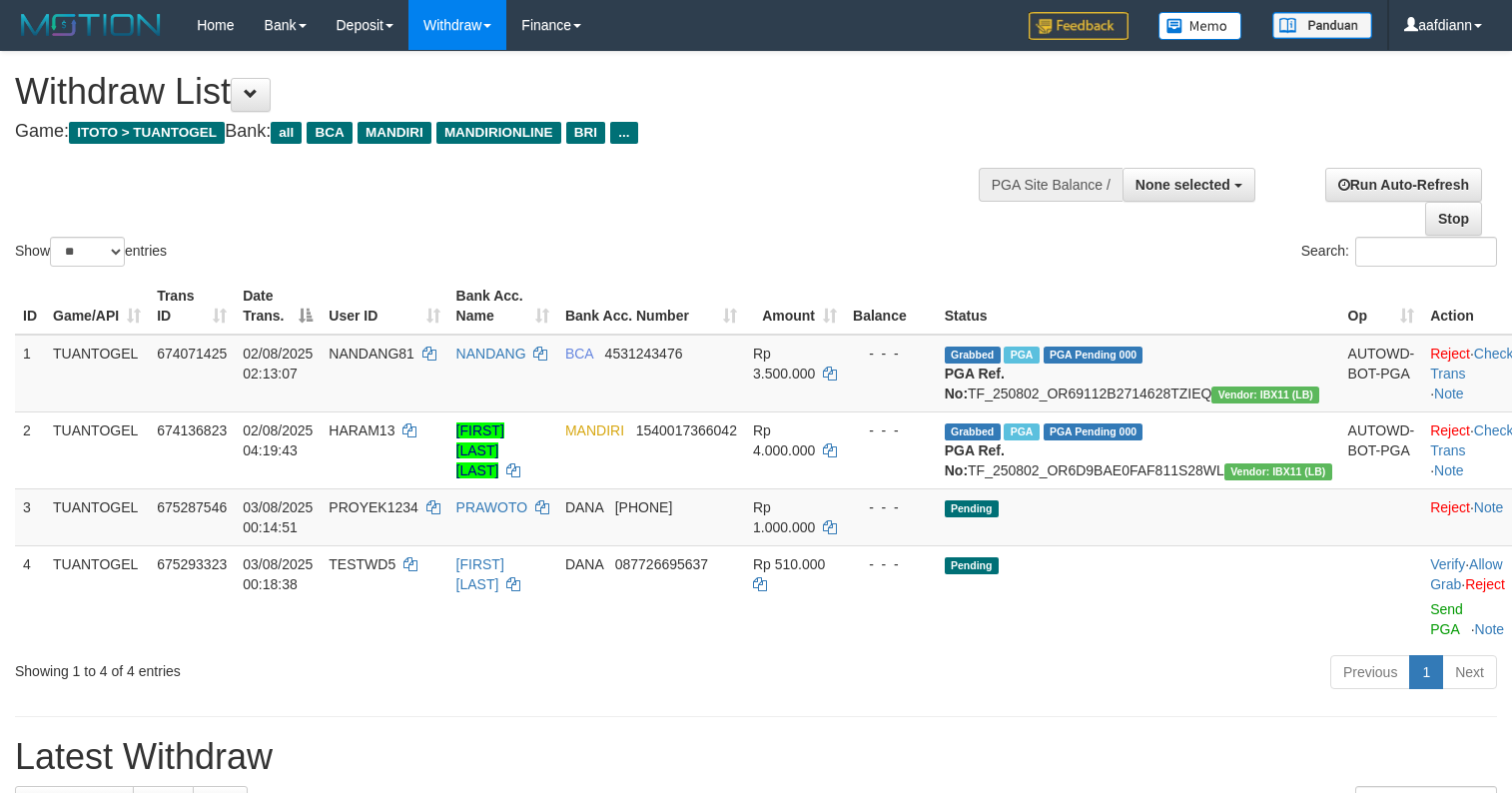 select 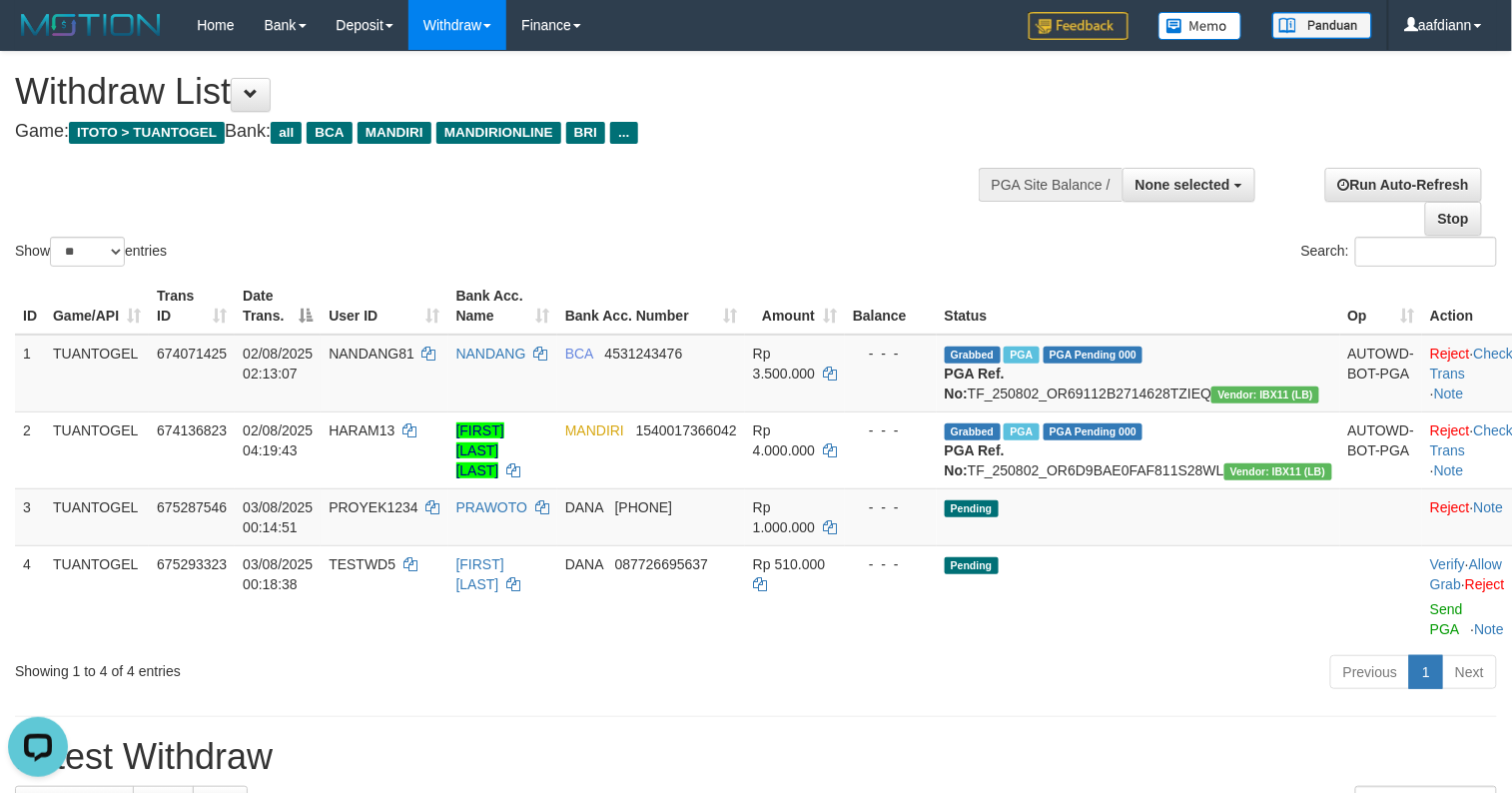 scroll, scrollTop: 0, scrollLeft: 0, axis: both 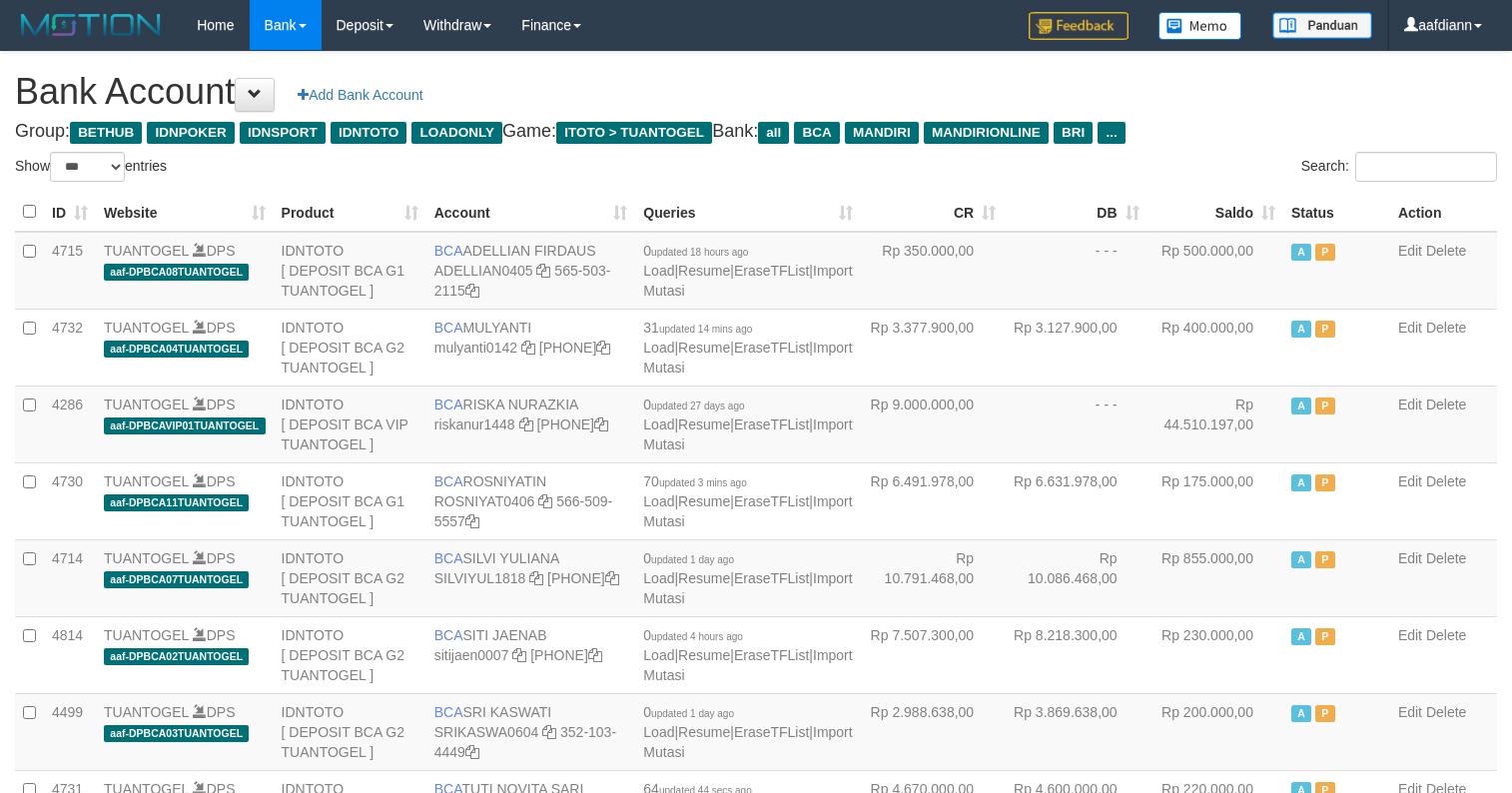 select on "***" 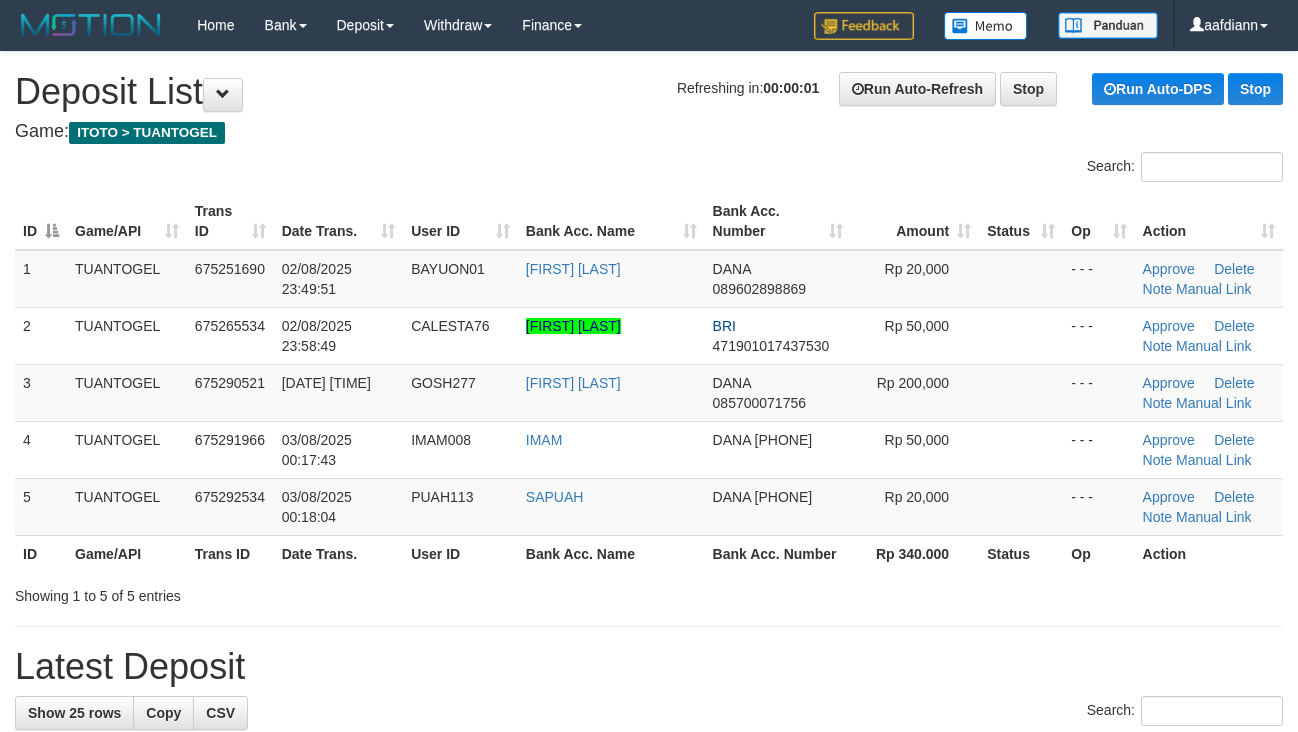 scroll, scrollTop: 0, scrollLeft: 0, axis: both 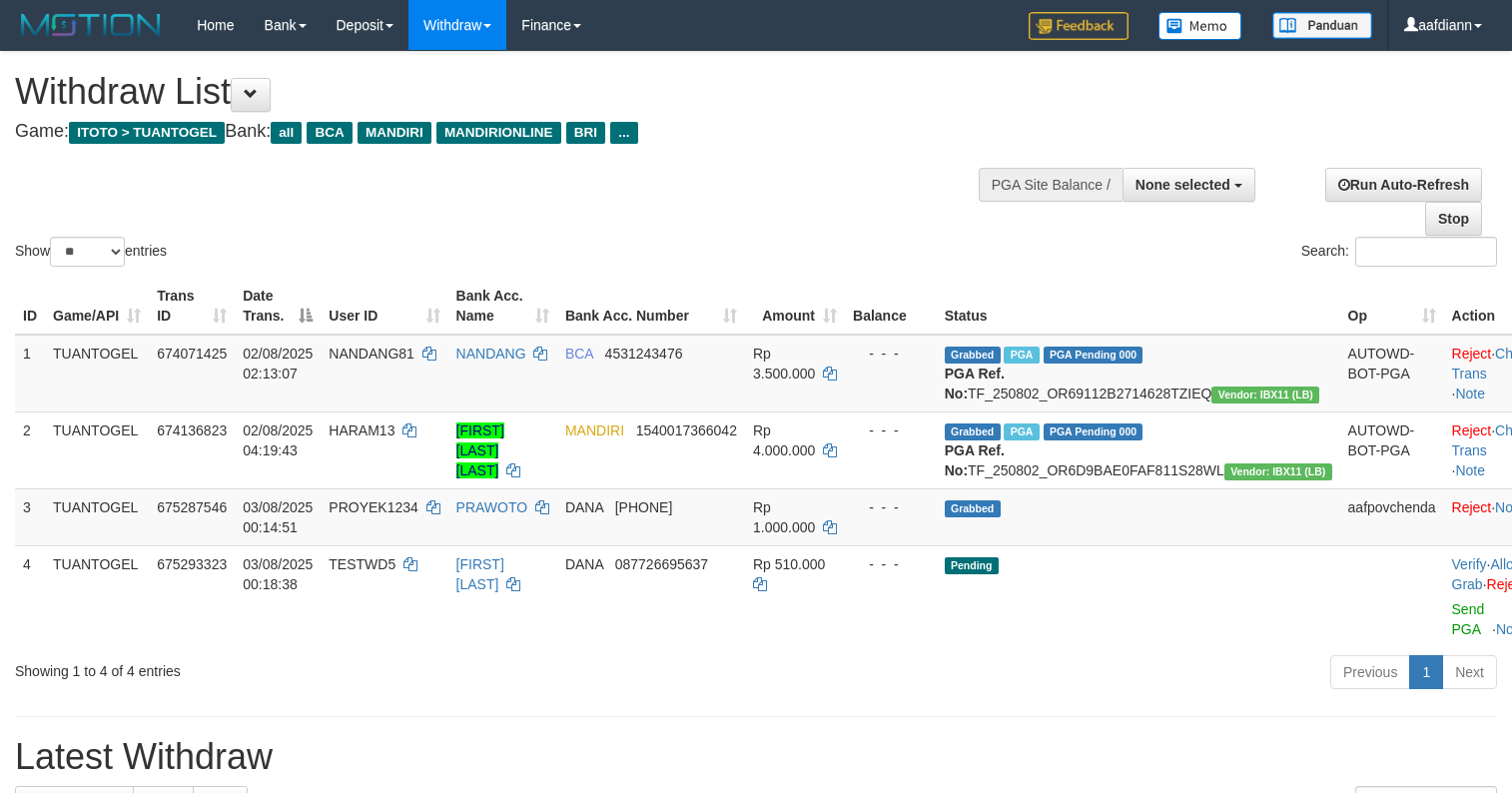 select 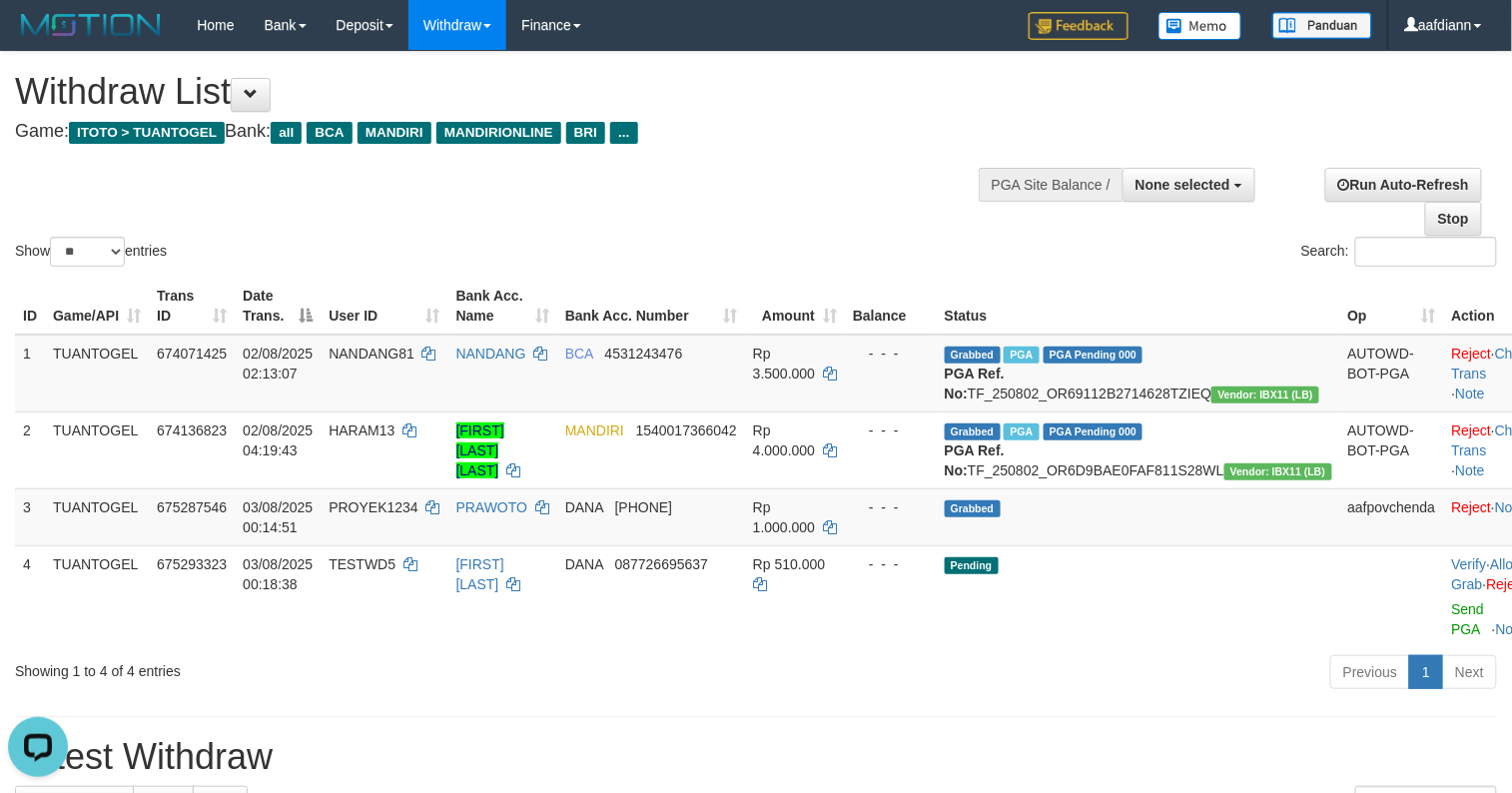 scroll, scrollTop: 0, scrollLeft: 0, axis: both 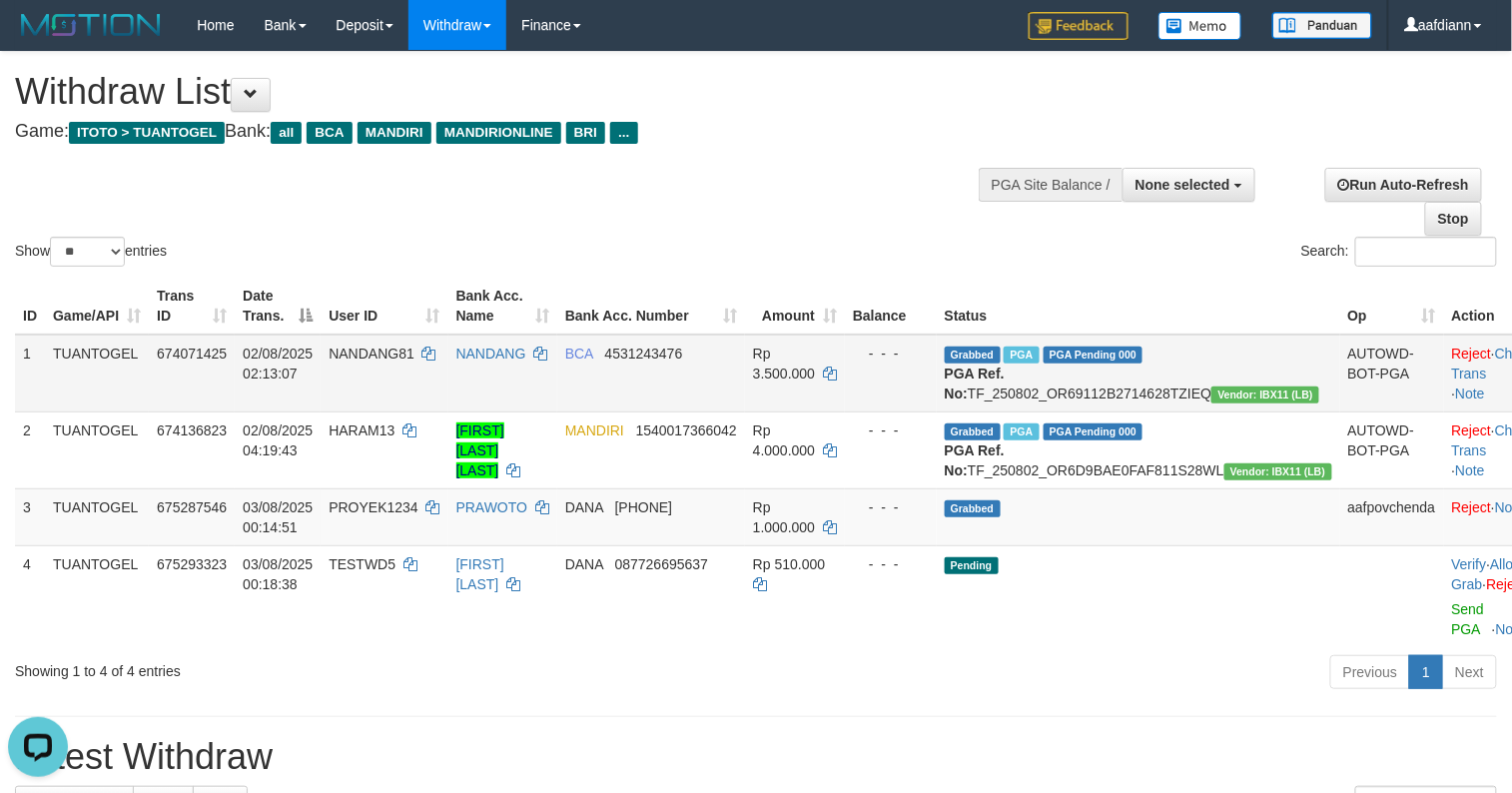 drag, startPoint x: 625, startPoint y: 709, endPoint x: 408, endPoint y: 427, distance: 355.8272 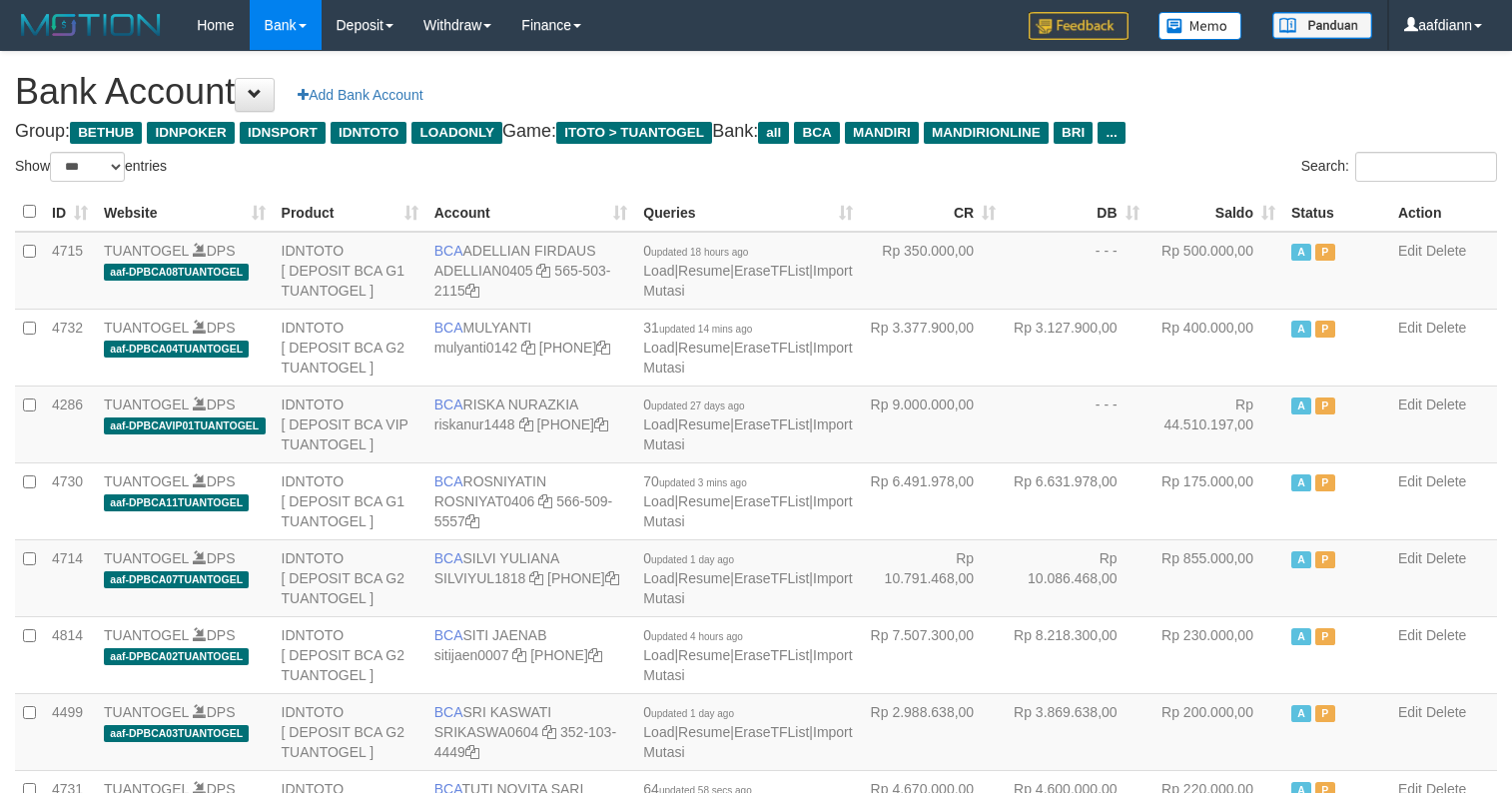 select on "***" 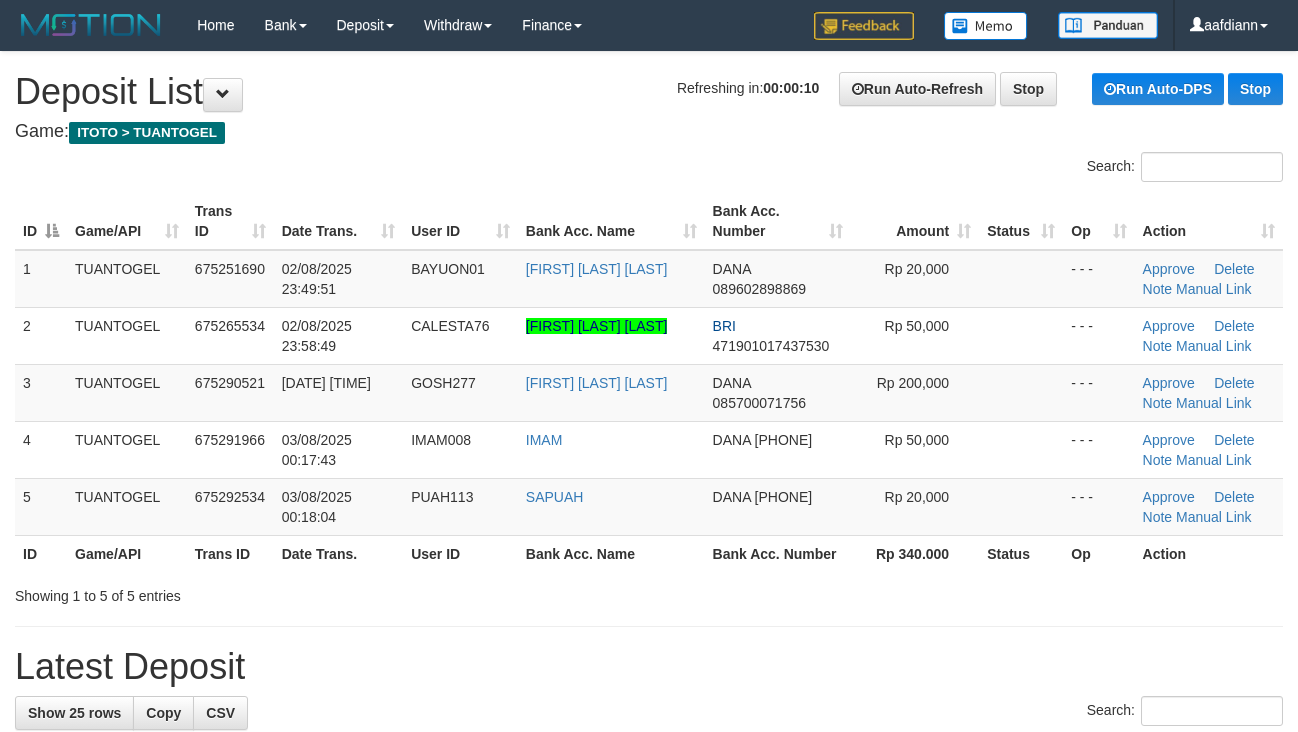 scroll, scrollTop: 0, scrollLeft: 0, axis: both 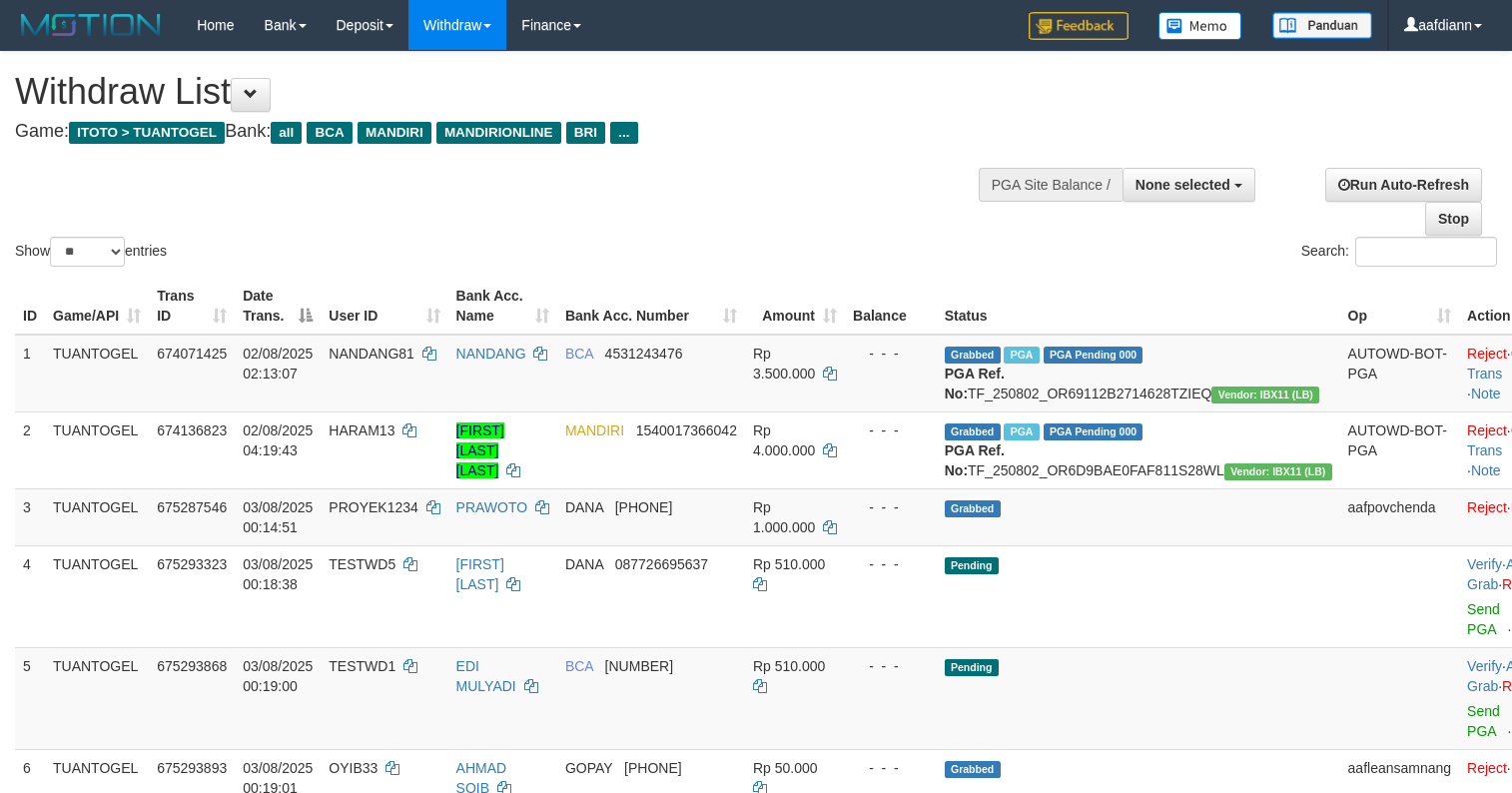 select 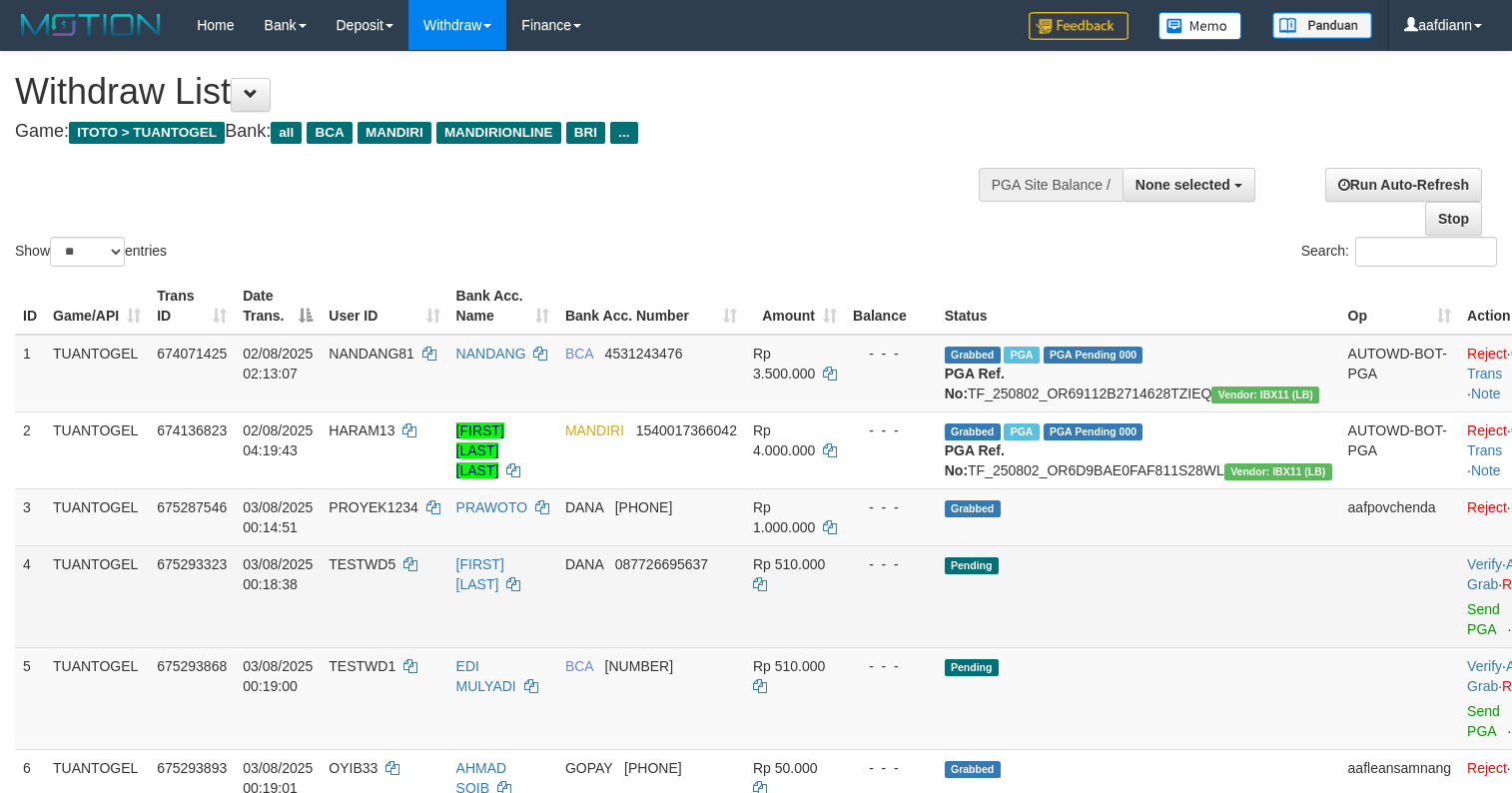 scroll, scrollTop: 0, scrollLeft: 0, axis: both 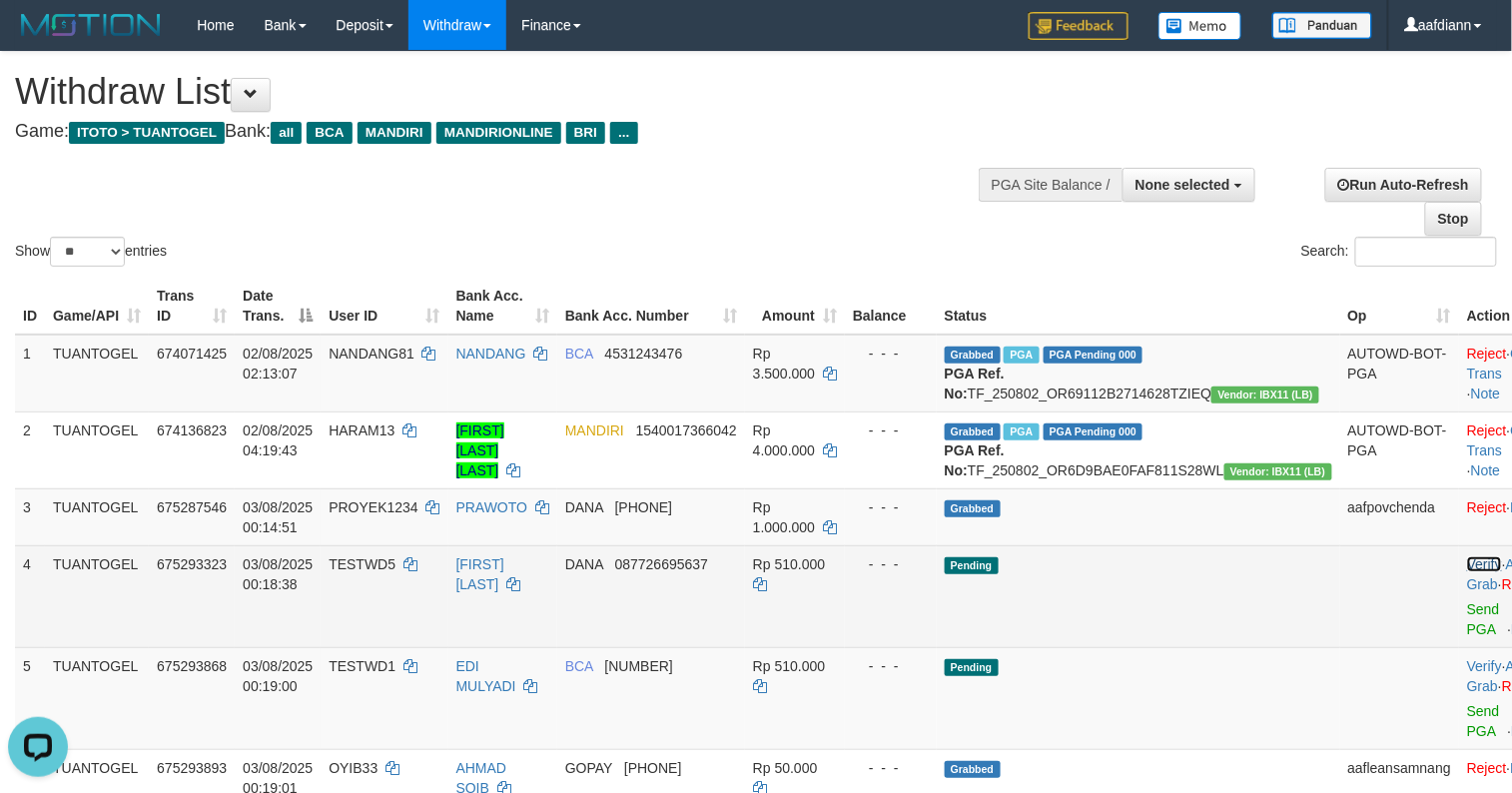 click on "Verify" at bounding box center (1484, 564) 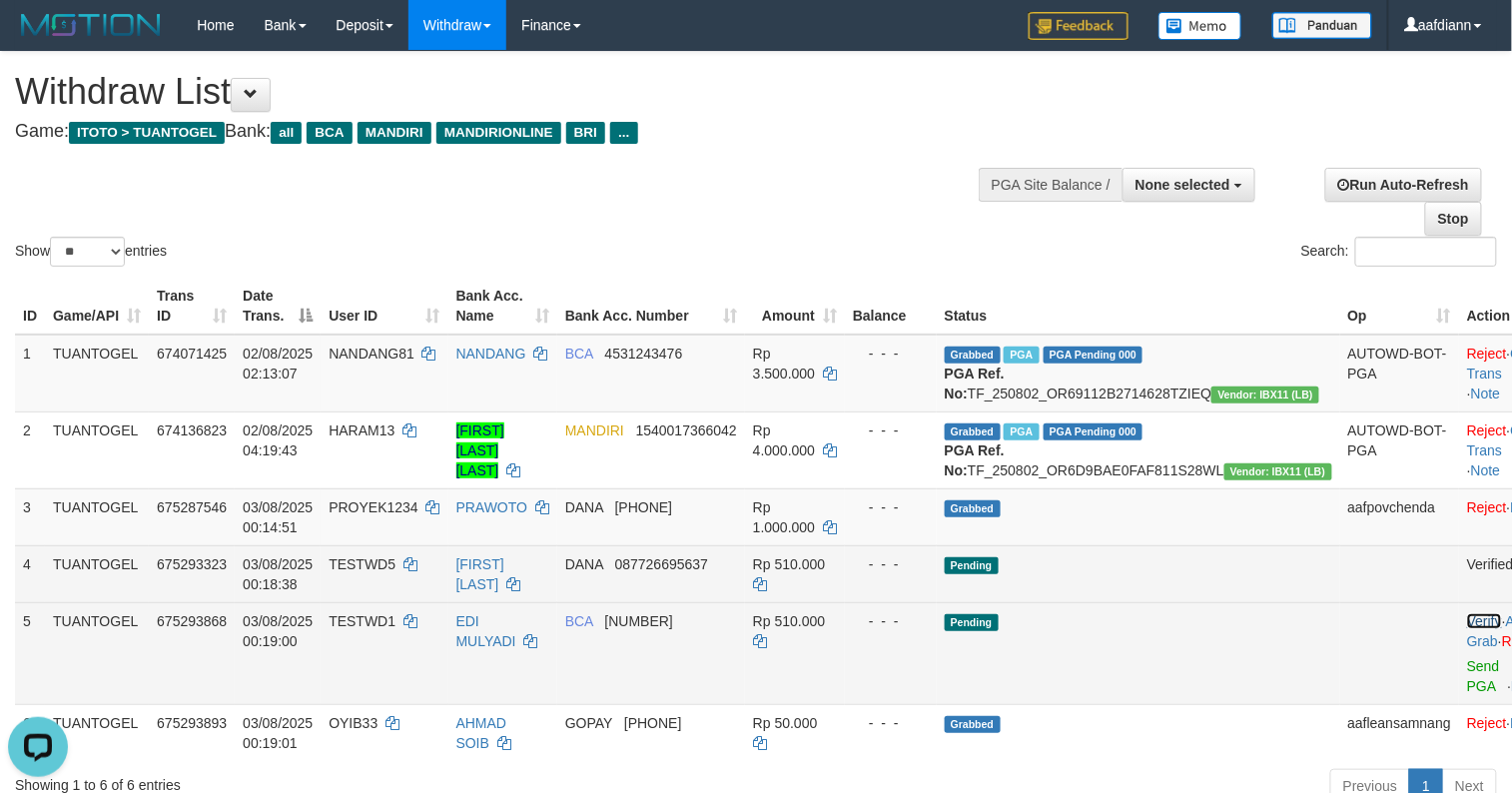 click on "Verify" at bounding box center (1484, 621) 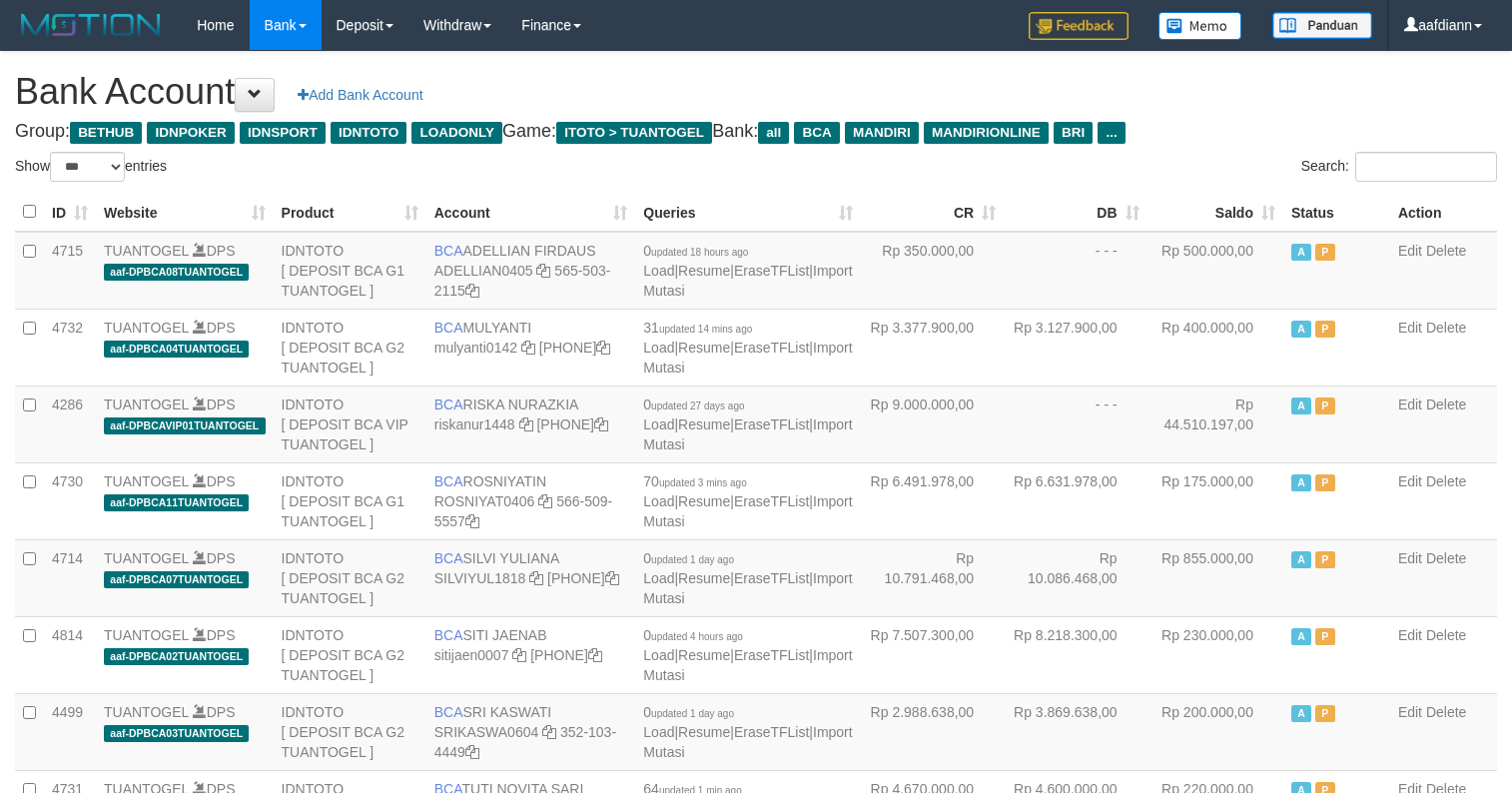 select on "***" 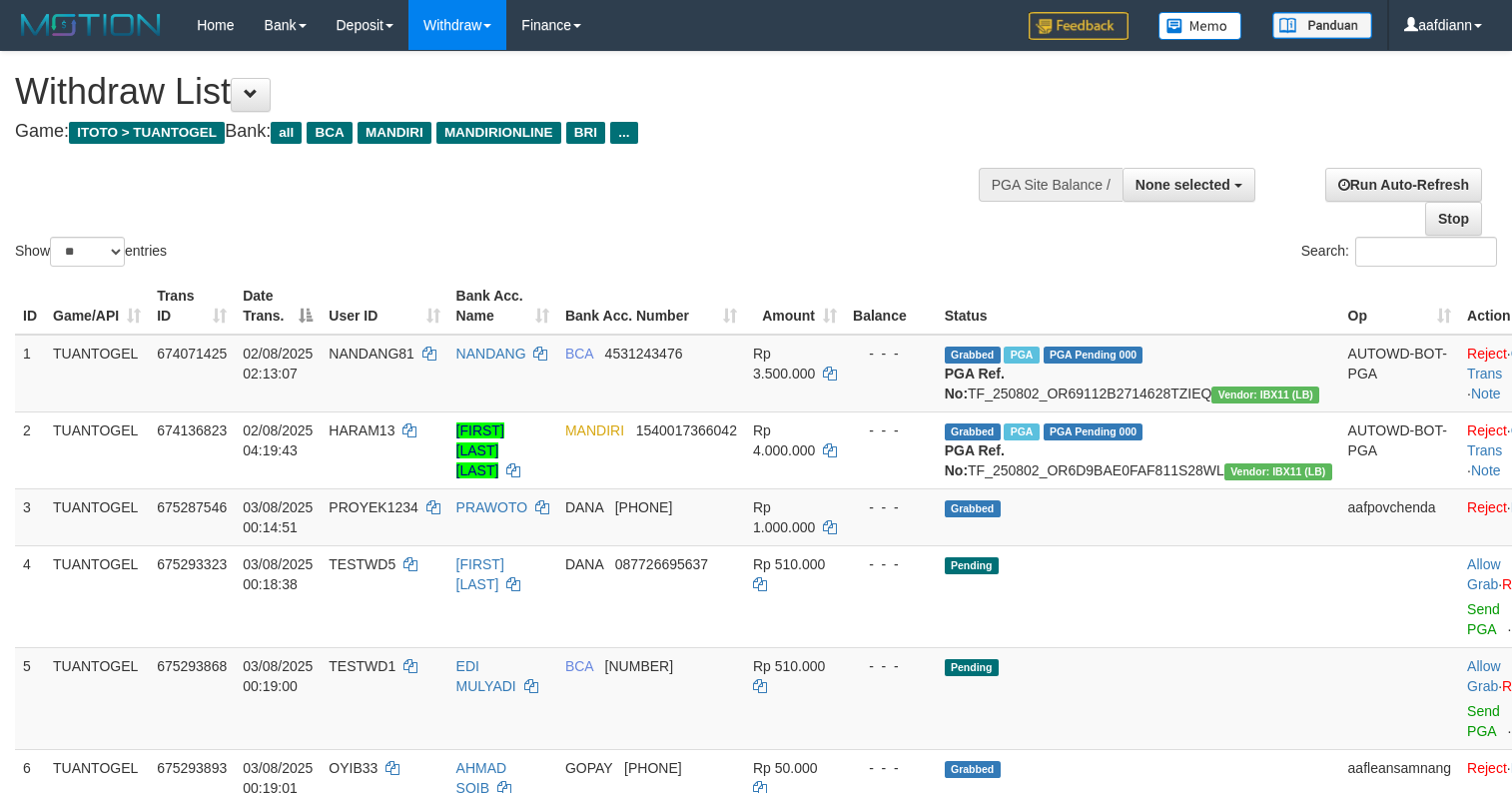 select 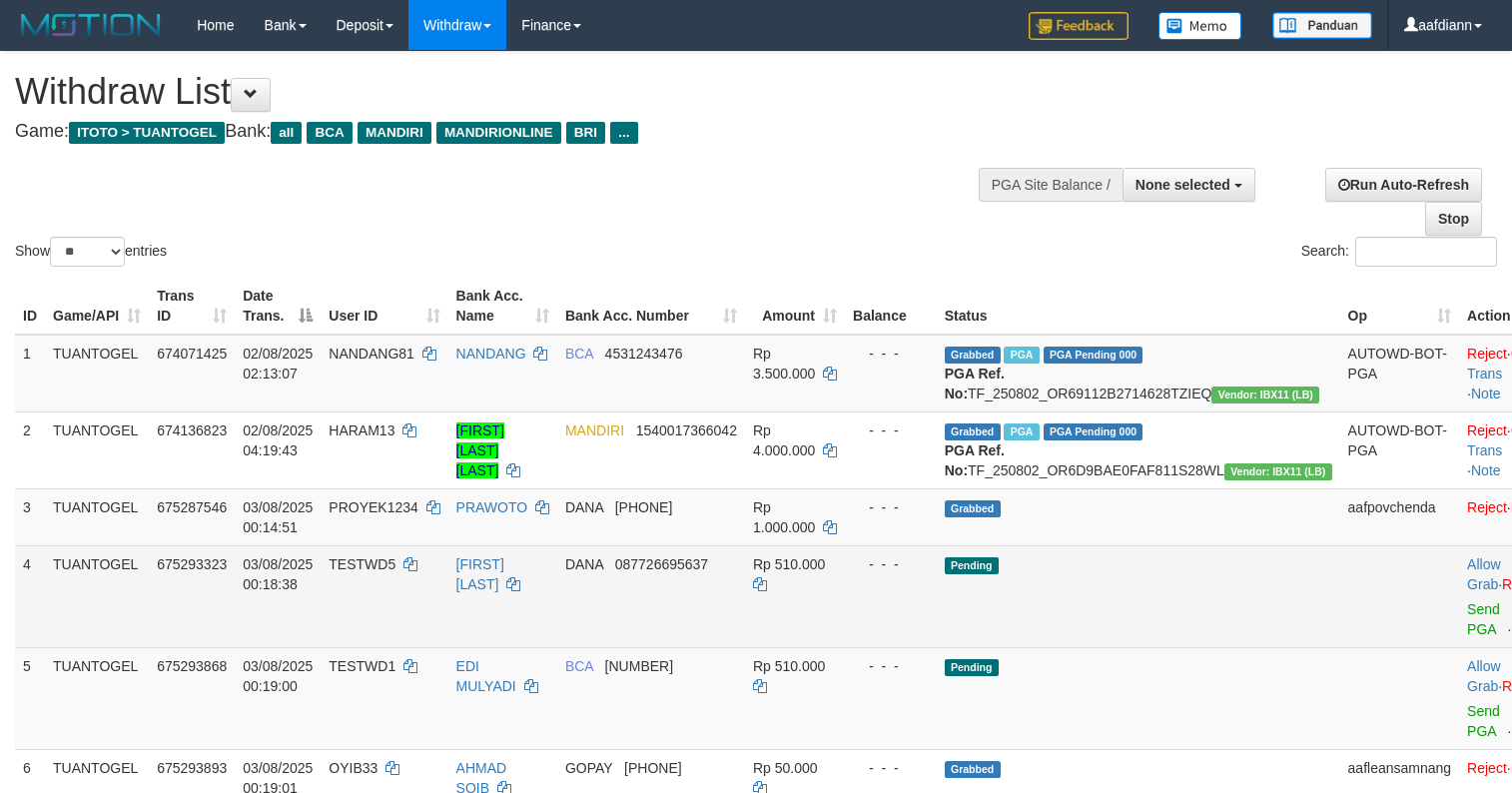 scroll, scrollTop: 0, scrollLeft: 0, axis: both 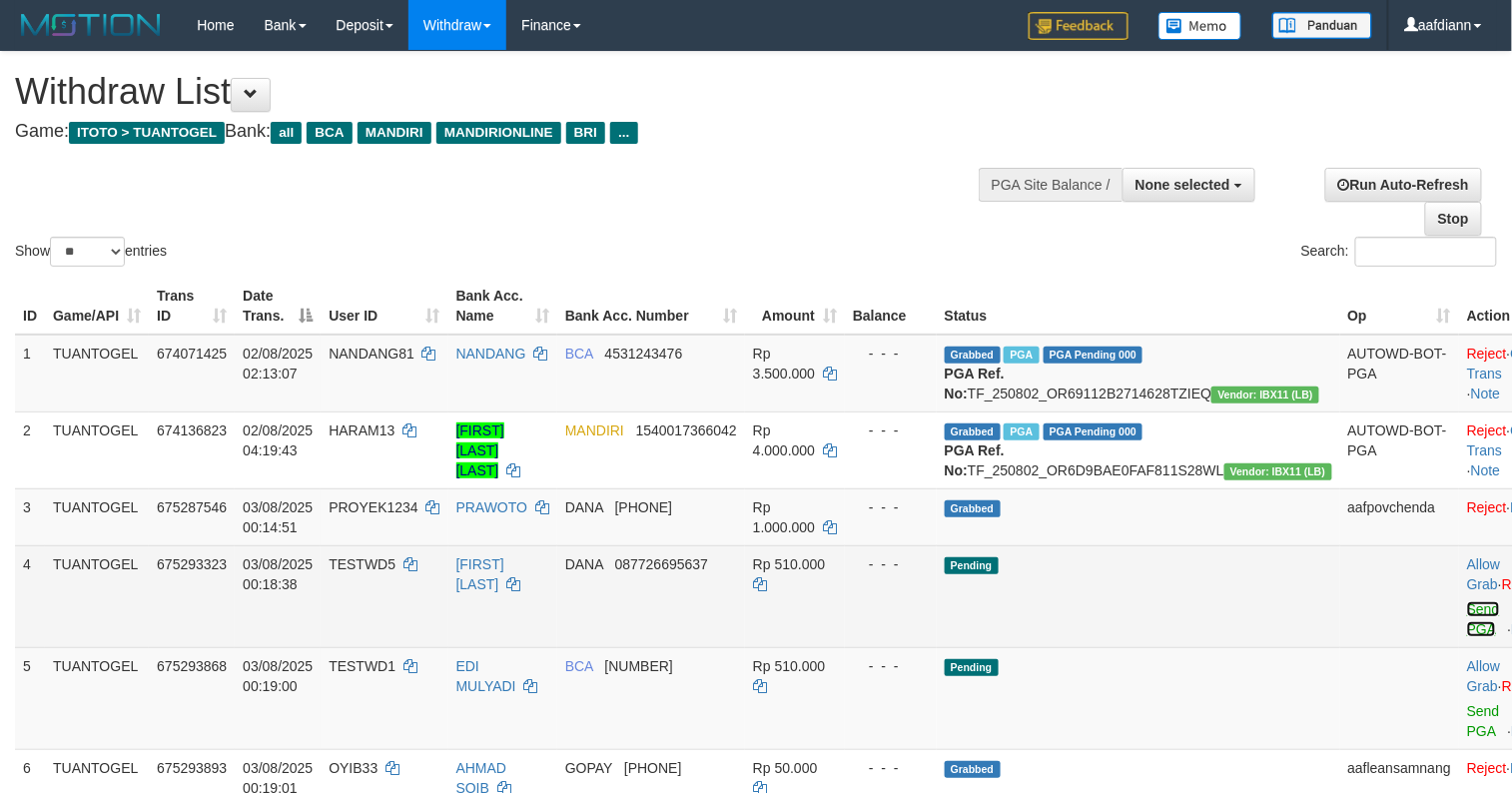 click on "Send PGA" at bounding box center (1483, 619) 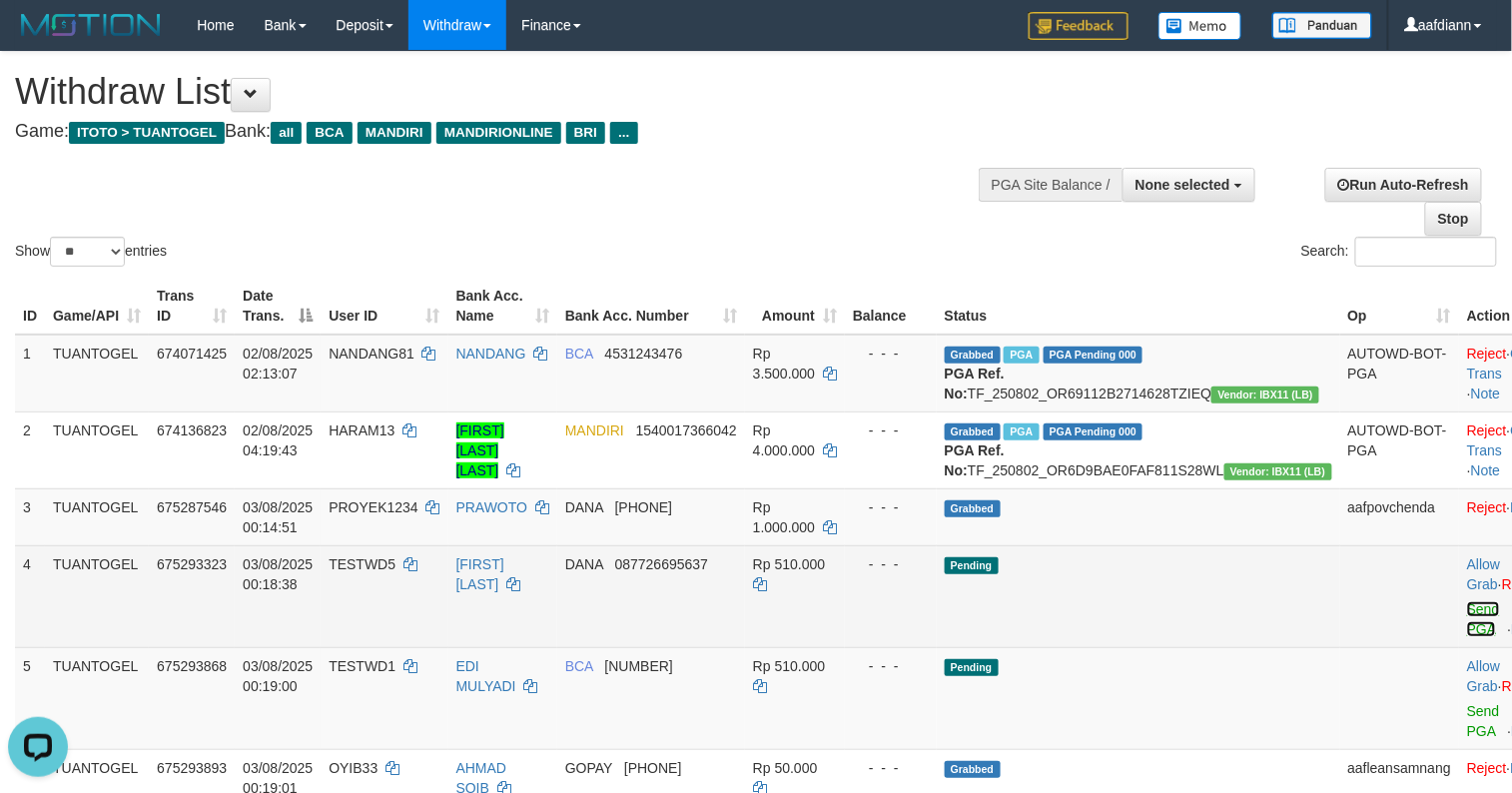 scroll, scrollTop: 0, scrollLeft: 0, axis: both 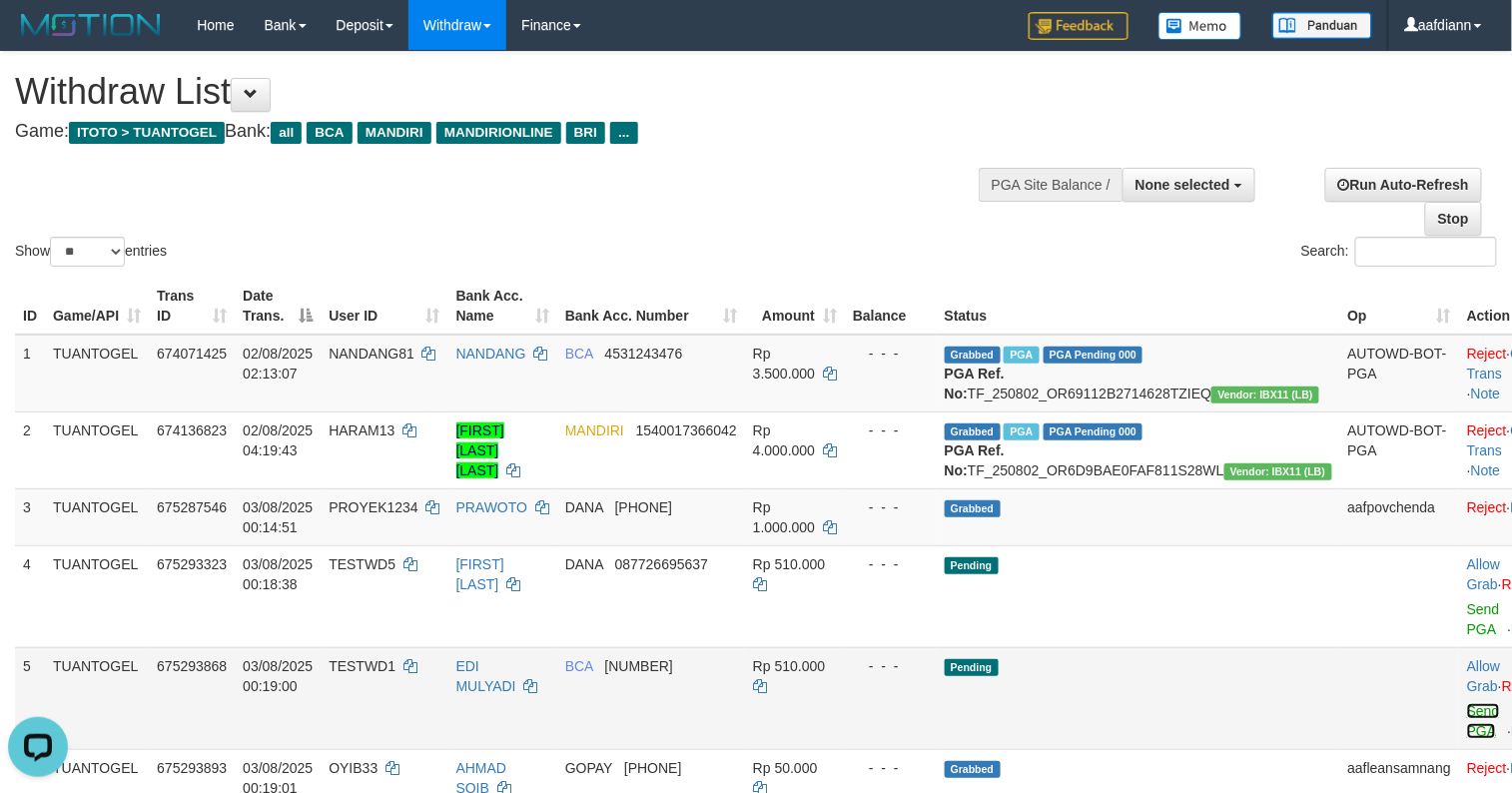 click on "Send PGA" at bounding box center (1483, 721) 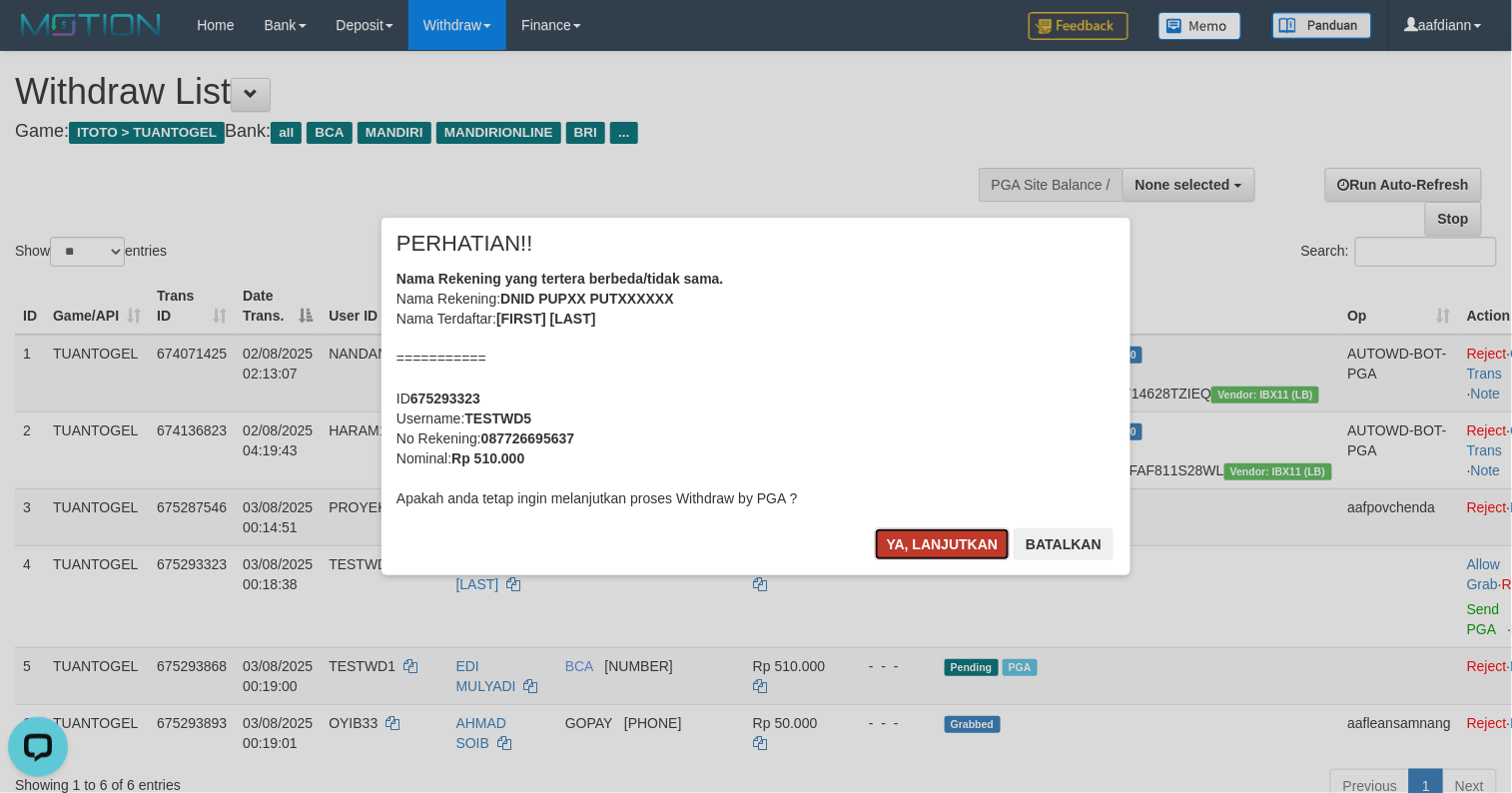 click on "Ya, lanjutkan" at bounding box center [943, 544] 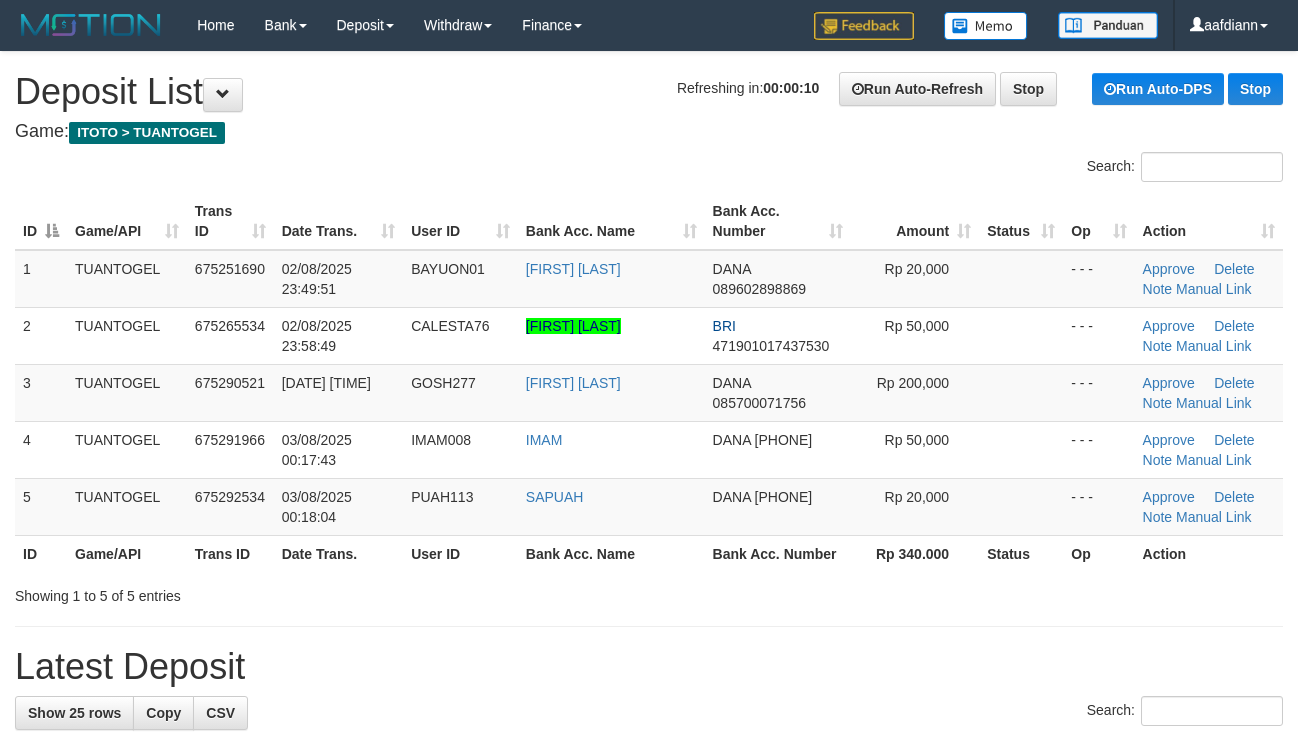 scroll, scrollTop: 0, scrollLeft: 0, axis: both 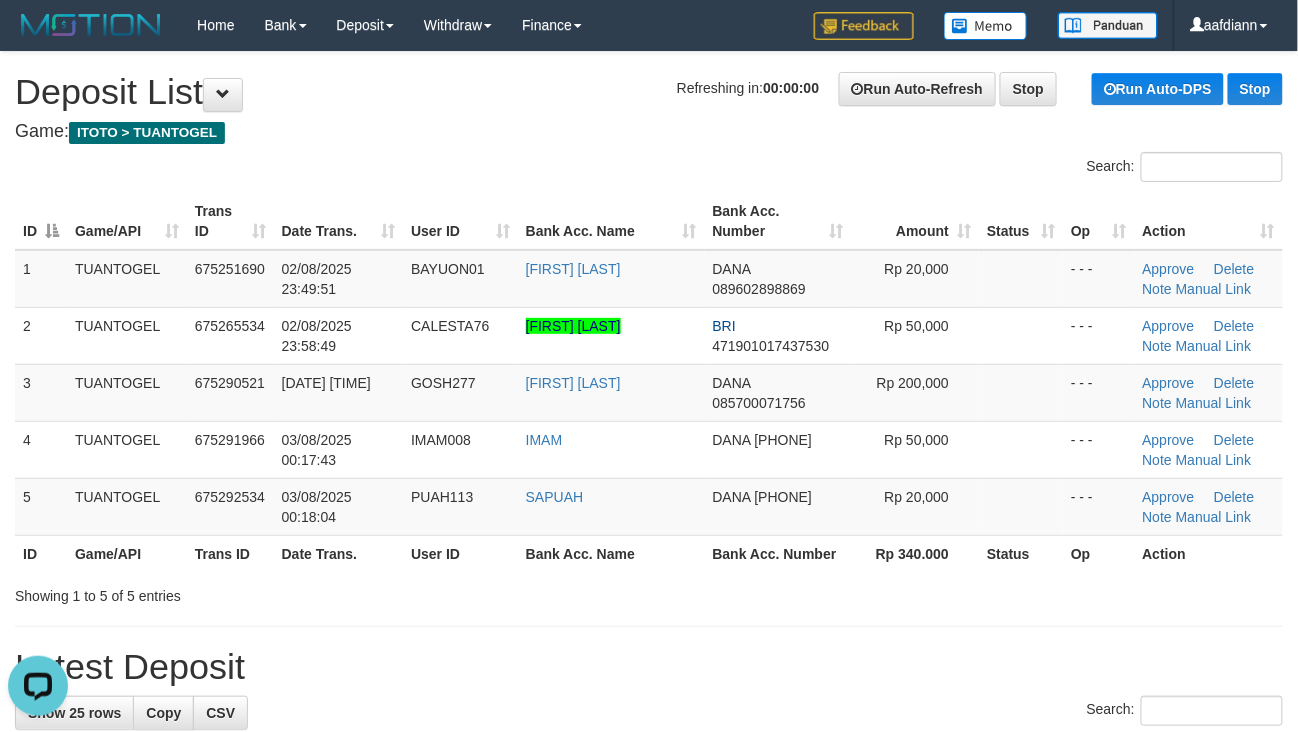 drag, startPoint x: 578, startPoint y: 146, endPoint x: 428, endPoint y: 126, distance: 151.32745 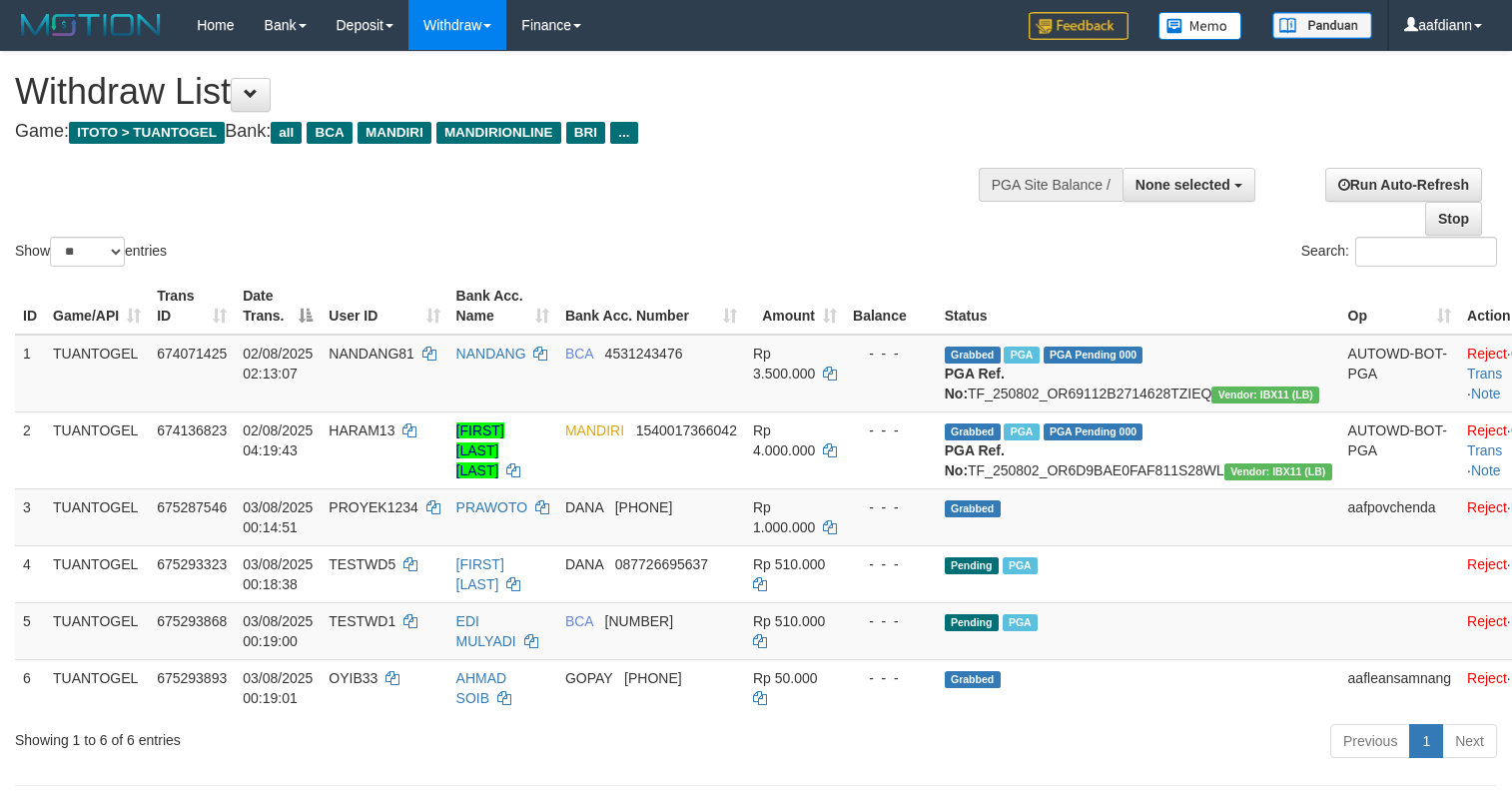 select 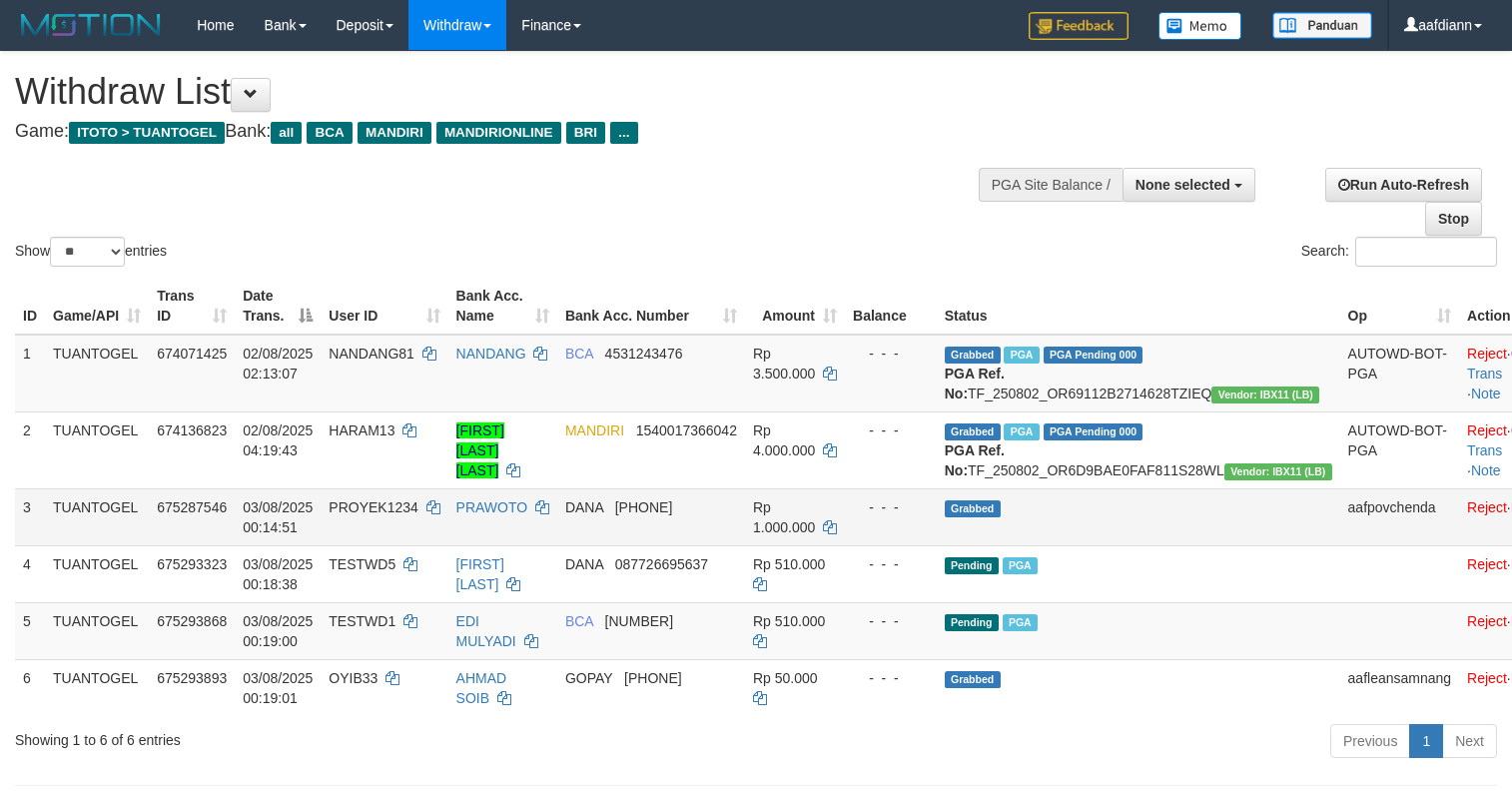 scroll, scrollTop: 0, scrollLeft: 0, axis: both 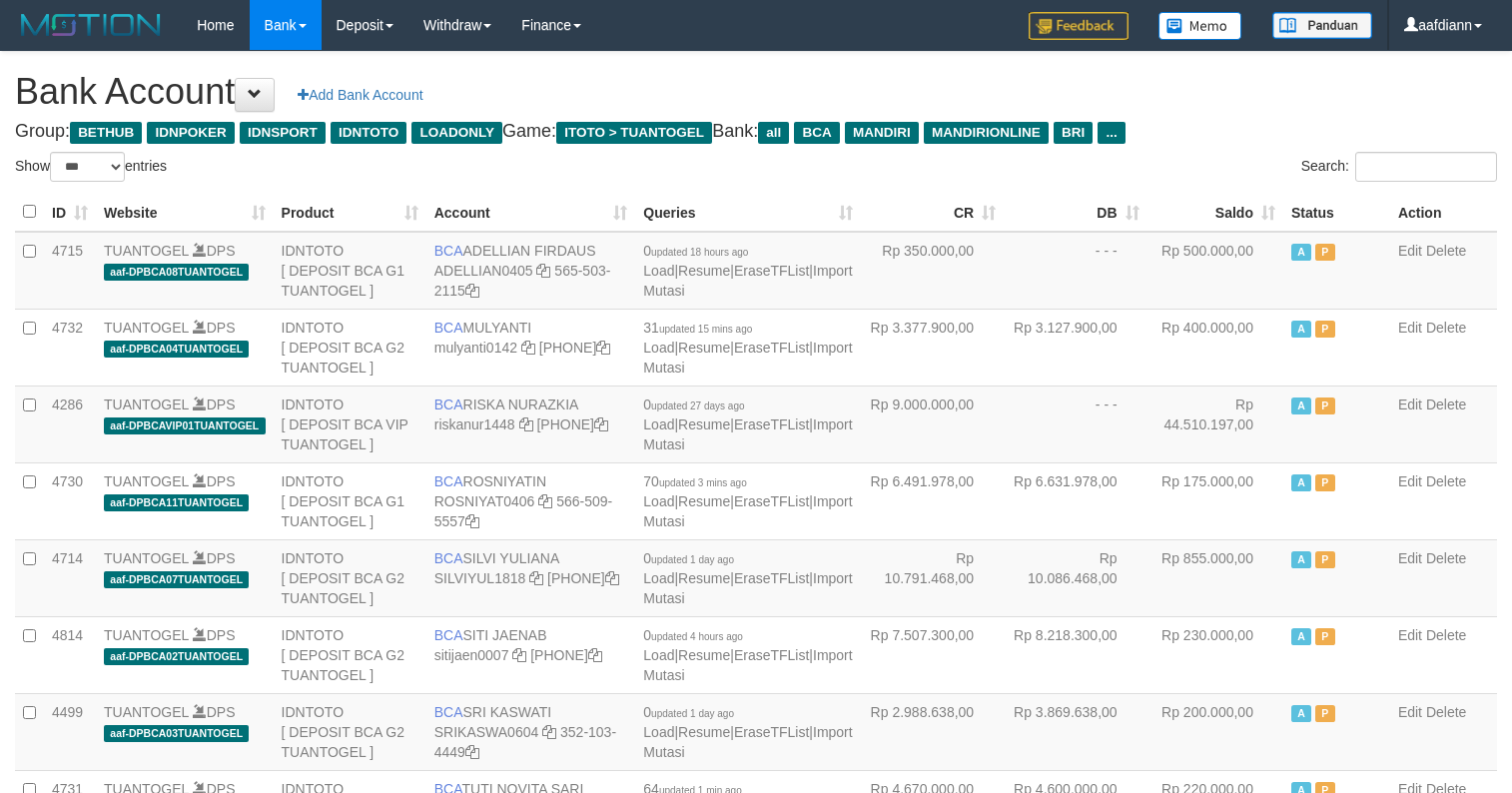 select on "***" 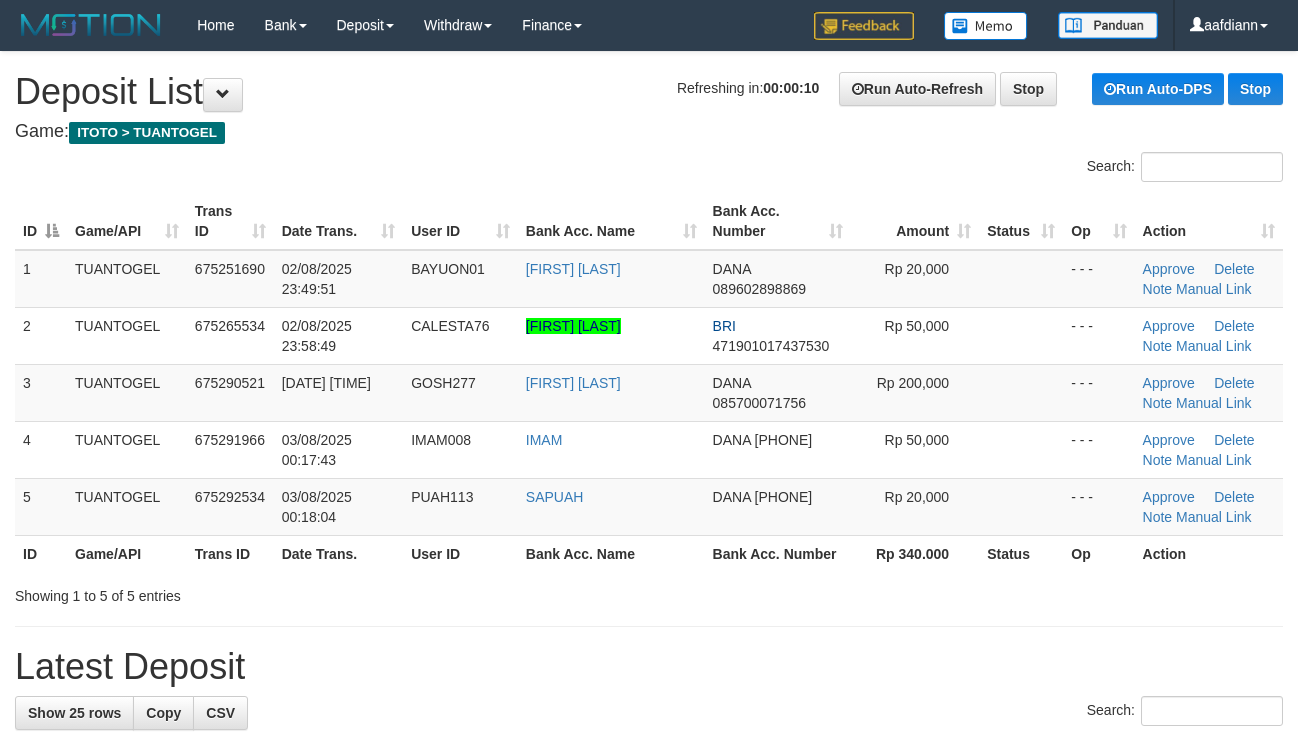 scroll, scrollTop: 0, scrollLeft: 0, axis: both 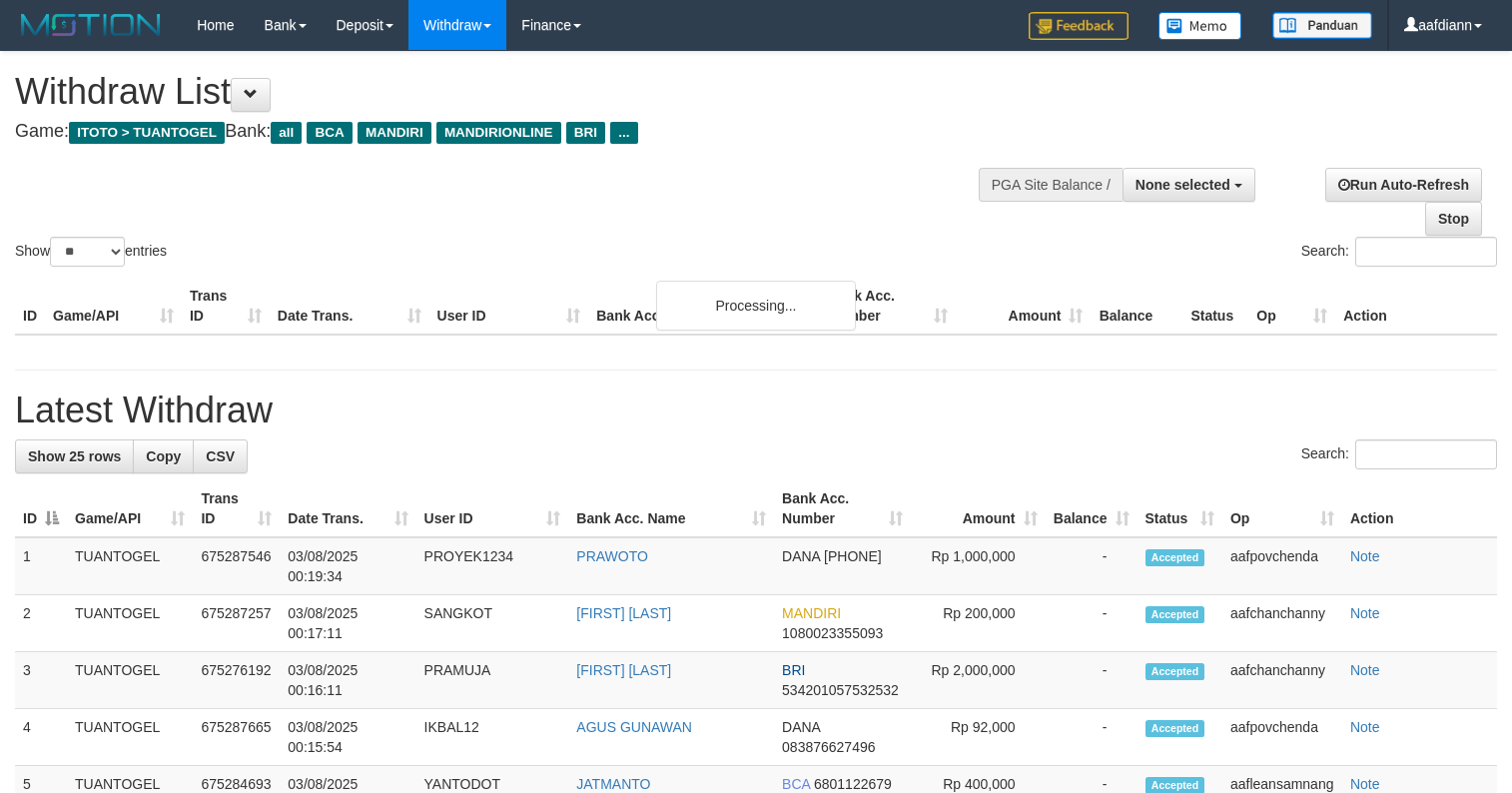 select 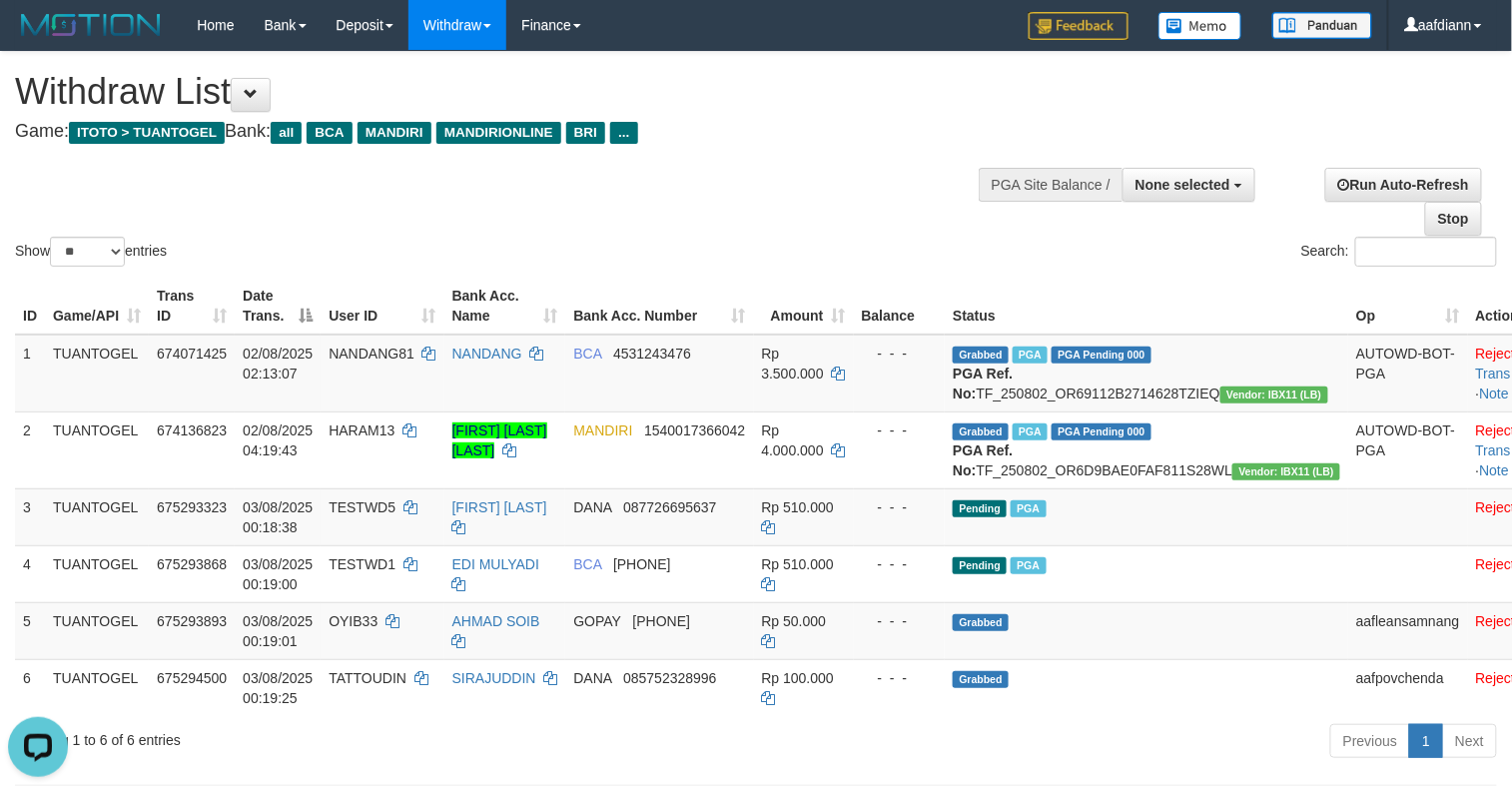 scroll, scrollTop: 0, scrollLeft: 0, axis: both 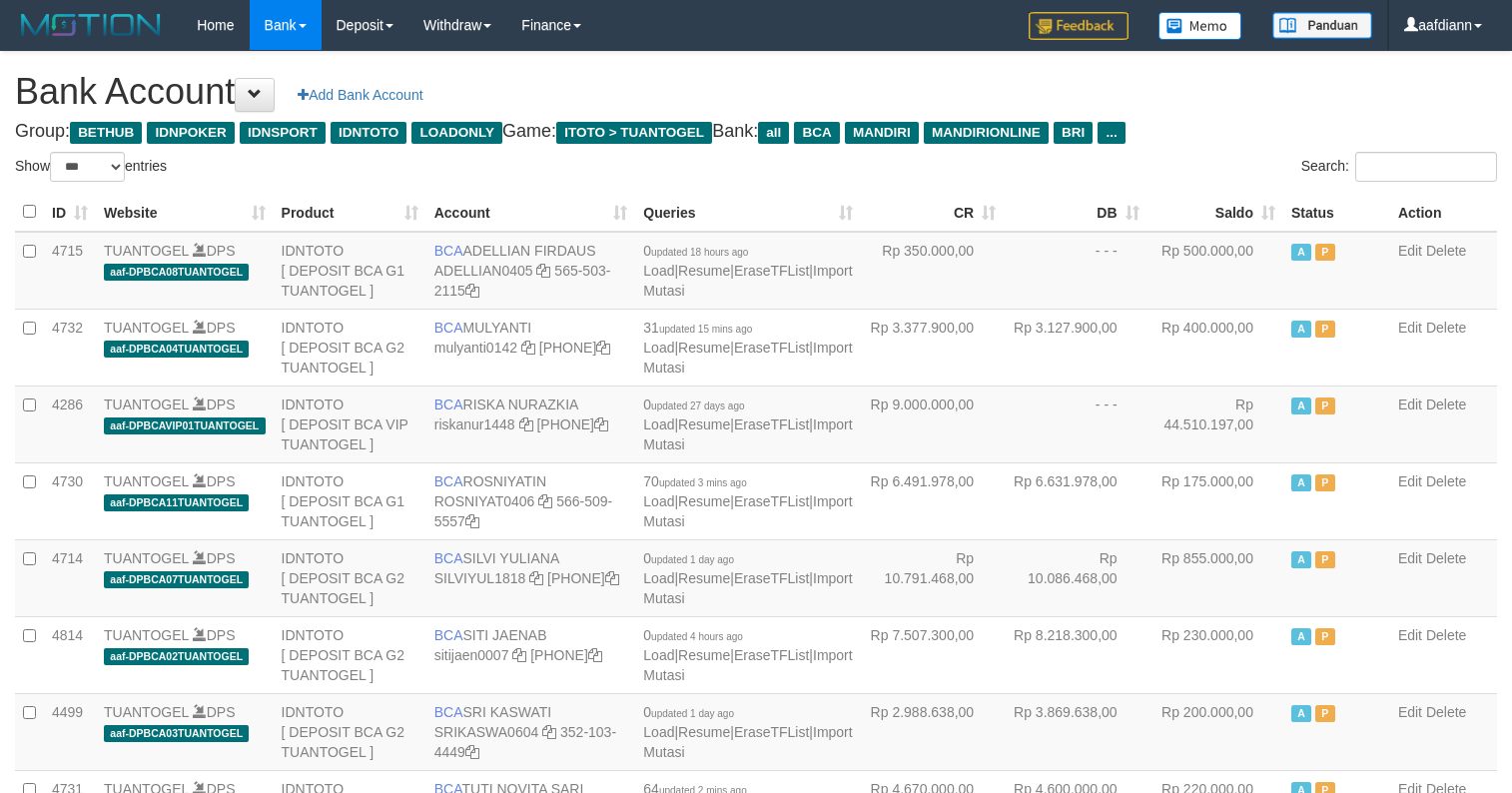 select on "***" 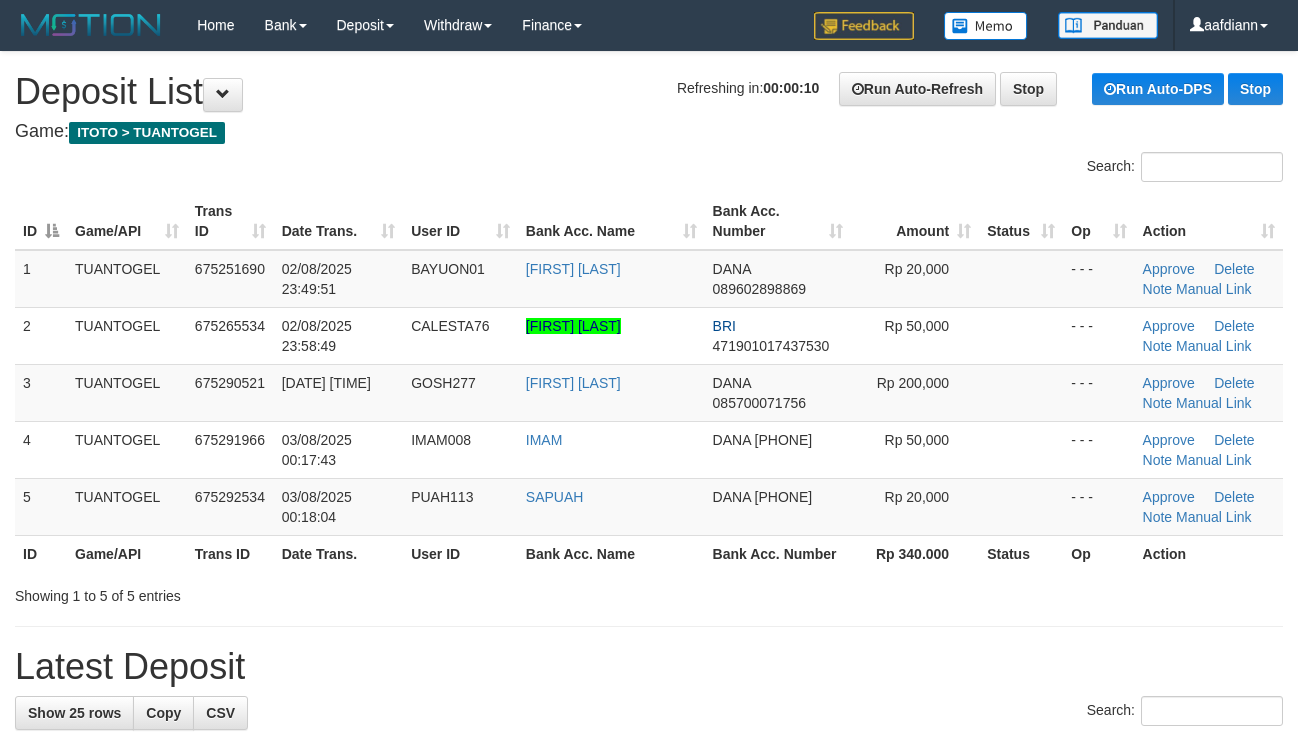 scroll, scrollTop: 0, scrollLeft: 0, axis: both 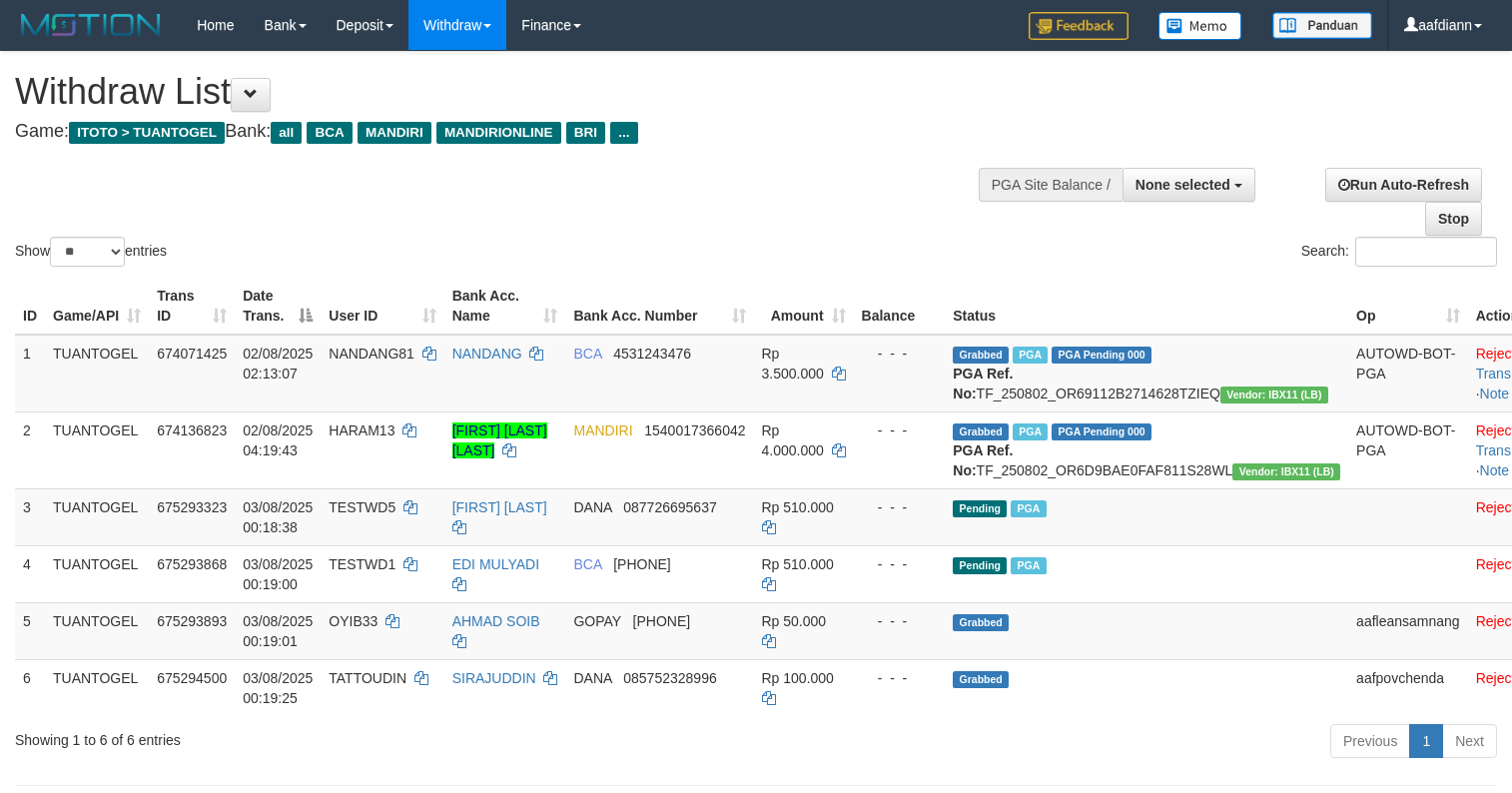 select 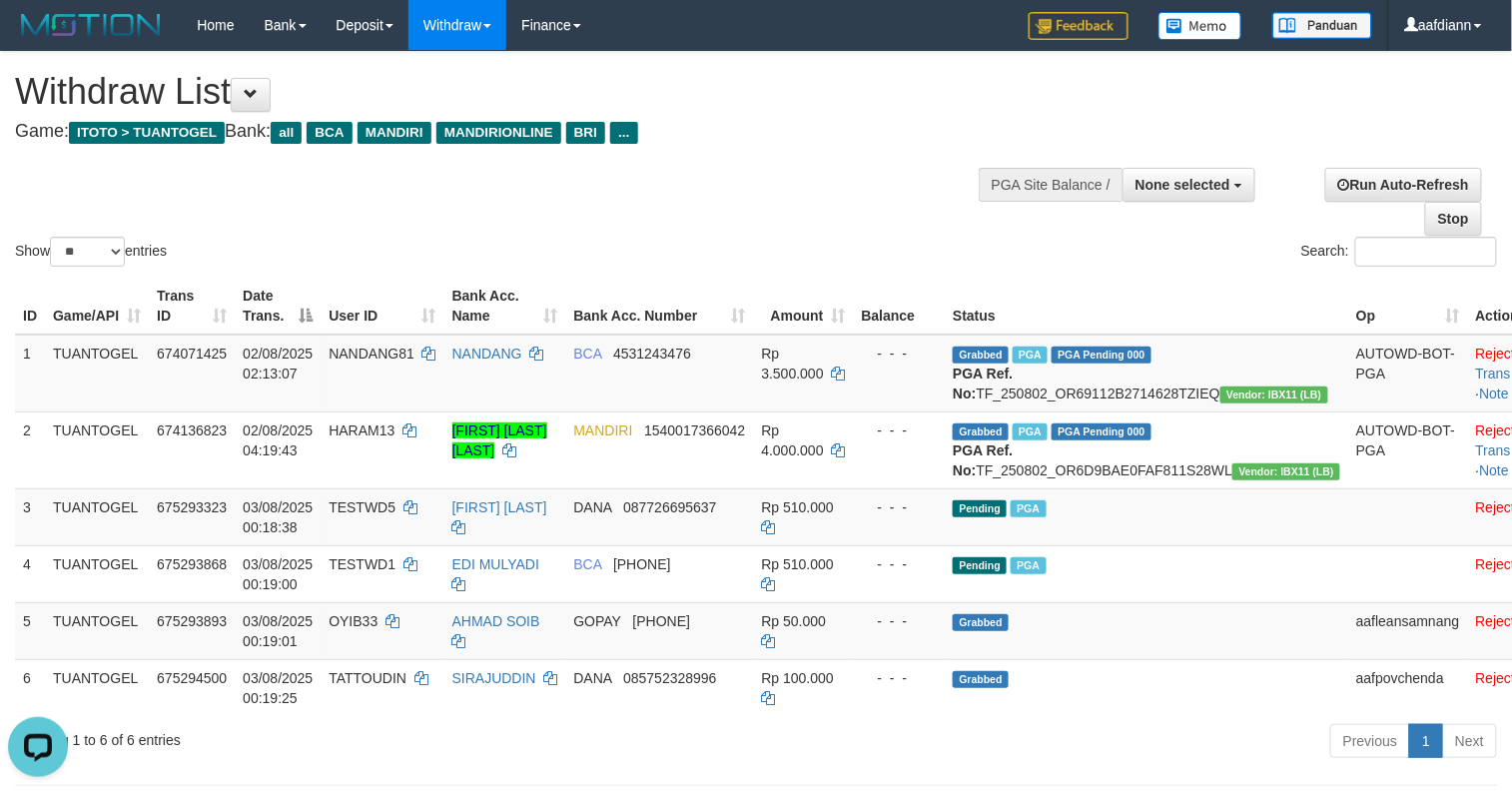 scroll, scrollTop: 0, scrollLeft: 0, axis: both 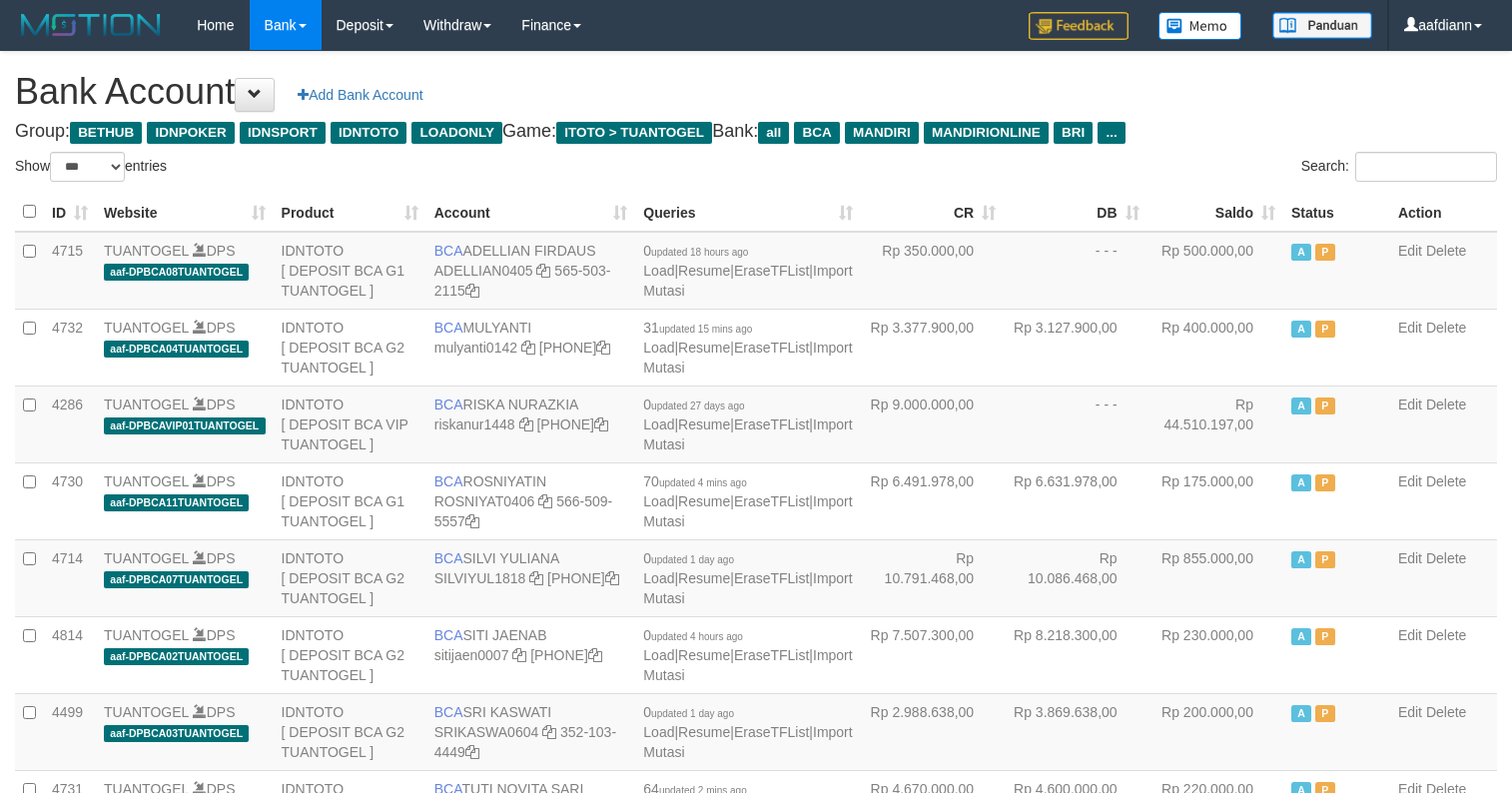 select on "***" 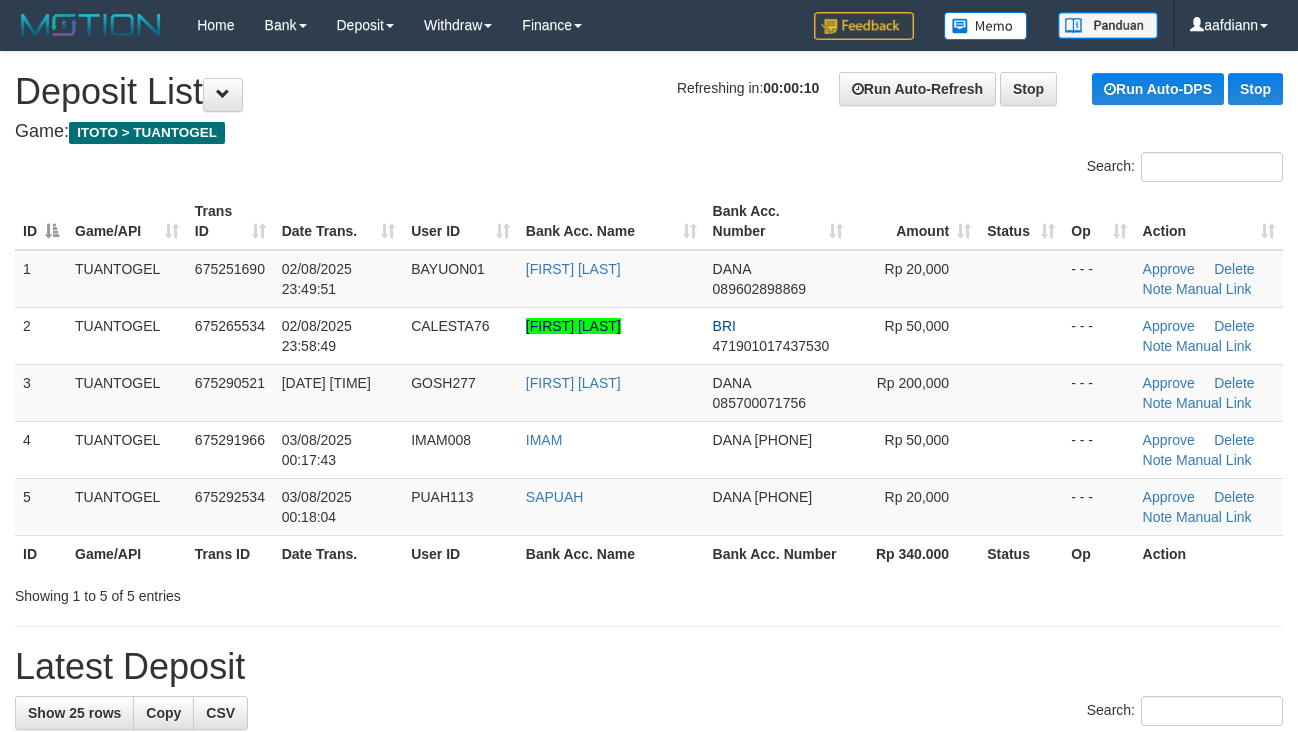scroll, scrollTop: 0, scrollLeft: 0, axis: both 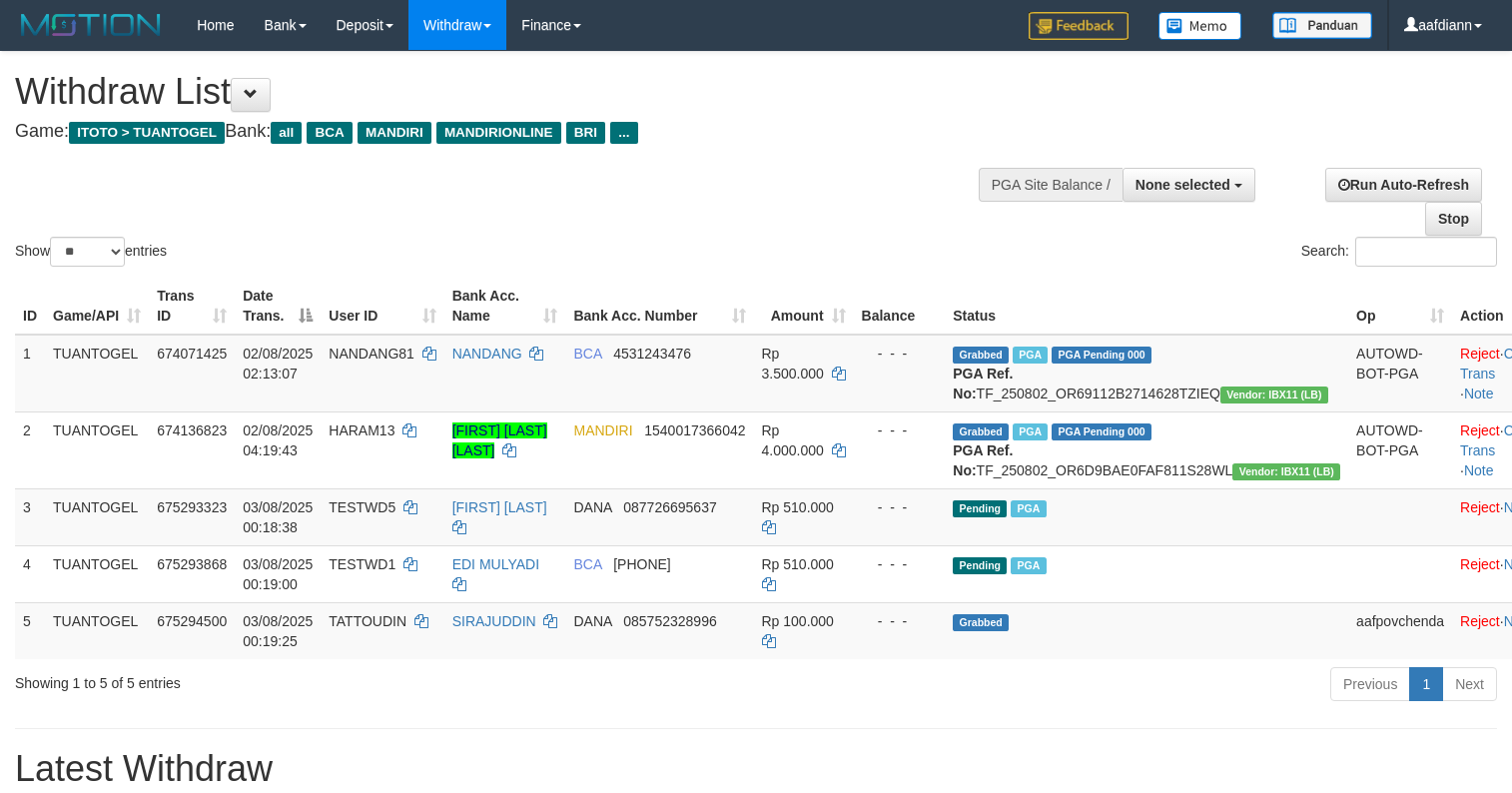select 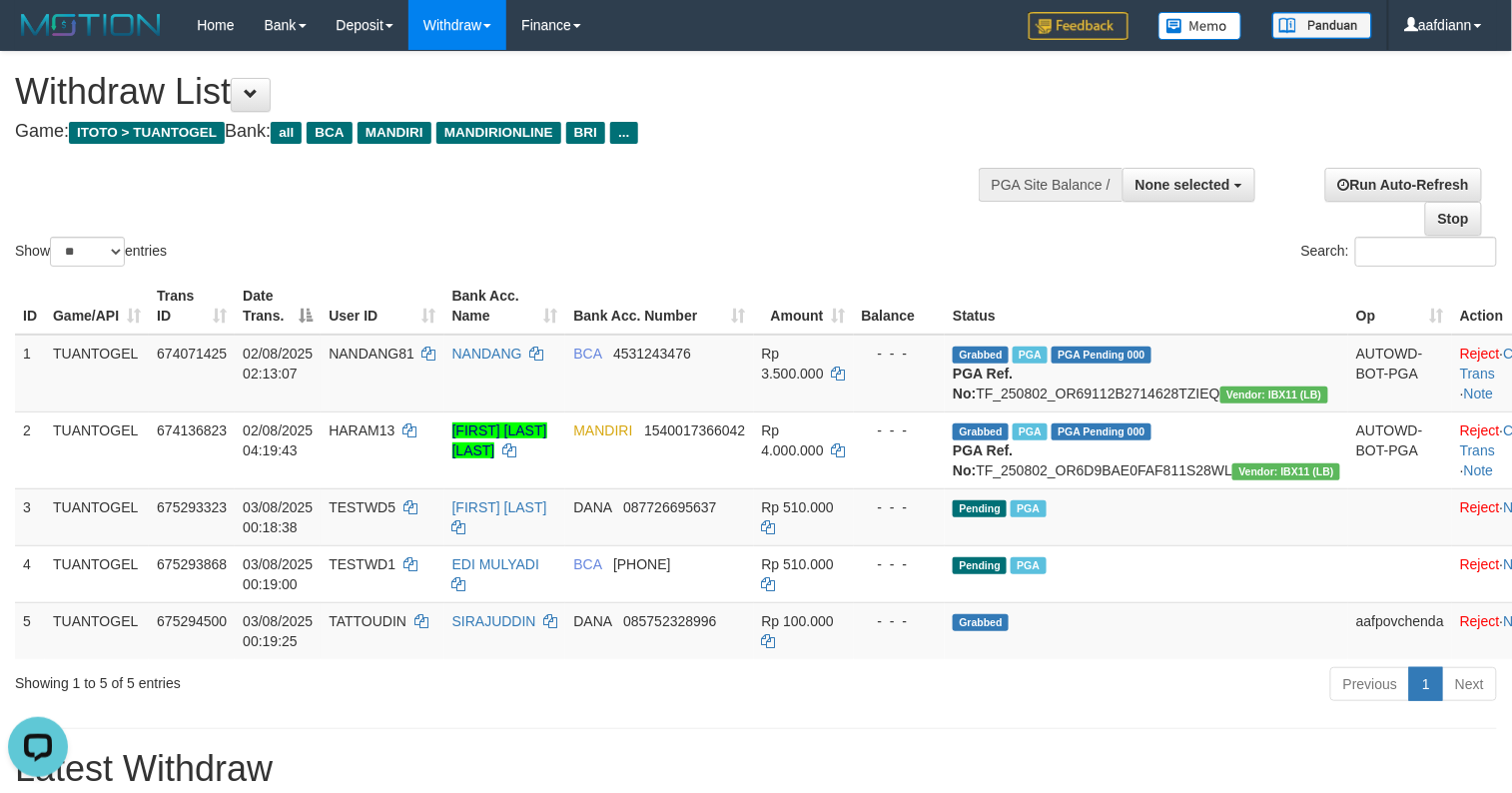 scroll, scrollTop: 0, scrollLeft: 0, axis: both 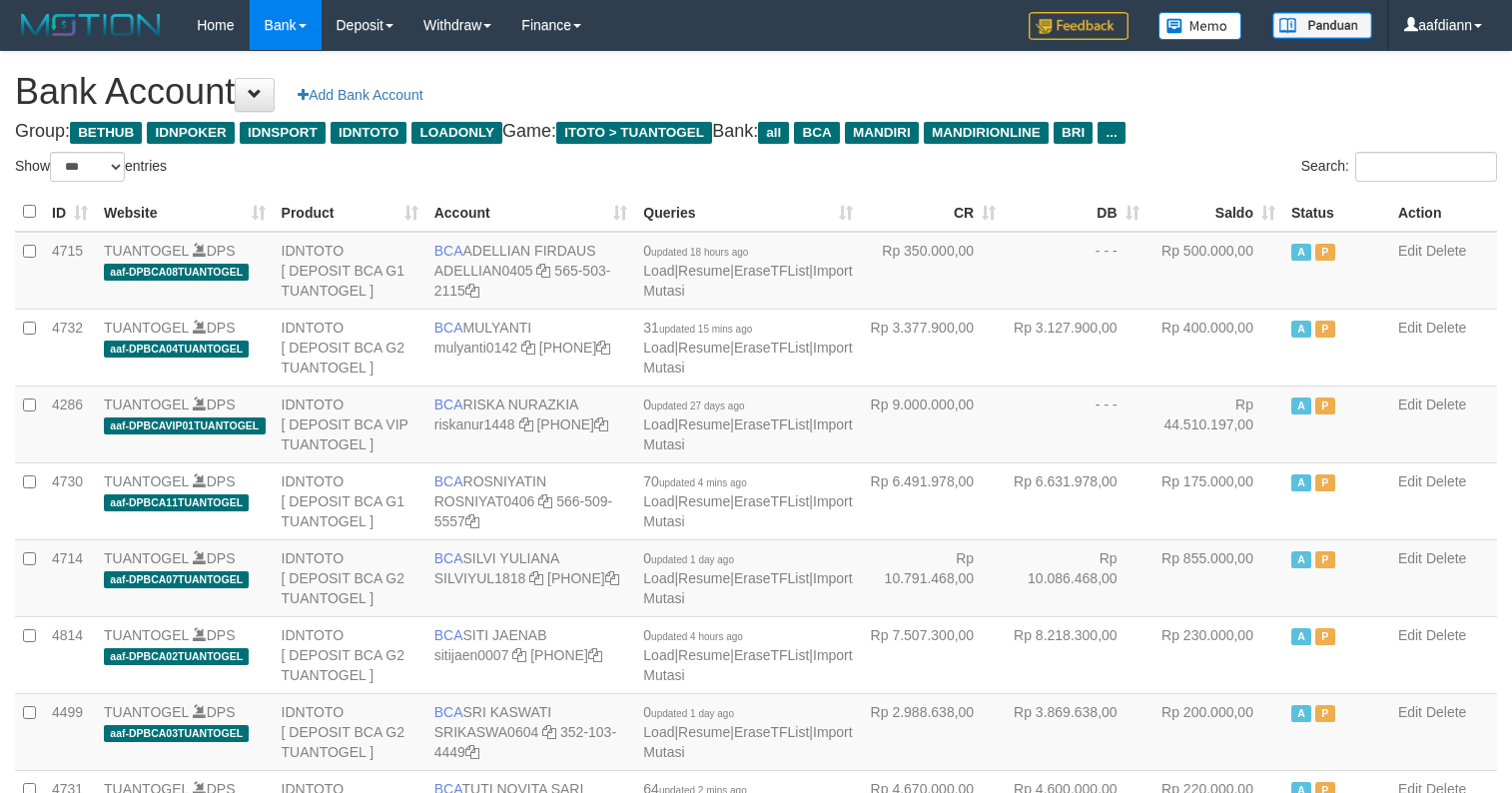 select on "***" 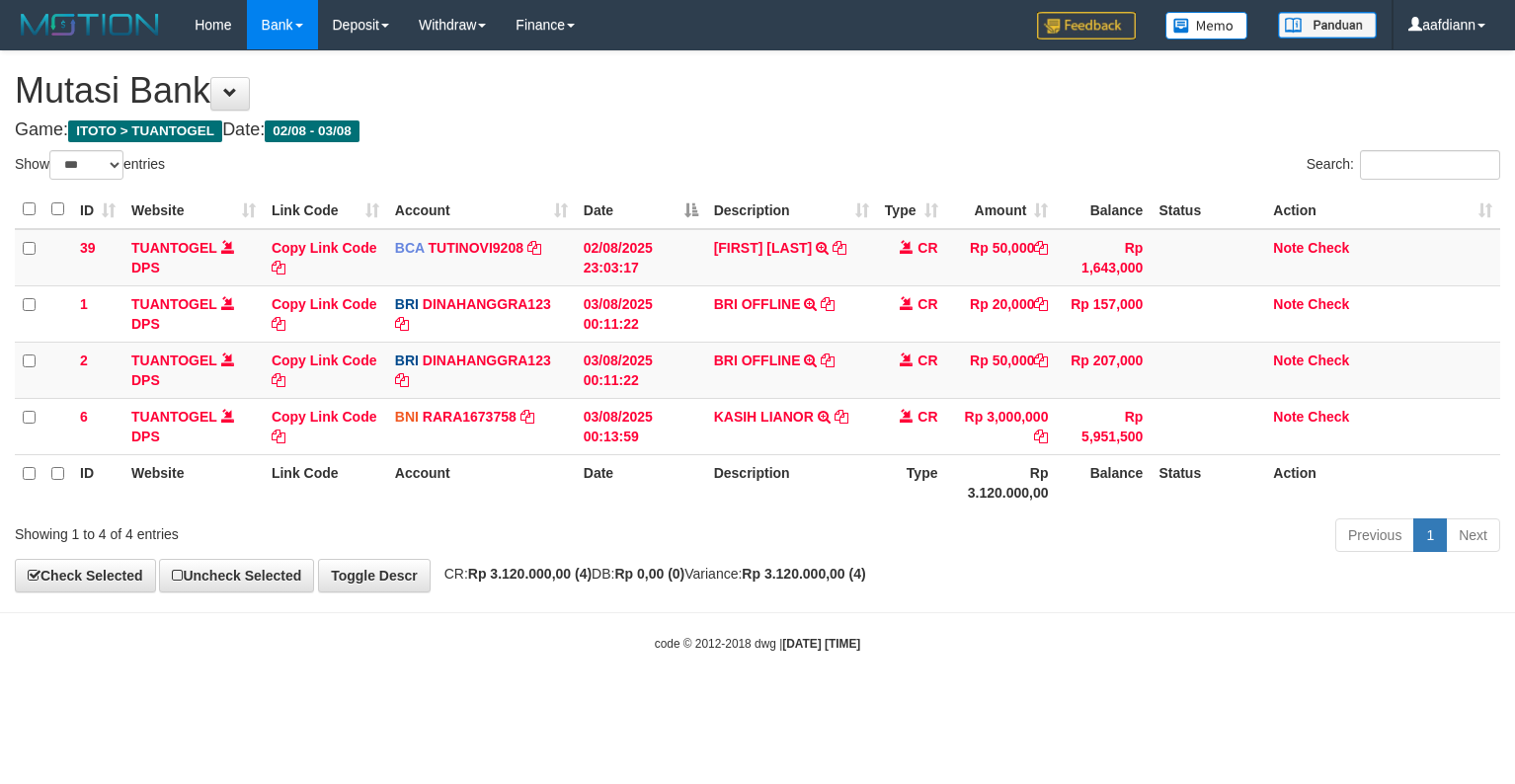 select on "***" 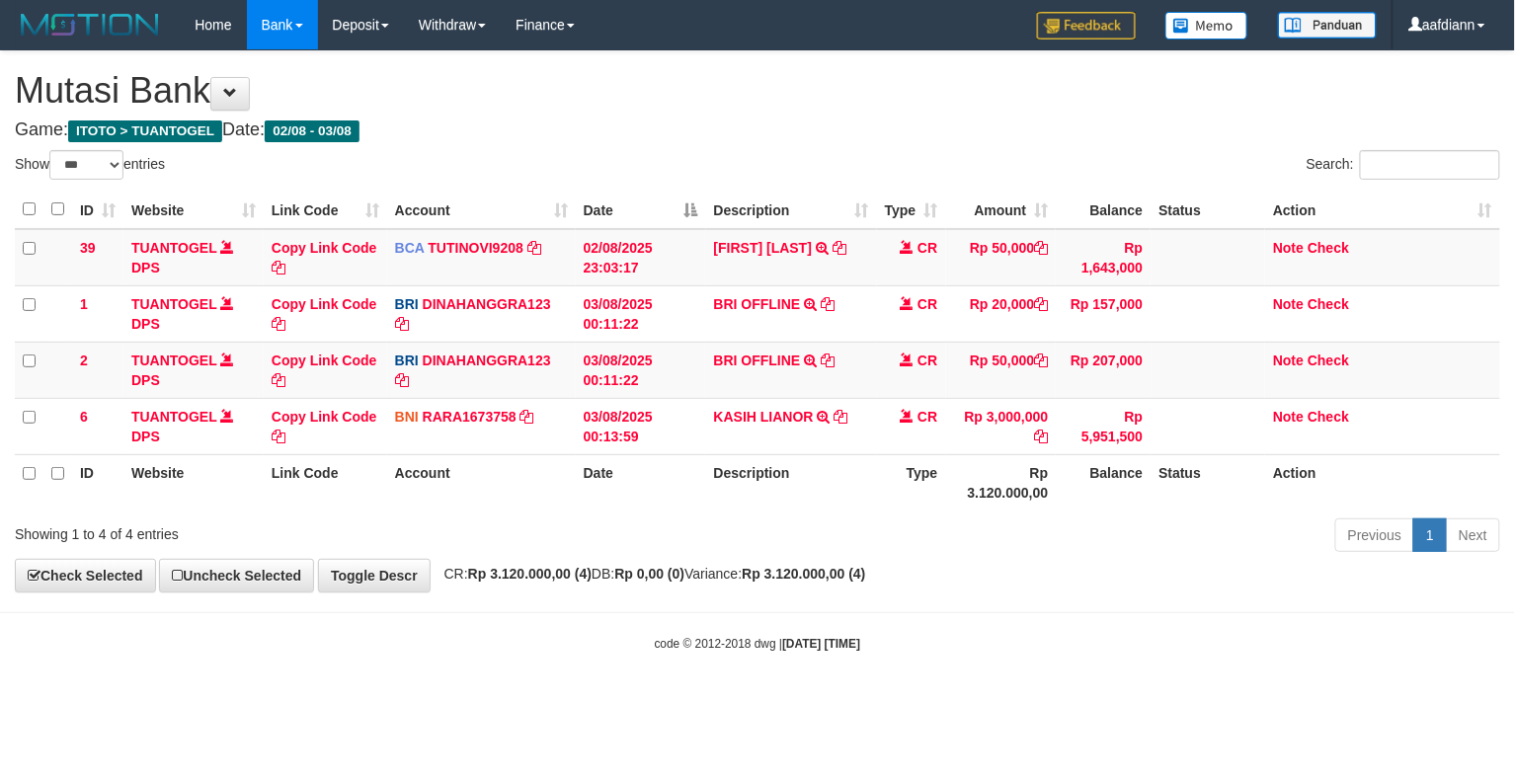 click on "Date" at bounding box center (641, 482) 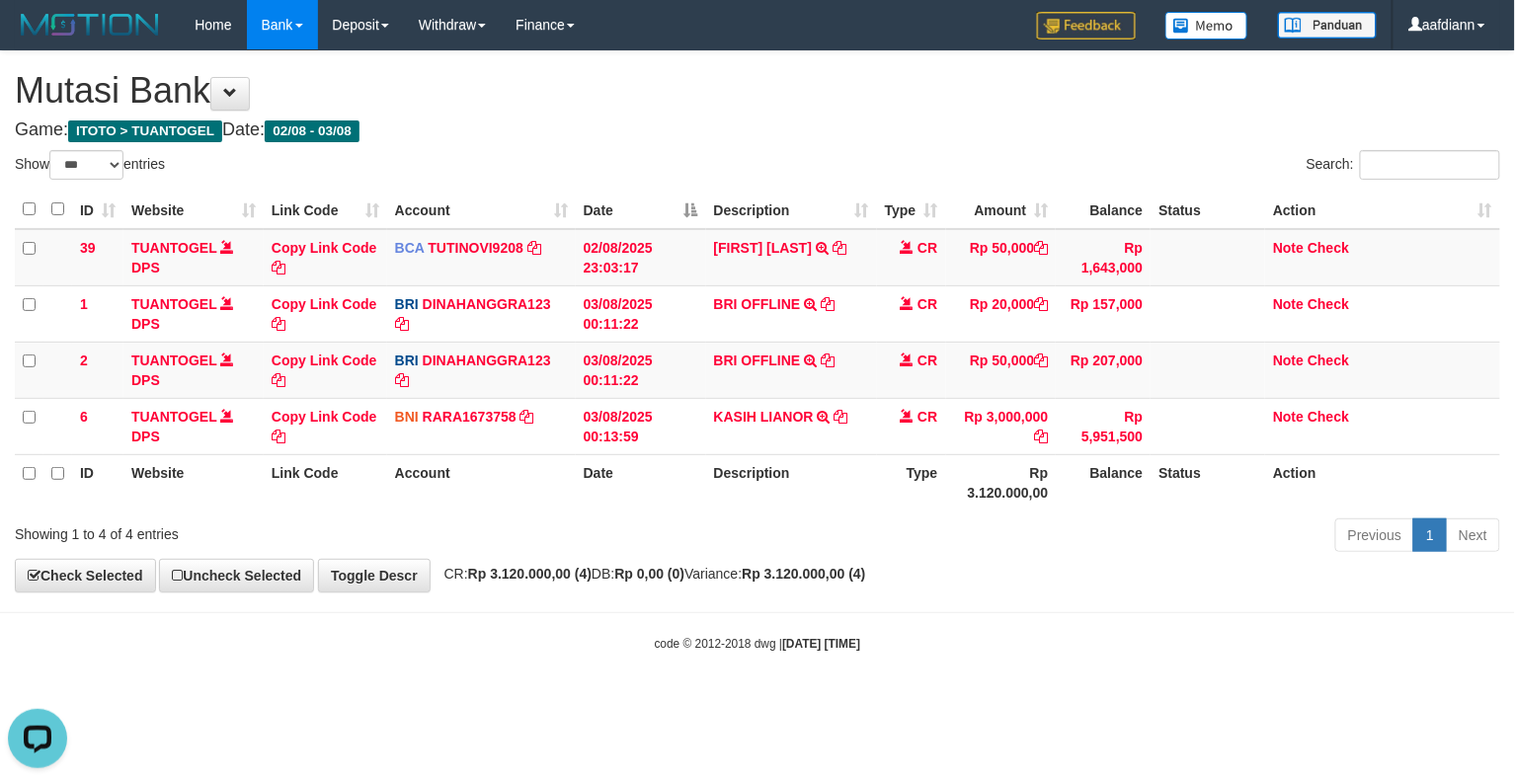 scroll, scrollTop: 0, scrollLeft: 0, axis: both 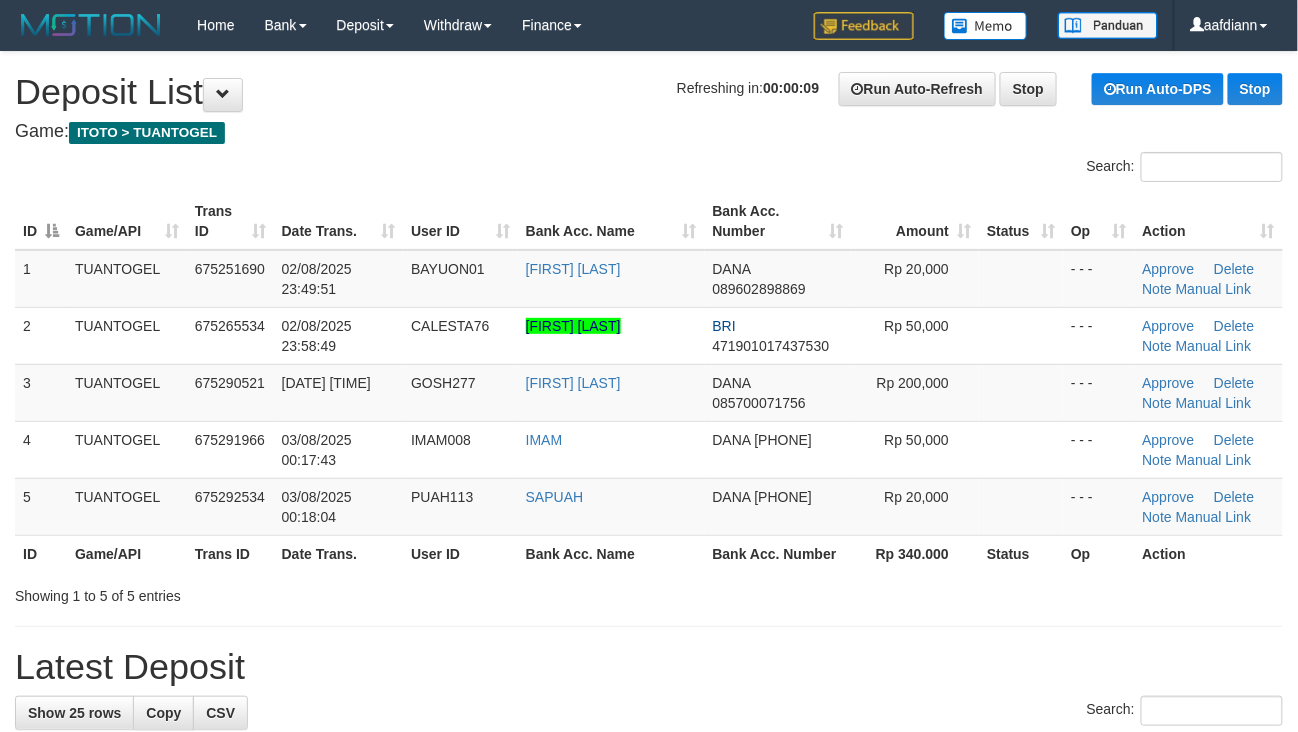 click on "Search:" at bounding box center (649, 169) 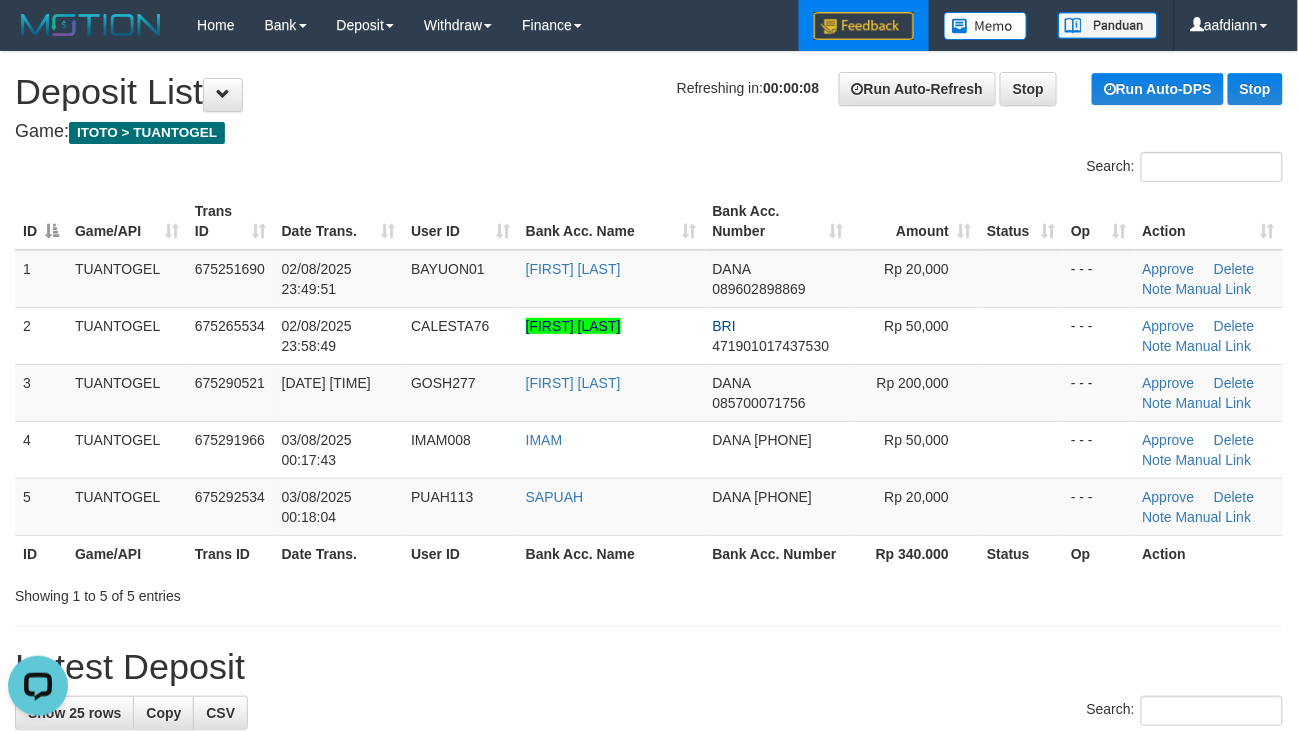 scroll, scrollTop: 0, scrollLeft: 0, axis: both 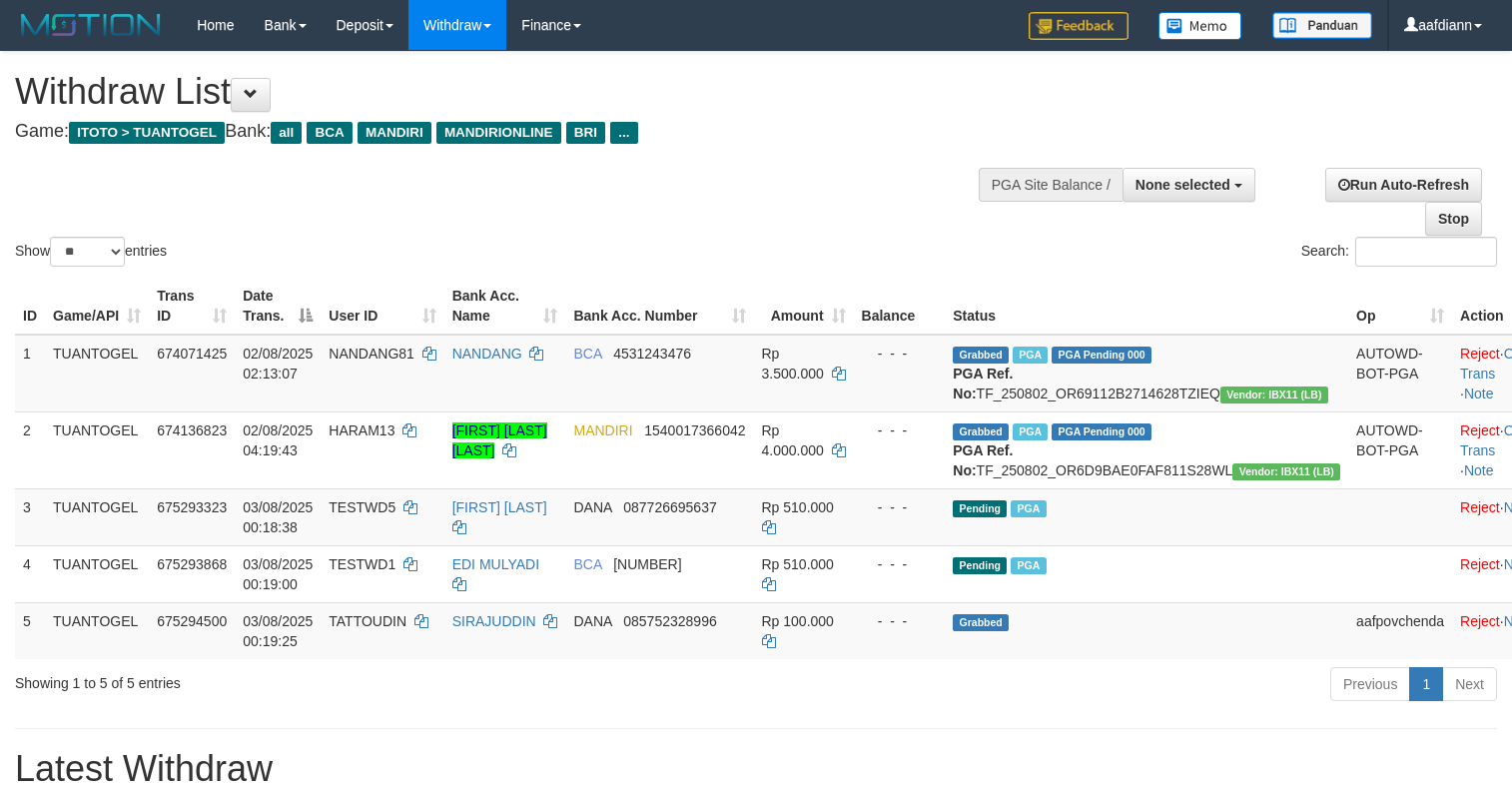 select 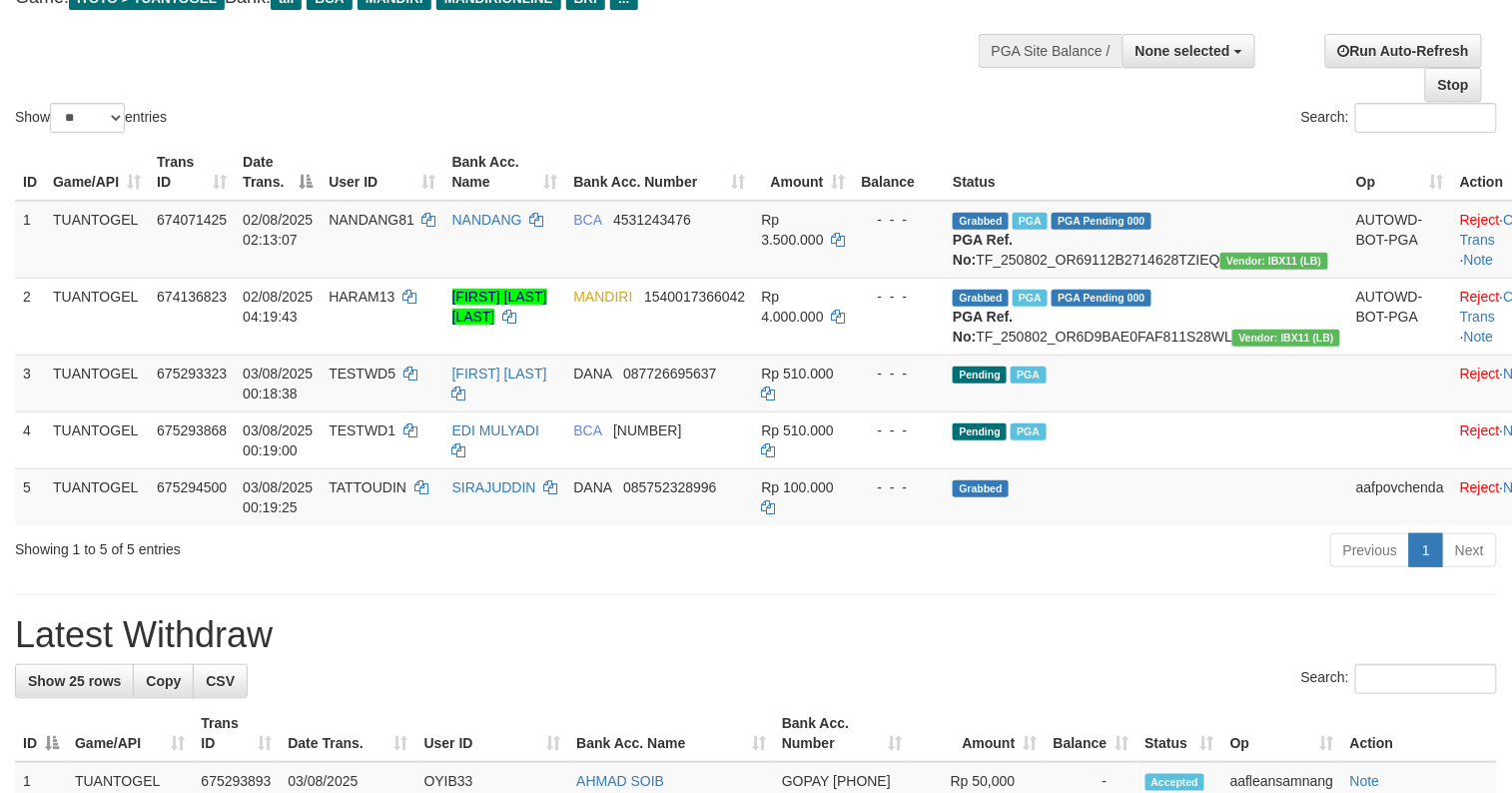 scroll, scrollTop: 133, scrollLeft: 0, axis: vertical 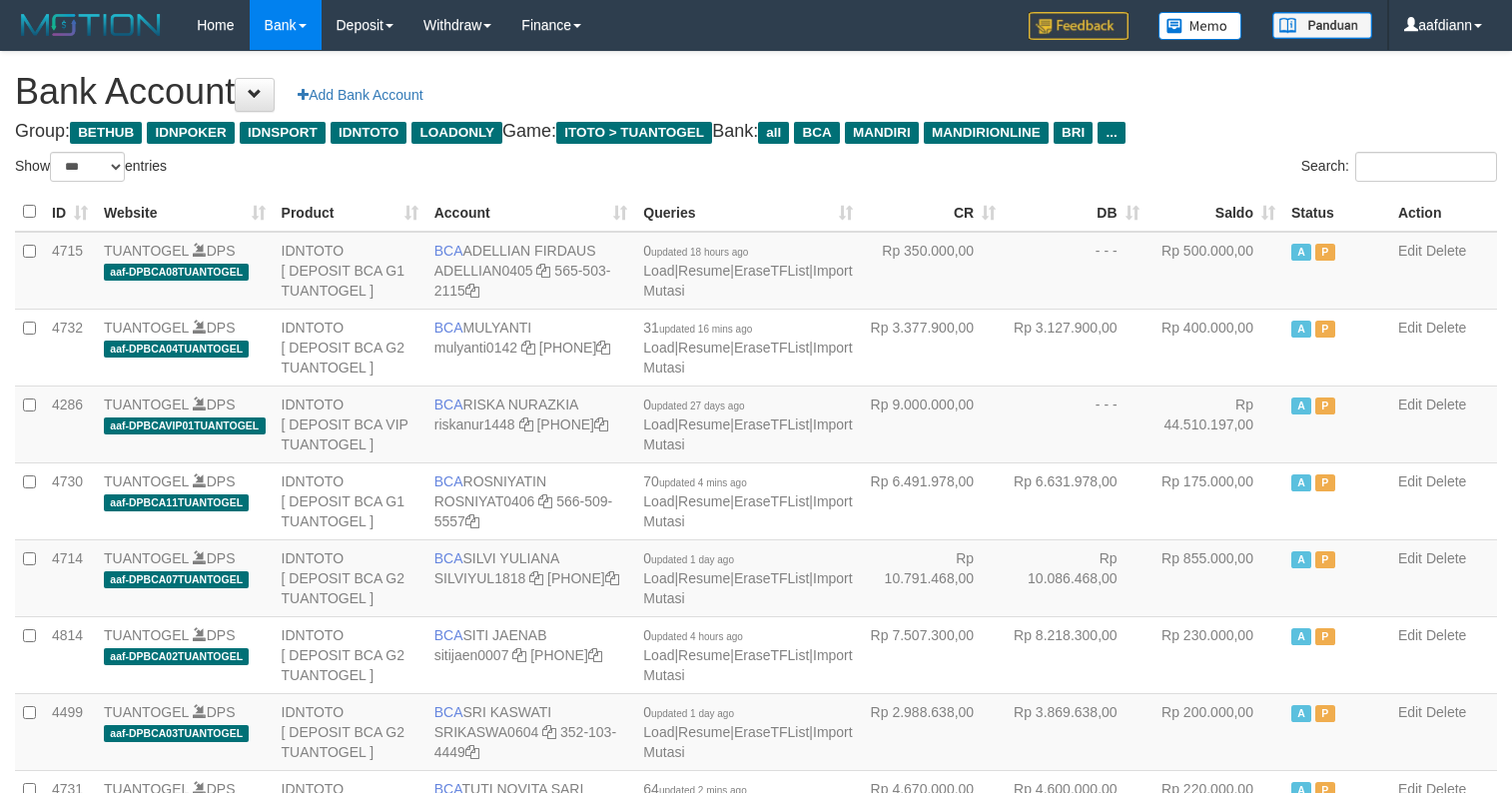 select on "***" 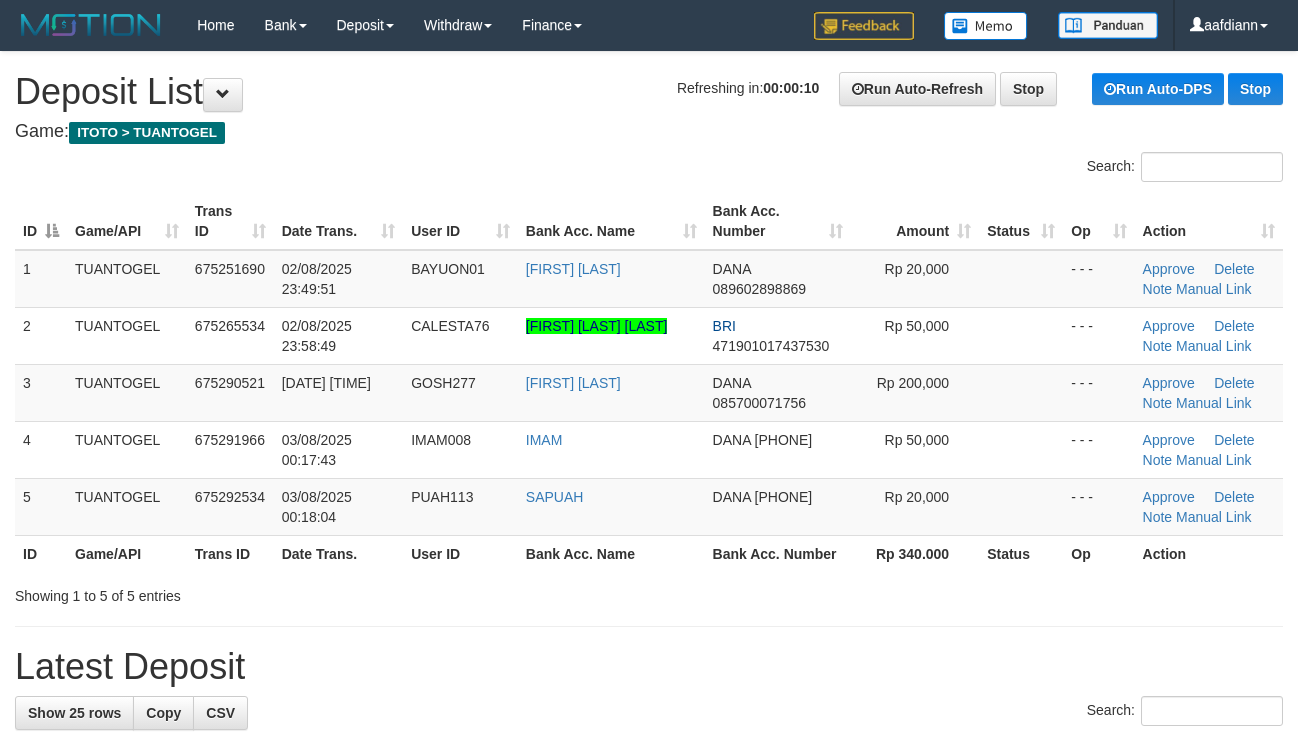 scroll, scrollTop: 0, scrollLeft: 0, axis: both 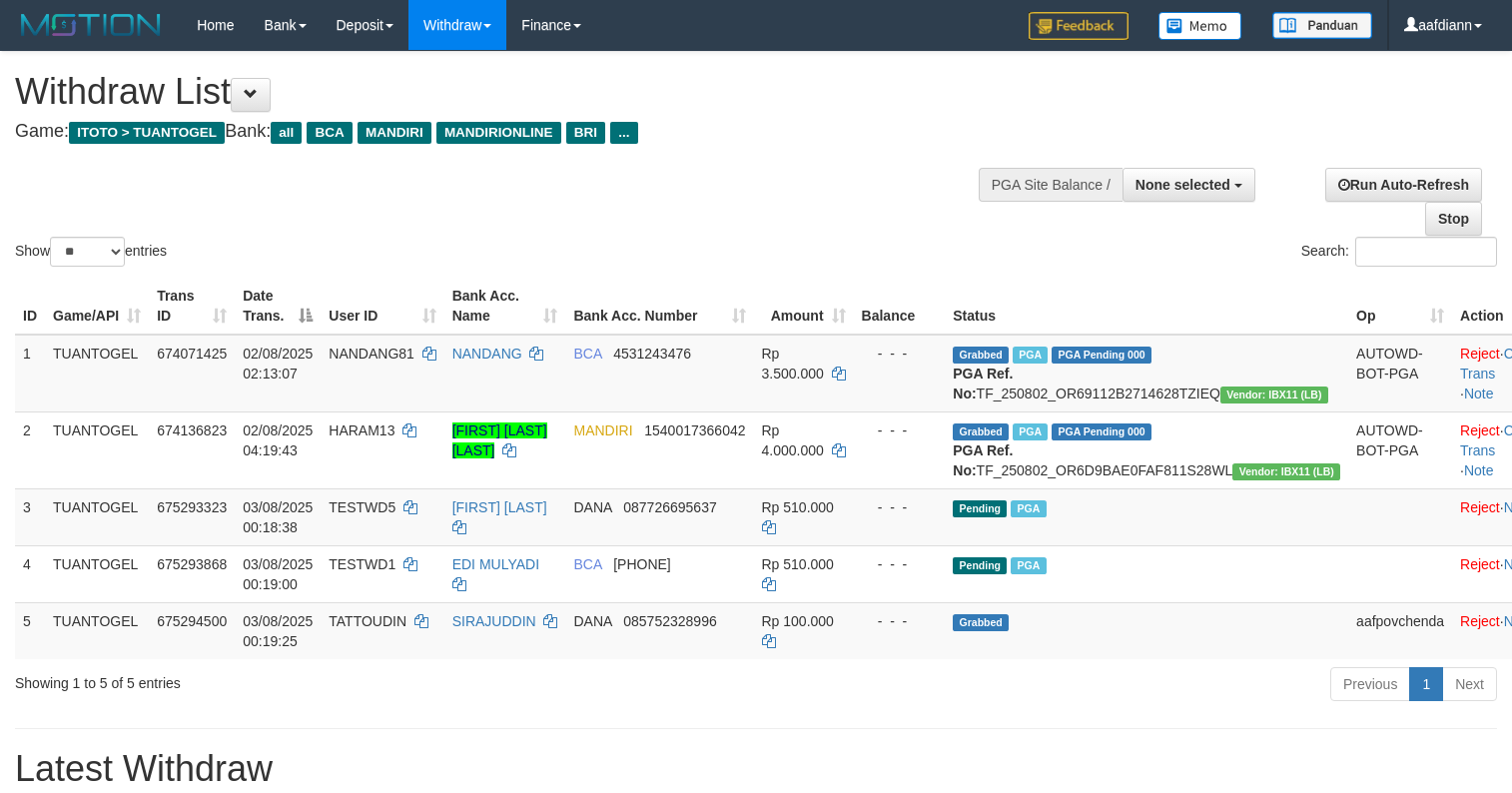 select 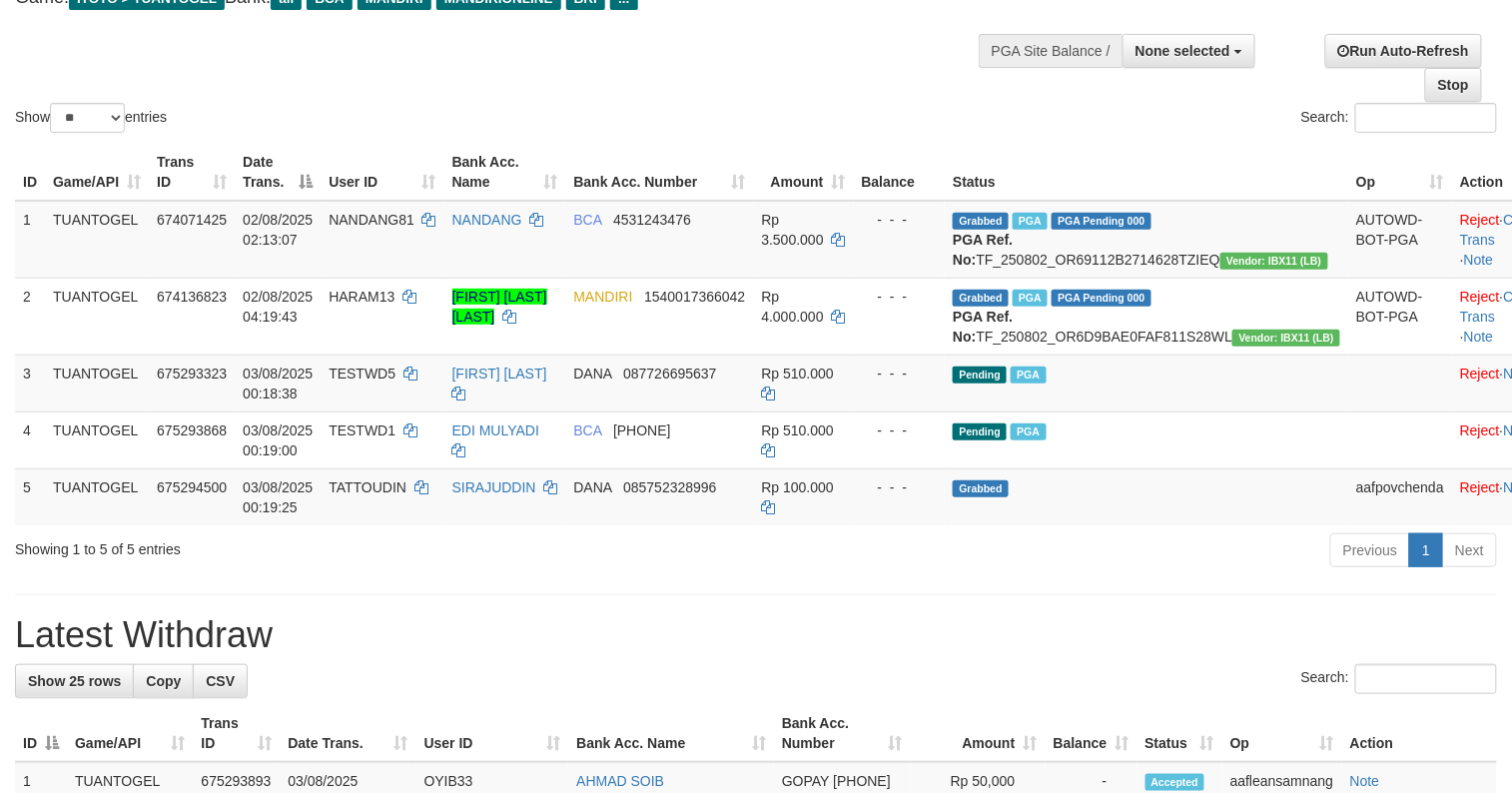 scroll, scrollTop: 133, scrollLeft: 0, axis: vertical 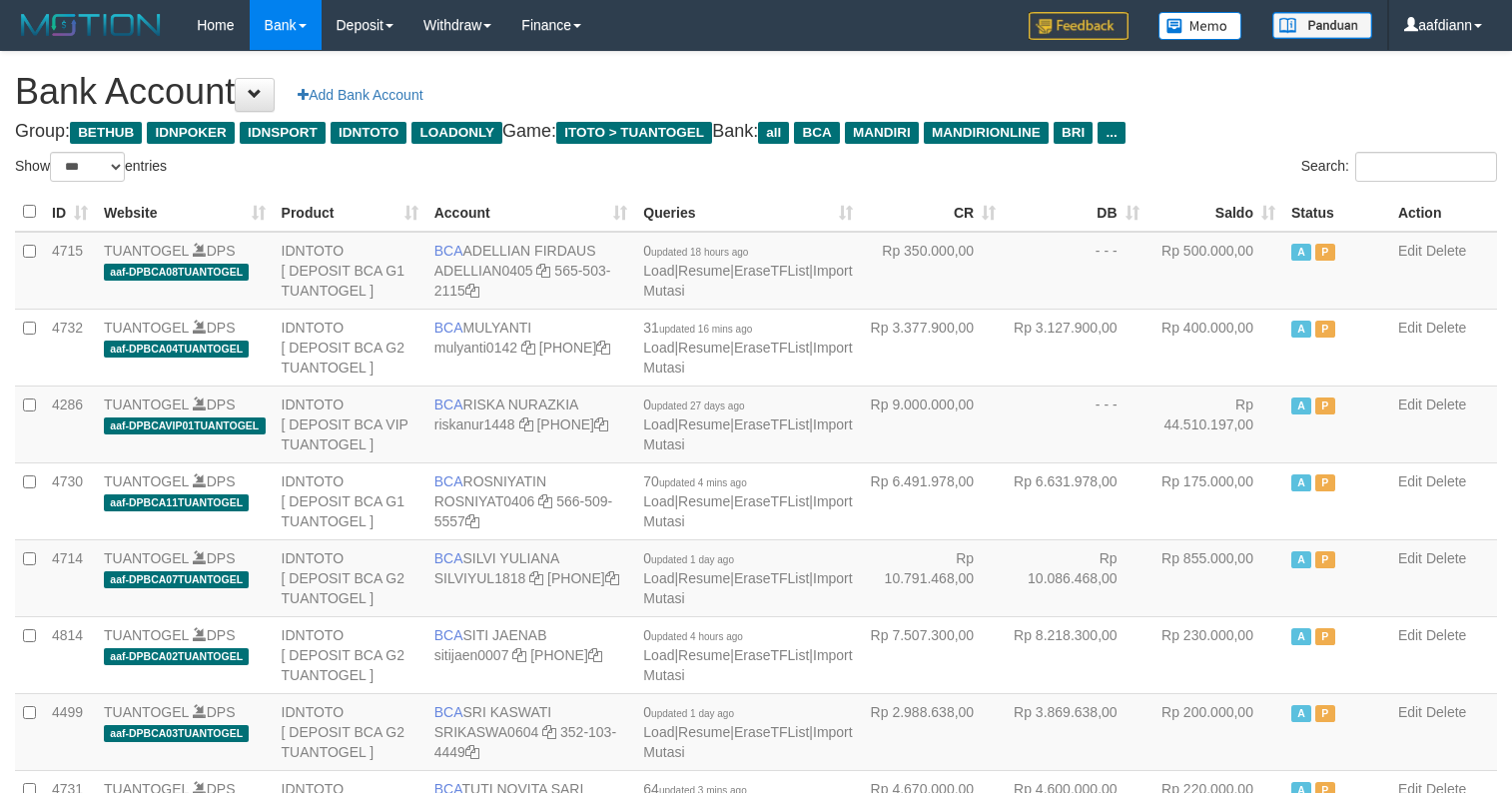 select on "***" 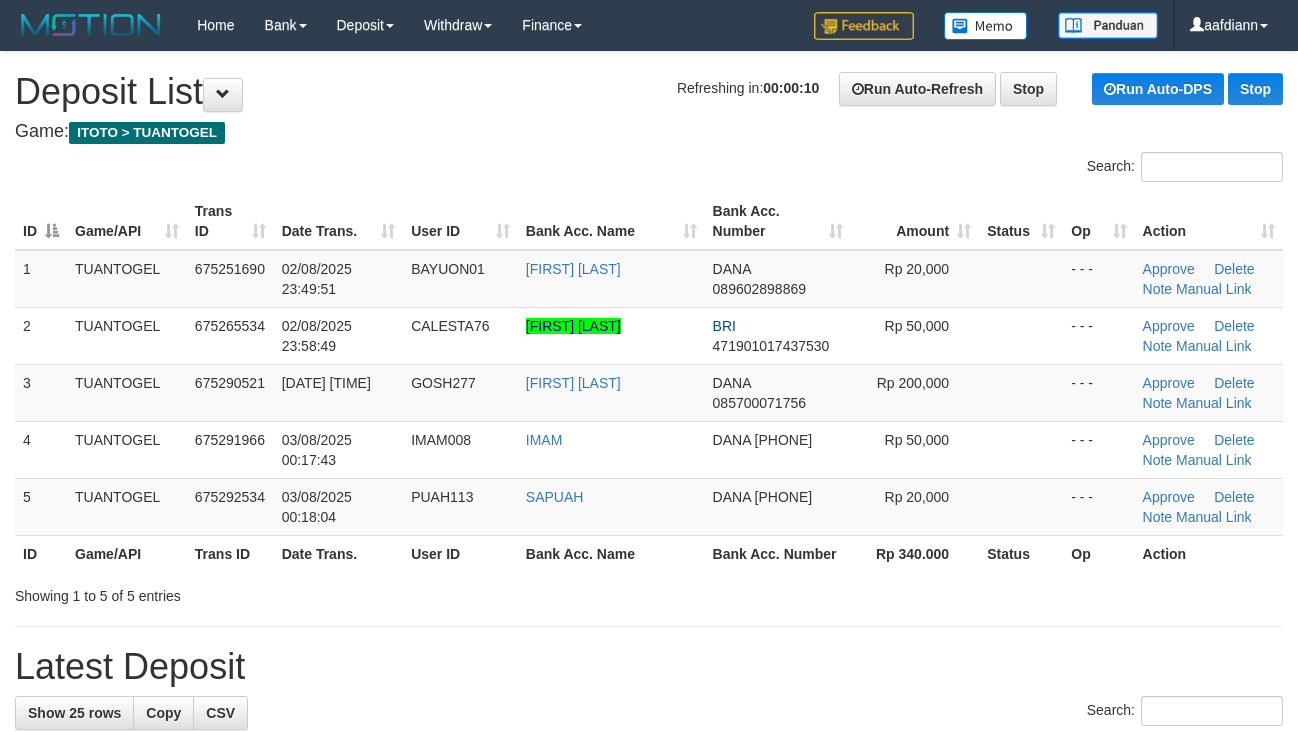 scroll, scrollTop: 0, scrollLeft: 0, axis: both 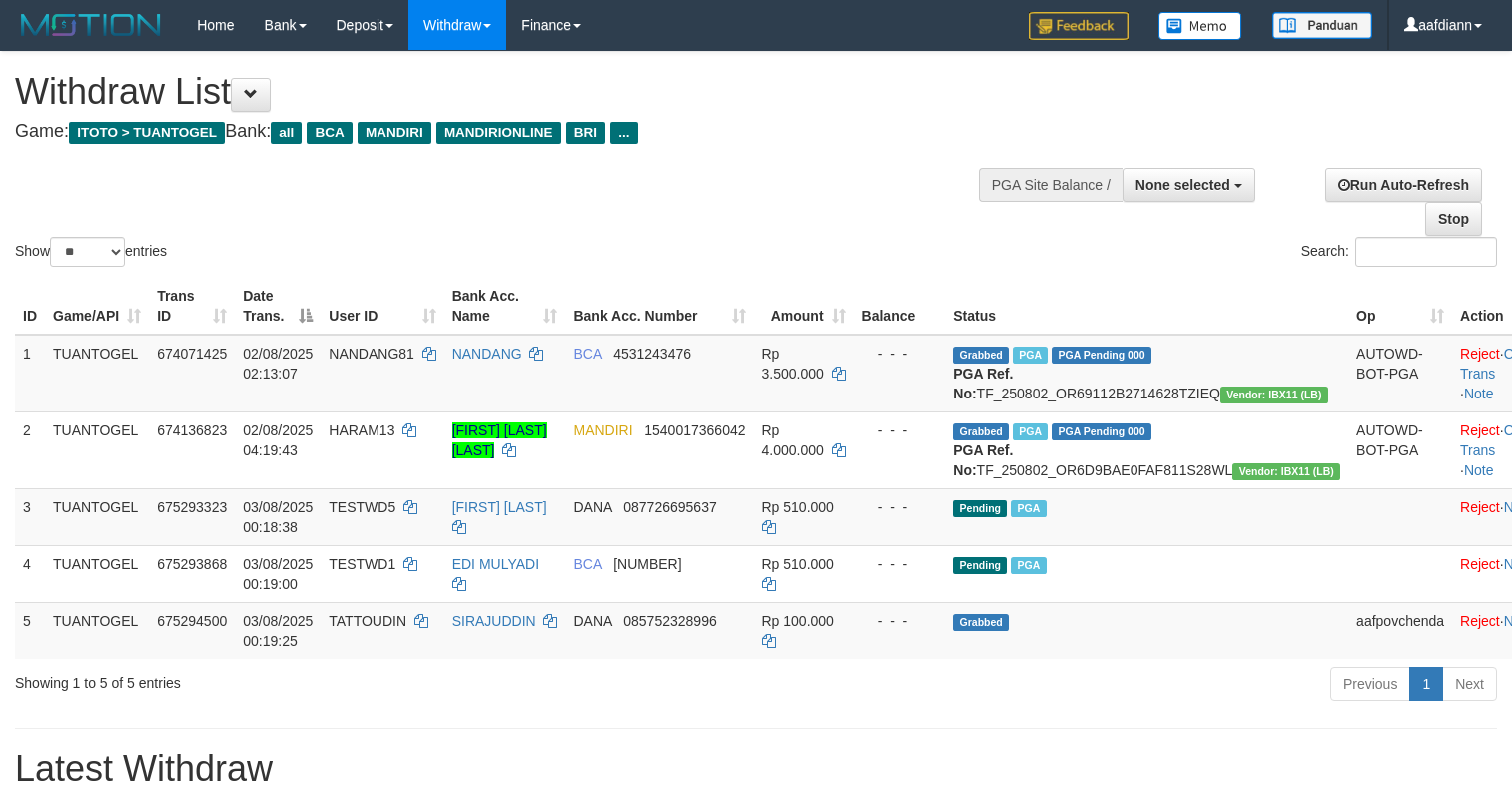 select 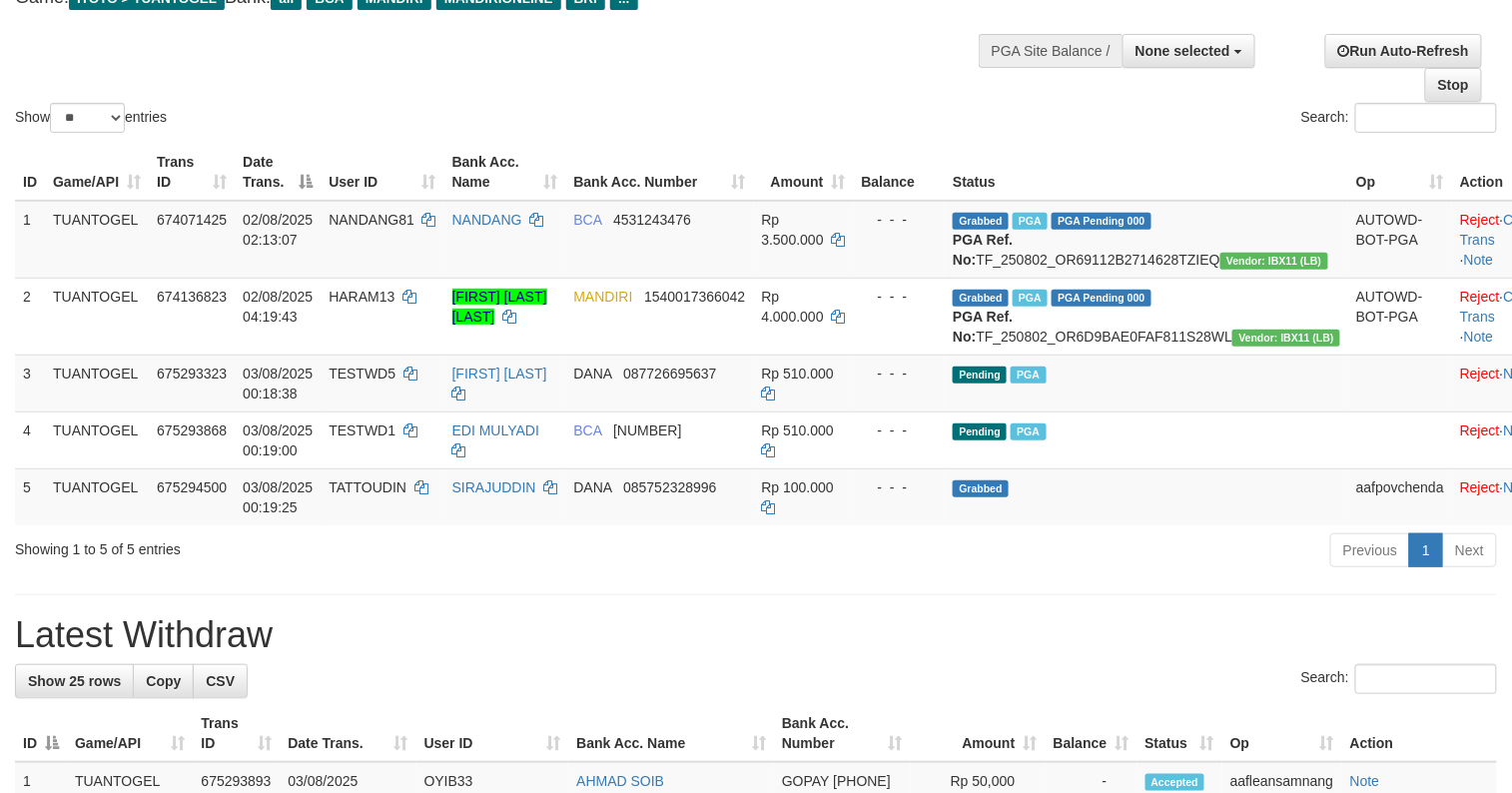 scroll, scrollTop: 133, scrollLeft: 0, axis: vertical 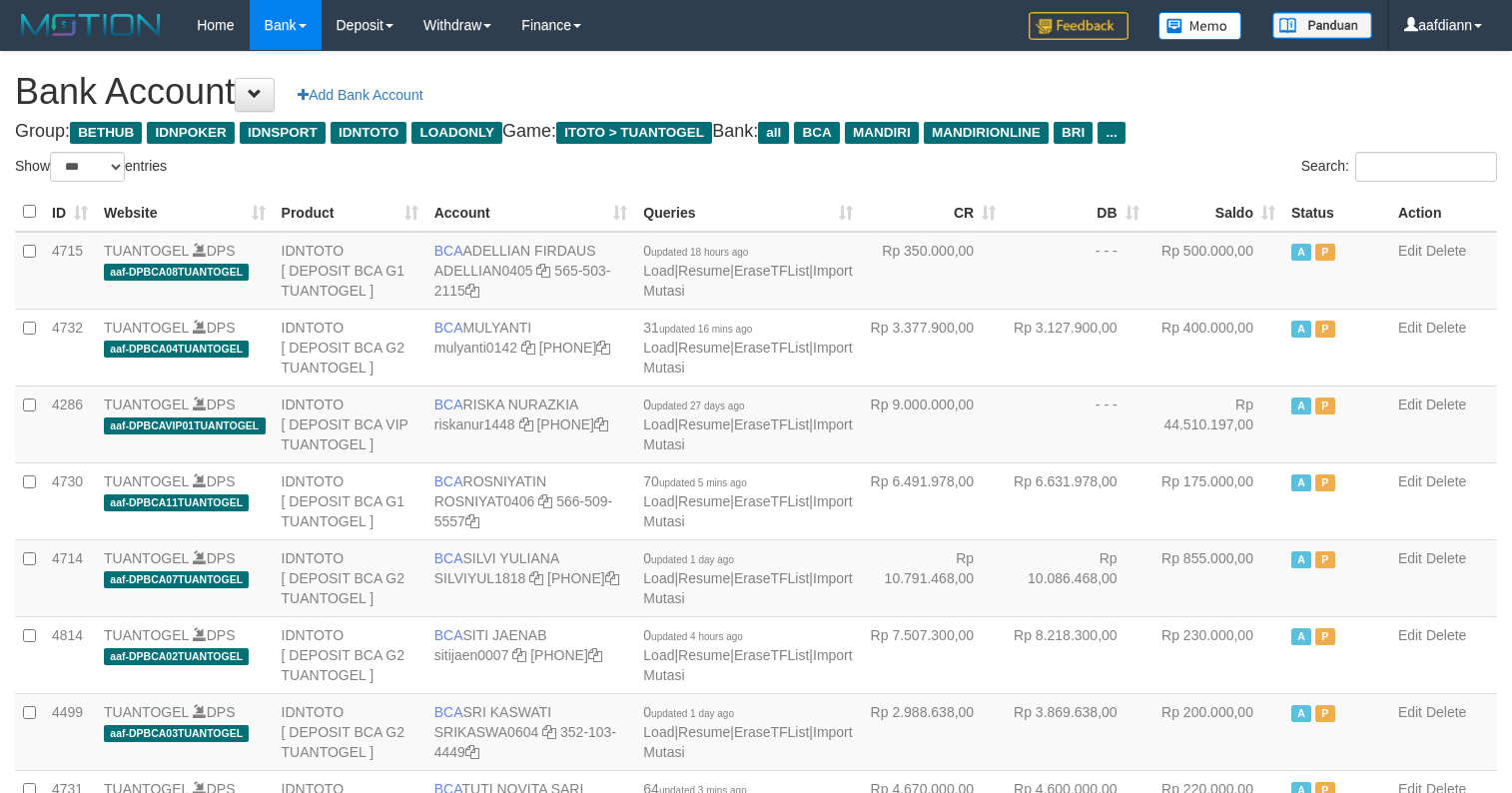 select on "***" 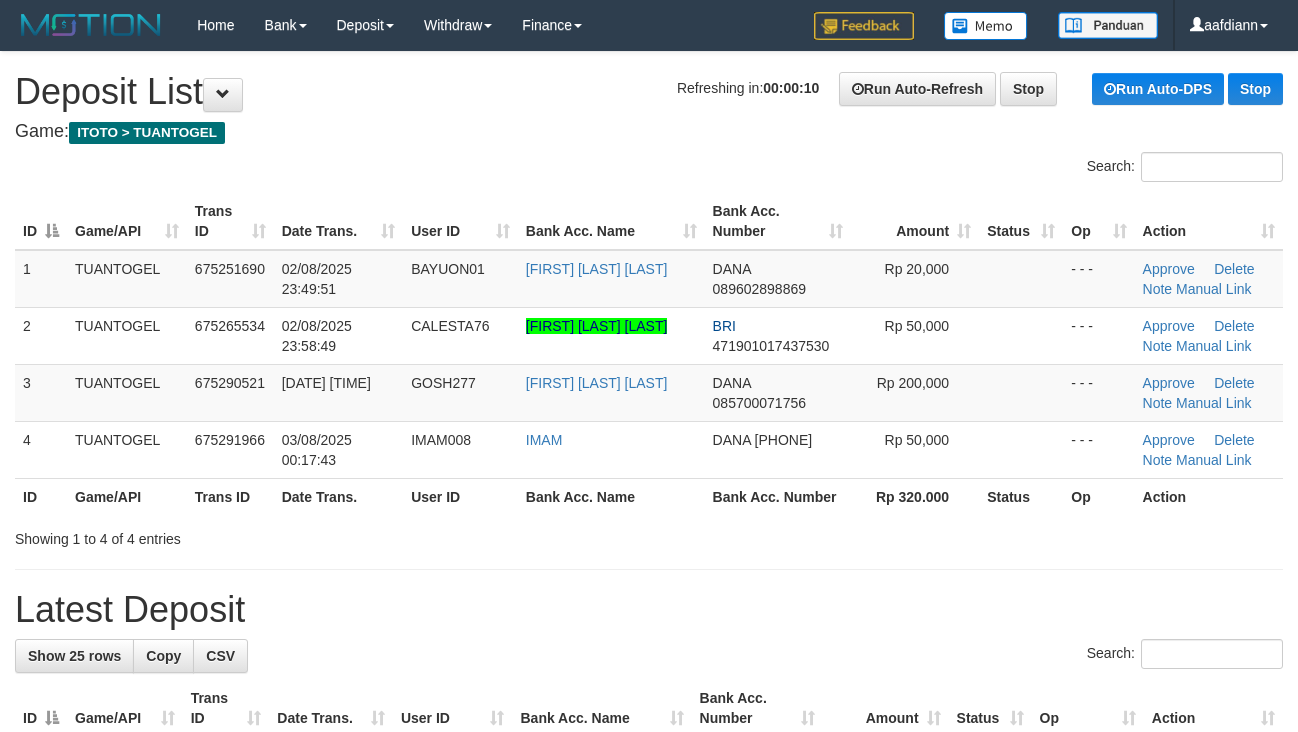 scroll, scrollTop: 0, scrollLeft: 0, axis: both 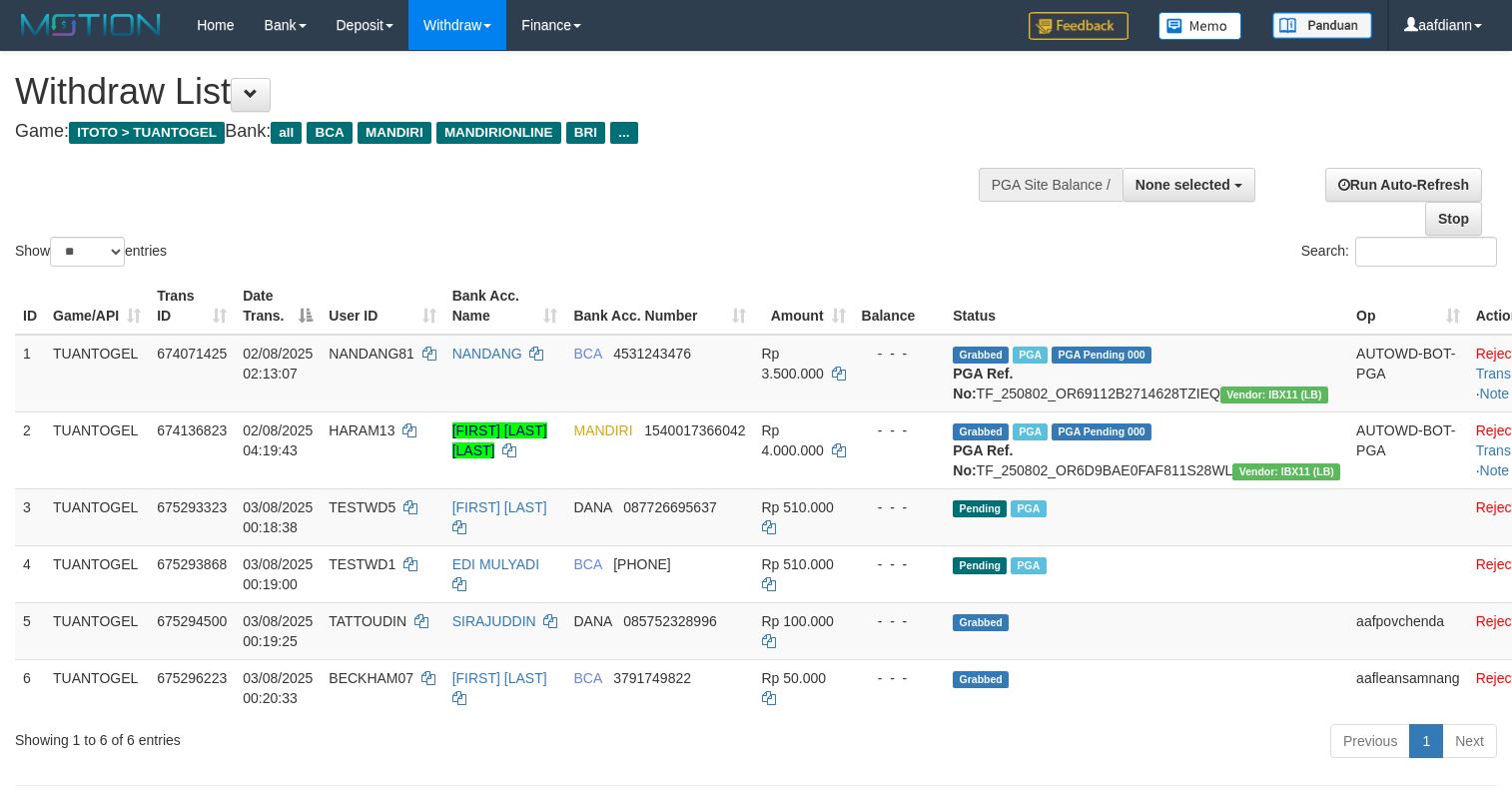 select 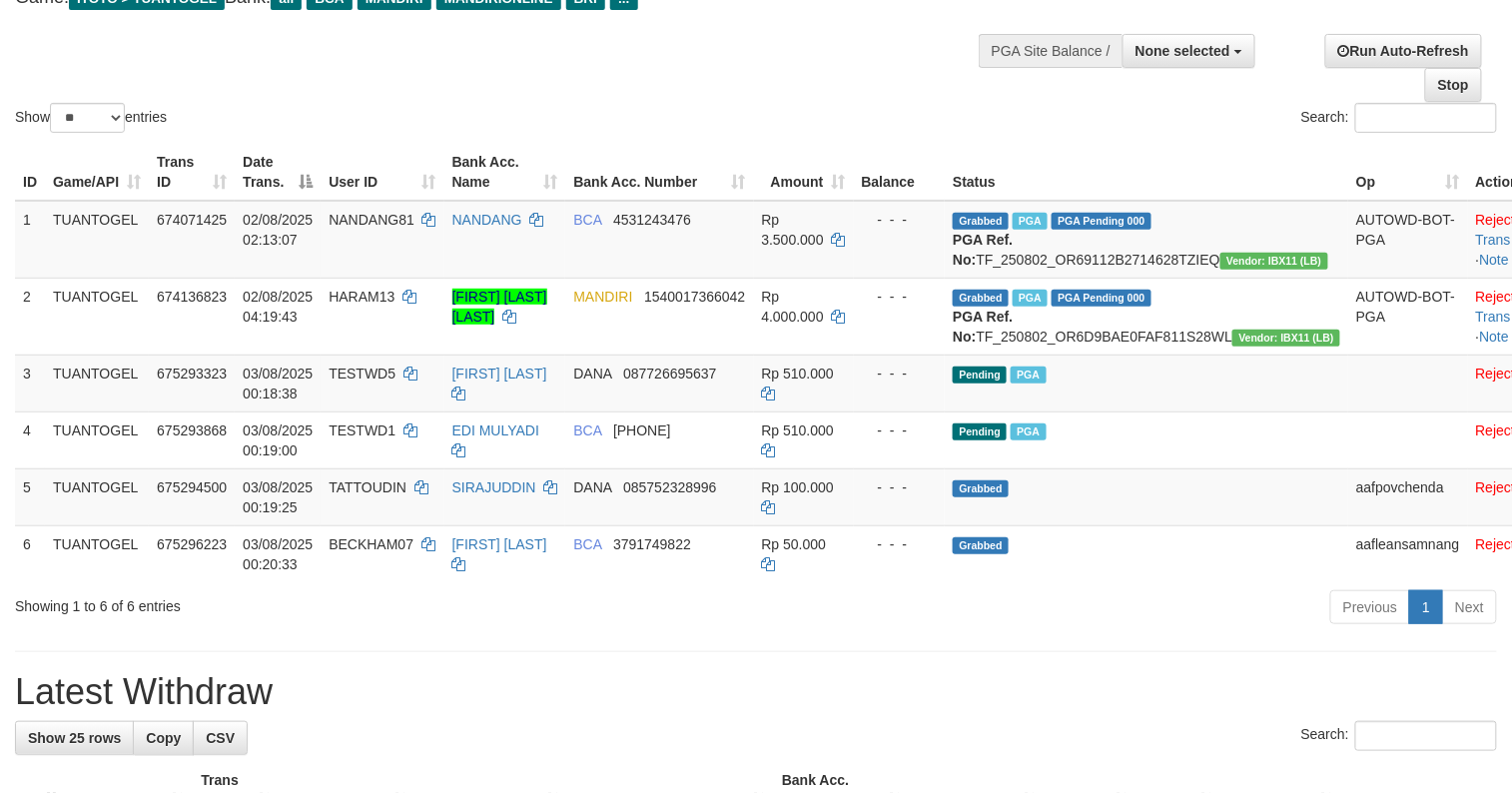 scroll, scrollTop: 133, scrollLeft: 0, axis: vertical 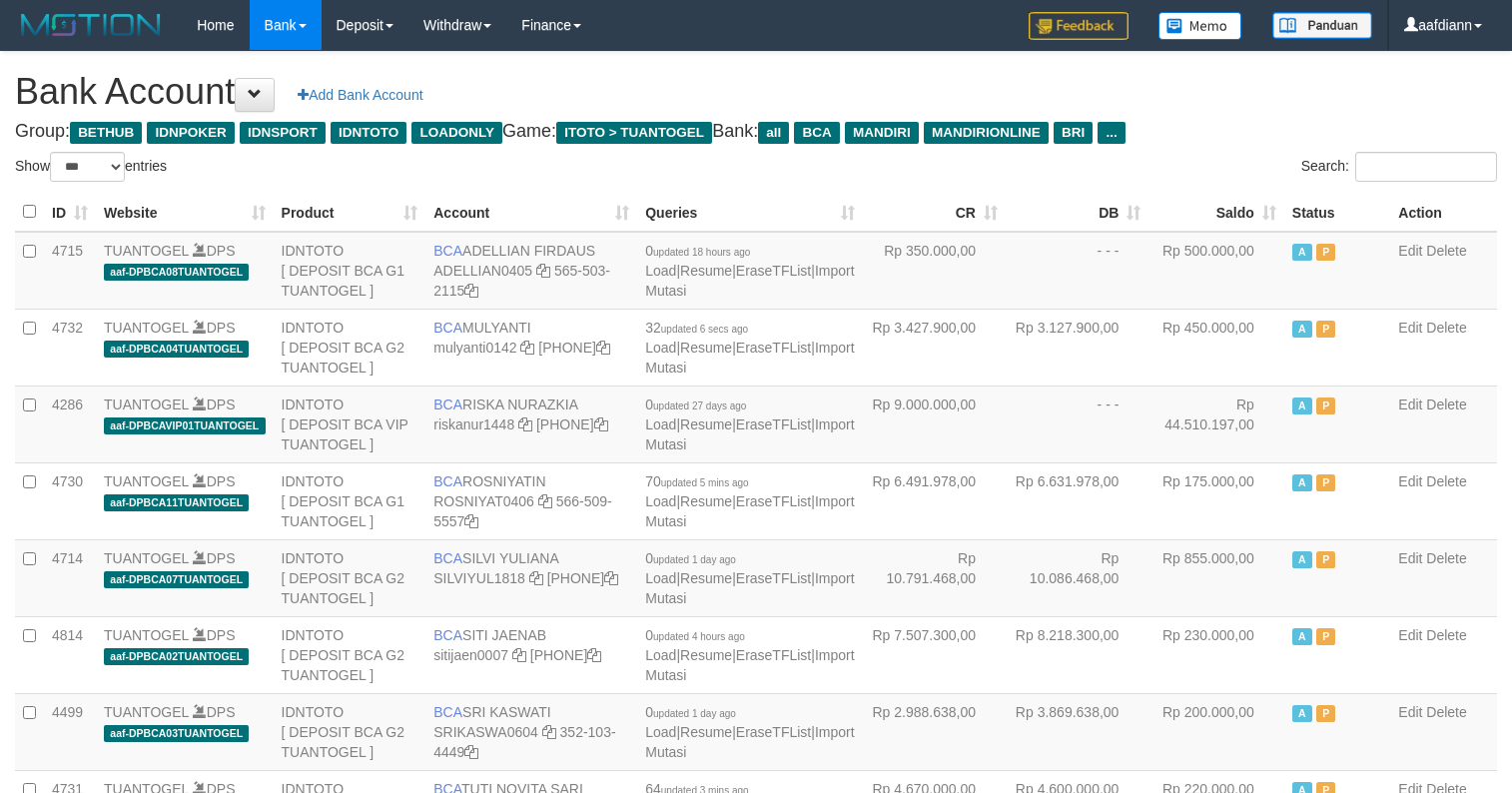 select on "***" 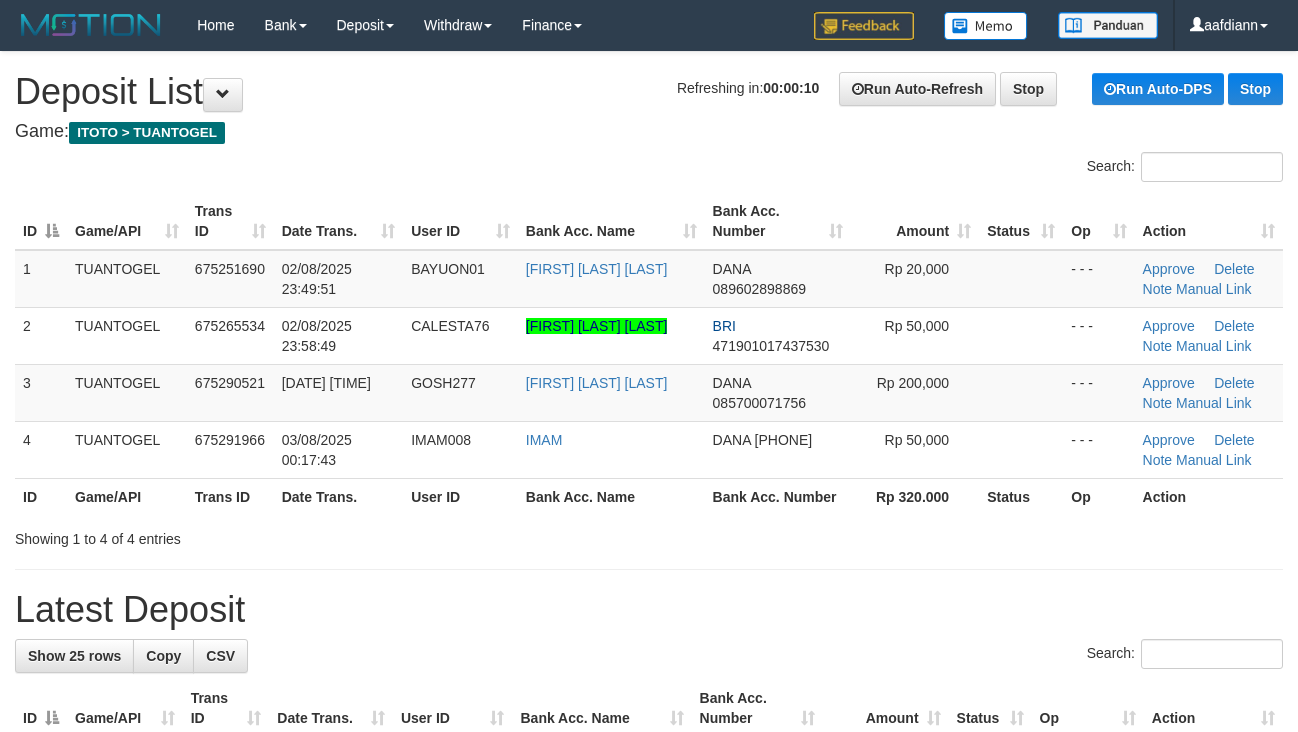 scroll, scrollTop: 0, scrollLeft: 0, axis: both 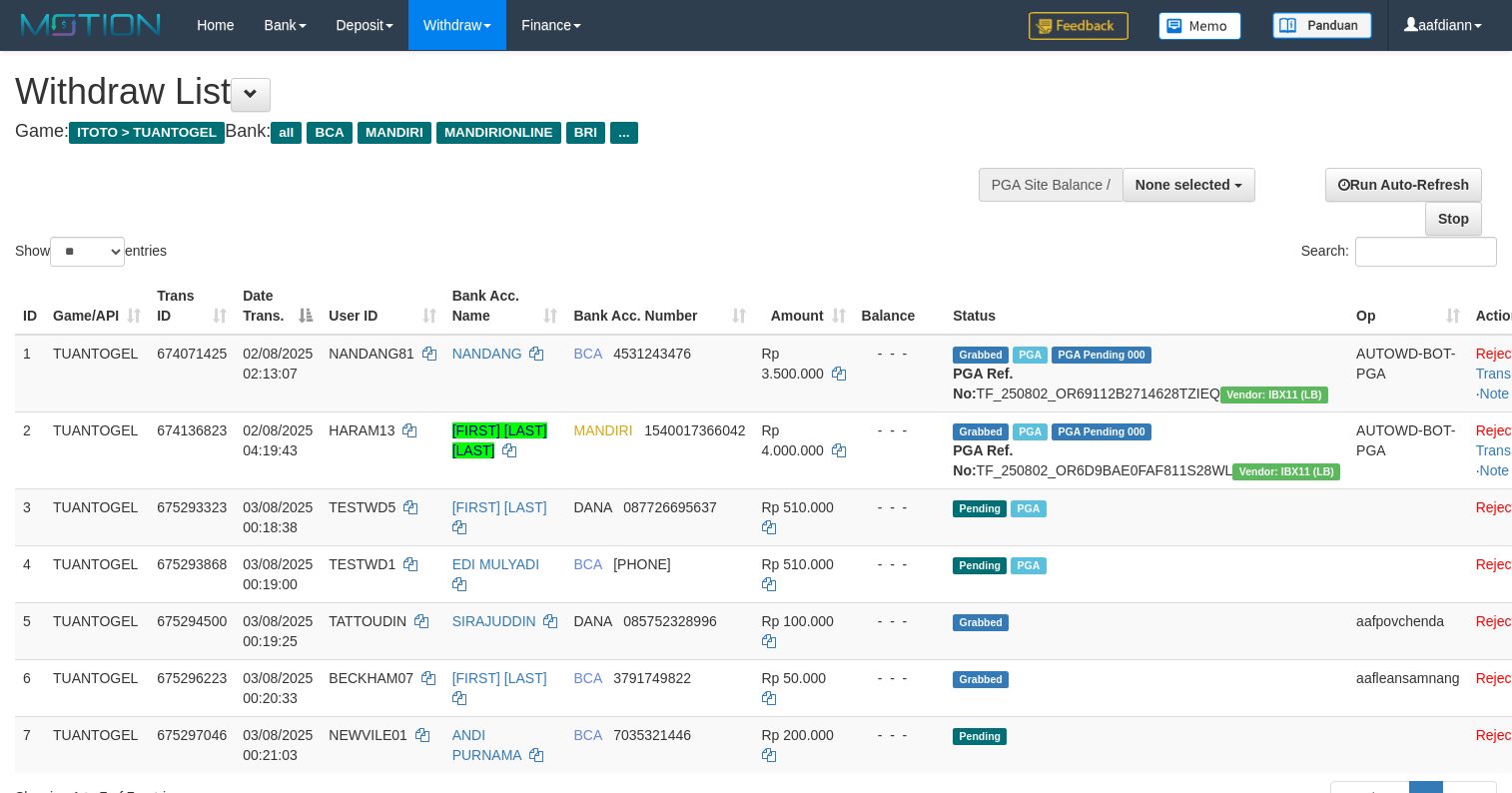 select 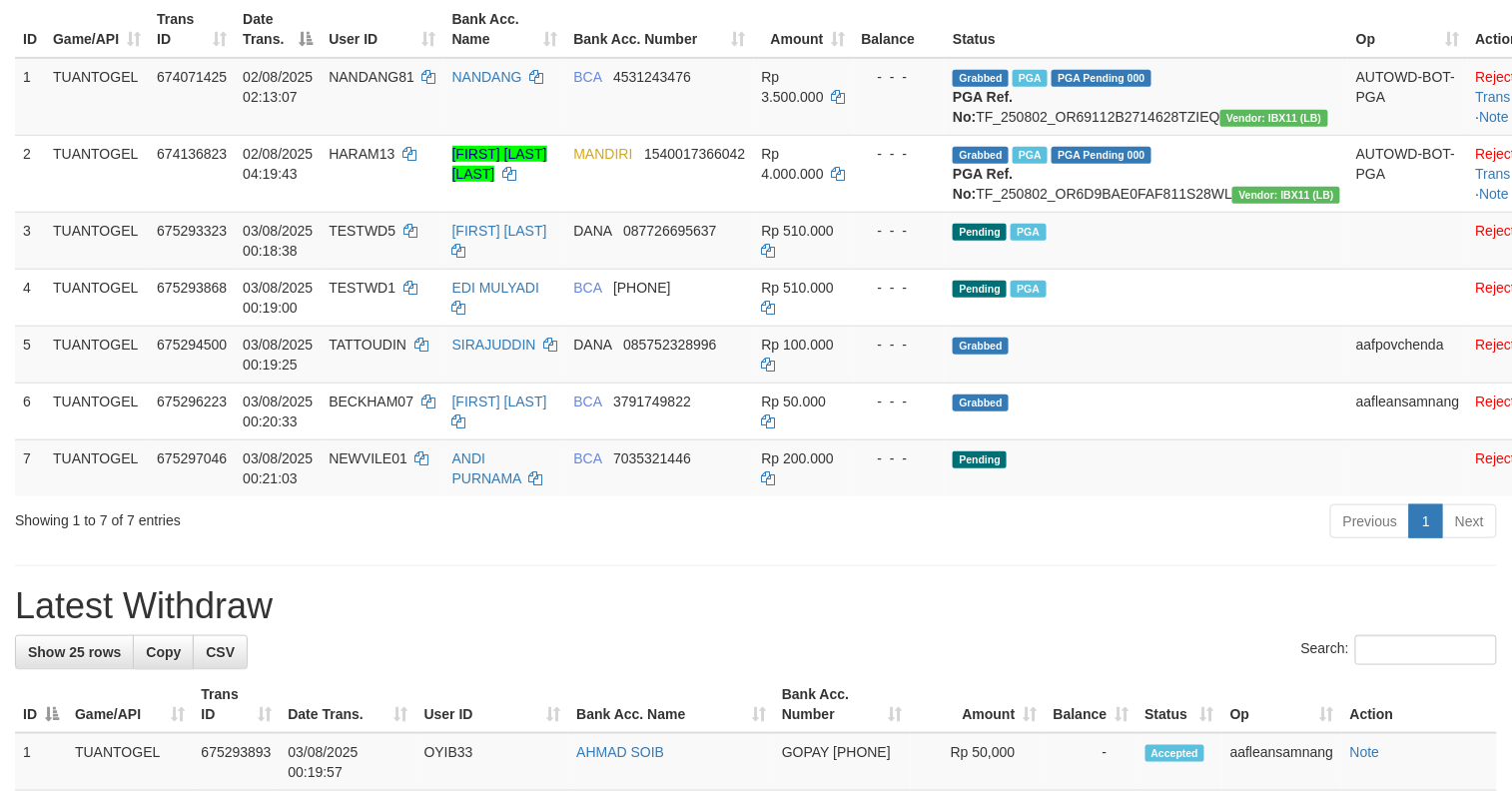 scroll, scrollTop: 532, scrollLeft: 0, axis: vertical 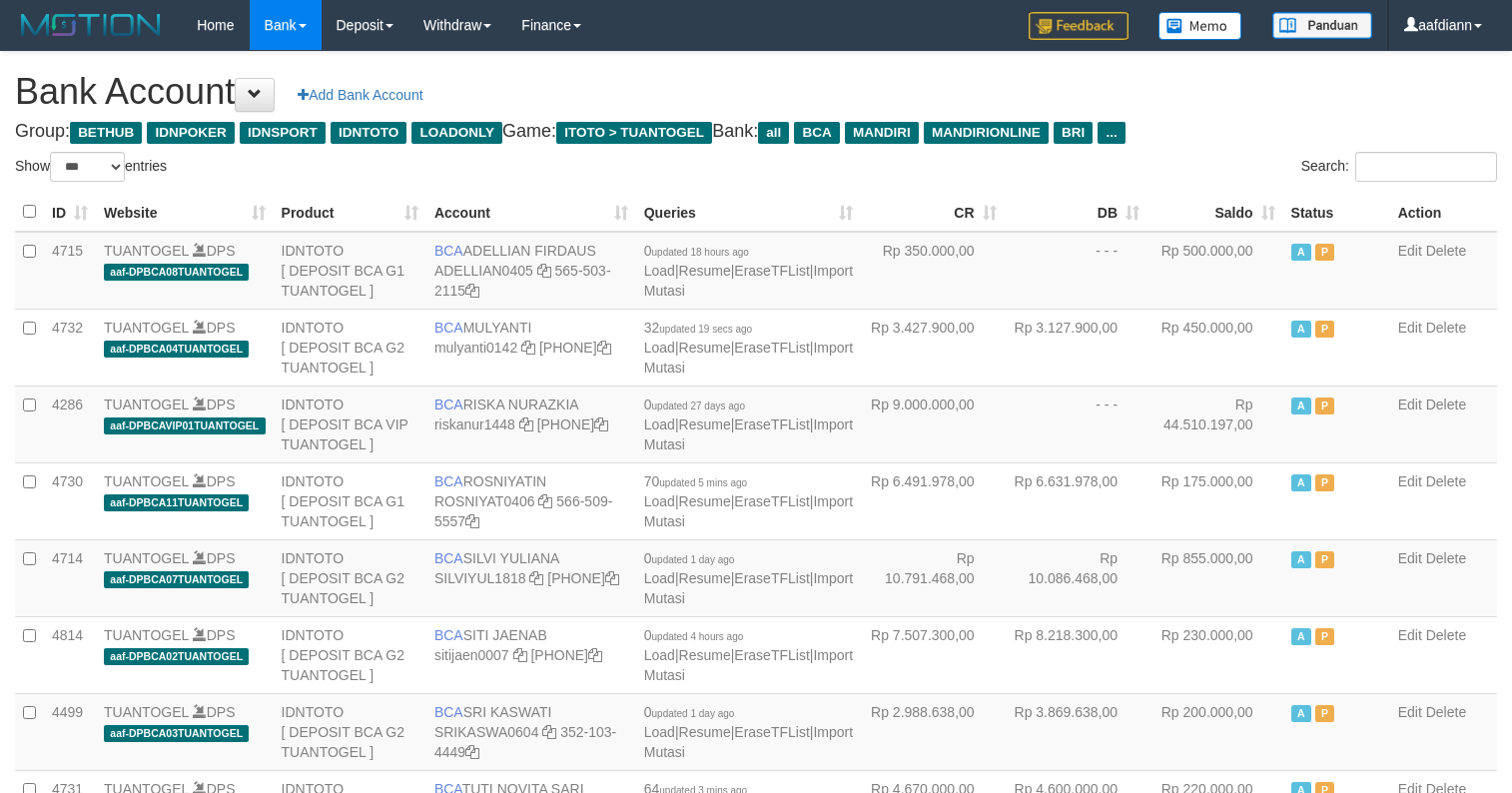 select on "***" 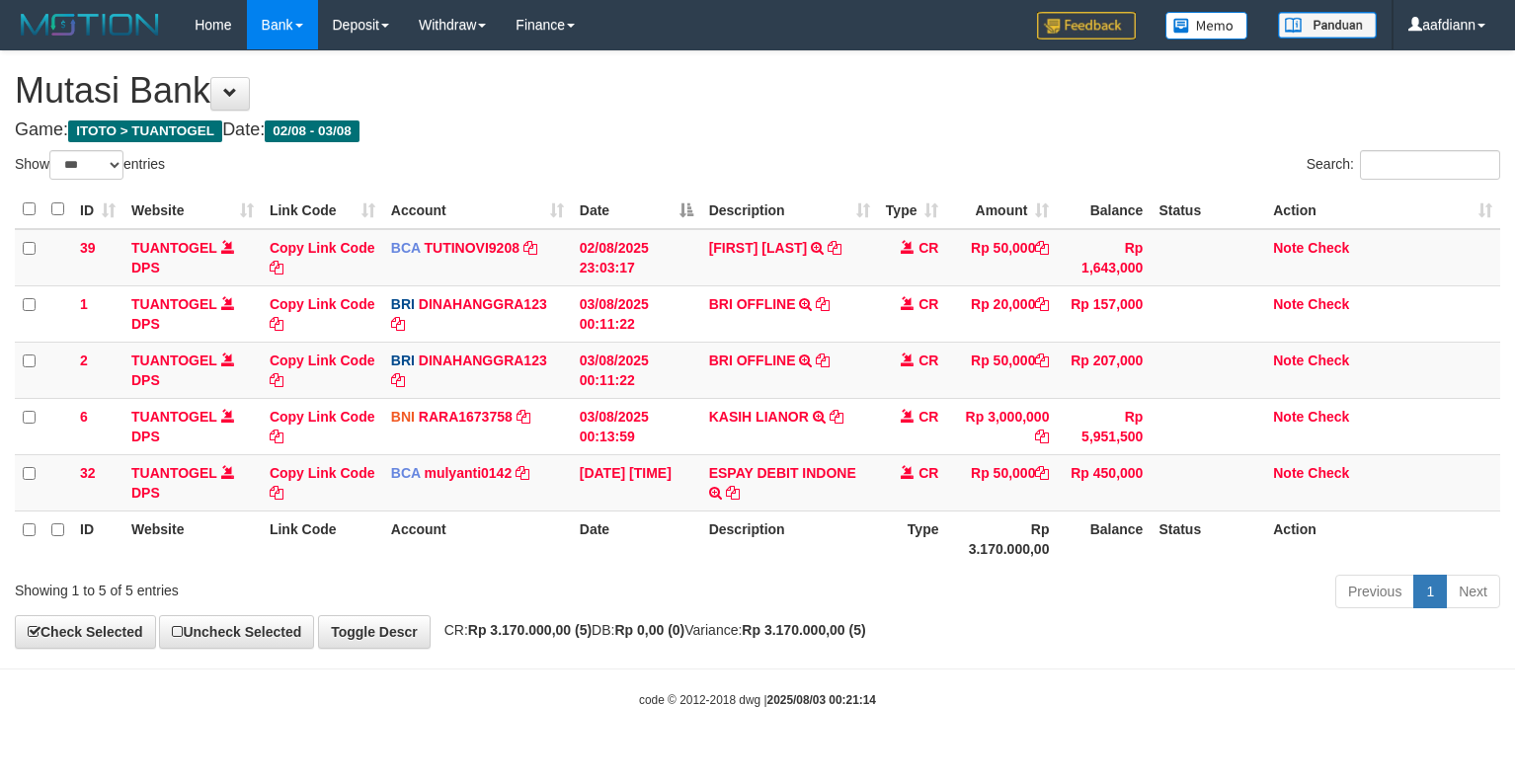 select on "***" 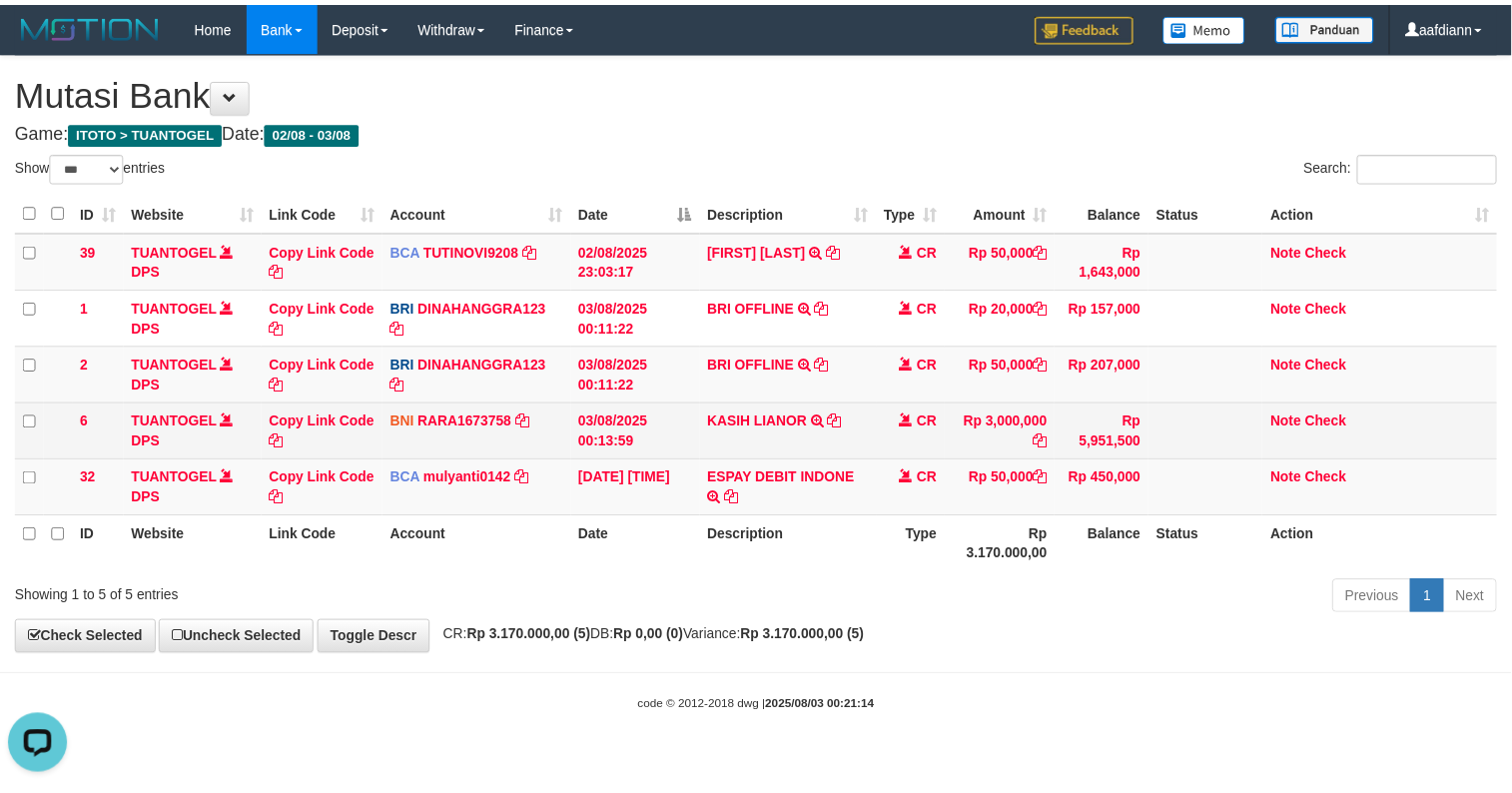 scroll, scrollTop: 0, scrollLeft: 0, axis: both 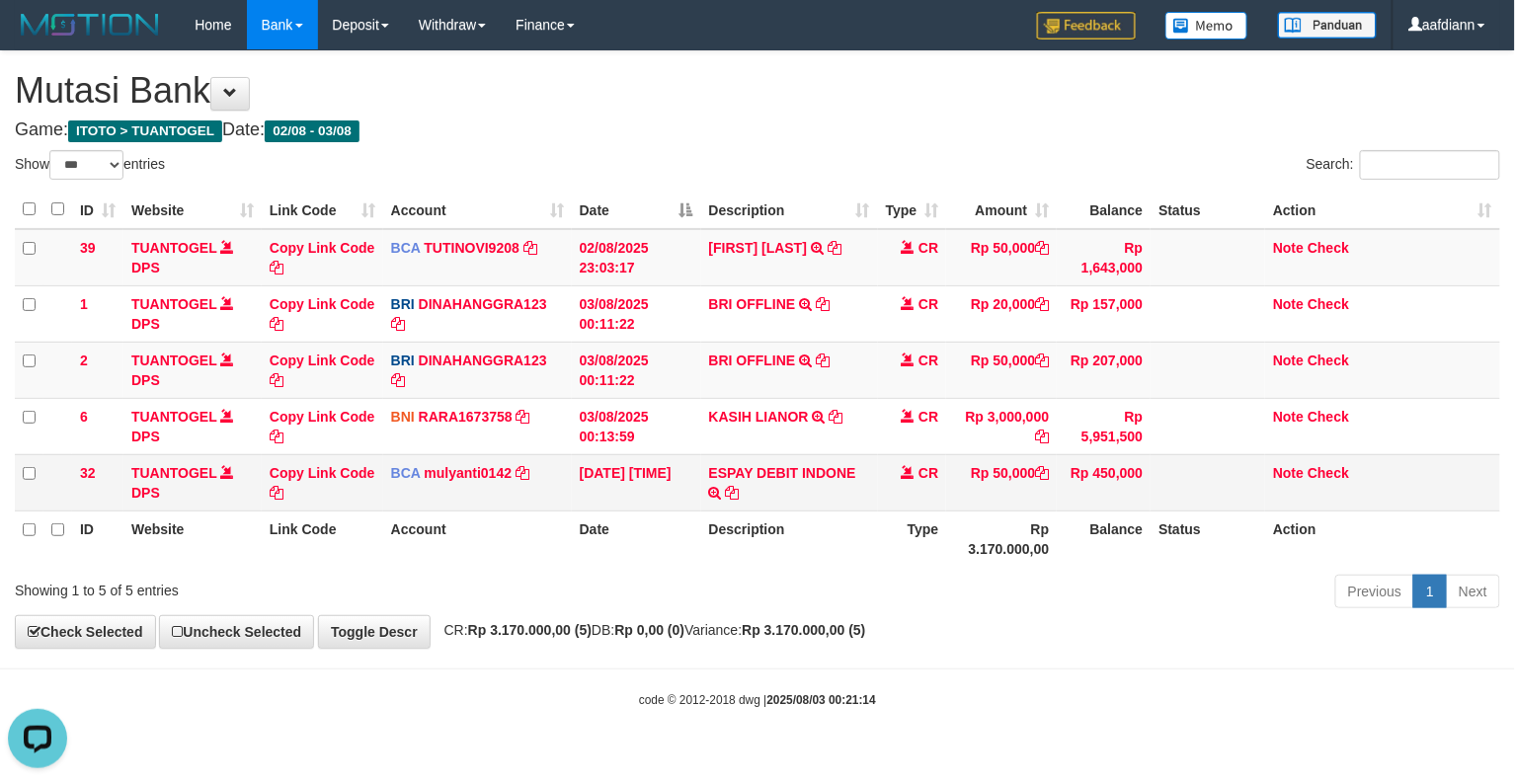 click on "ESPAY DEBIT INDONE         TRSF E-BANKING CR 0308/FTSCY/WS95051
50000.002025080328761185 TRFDN-IMAM
ESPAY DEBIT INDONE" at bounding box center [789, 482] 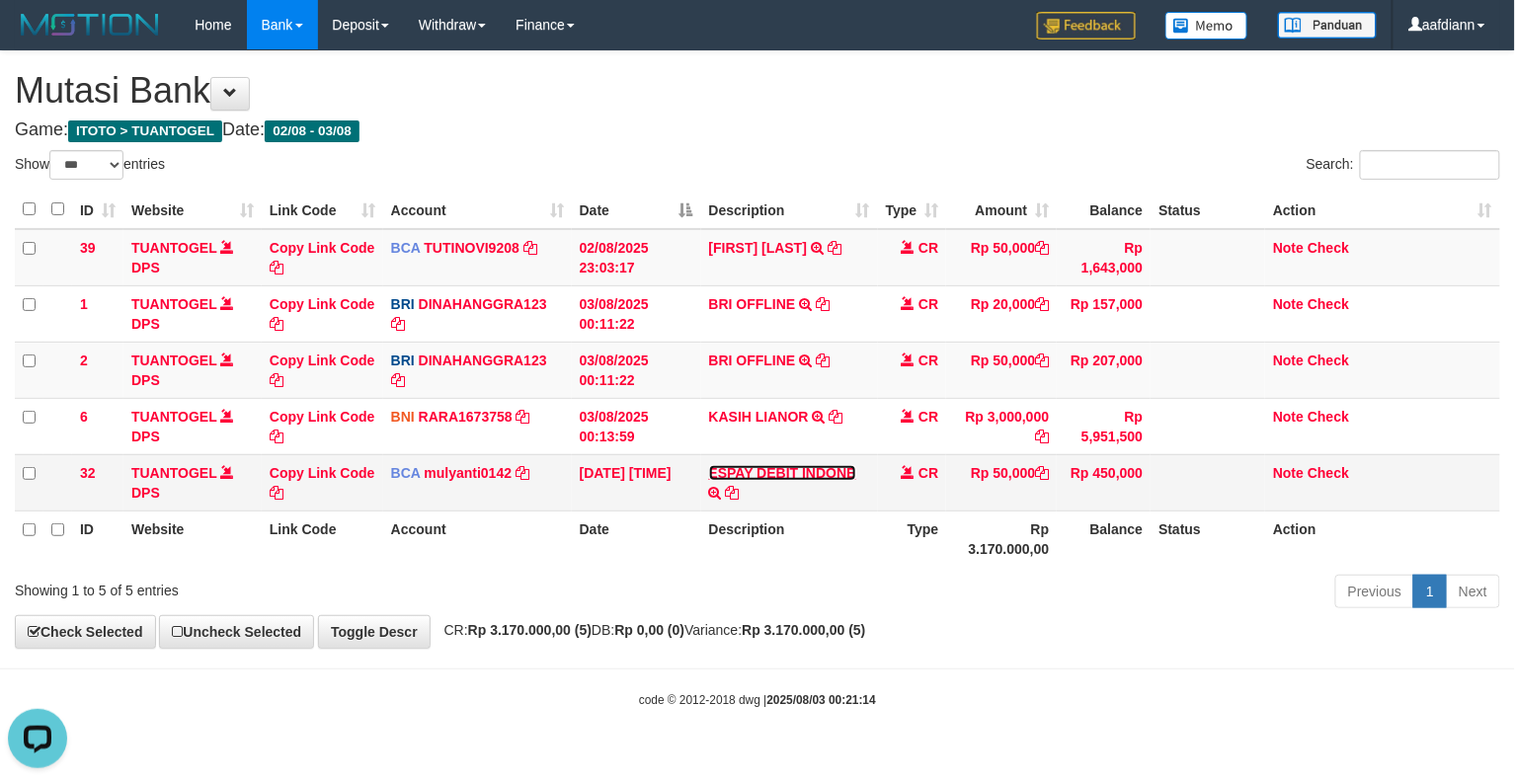 click on "ESPAY DEBIT INDONE" at bounding box center (782, 473) 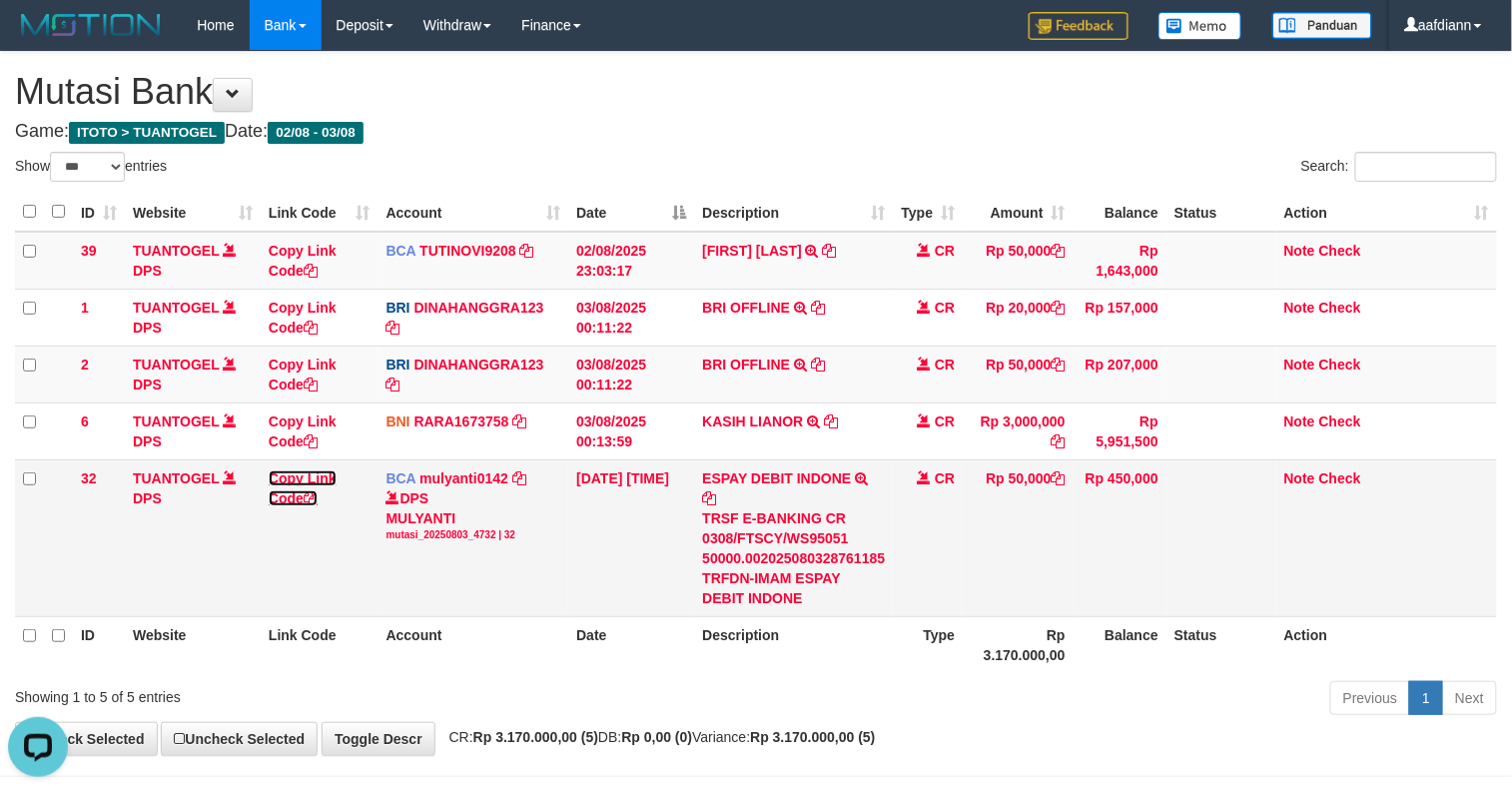 click on "Copy Link Code" at bounding box center [303, 488] 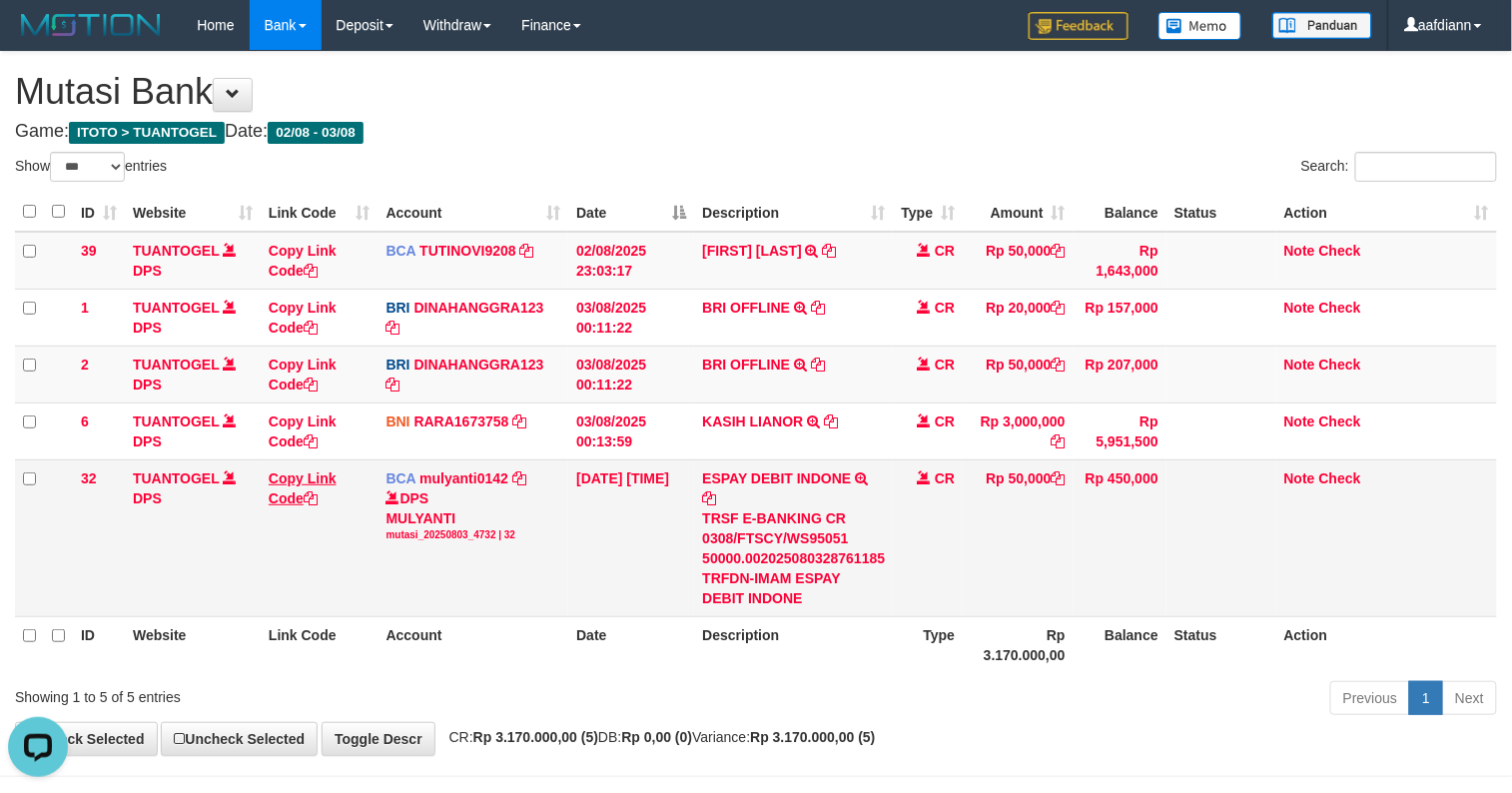 scroll, scrollTop: 0, scrollLeft: 0, axis: both 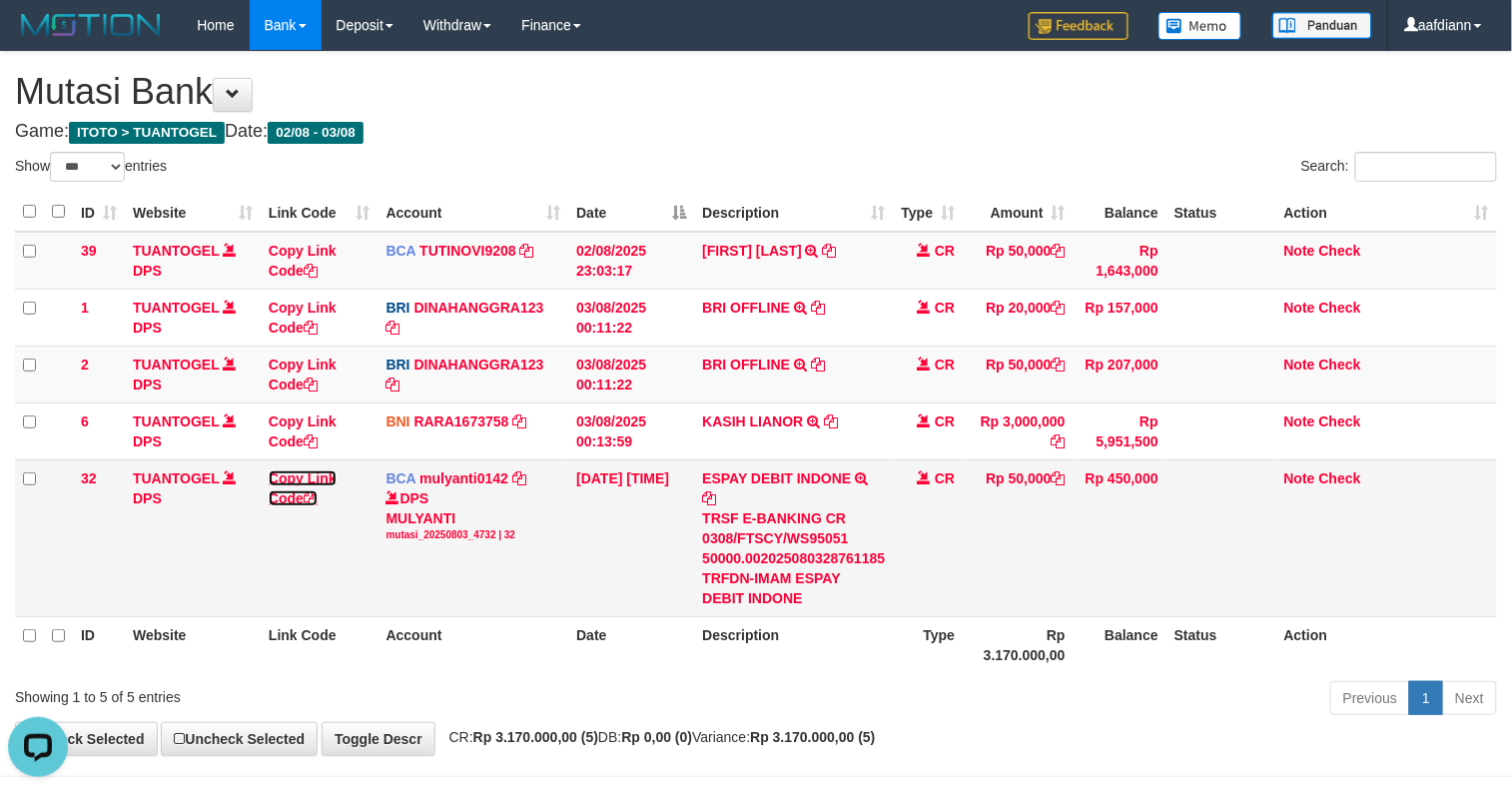 click on "Copy Link Code" at bounding box center [303, 488] 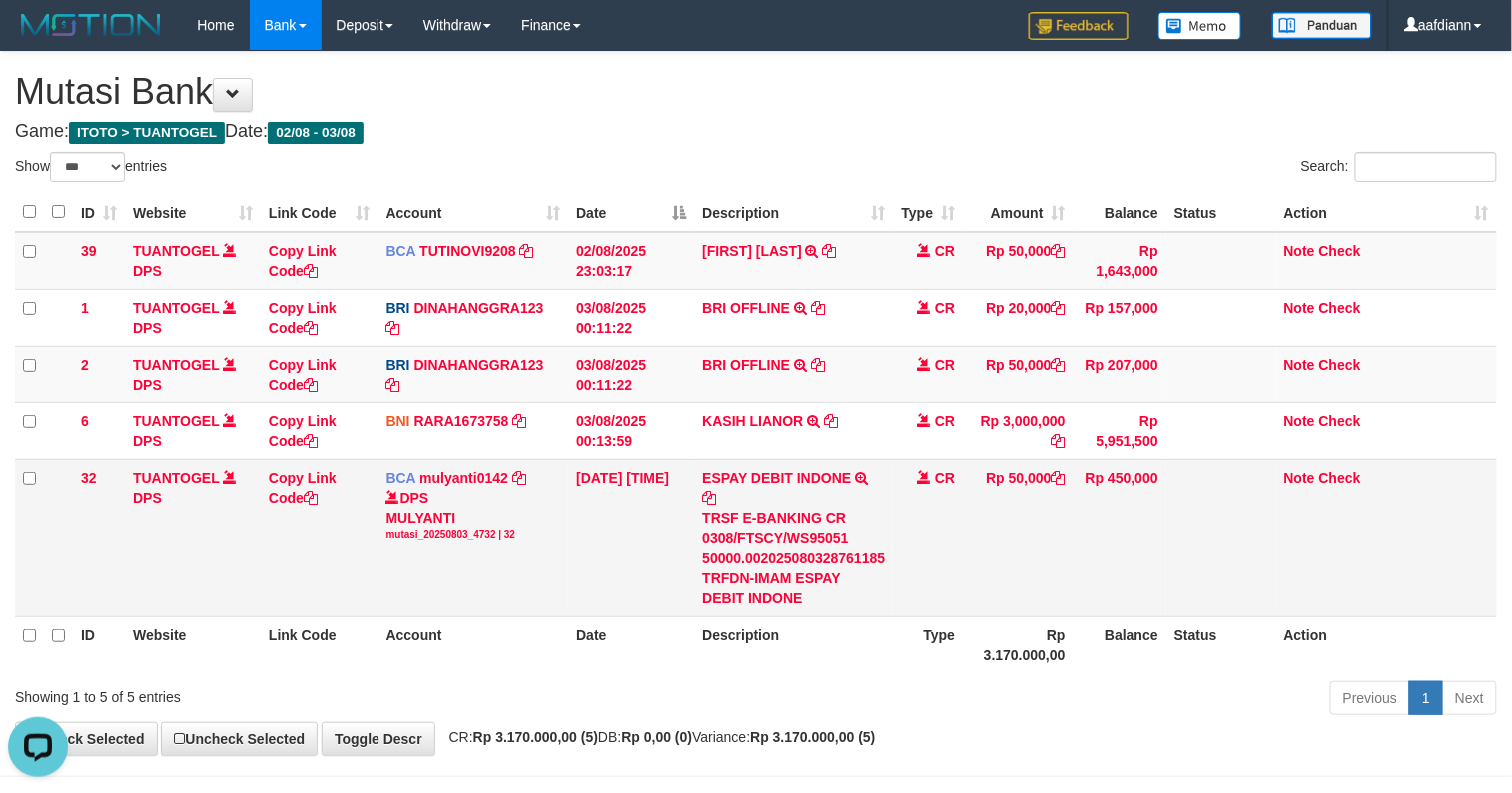 scroll, scrollTop: 274, scrollLeft: 0, axis: vertical 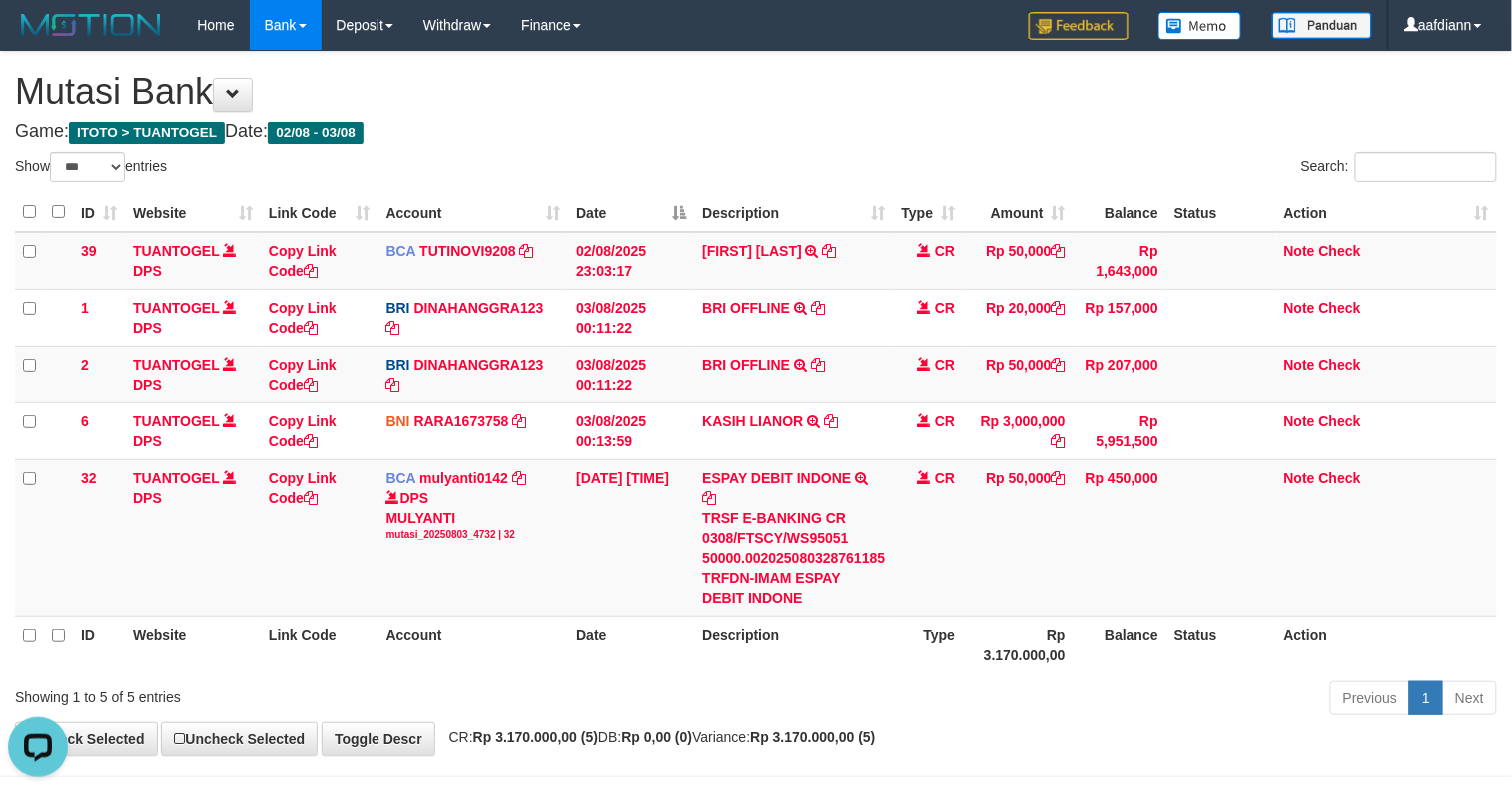 click on "Previous 1 Next" at bounding box center [1071, 700] 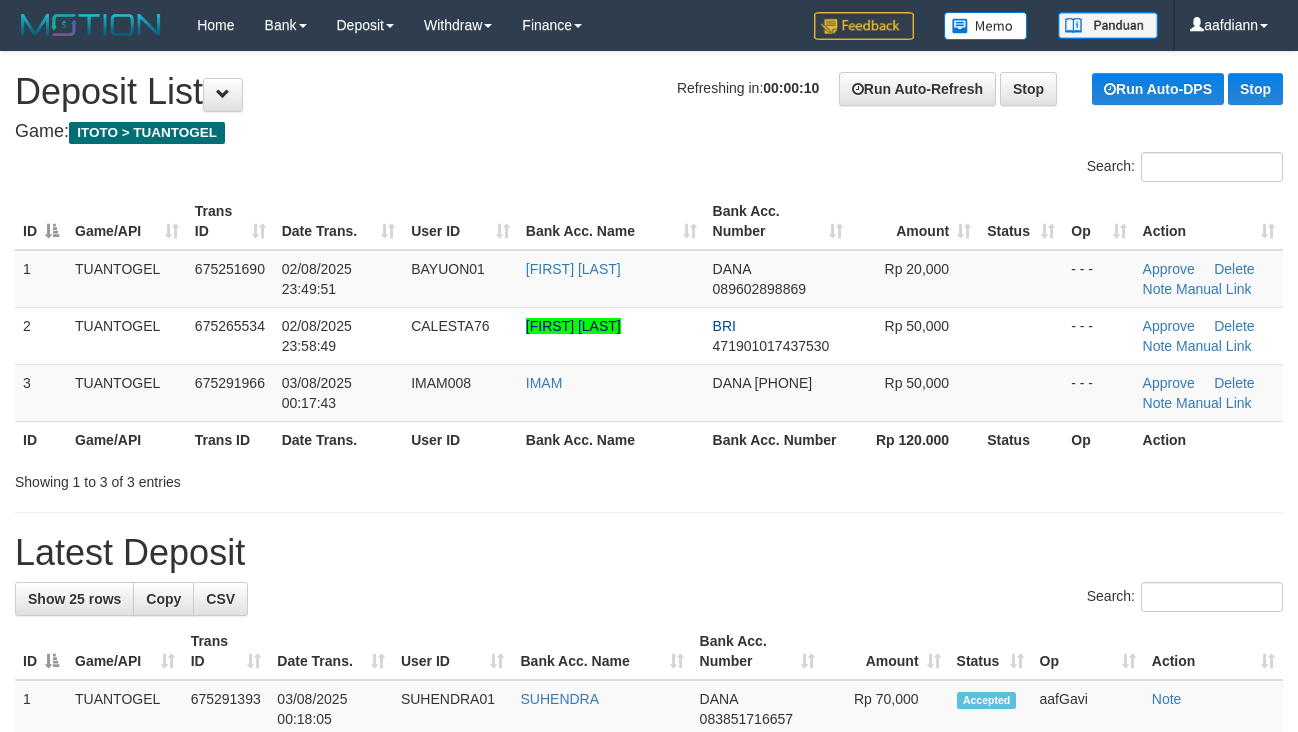scroll, scrollTop: 0, scrollLeft: 0, axis: both 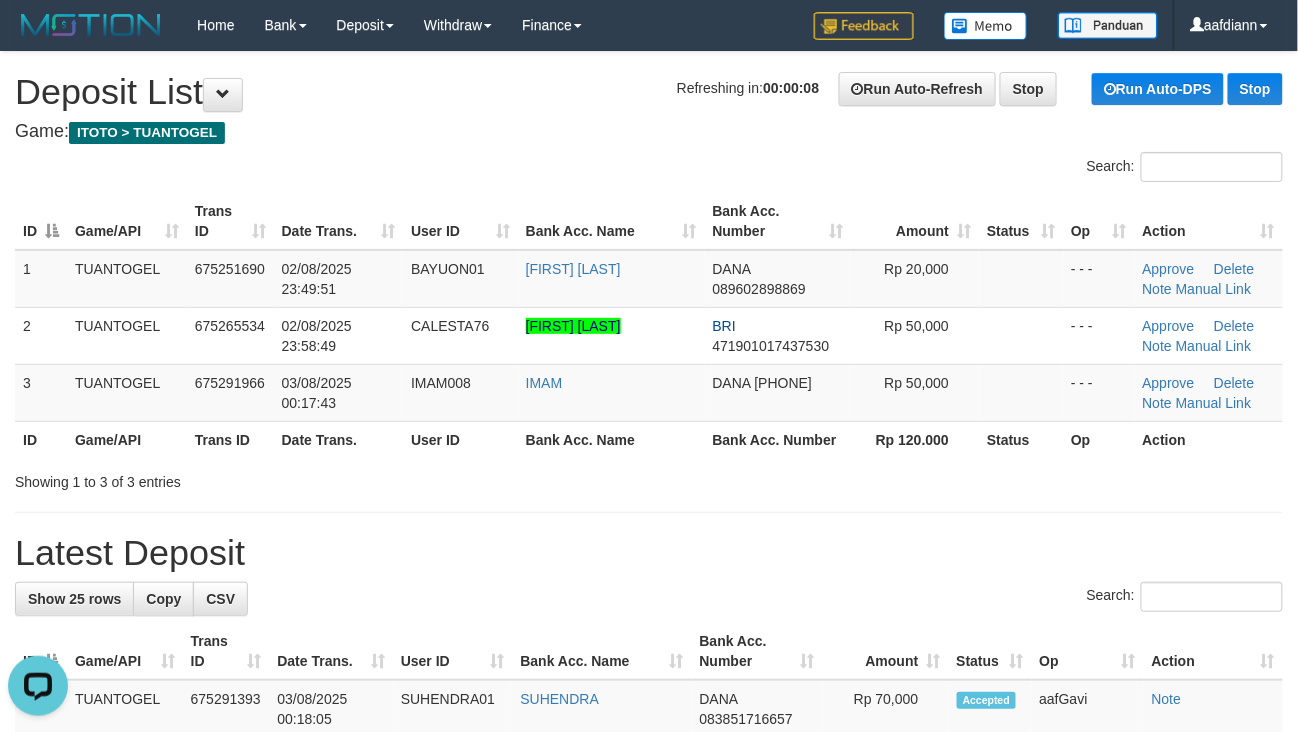 click on "**********" at bounding box center (649, 746) 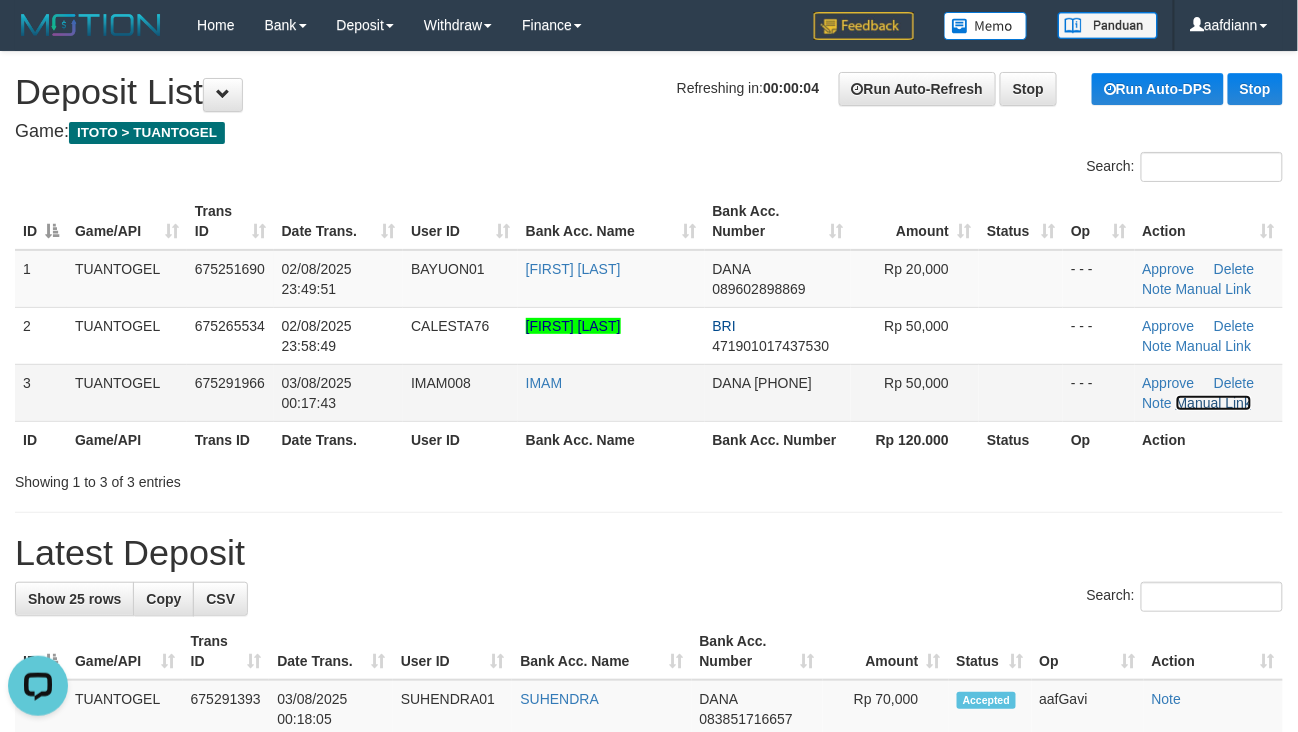 click on "Manual Link" at bounding box center [1214, 403] 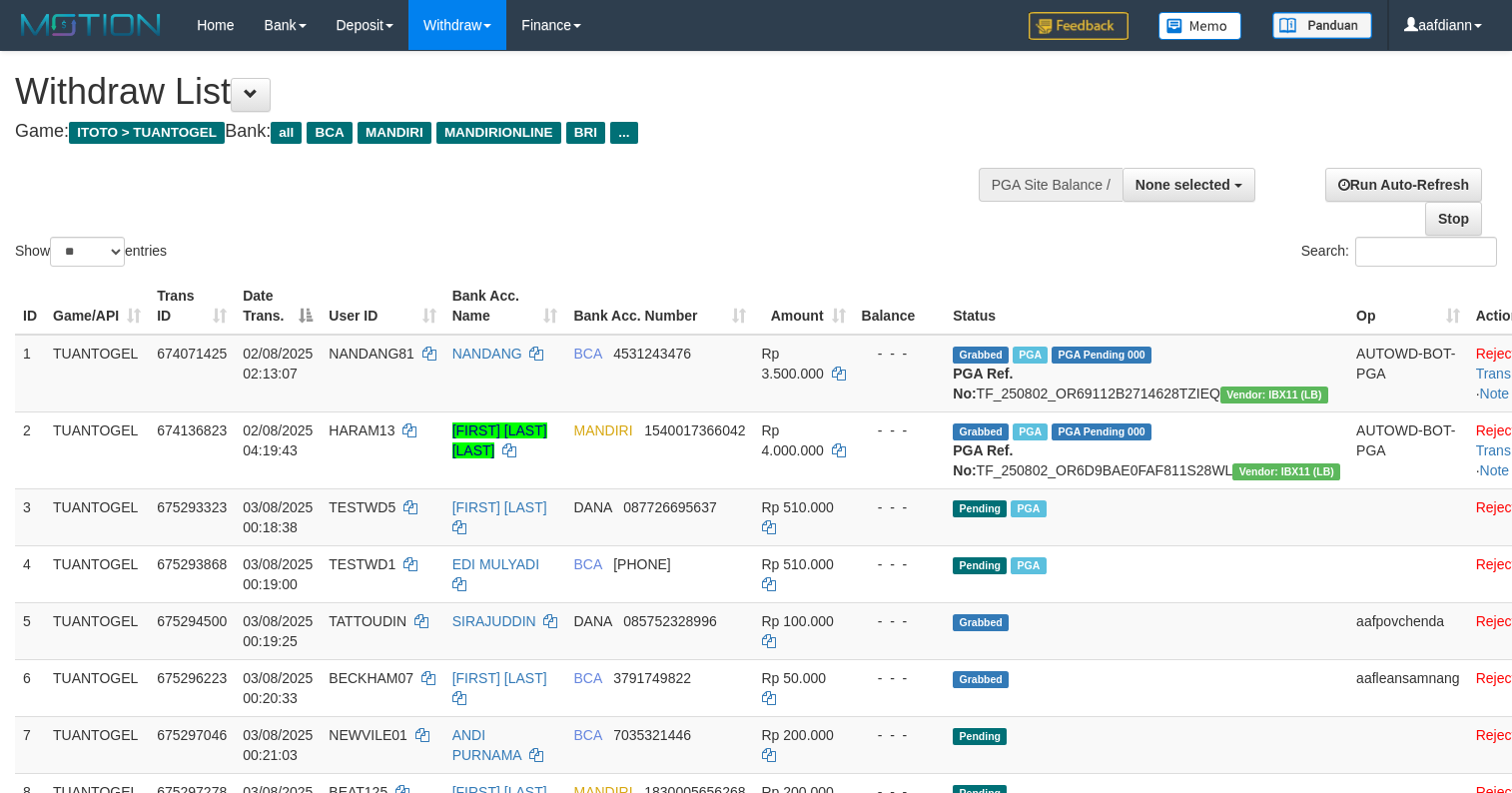 select 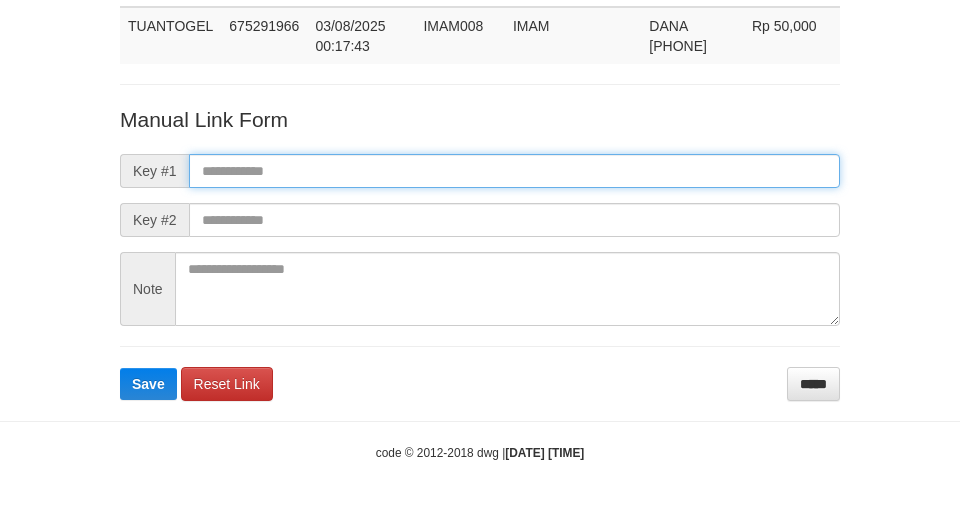 click at bounding box center [514, 171] 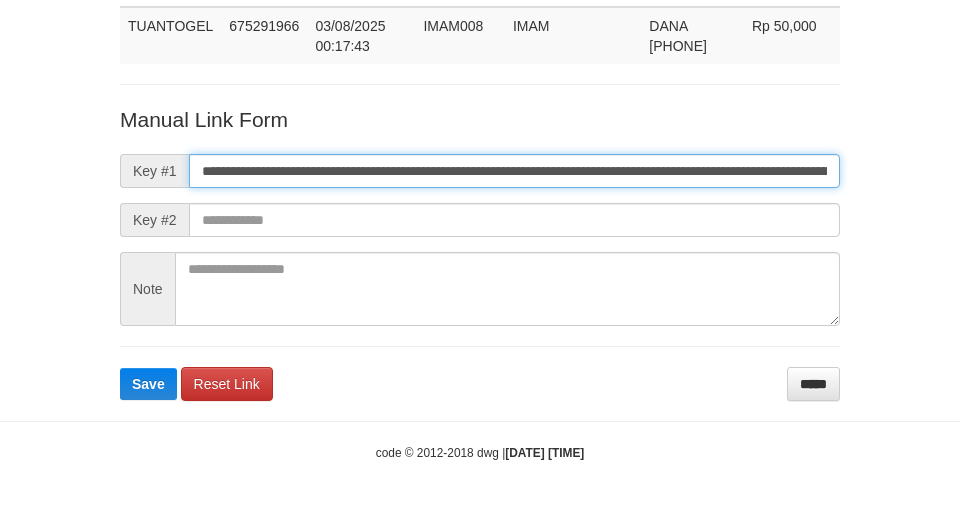 scroll, scrollTop: 146, scrollLeft: 0, axis: vertical 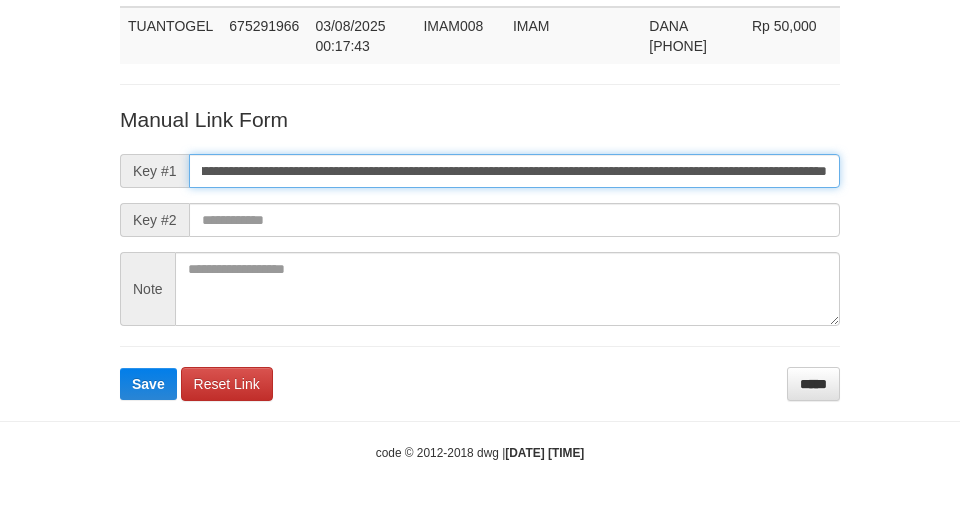 type on "**********" 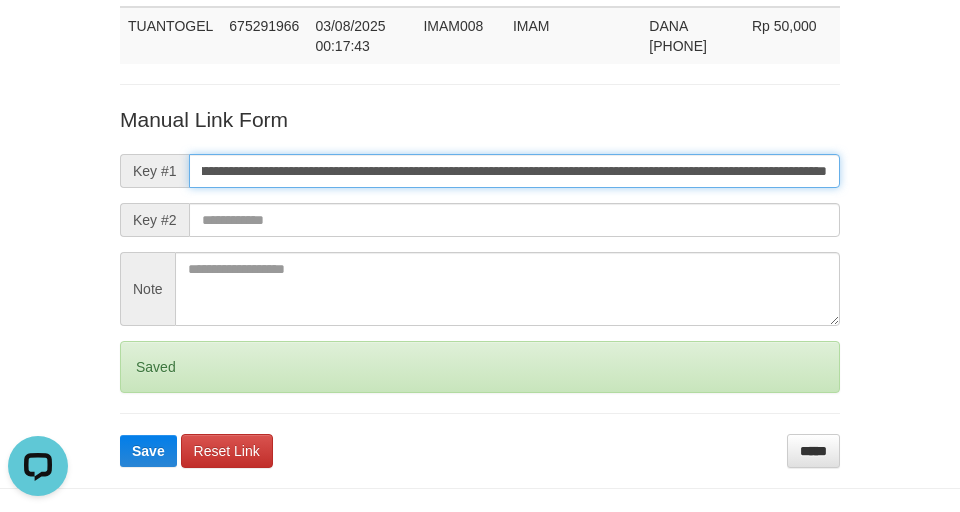 scroll, scrollTop: 0, scrollLeft: 0, axis: both 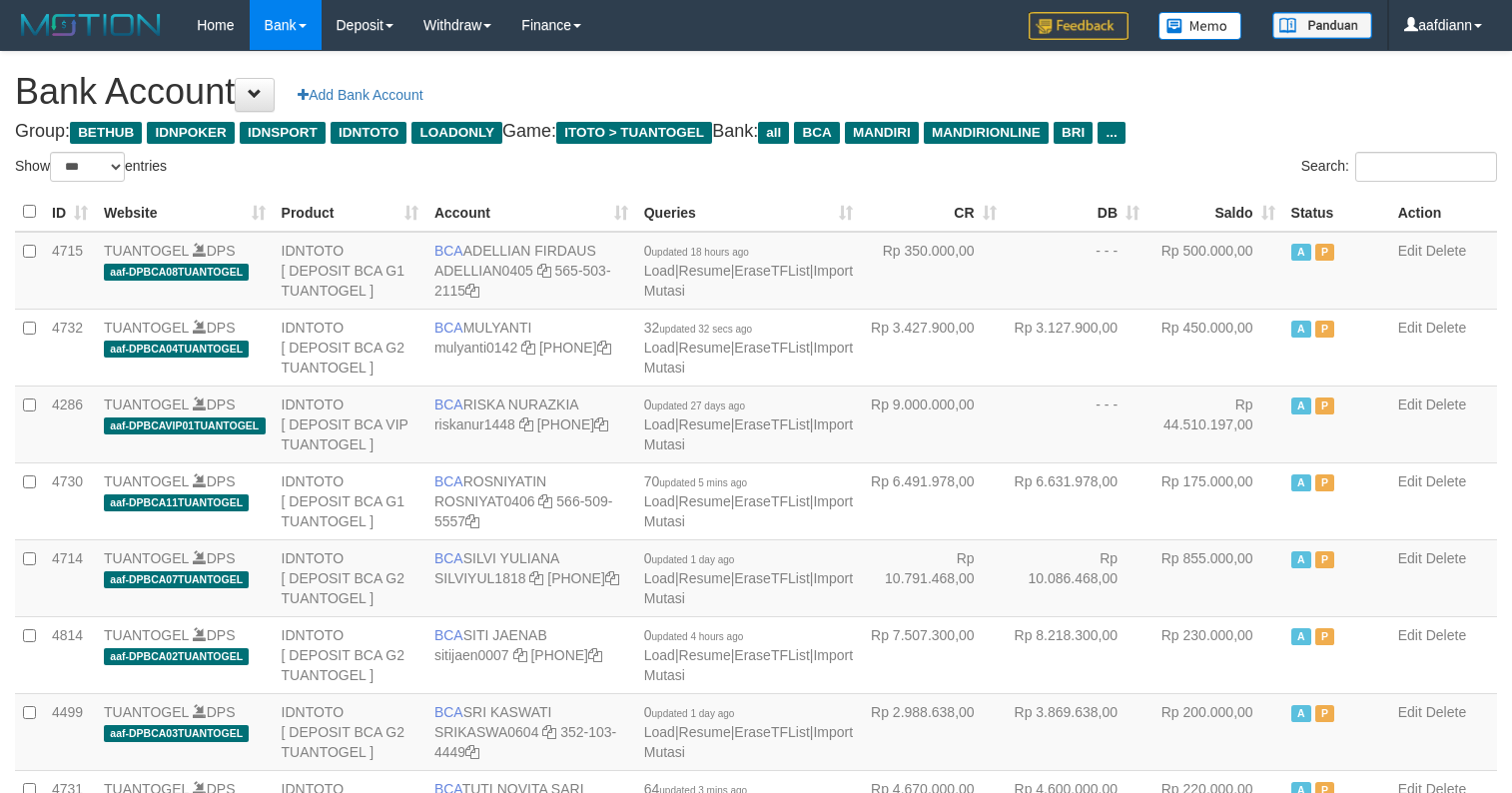select on "***" 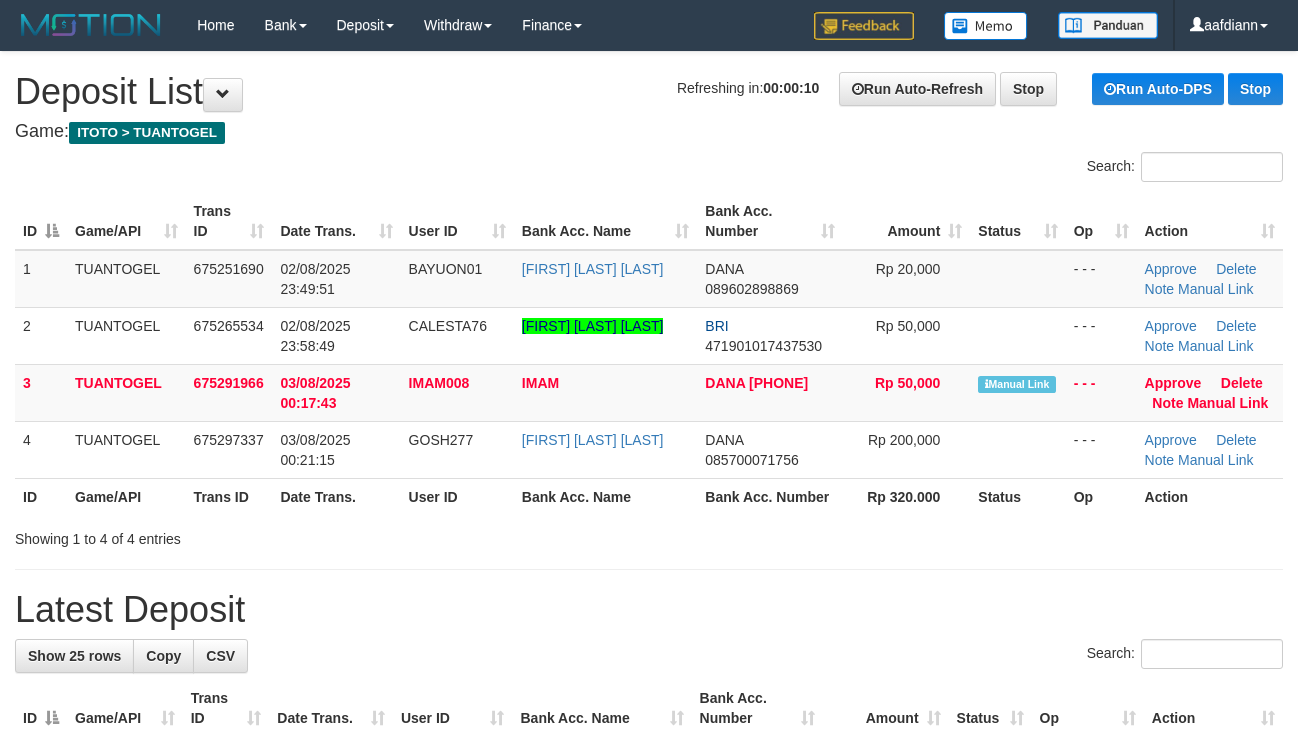 scroll, scrollTop: 0, scrollLeft: 0, axis: both 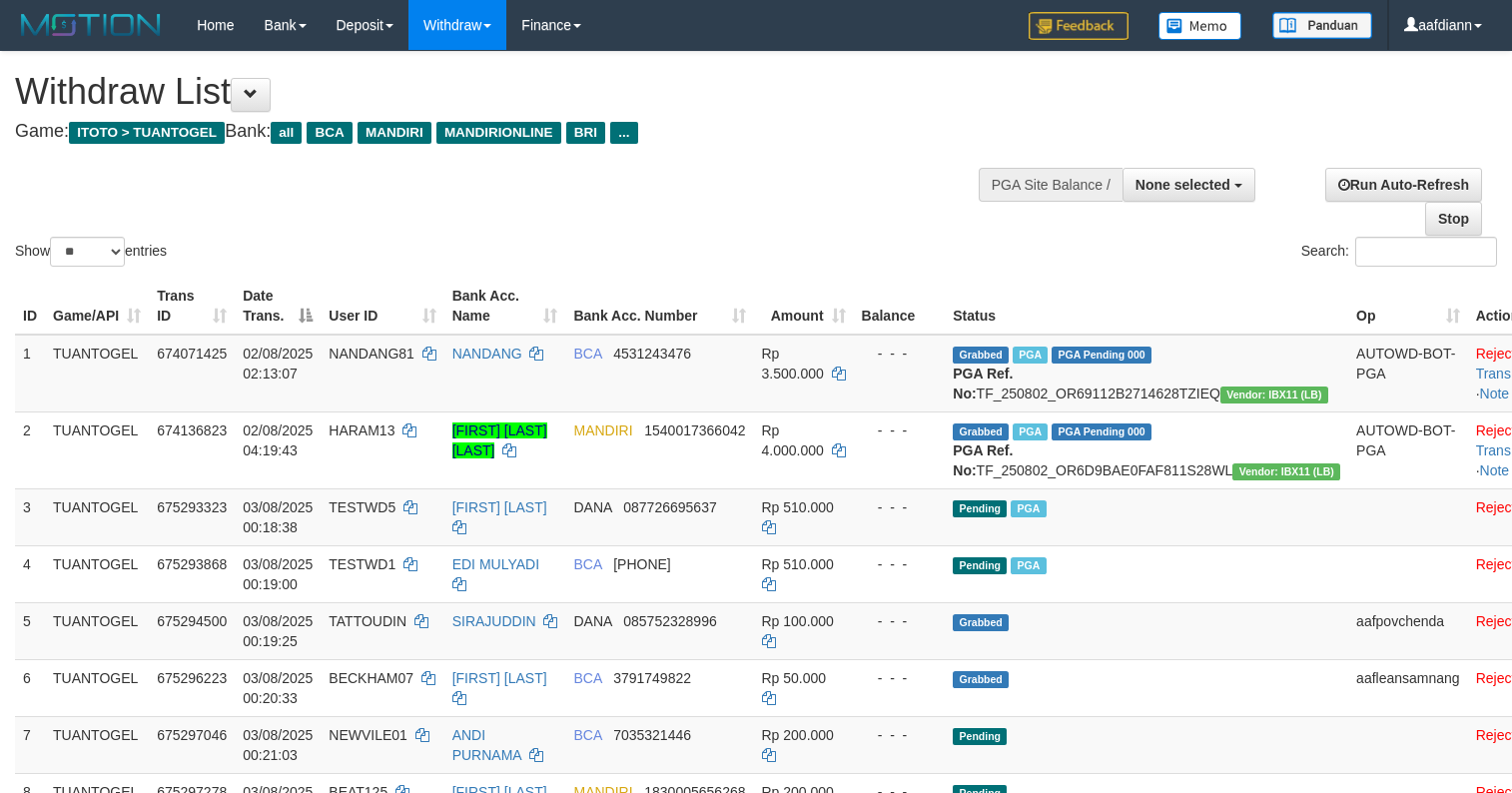 select 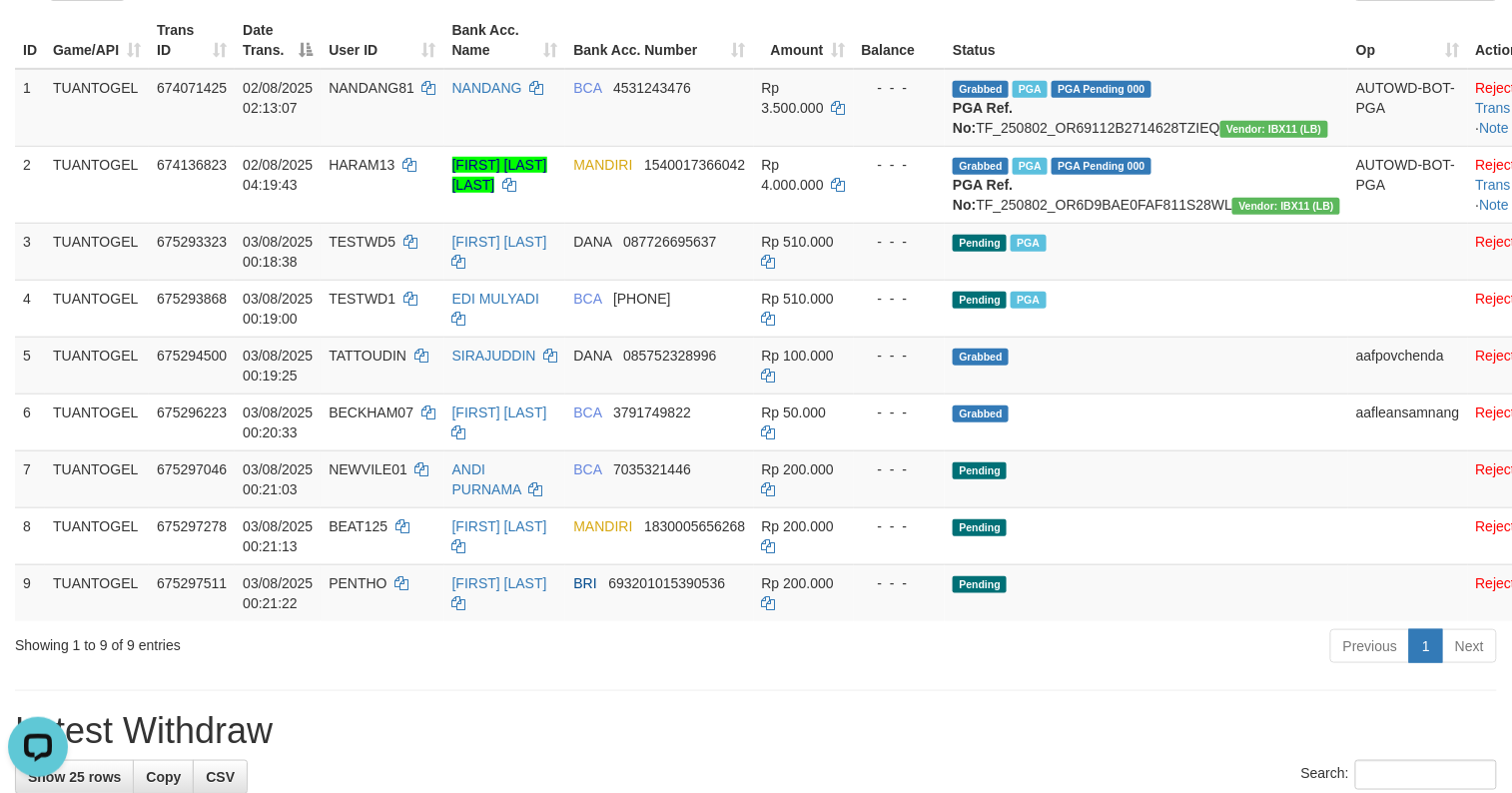 scroll, scrollTop: 266, scrollLeft: 0, axis: vertical 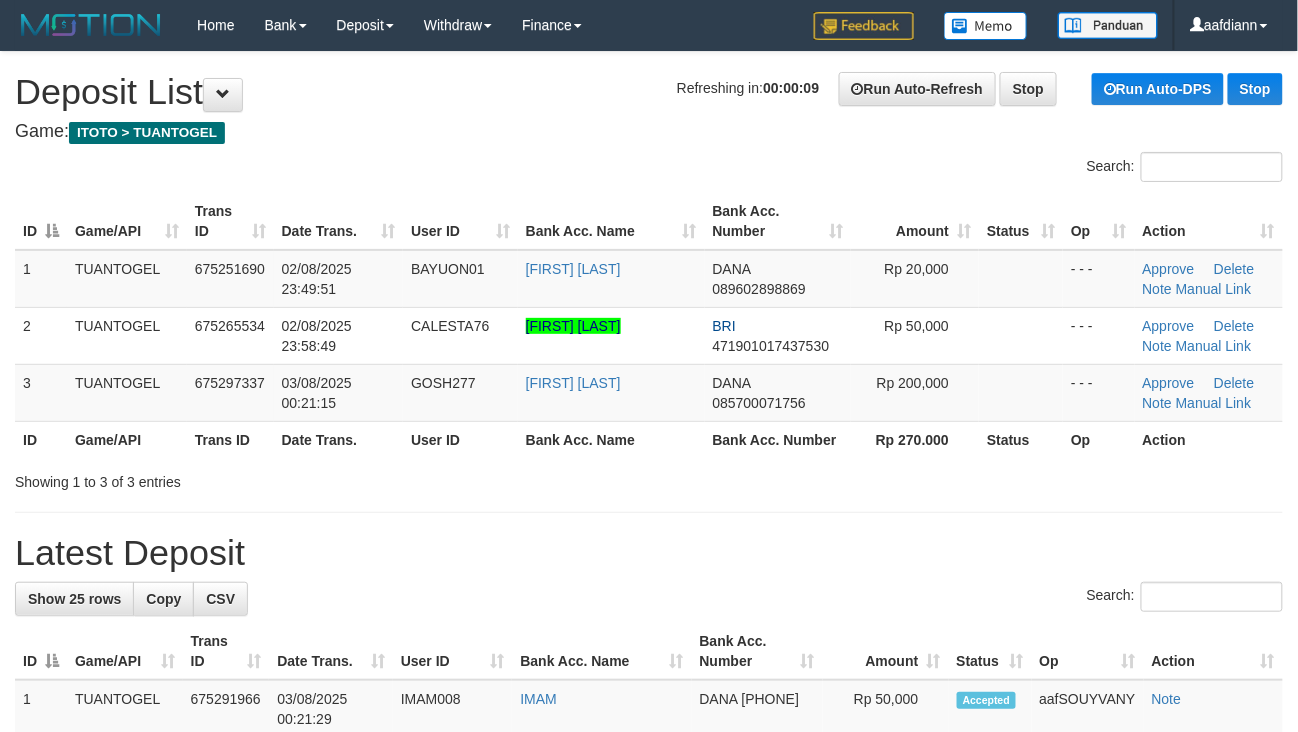 click on "**********" at bounding box center [649, 775] 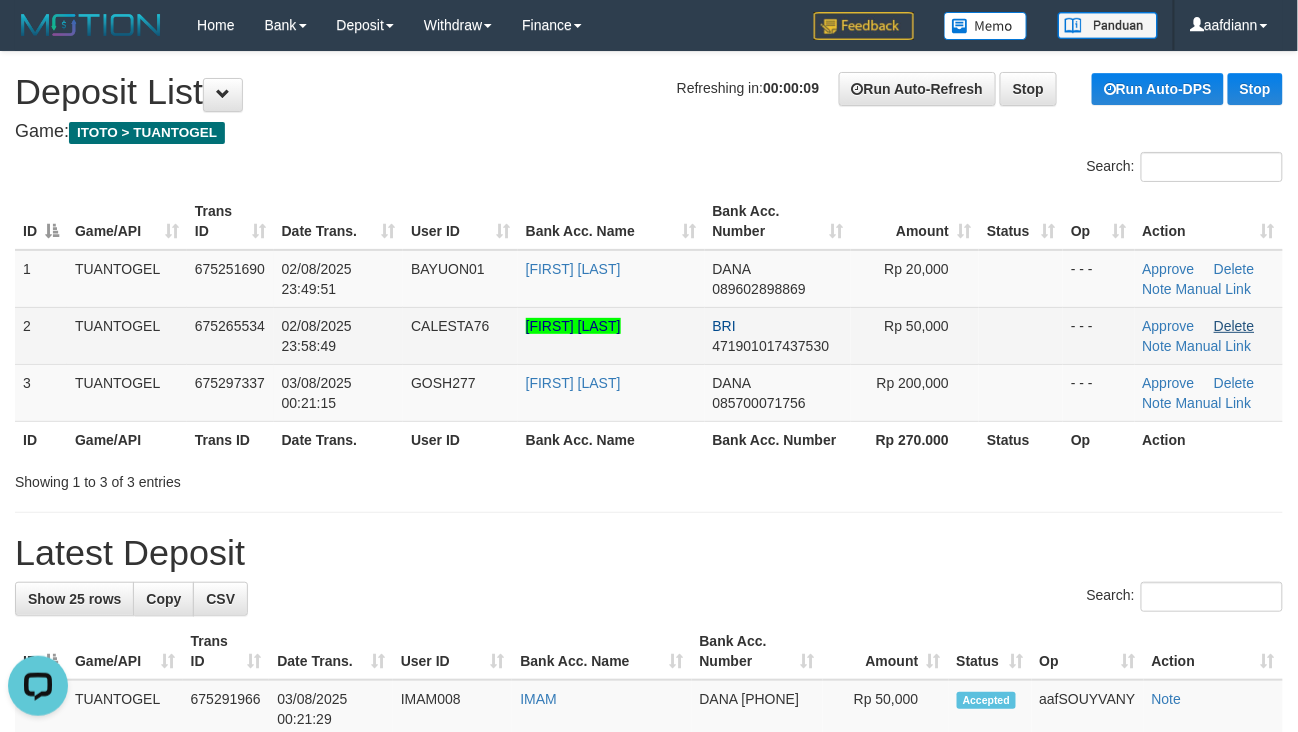 scroll, scrollTop: 0, scrollLeft: 0, axis: both 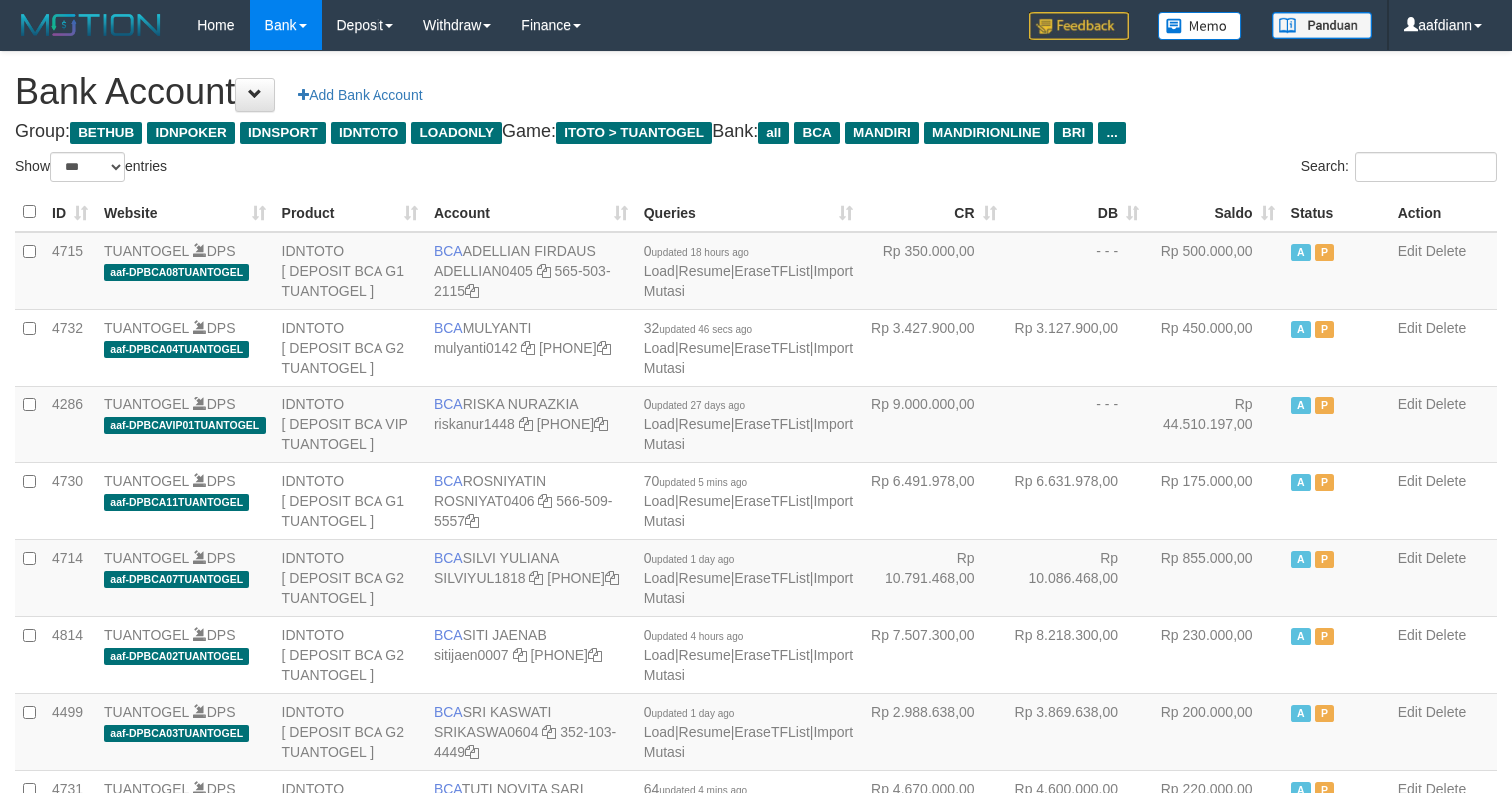 select on "***" 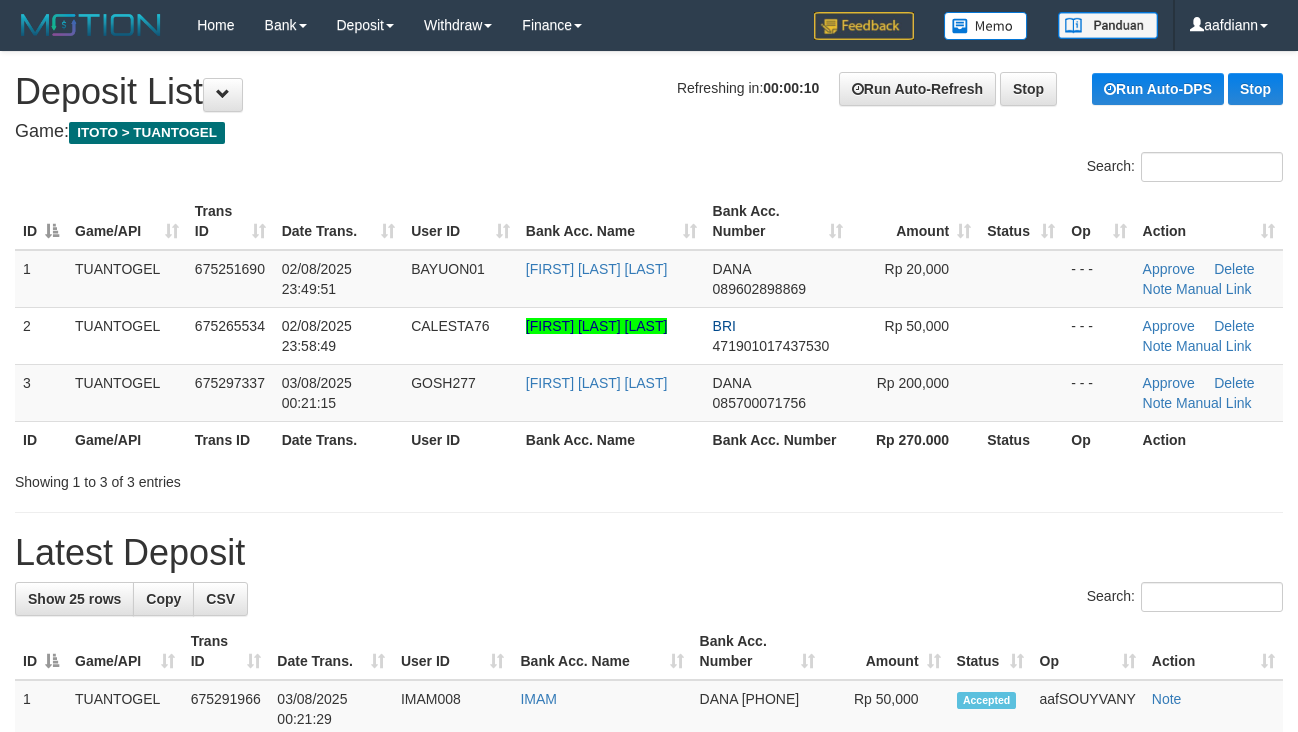 scroll, scrollTop: 0, scrollLeft: 0, axis: both 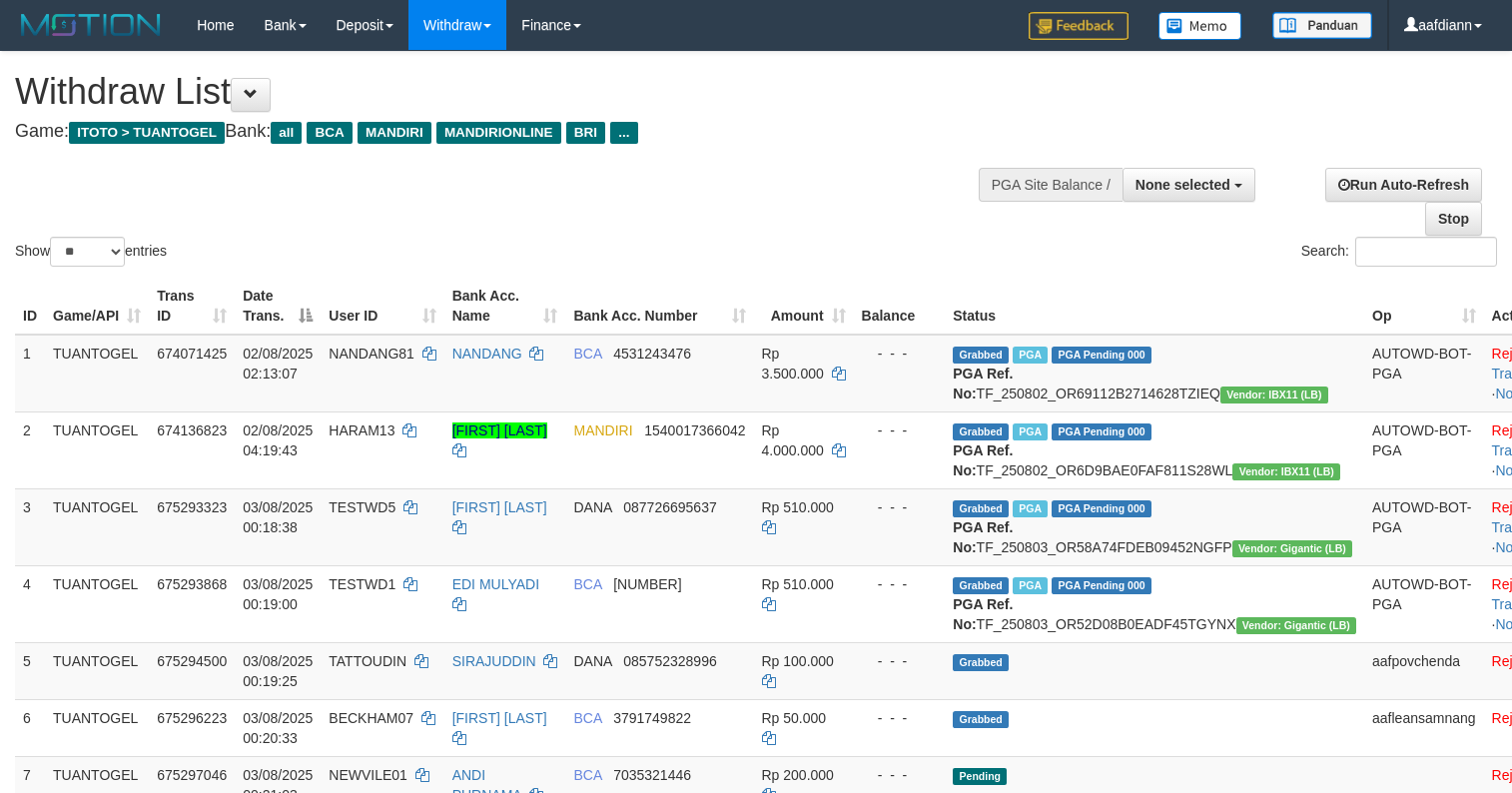 select 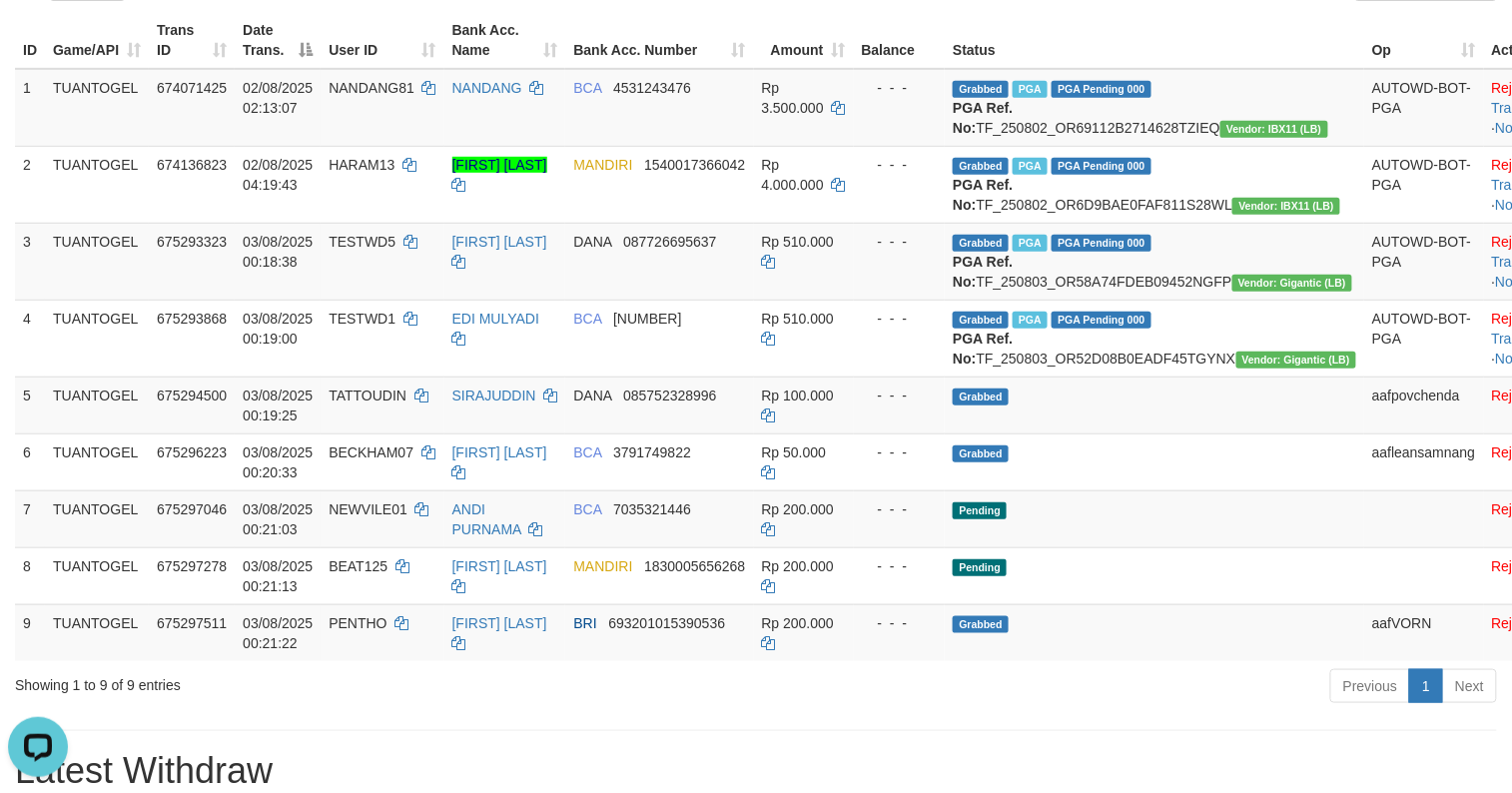 scroll, scrollTop: 0, scrollLeft: 0, axis: both 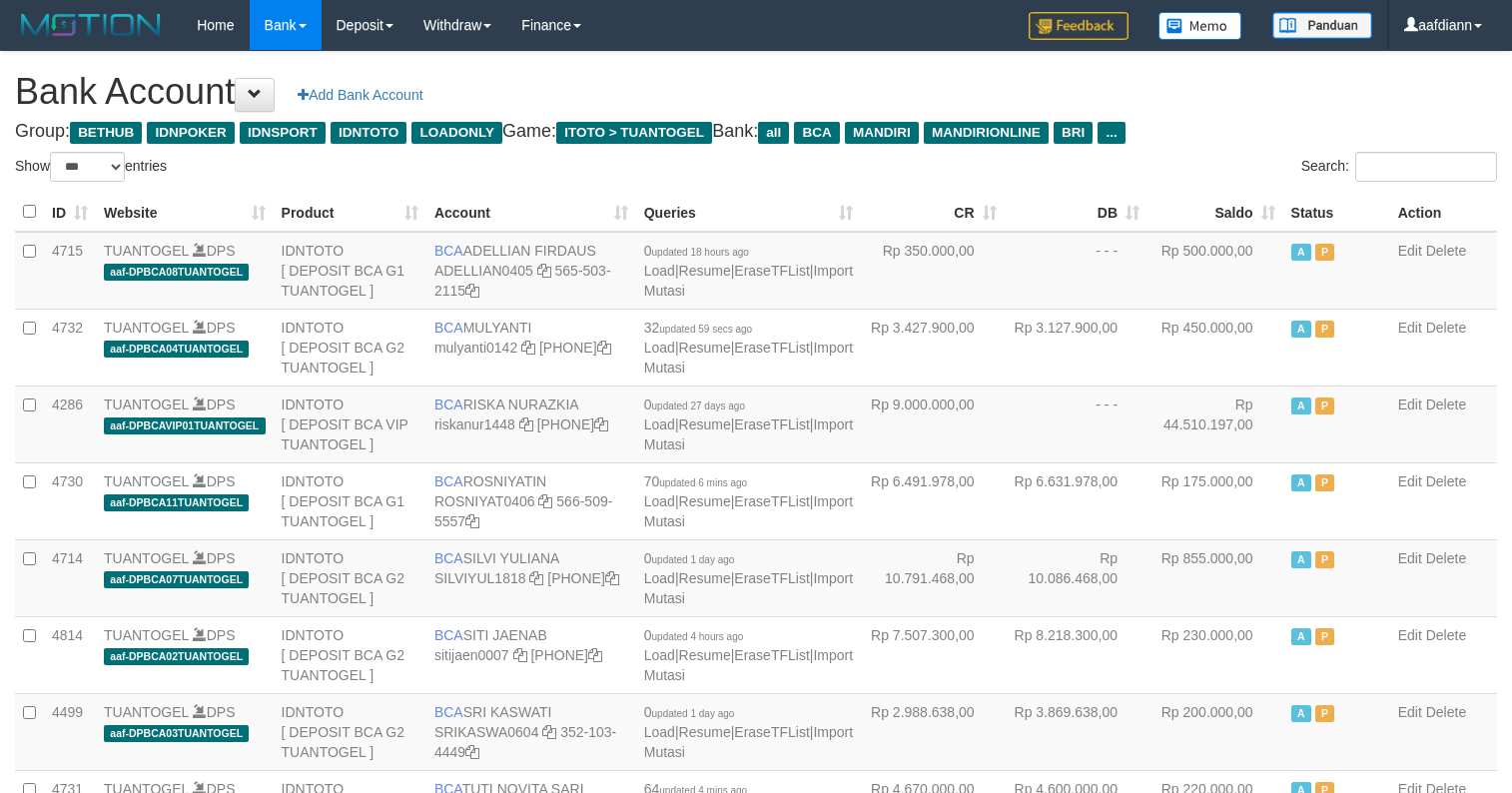 select on "***" 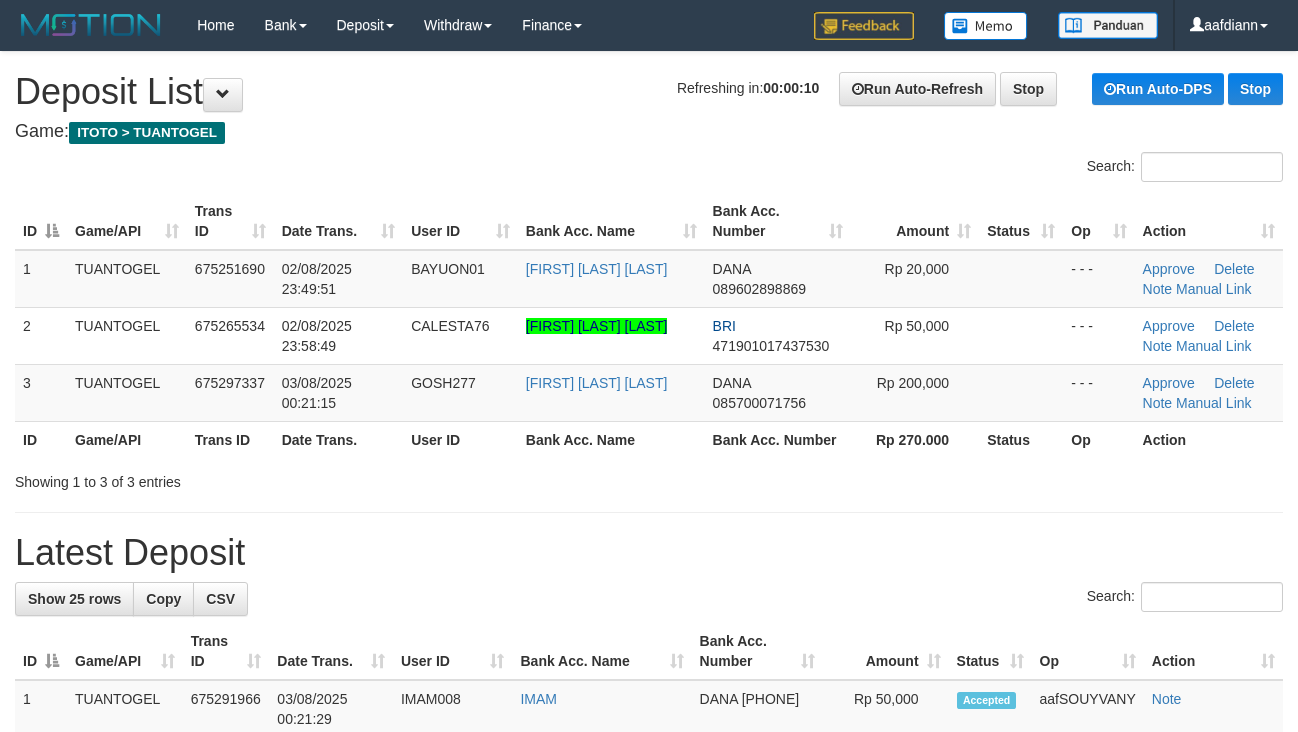 scroll, scrollTop: 0, scrollLeft: 0, axis: both 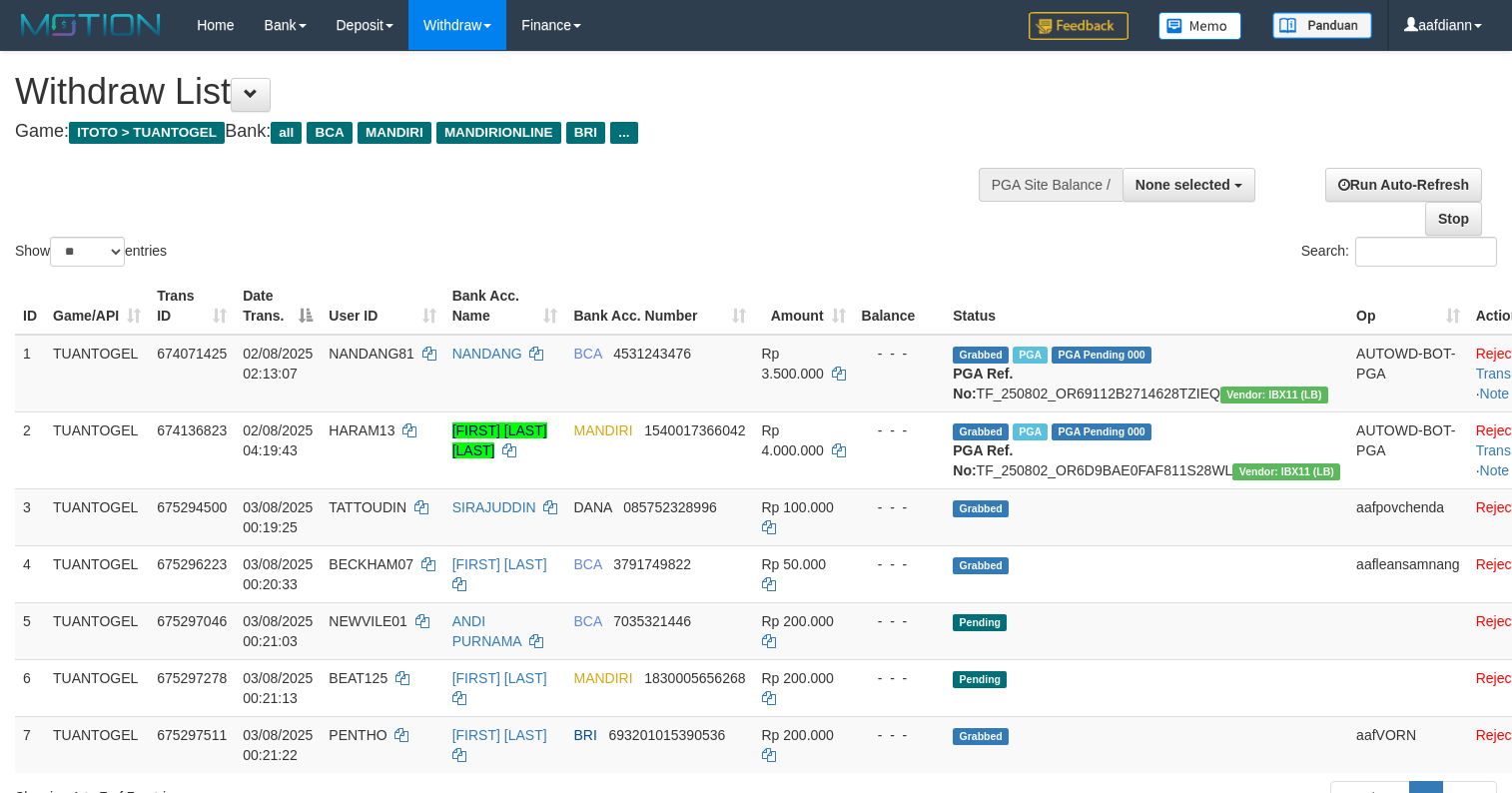 select 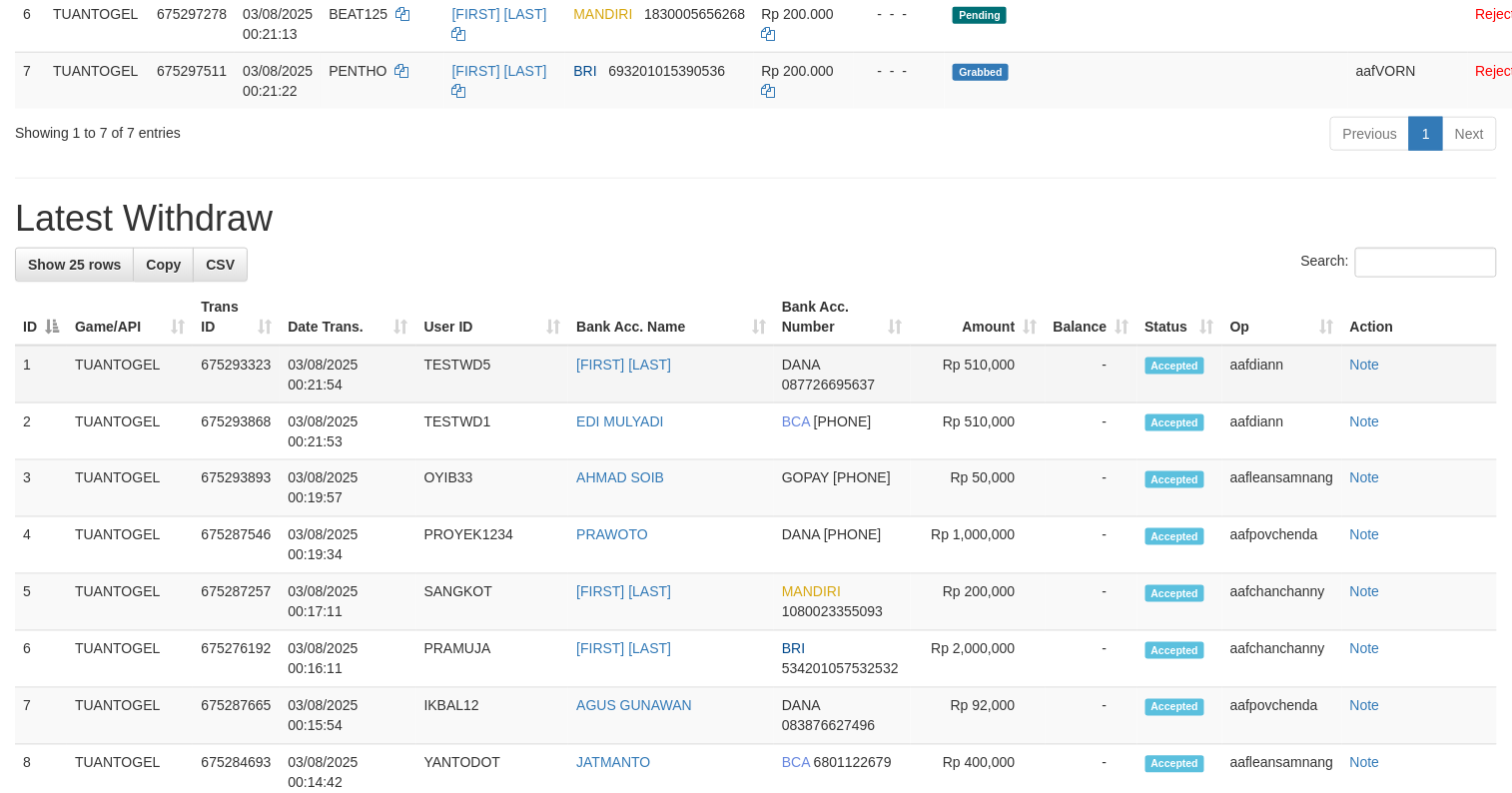 scroll, scrollTop: 665, scrollLeft: 0, axis: vertical 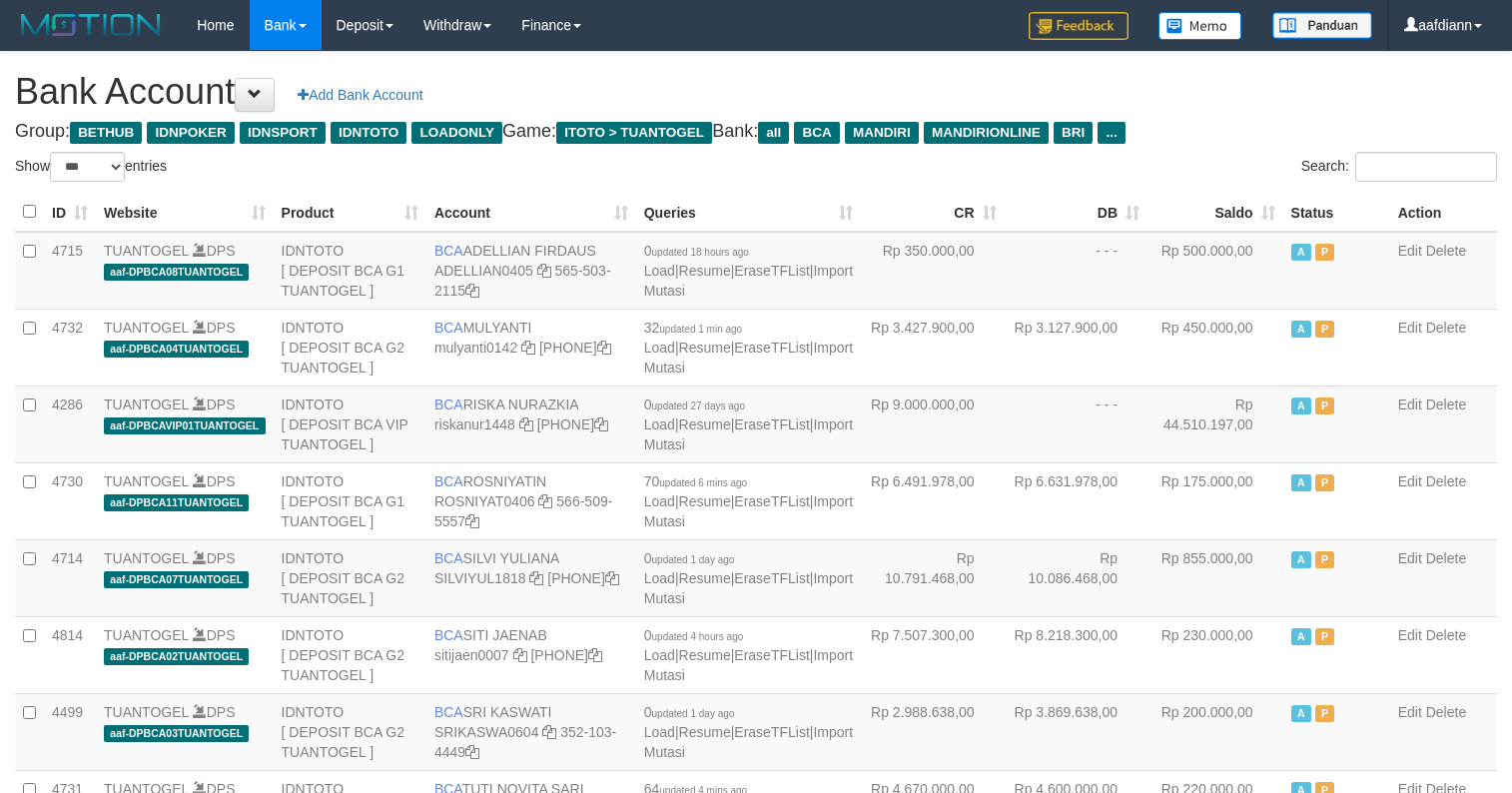 select on "***" 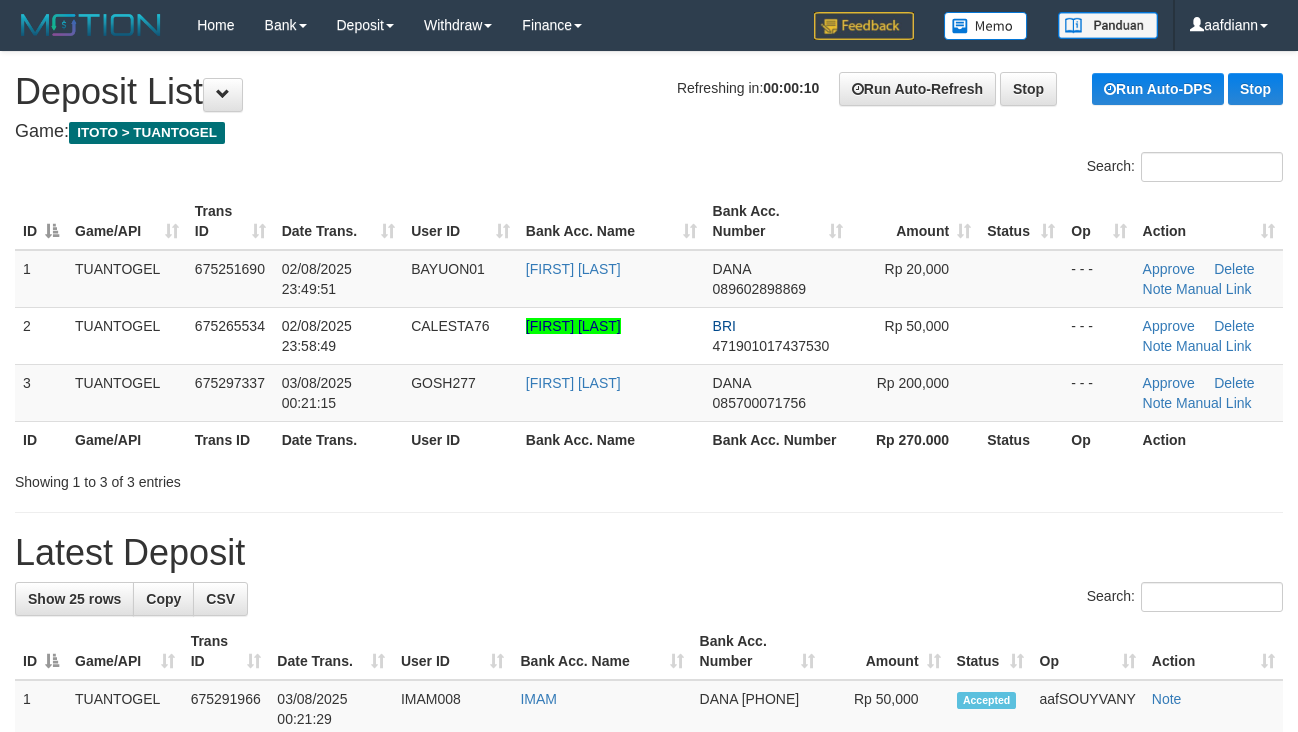 scroll, scrollTop: 0, scrollLeft: 0, axis: both 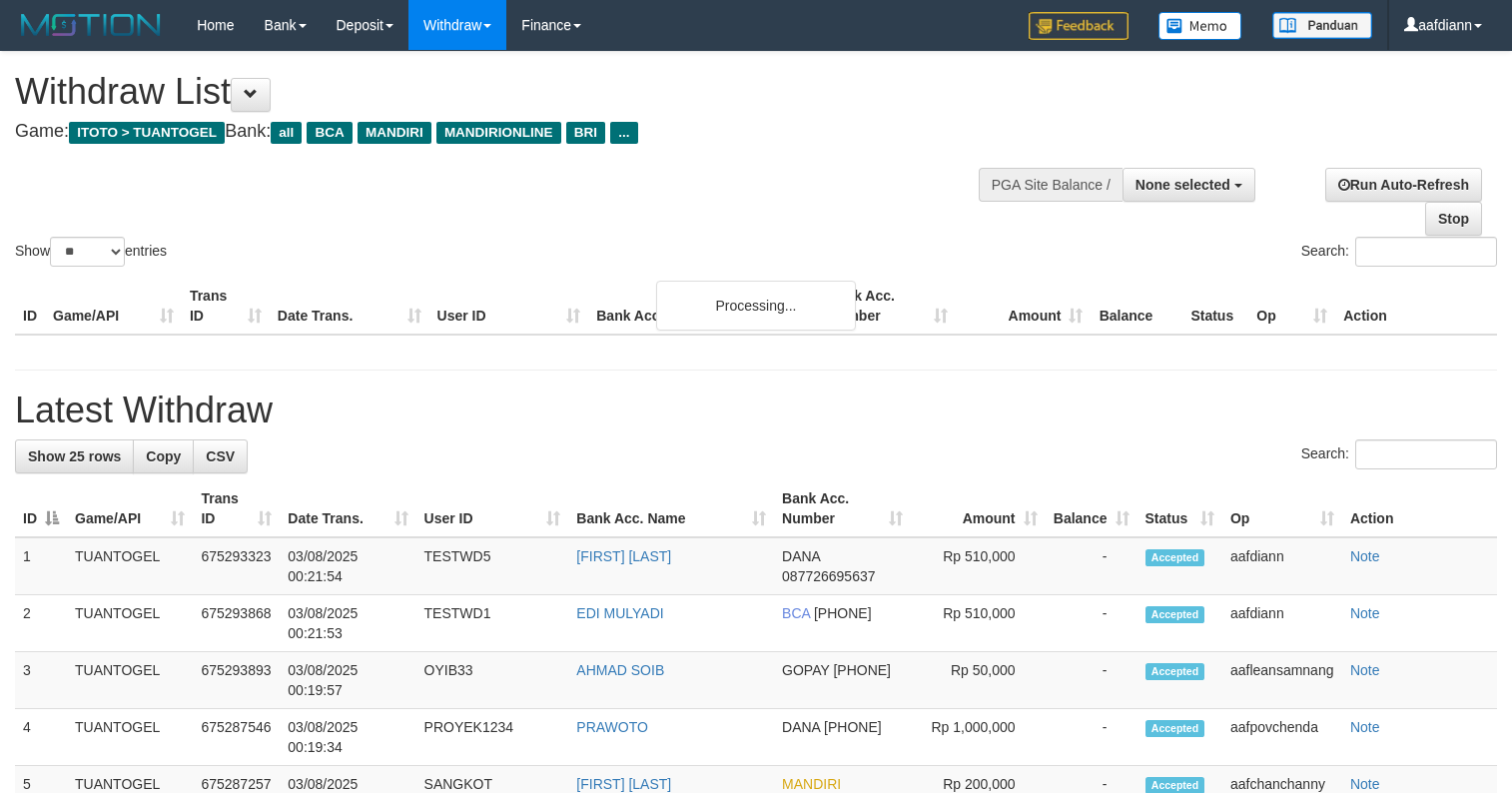 select 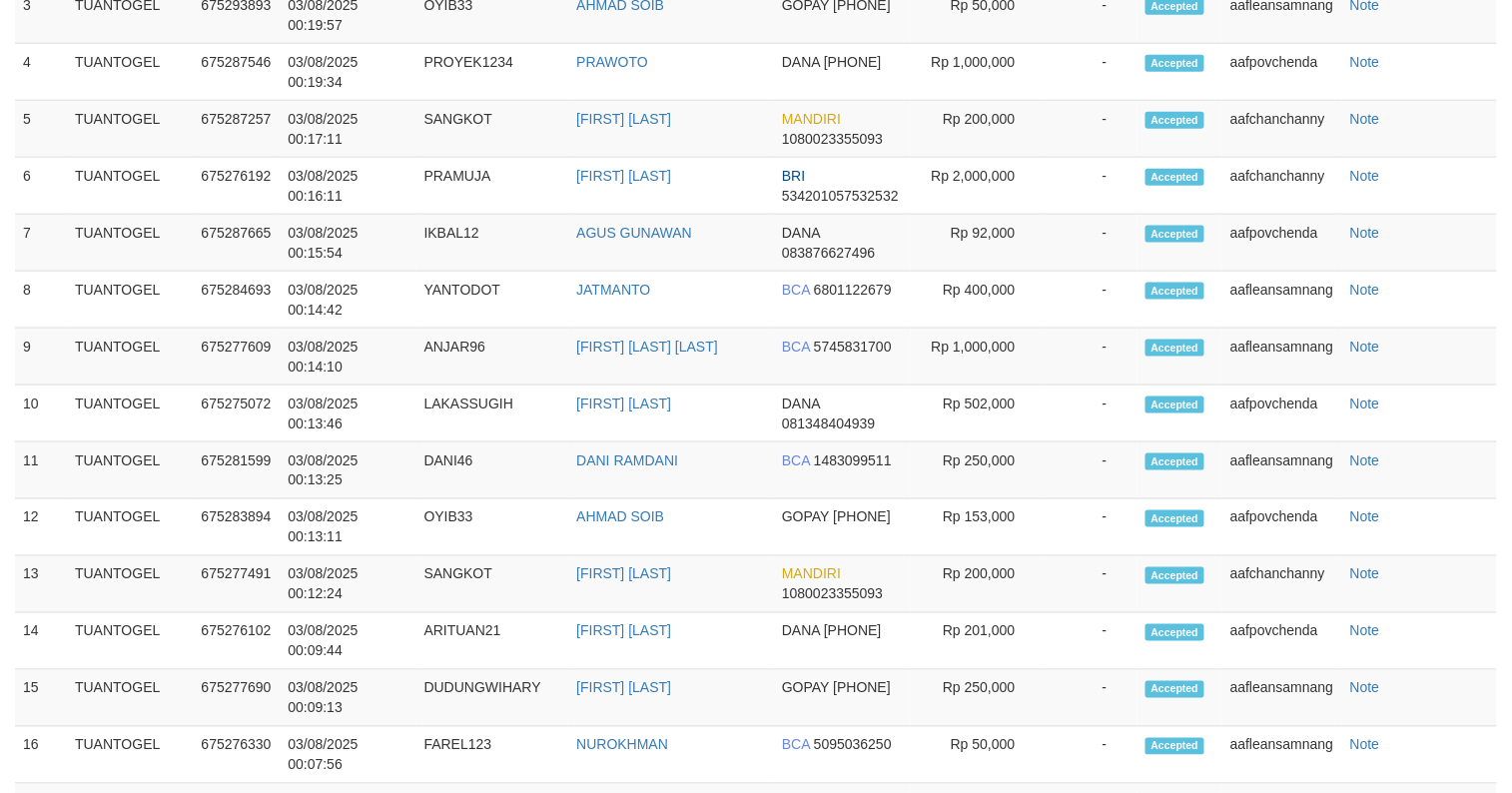 scroll, scrollTop: 1181, scrollLeft: 0, axis: vertical 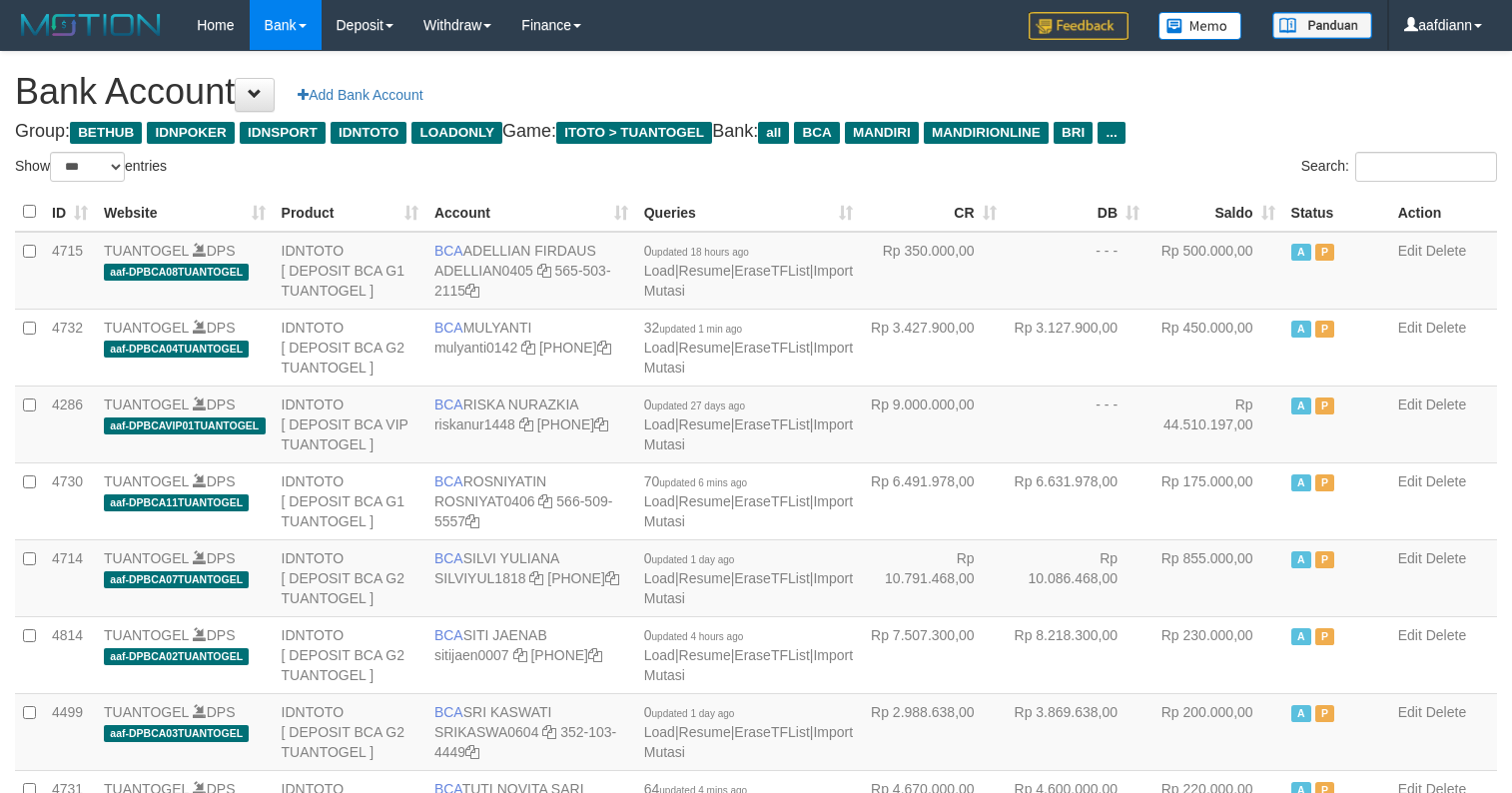 select on "***" 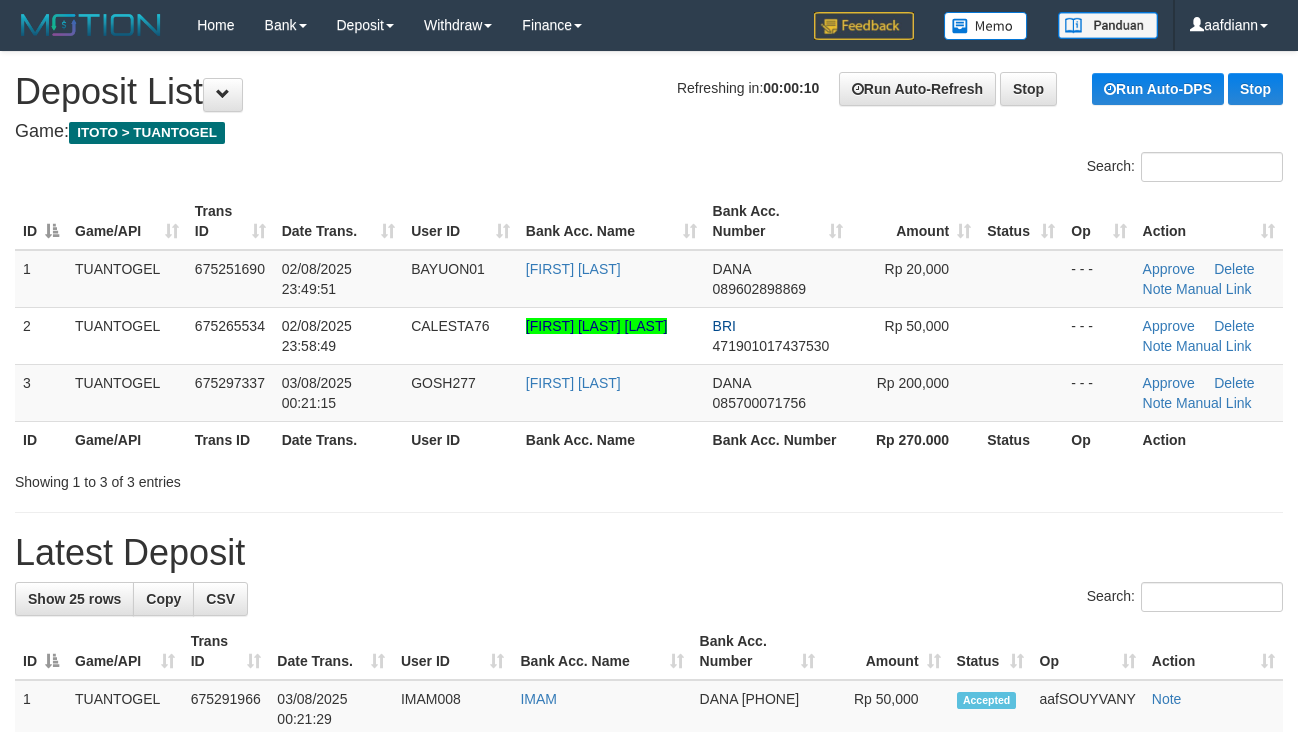 scroll, scrollTop: 0, scrollLeft: 0, axis: both 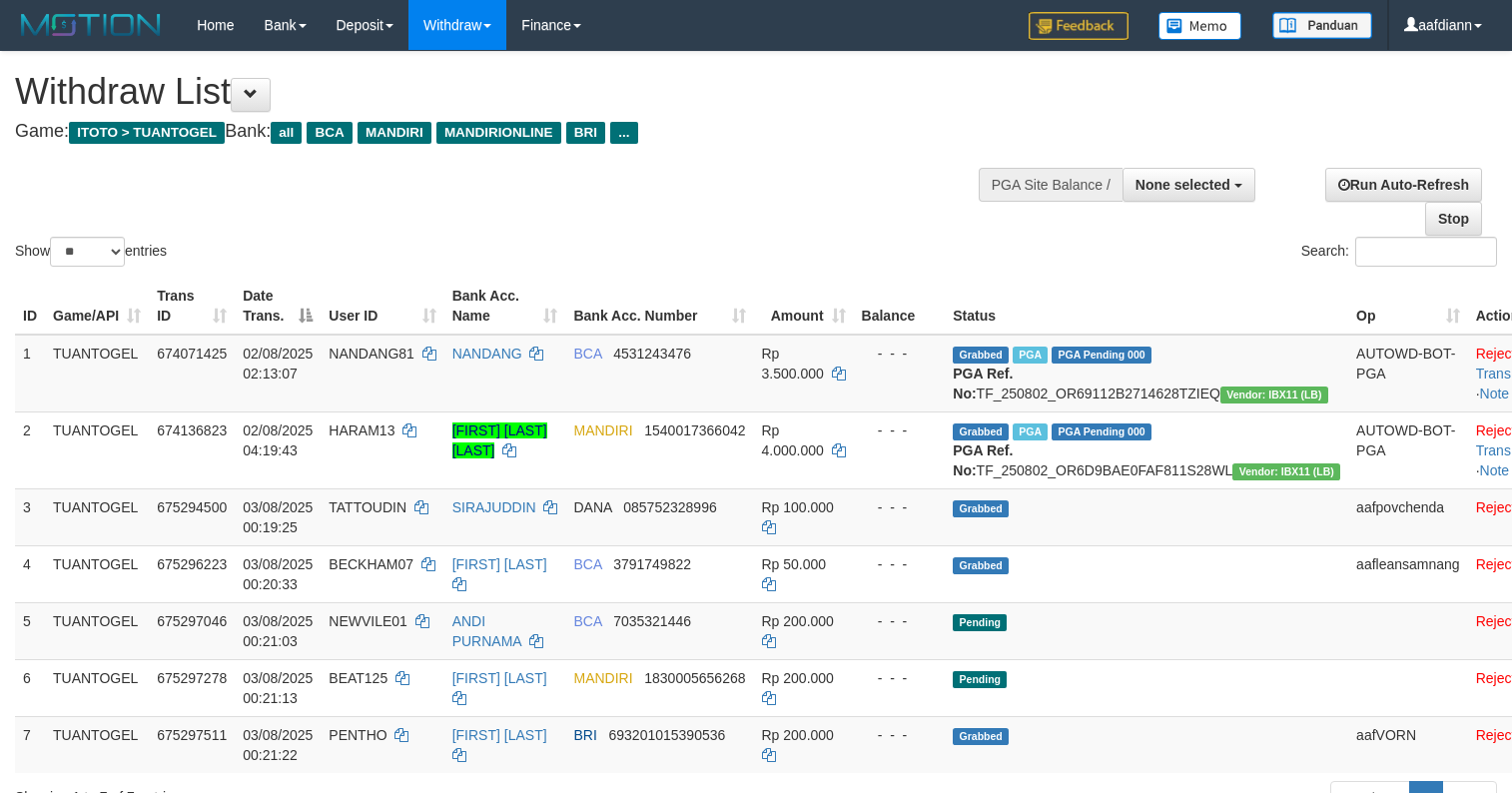 select 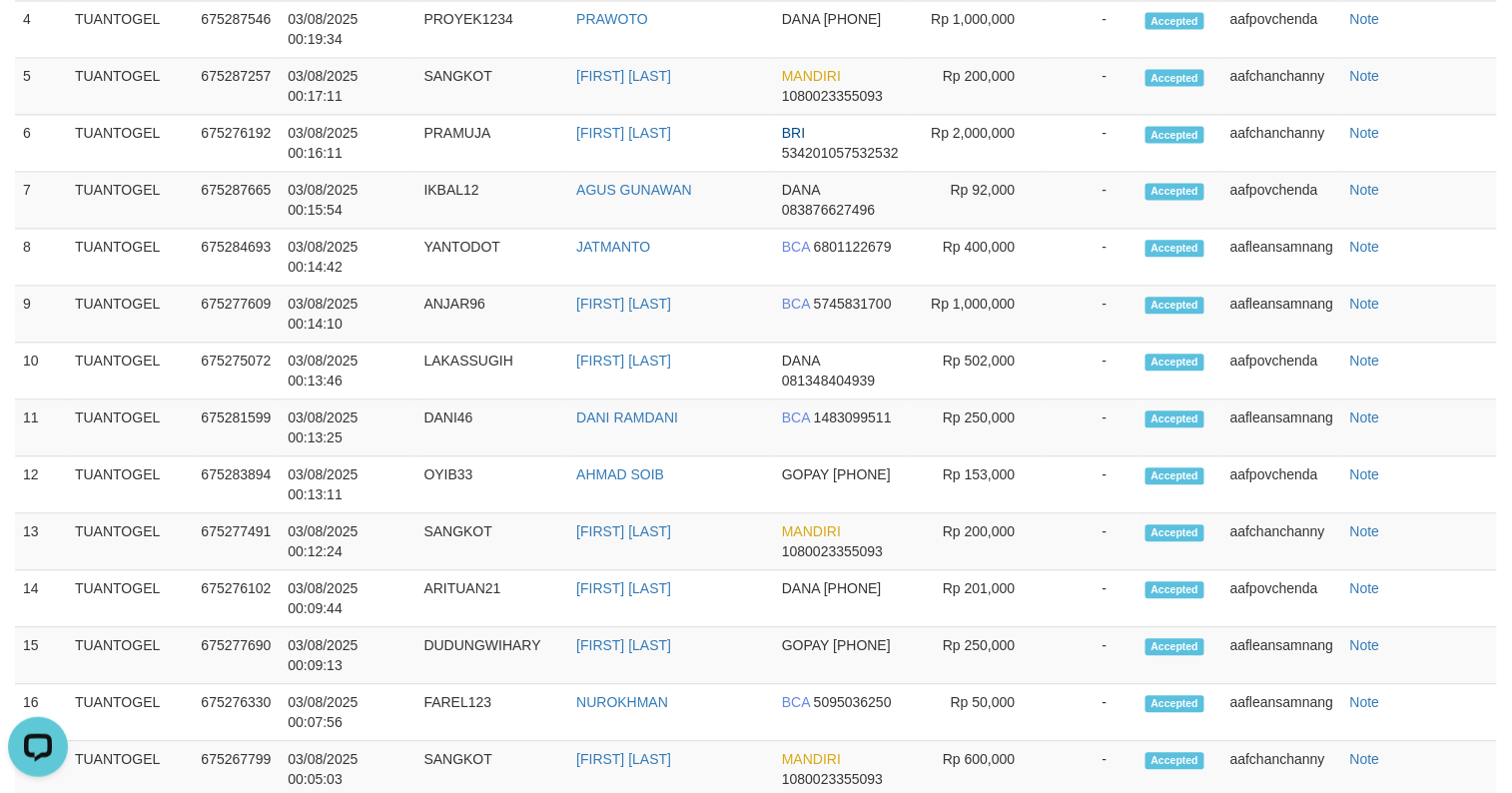 scroll, scrollTop: 0, scrollLeft: 0, axis: both 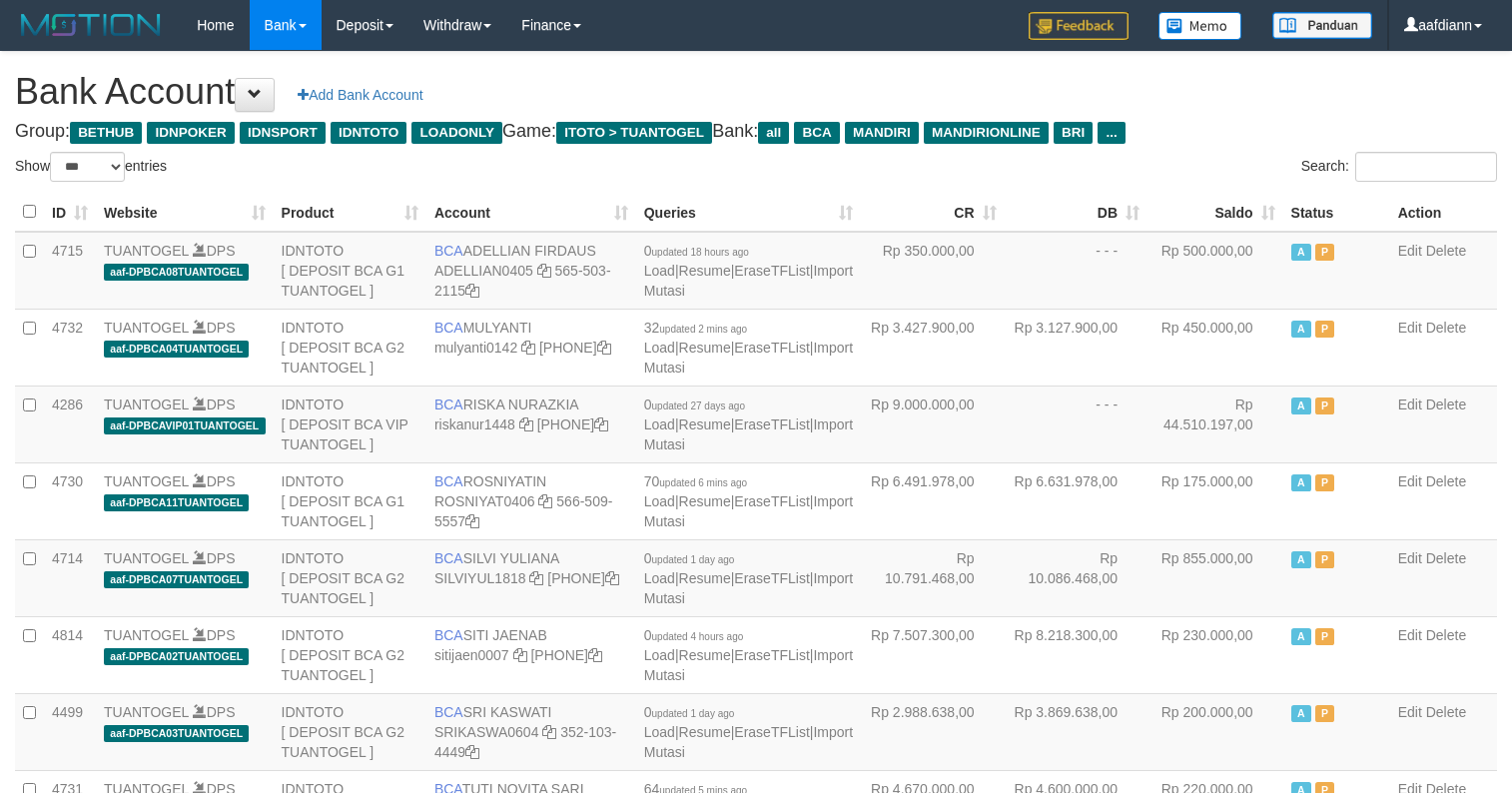 select on "***" 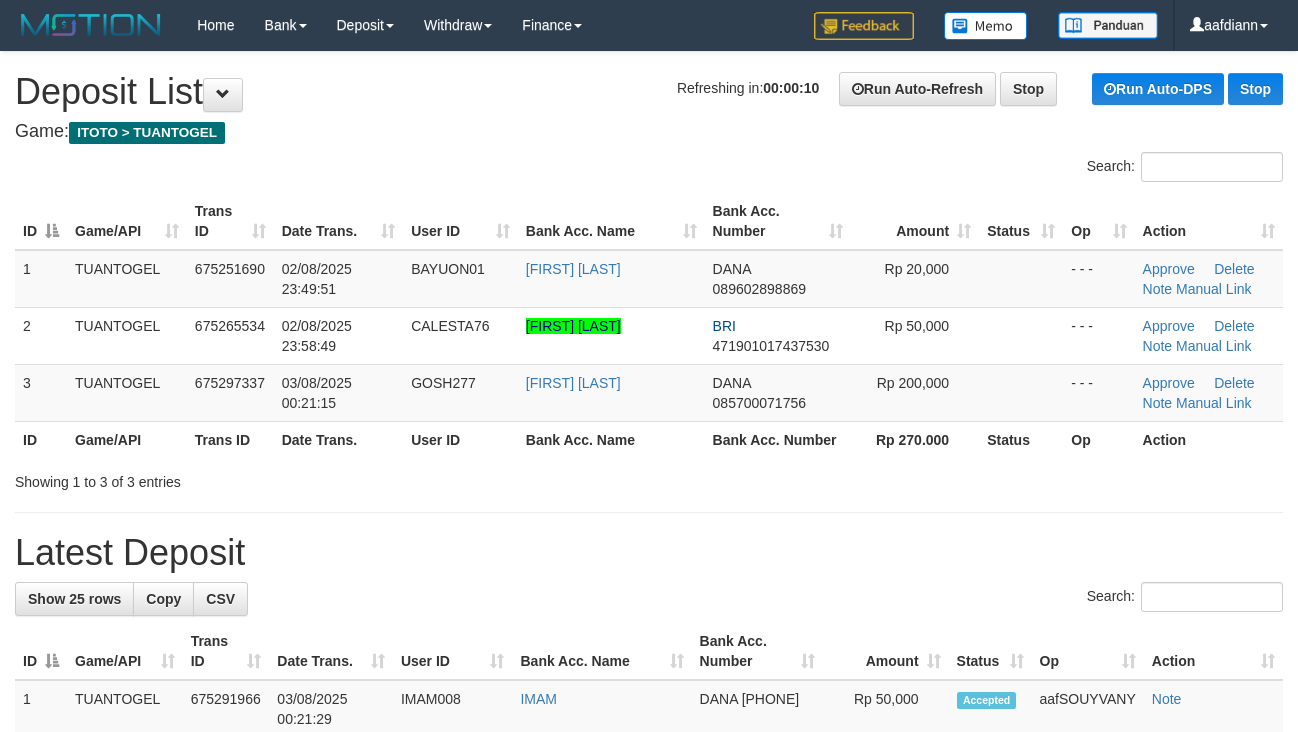 scroll, scrollTop: 0, scrollLeft: 0, axis: both 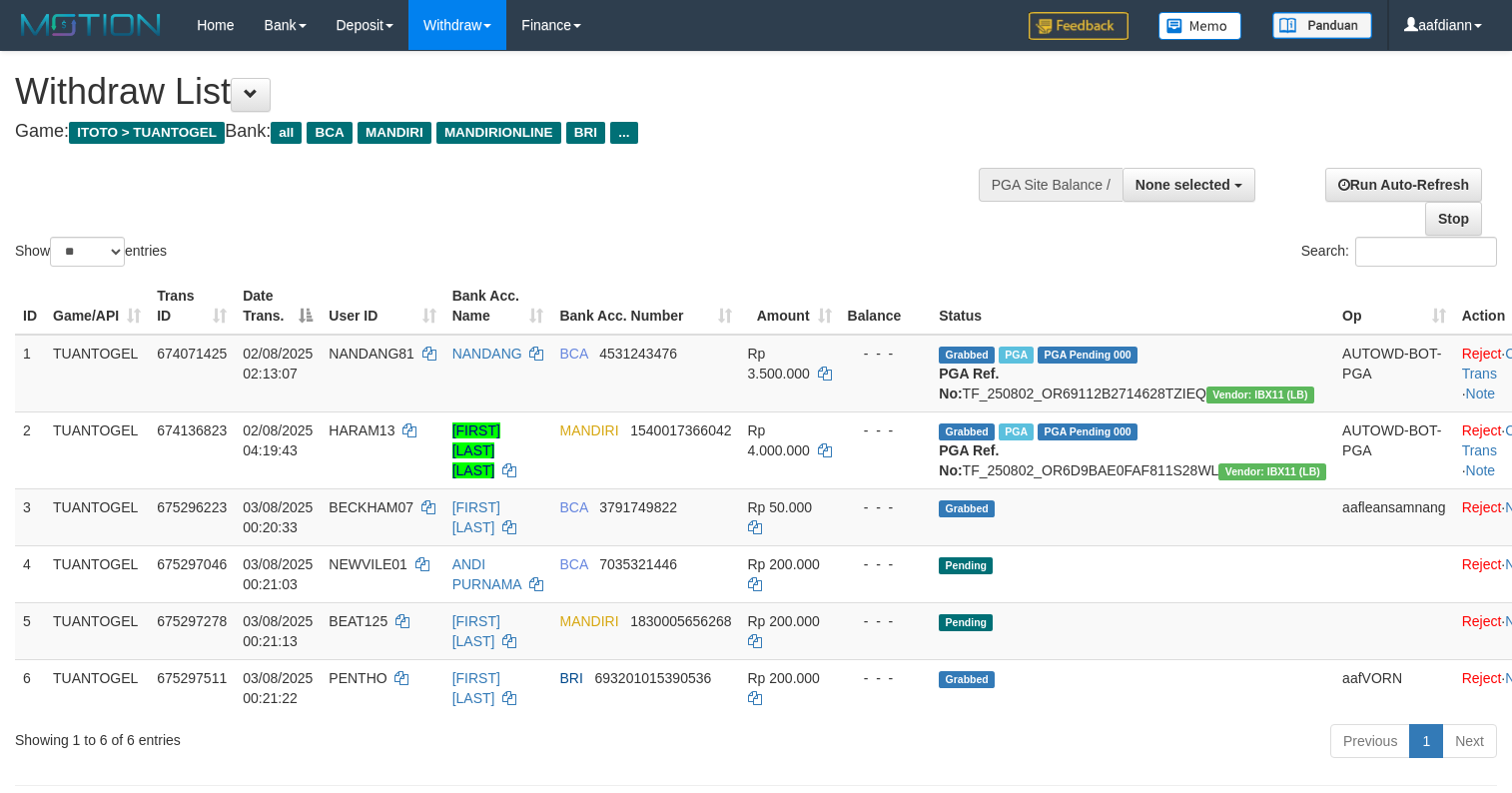 select 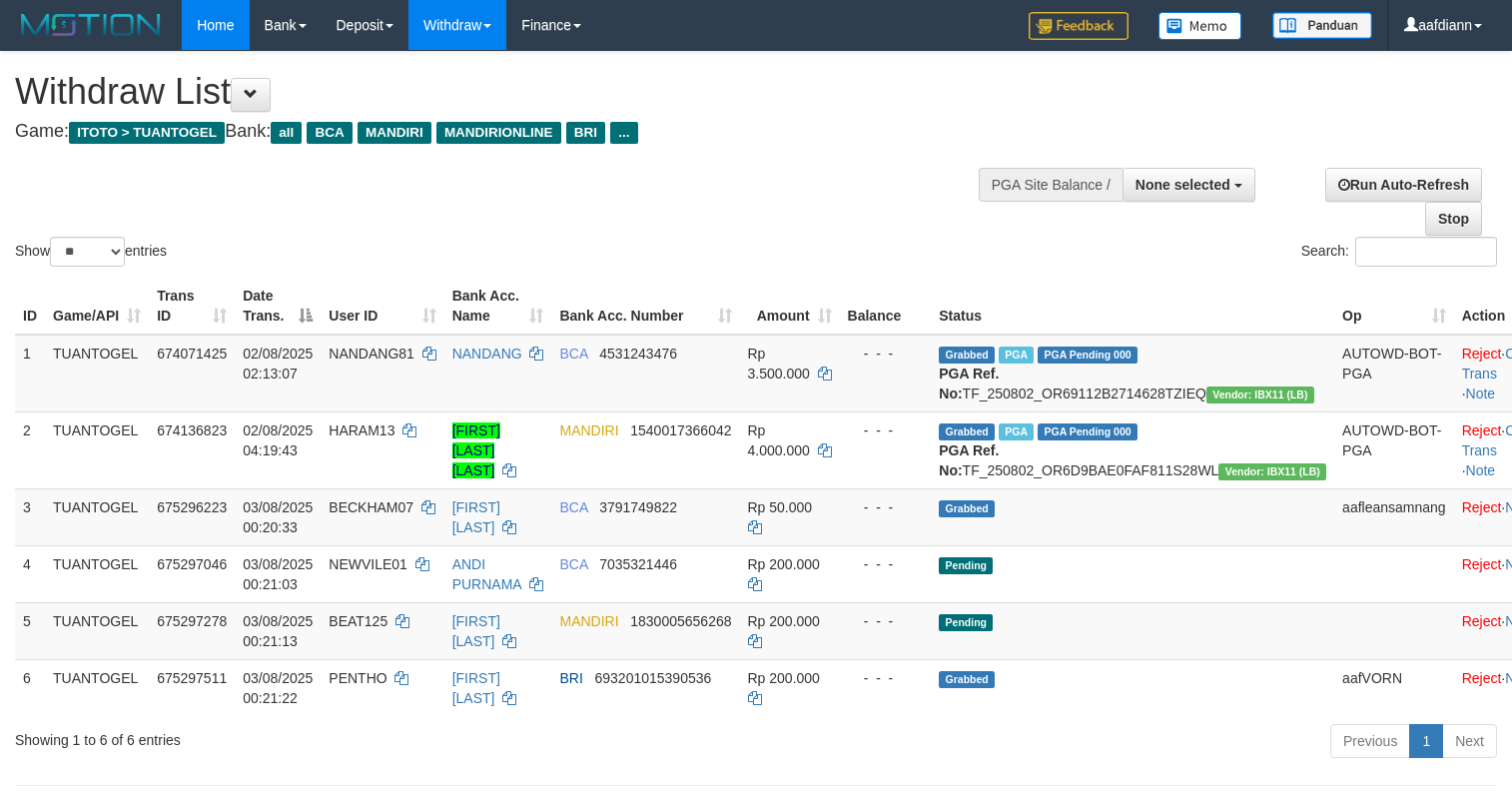 scroll, scrollTop: 0, scrollLeft: 0, axis: both 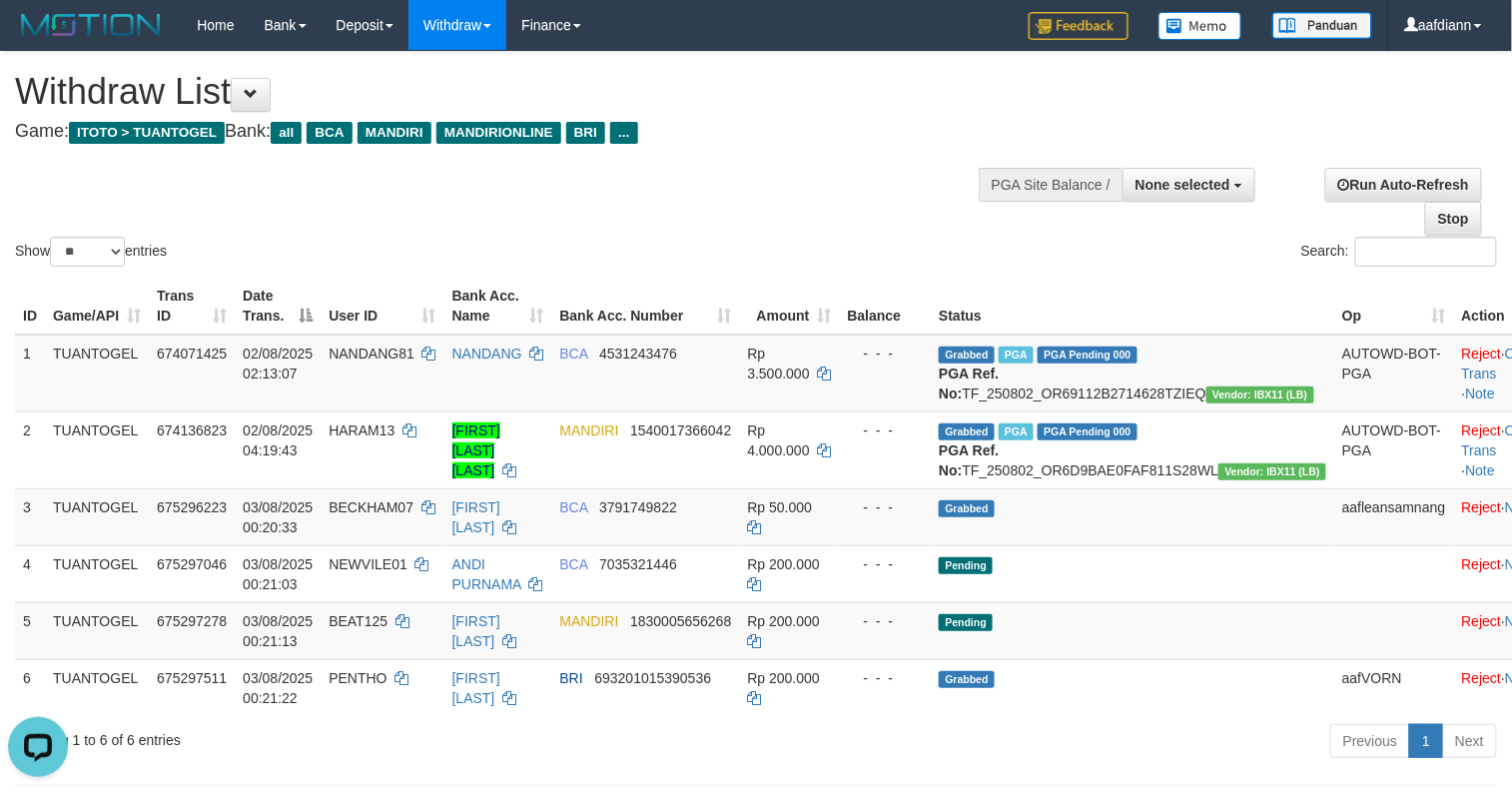 click on "Show  ** ** ** ***  entries Search:" at bounding box center (756, 161) 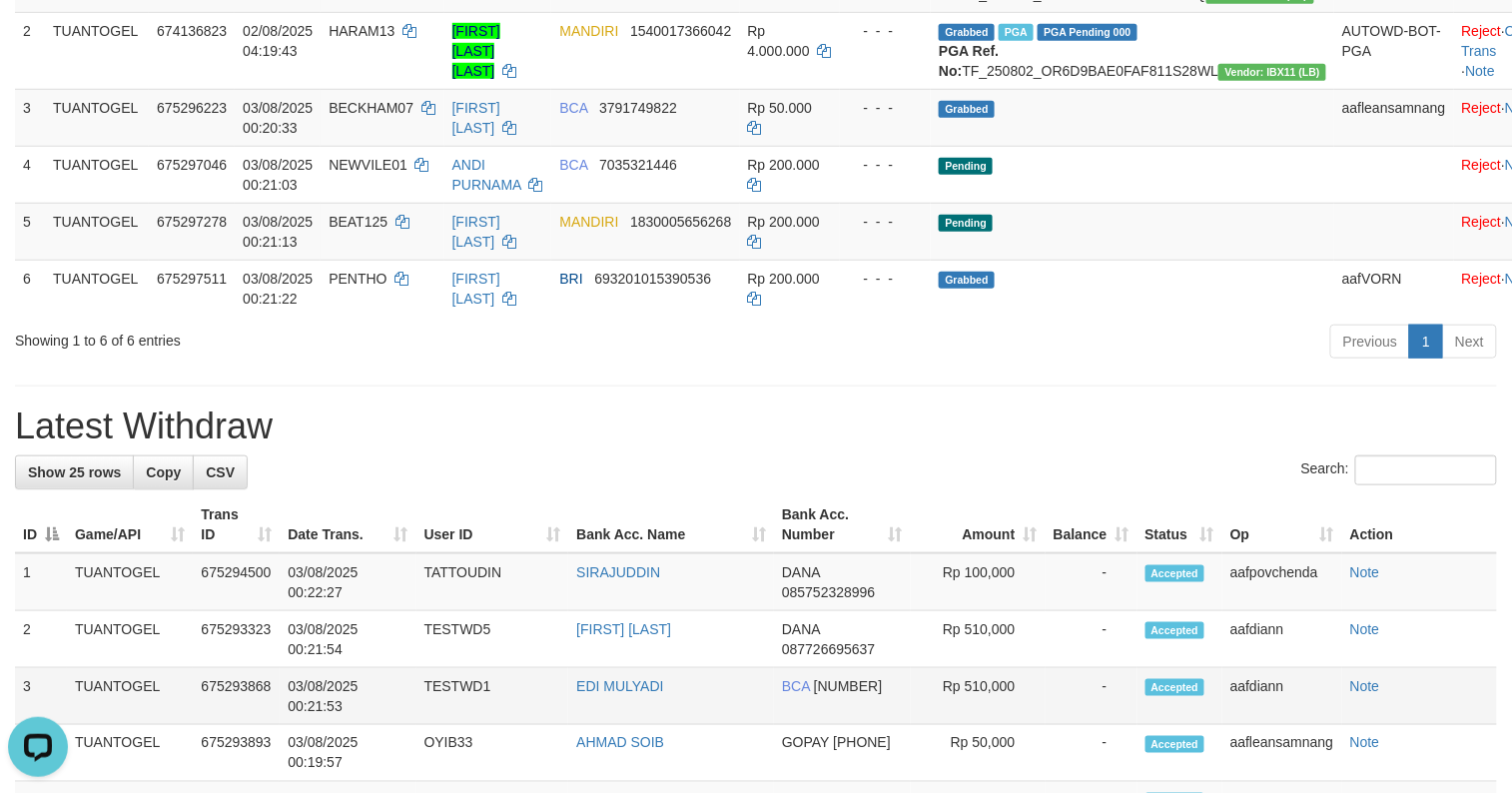 scroll, scrollTop: 532, scrollLeft: 0, axis: vertical 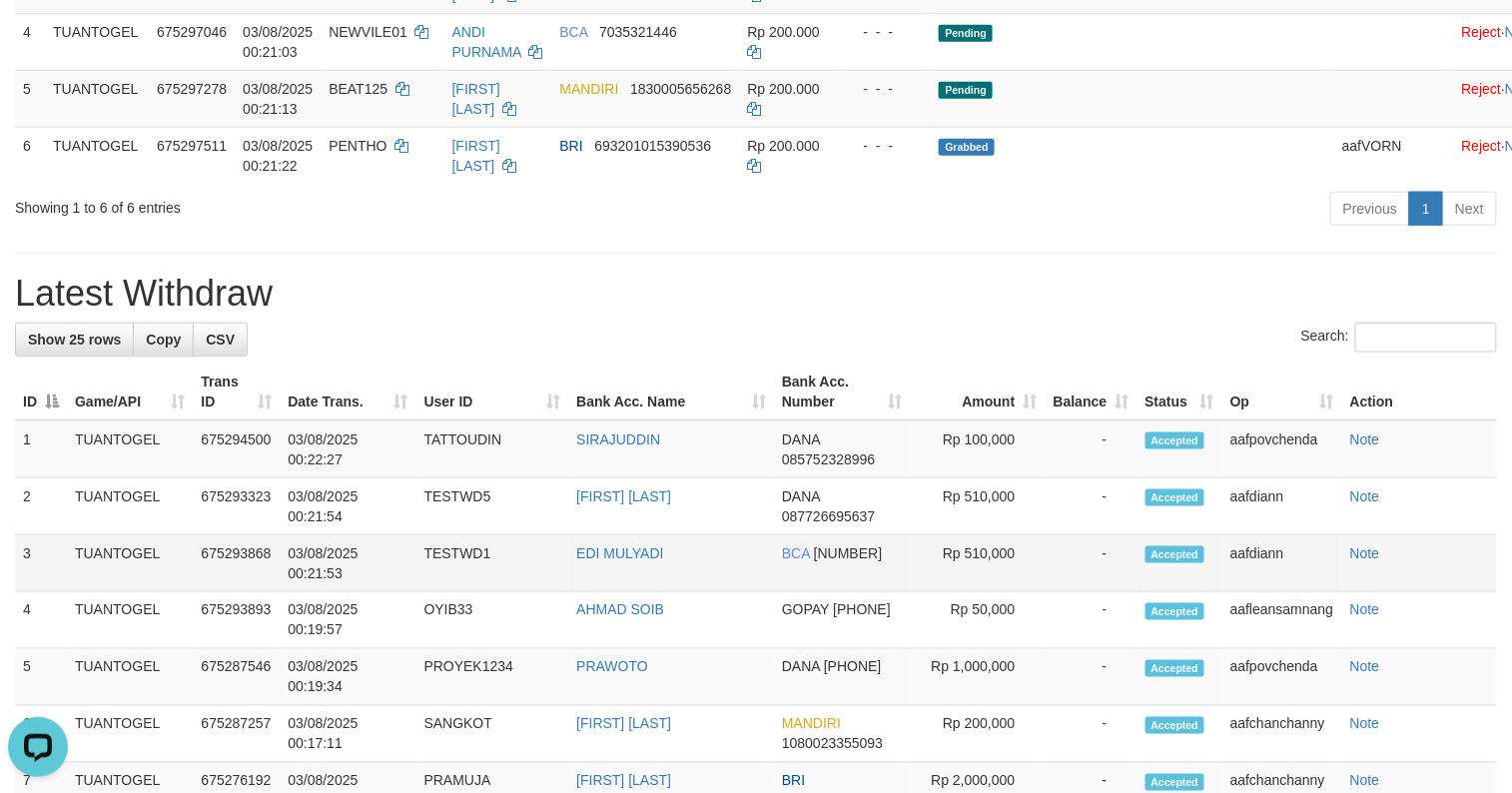 drag, startPoint x: 277, startPoint y: 591, endPoint x: 1037, endPoint y: 615, distance: 760.37885 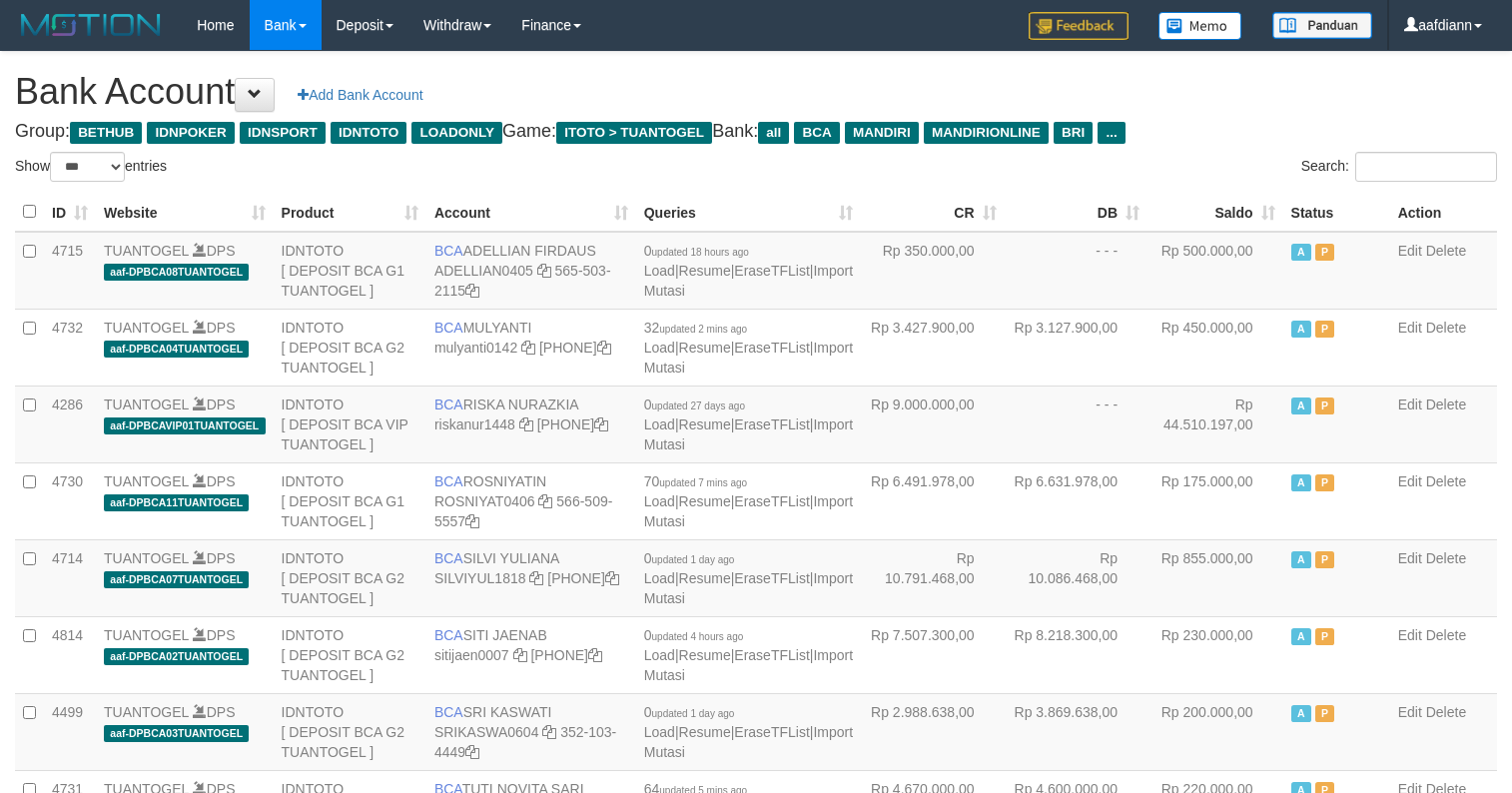 select on "***" 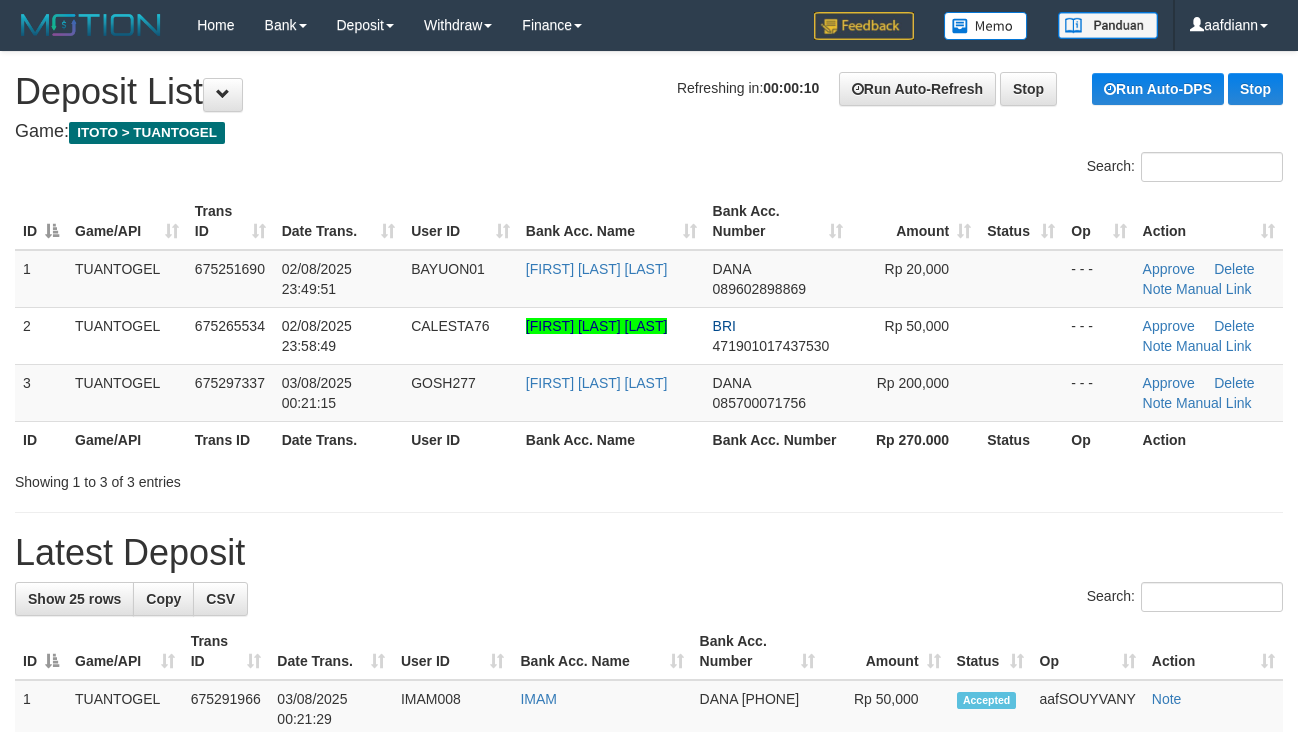 scroll, scrollTop: 0, scrollLeft: 0, axis: both 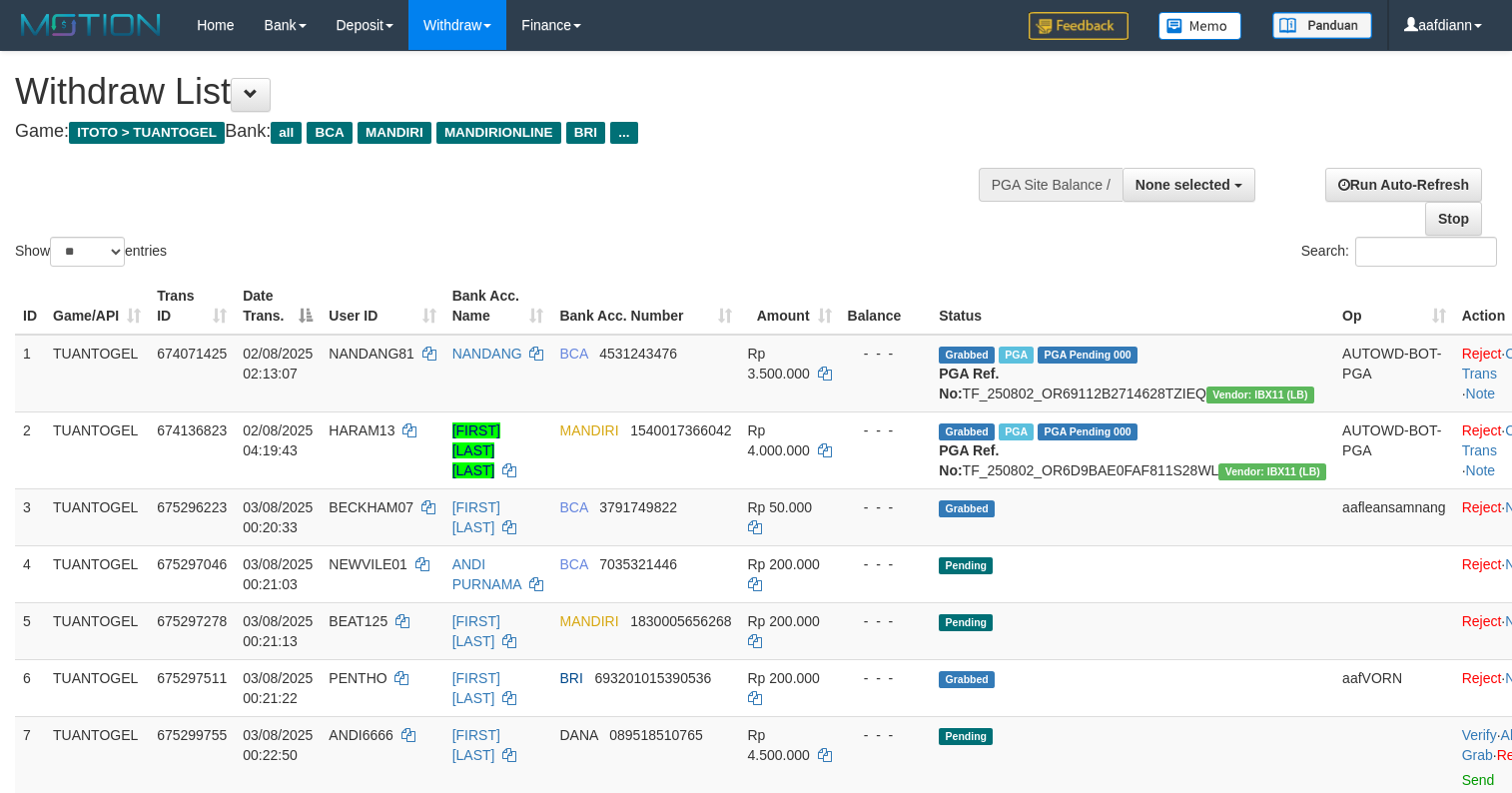 select 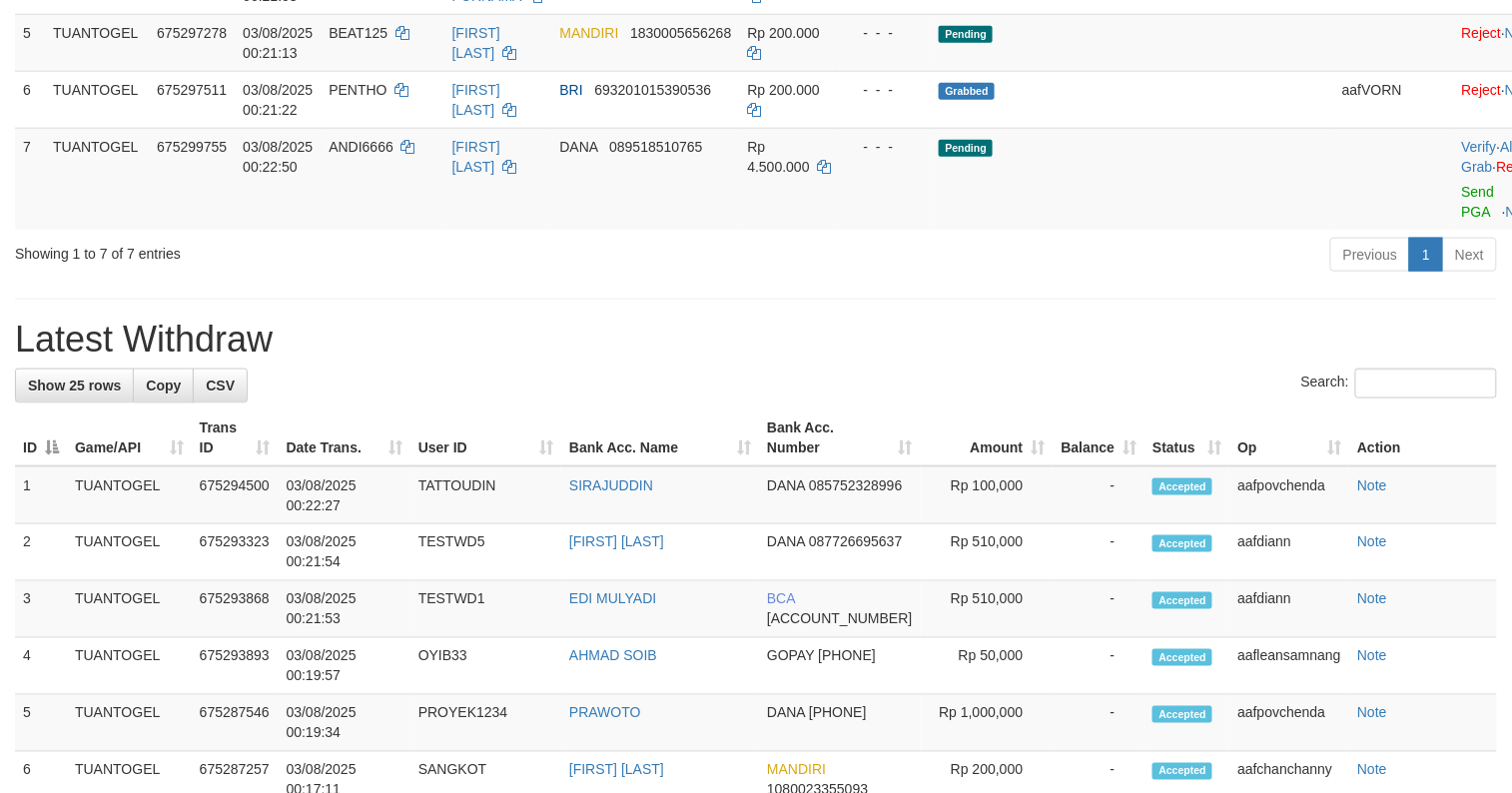 scroll, scrollTop: 532, scrollLeft: 0, axis: vertical 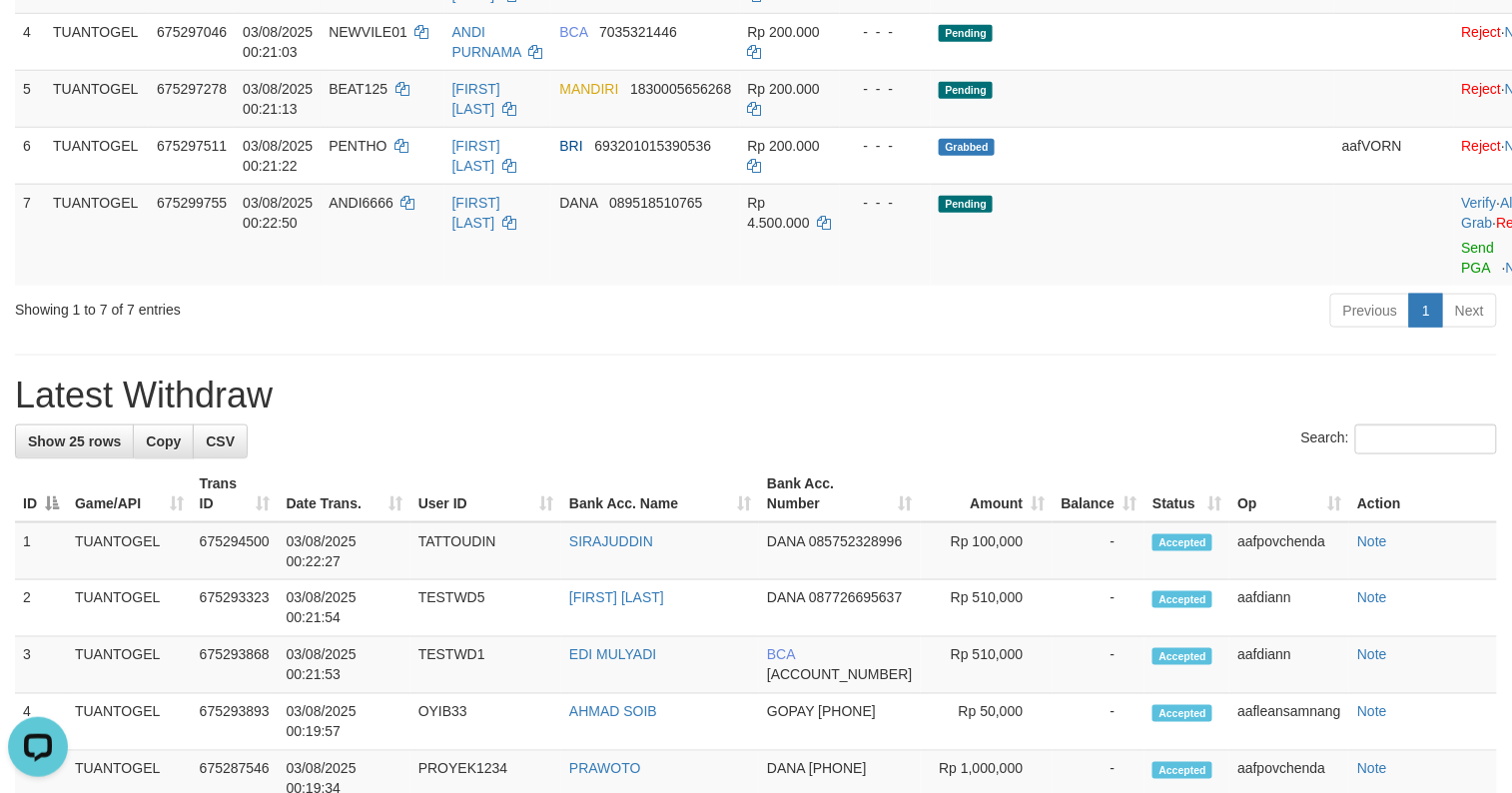 drag, startPoint x: 851, startPoint y: 401, endPoint x: 763, endPoint y: 464, distance: 108.226614 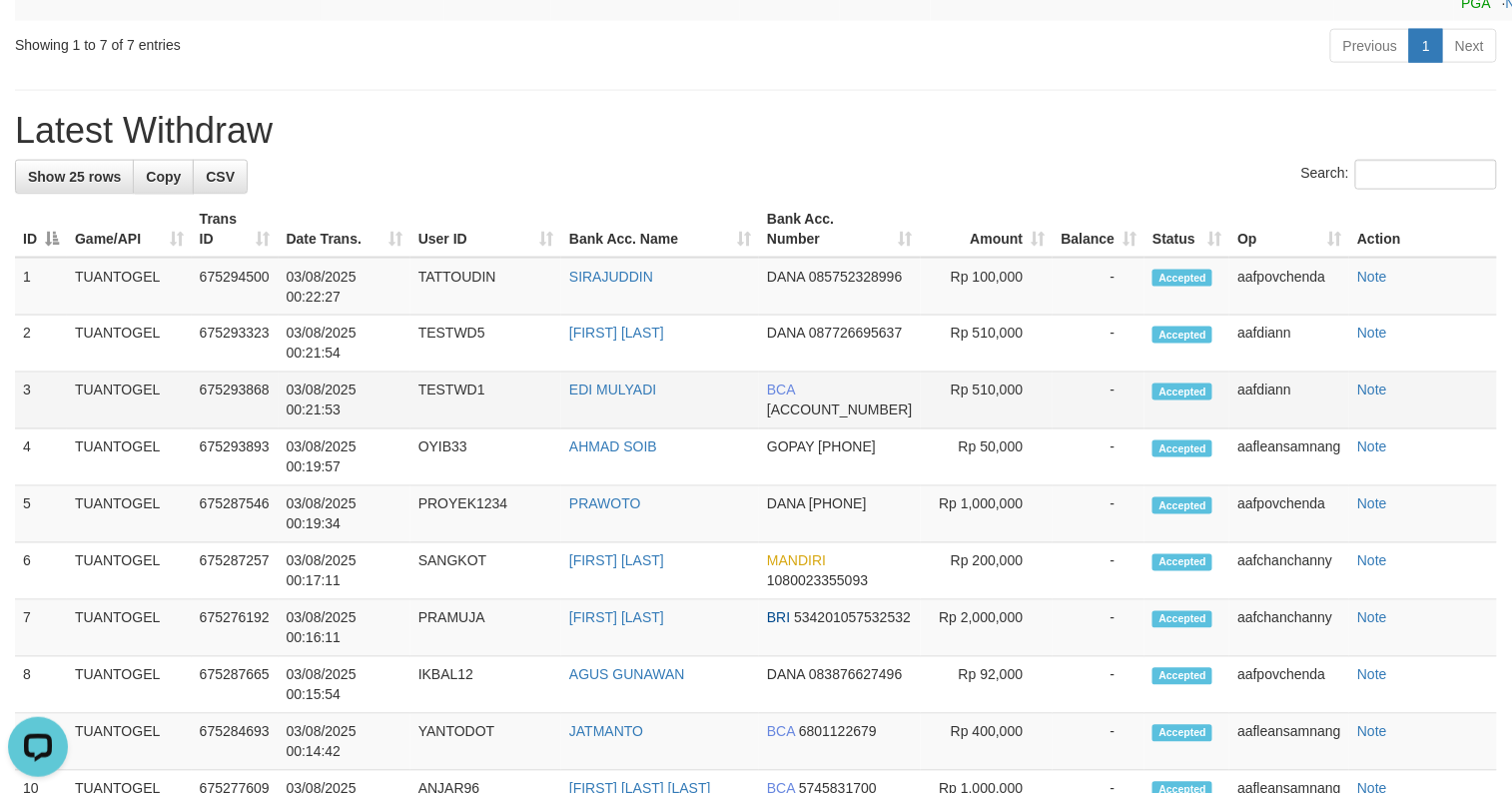 scroll, scrollTop: 799, scrollLeft: 0, axis: vertical 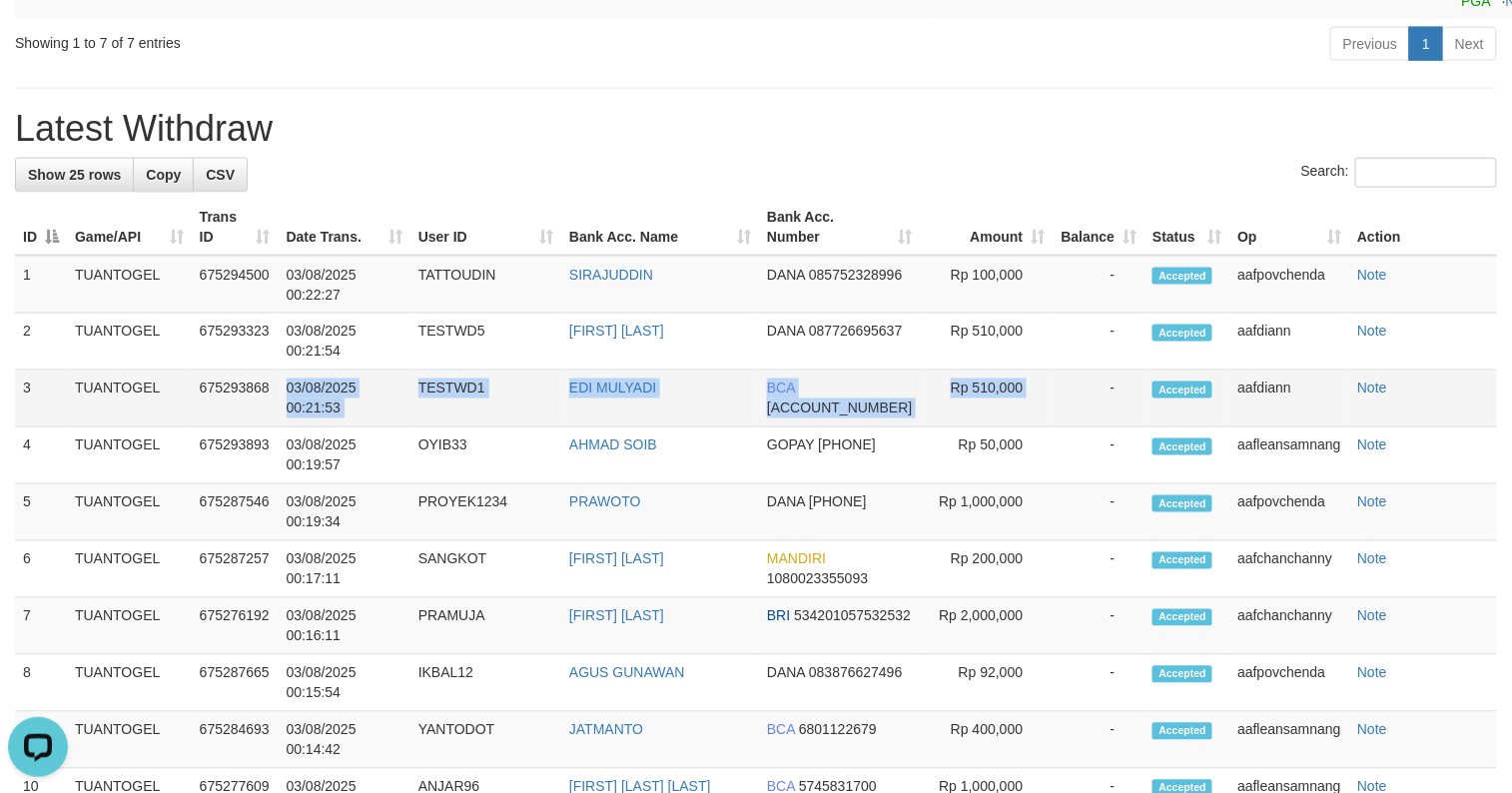 drag, startPoint x: 282, startPoint y: 433, endPoint x: 1055, endPoint y: 440, distance: 773.0317 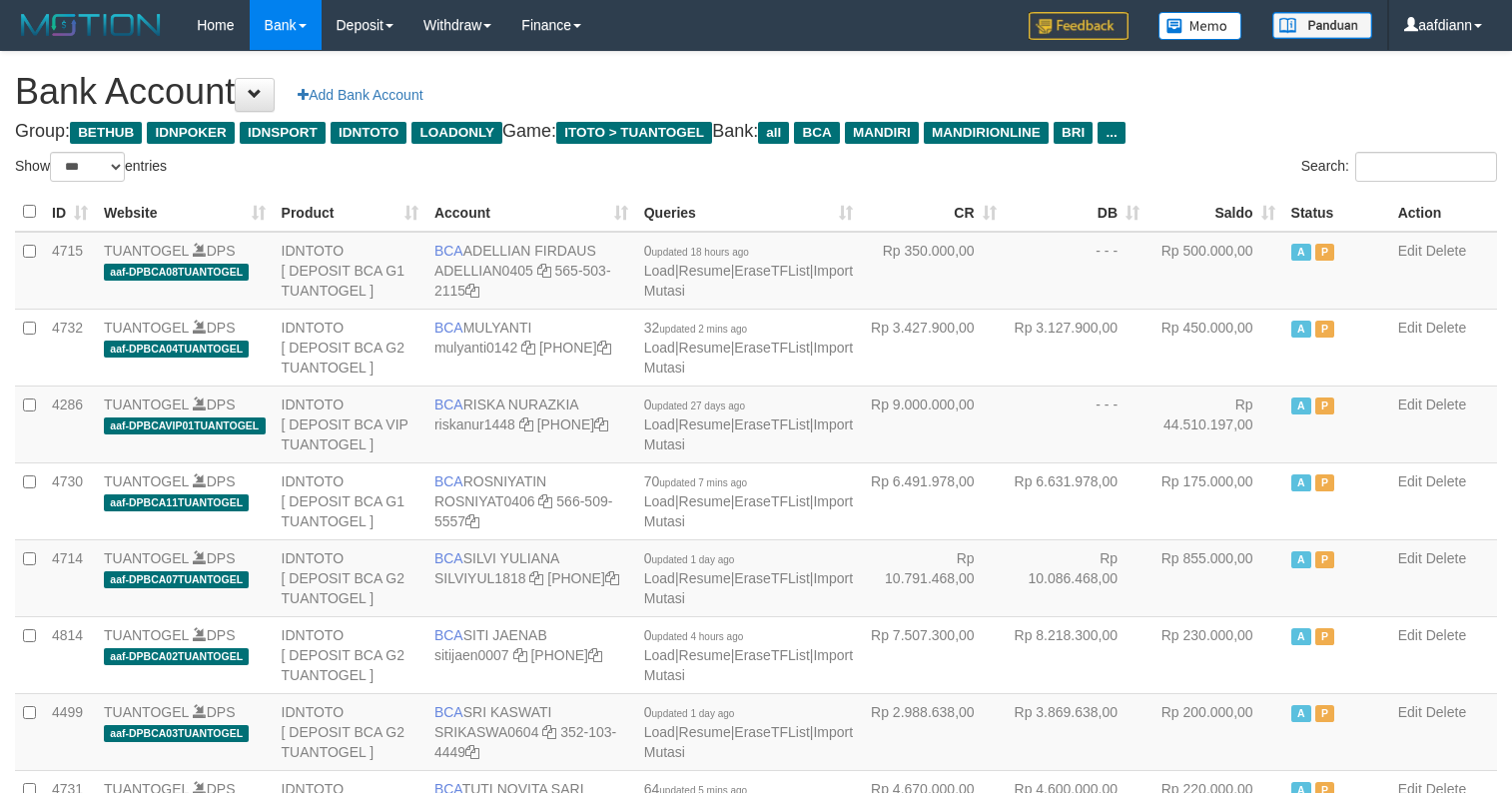 select on "***" 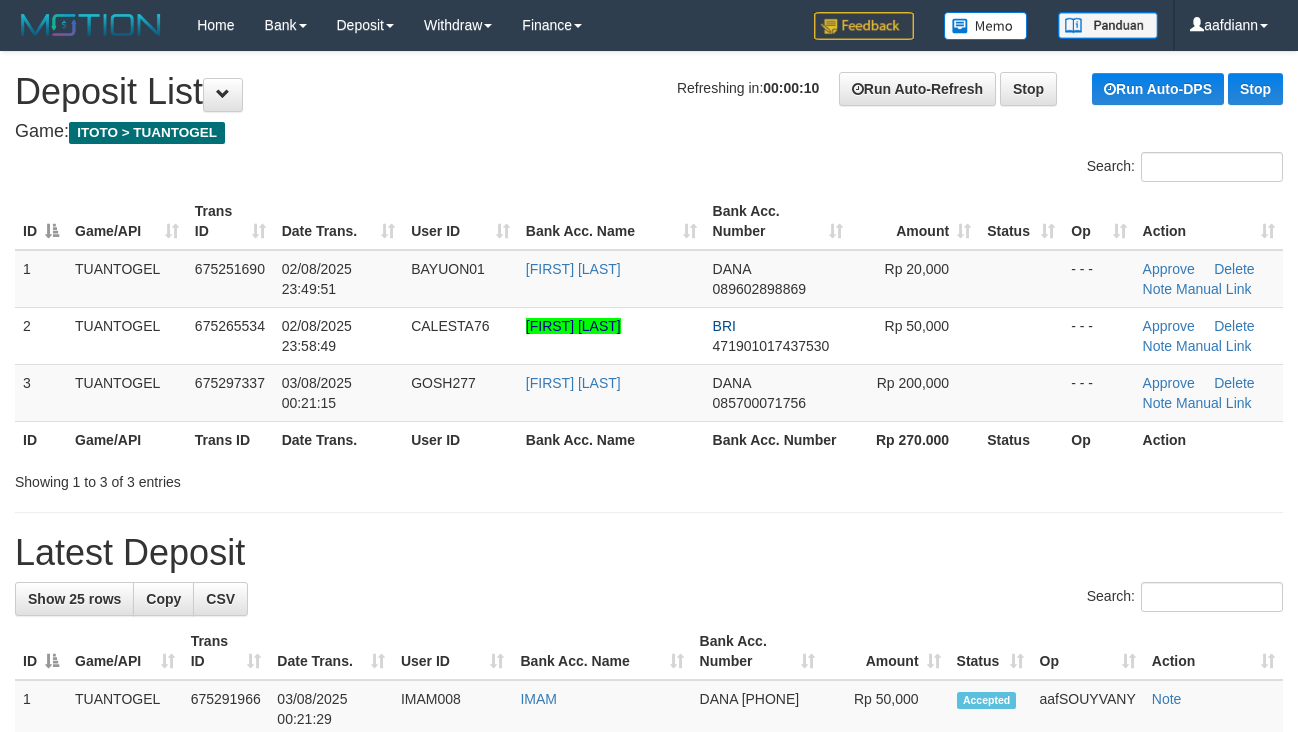 scroll, scrollTop: 0, scrollLeft: 0, axis: both 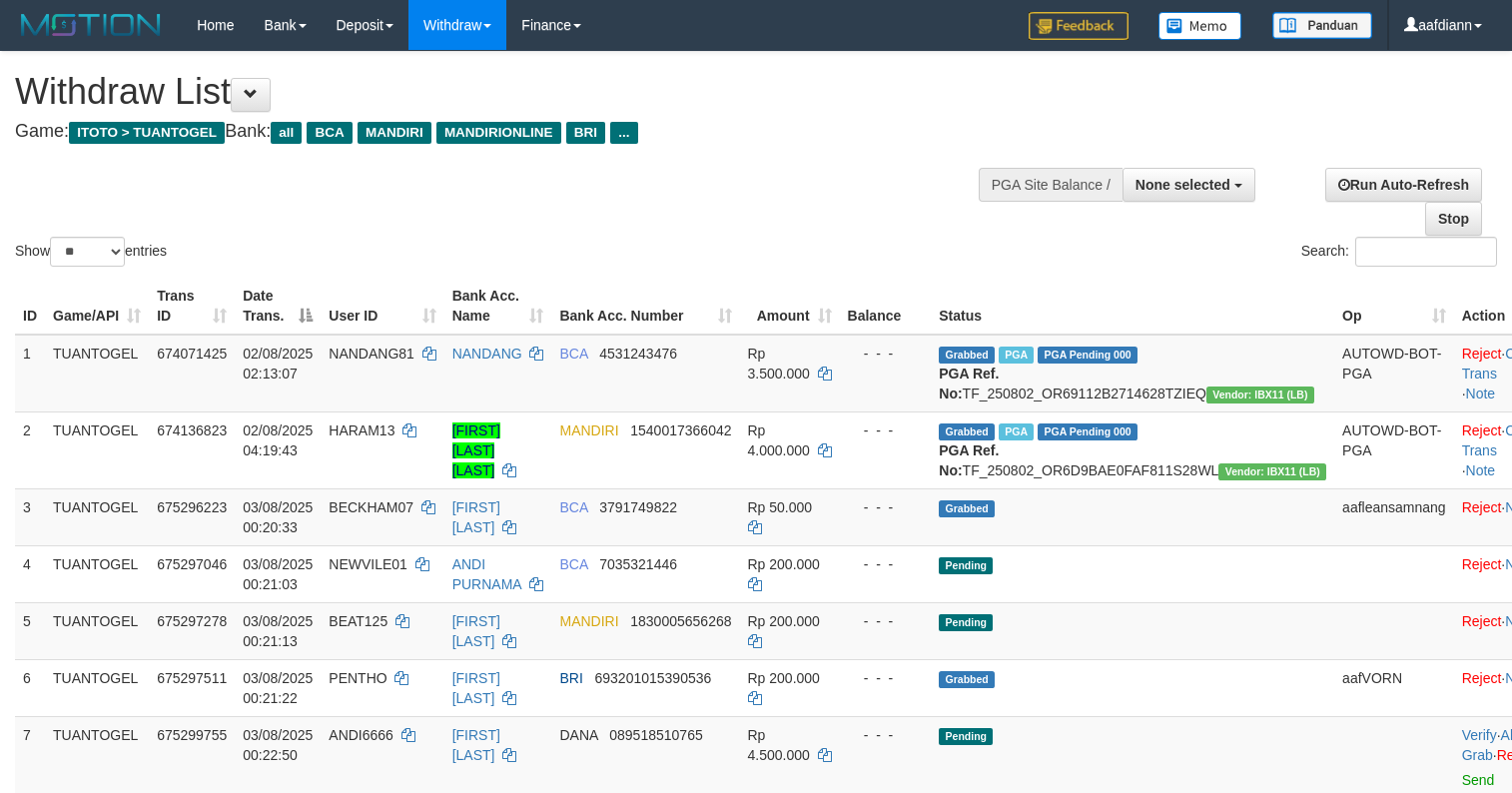 select 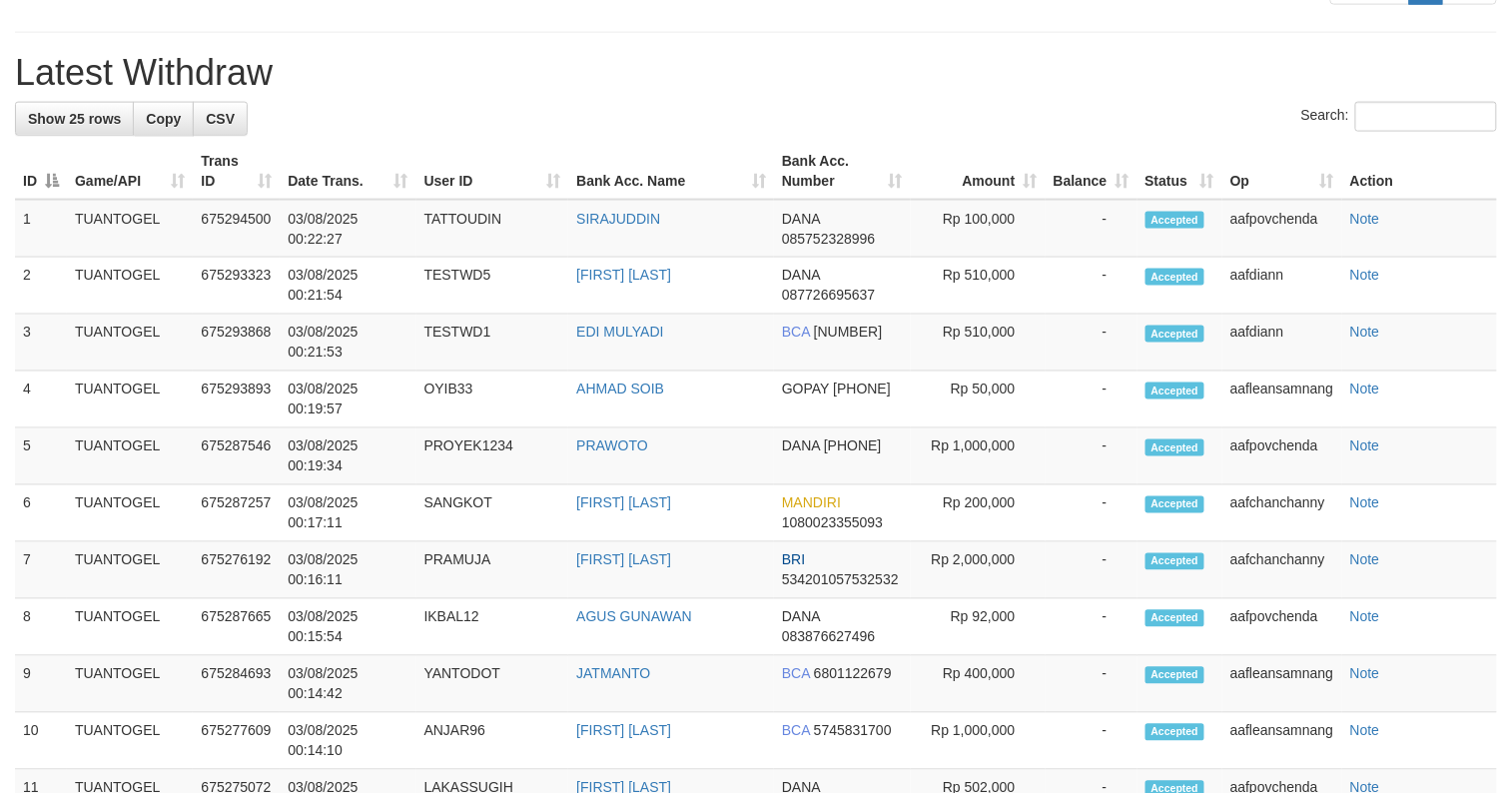 scroll, scrollTop: 799, scrollLeft: 0, axis: vertical 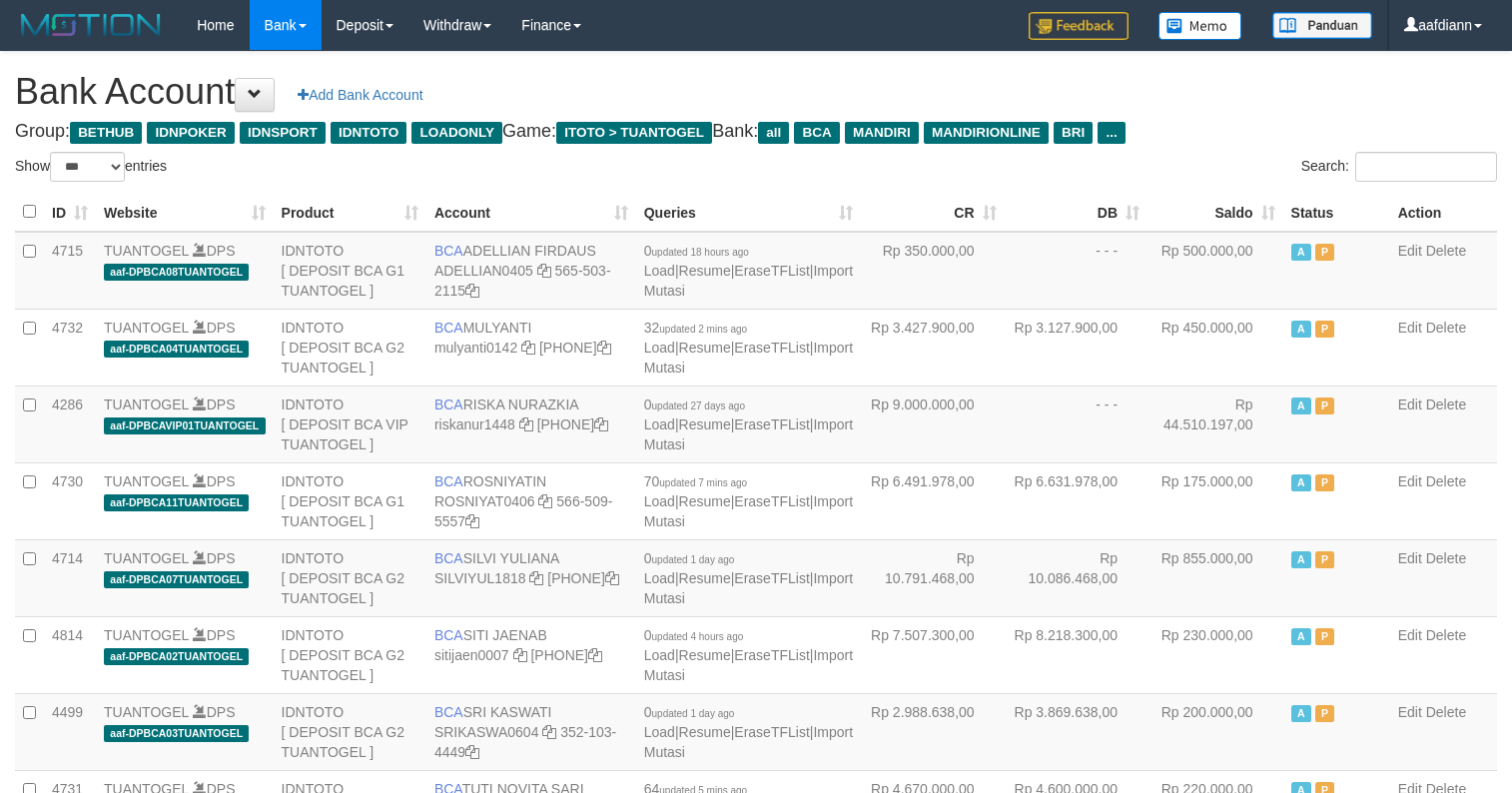 select on "***" 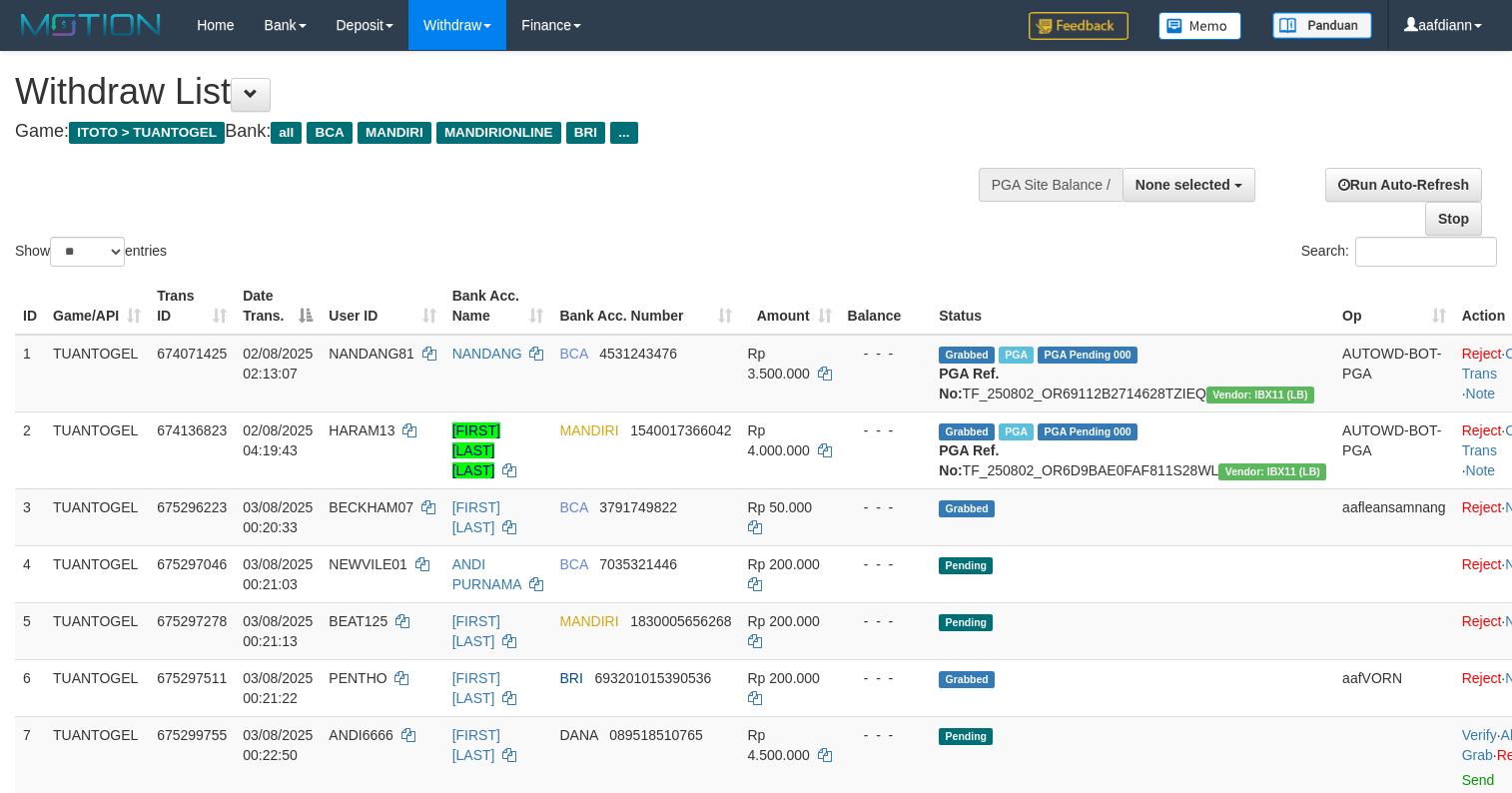 select 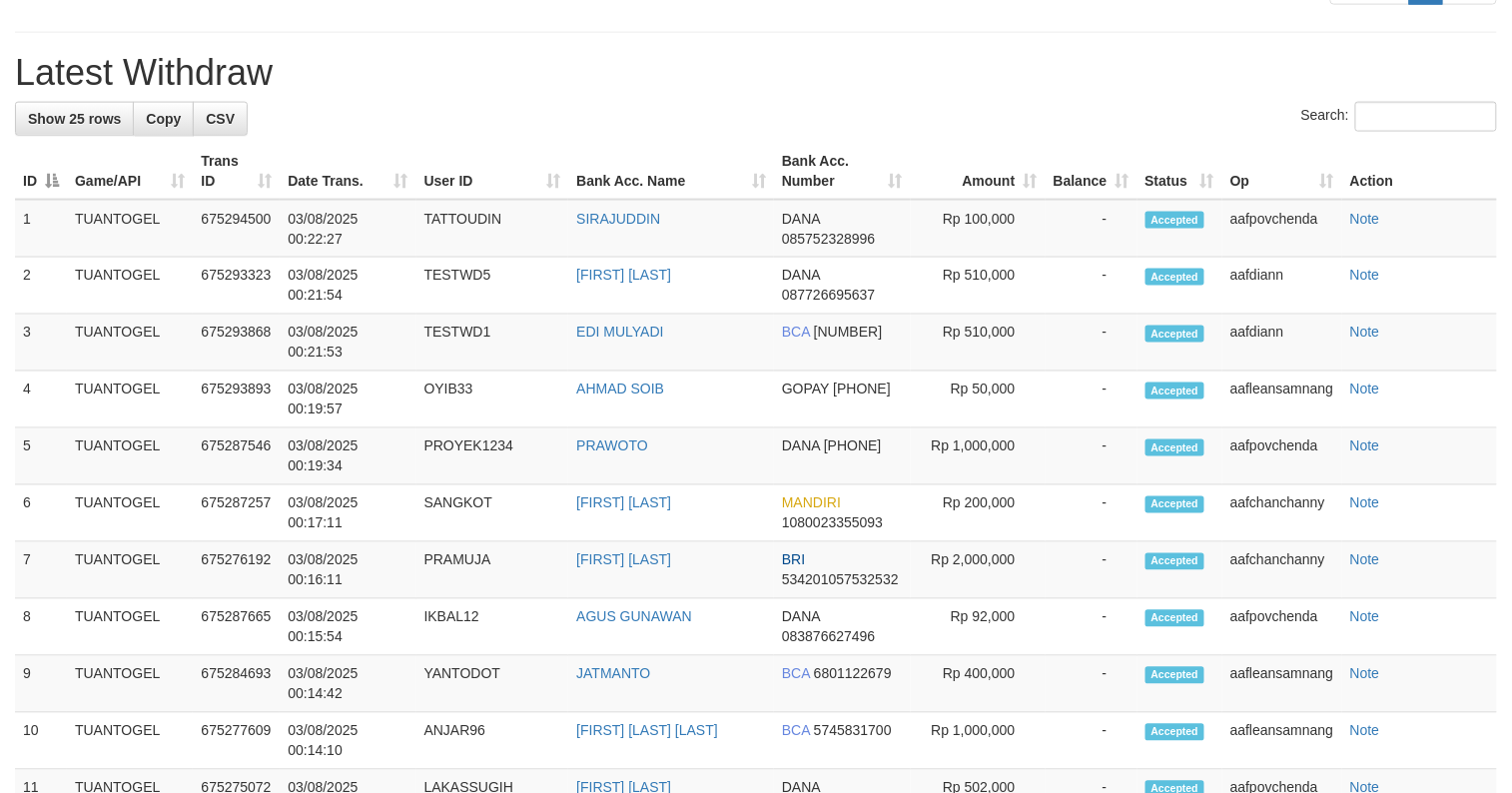 scroll, scrollTop: 799, scrollLeft: 0, axis: vertical 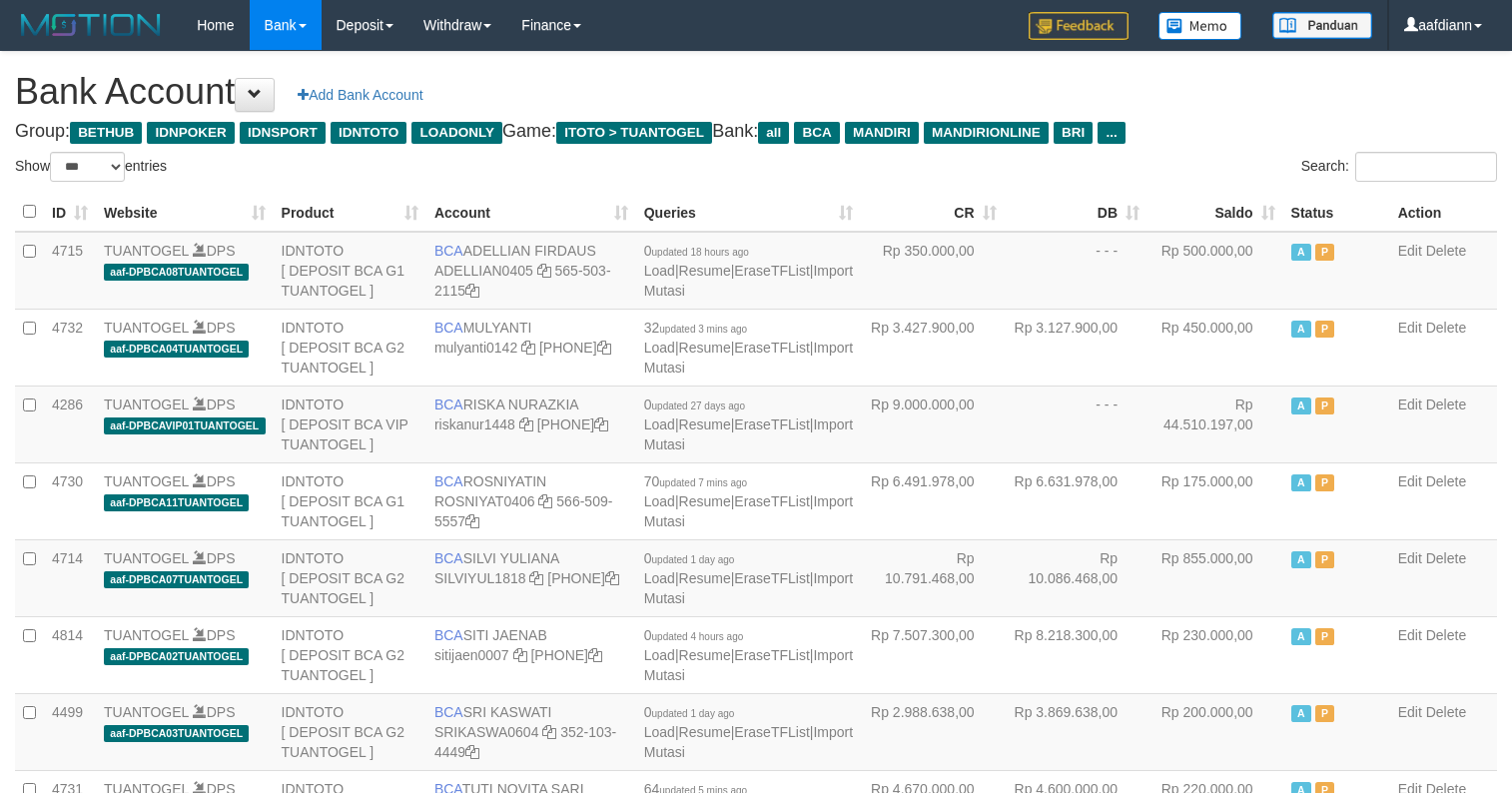 select on "***" 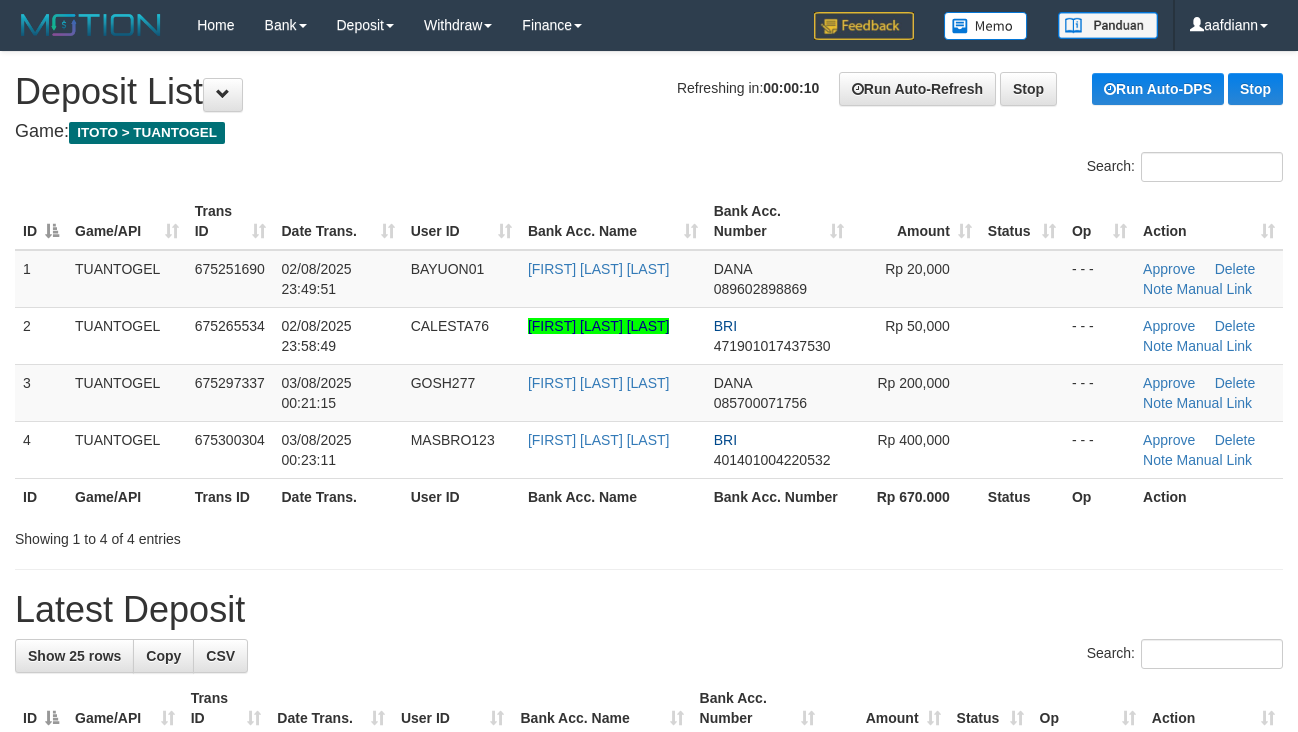 scroll, scrollTop: 0, scrollLeft: 0, axis: both 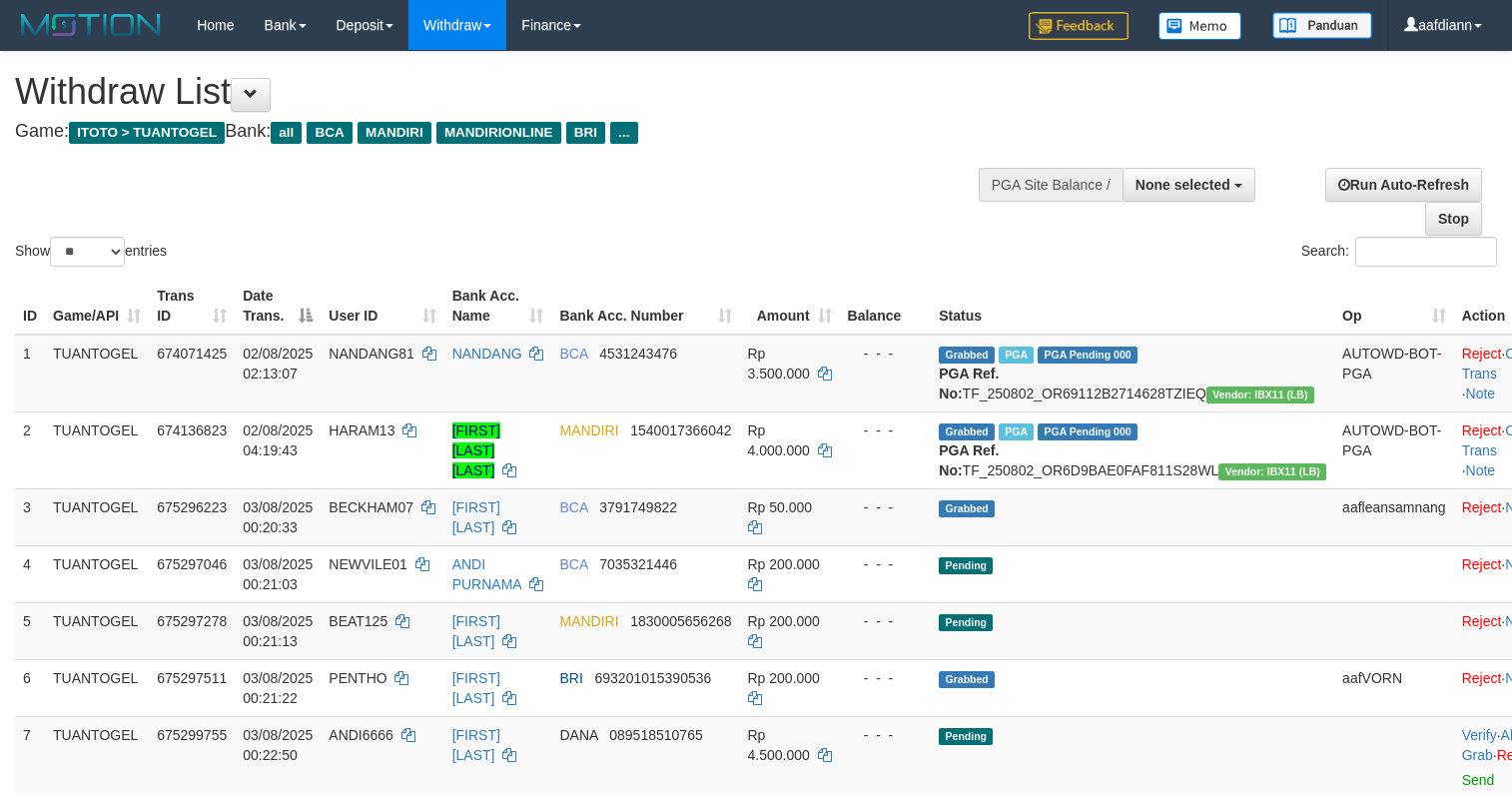 select 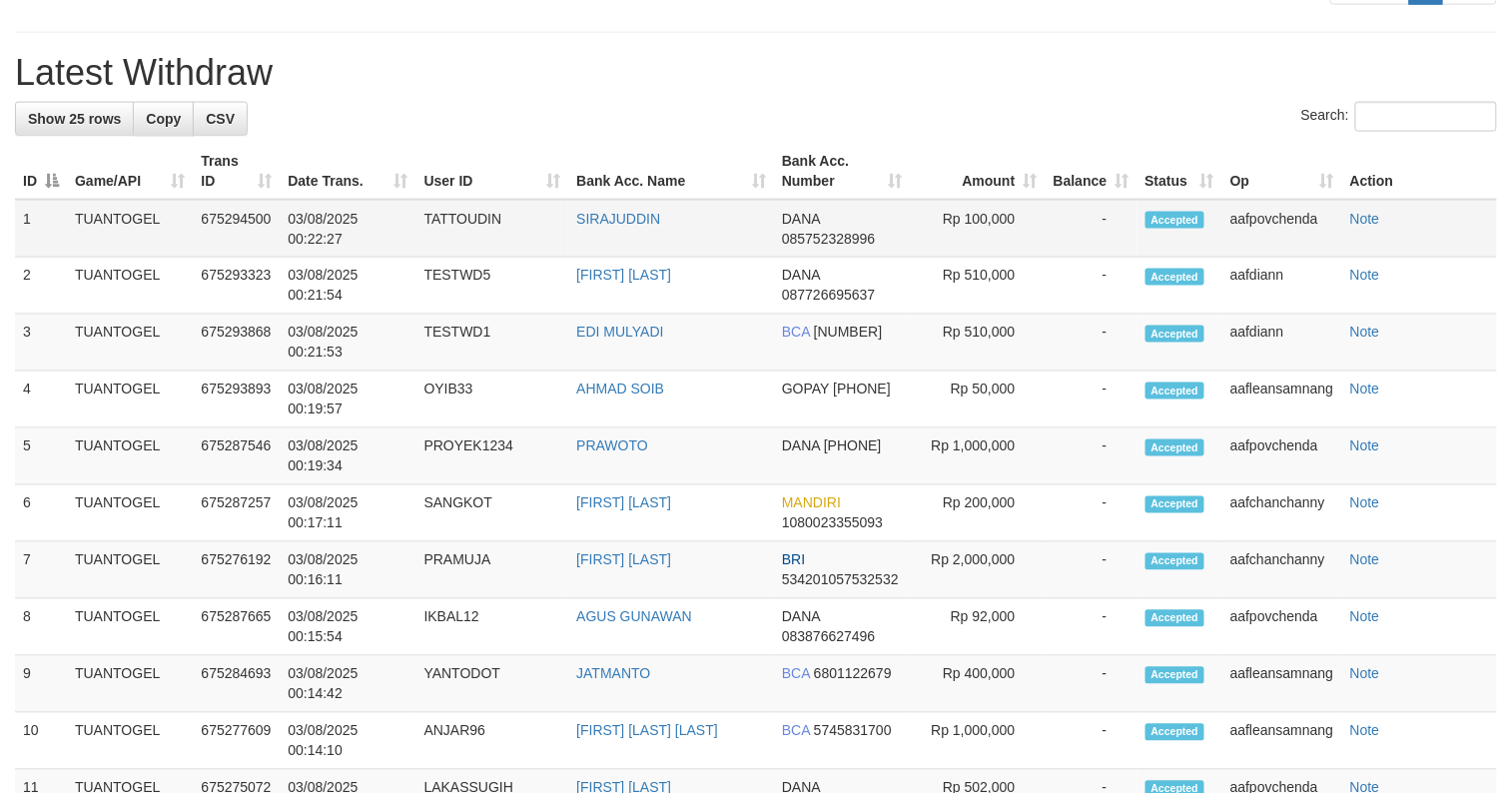 scroll, scrollTop: 799, scrollLeft: 0, axis: vertical 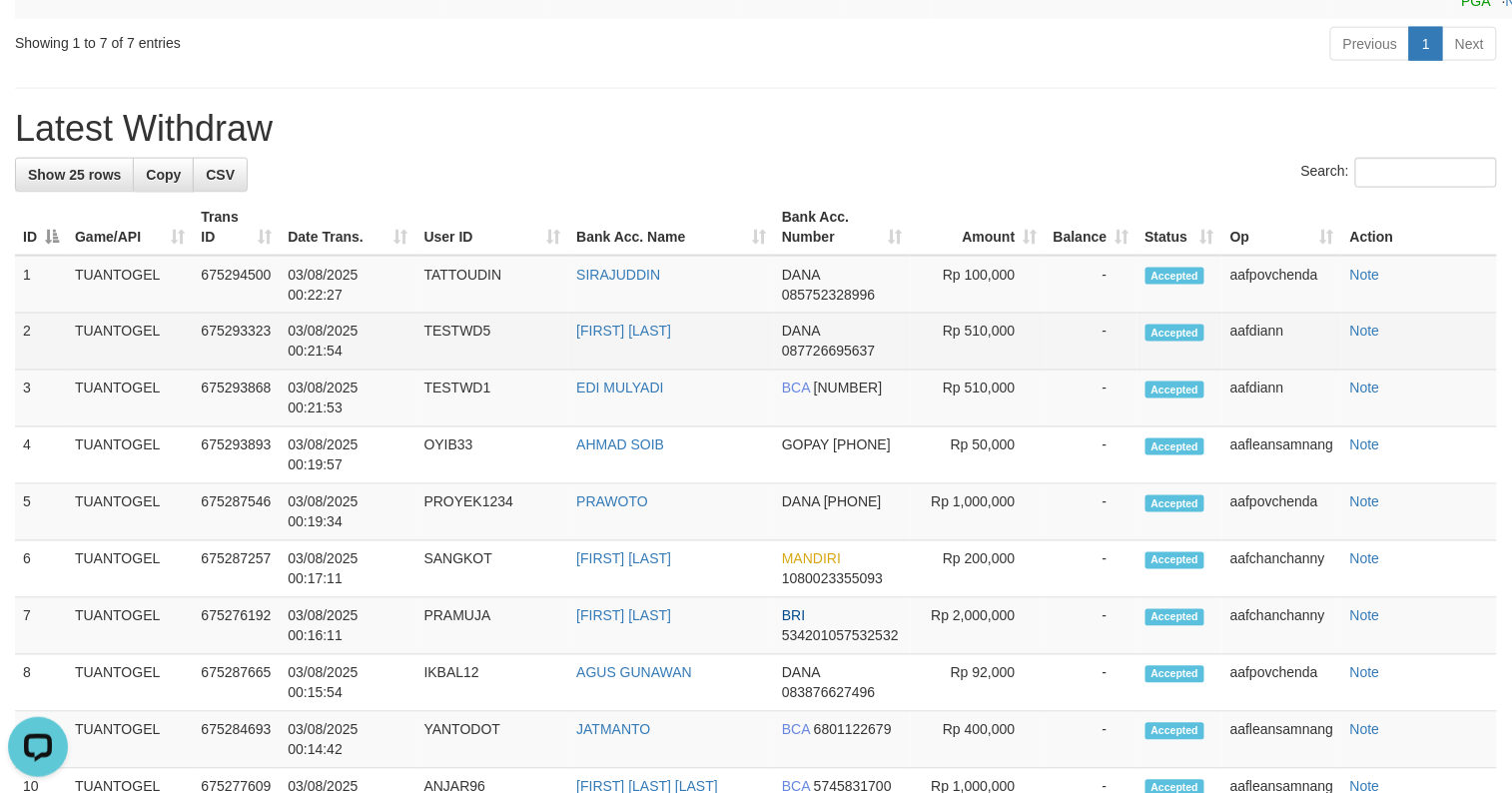 drag, startPoint x: 286, startPoint y: 372, endPoint x: 1036, endPoint y: 403, distance: 750.64039 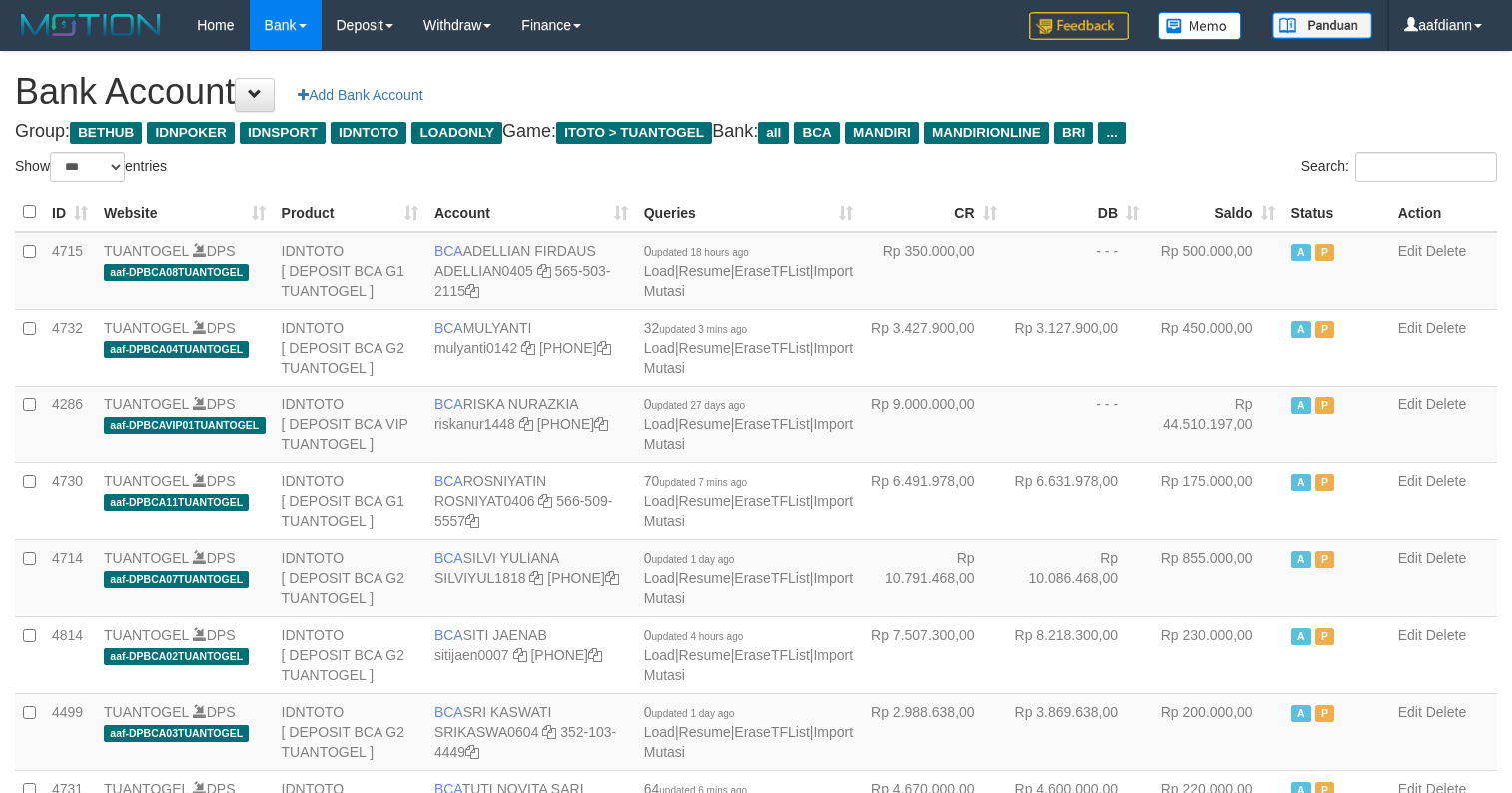 select on "***" 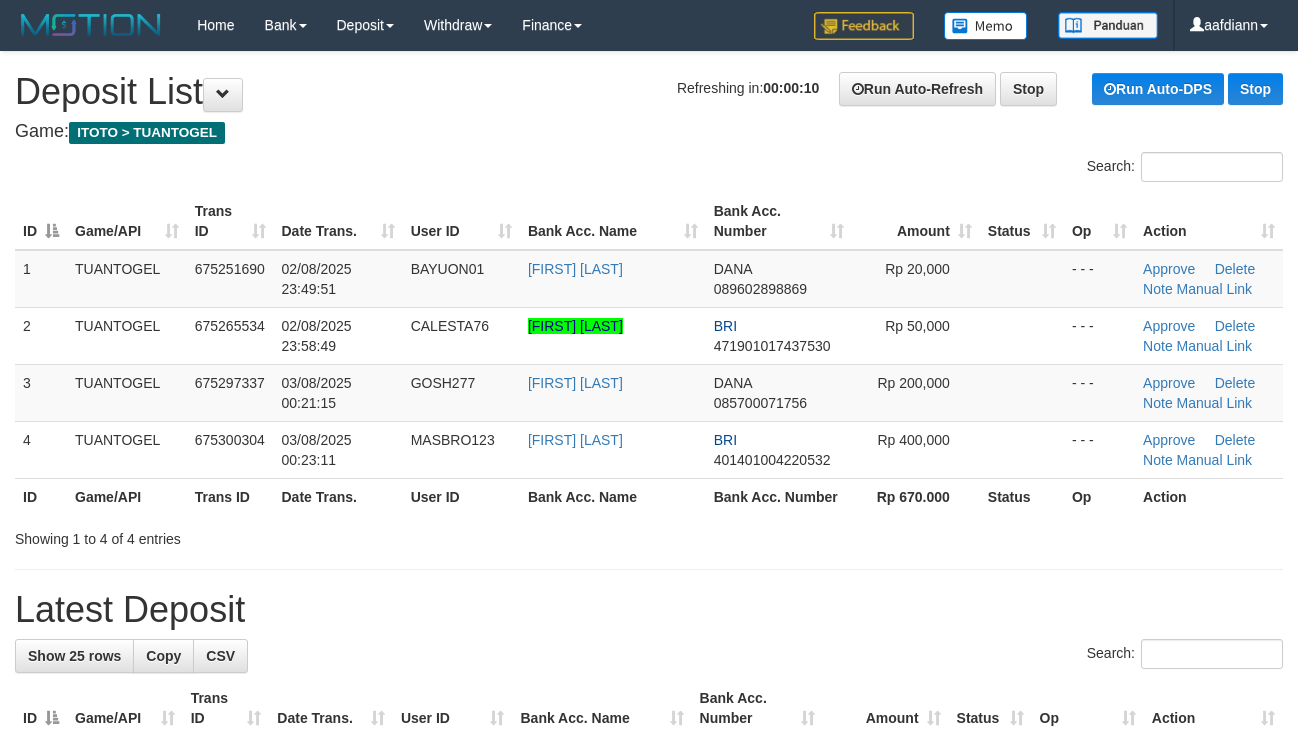 scroll, scrollTop: 0, scrollLeft: 0, axis: both 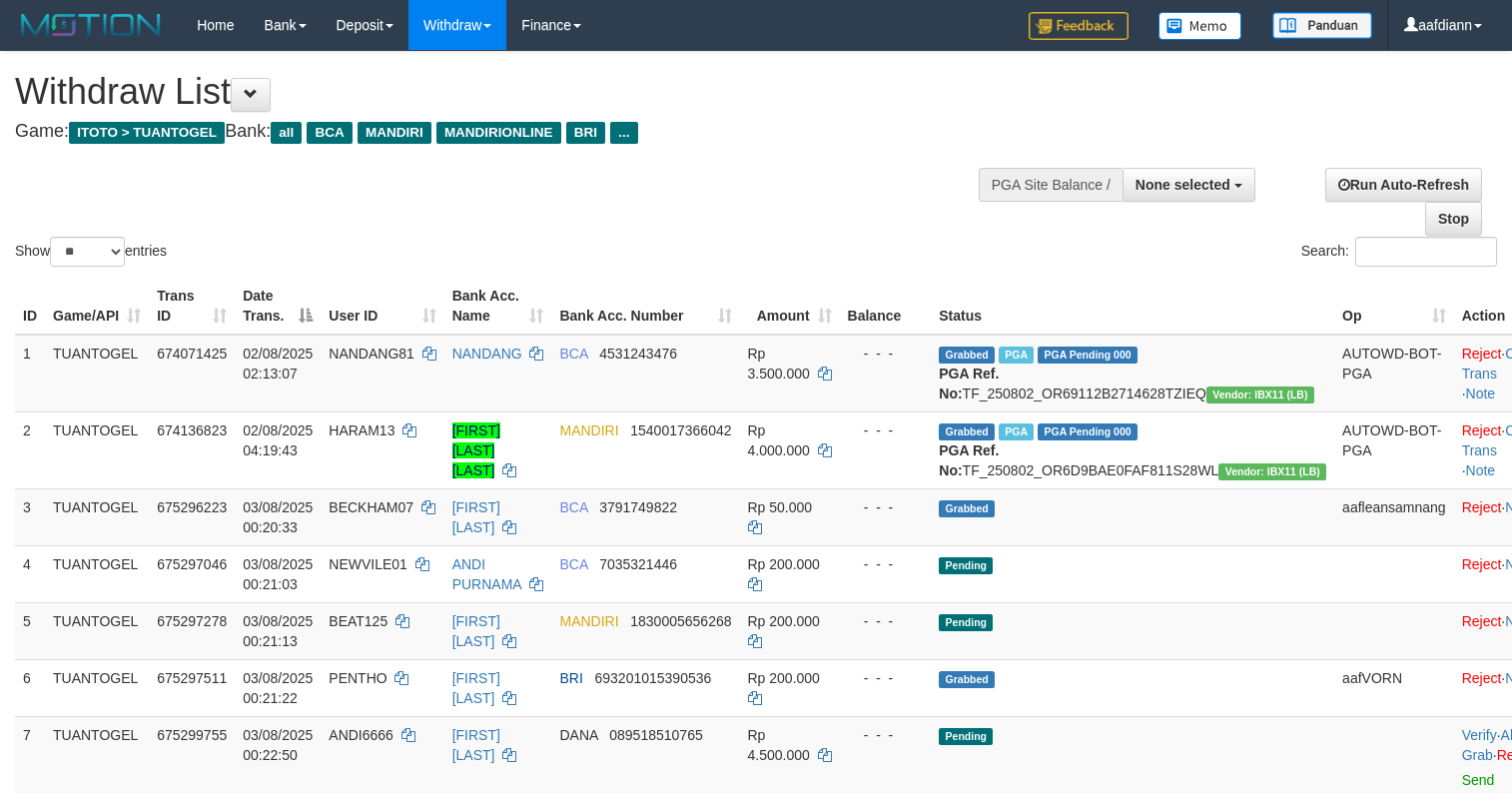 select 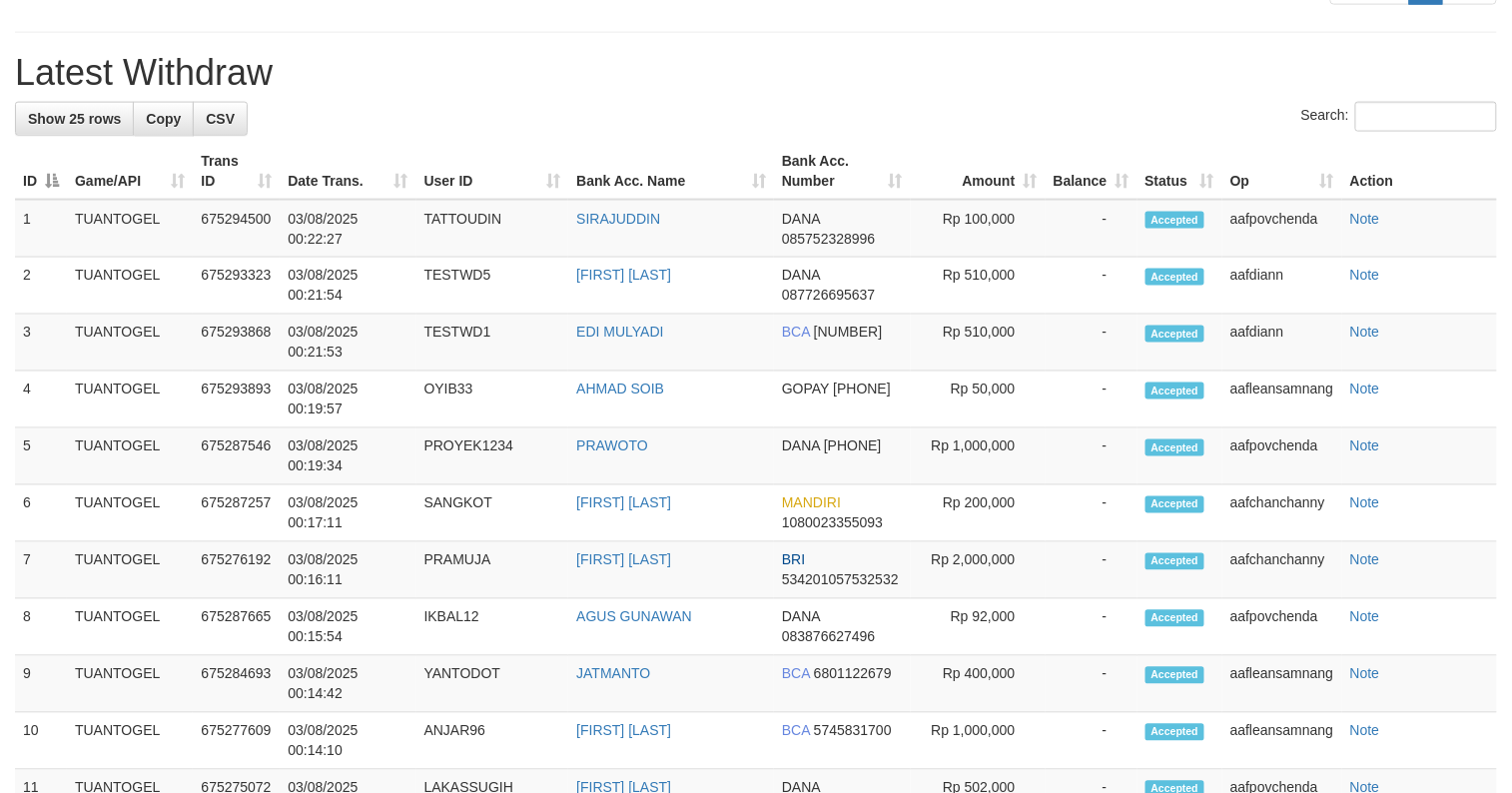 scroll, scrollTop: 799, scrollLeft: 0, axis: vertical 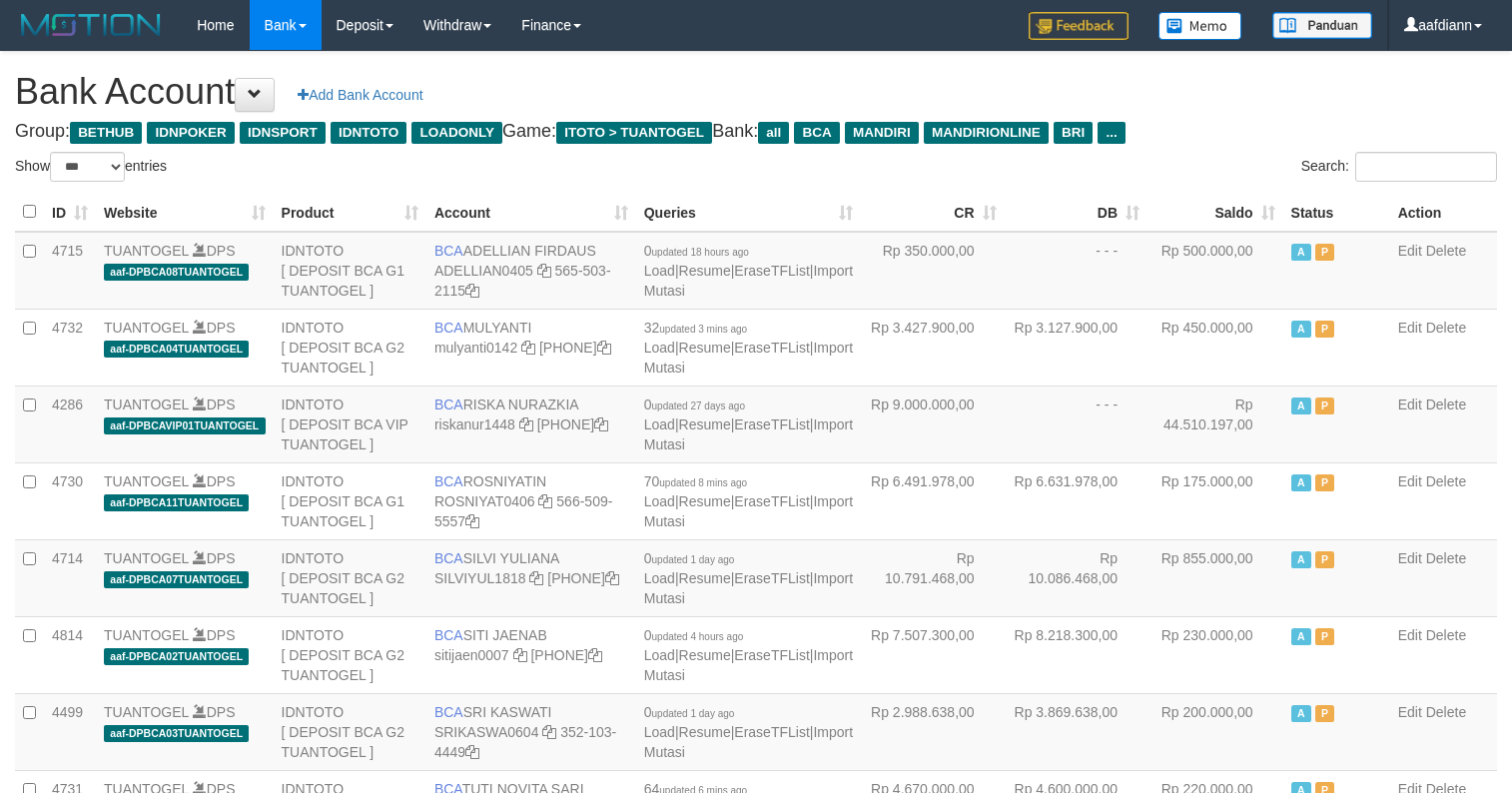 select on "***" 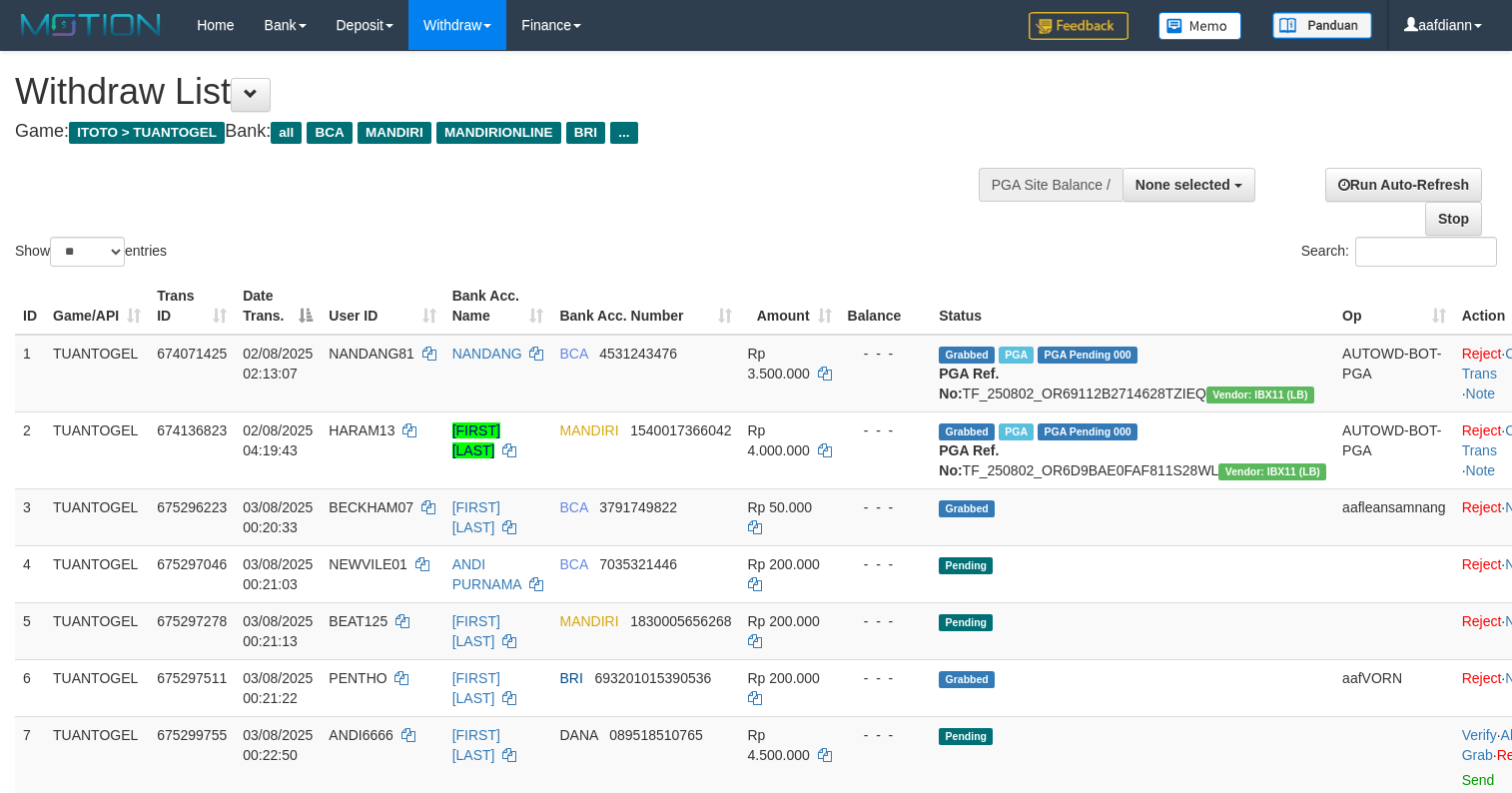 select 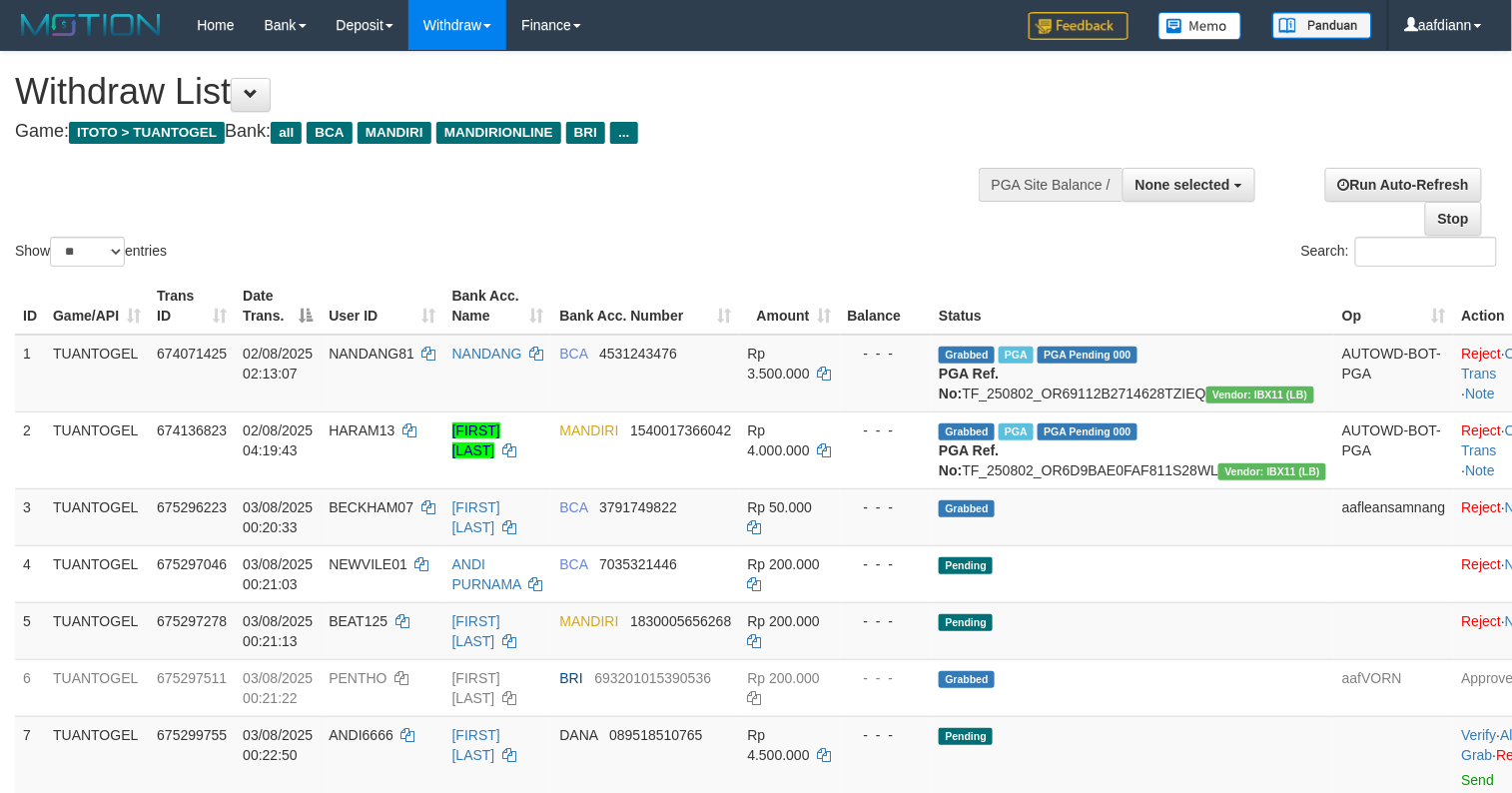 scroll, scrollTop: 2, scrollLeft: 0, axis: vertical 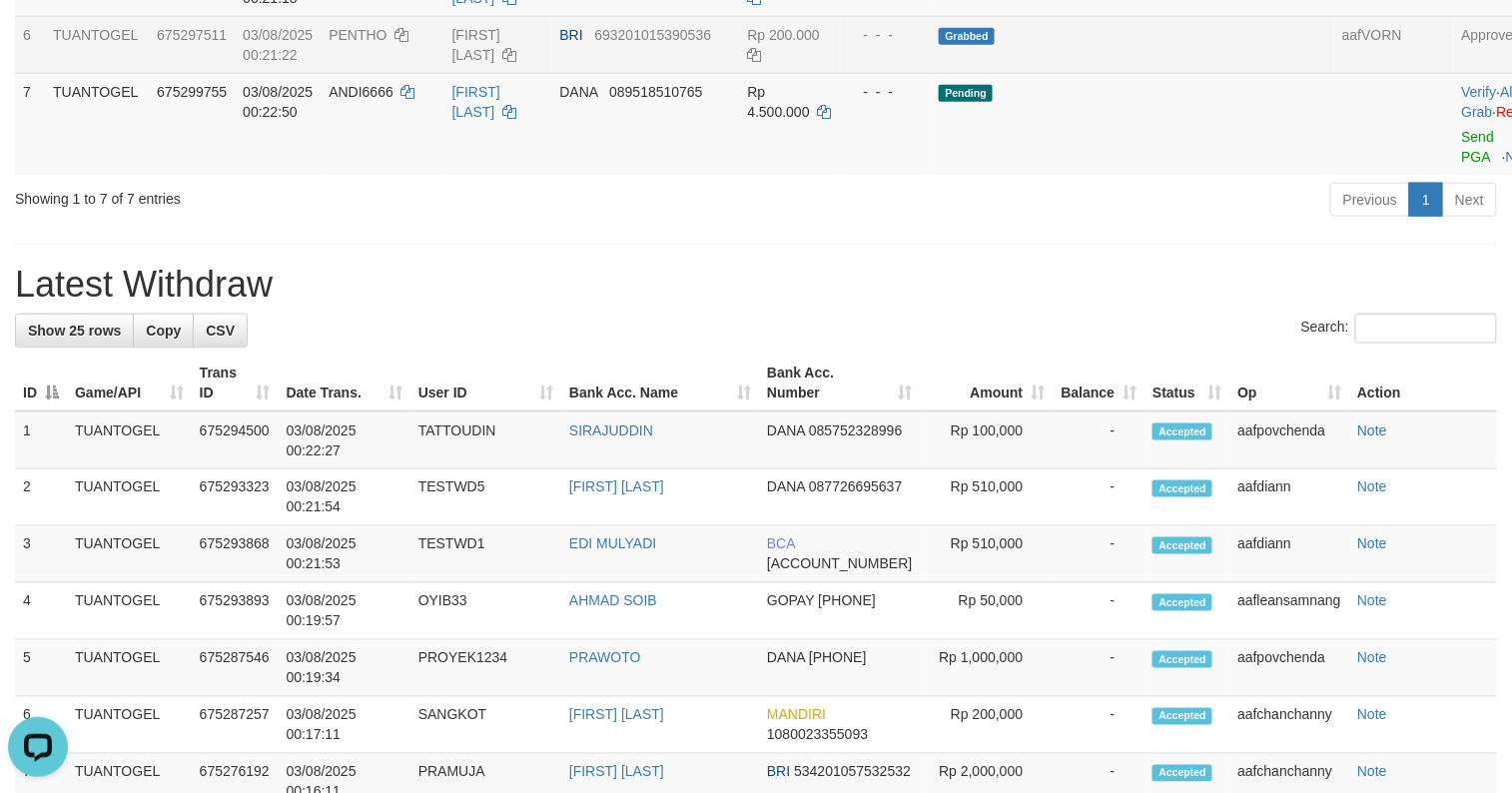 click on "Show  ** ** ** ***  entries Search:
ID Game/API Trans ID Date Trans. User ID Bank Acc. Name Bank Acc. Number Amount Balance Status Op Action
1 TUANTOGEL 674071425 02/08/2025 02:13:07 NANDANG81    NANDANG    BCA     4531243476 Rp 3.500.000    -  -  - Grabbed   PGA   PGA Pending 000 PGA Ref. No:  TF_250802_OR69112B2714628TZIEQ  Vendor: IBX11 (LB) AUTOWD-BOT-PGA Reject ·    Check Trans    ·    Note 2 TUANTOGEL 674136823 02/08/2025 04:19:43 HARAM13    ARIF RAKHMAN EFFENDI    MANDIRI     1540017366042 Rp 4.000.000    -  -  - Grabbed   PGA   PGA Pending 000 PGA Ref. No:  TF_250802_OR6D9BAE0FAF811S28WL  Vendor: IBX11 (LB) AUTOWD-BOT-PGA Reject ·    Check Trans    ·    Note 3 TUANTOGEL 675296223 03/08/2025 00:20:33 BECKHAM07    DWIYAN PRAMANA    BCA     3791749822 Rp 50.000    -  -  - Grabbed aafleansamnang Reject ·    Note 4 TUANTOGEL 675297046 03/08/2025 00:21:03 NEWVILE01    ANDI PURNAMA    BCA     7035321446 Rp 200.000    Note" at bounding box center [756, -185] 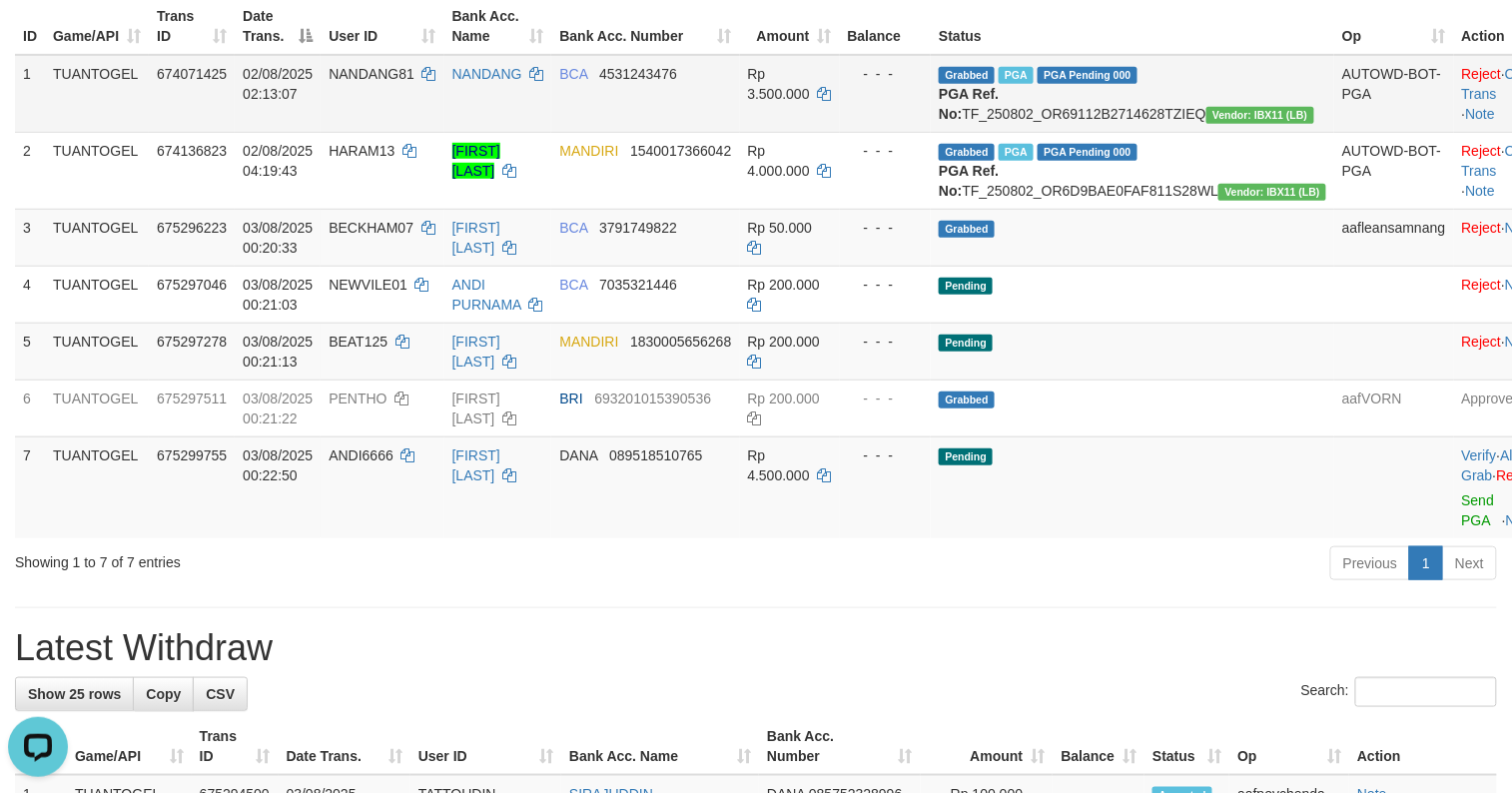 scroll, scrollTop: 114, scrollLeft: 0, axis: vertical 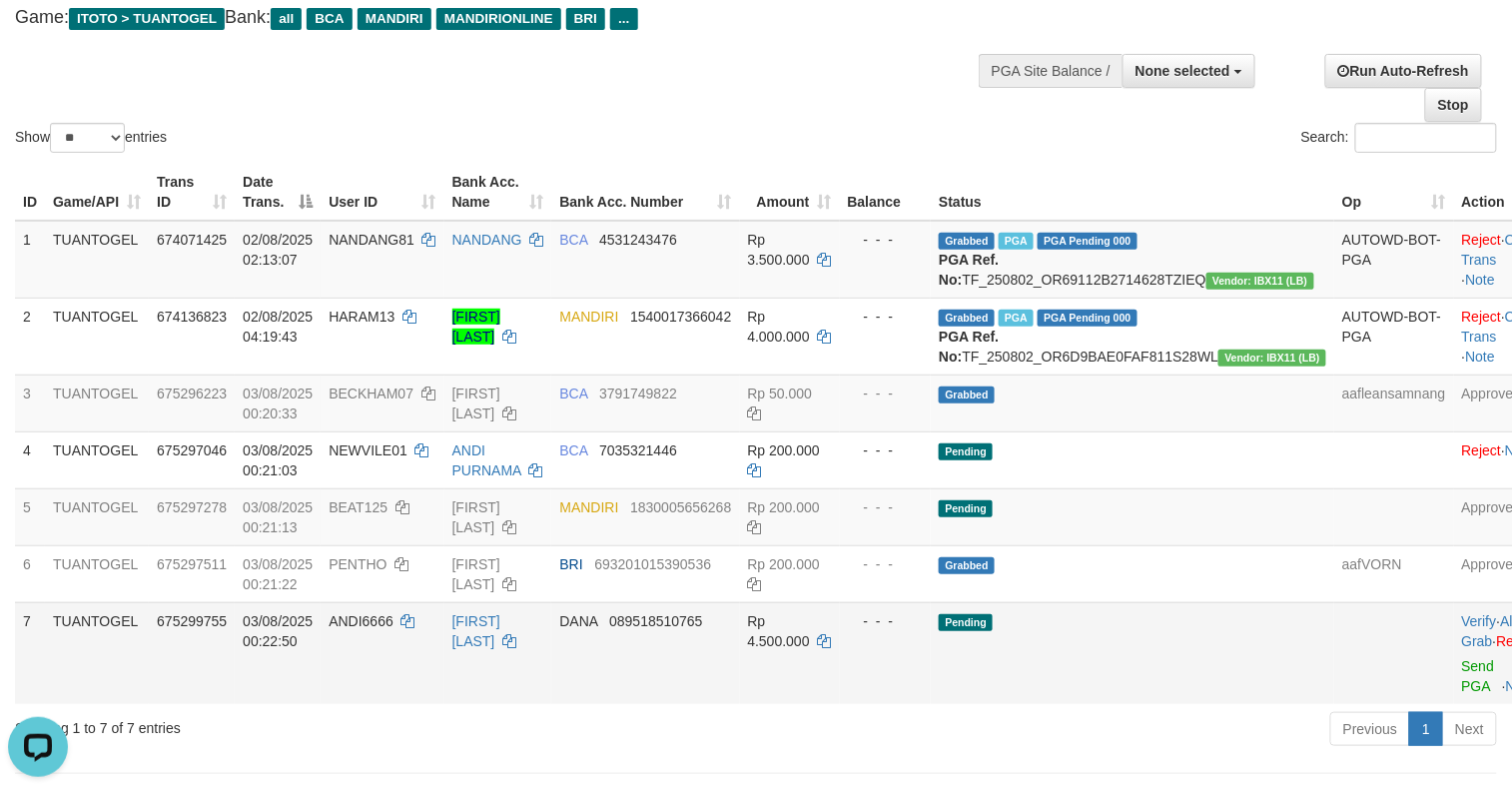 click on "DANA     089518510765" at bounding box center [645, 653] 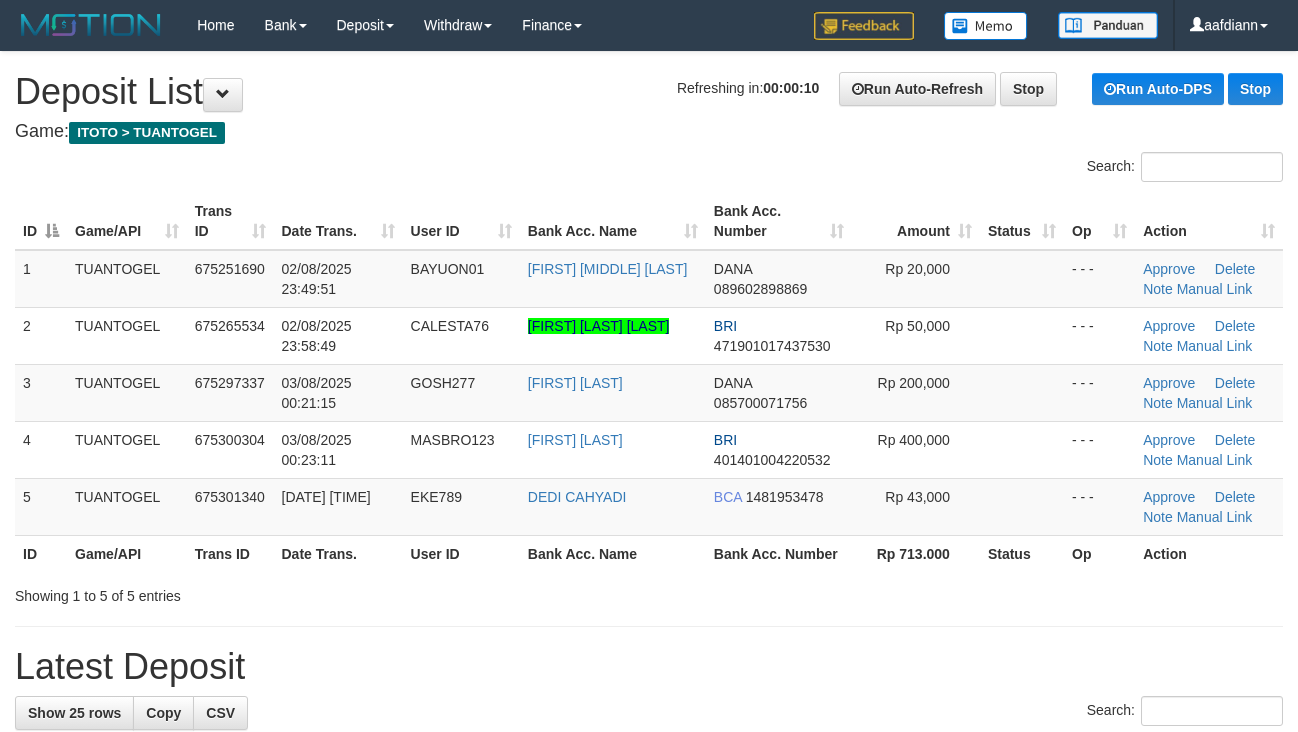 scroll, scrollTop: 0, scrollLeft: 0, axis: both 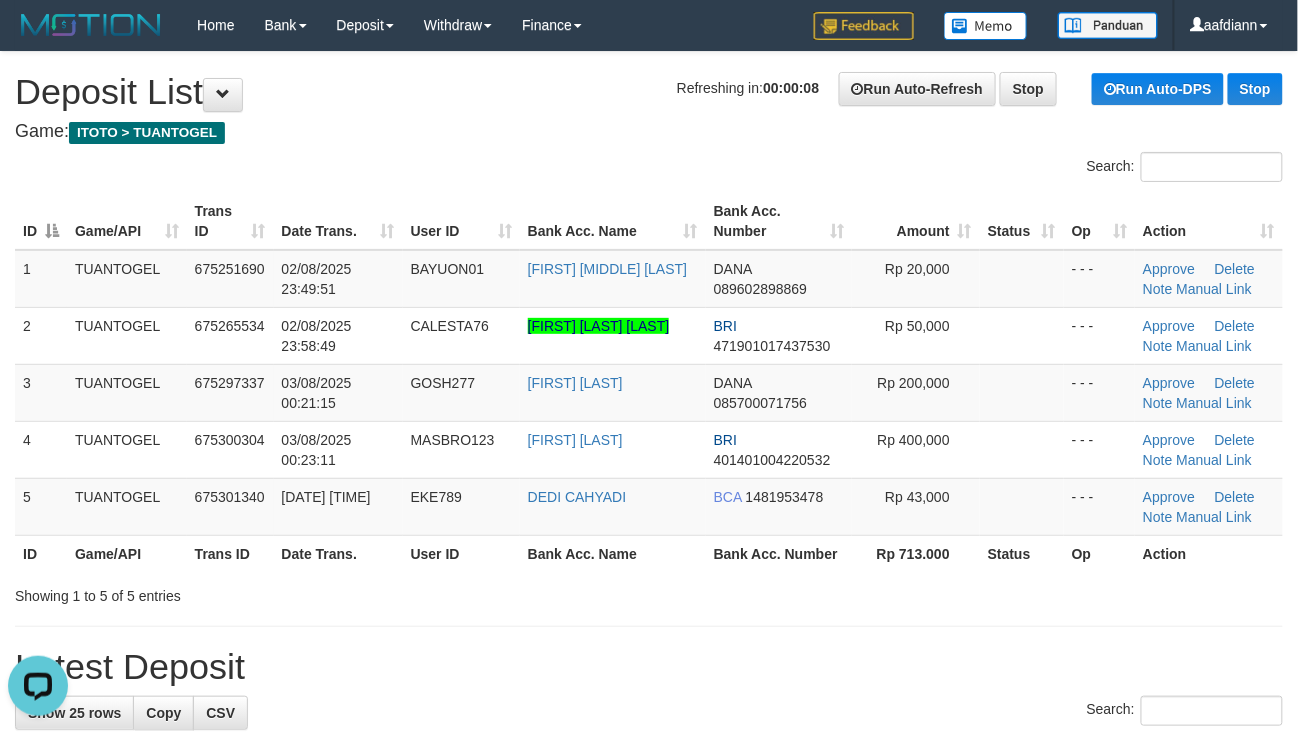 drag, startPoint x: 496, startPoint y: 338, endPoint x: 573, endPoint y: 150, distance: 203.15758 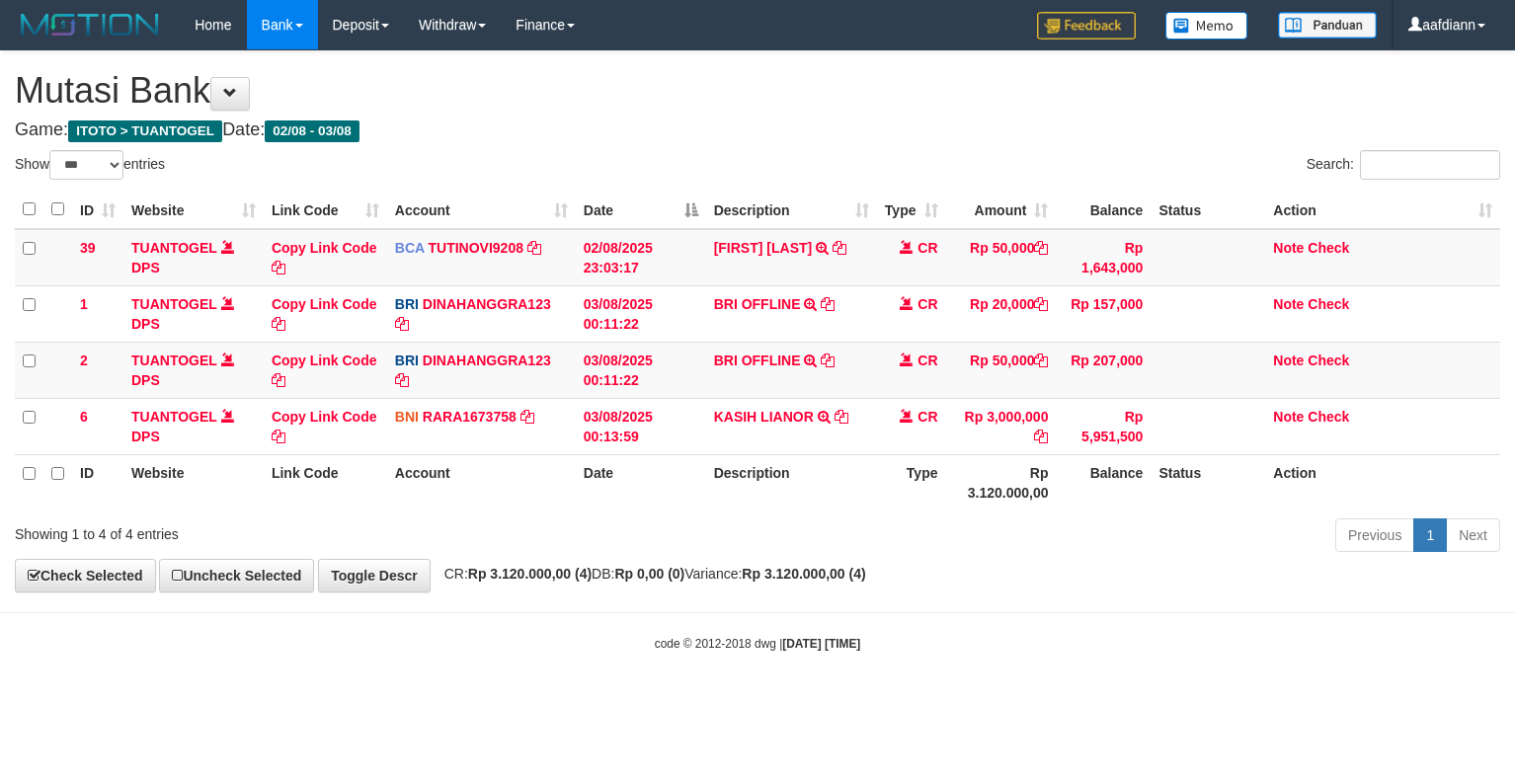 select on "***" 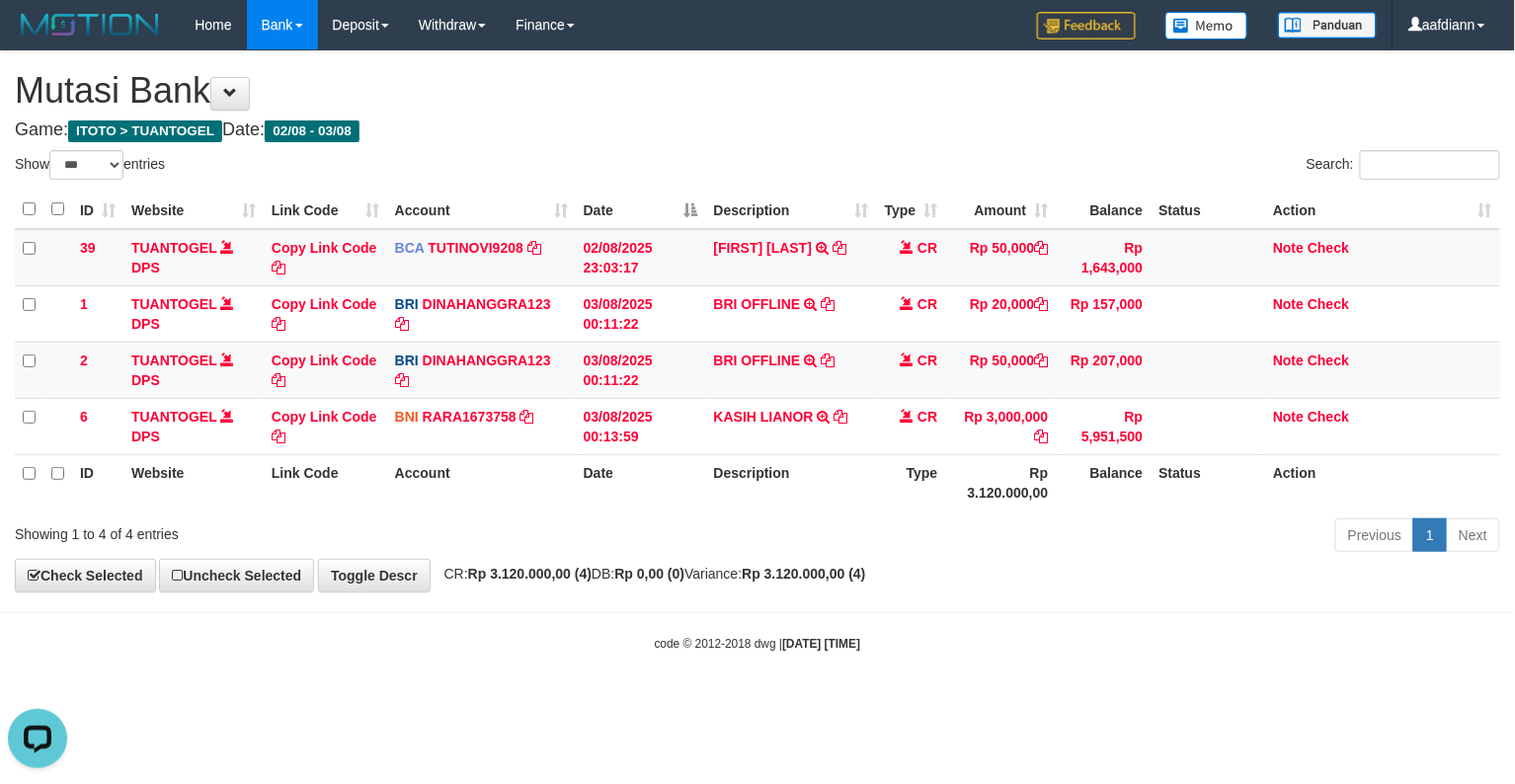 scroll, scrollTop: 0, scrollLeft: 0, axis: both 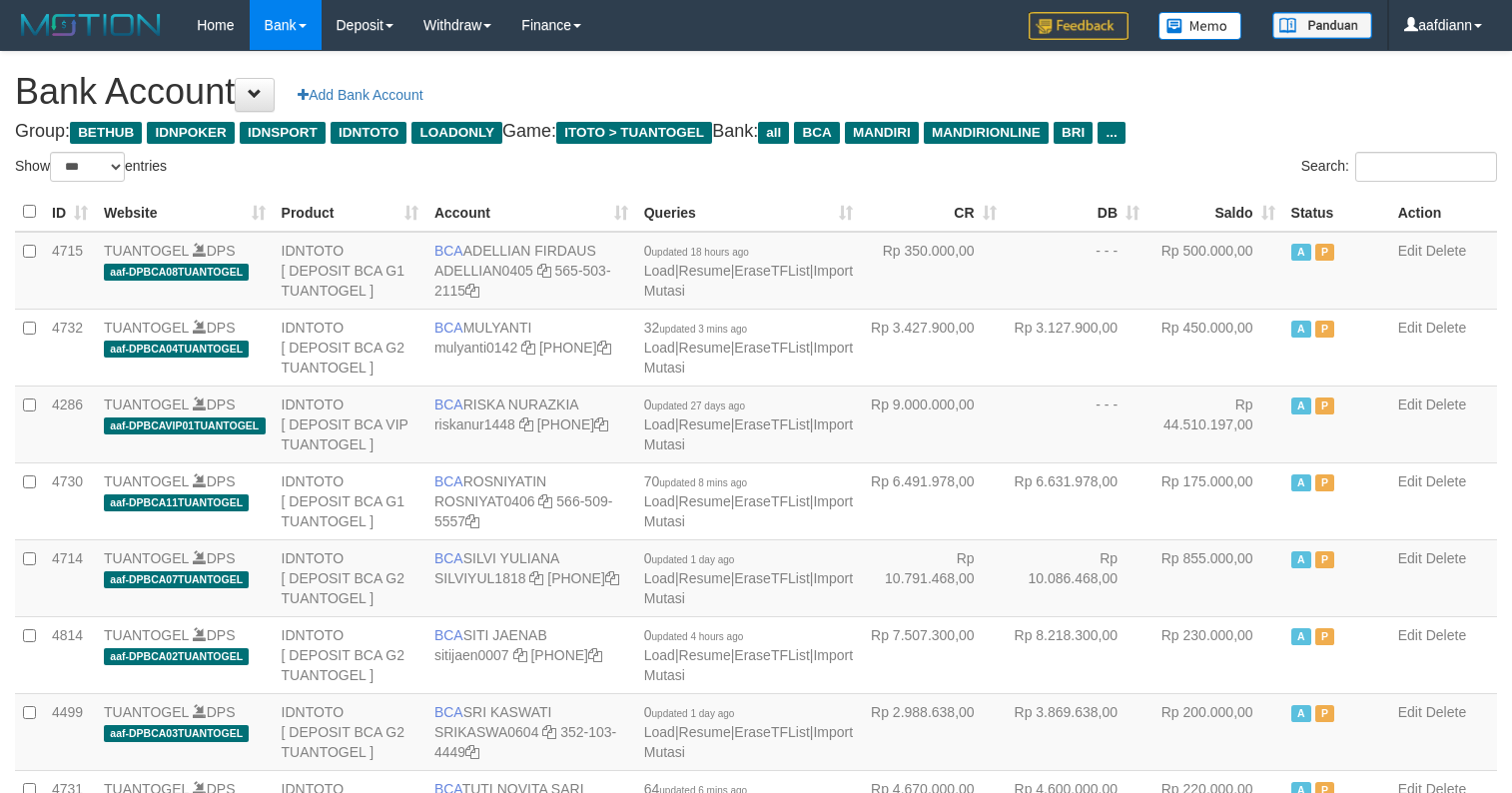 select on "***" 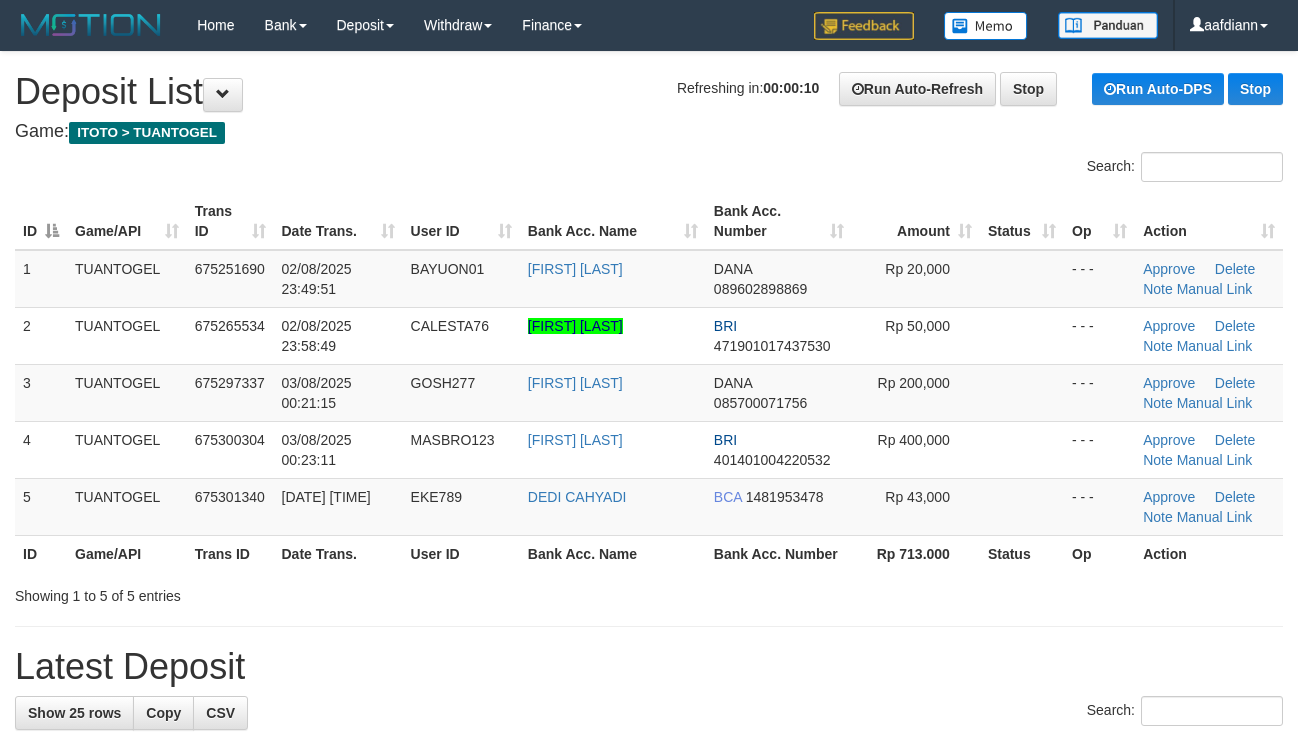 scroll, scrollTop: 0, scrollLeft: 0, axis: both 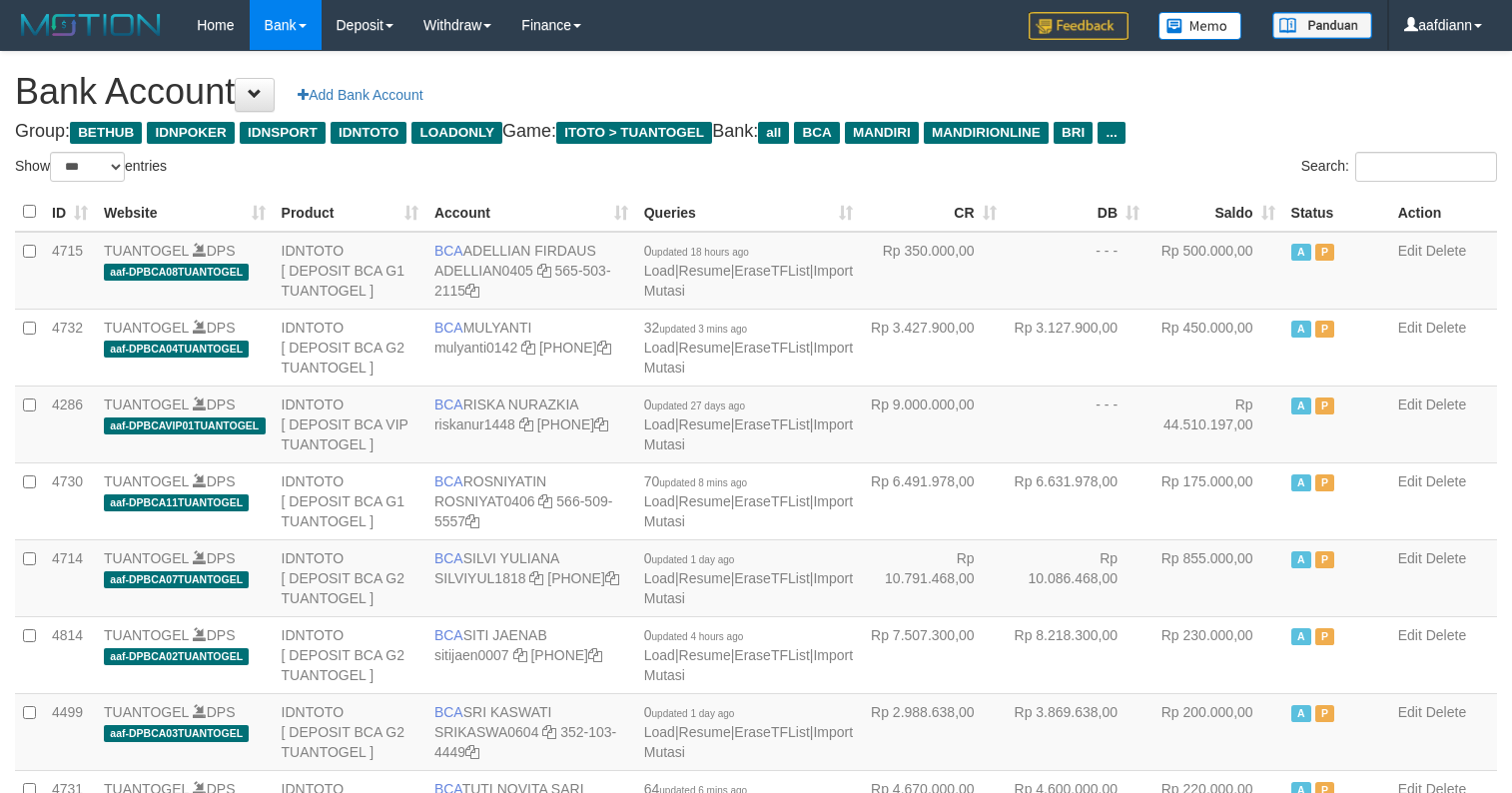 select on "***" 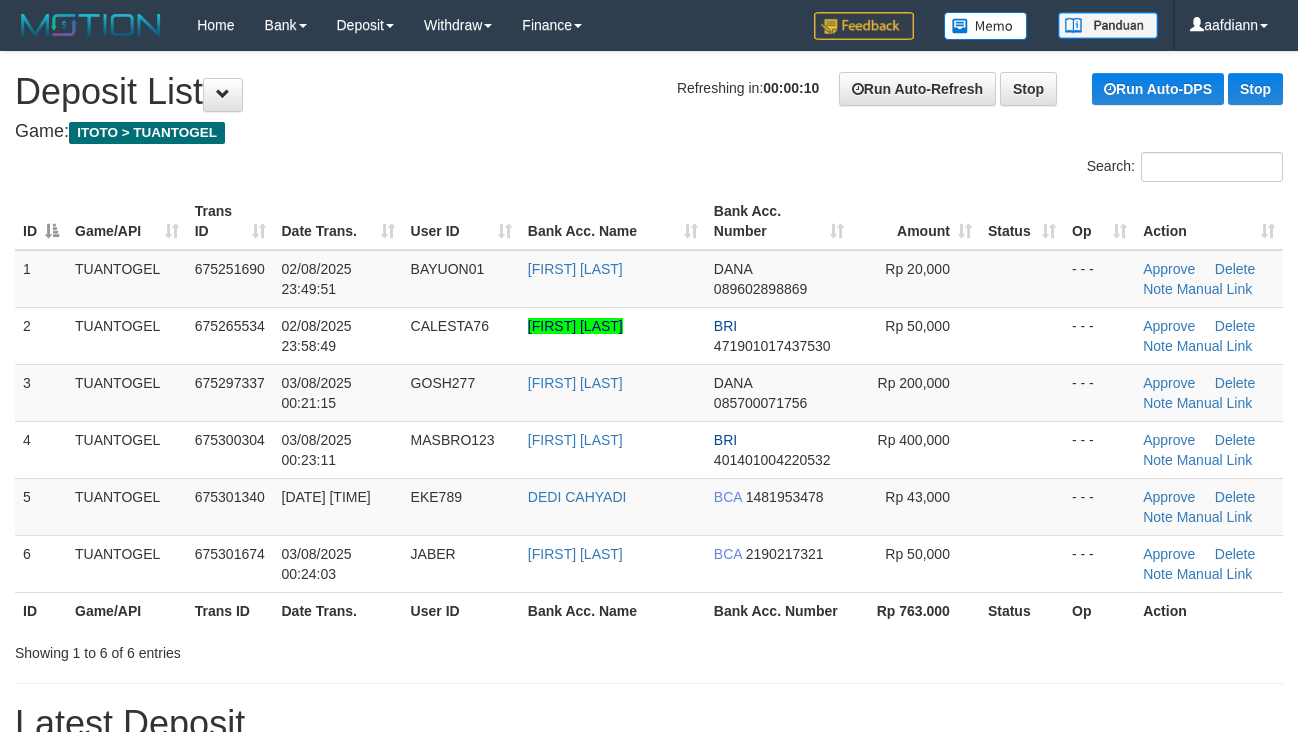 scroll, scrollTop: 0, scrollLeft: 0, axis: both 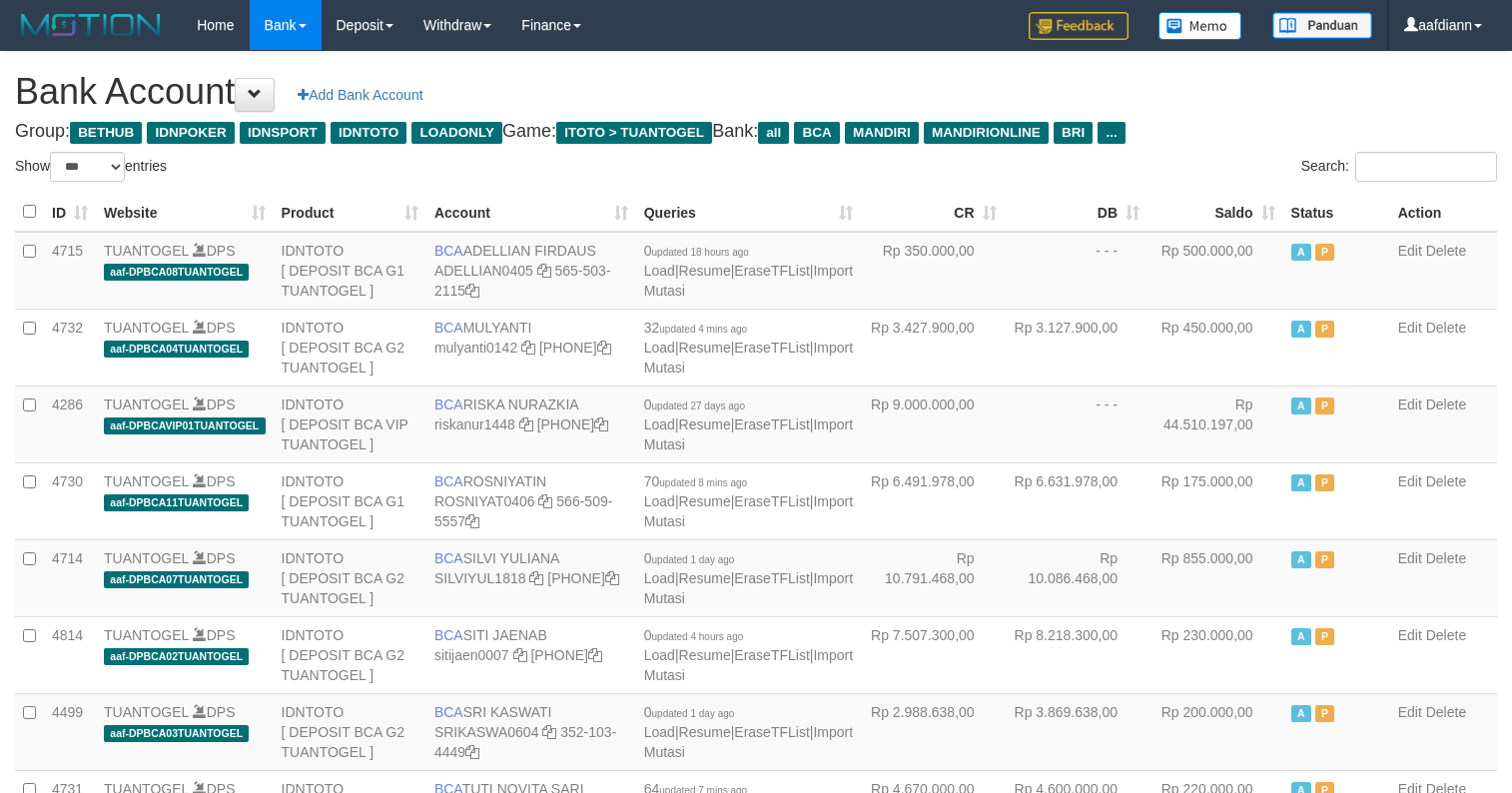 select on "***" 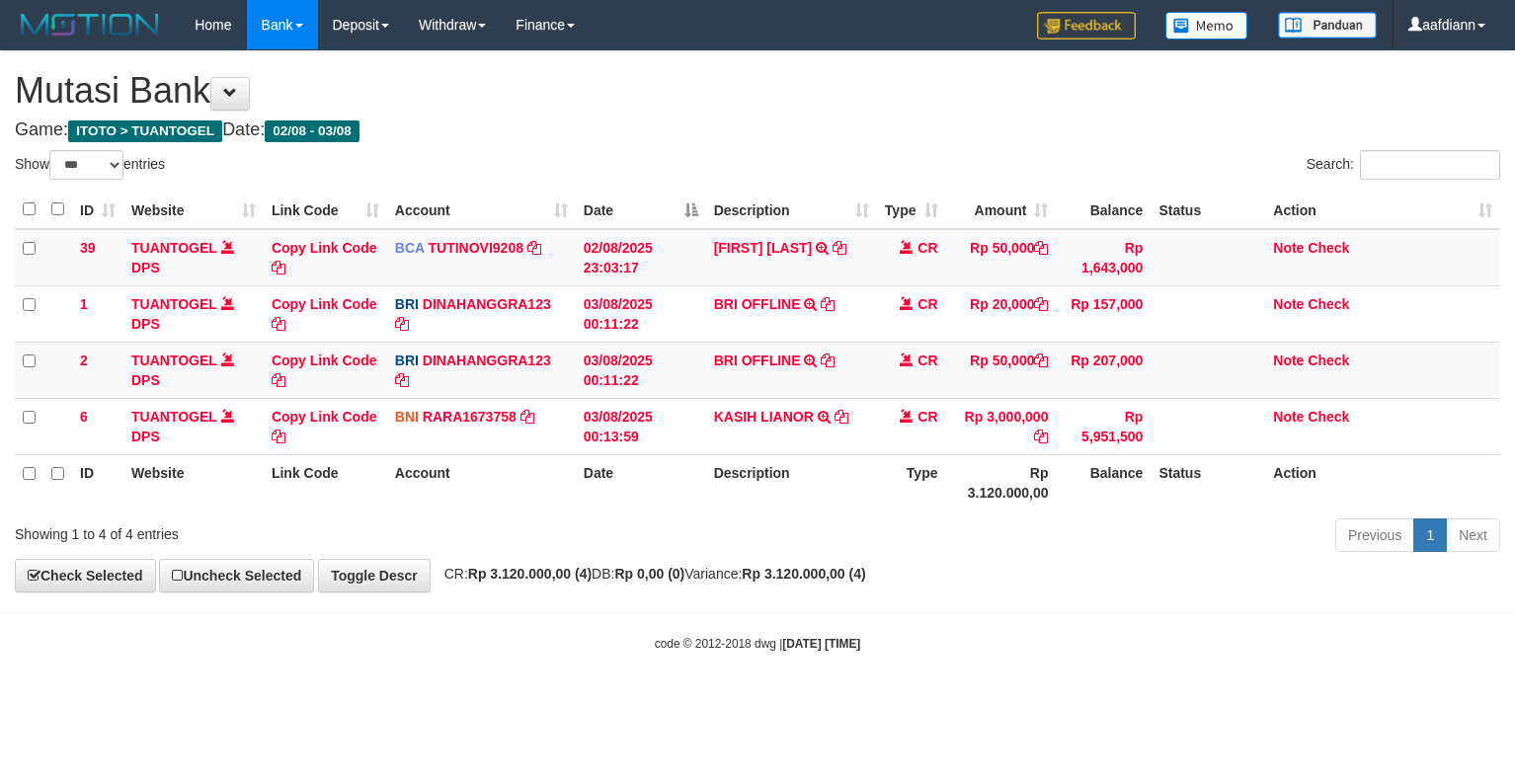 select on "***" 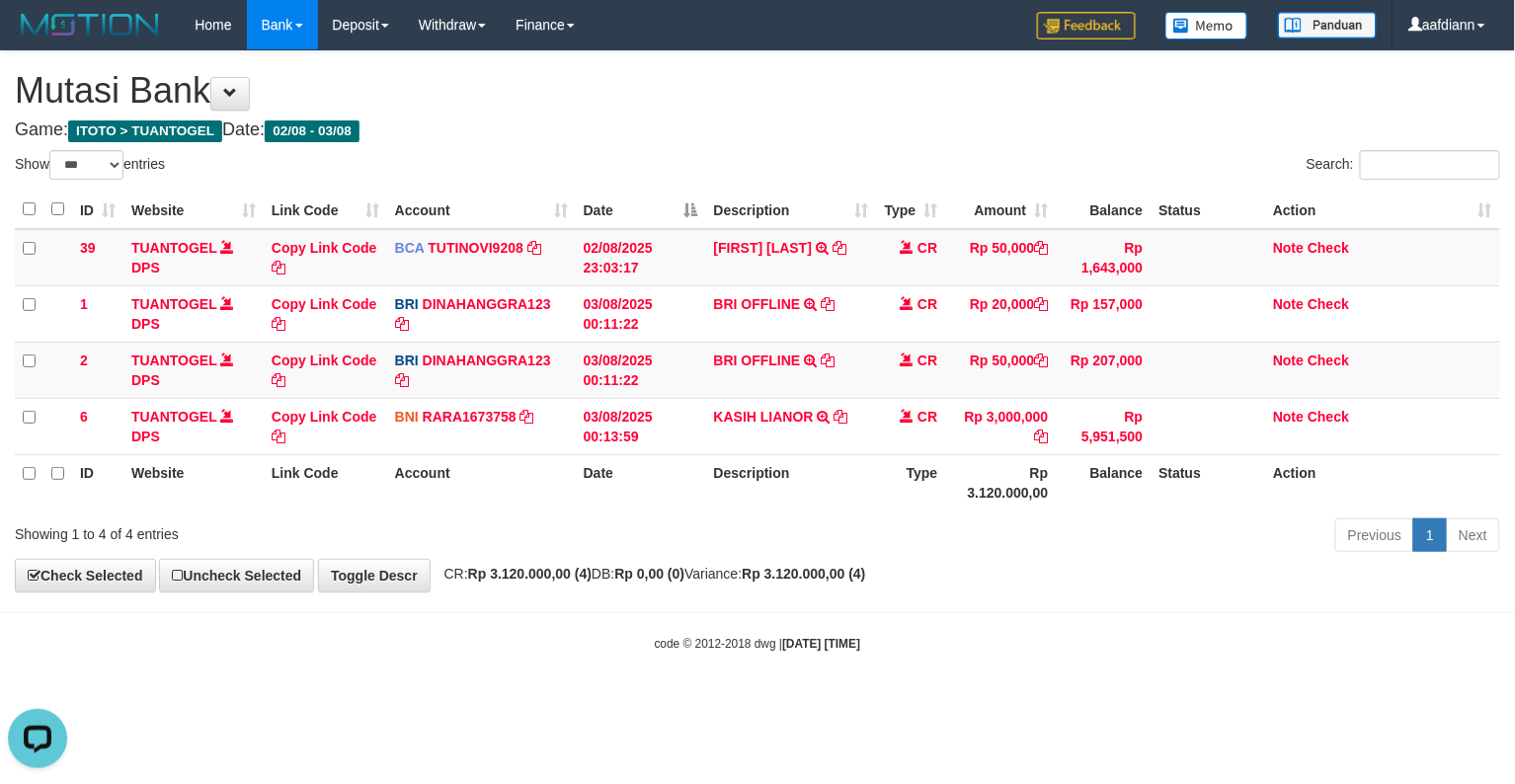 scroll, scrollTop: 0, scrollLeft: 0, axis: both 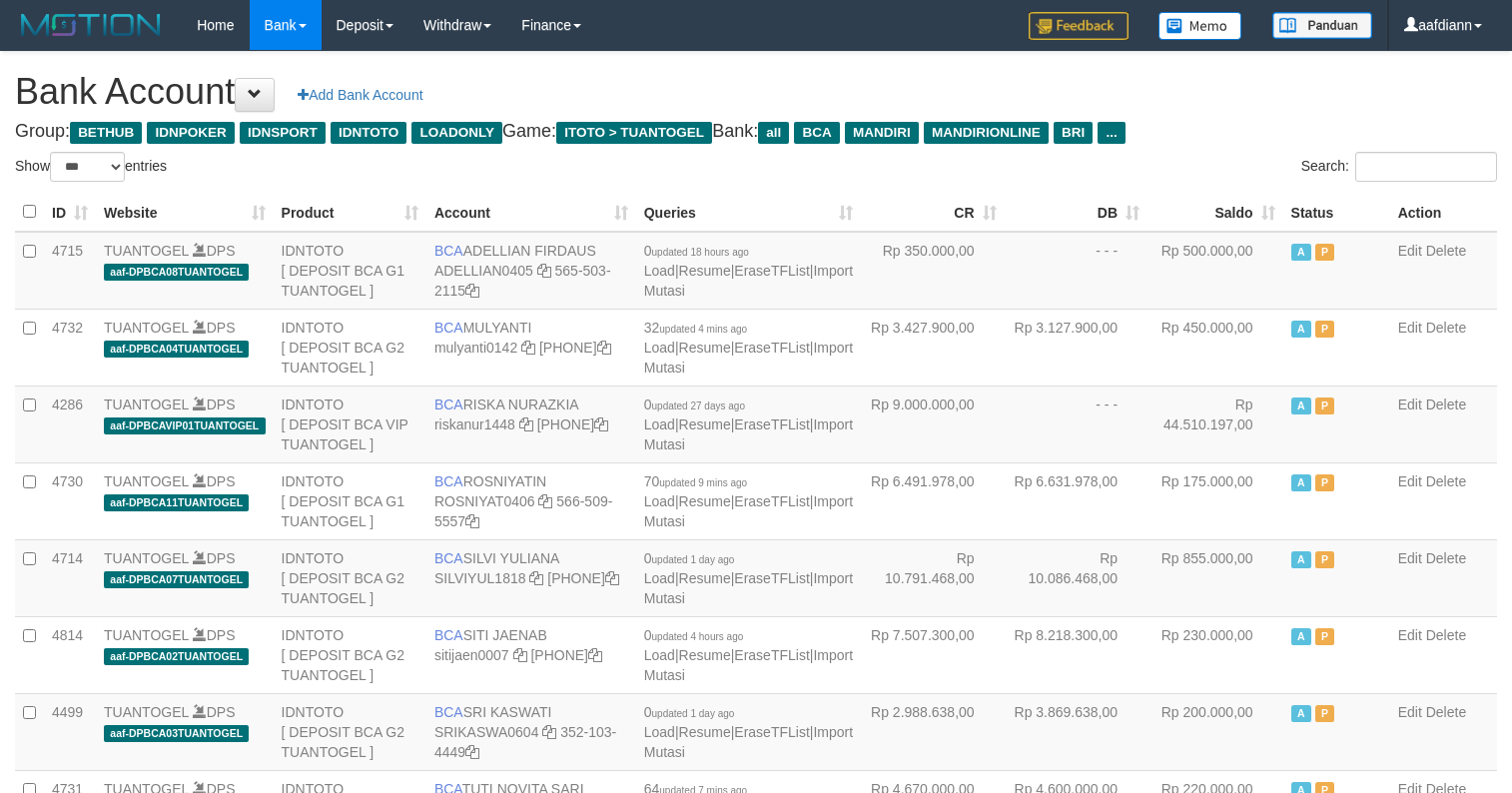 select on "***" 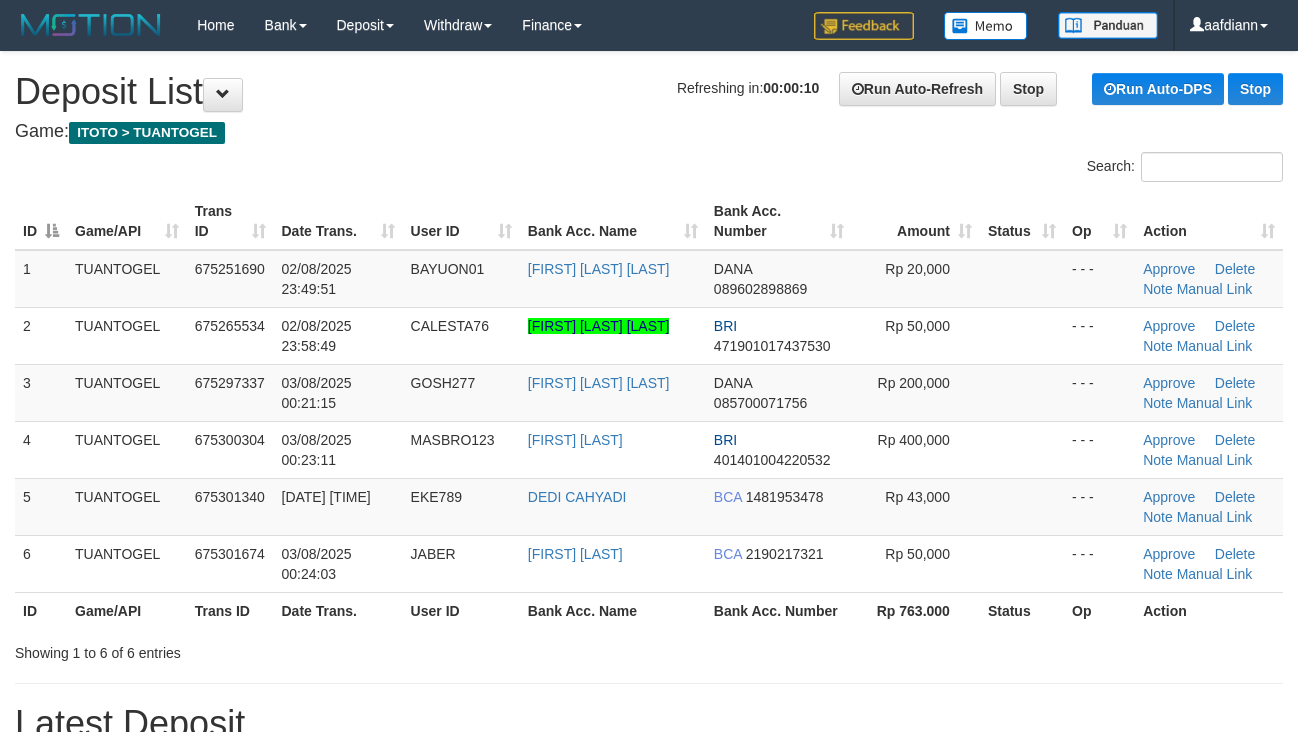scroll, scrollTop: 0, scrollLeft: 0, axis: both 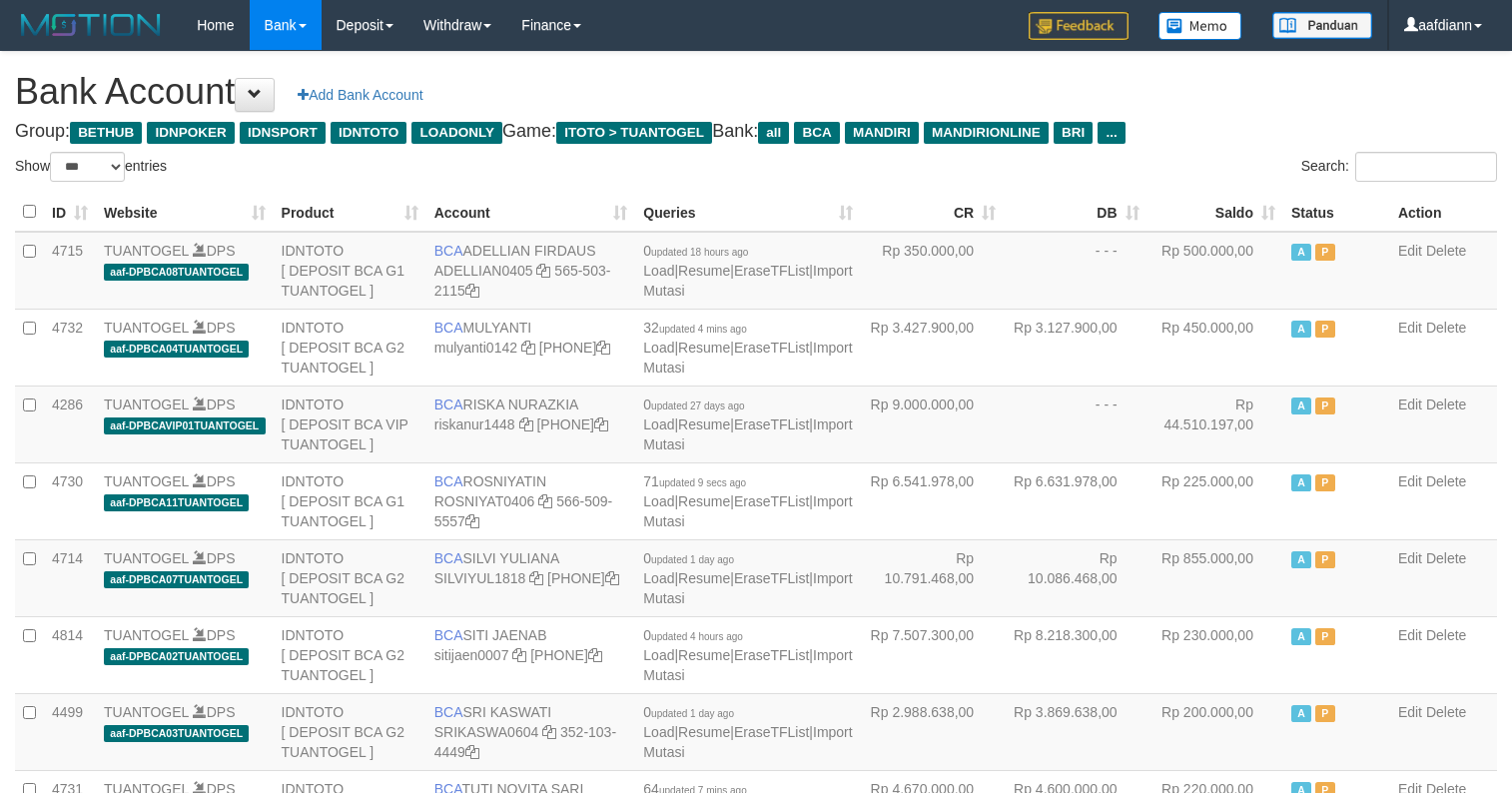 select on "***" 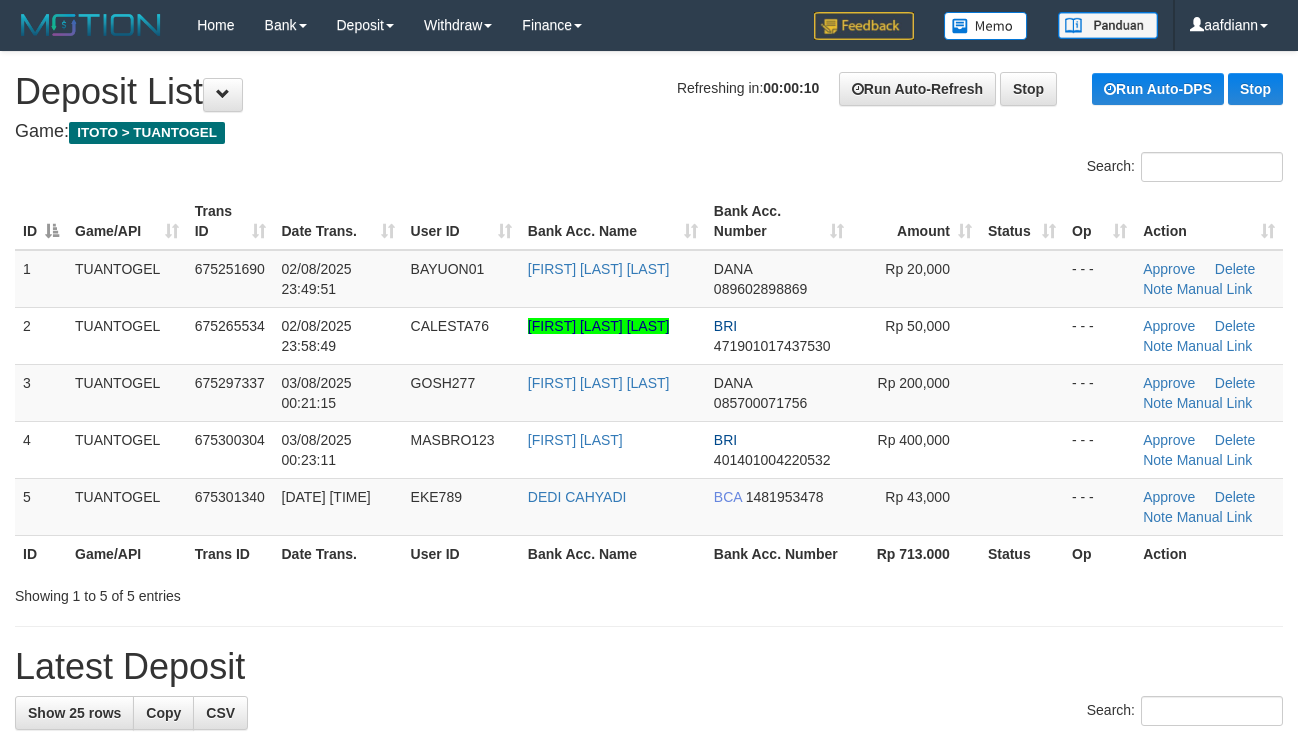 scroll, scrollTop: 0, scrollLeft: 0, axis: both 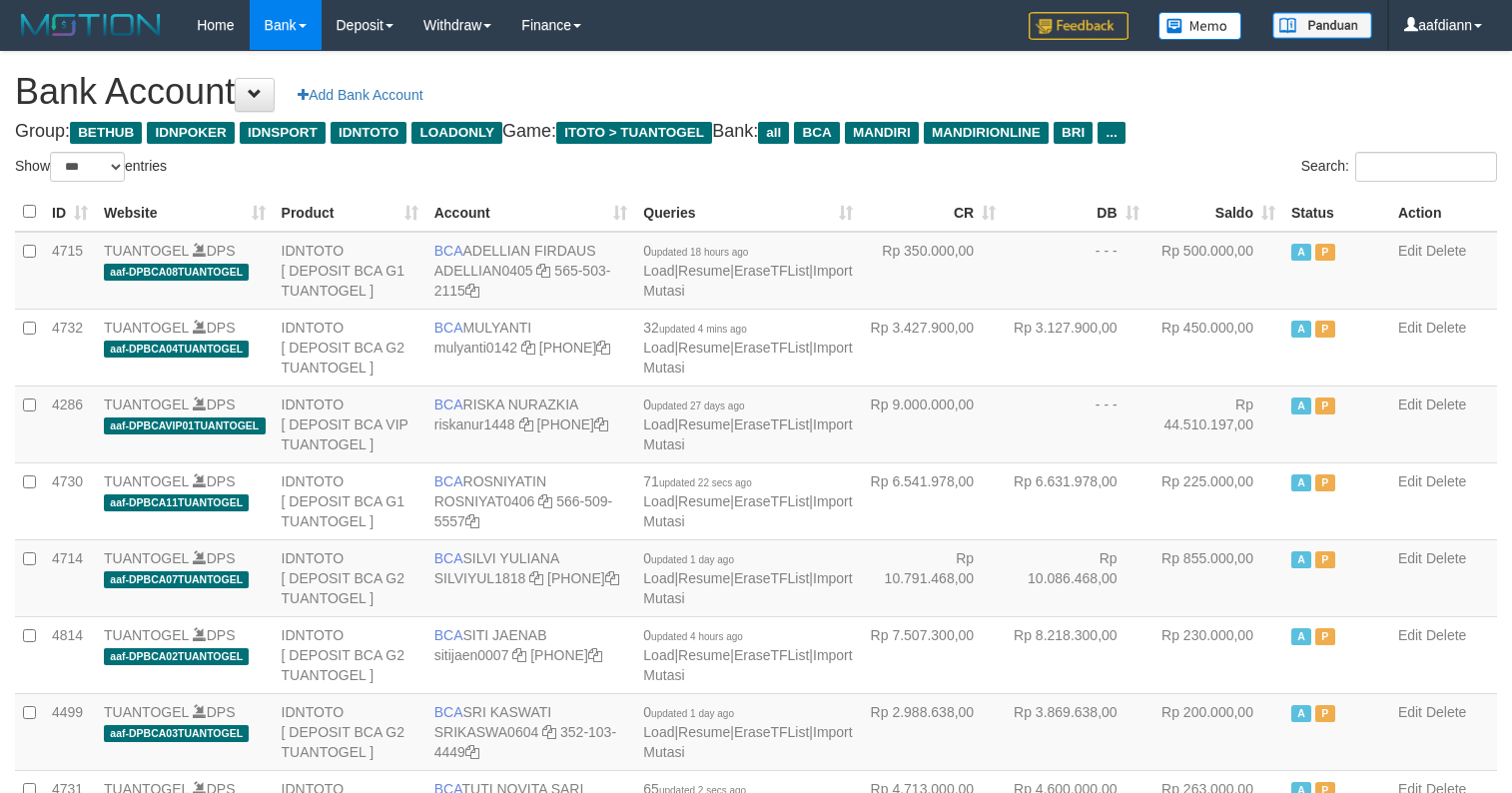 select on "***" 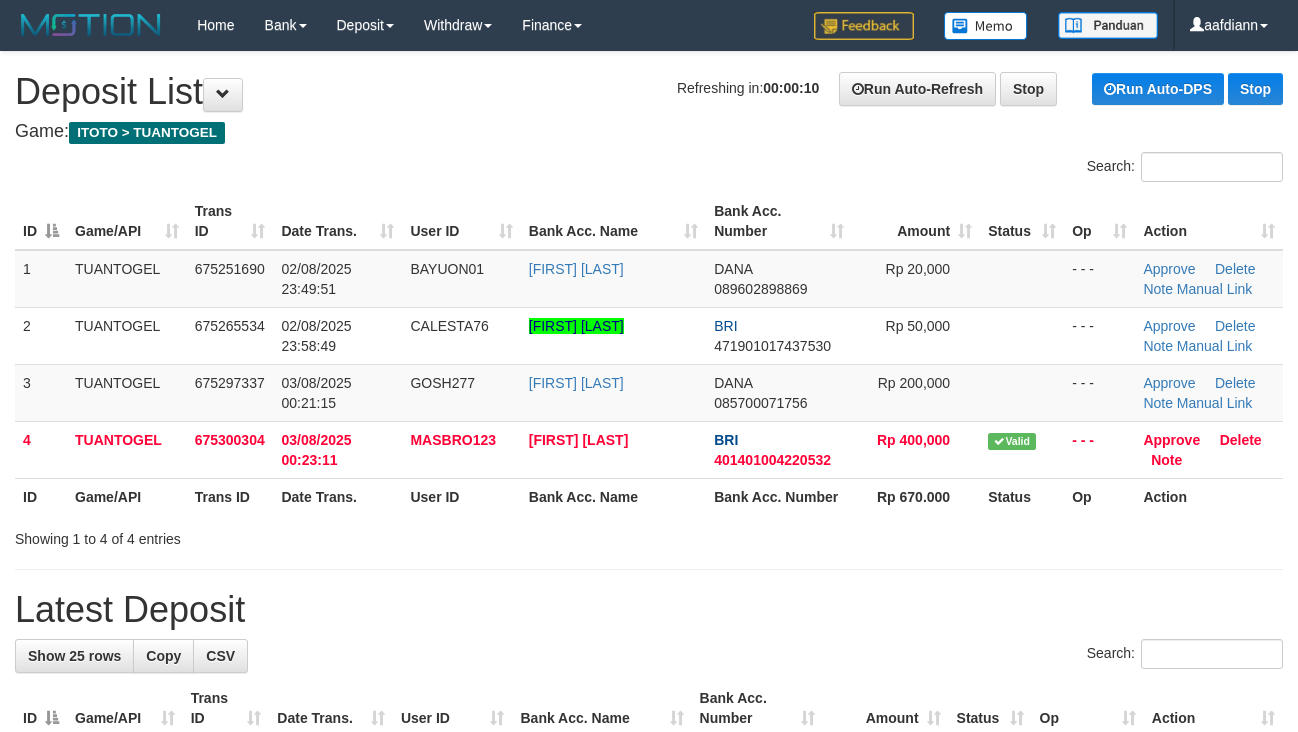 scroll, scrollTop: 0, scrollLeft: 0, axis: both 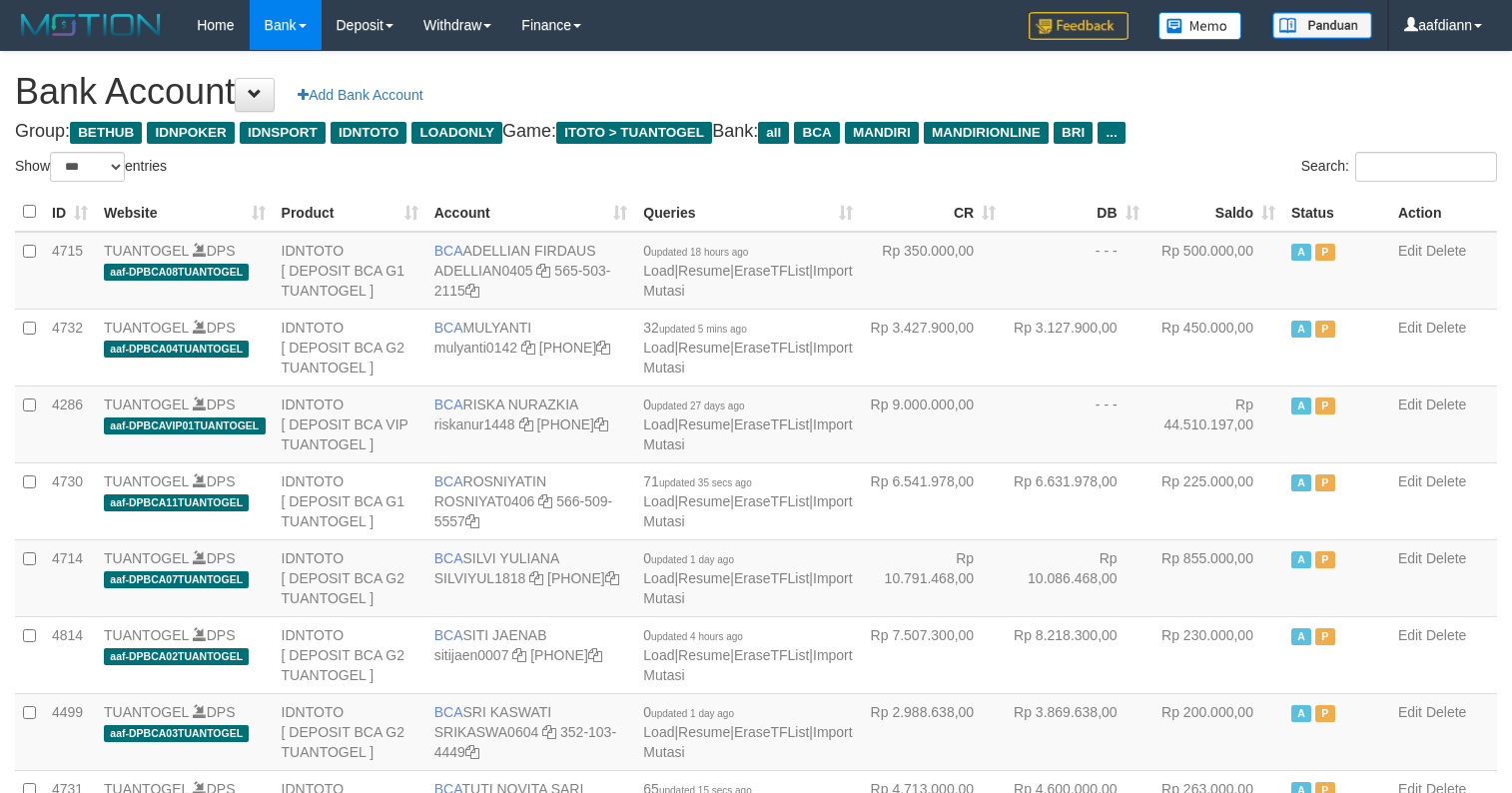 select on "***" 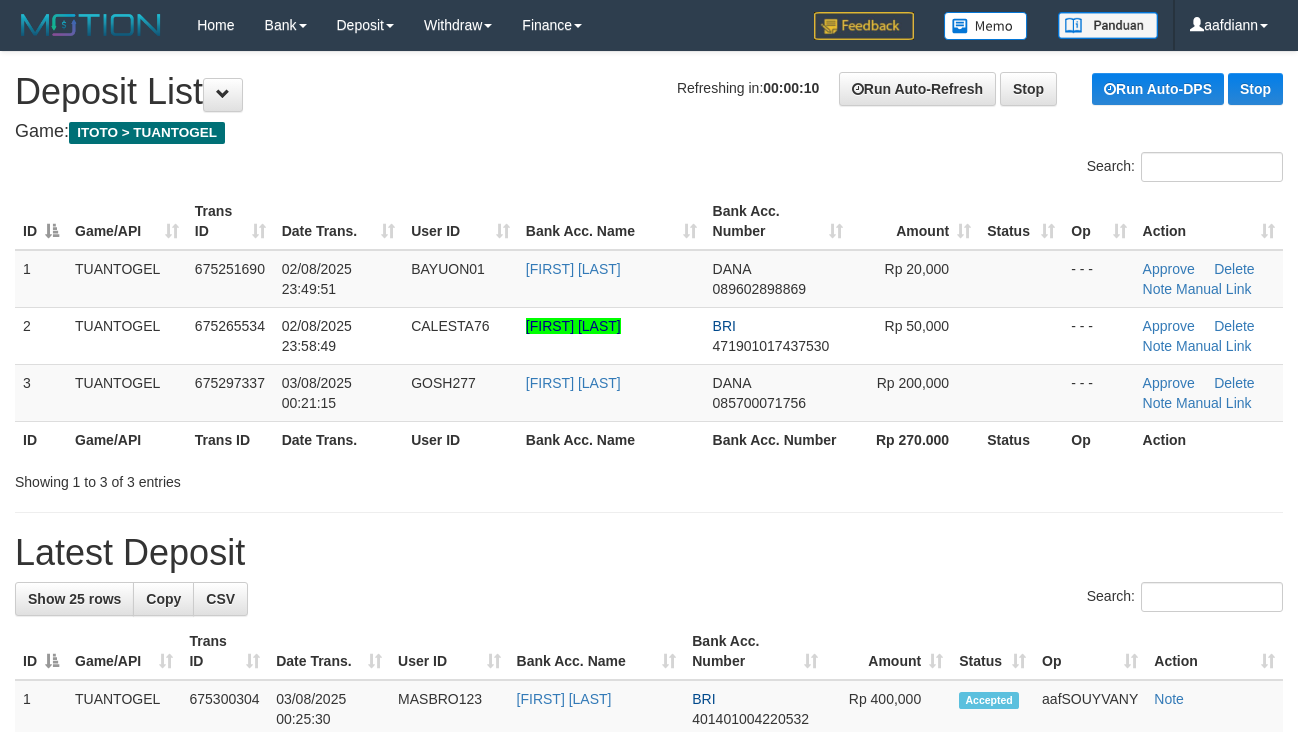 scroll, scrollTop: 0, scrollLeft: 0, axis: both 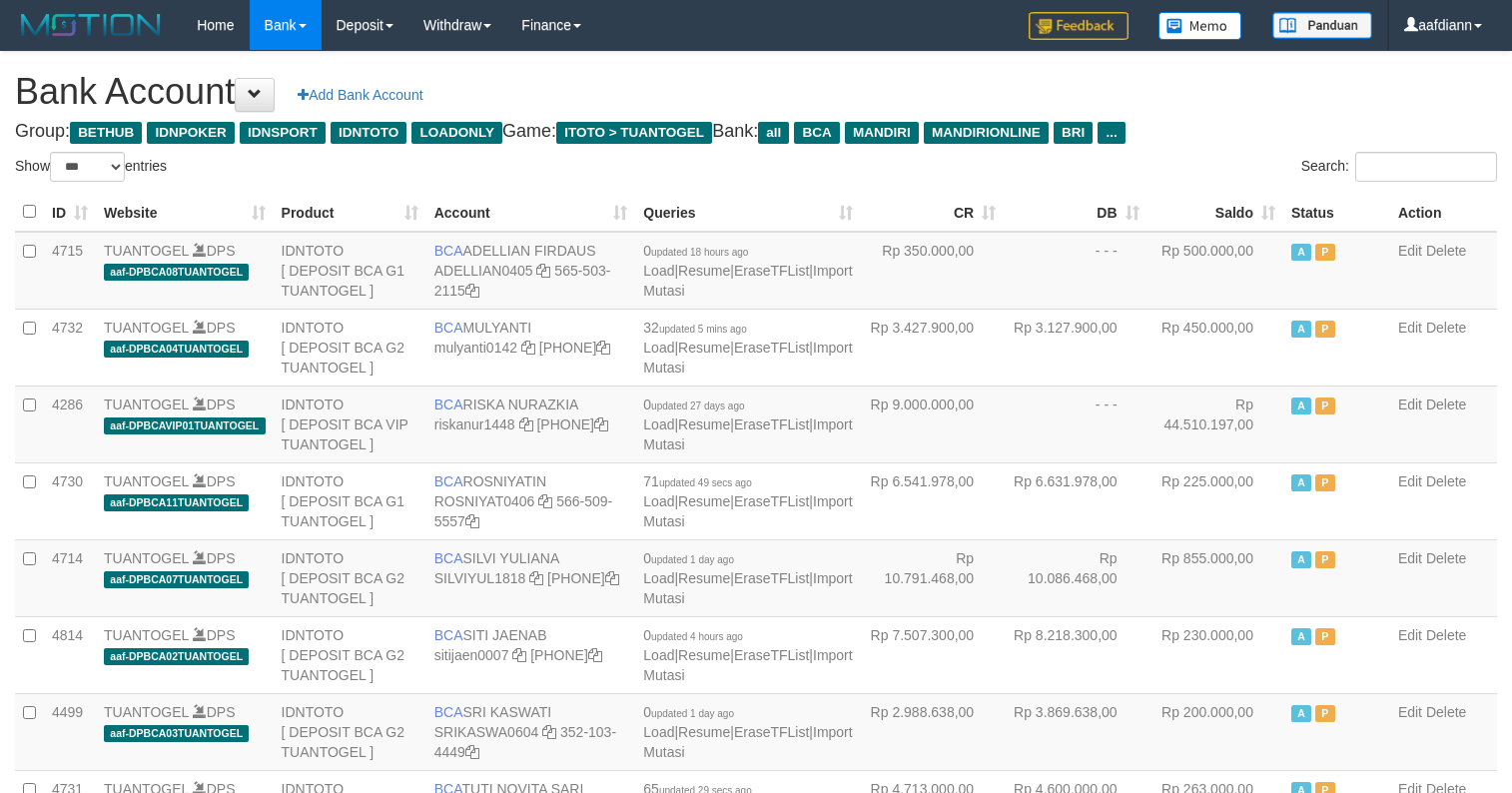 select on "***" 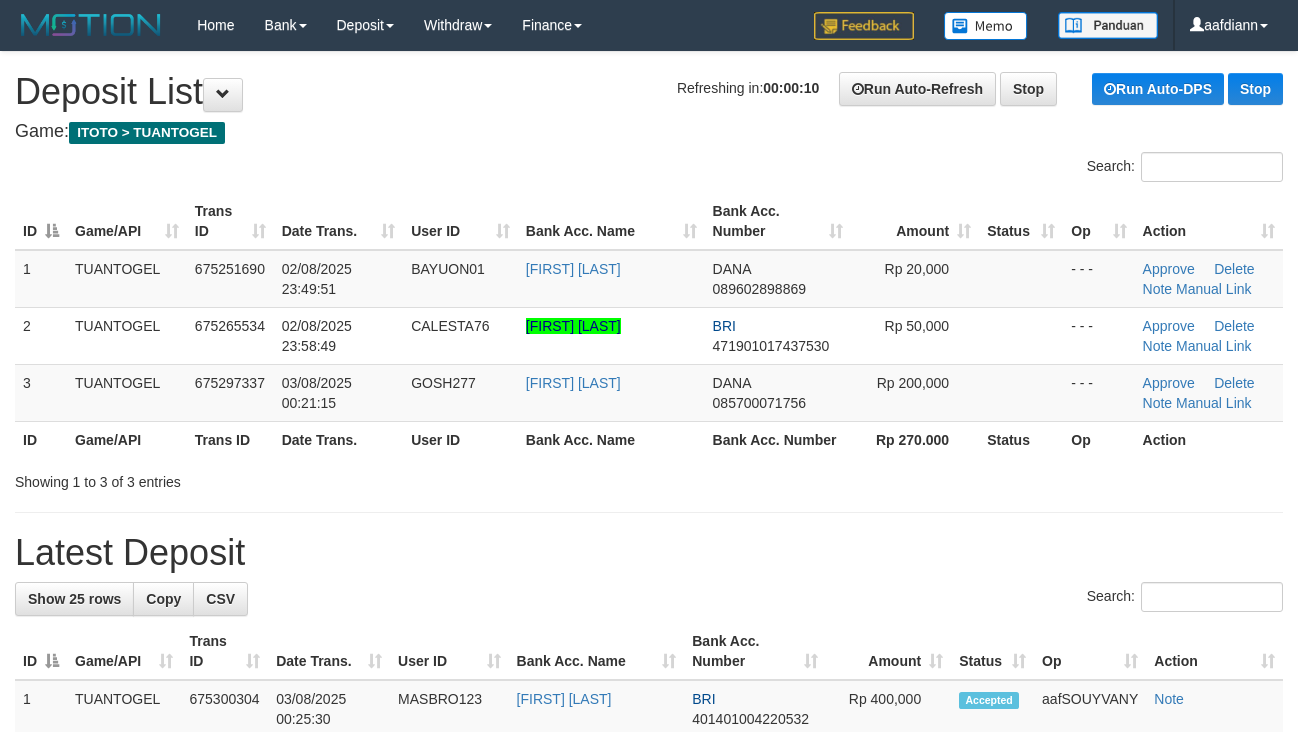 scroll, scrollTop: 0, scrollLeft: 0, axis: both 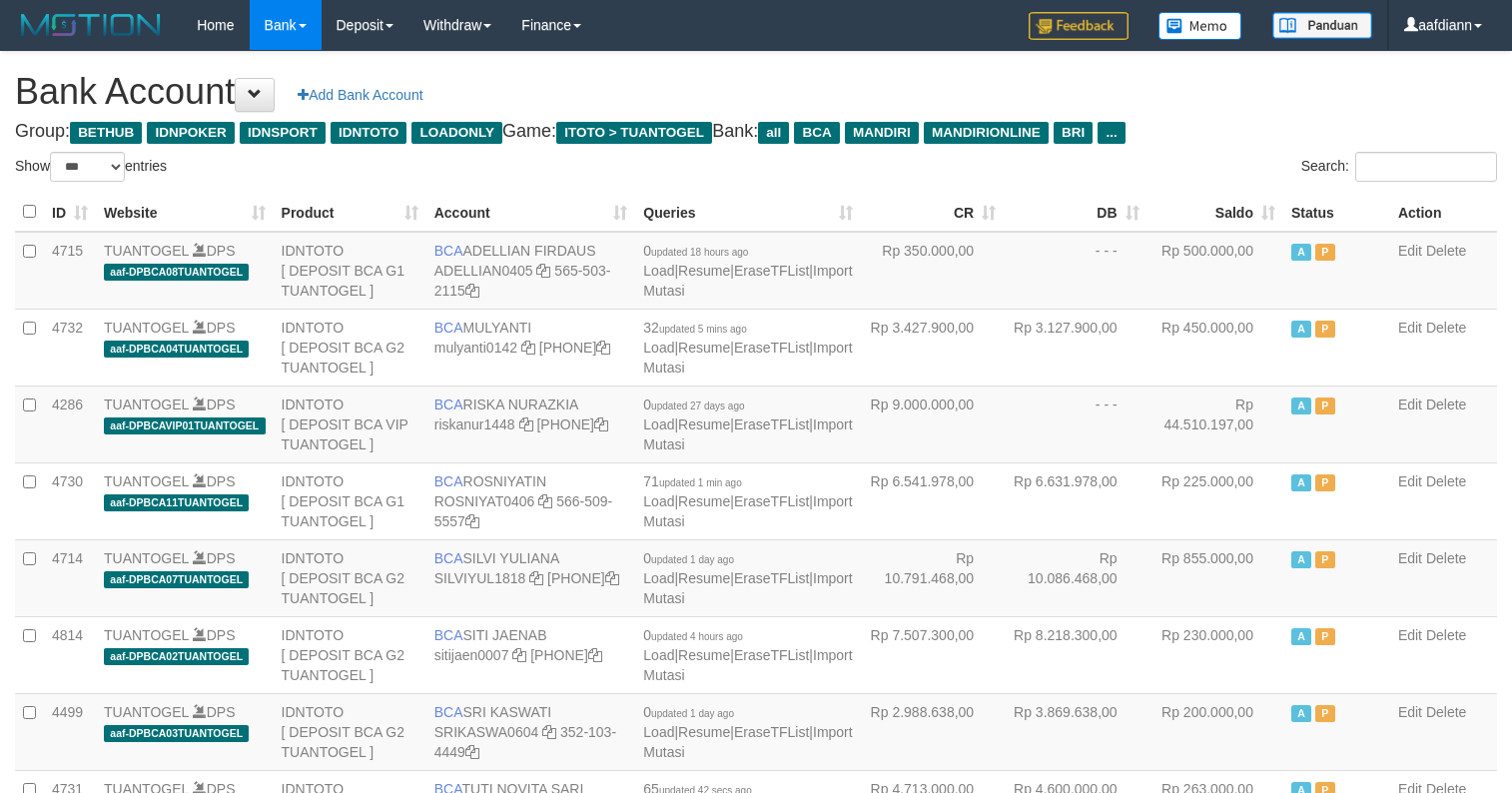 select on "***" 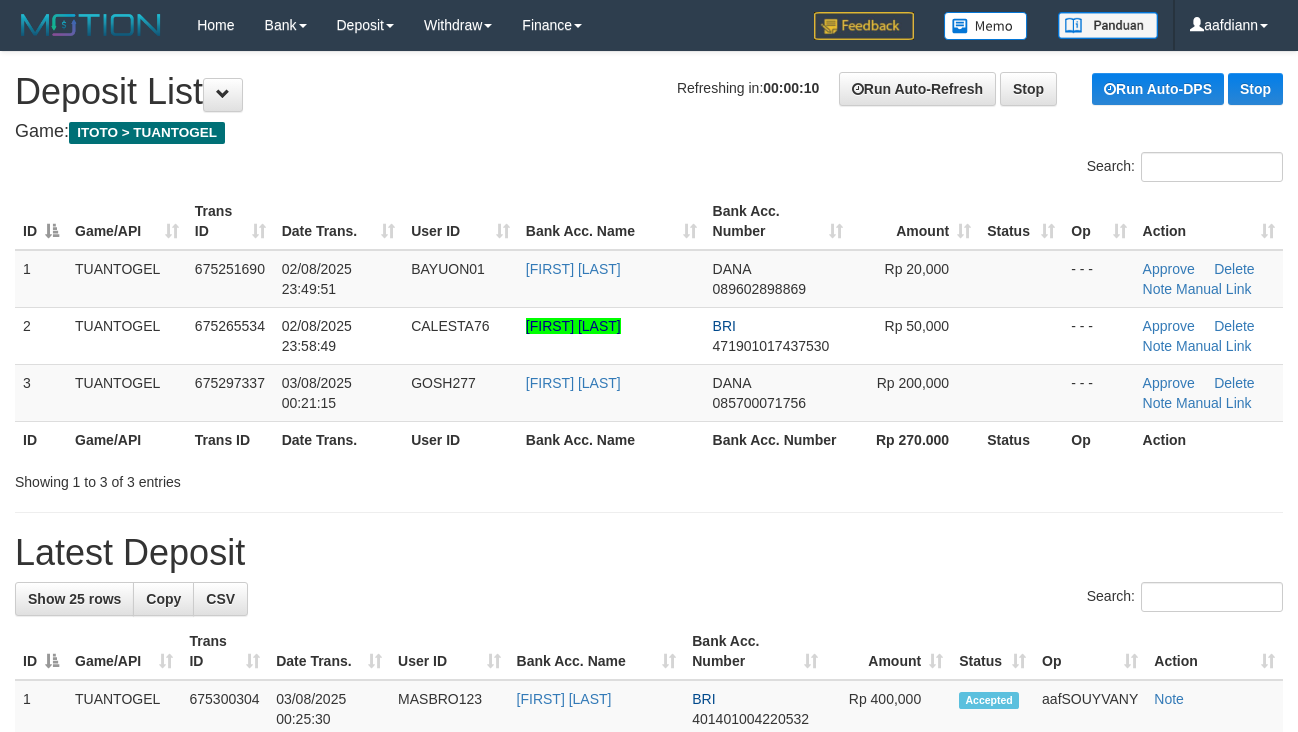 scroll, scrollTop: 0, scrollLeft: 0, axis: both 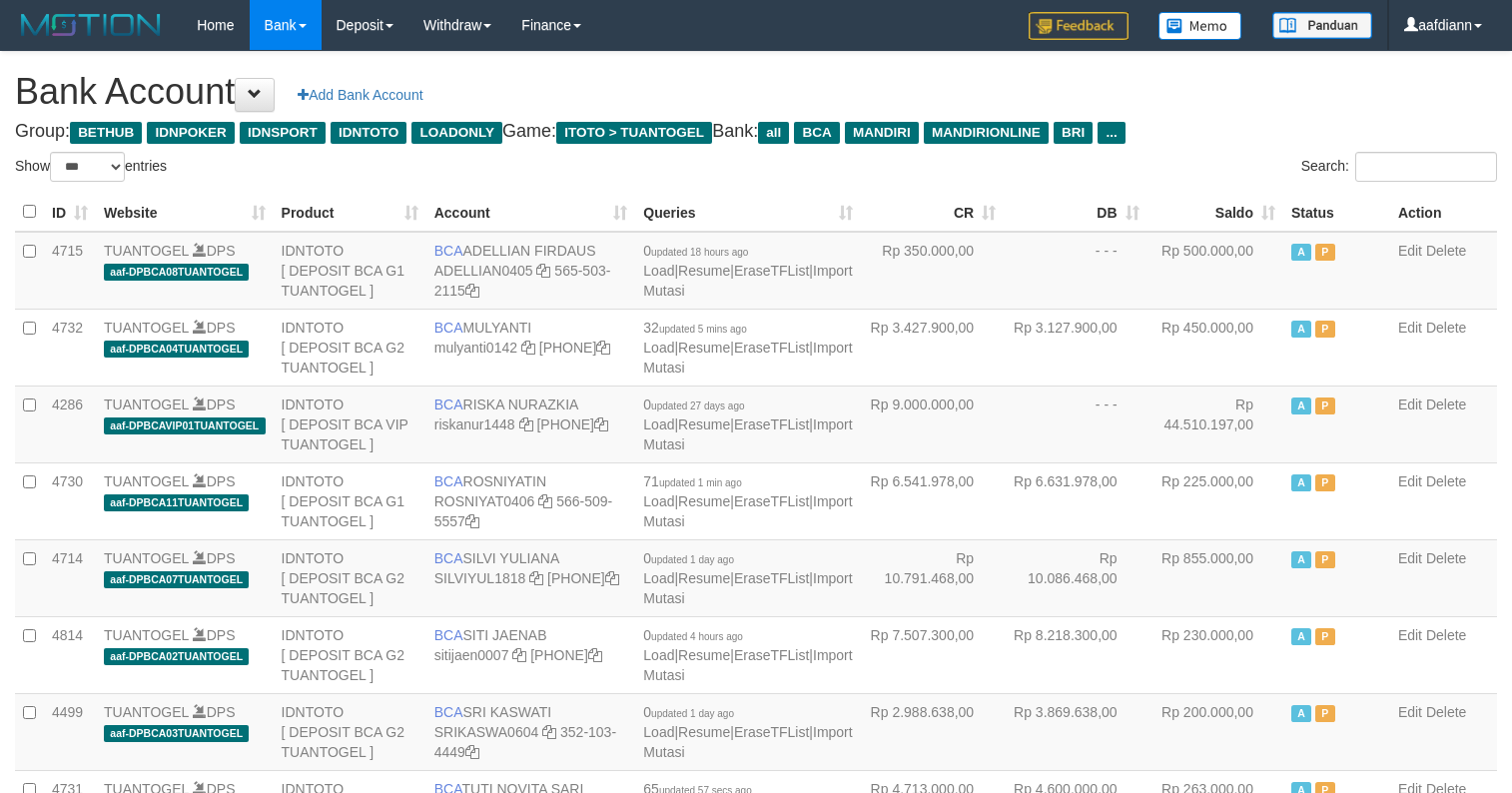 select on "***" 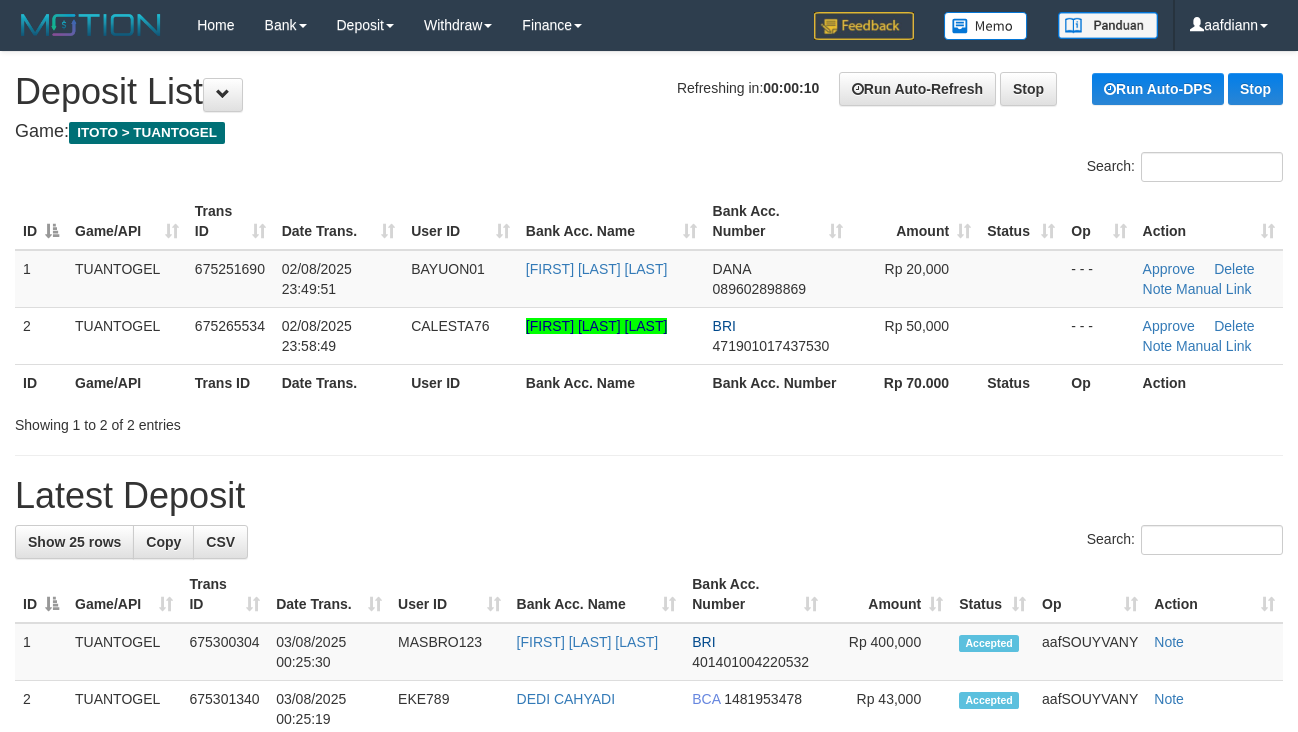 scroll, scrollTop: 0, scrollLeft: 0, axis: both 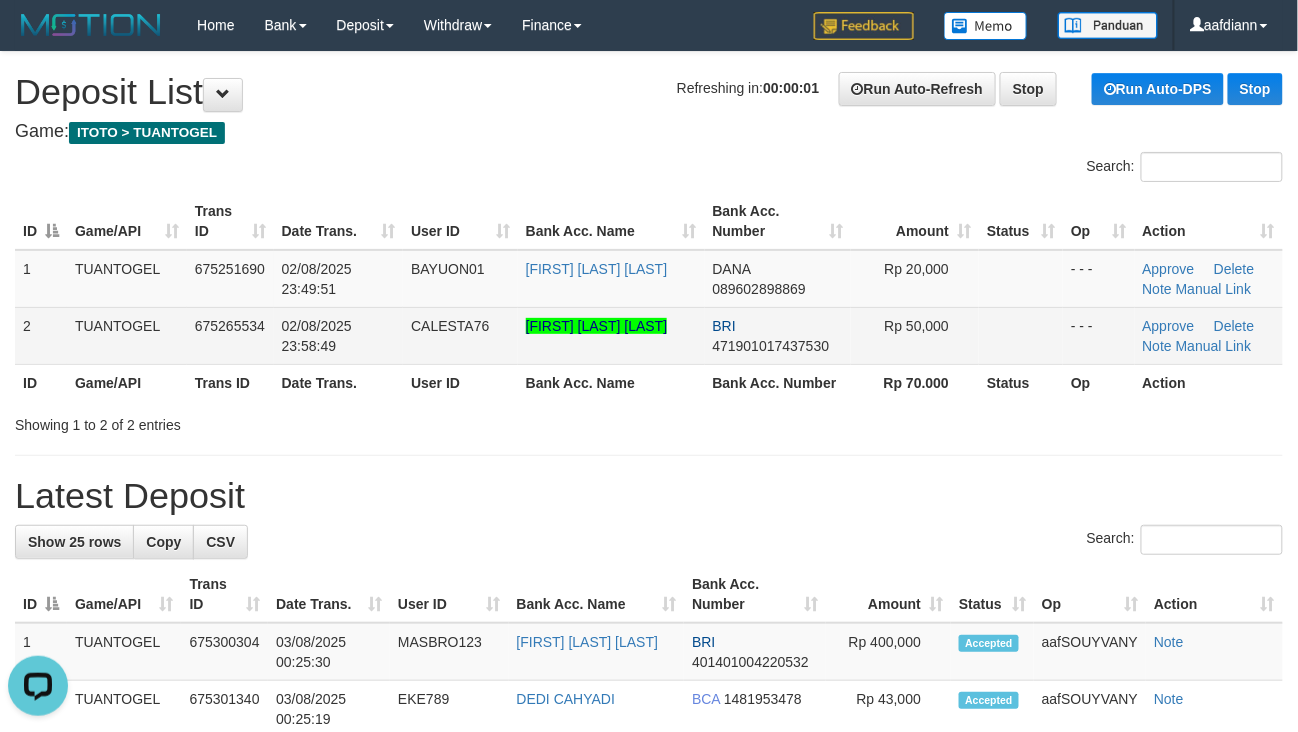 drag, startPoint x: 580, startPoint y: 541, endPoint x: 485, endPoint y: 330, distance: 231.40009 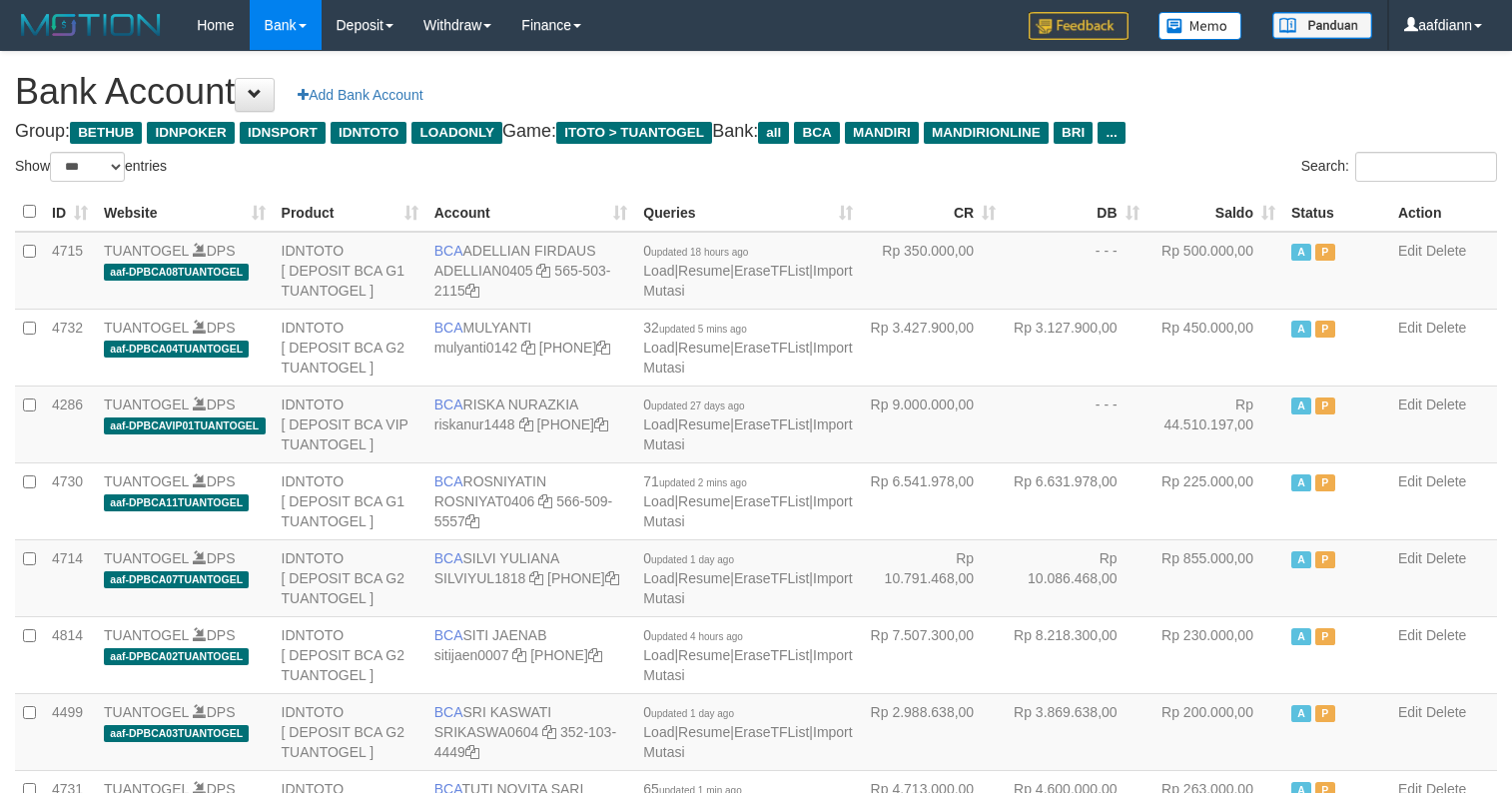 select on "***" 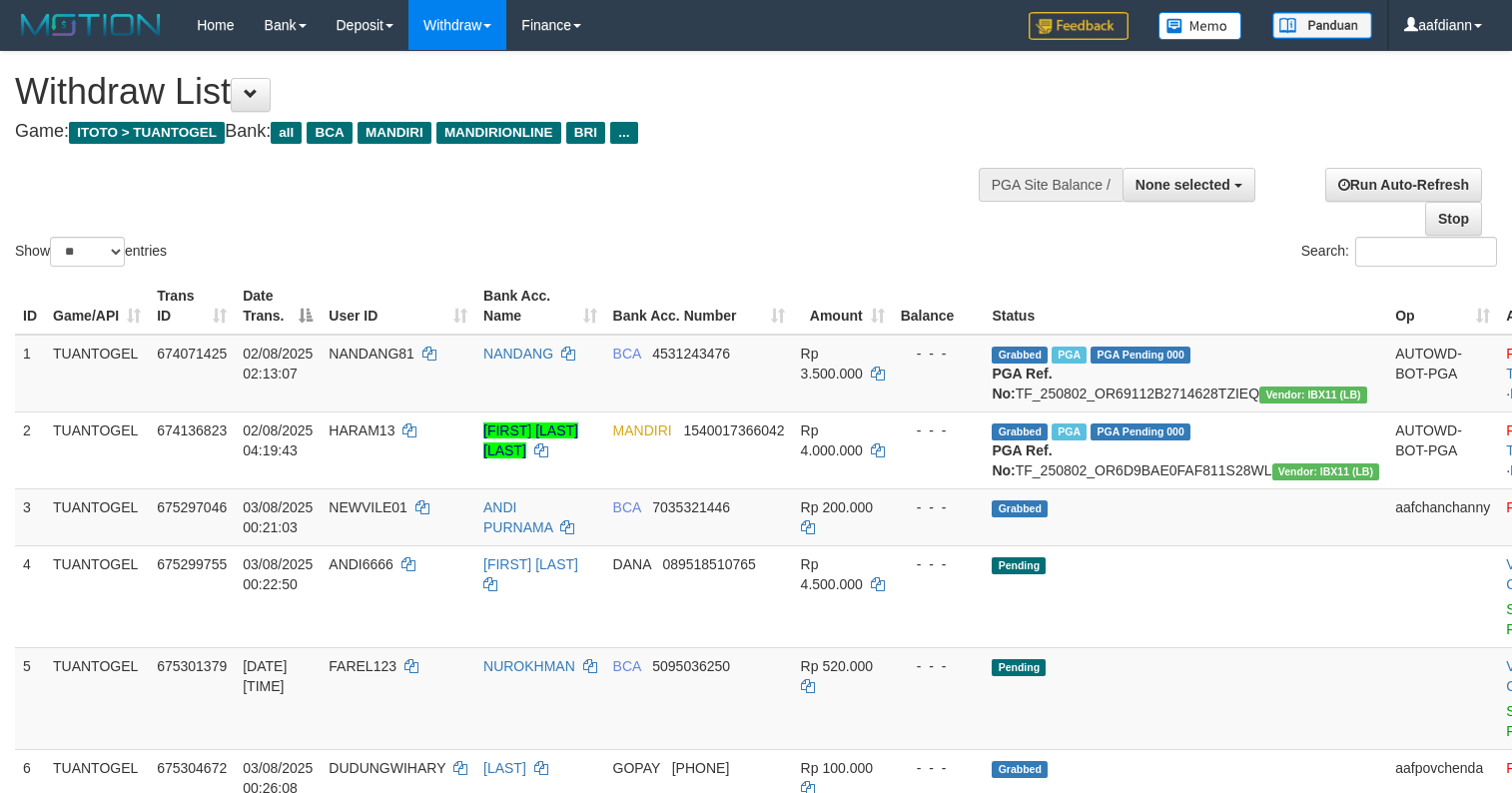 select 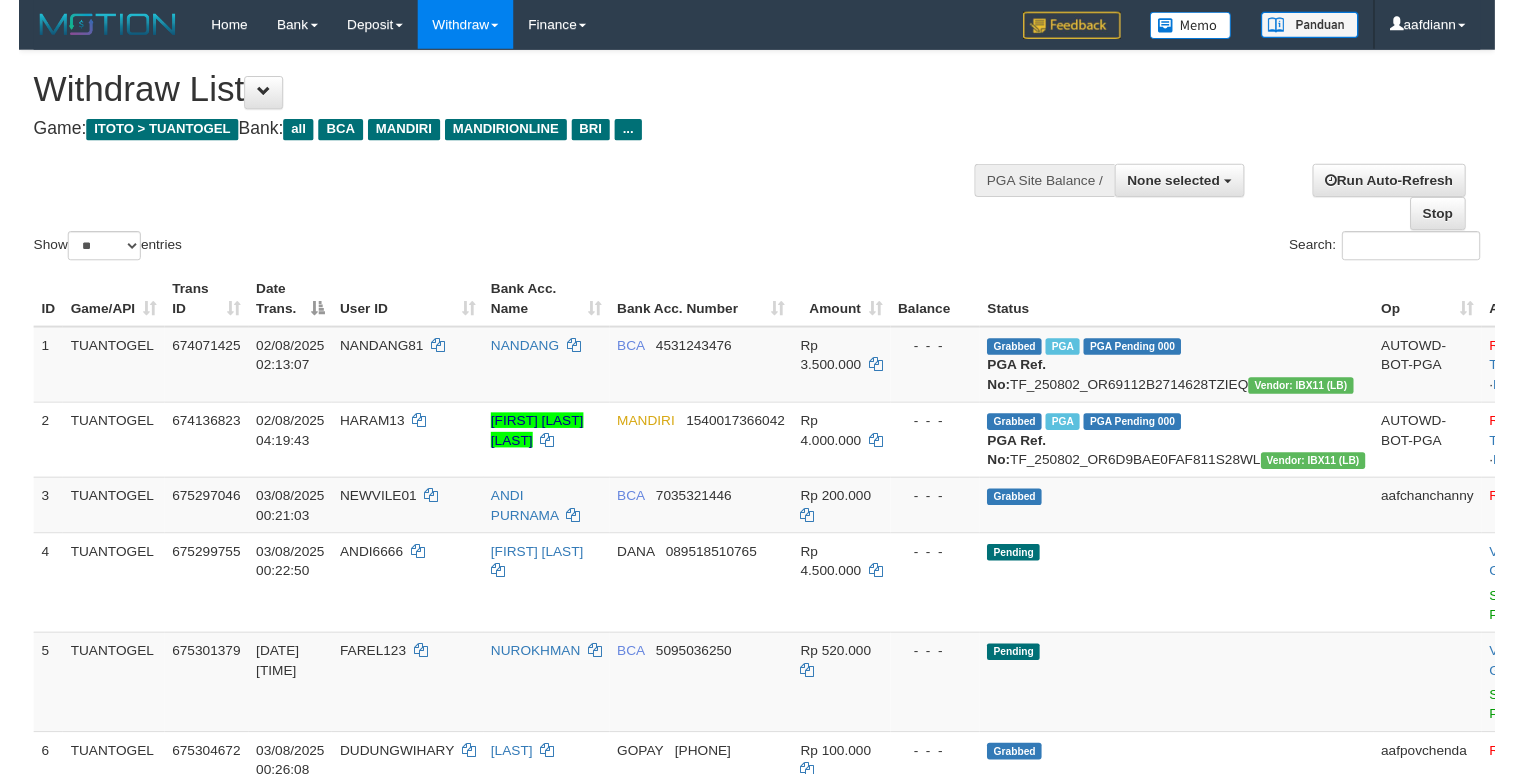 scroll, scrollTop: 114, scrollLeft: 0, axis: vertical 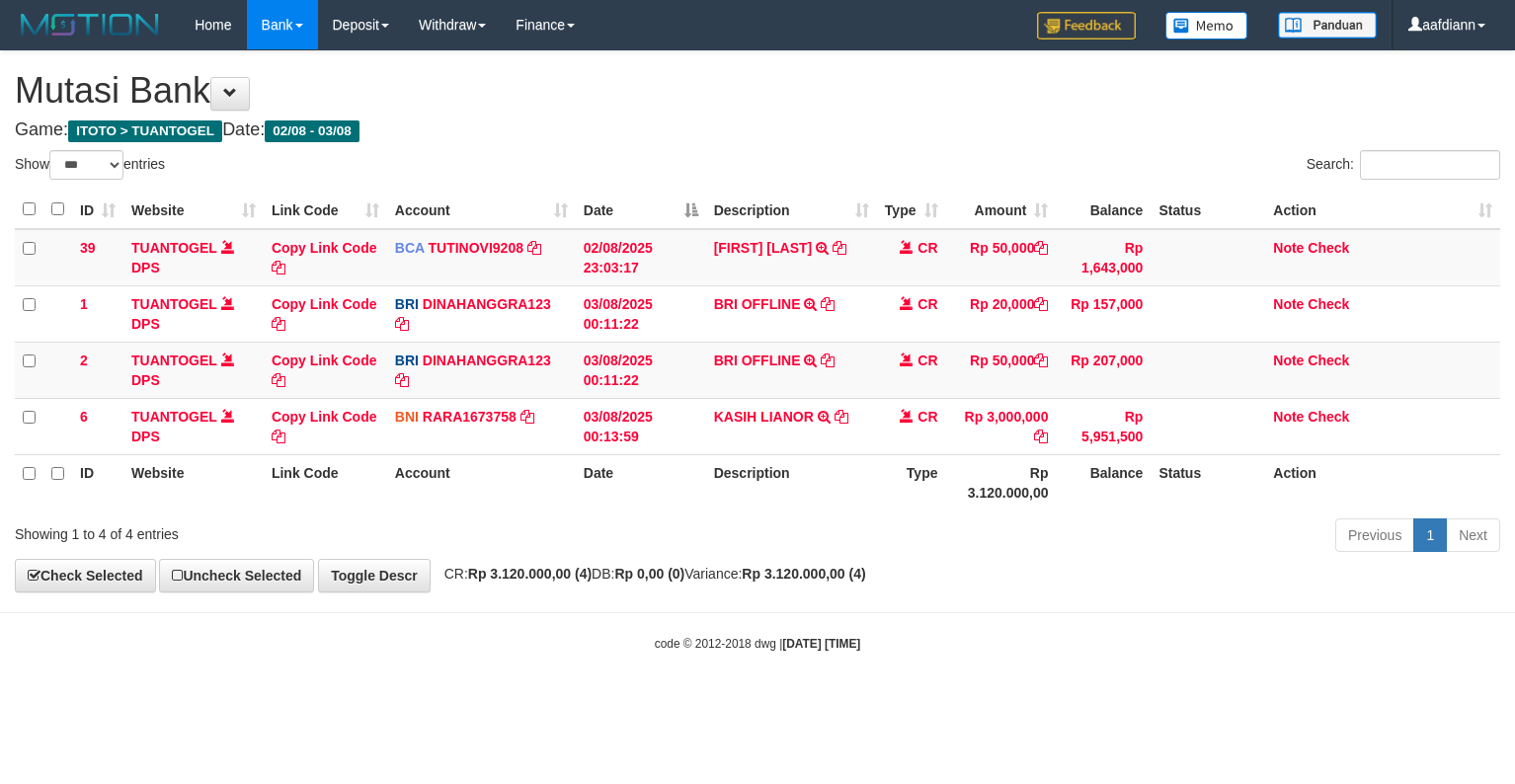 select on "***" 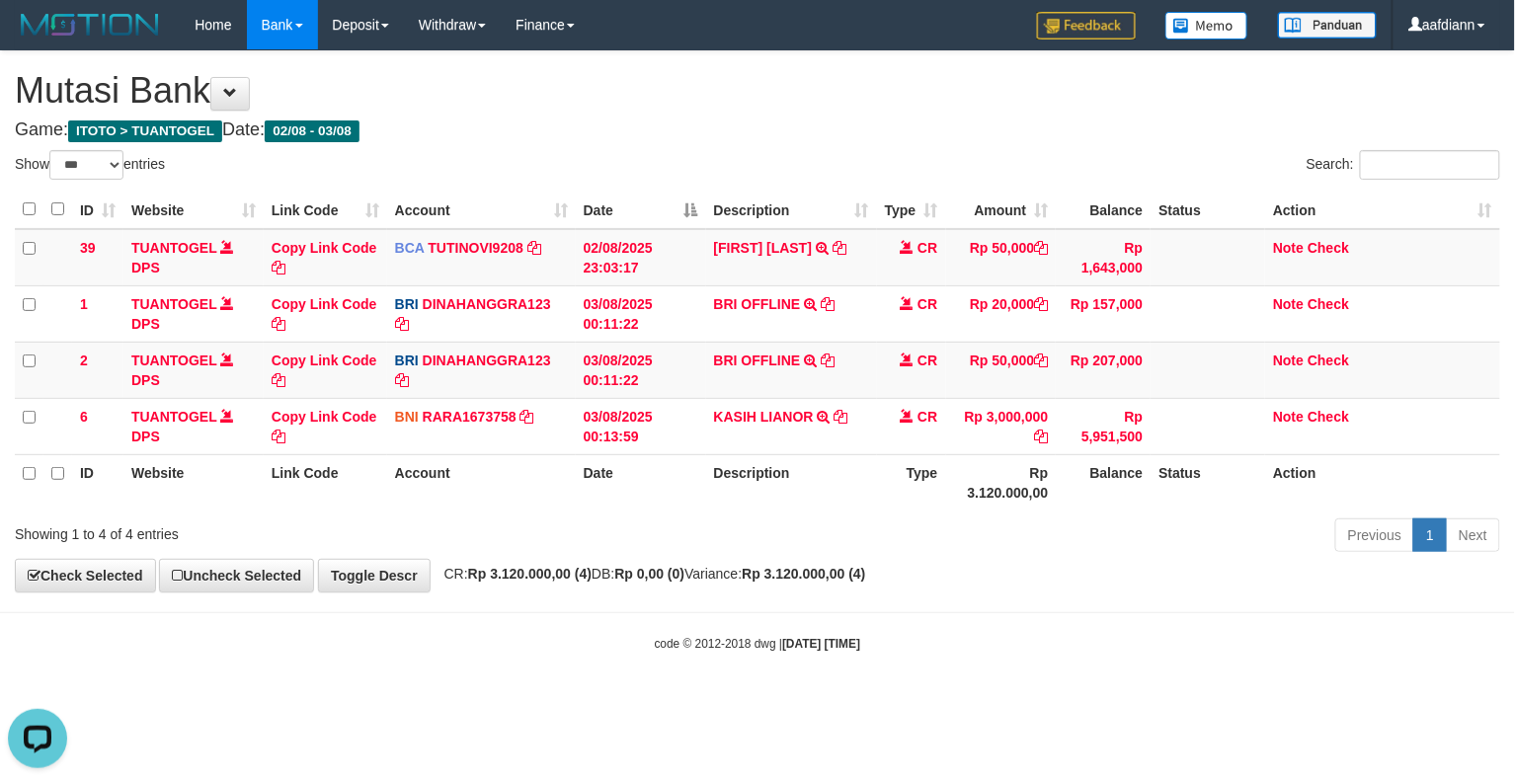 scroll, scrollTop: 0, scrollLeft: 0, axis: both 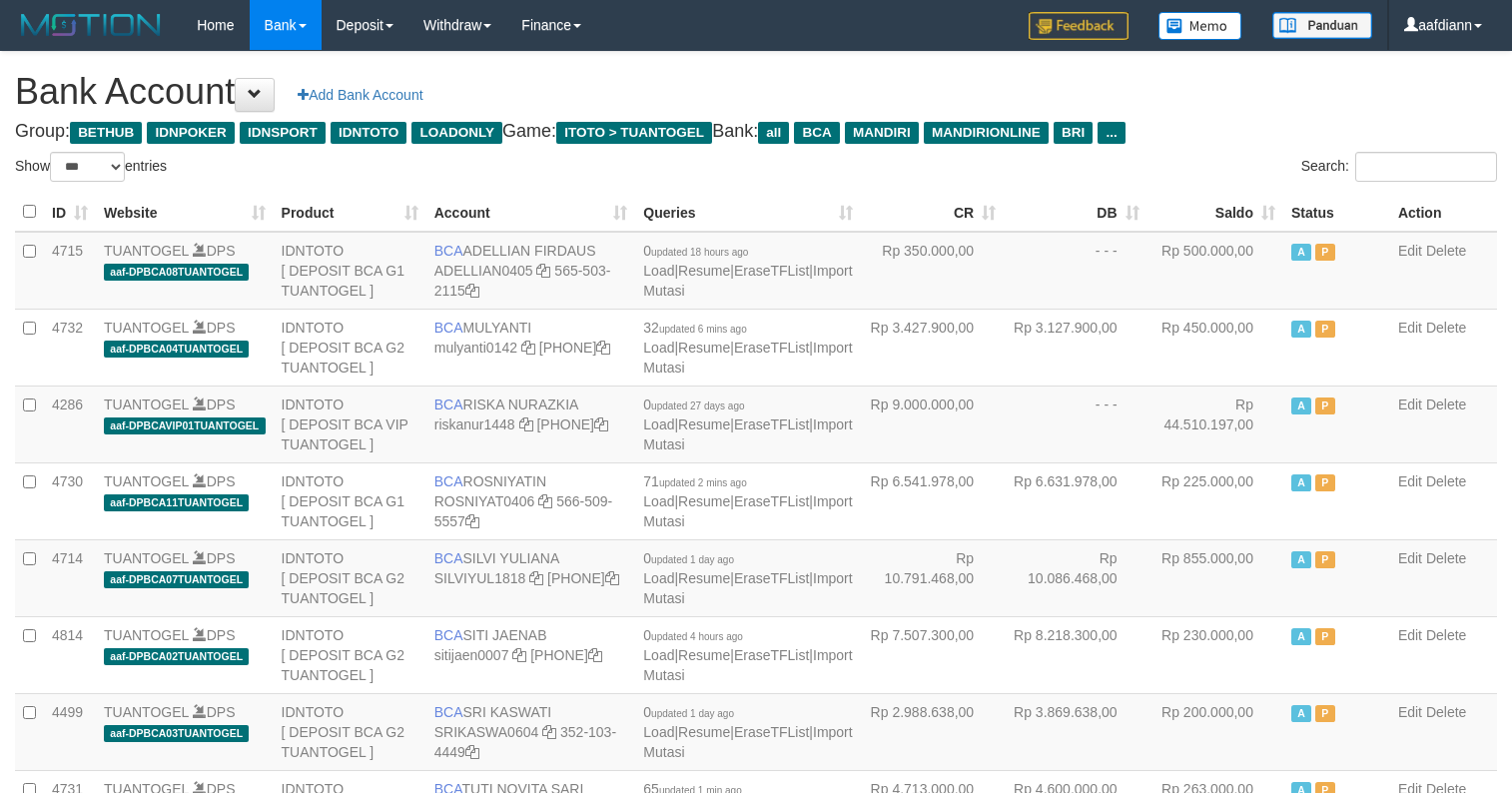 select on "***" 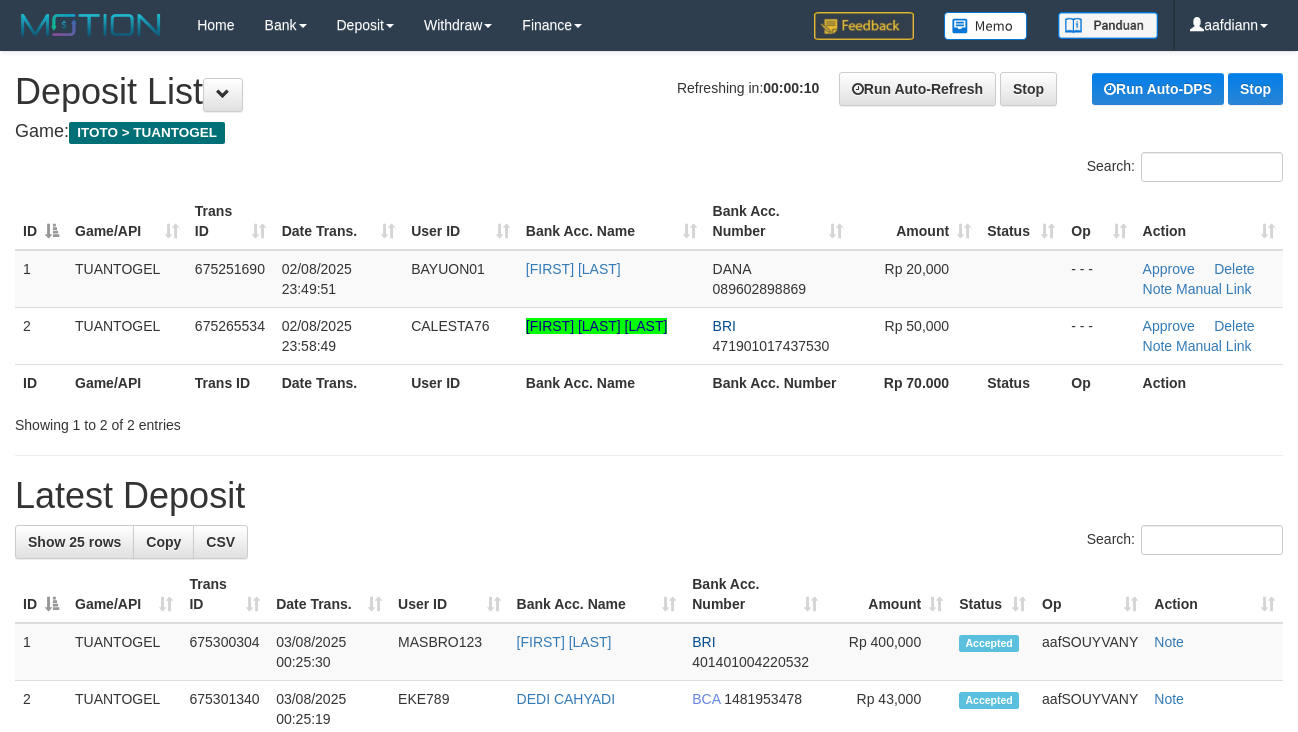 scroll, scrollTop: 0, scrollLeft: 0, axis: both 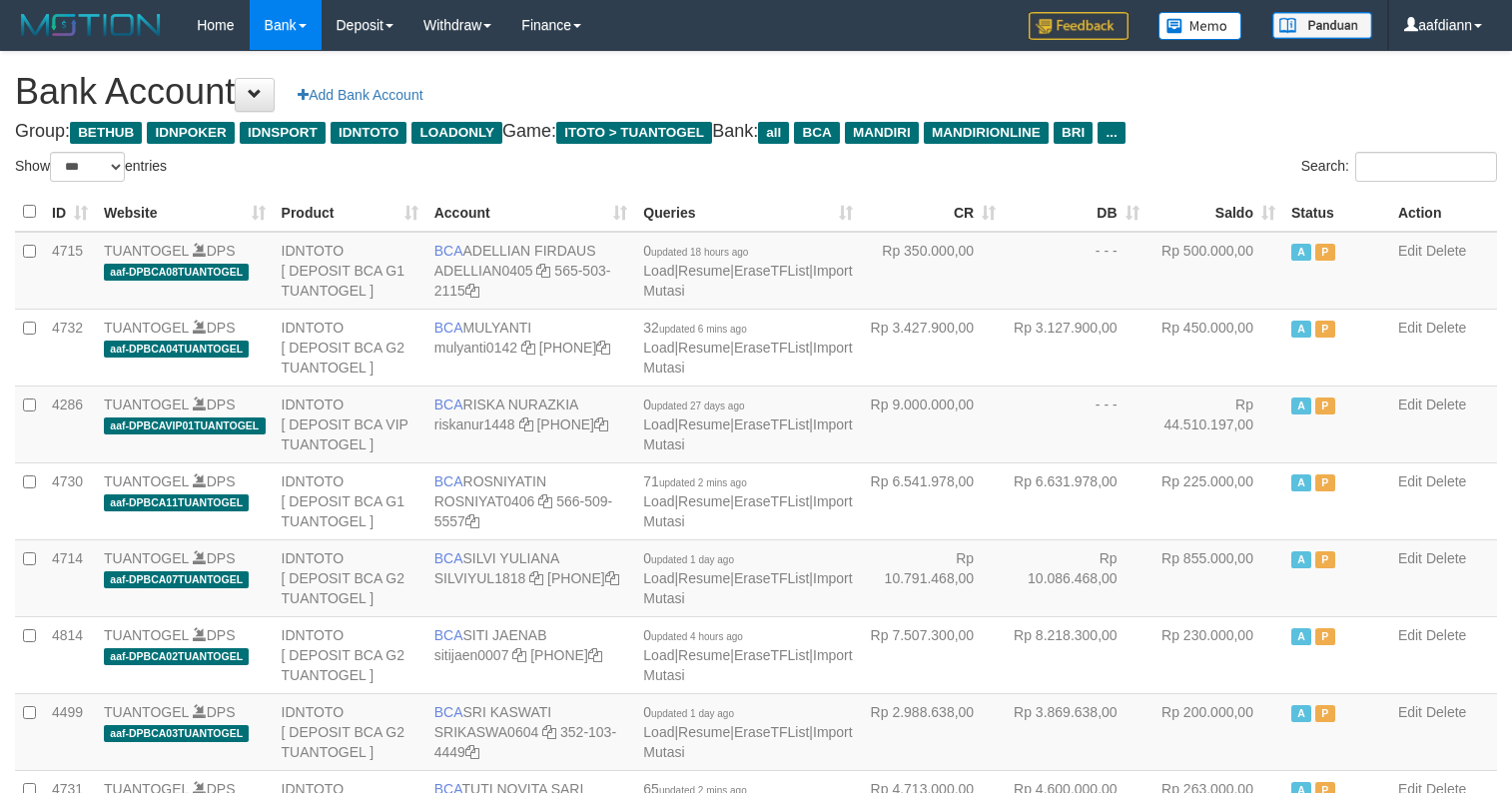 select on "***" 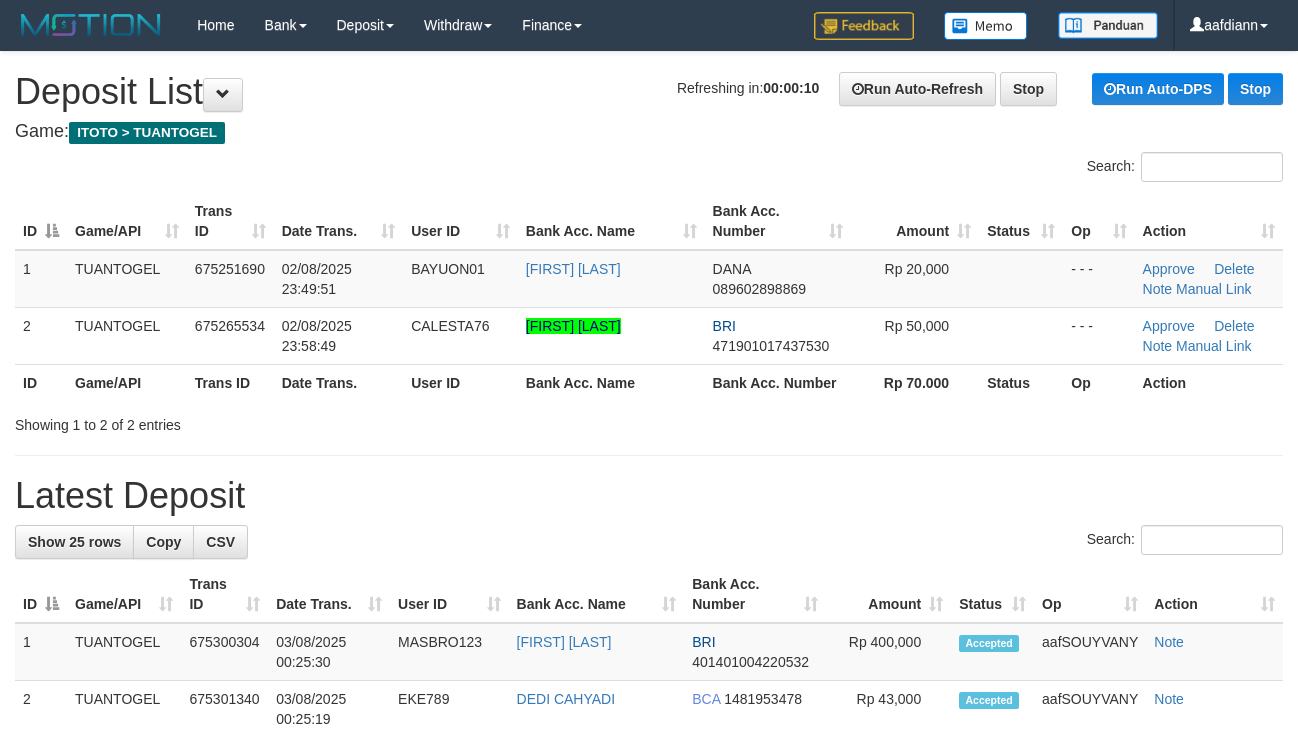 scroll, scrollTop: 0, scrollLeft: 0, axis: both 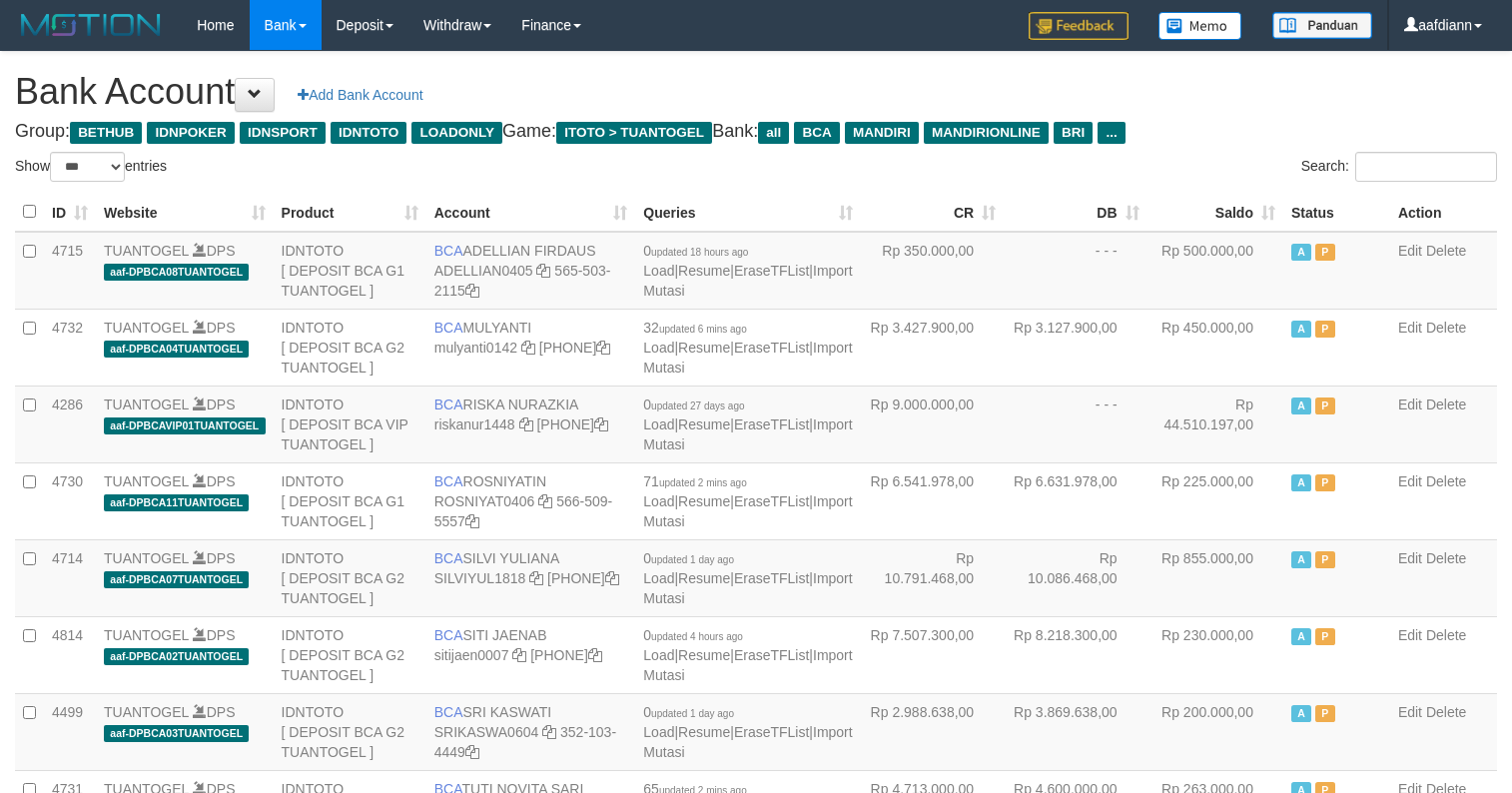 select on "***" 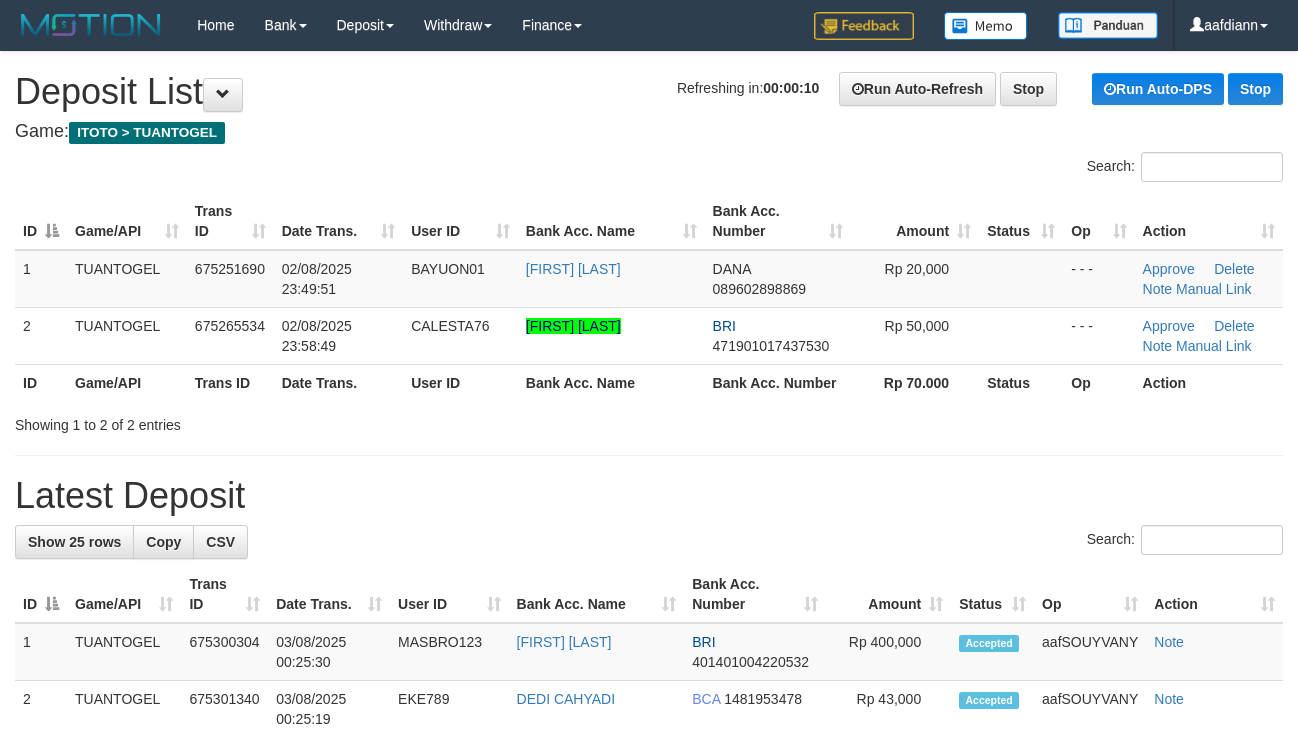 scroll, scrollTop: 0, scrollLeft: 0, axis: both 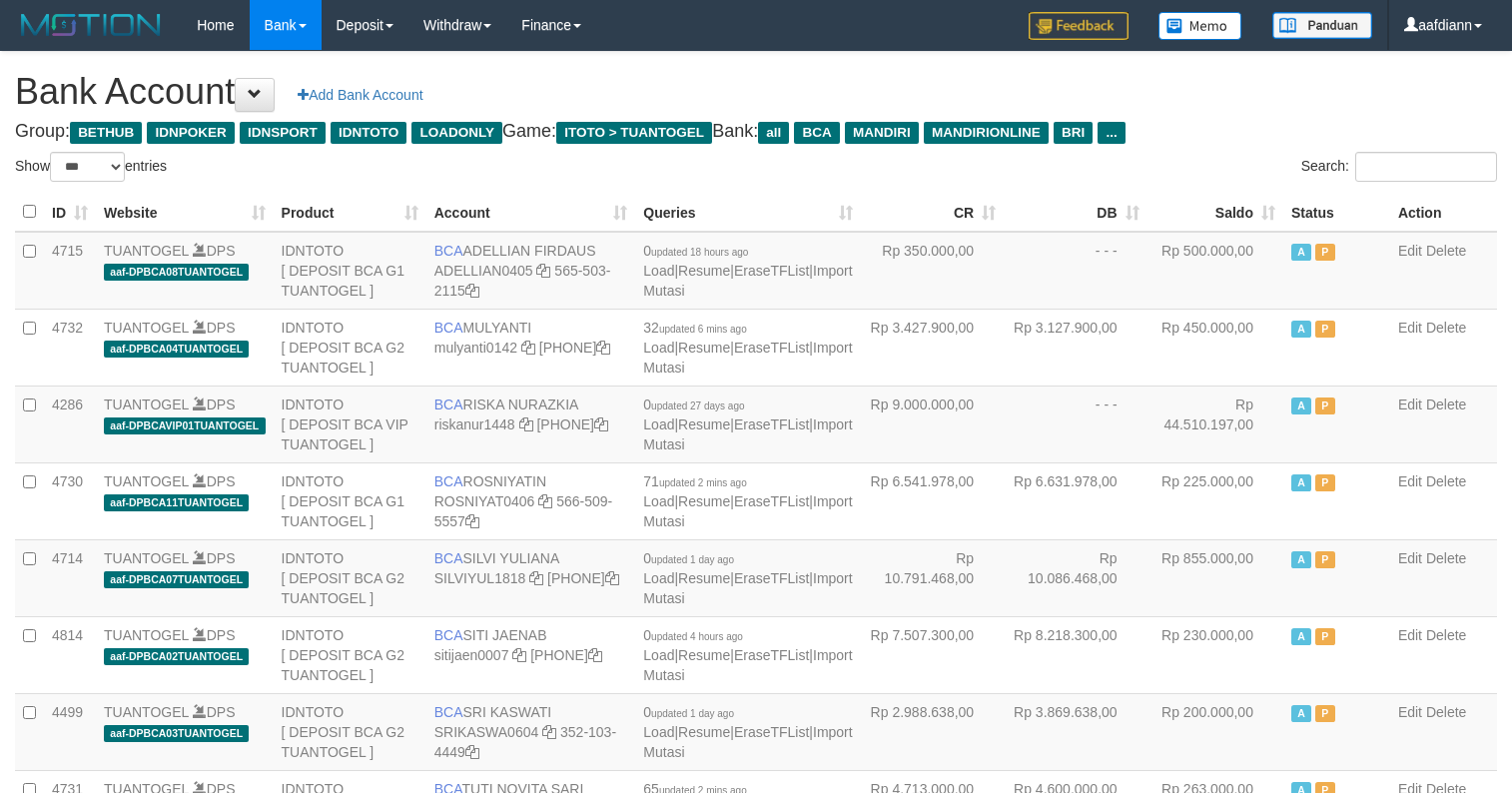select on "***" 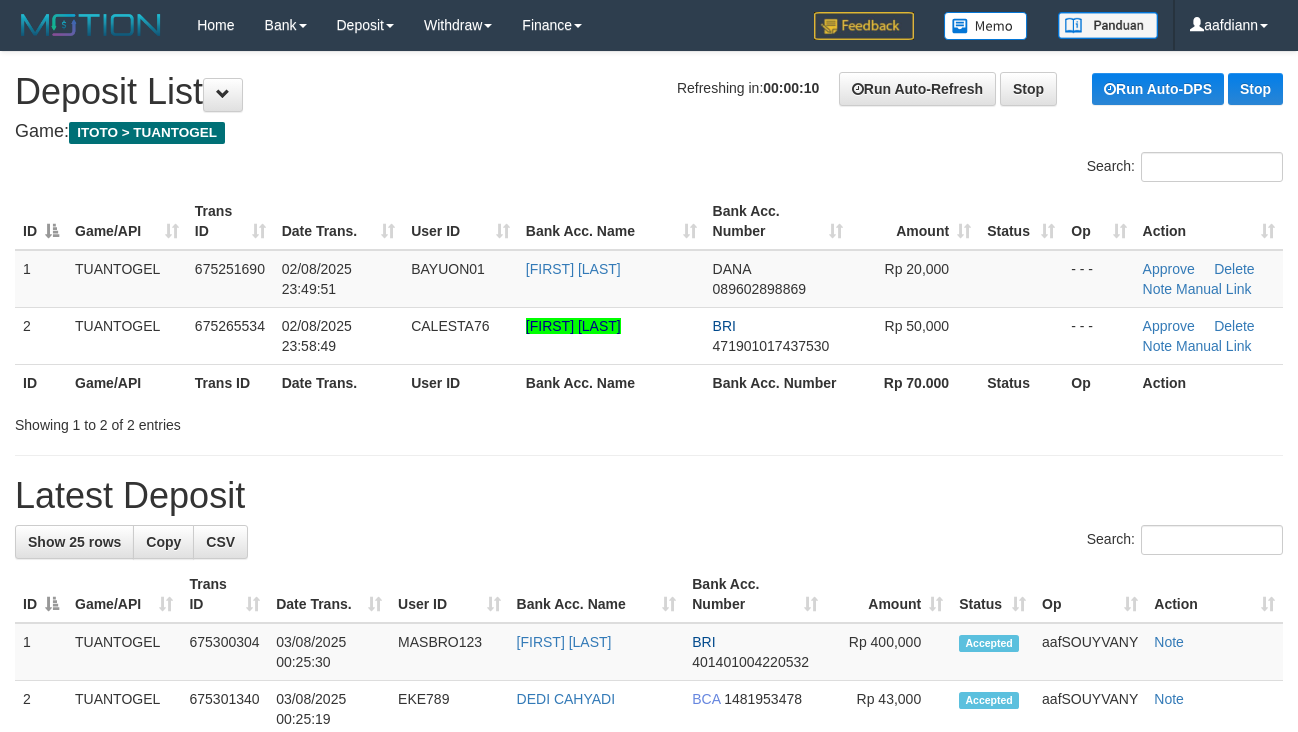 scroll, scrollTop: 0, scrollLeft: 0, axis: both 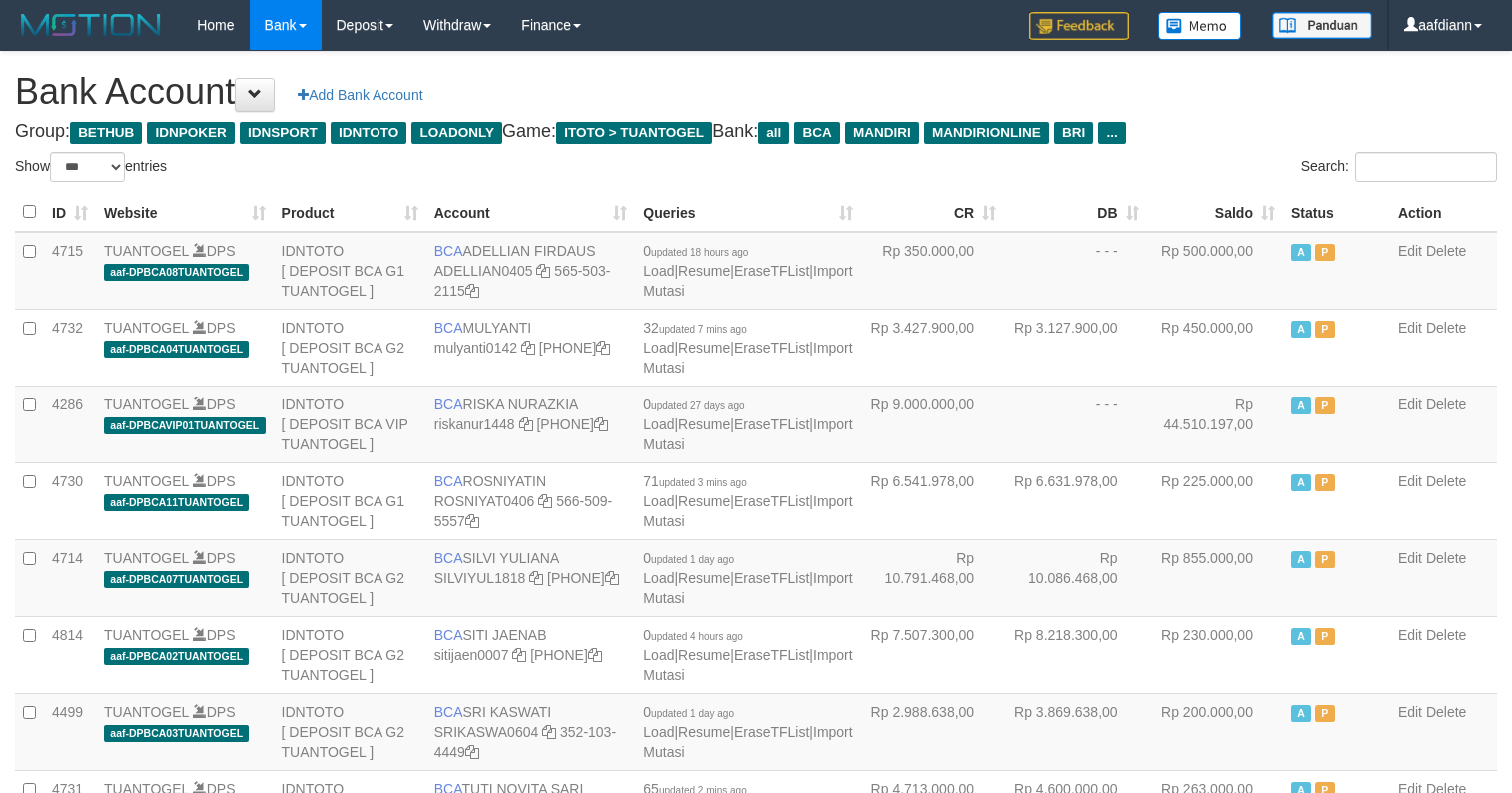 select on "***" 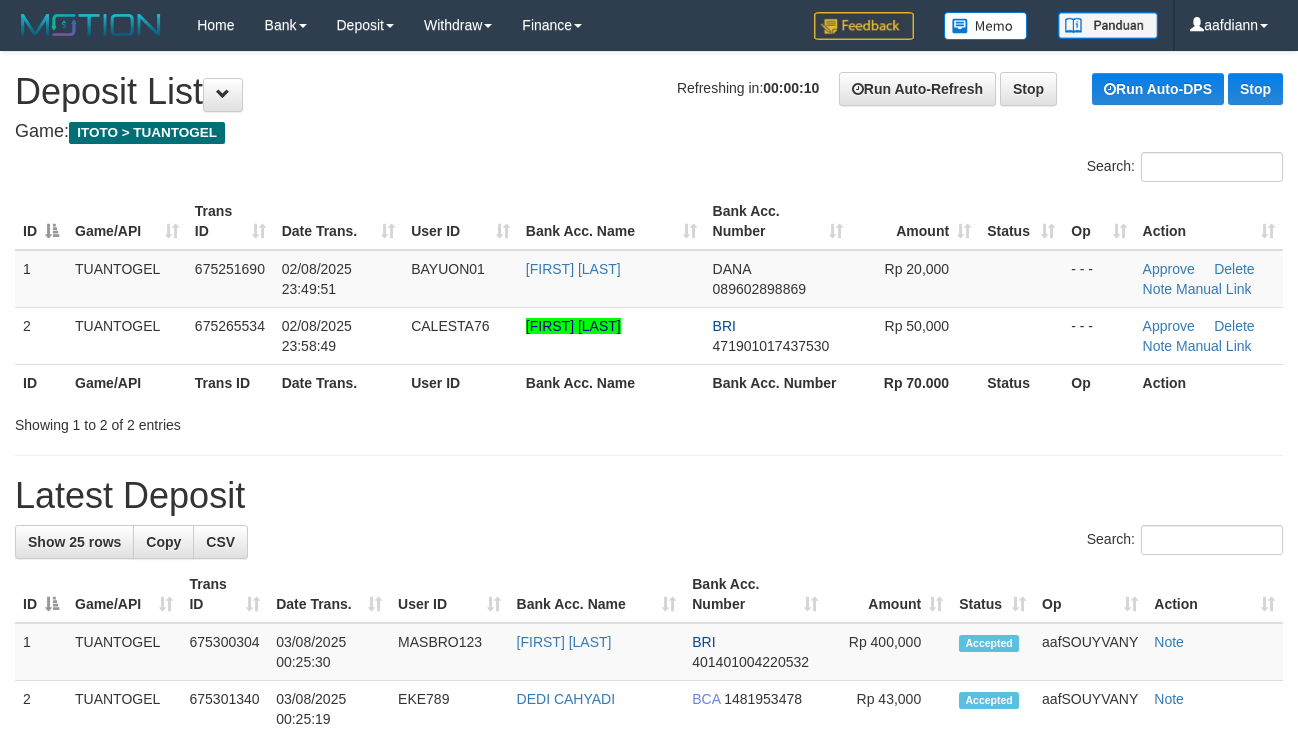 scroll, scrollTop: 0, scrollLeft: 0, axis: both 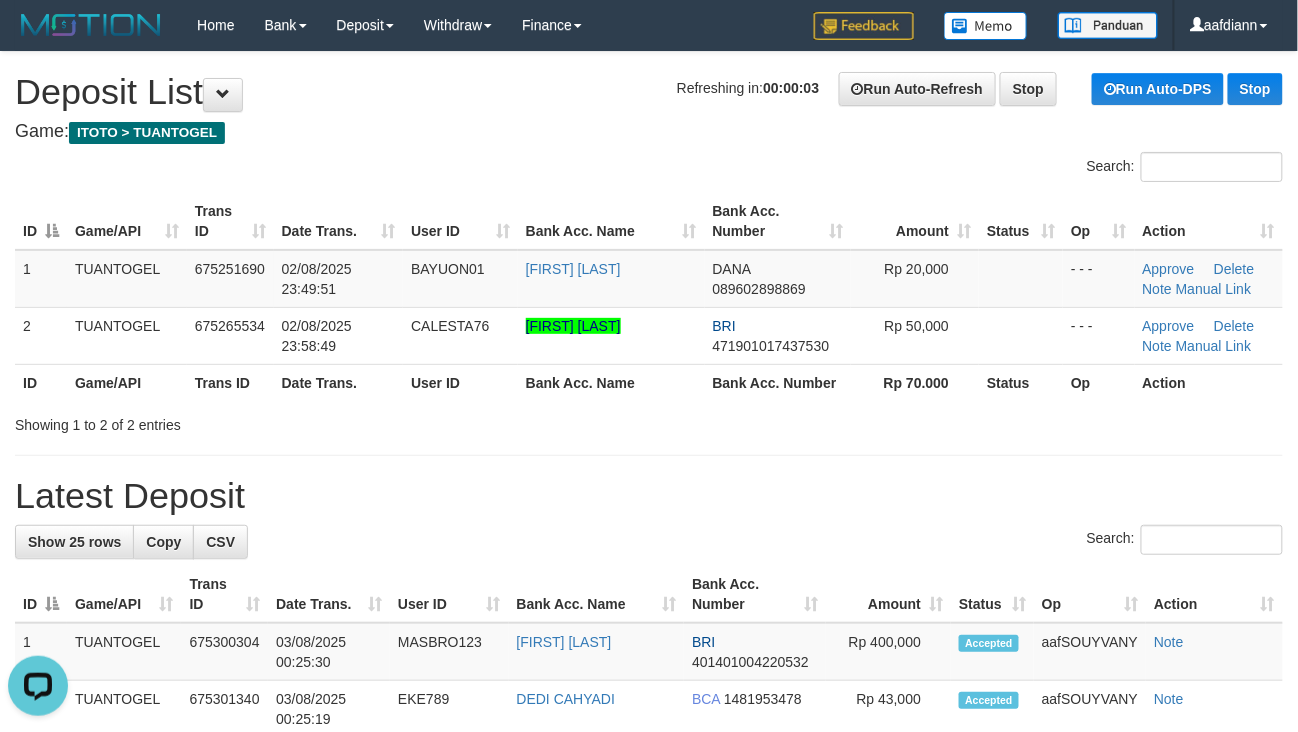 click on "Bank Acc. Name" at bounding box center (611, 221) 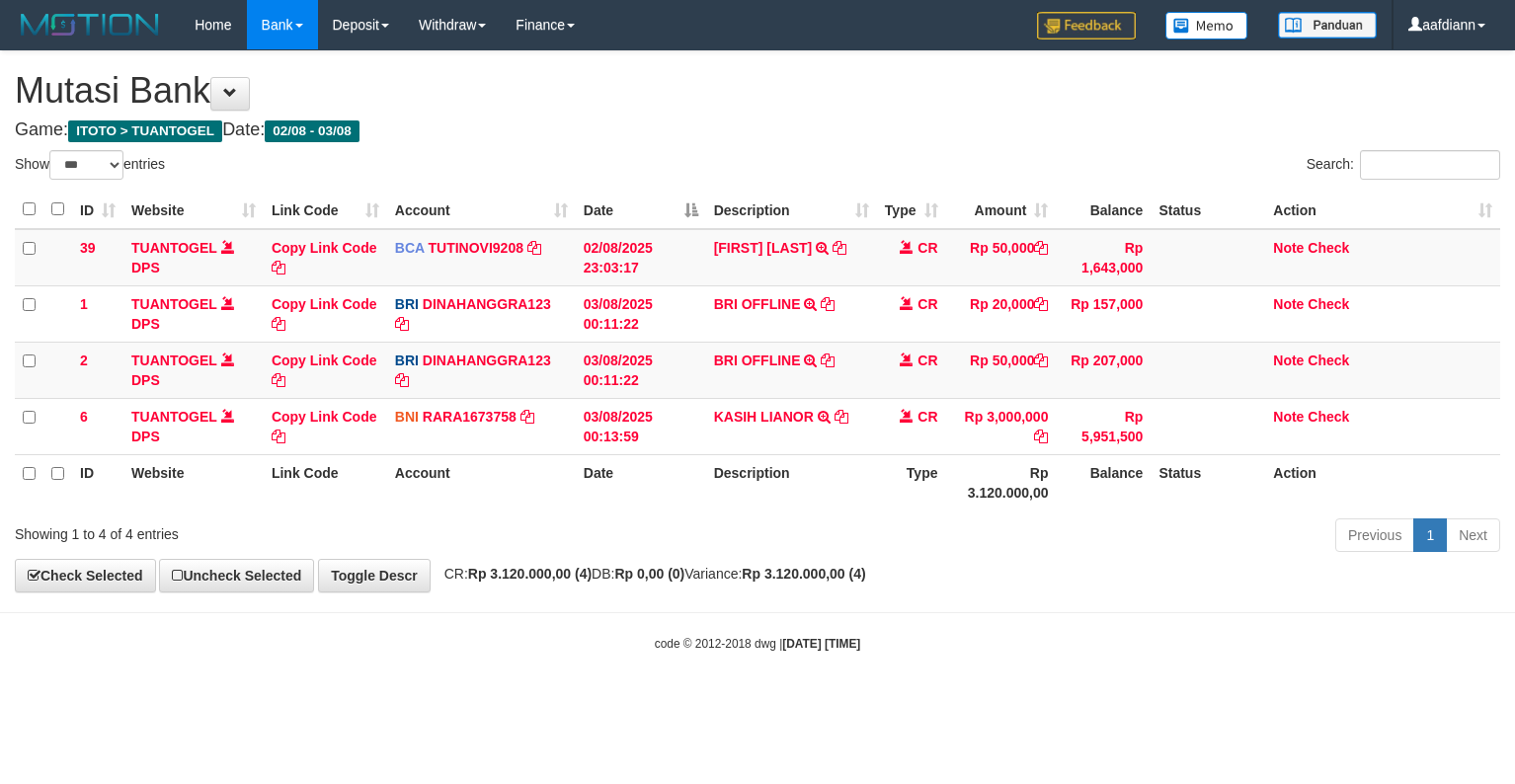 select on "***" 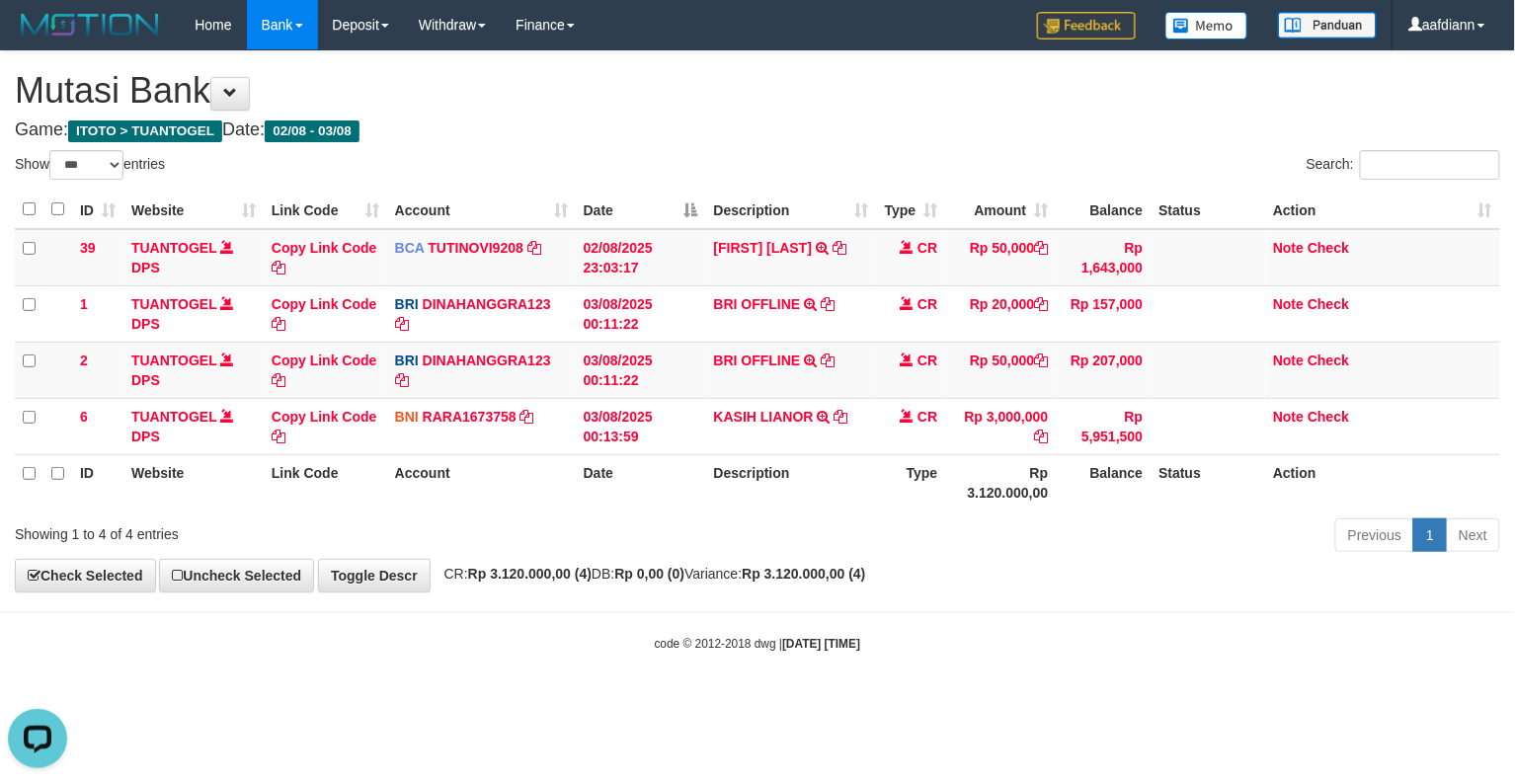 scroll, scrollTop: 0, scrollLeft: 0, axis: both 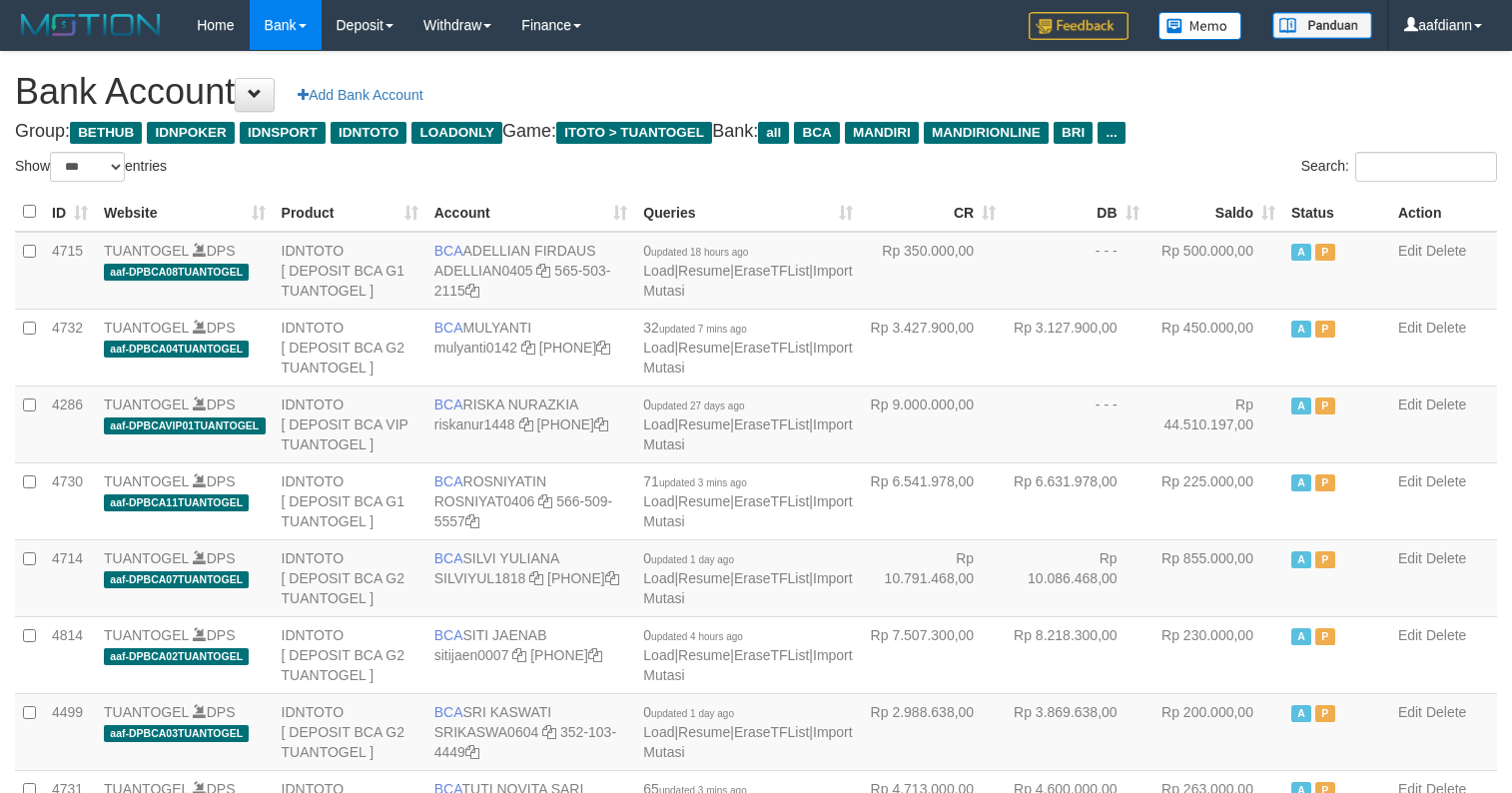 select on "***" 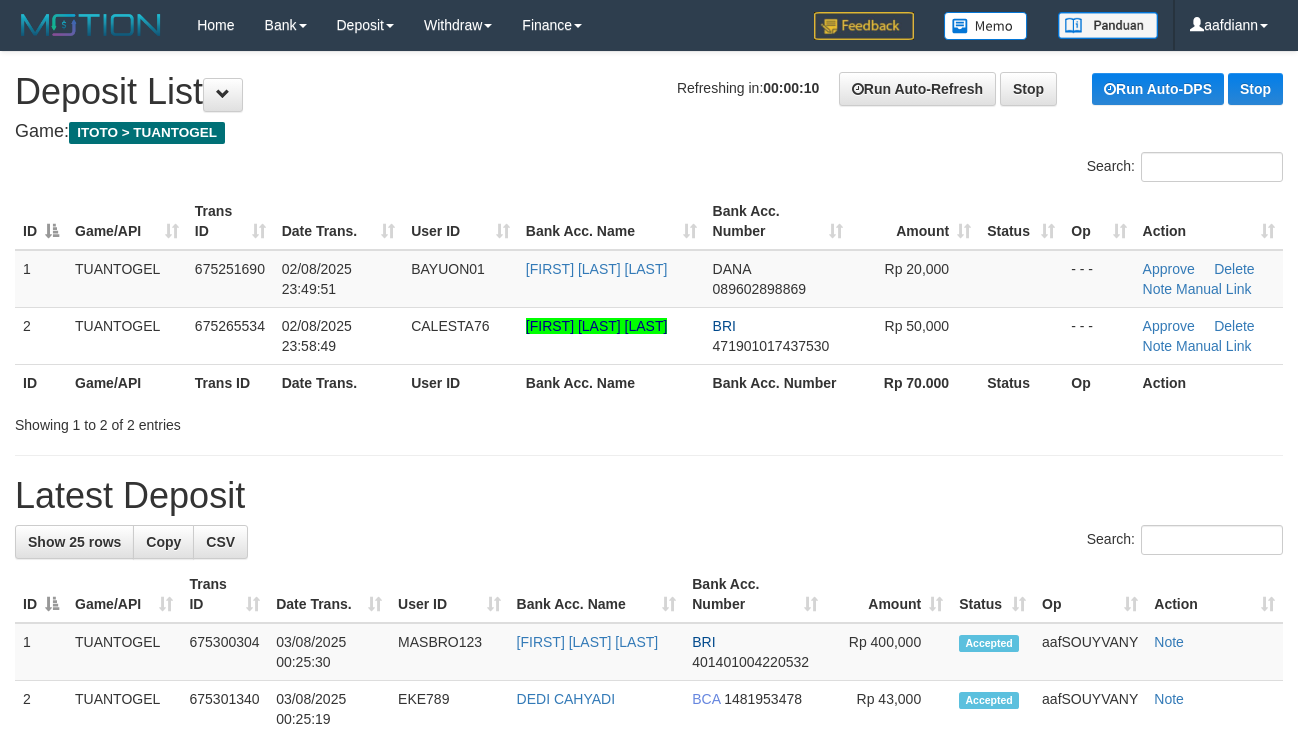 scroll, scrollTop: 0, scrollLeft: 0, axis: both 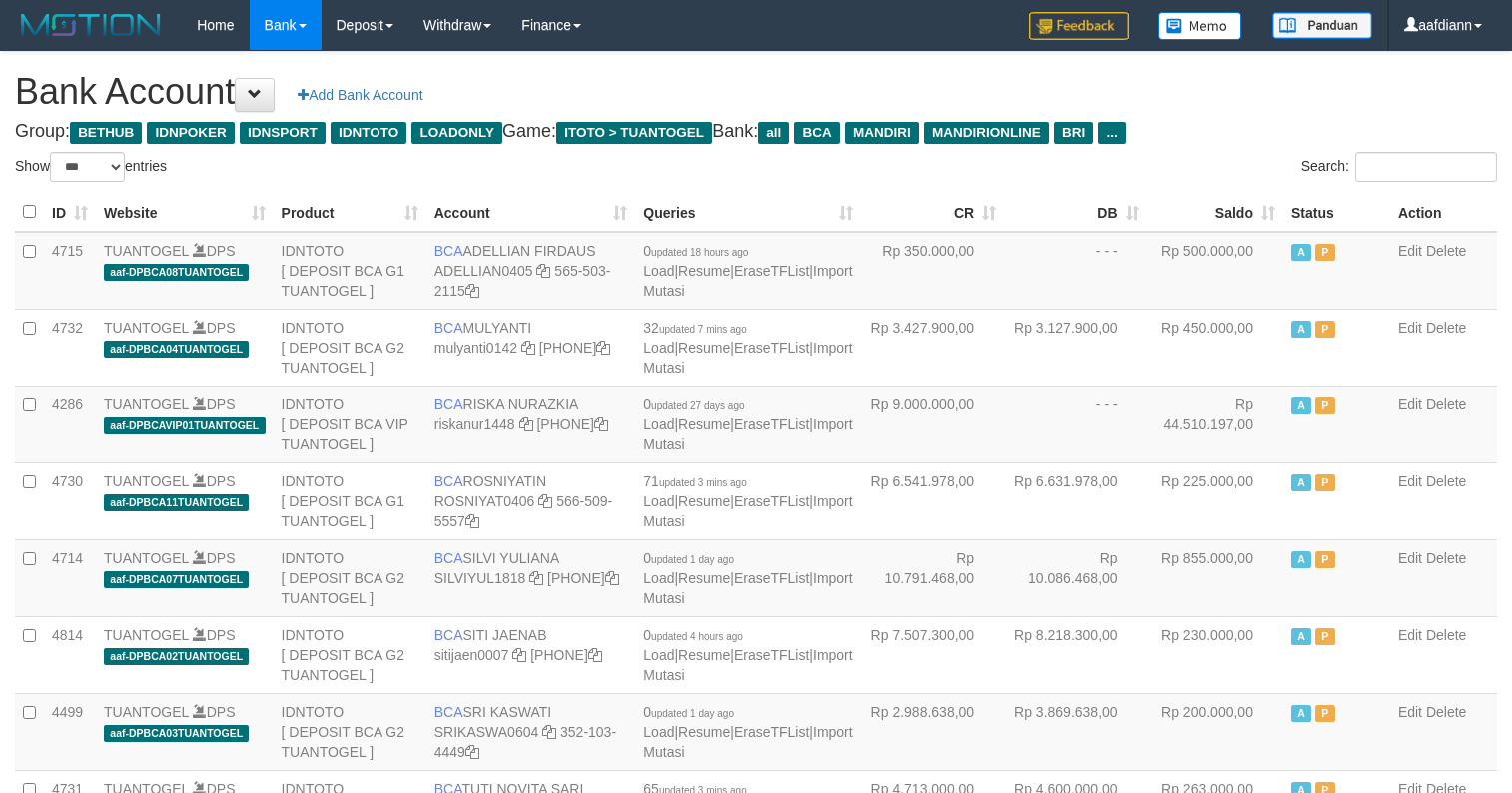 select on "***" 